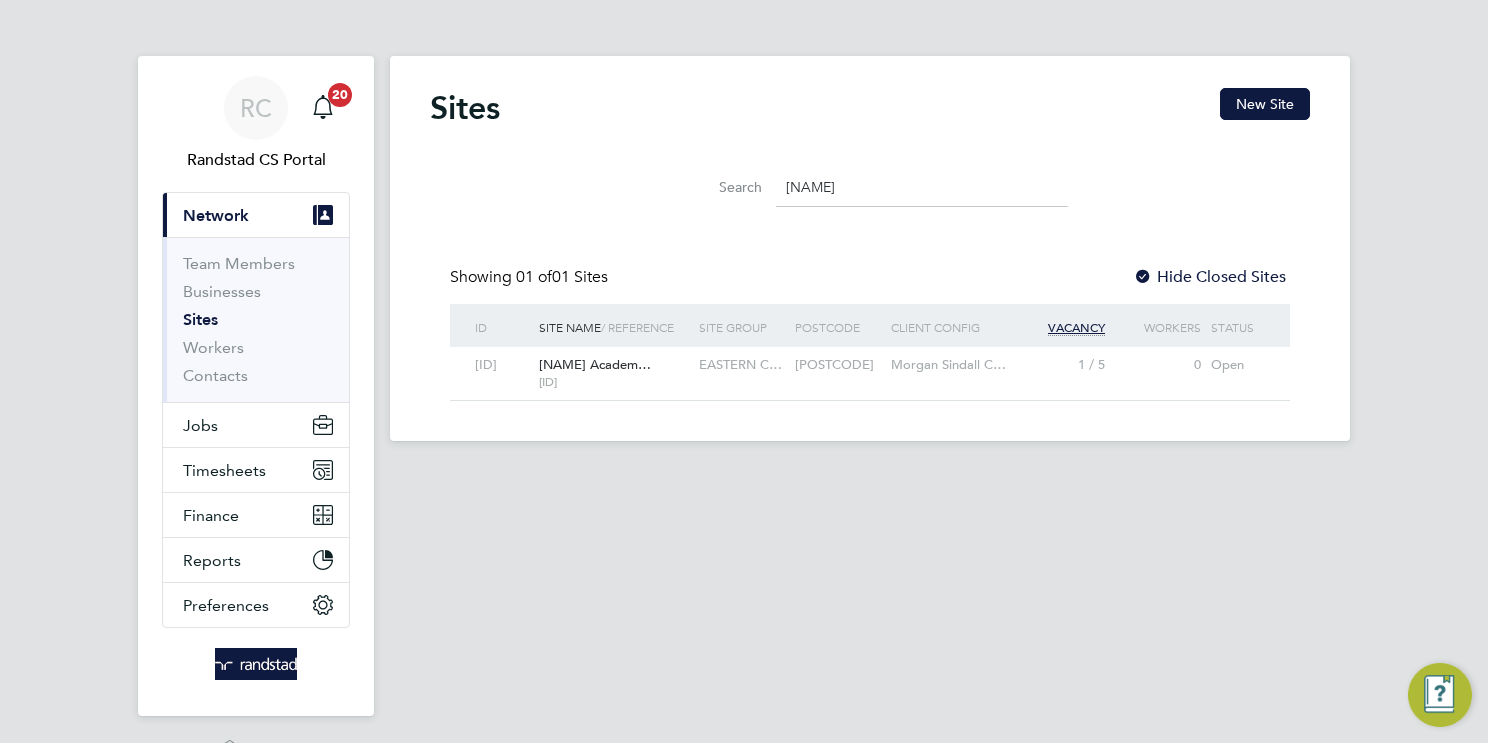 click on "Search   [NAME]" 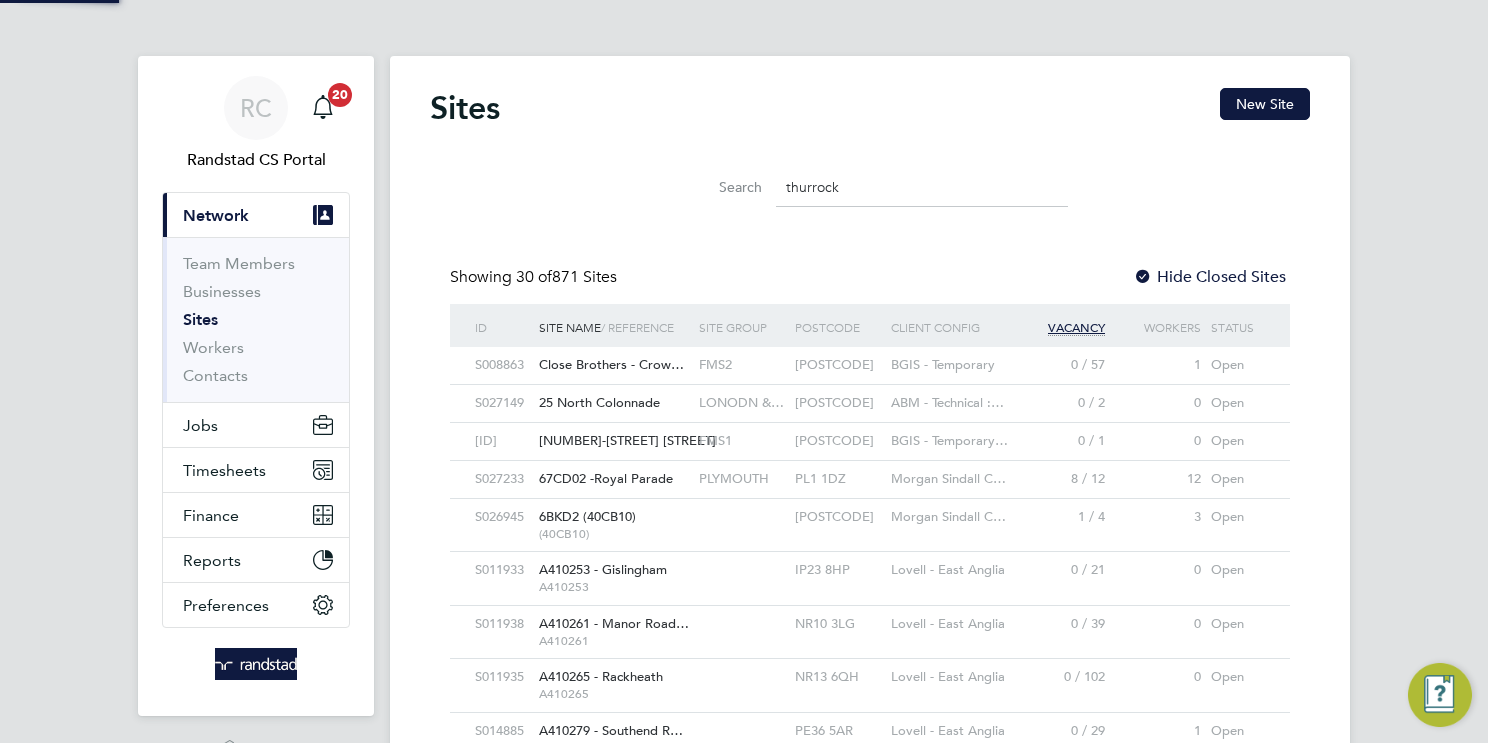 scroll, scrollTop: 38, scrollLeft: 161, axis: both 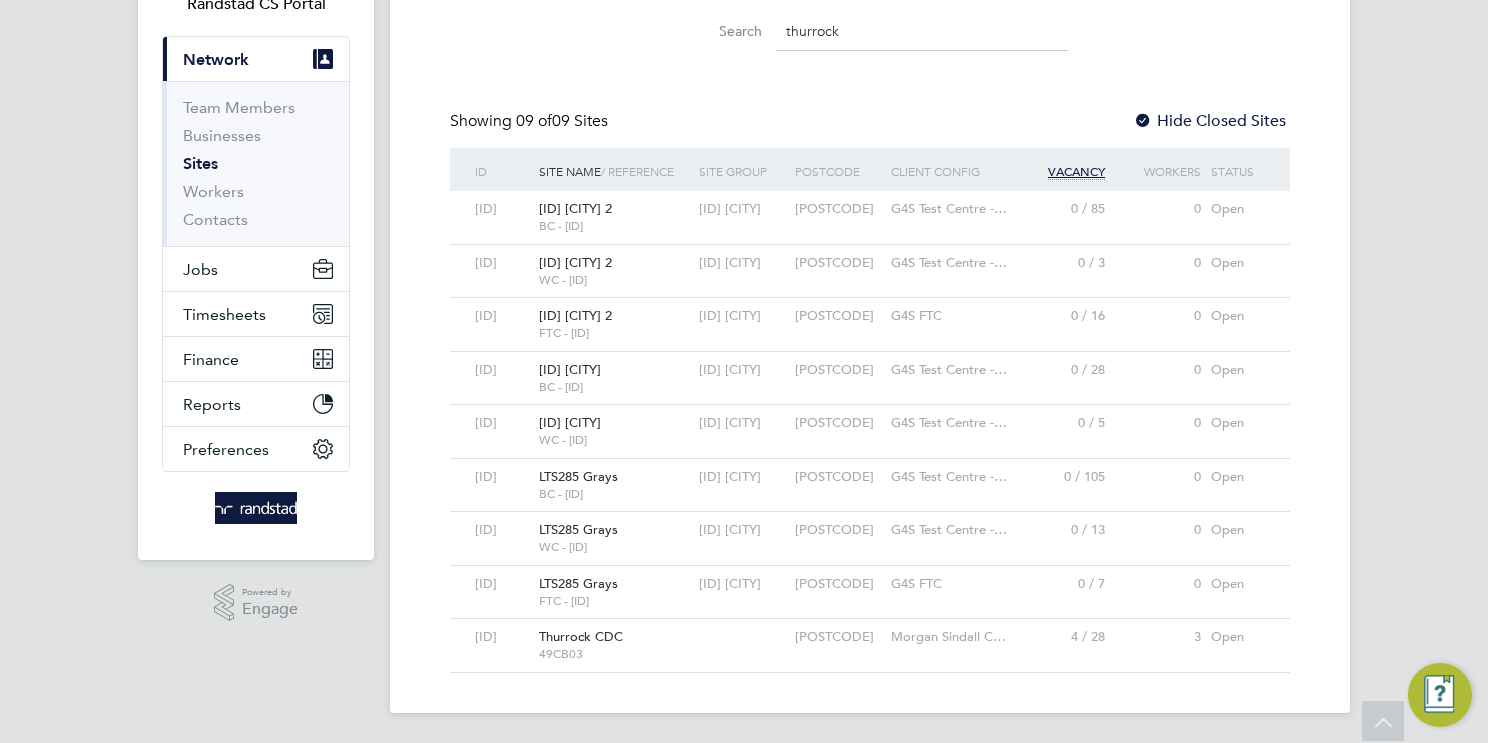 type on "thurrock" 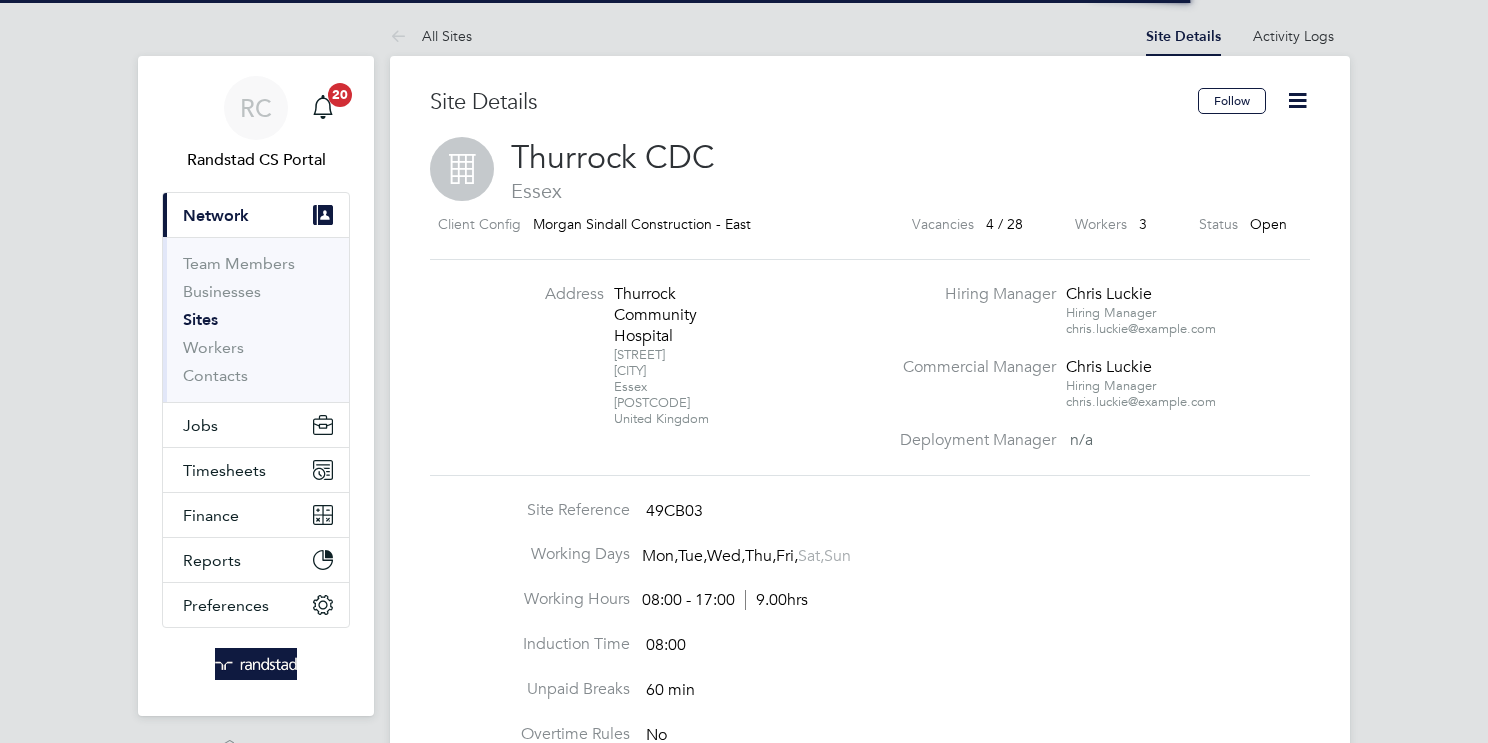 scroll, scrollTop: 0, scrollLeft: 0, axis: both 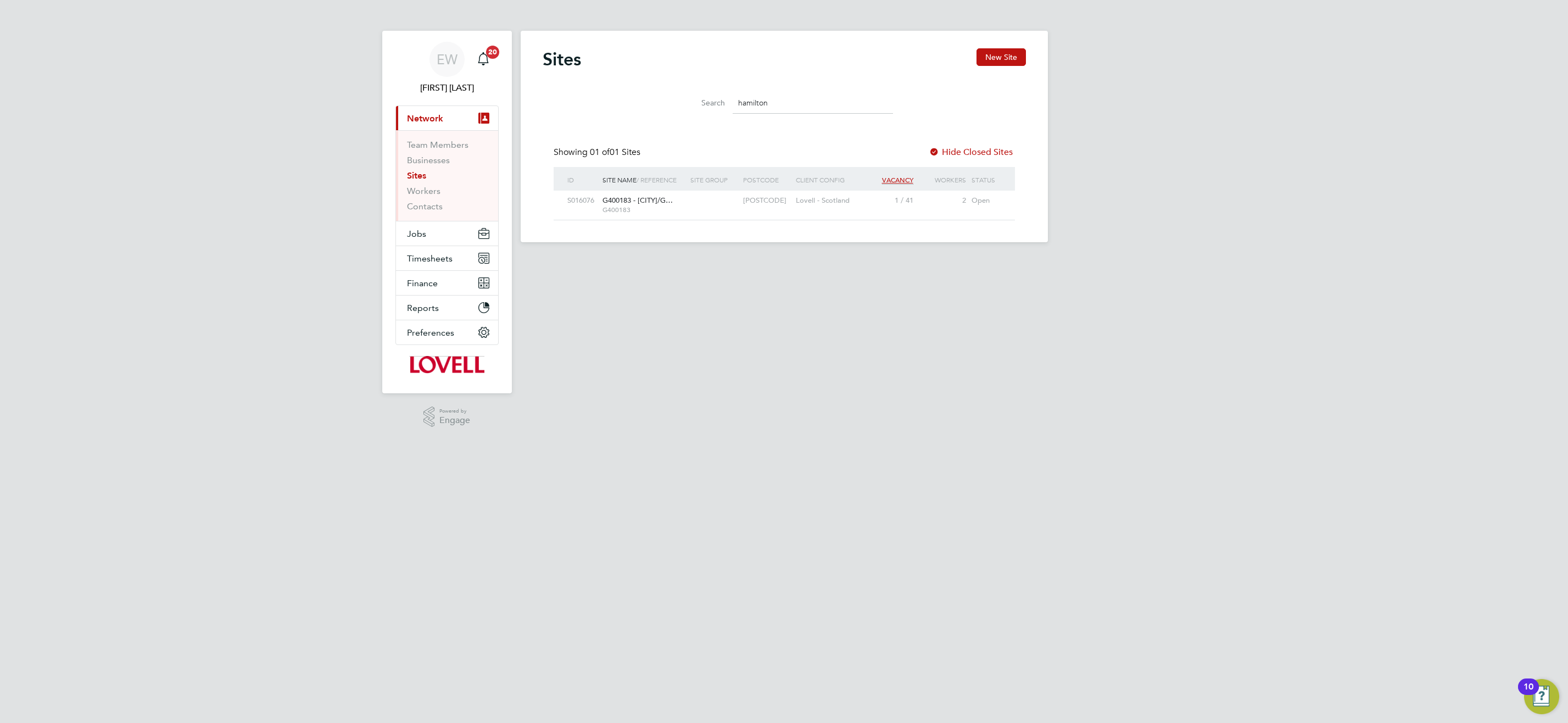 drag, startPoint x: 783, startPoint y: 105, endPoint x: 676, endPoint y: 79, distance: 110.11358 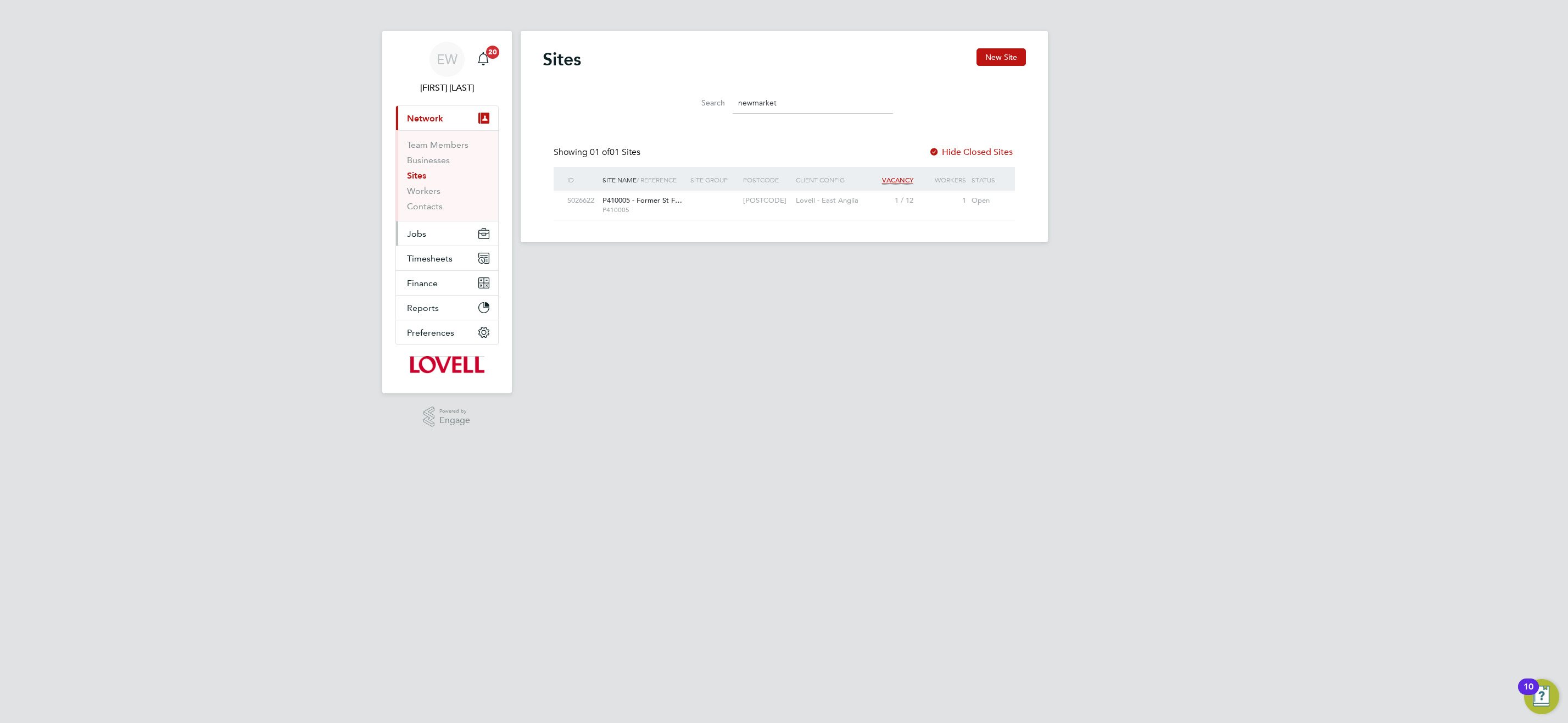 type on "newmarket" 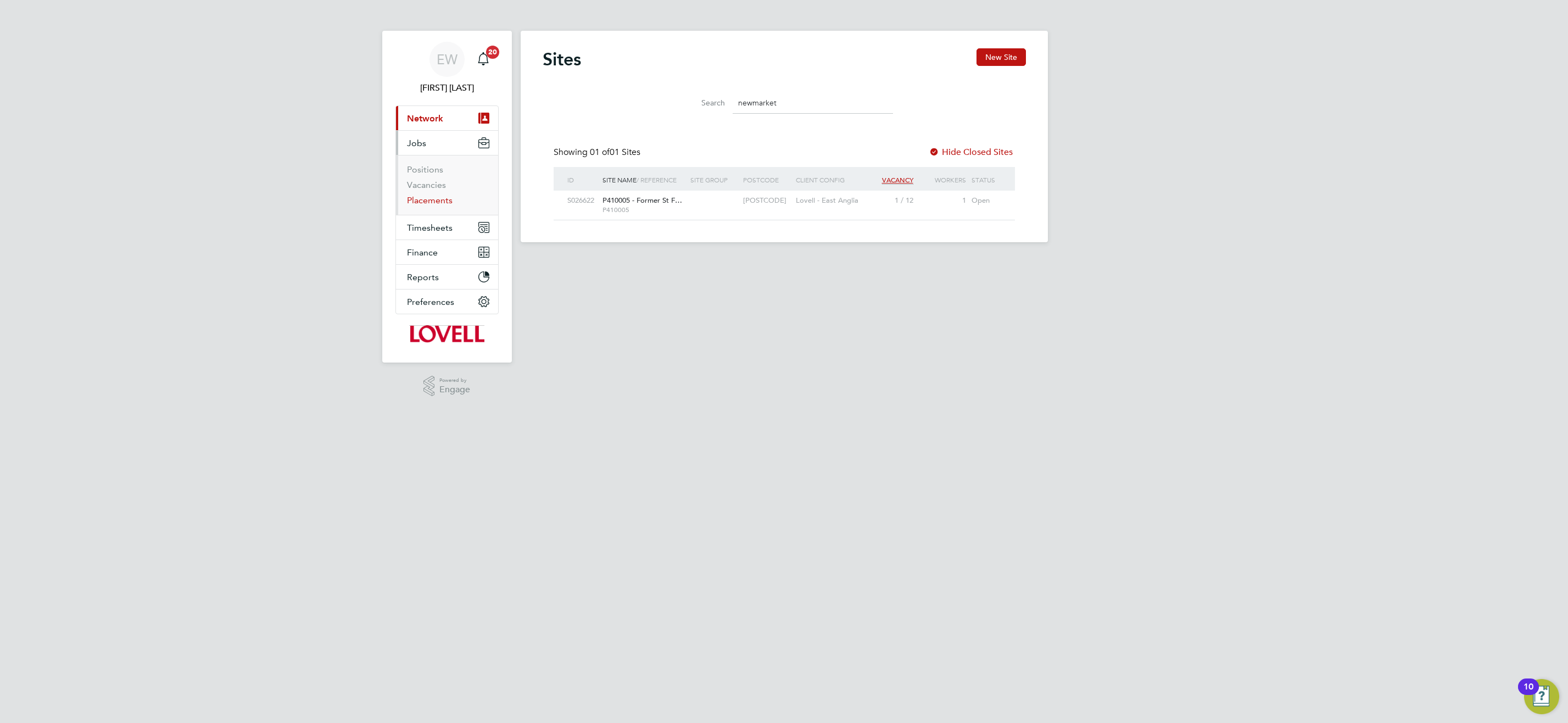 click on "Placements" at bounding box center (429, 200) 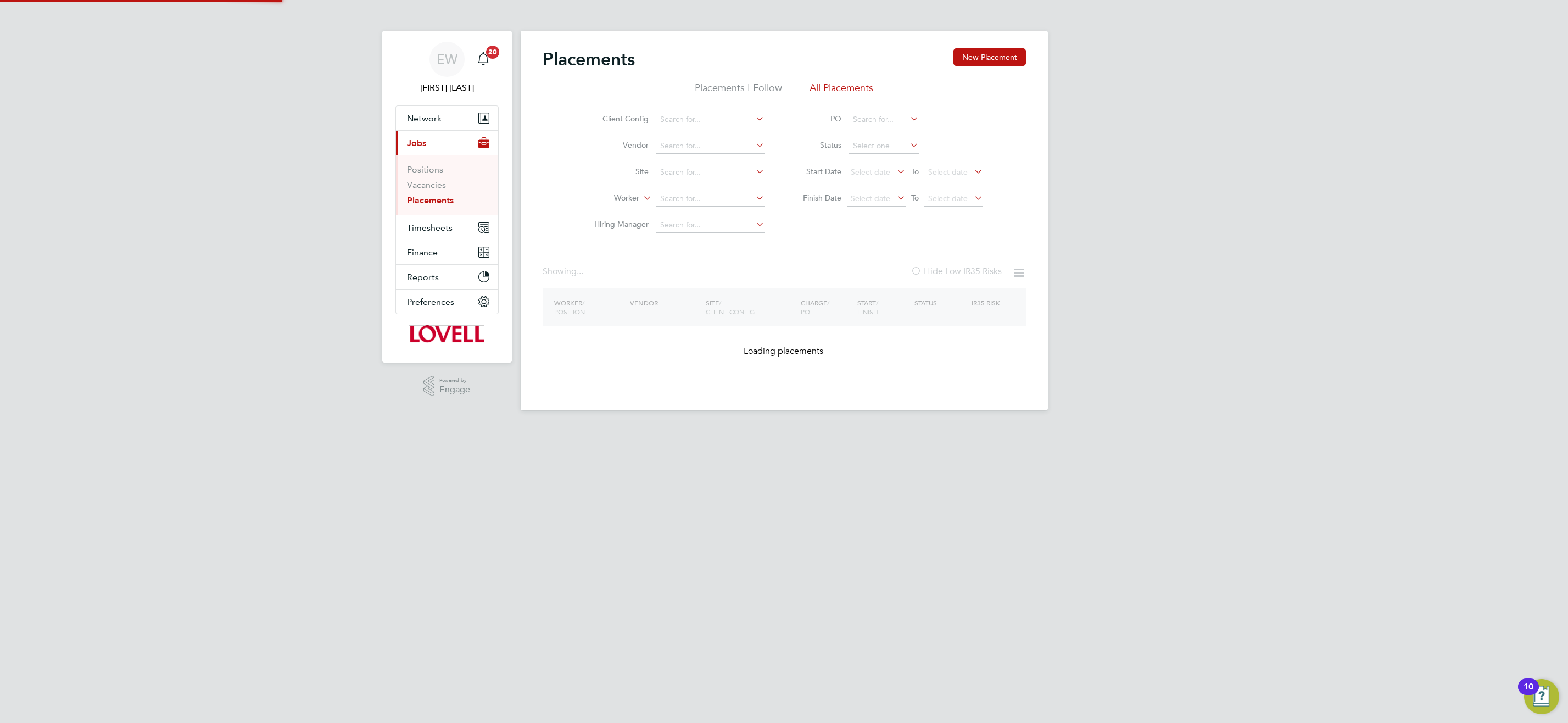 click 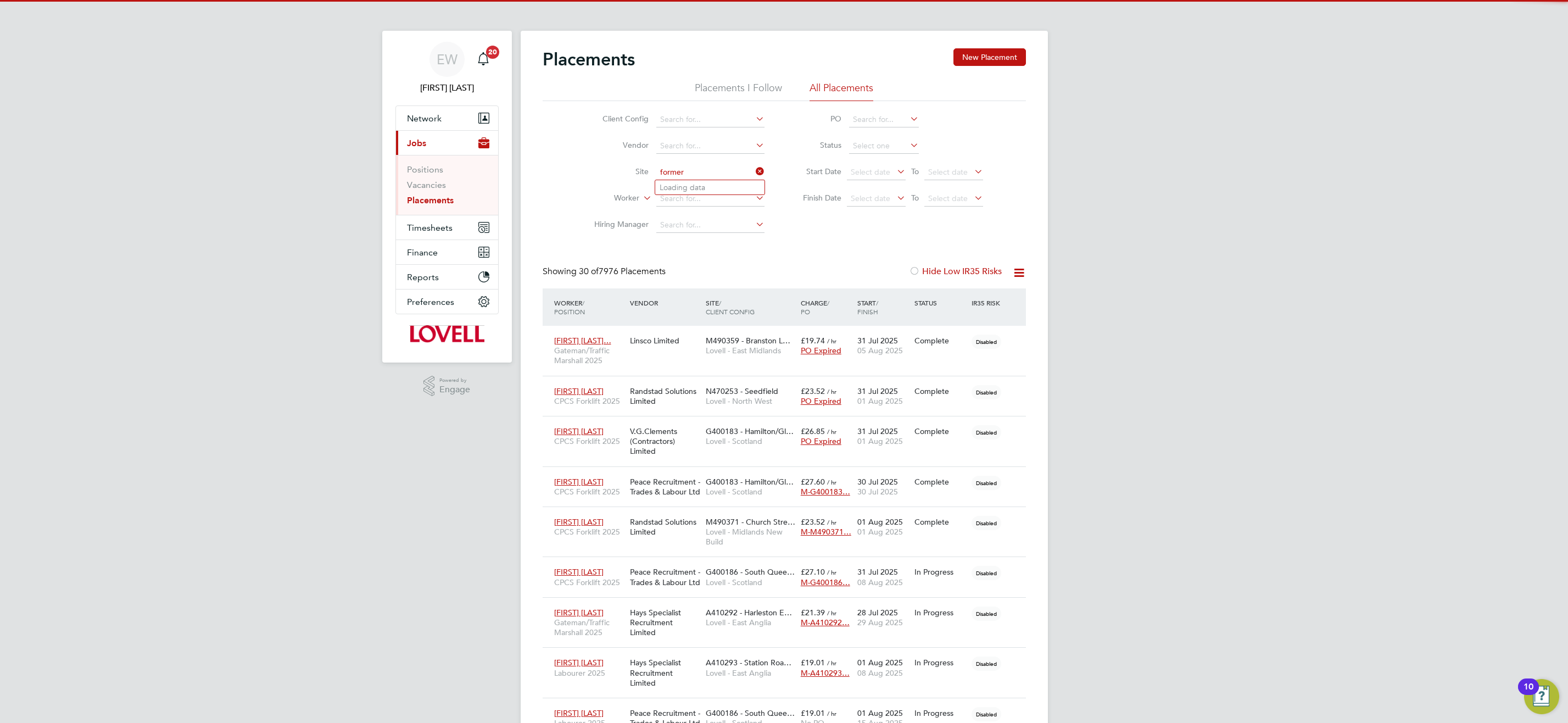 scroll, scrollTop: 5, scrollLeft: 5, axis: both 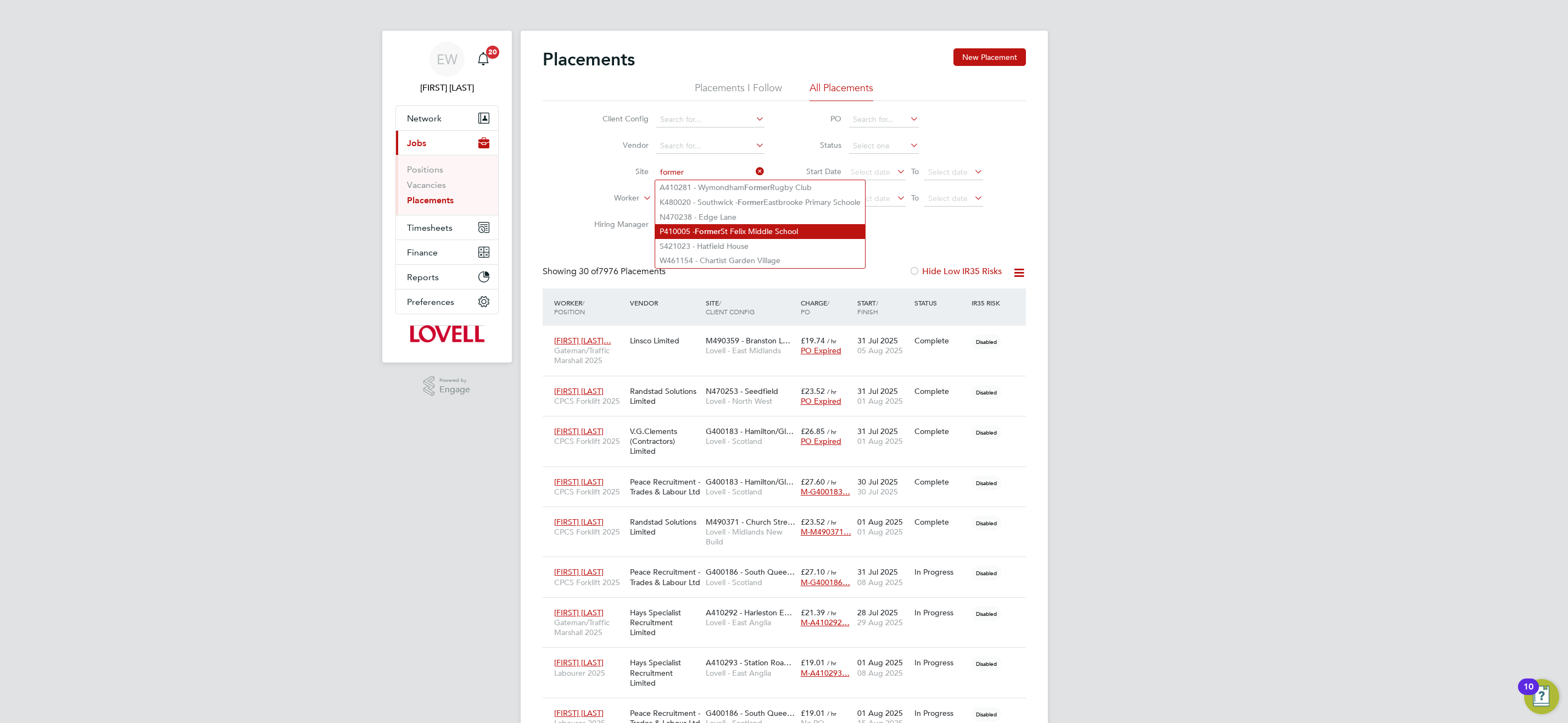 click on "P410005 -  Former  St Felix Middle School" 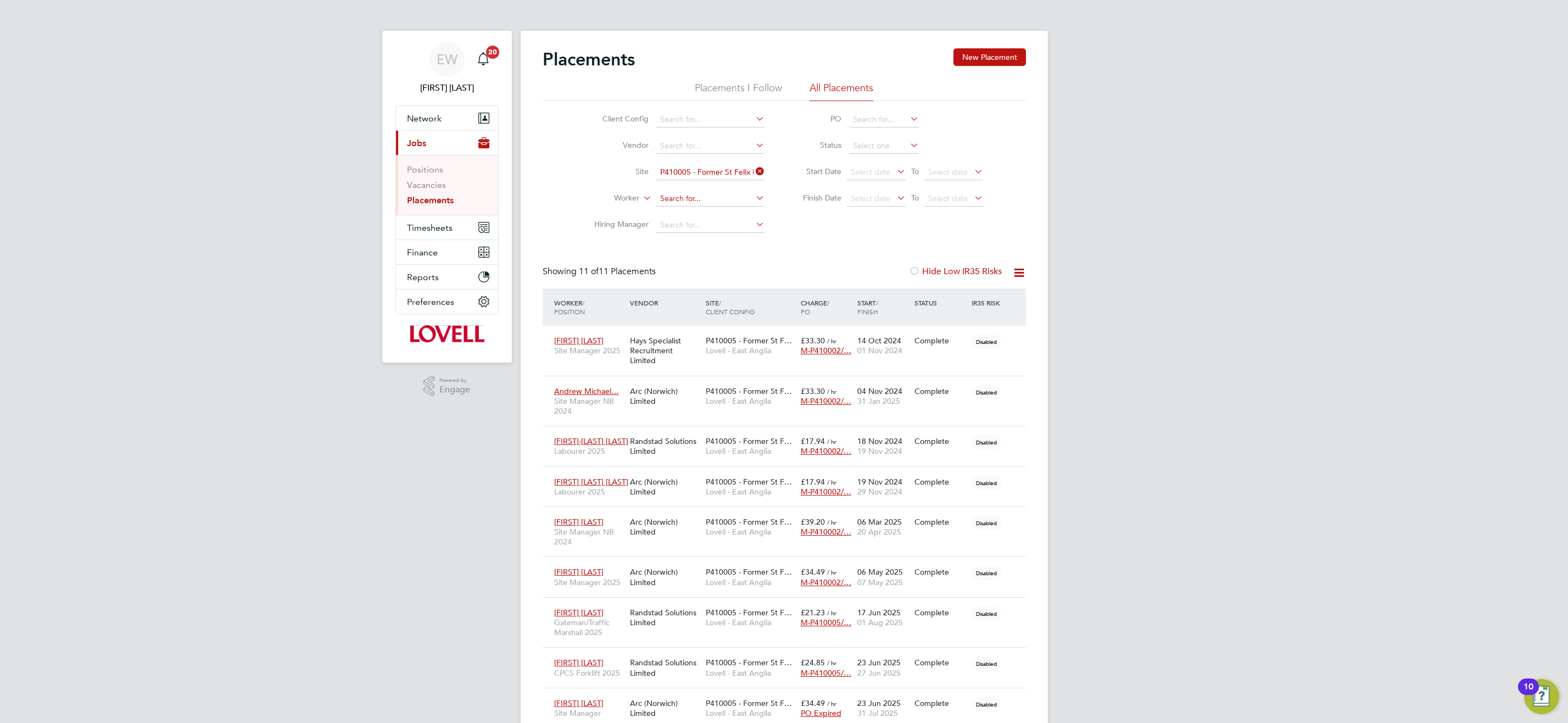 click 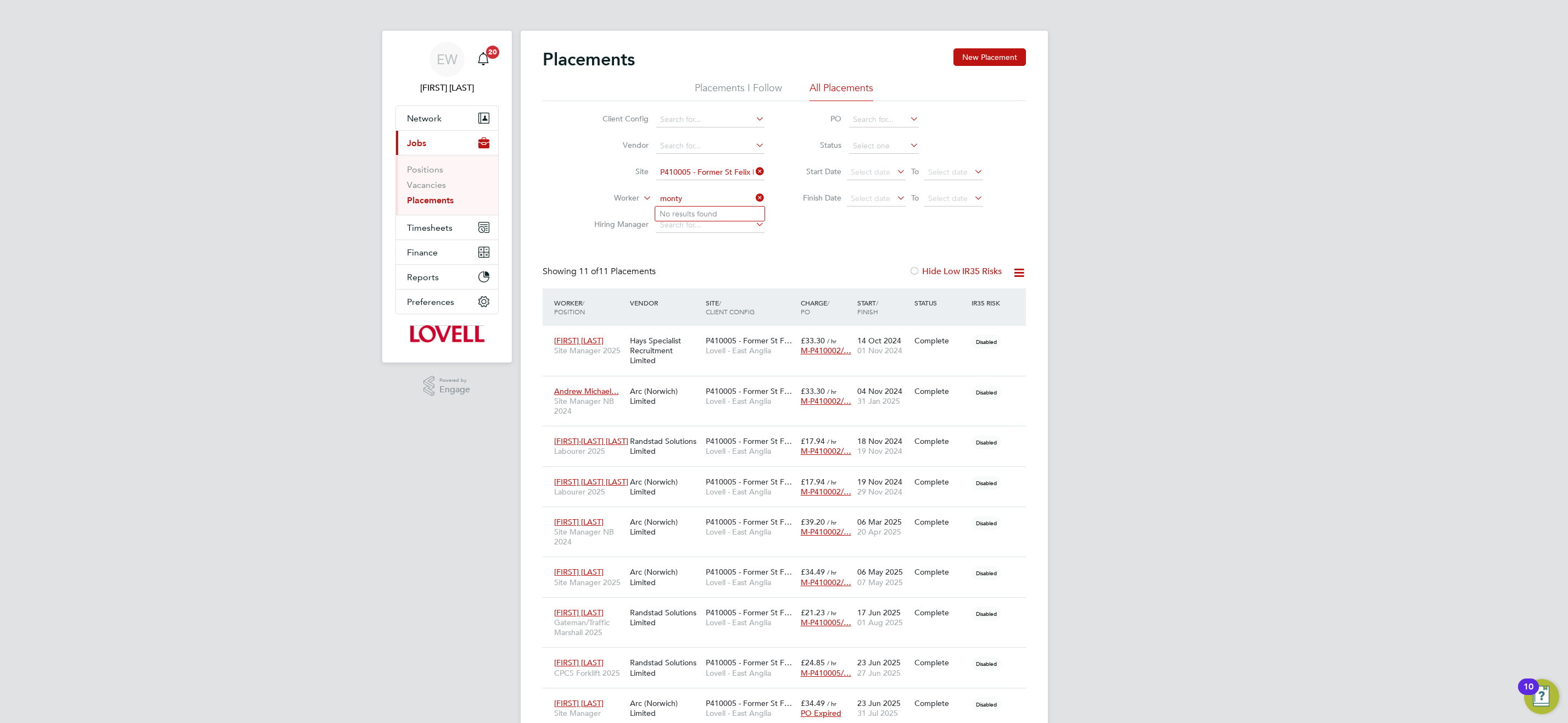 type on "monty" 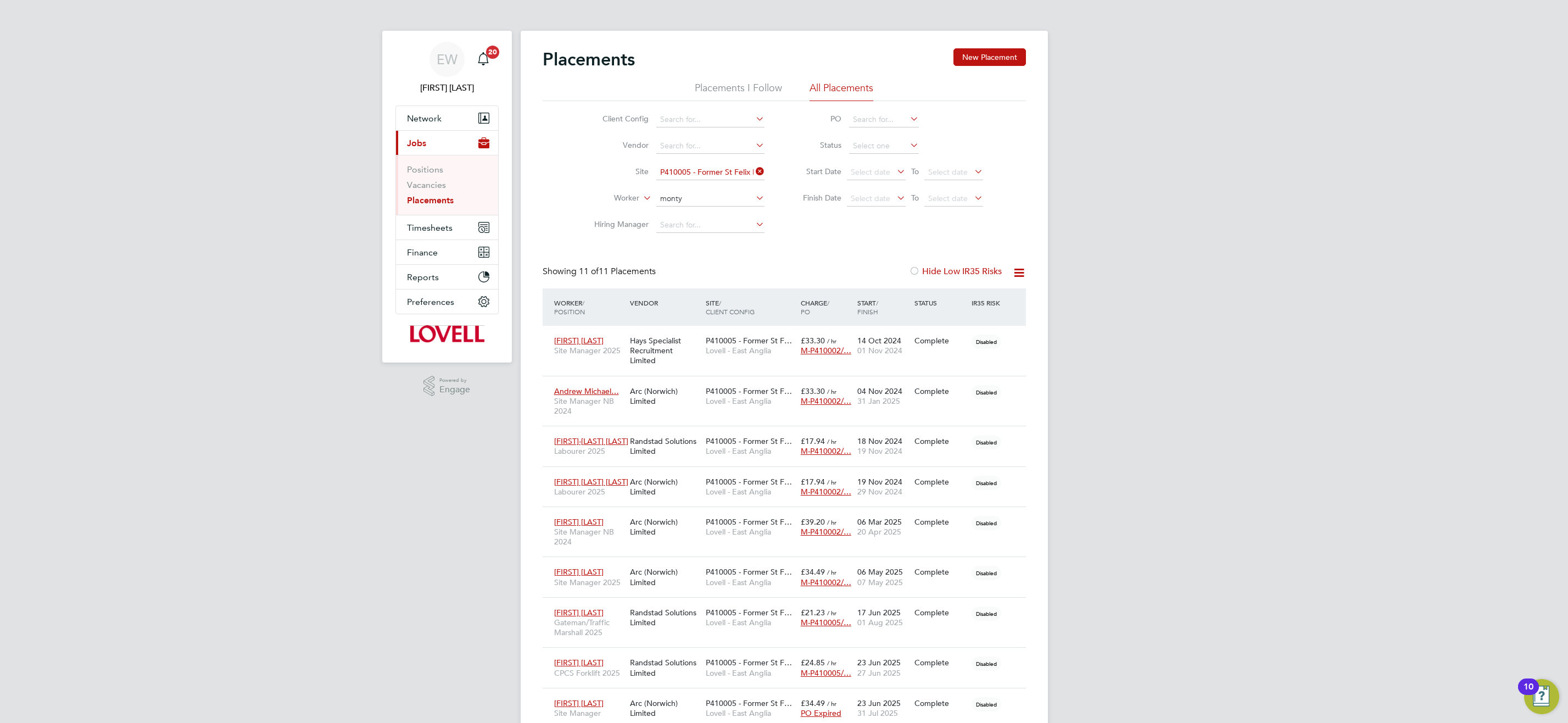 type 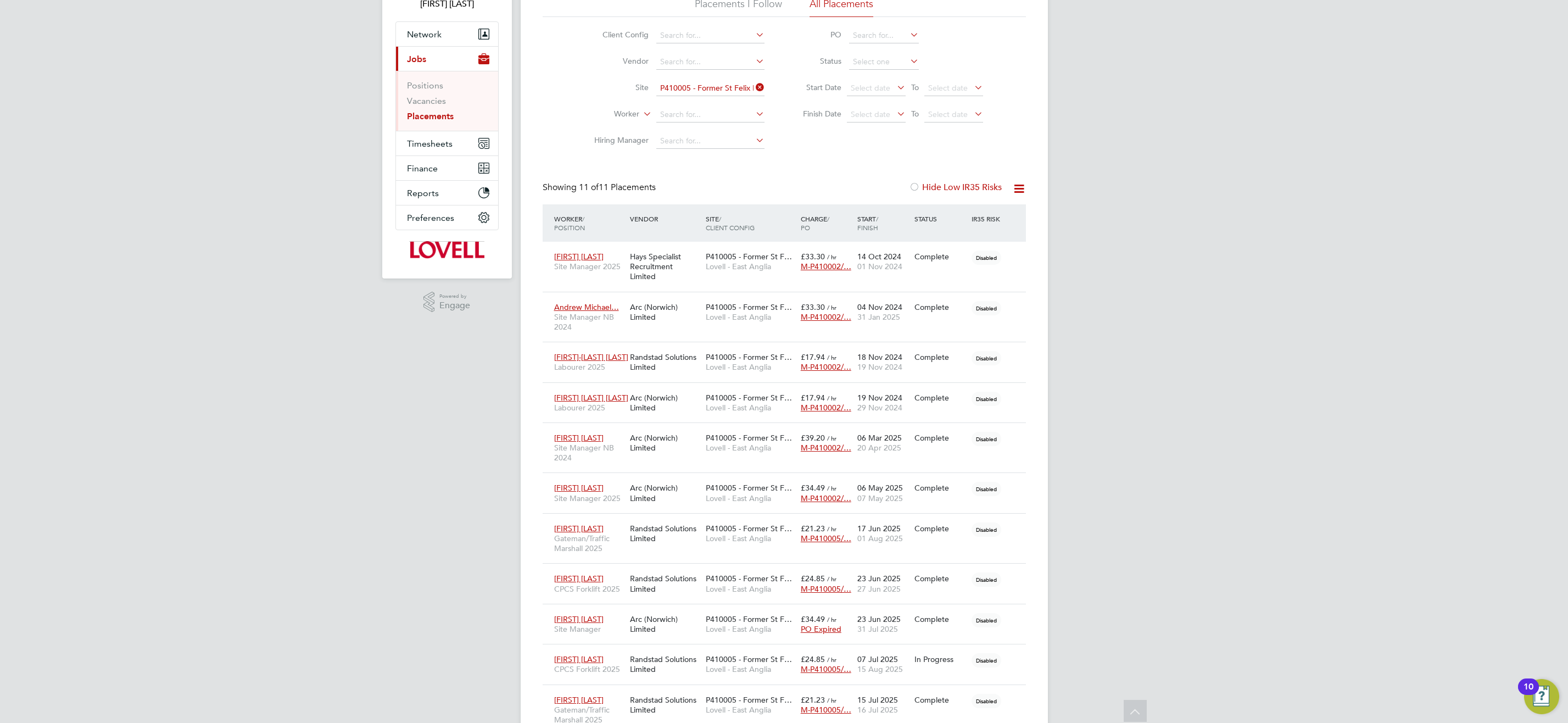 click 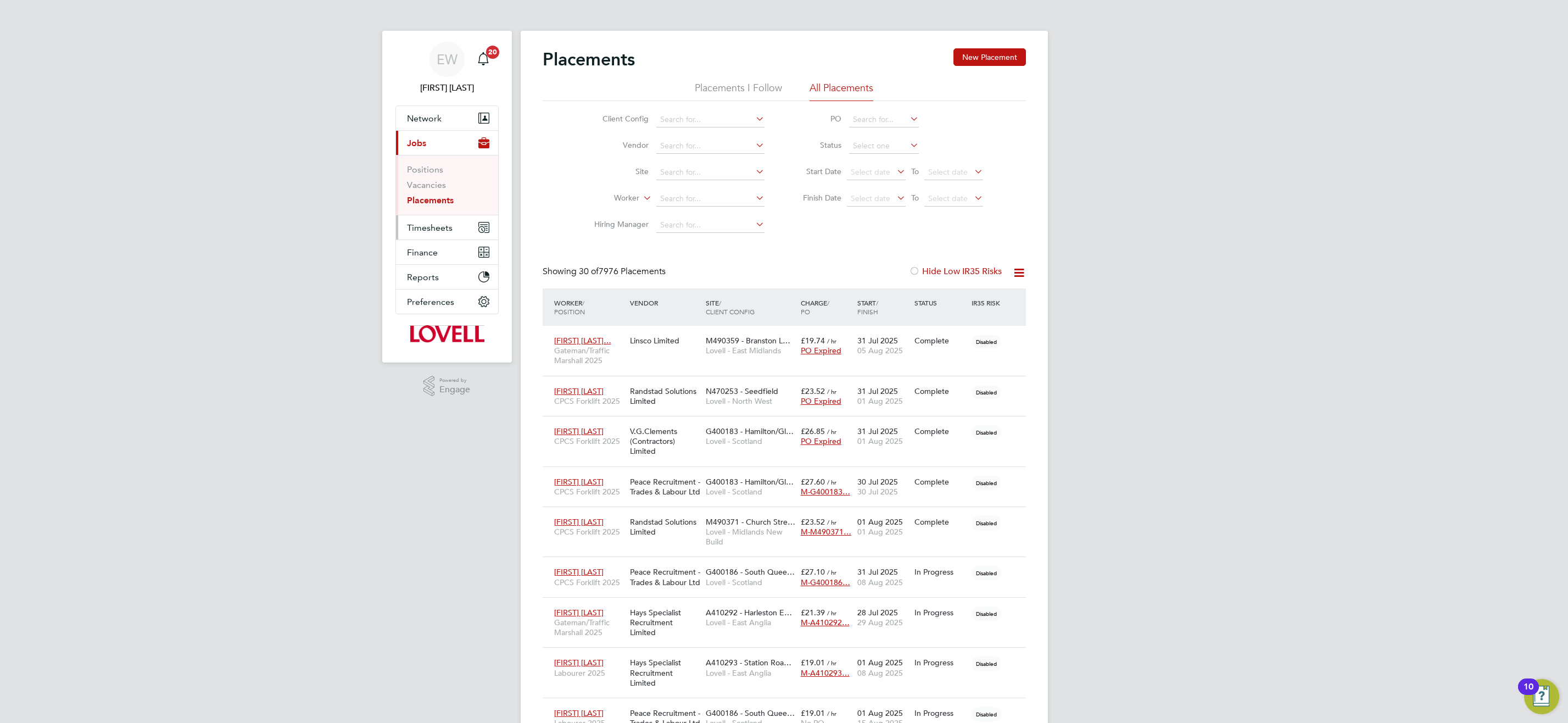 click on "Timesheets" at bounding box center [429, 227] 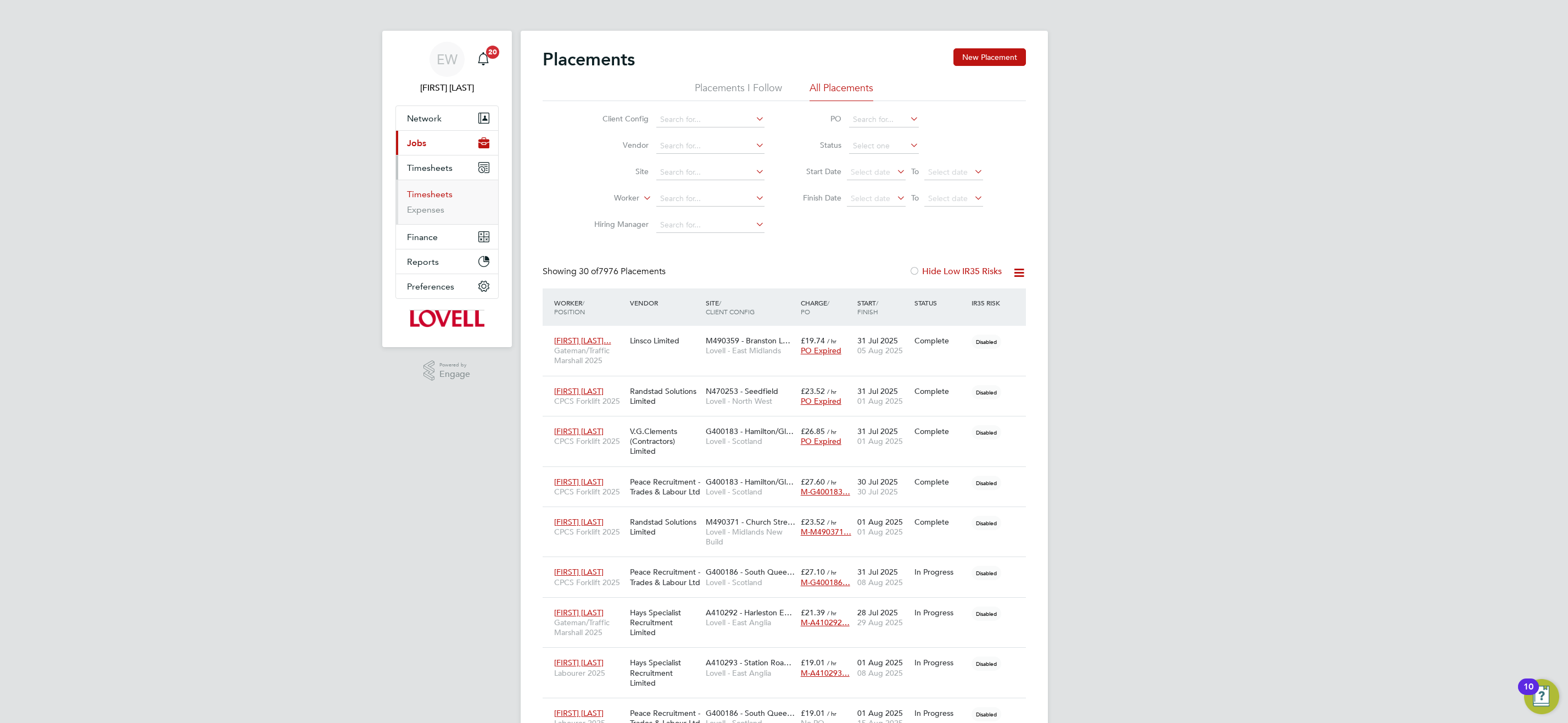 click on "Timesheets" at bounding box center [429, 194] 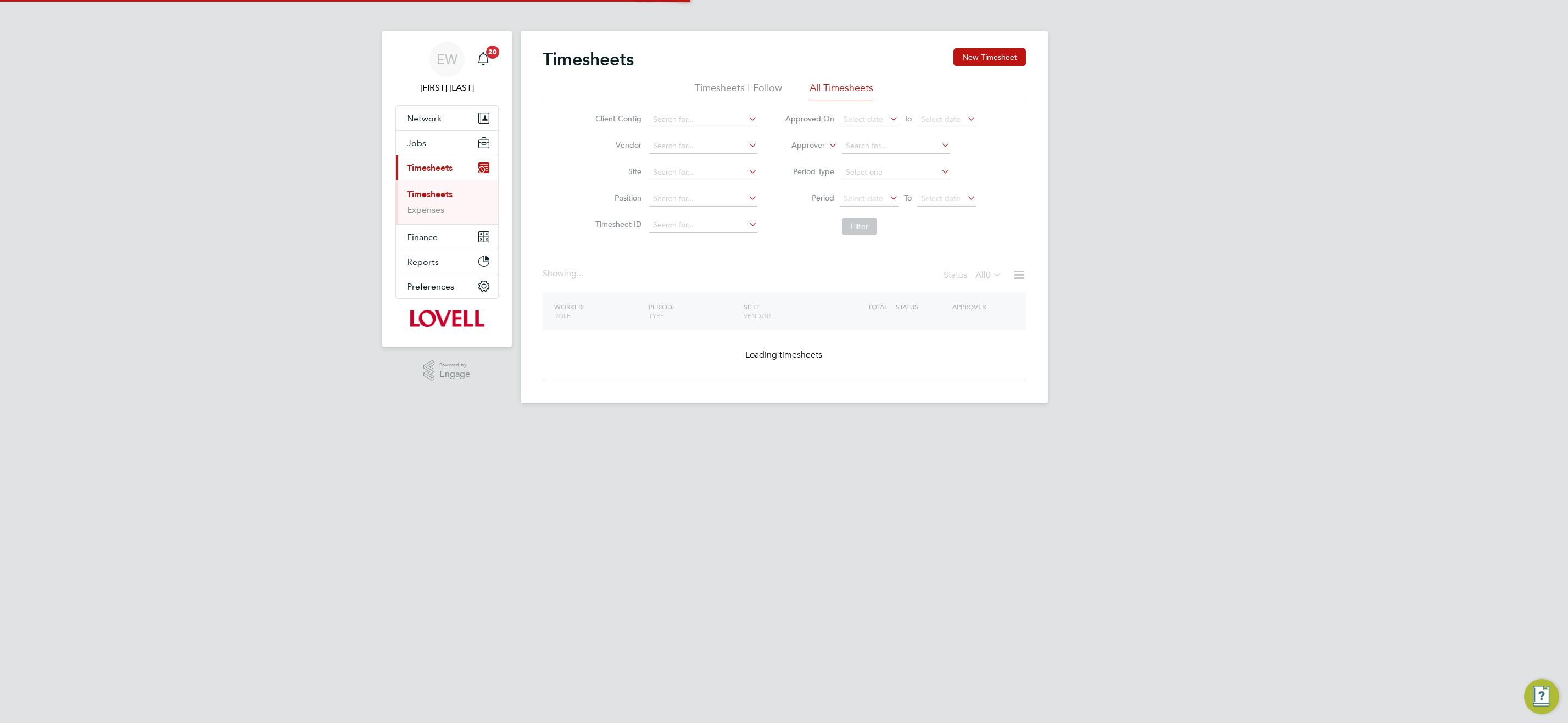 click 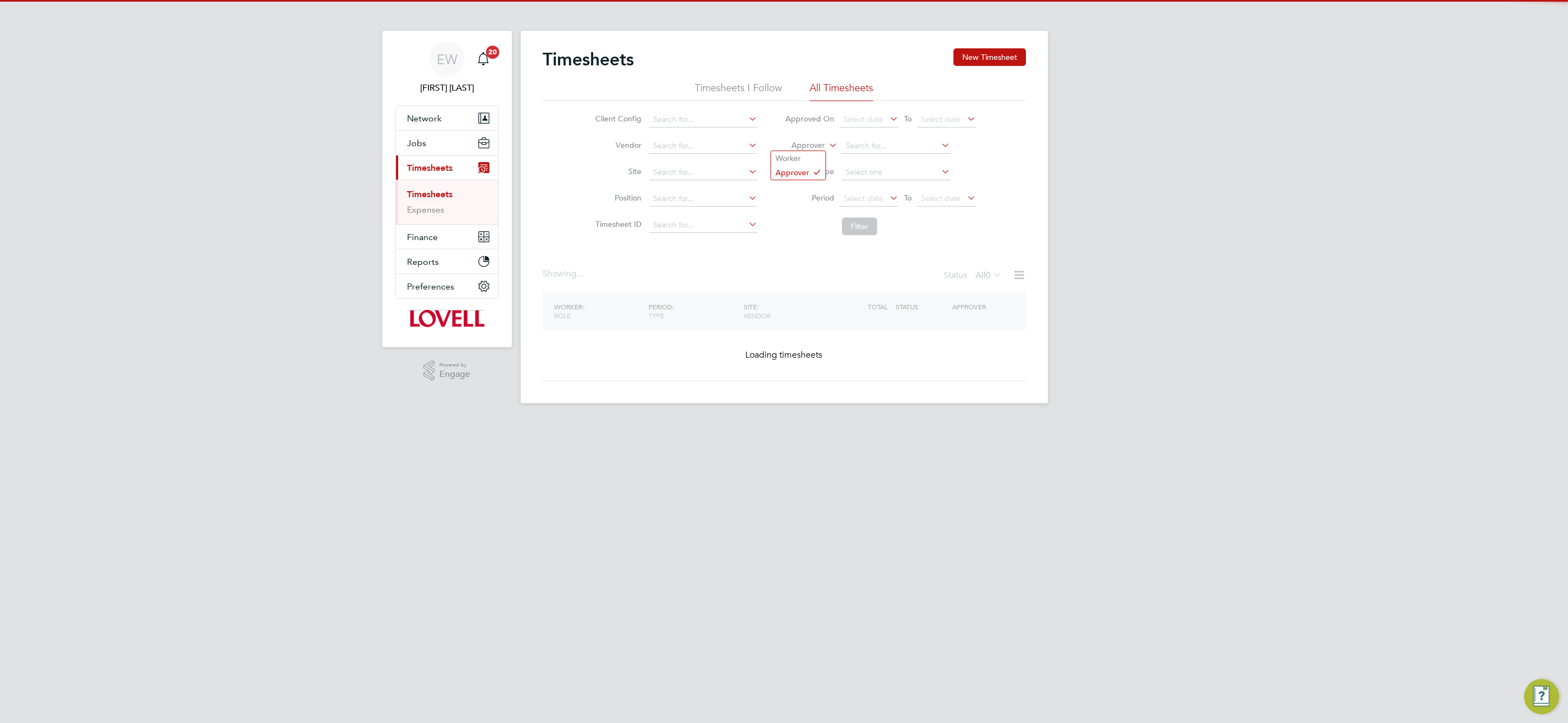 click on "Worker" 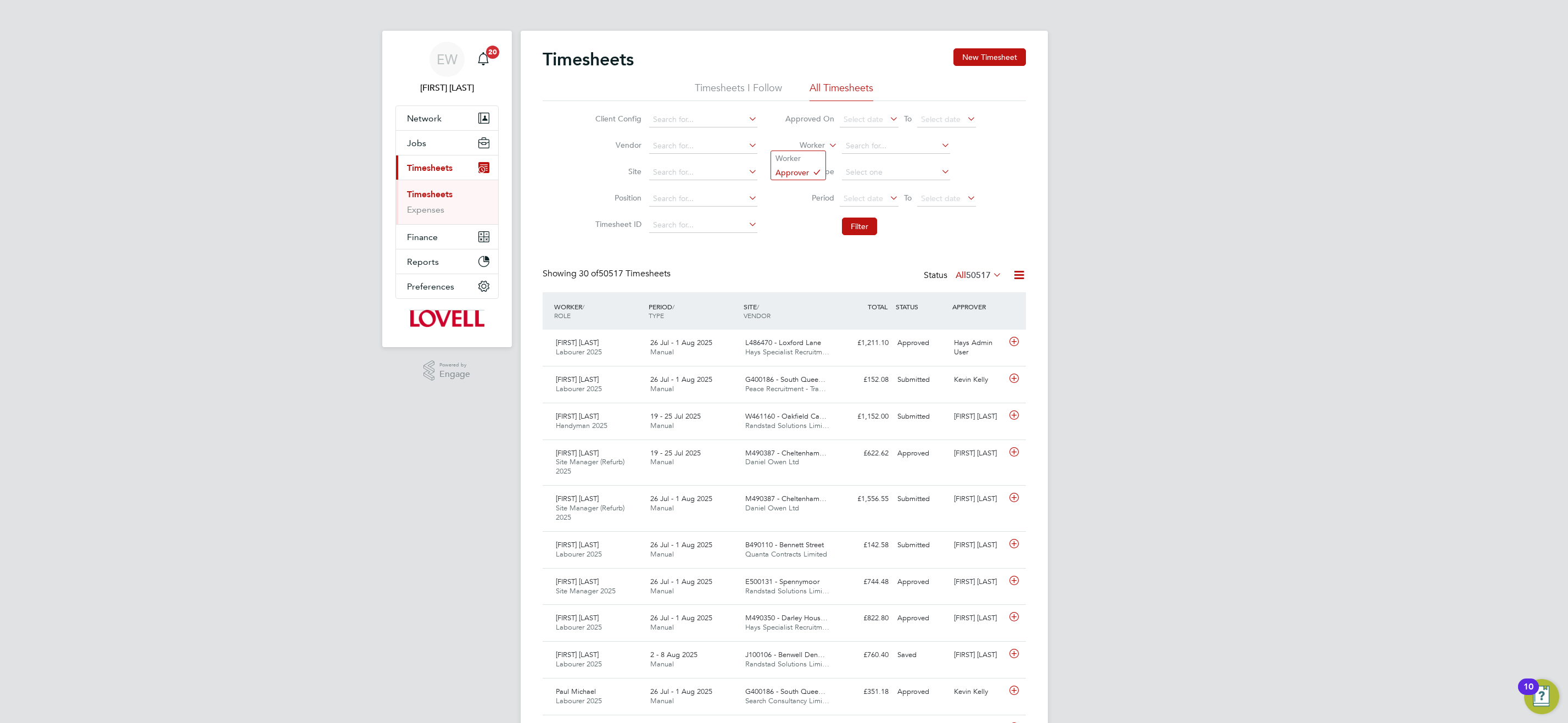 scroll, scrollTop: 5, scrollLeft: 5, axis: both 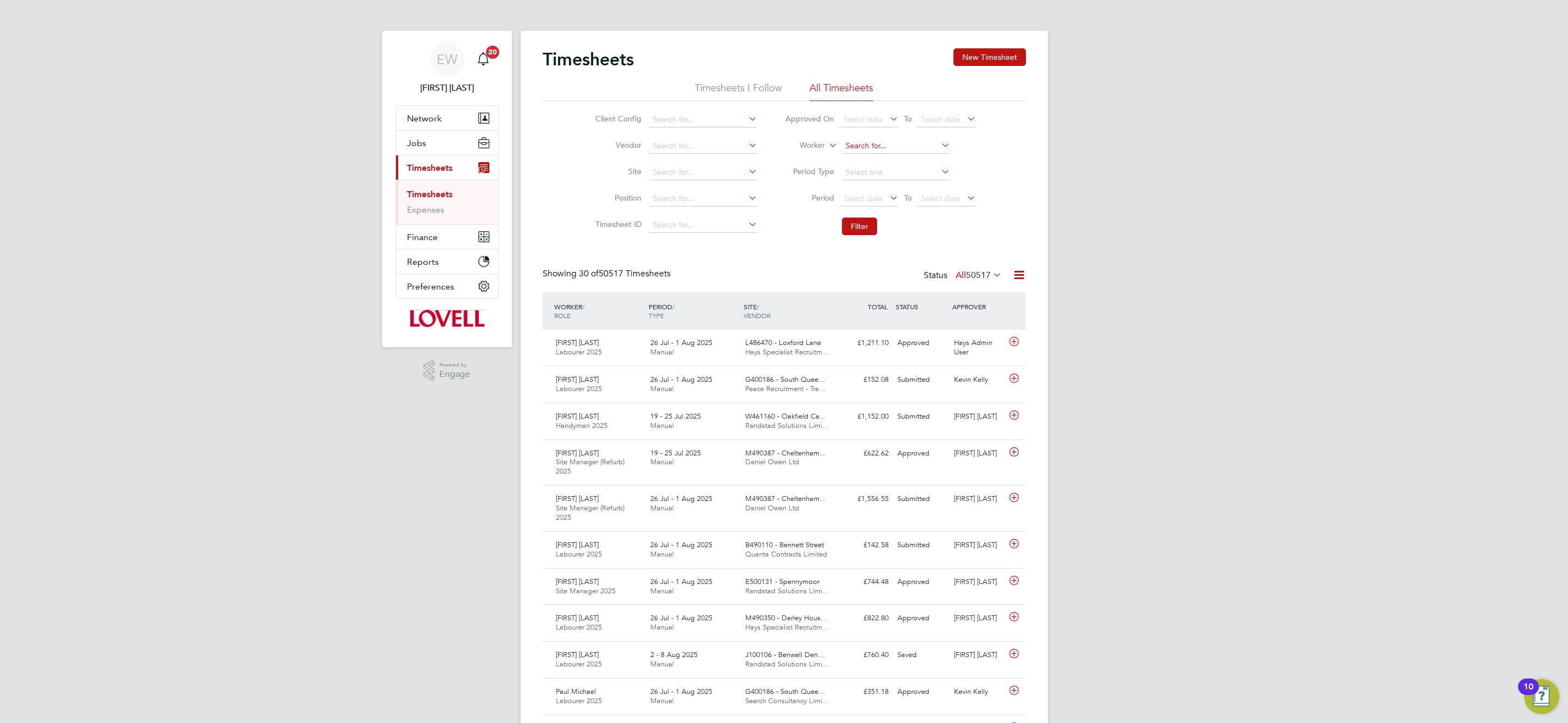 click 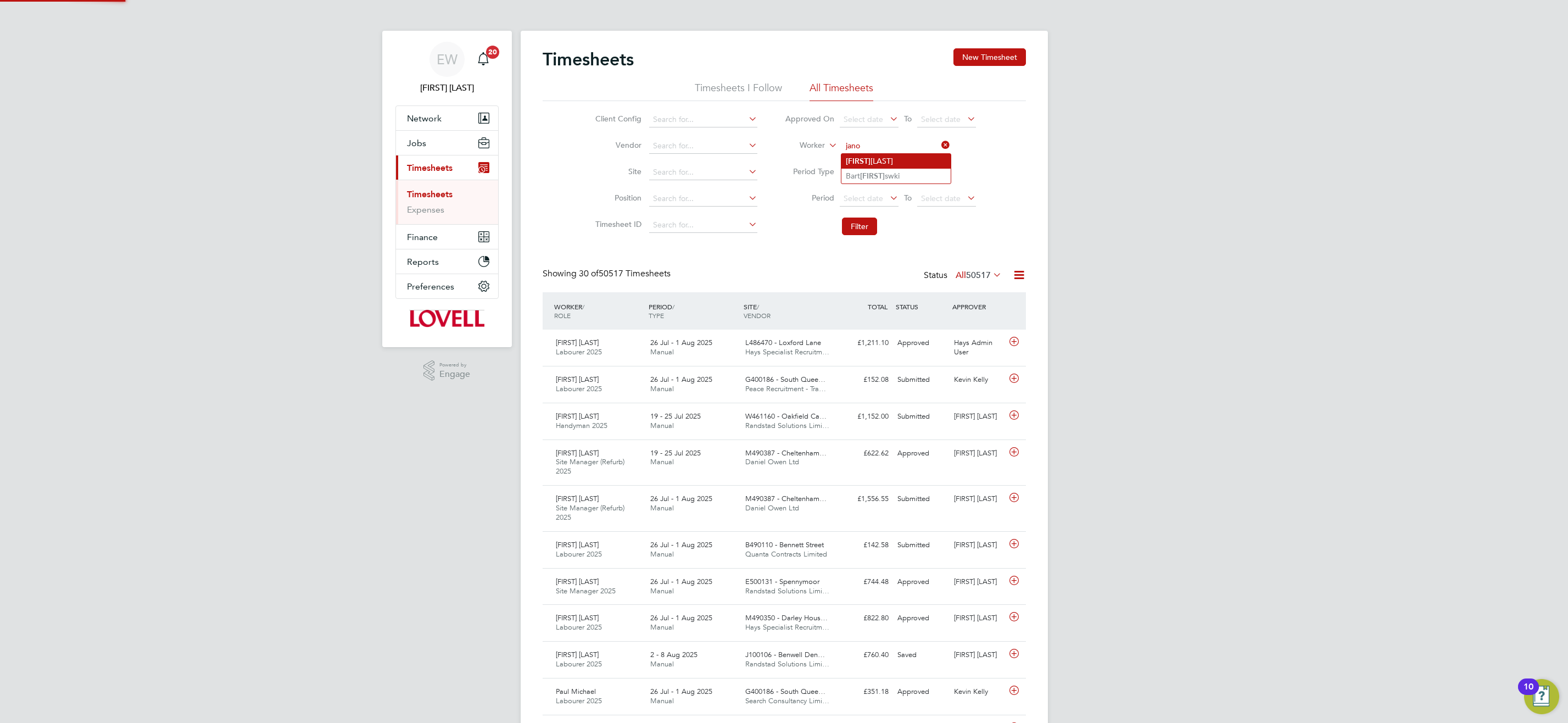 click on "Jano  Veneti" 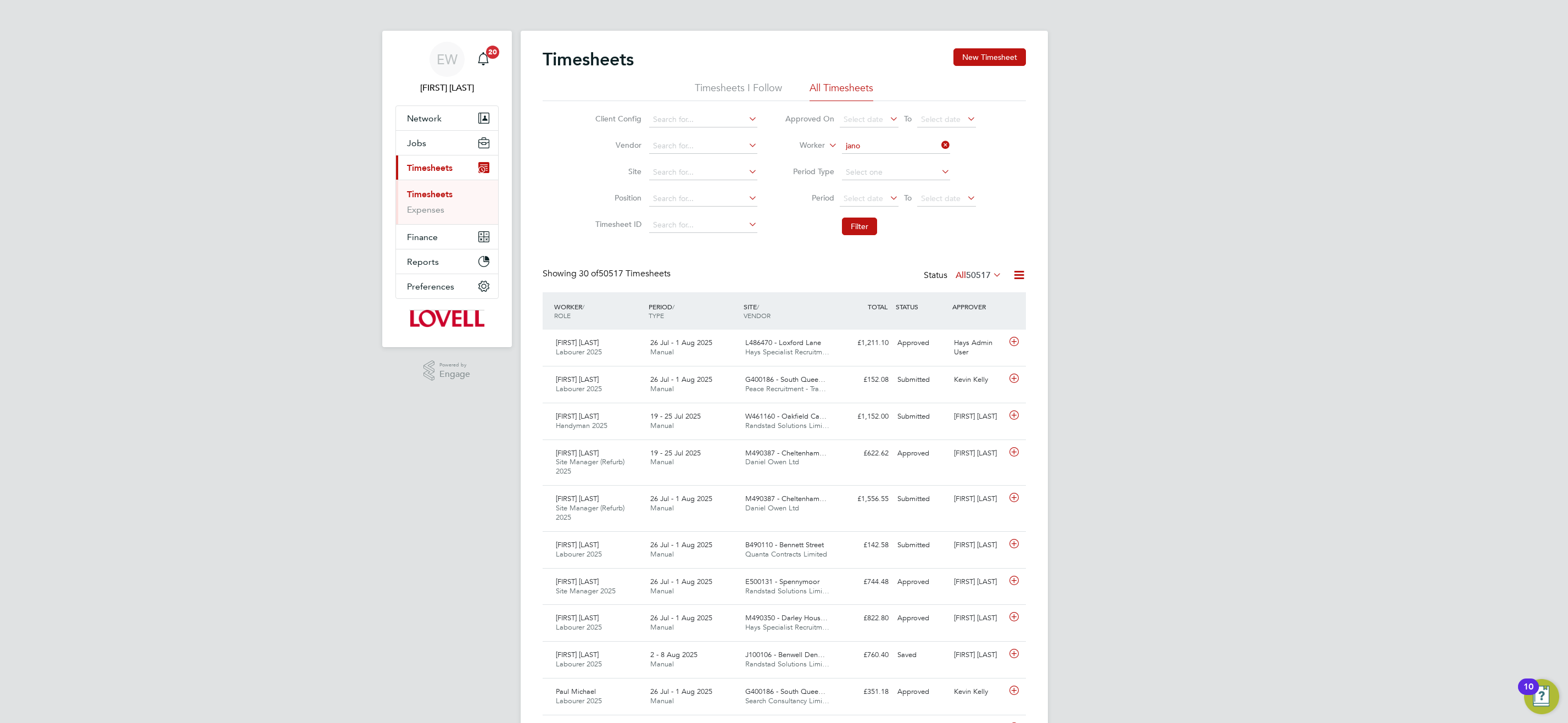 type on "Jano Veneti" 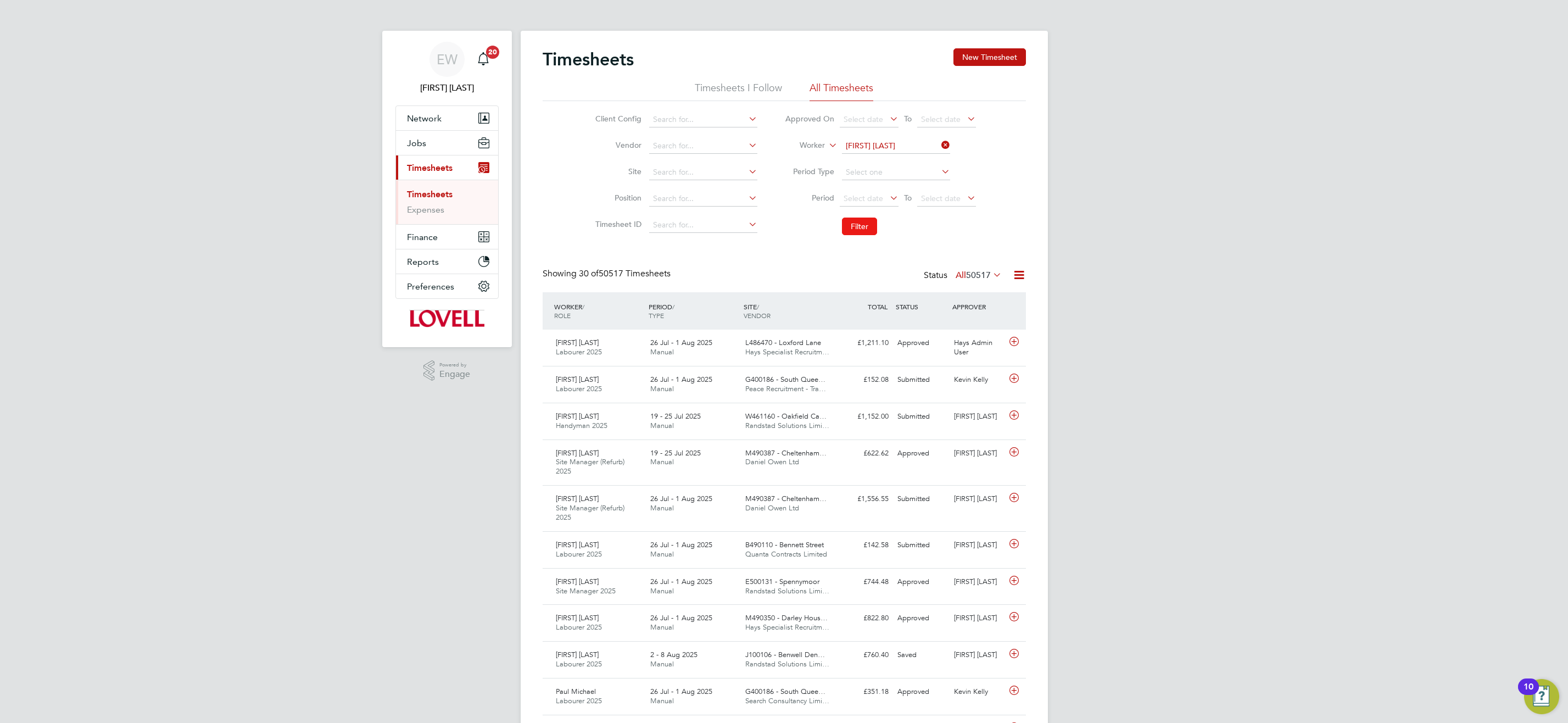 click on "Filter" 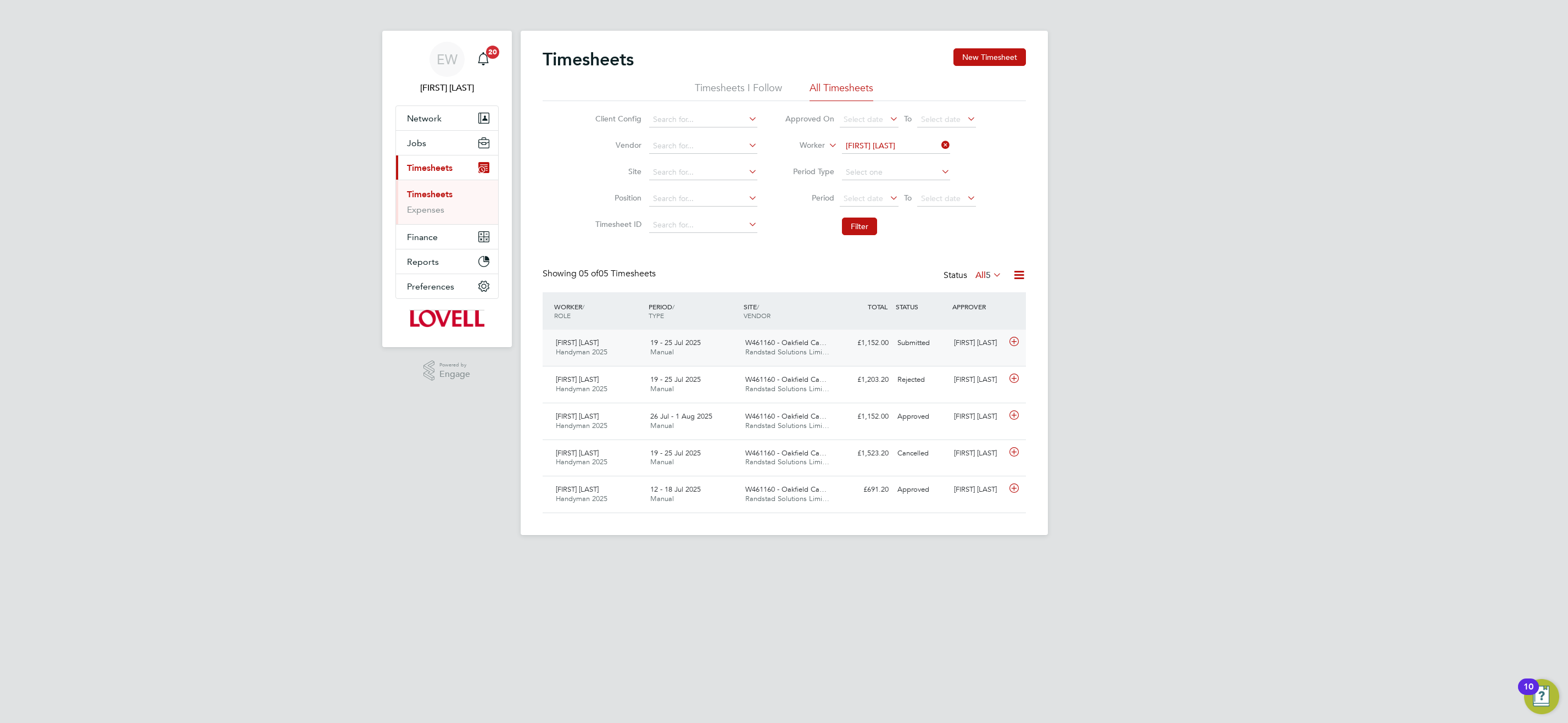 click on "Jano Veneti Handyman 2025   19 - 25 Jul 2025 19 - 25 Jul 2025 Manual W461160 - Oakfield Ca… Randstad Solutions Limi… £1,152.00 Submitted Submitted Neil Palmer" 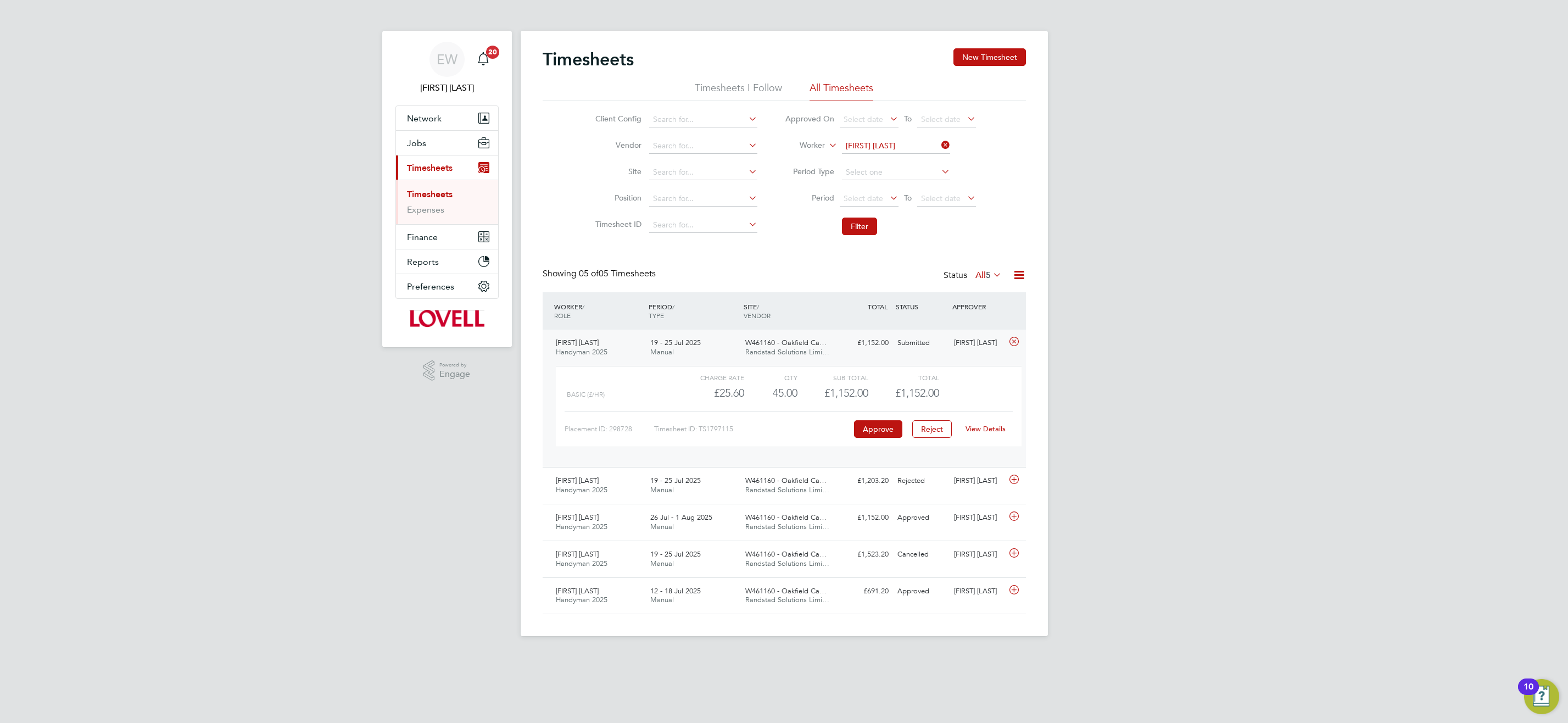 click on "View Details" 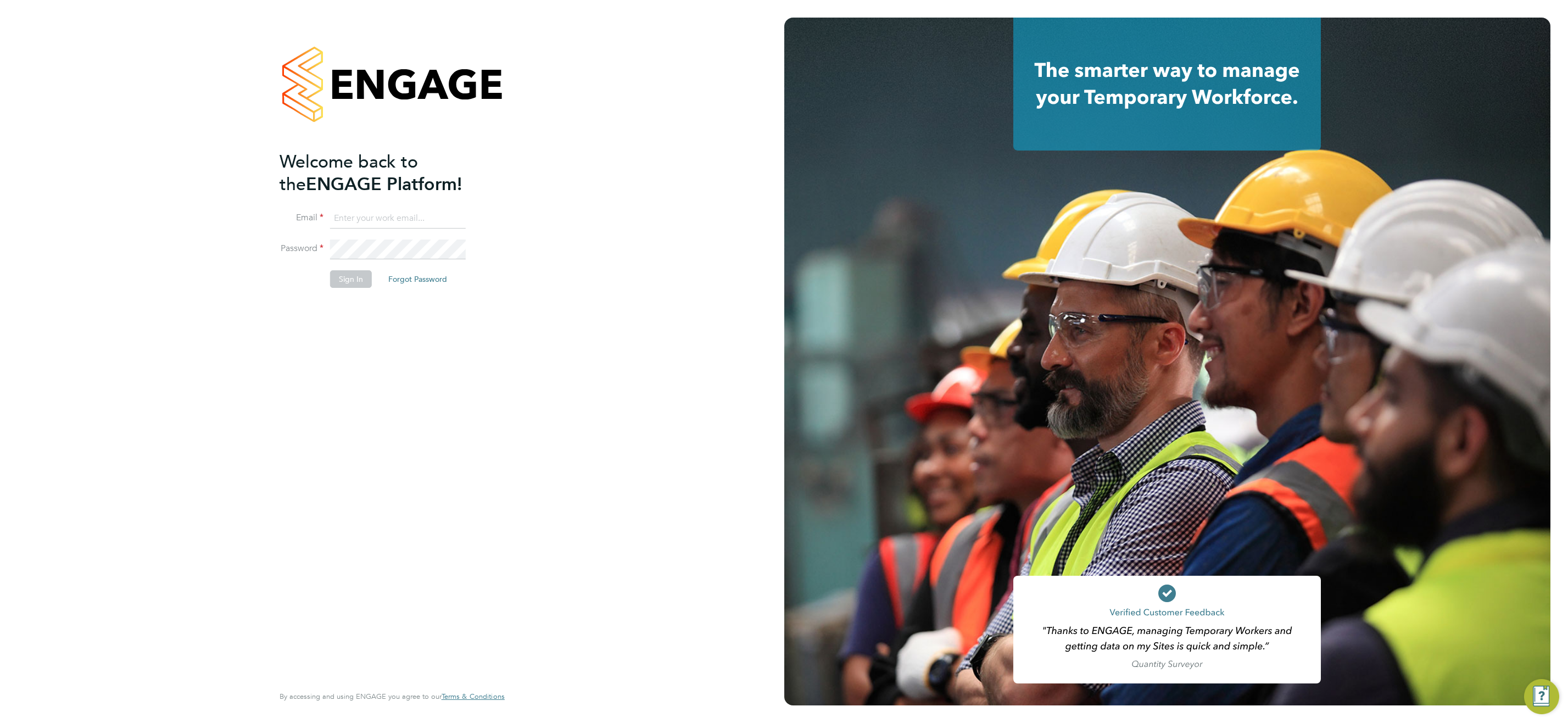 scroll, scrollTop: 0, scrollLeft: 0, axis: both 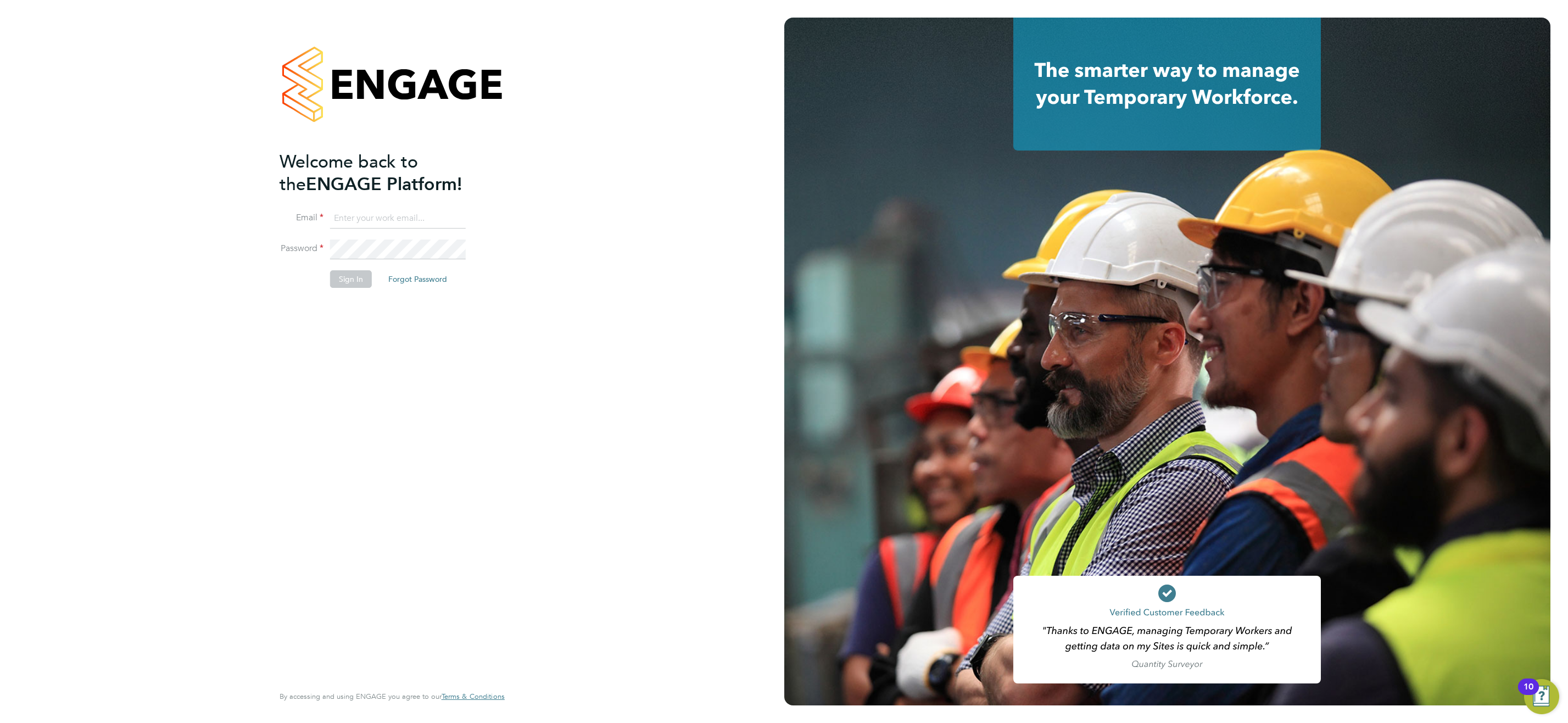 type on "labourdeskmslv@randstadcpe.com" 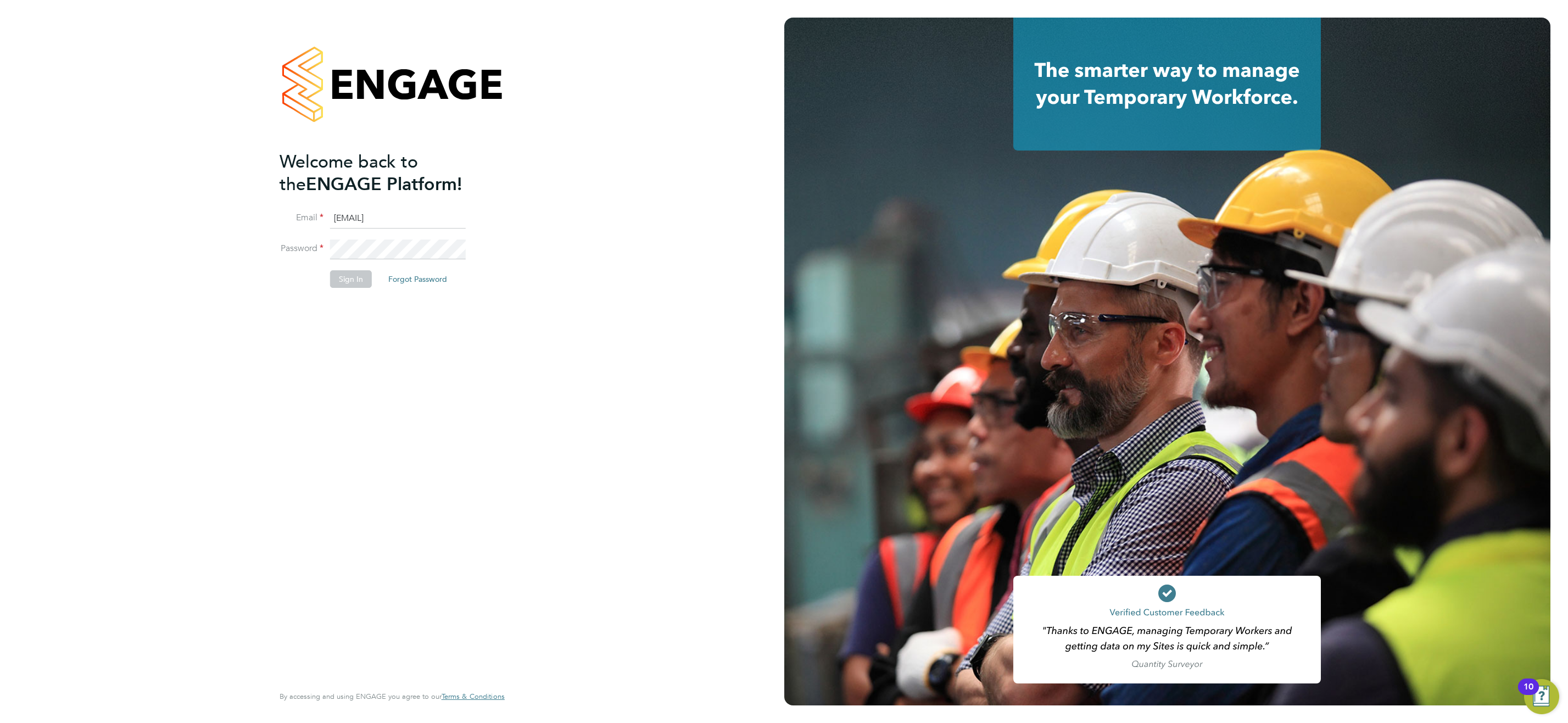 click on "Sign In" 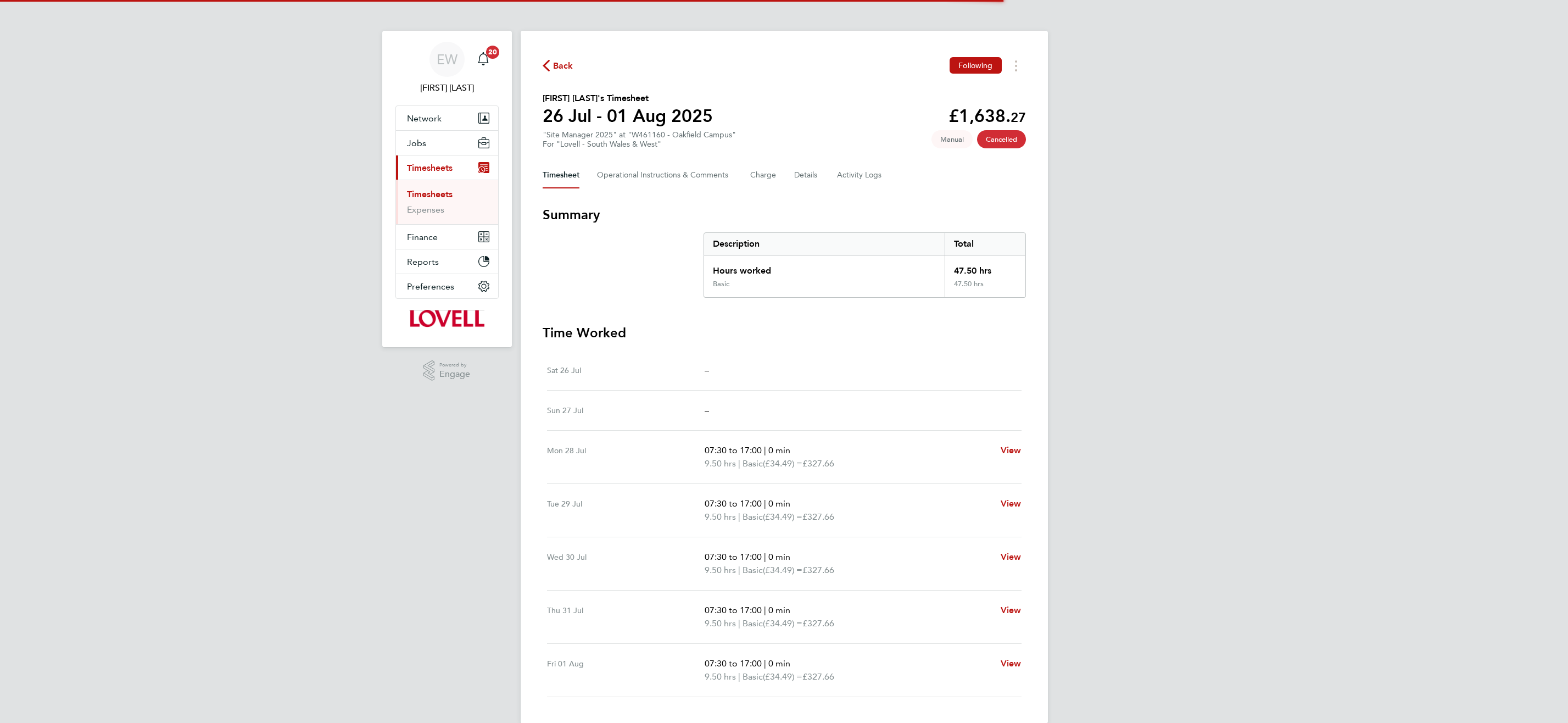 scroll, scrollTop: 0, scrollLeft: 0, axis: both 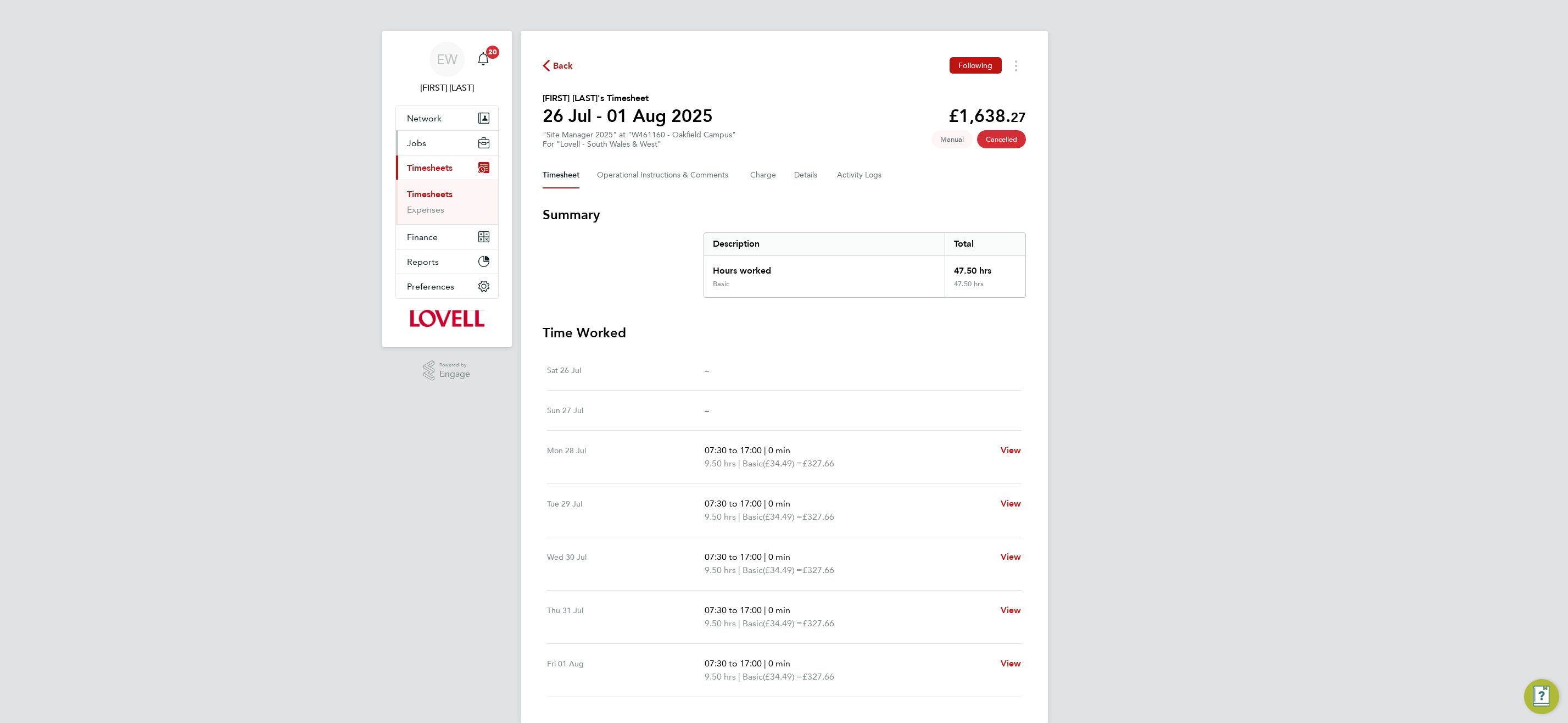 click on "Jobs" at bounding box center (416, 143) 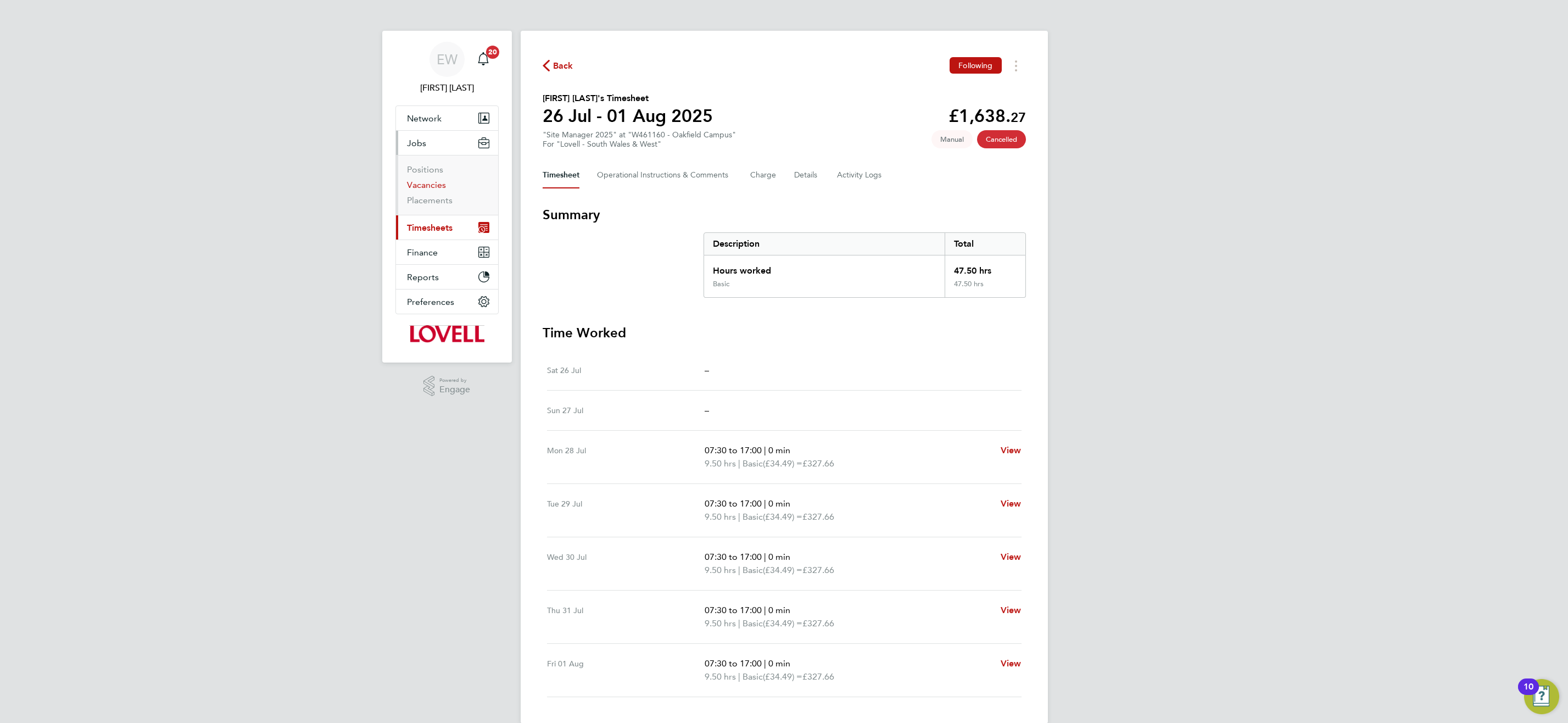 click on "Vacancies" at bounding box center [426, 185] 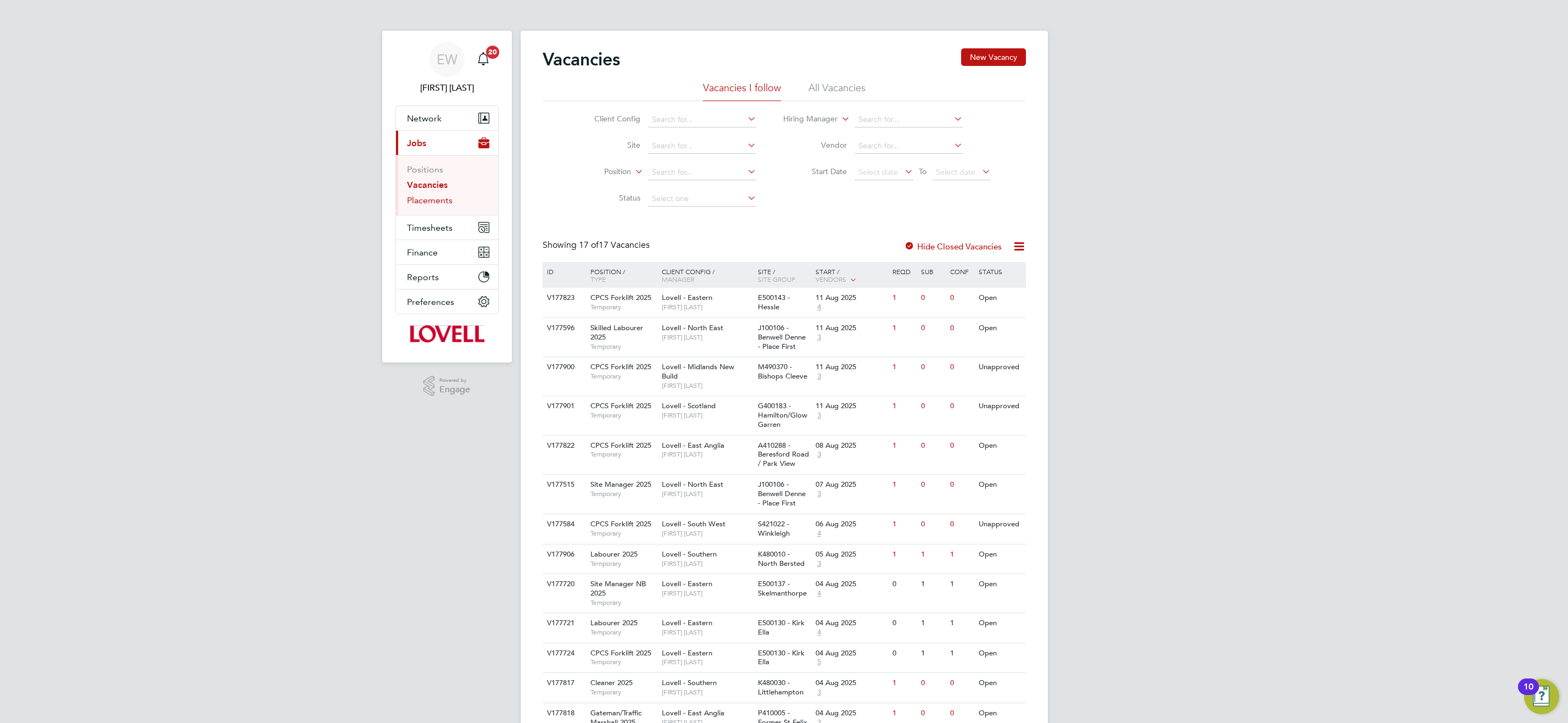 click on "Placements" at bounding box center (429, 200) 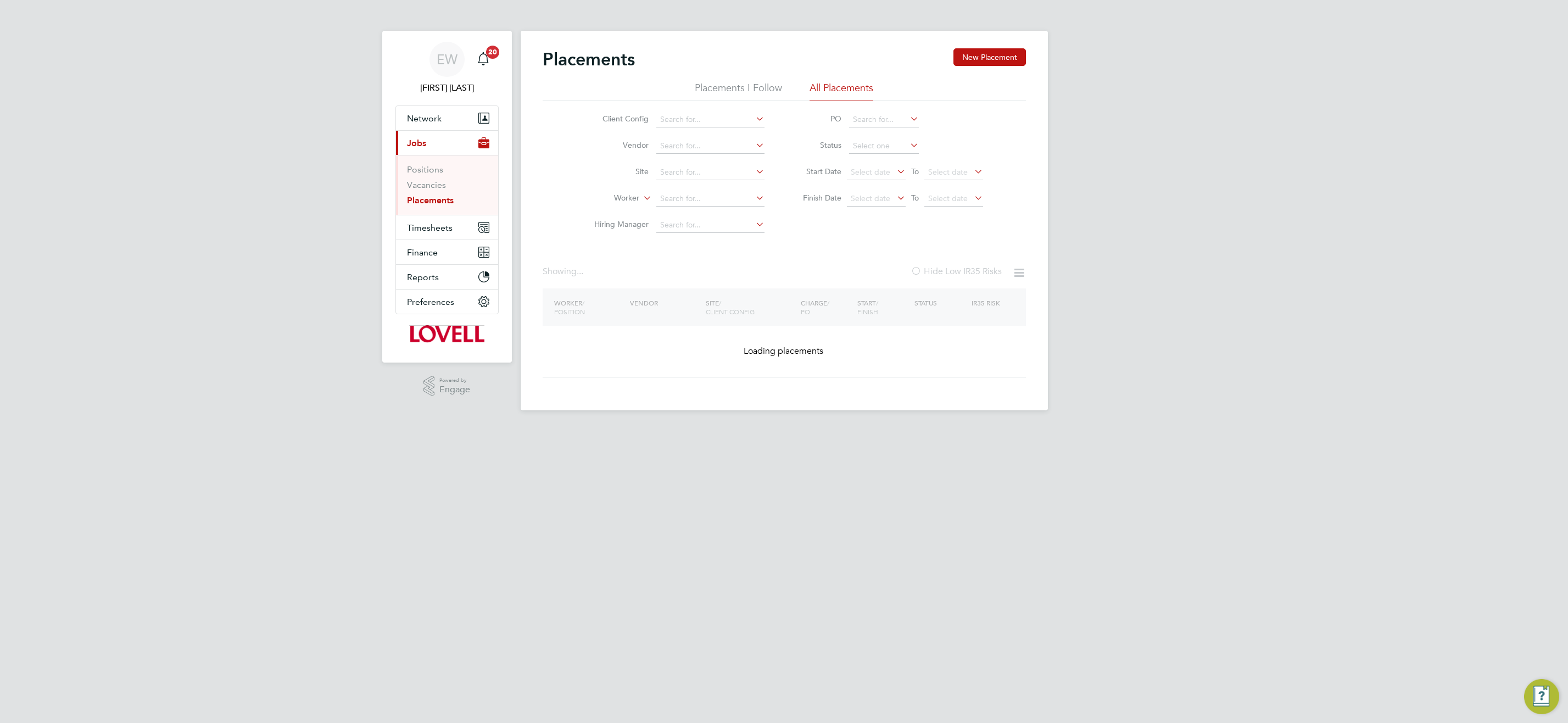 click 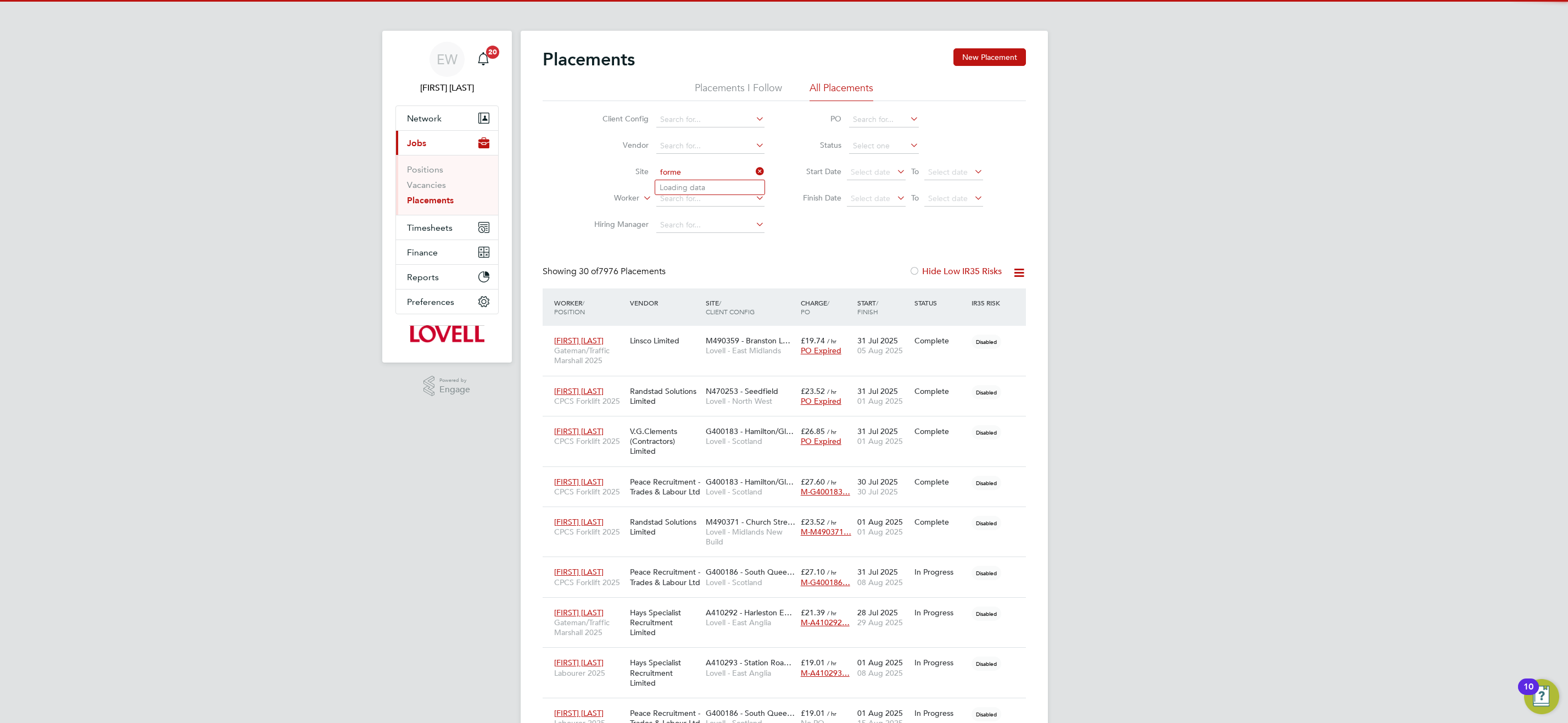scroll, scrollTop: 5, scrollLeft: 5, axis: both 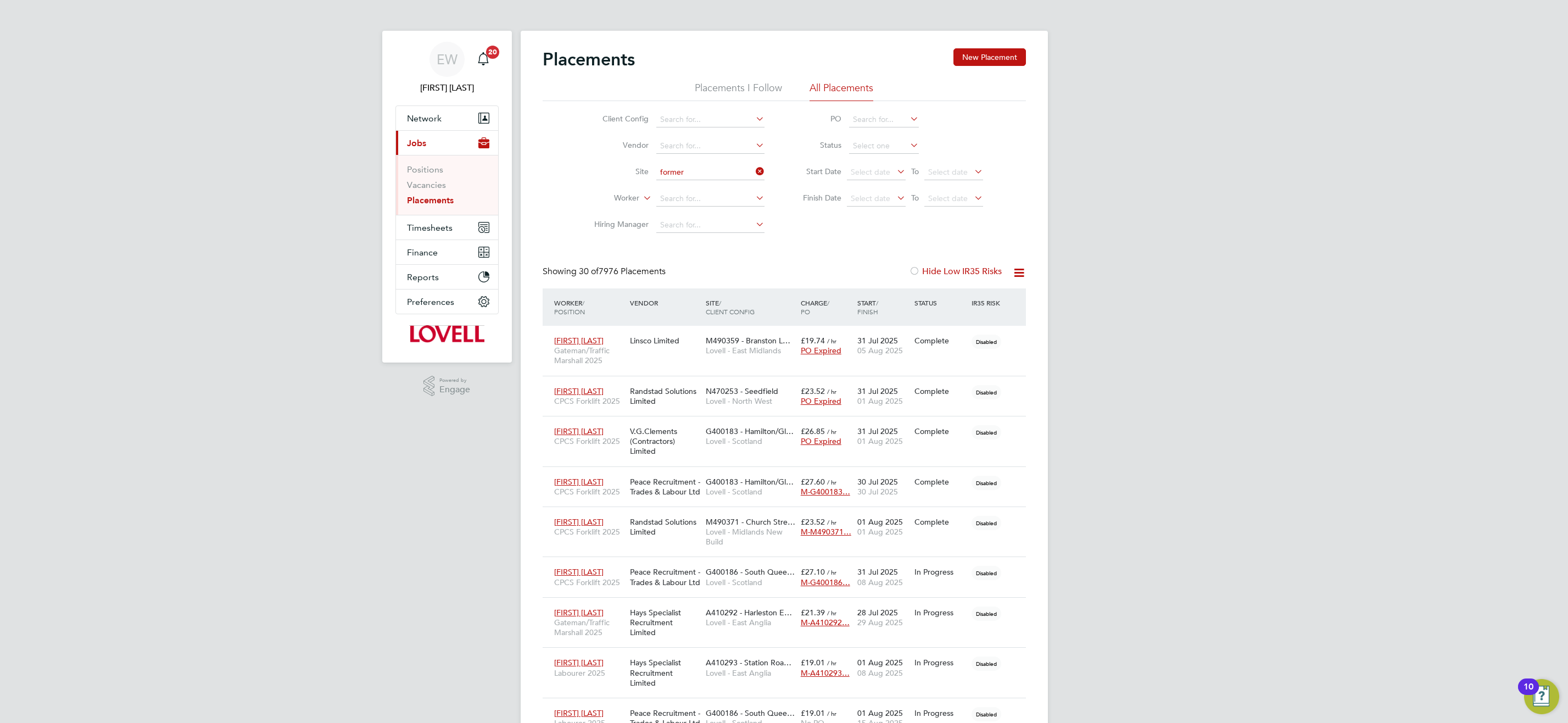 click on "P410005 -  Former  St Felix Middle School" 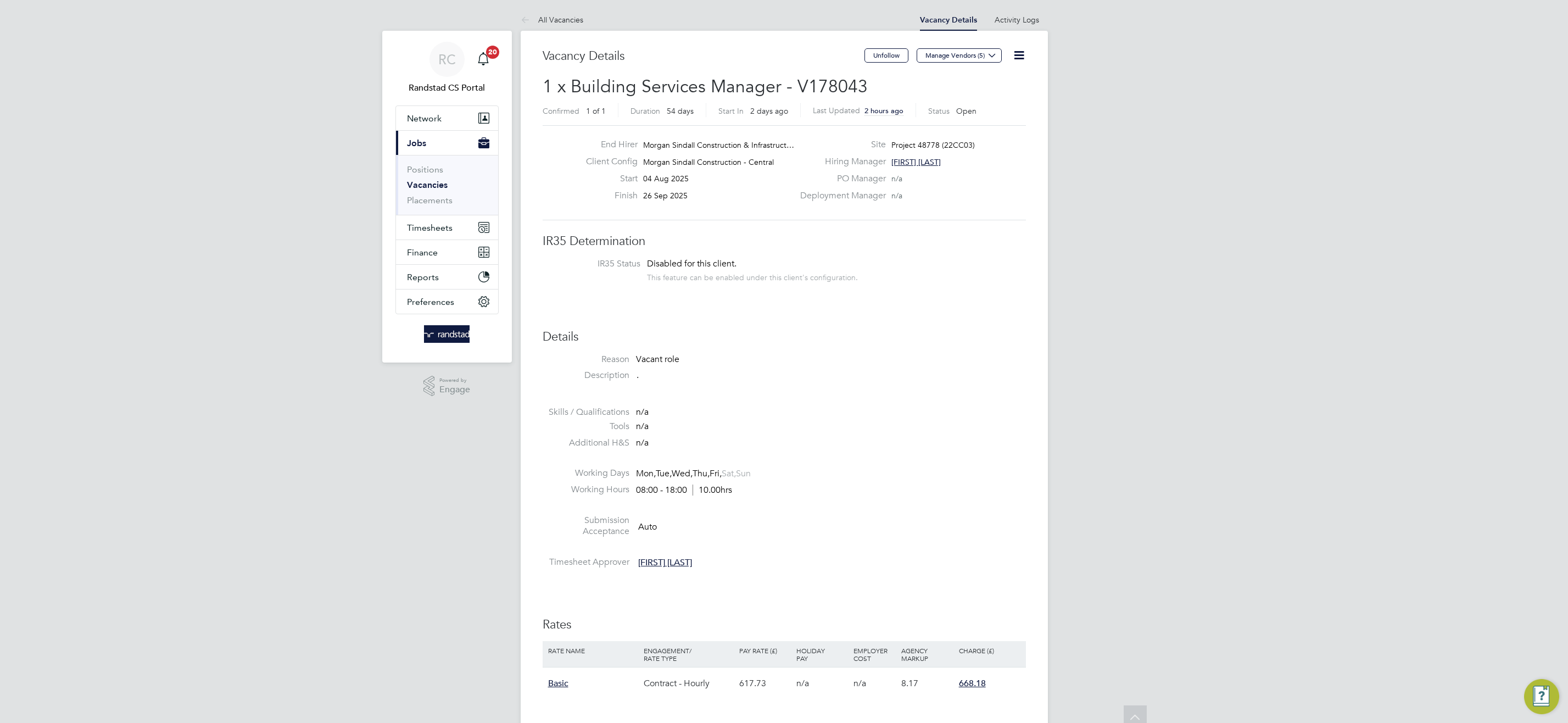 scroll, scrollTop: 0, scrollLeft: 0, axis: both 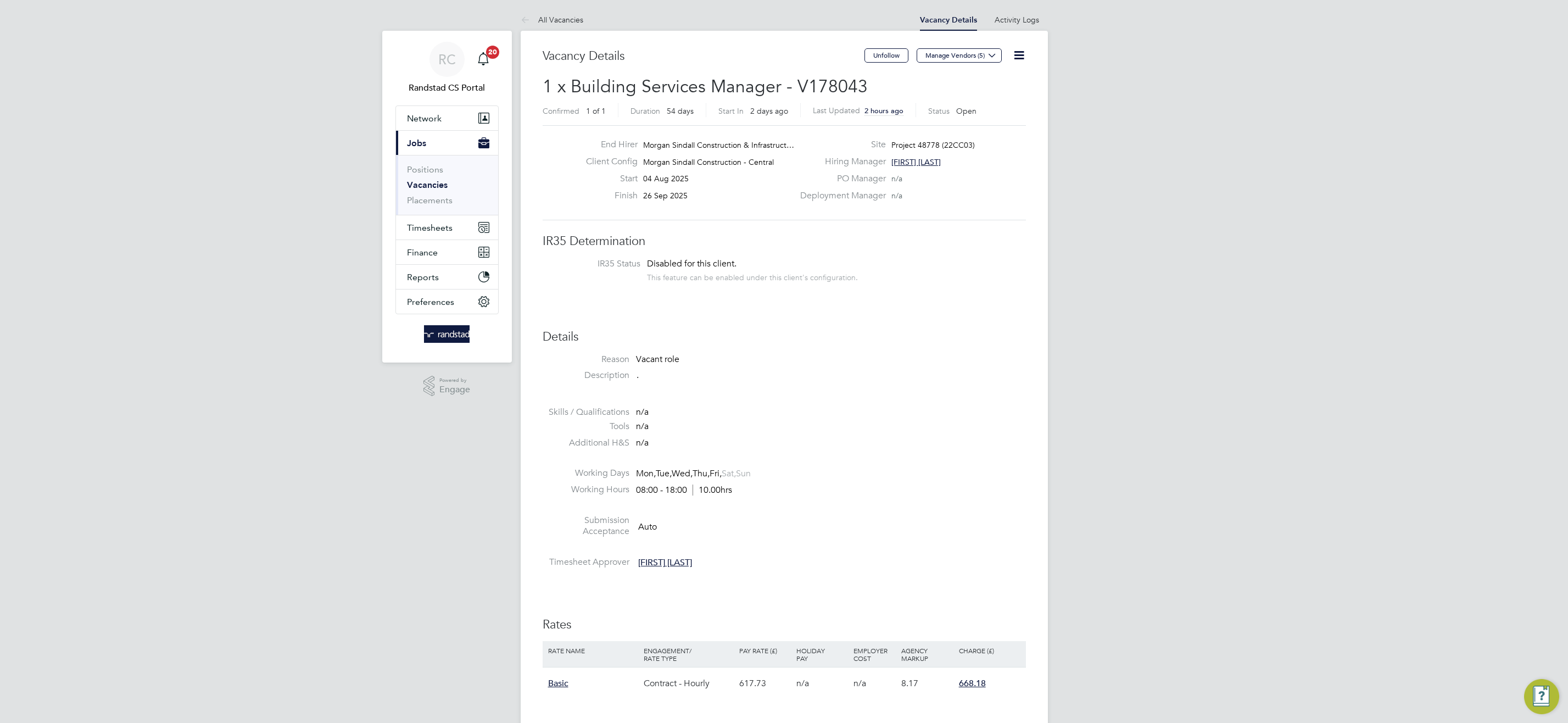 click on "Vacancies" at bounding box center [427, 185] 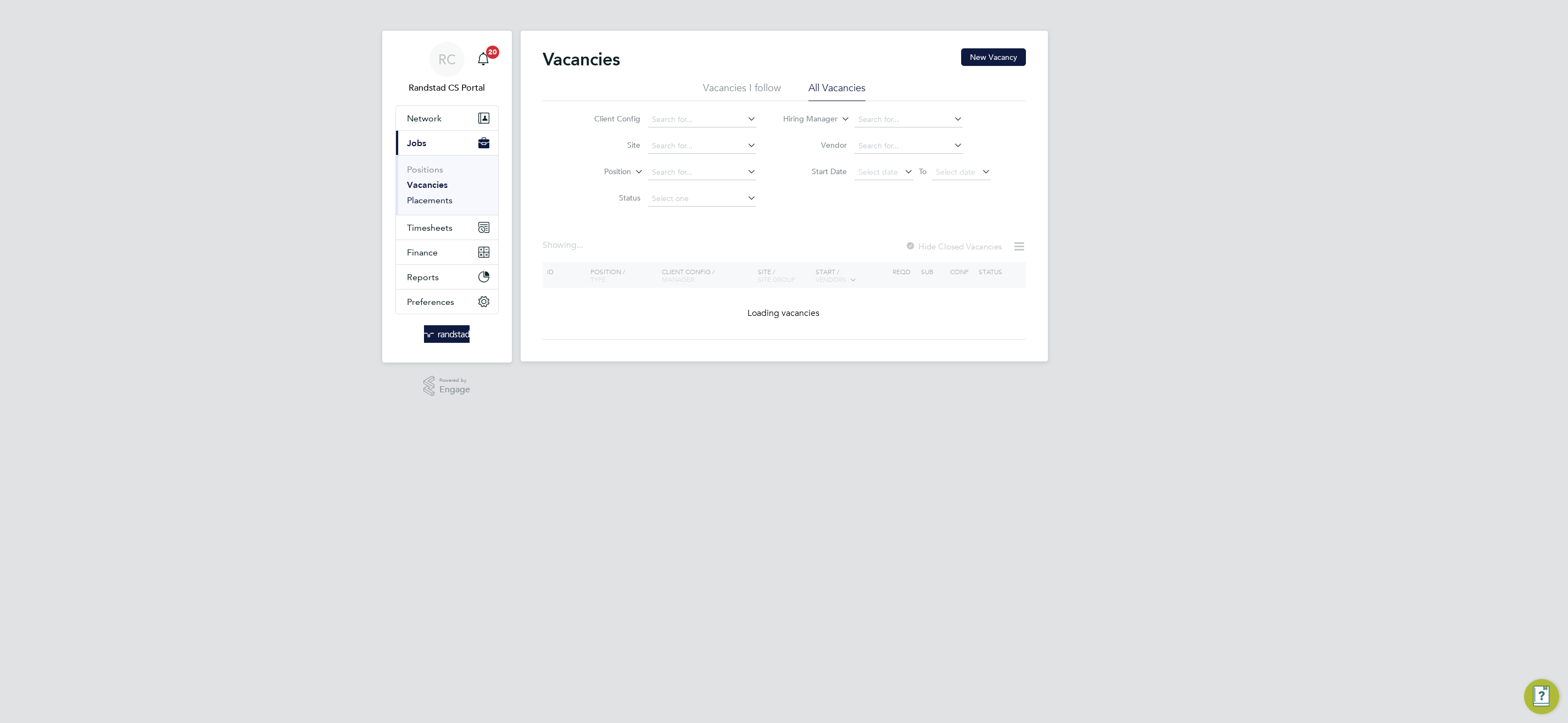 click on "Placements" at bounding box center (429, 200) 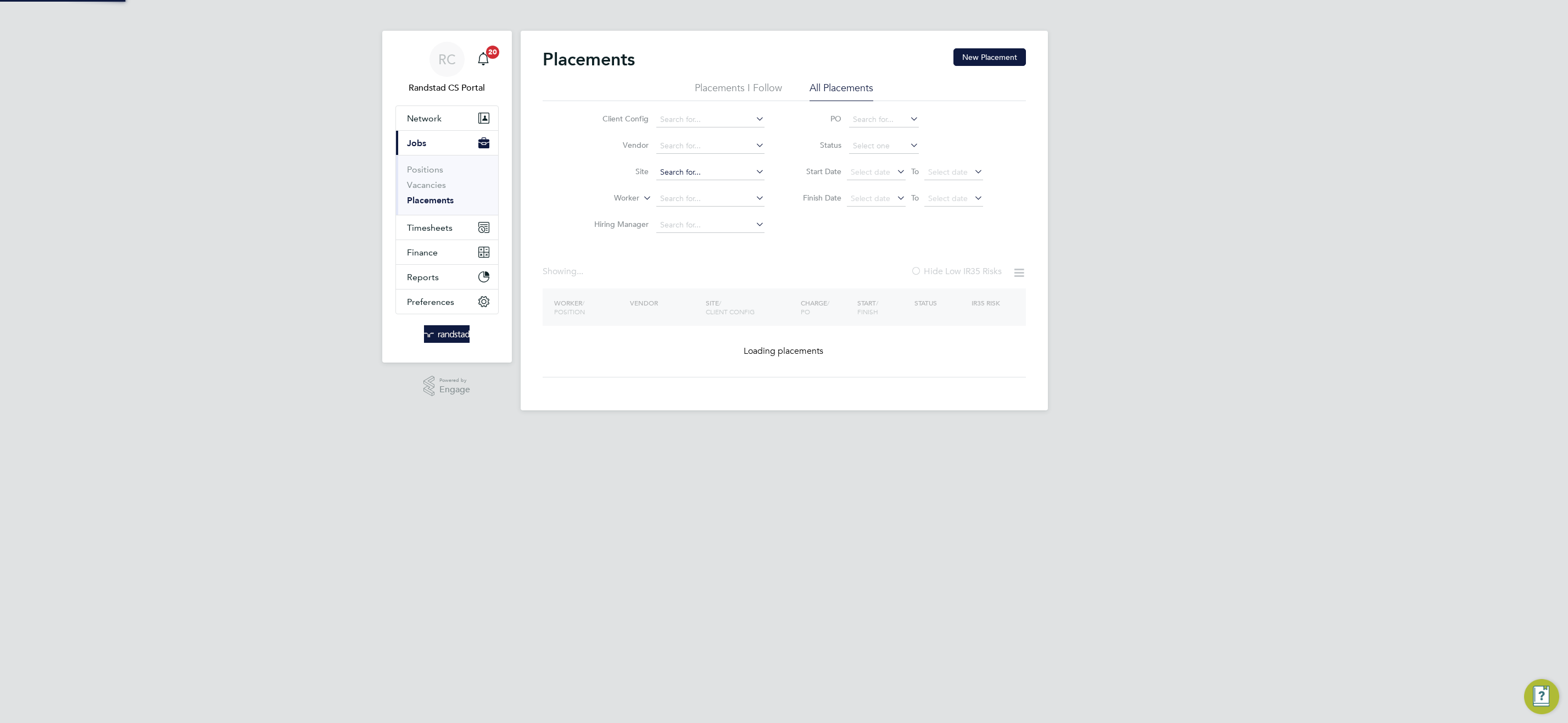 click 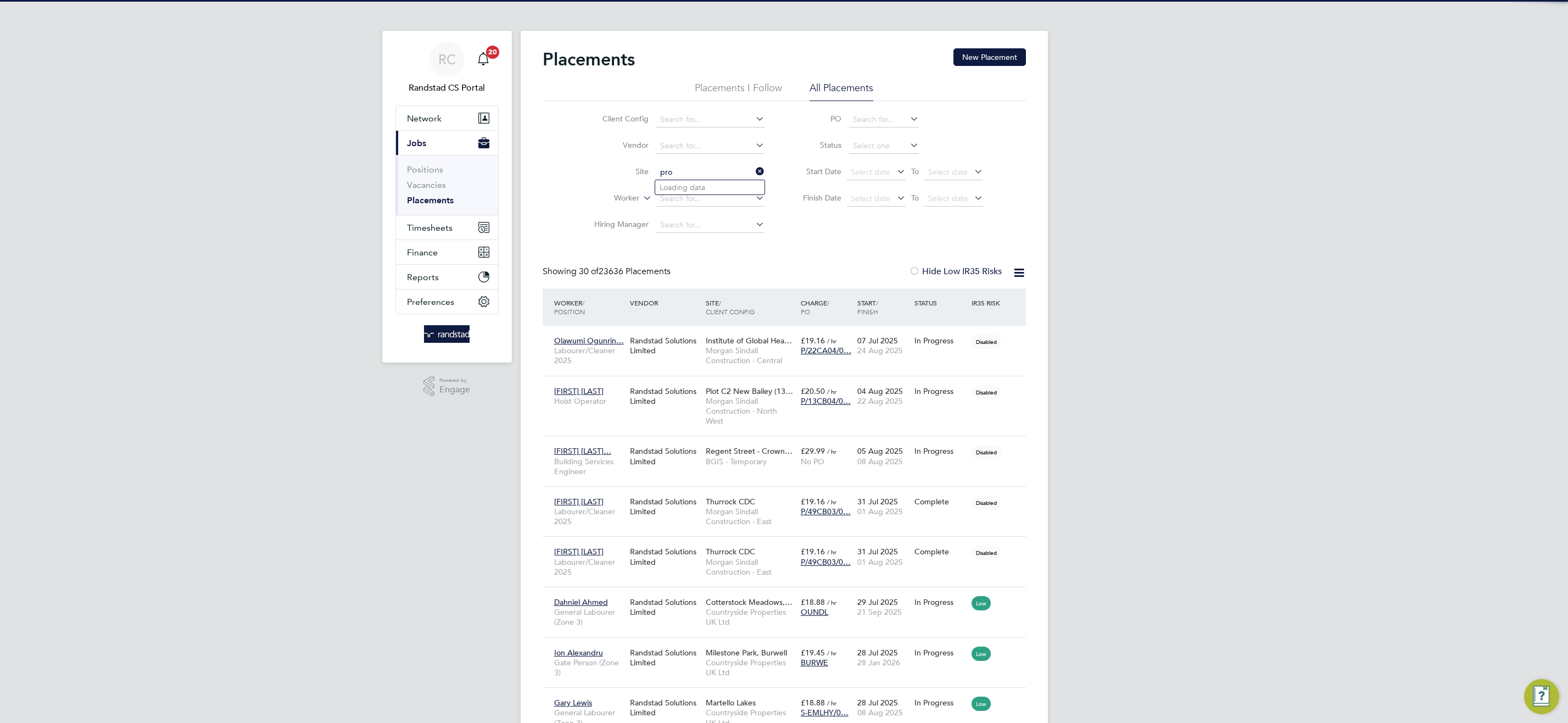 scroll, scrollTop: 5, scrollLeft: 5, axis: both 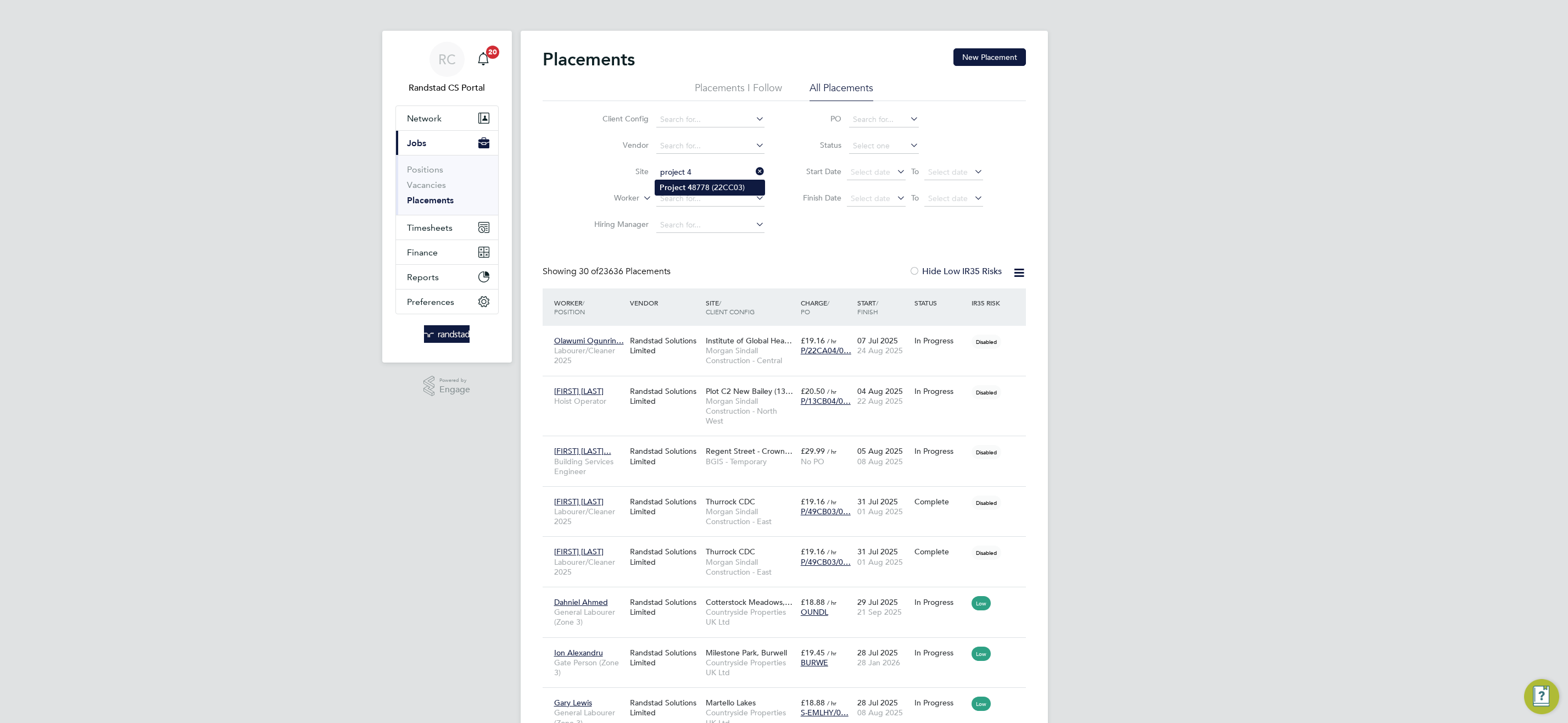 click on "Project   4 8778 (22CC03)" 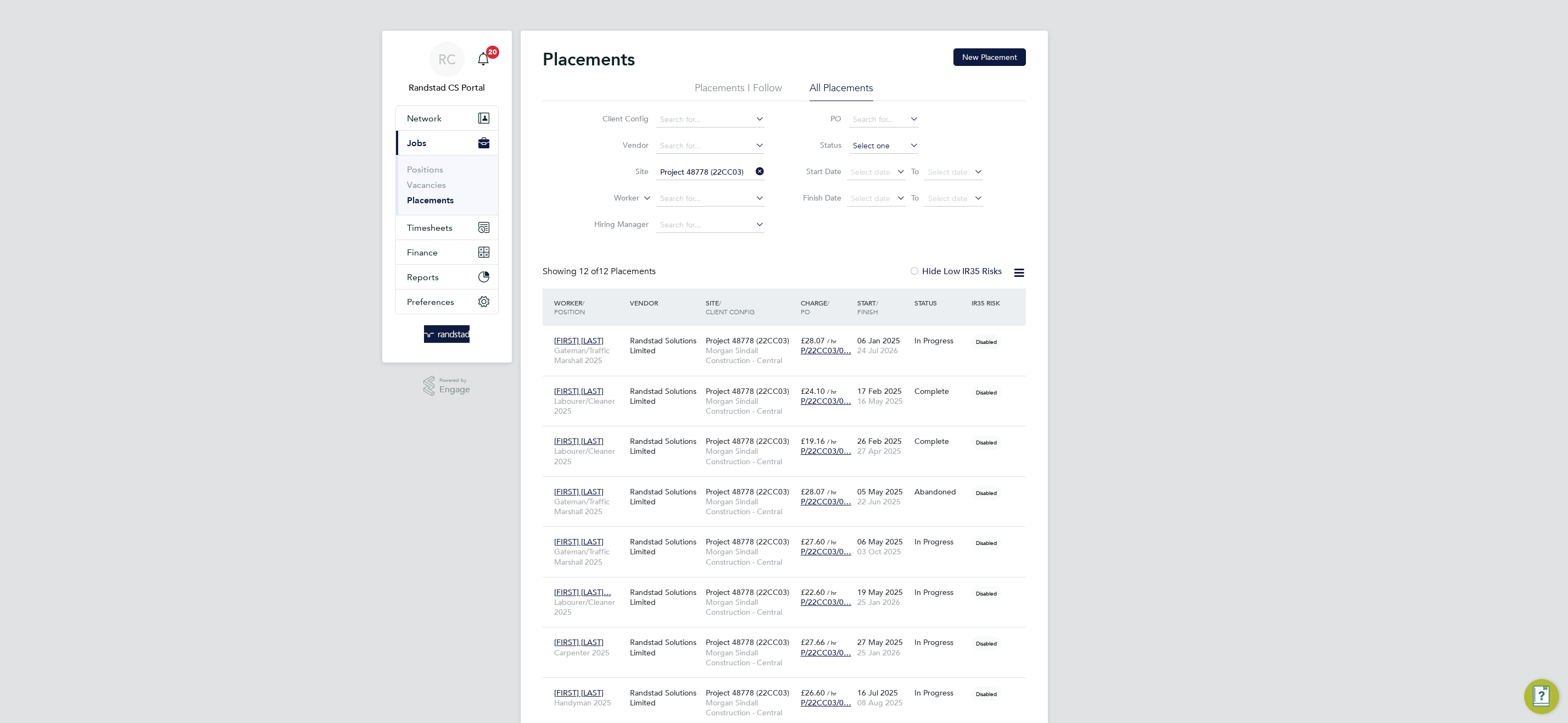 click 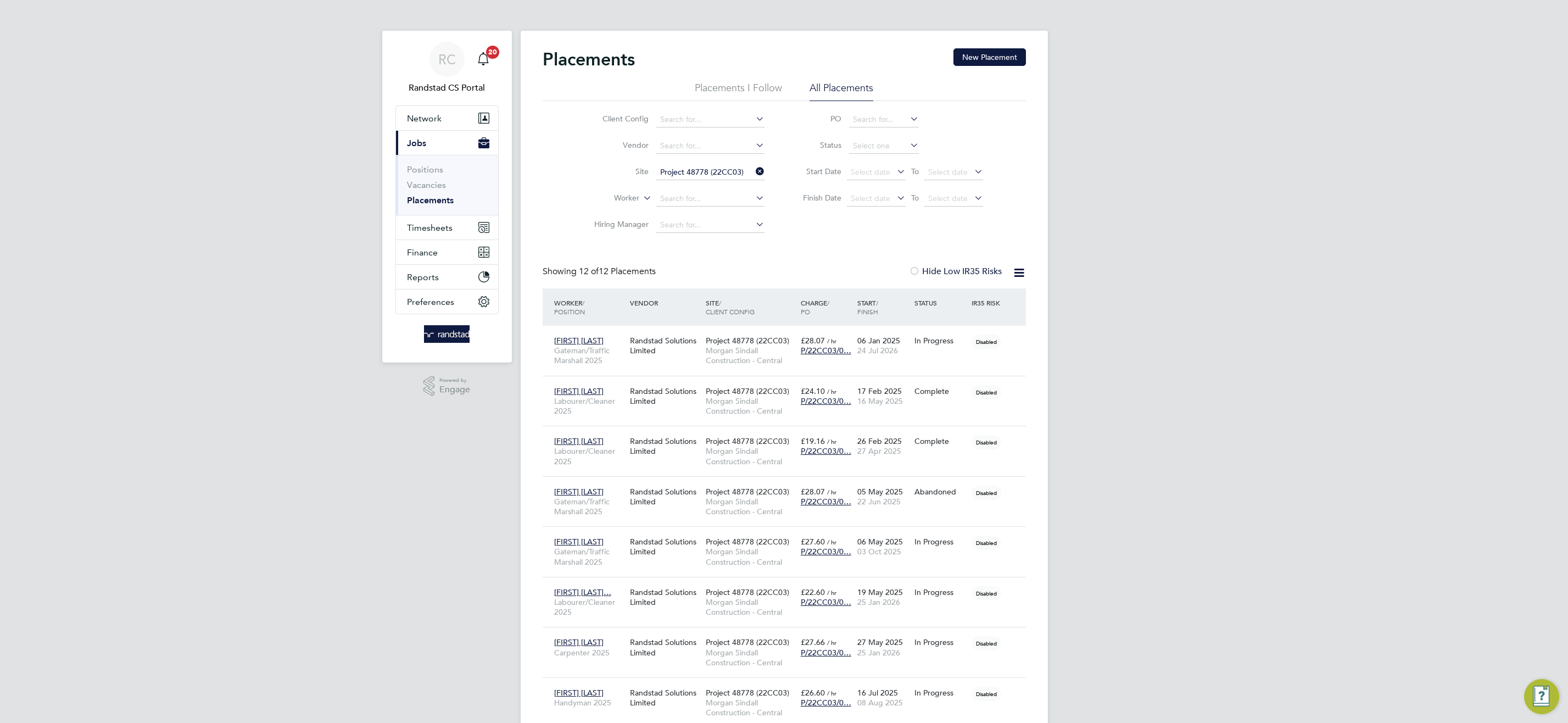click on "In Progress" 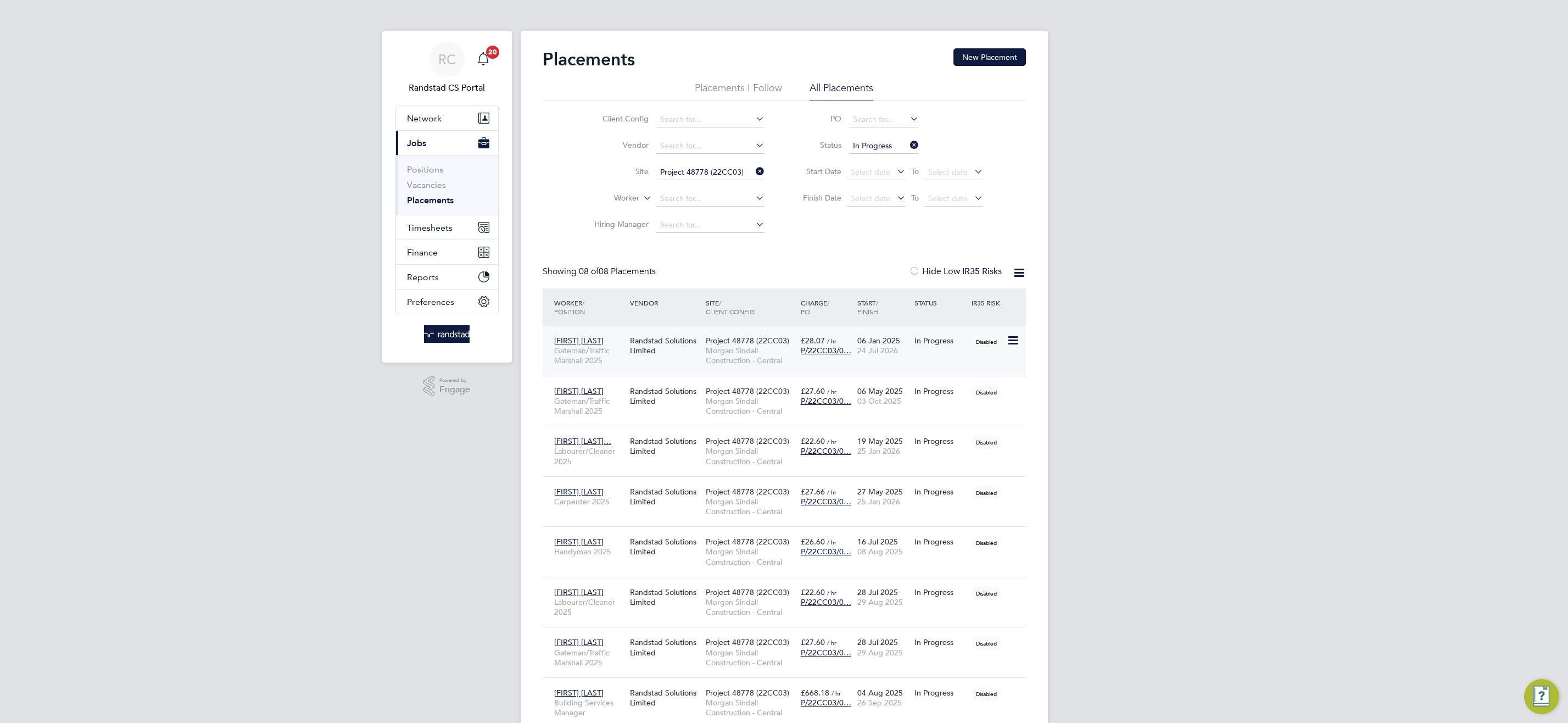 click on "Morgan Sindall Construction - Central" 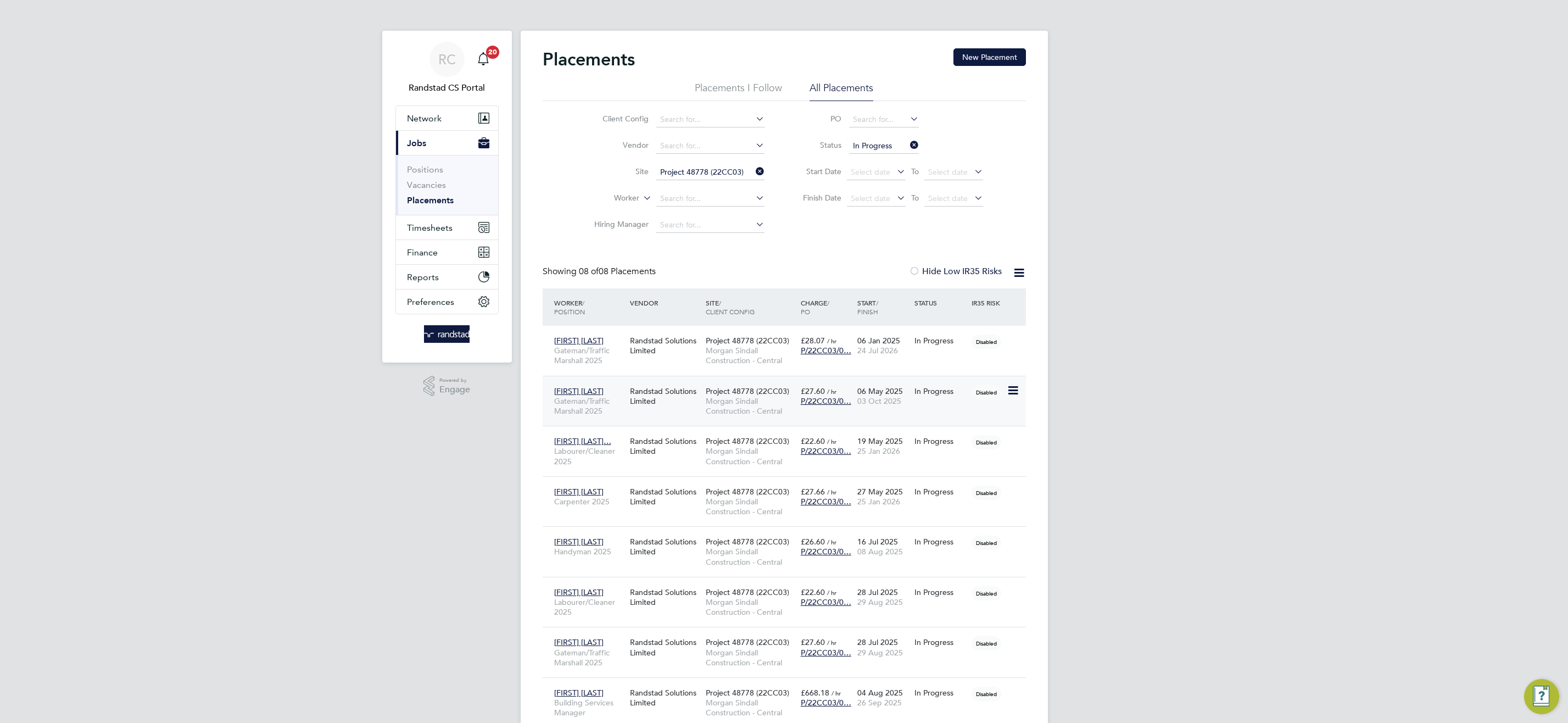 click on "Project 48778 (22CC03)" 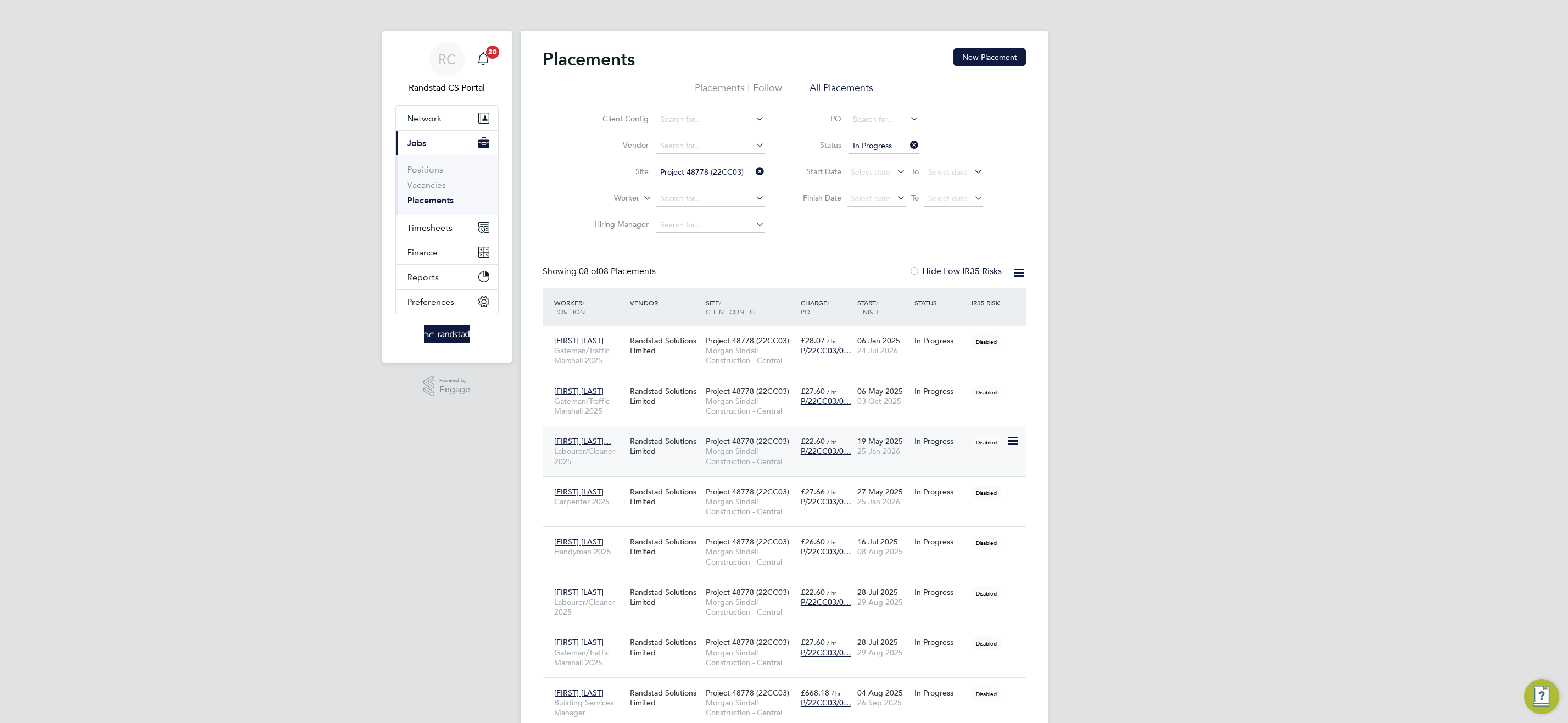 click on "Morgan Sindall Construction - Central" 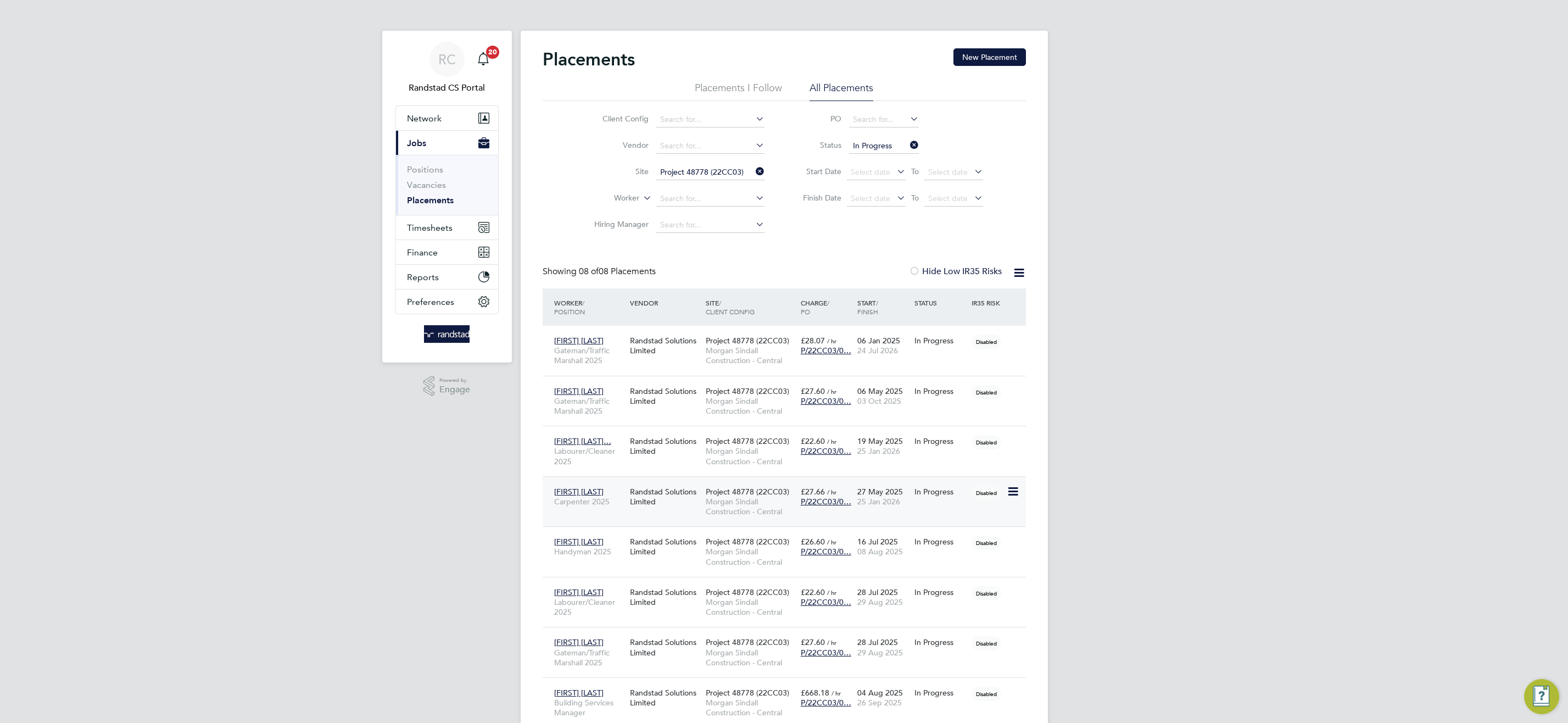 click on "Morgan Sindall Construction - Central" 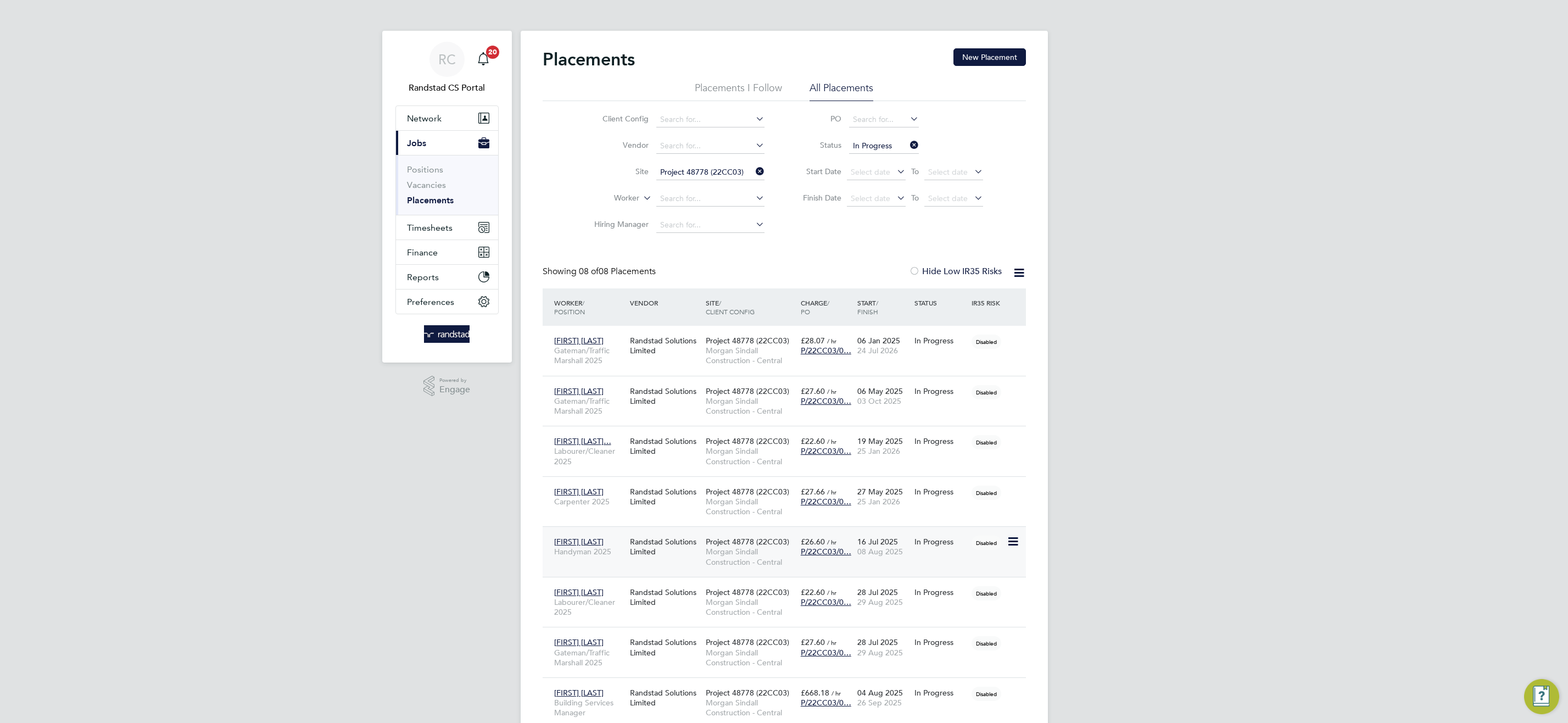 click on "Randstad Solutions Limited" 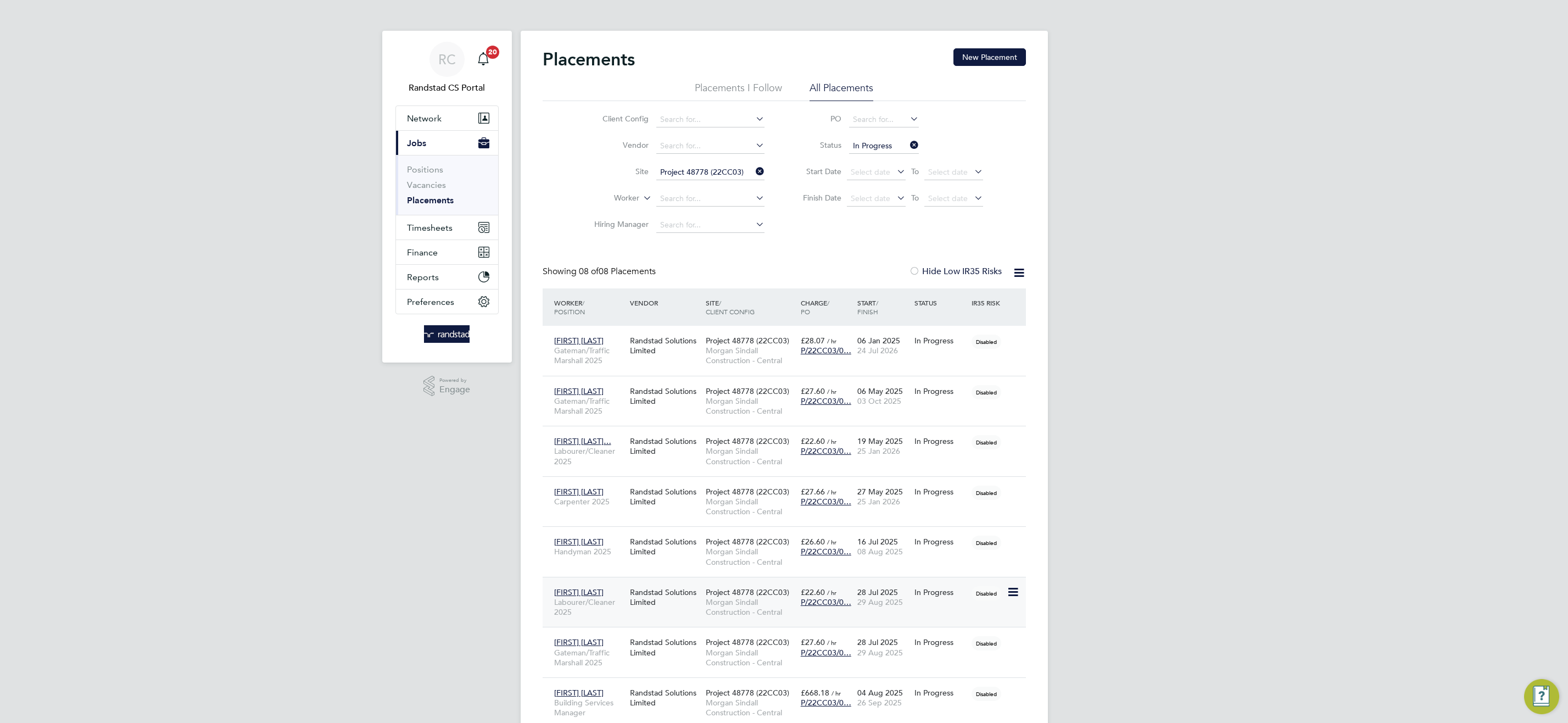click on "Randstad Solutions Limited" 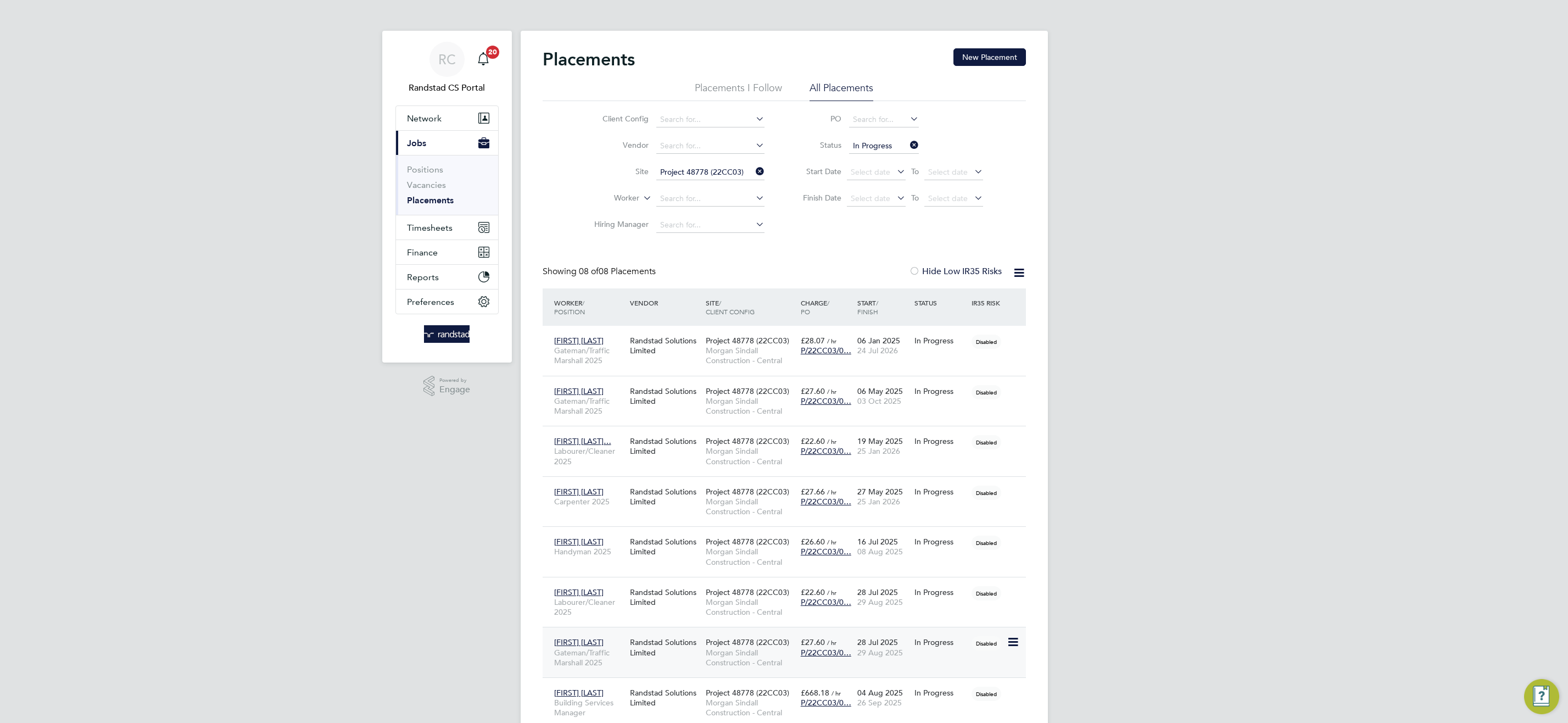 click on "Randstad Solutions Limited" 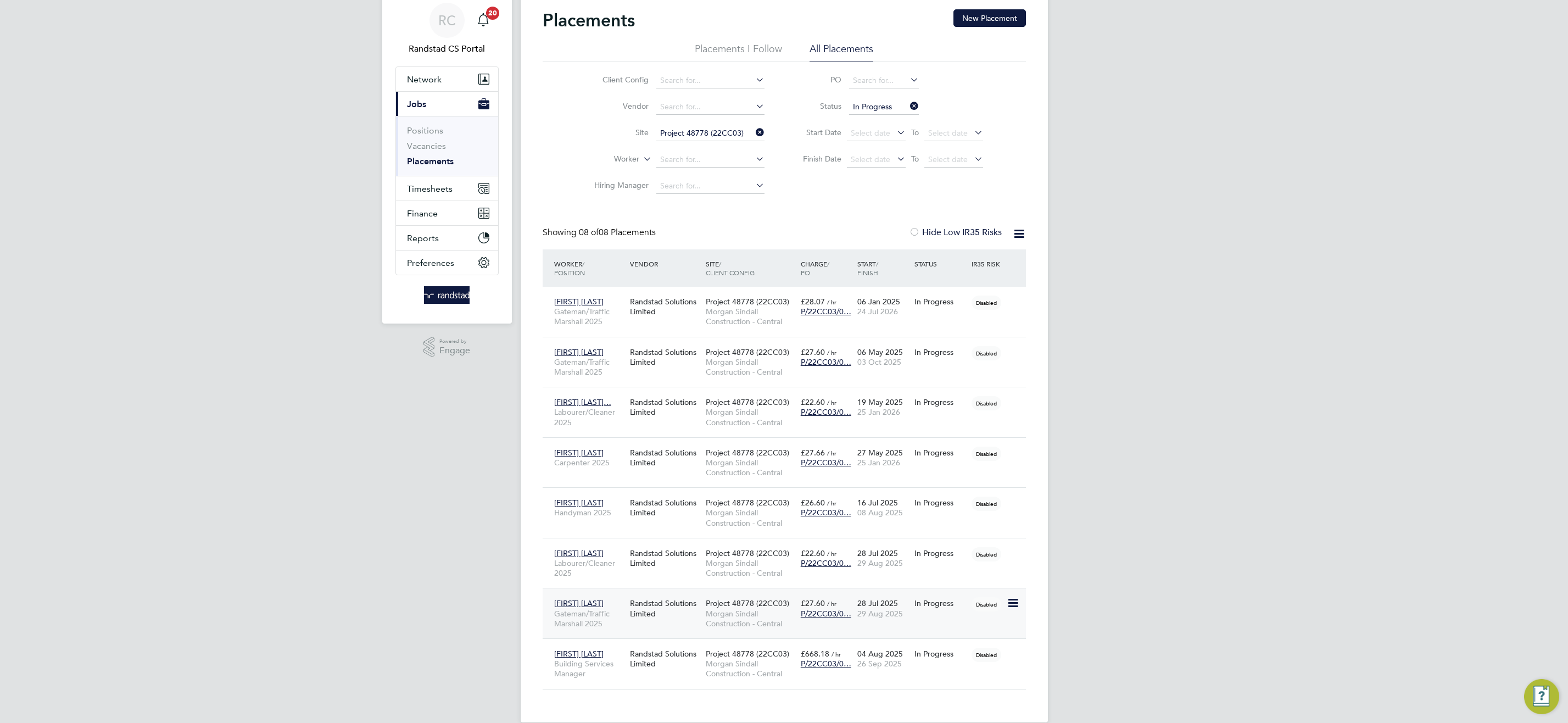 scroll, scrollTop: 56, scrollLeft: 0, axis: vertical 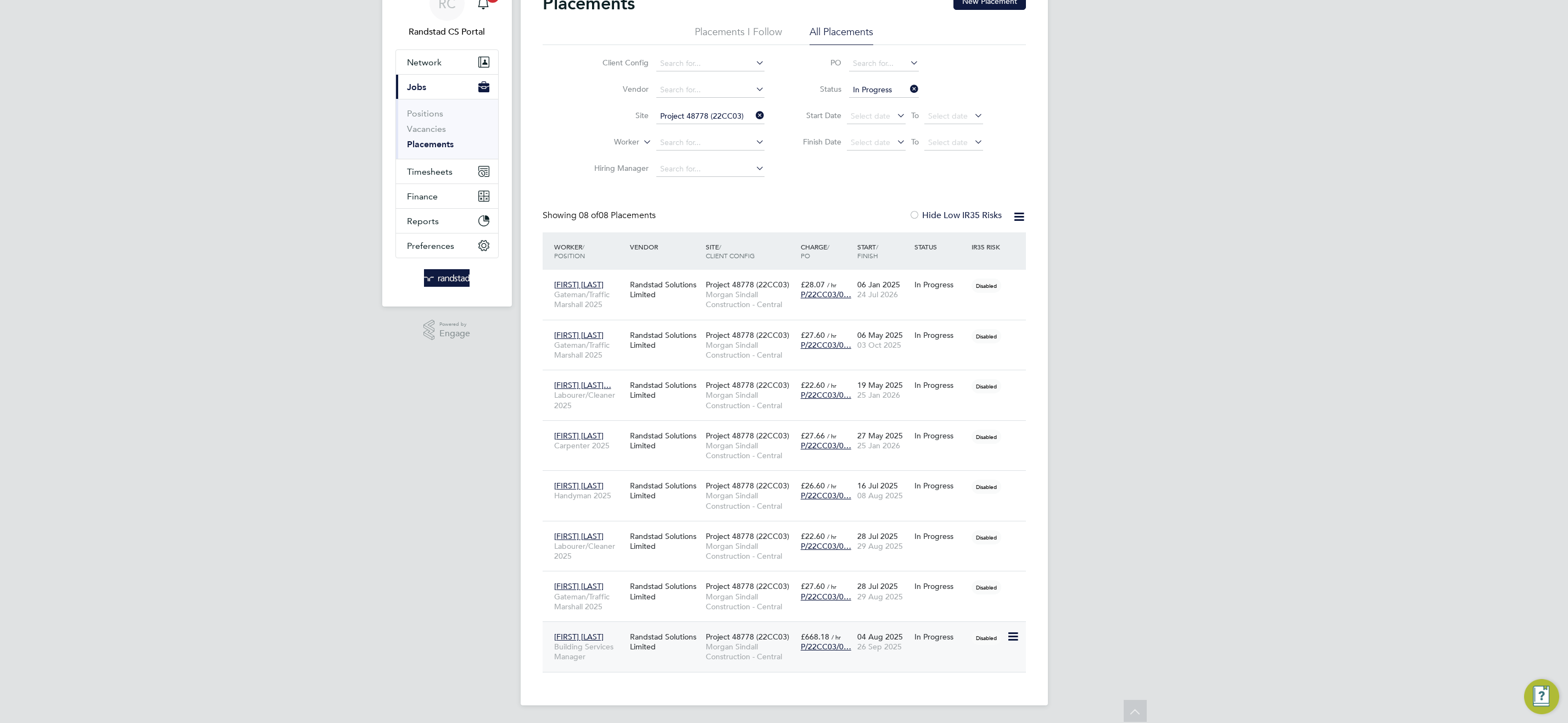 click on "Morgan Sindall Construction - Central" 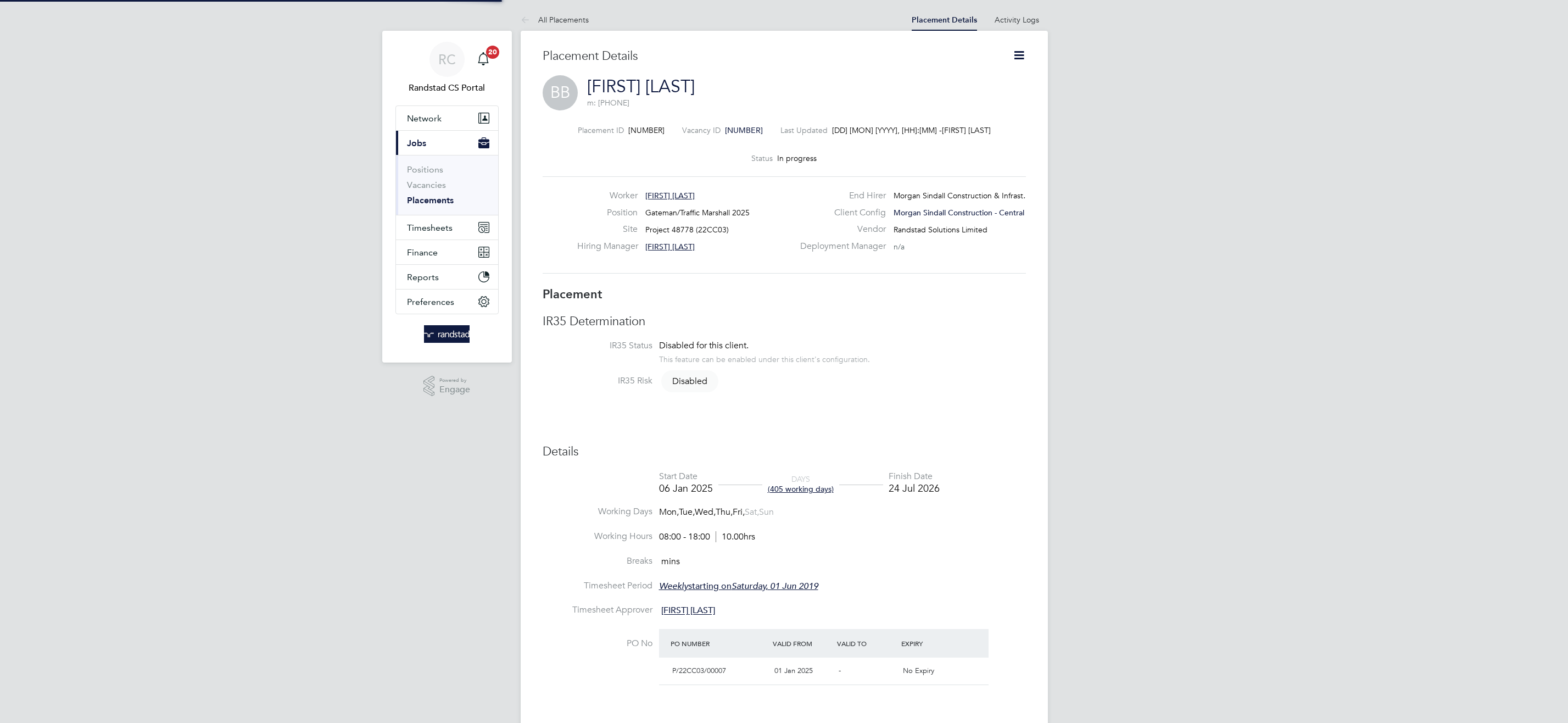 scroll, scrollTop: 0, scrollLeft: 0, axis: both 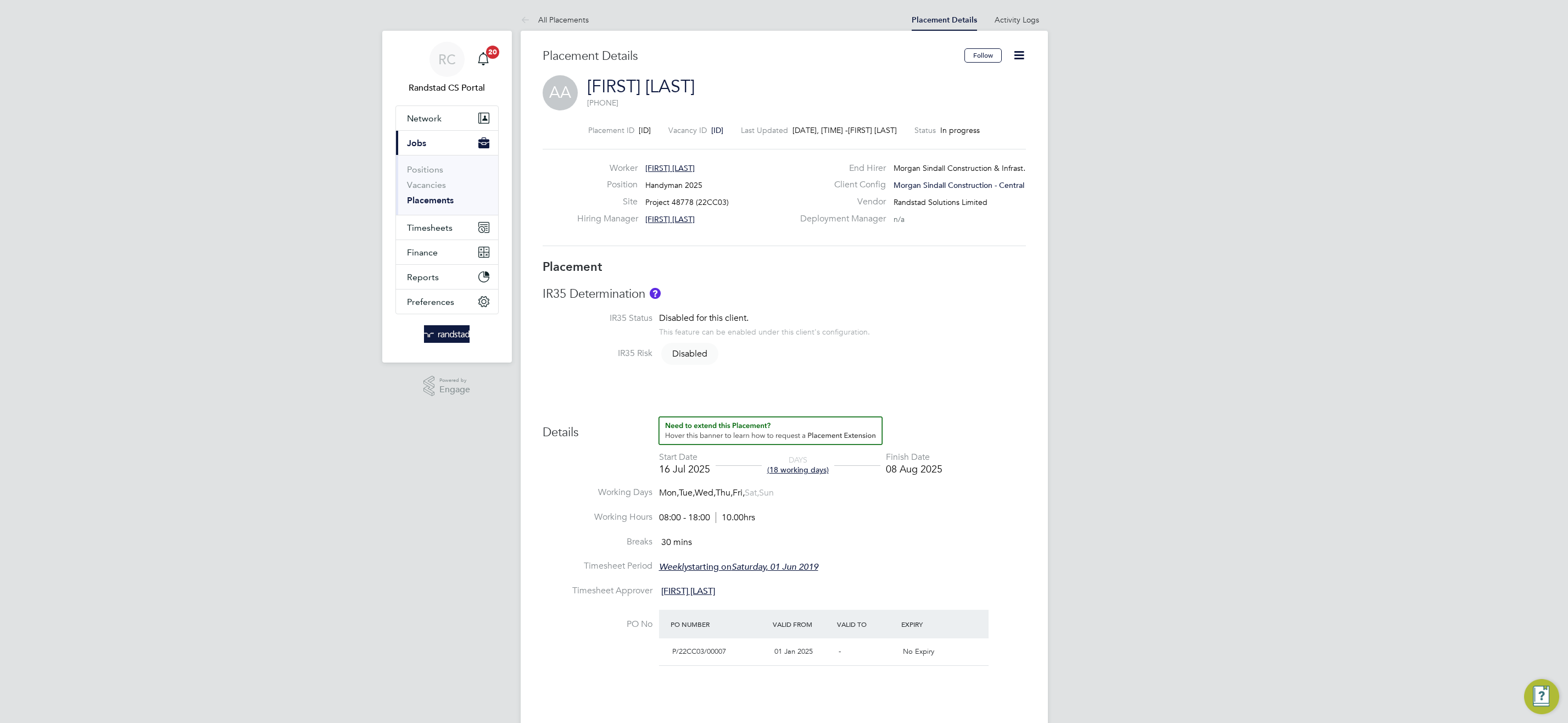 click 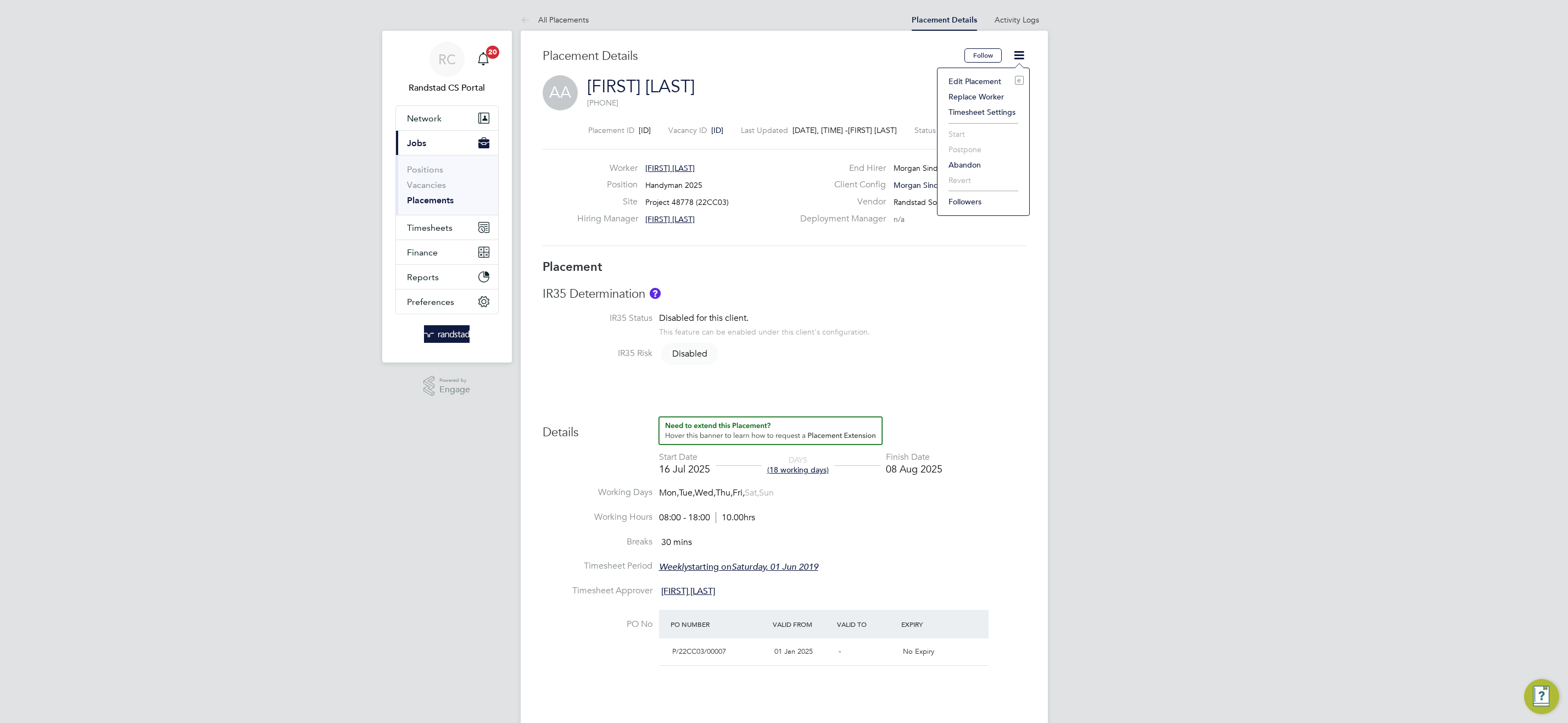 click on "Edit Placement e" 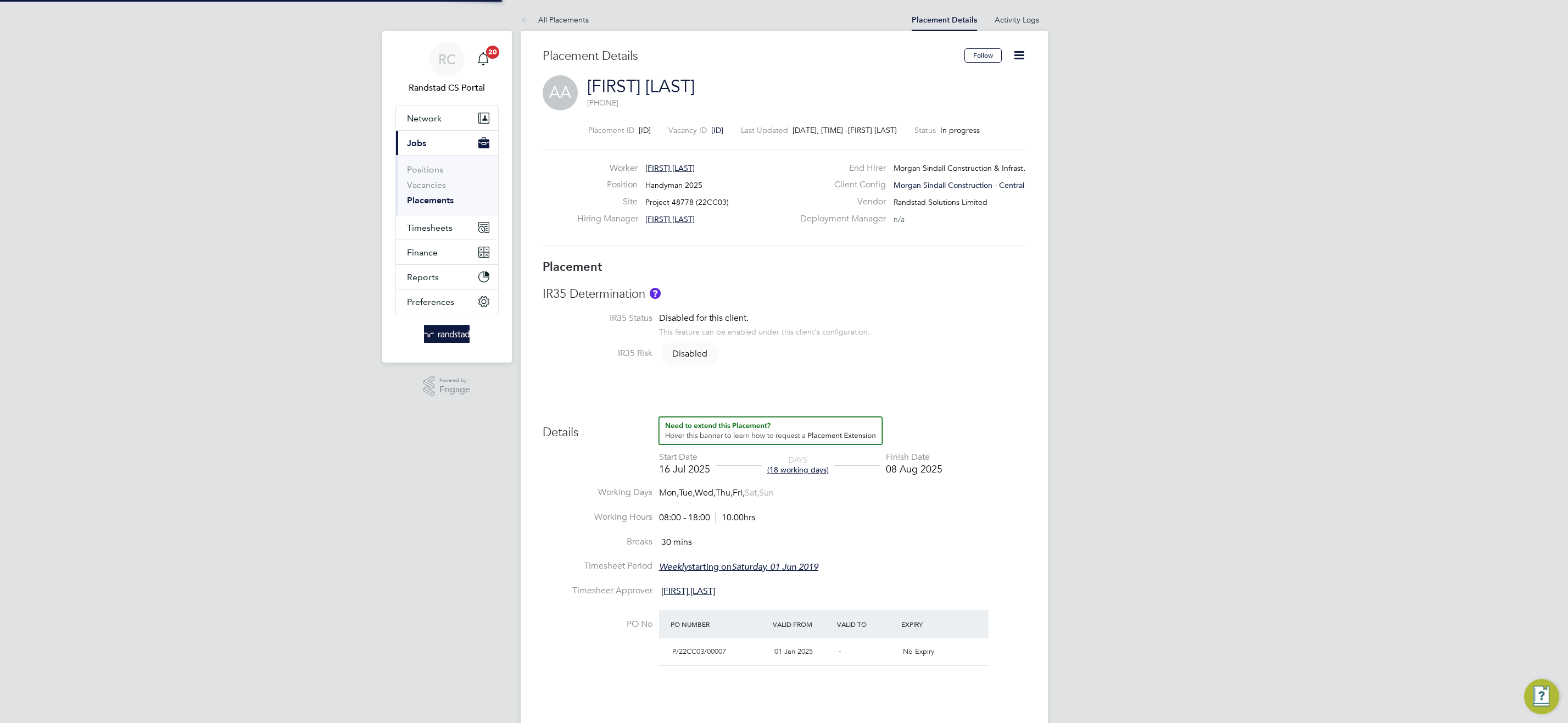 type on "Joe Golby" 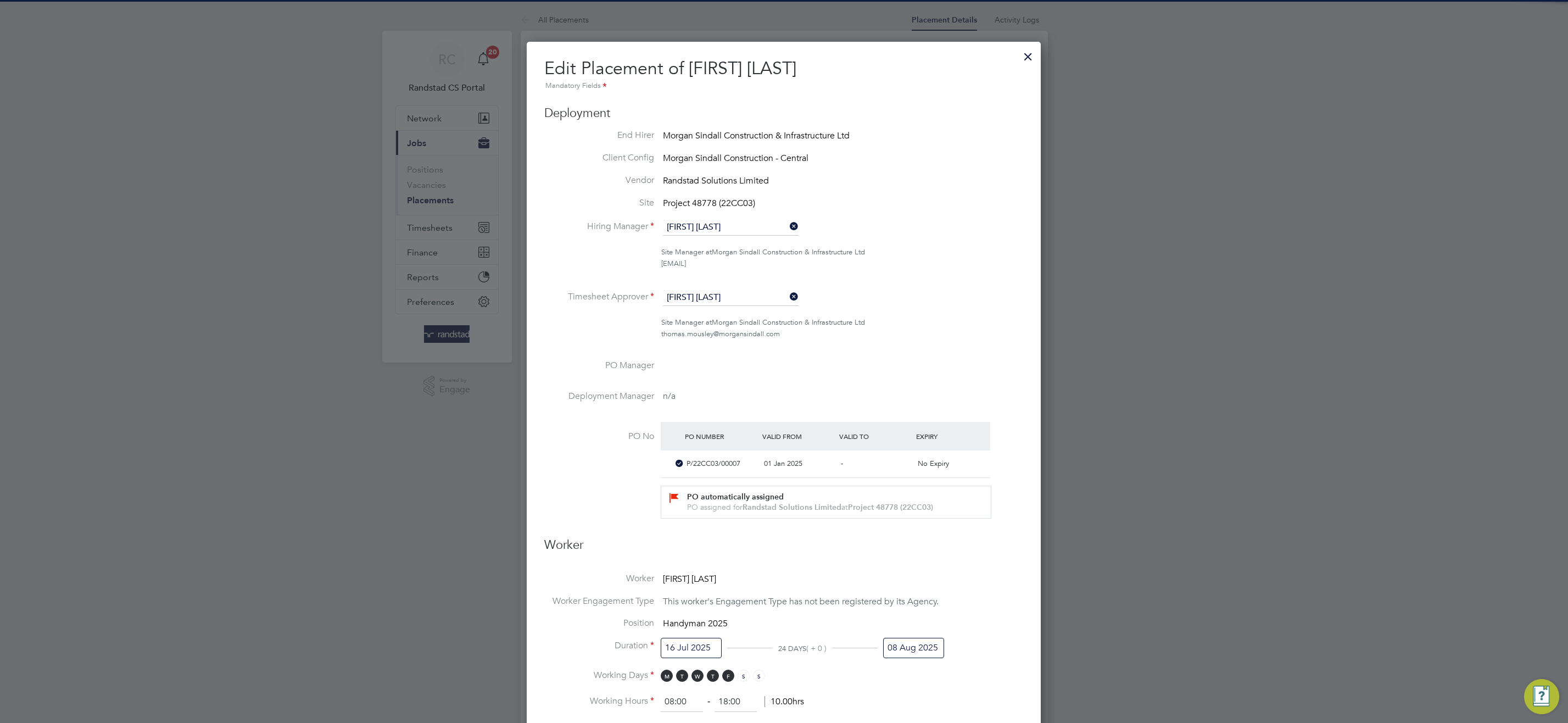 click on "Joe Golby" at bounding box center [730, 227] 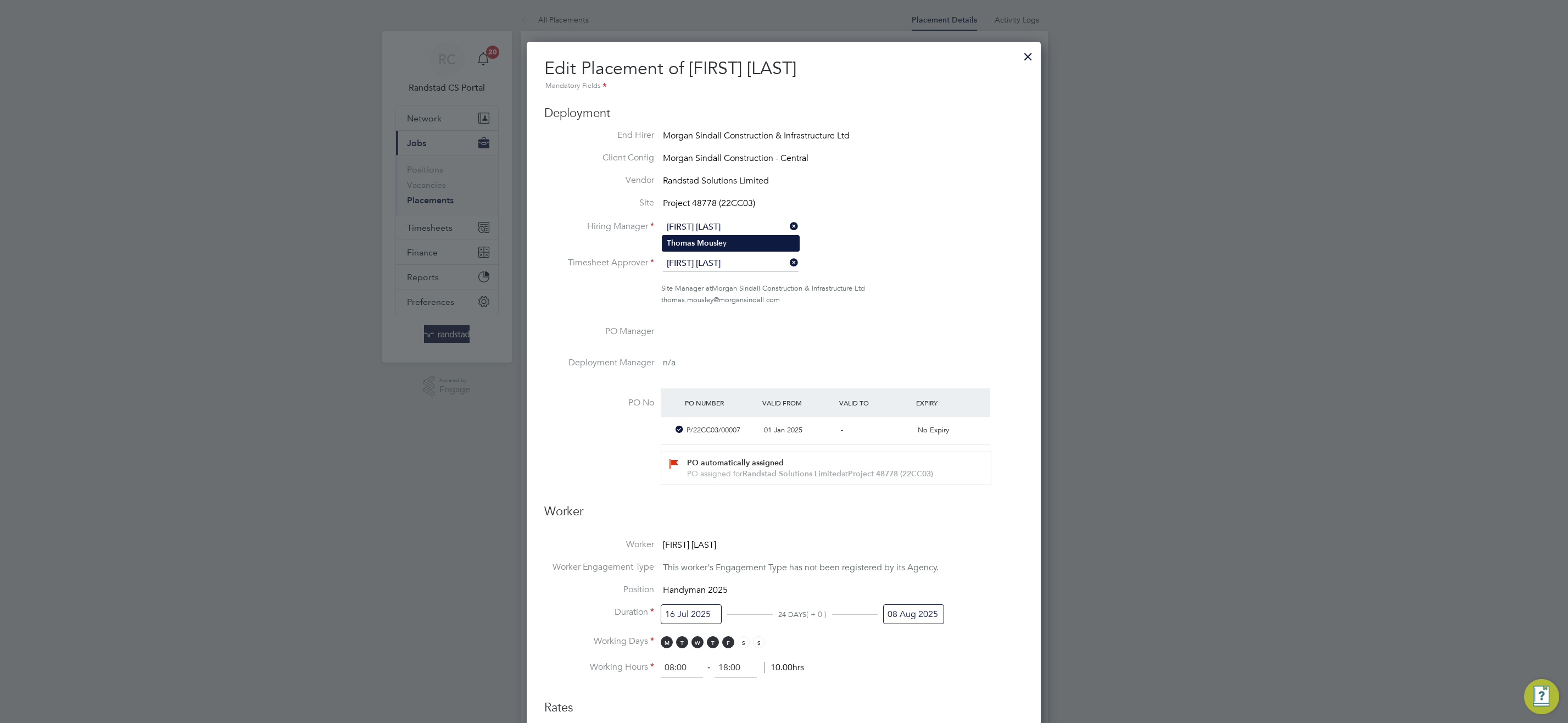 click on "Thomas   Mou sley" 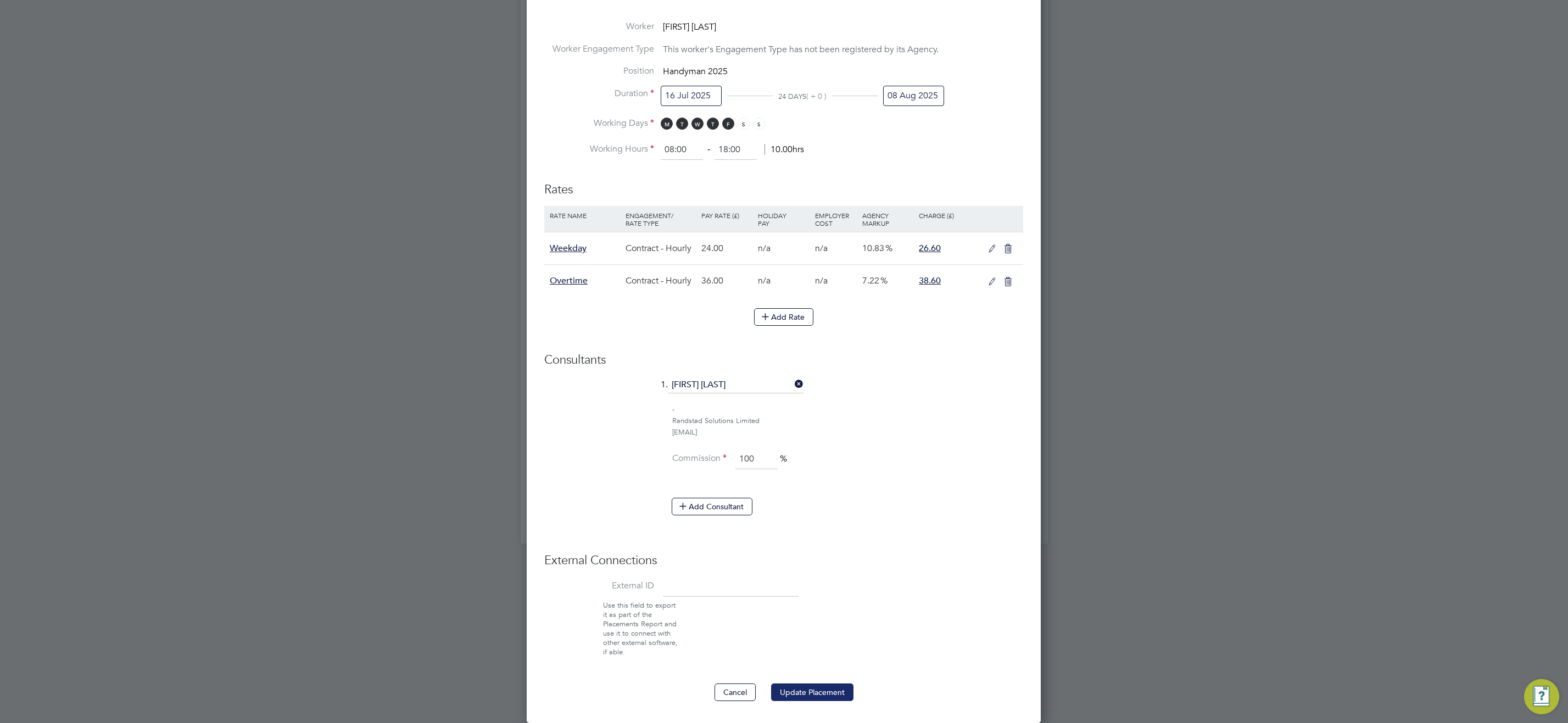 click on "Update Placement" at bounding box center [812, 692] 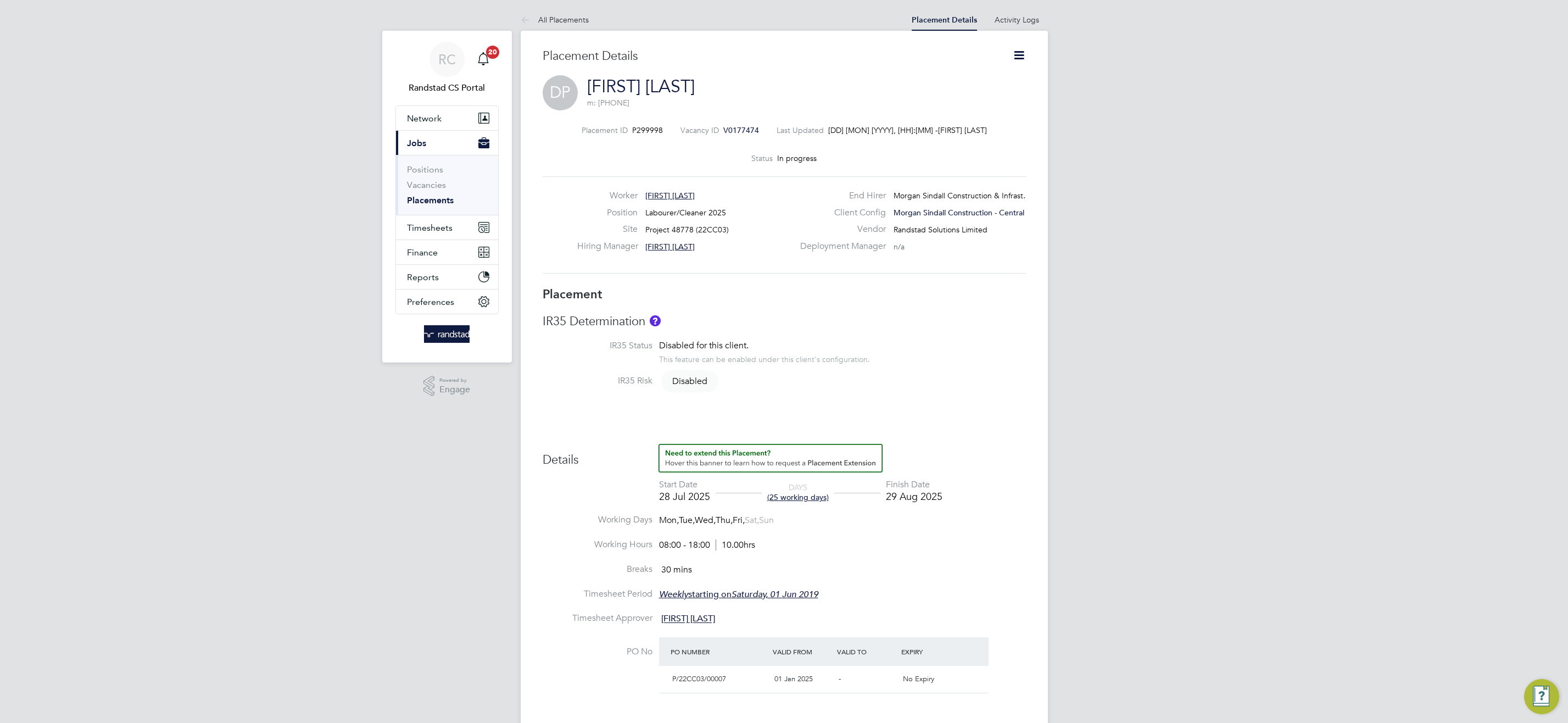 scroll, scrollTop: 0, scrollLeft: 0, axis: both 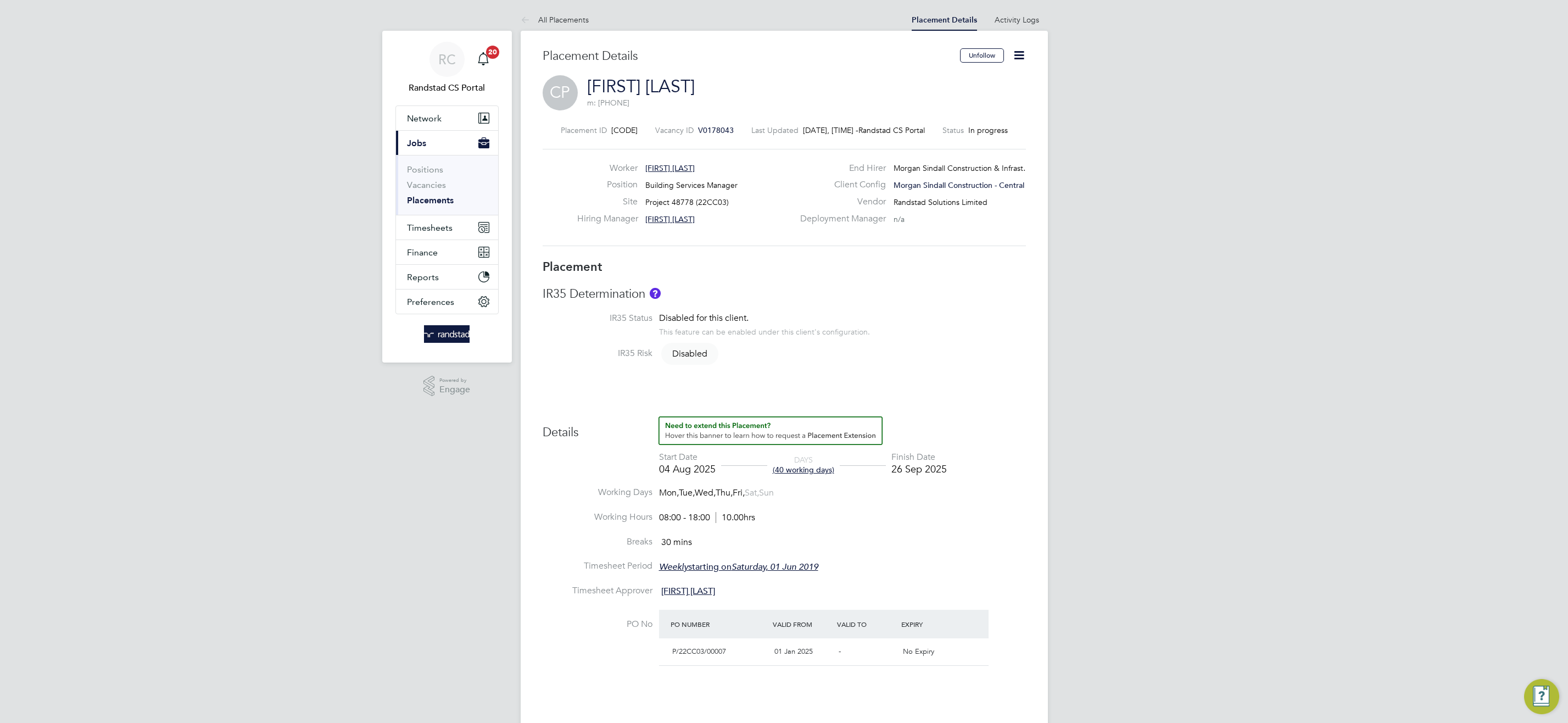 click 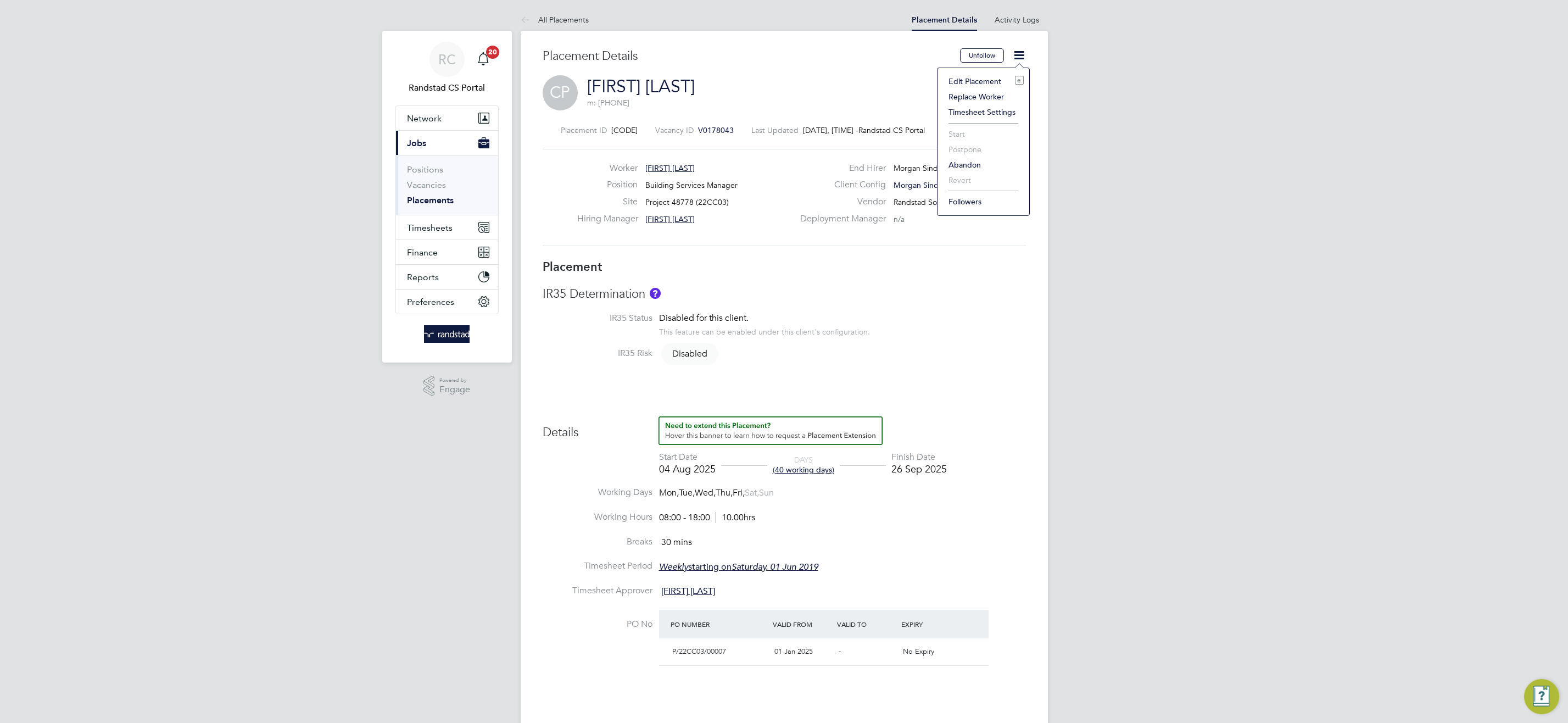 click on "Edit Placement e" 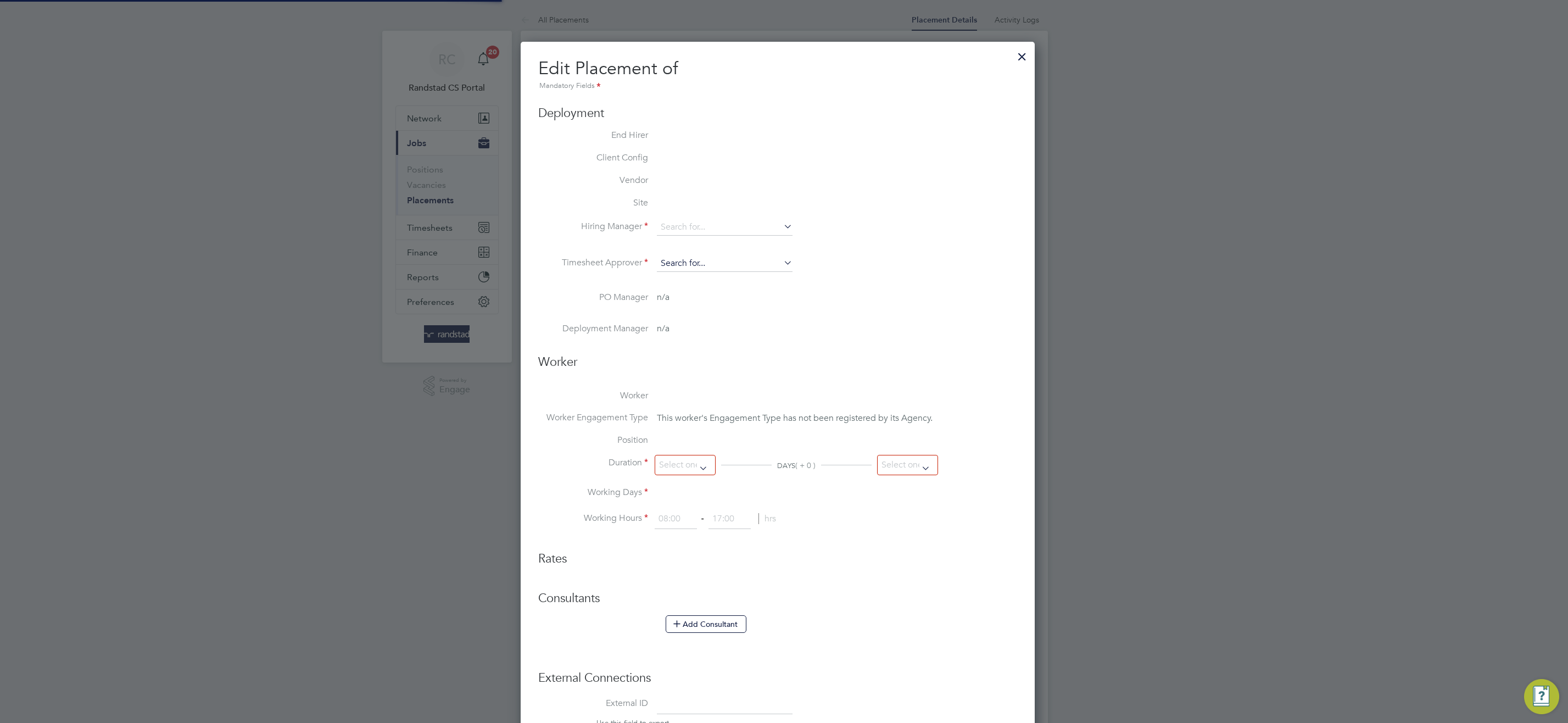 type on "Joe Golby" 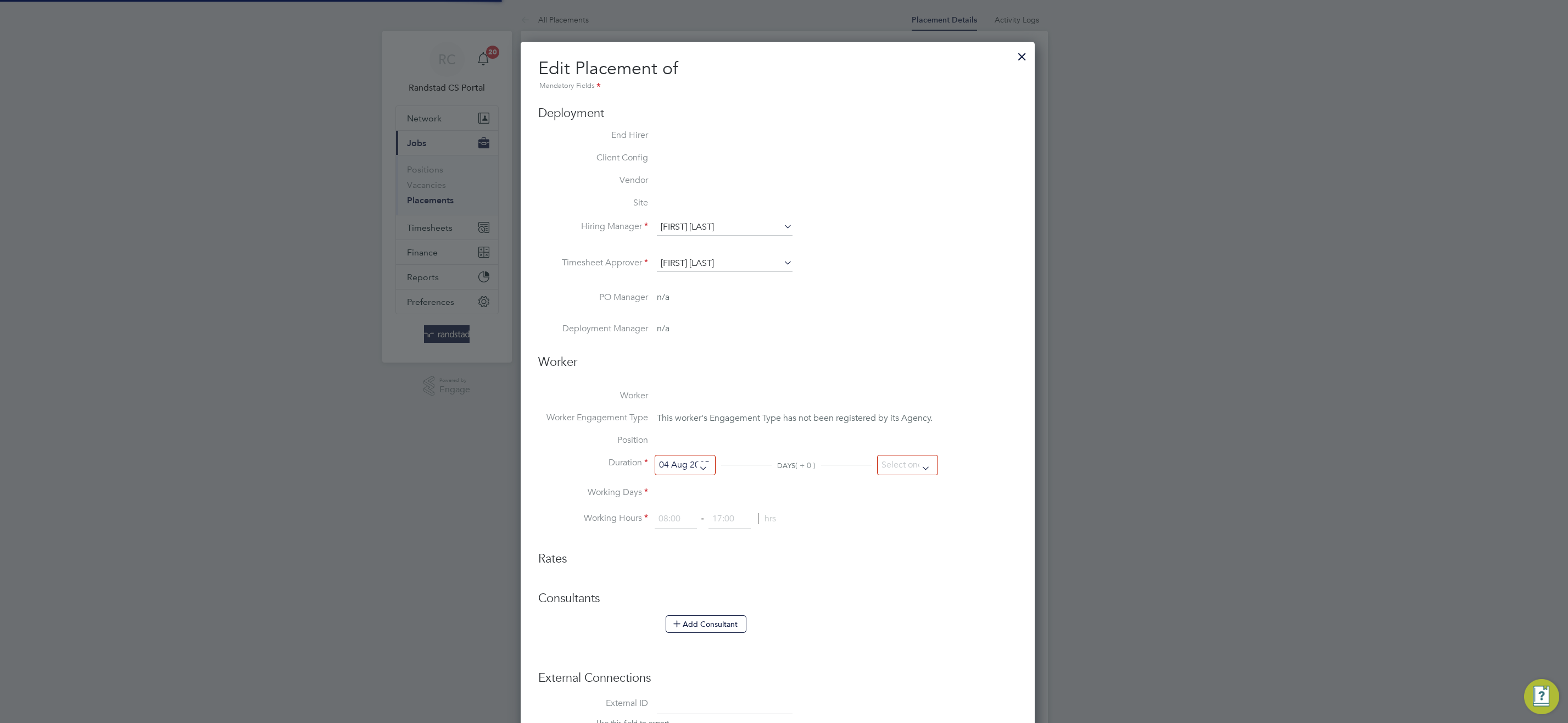 type on "26 Sep 2025" 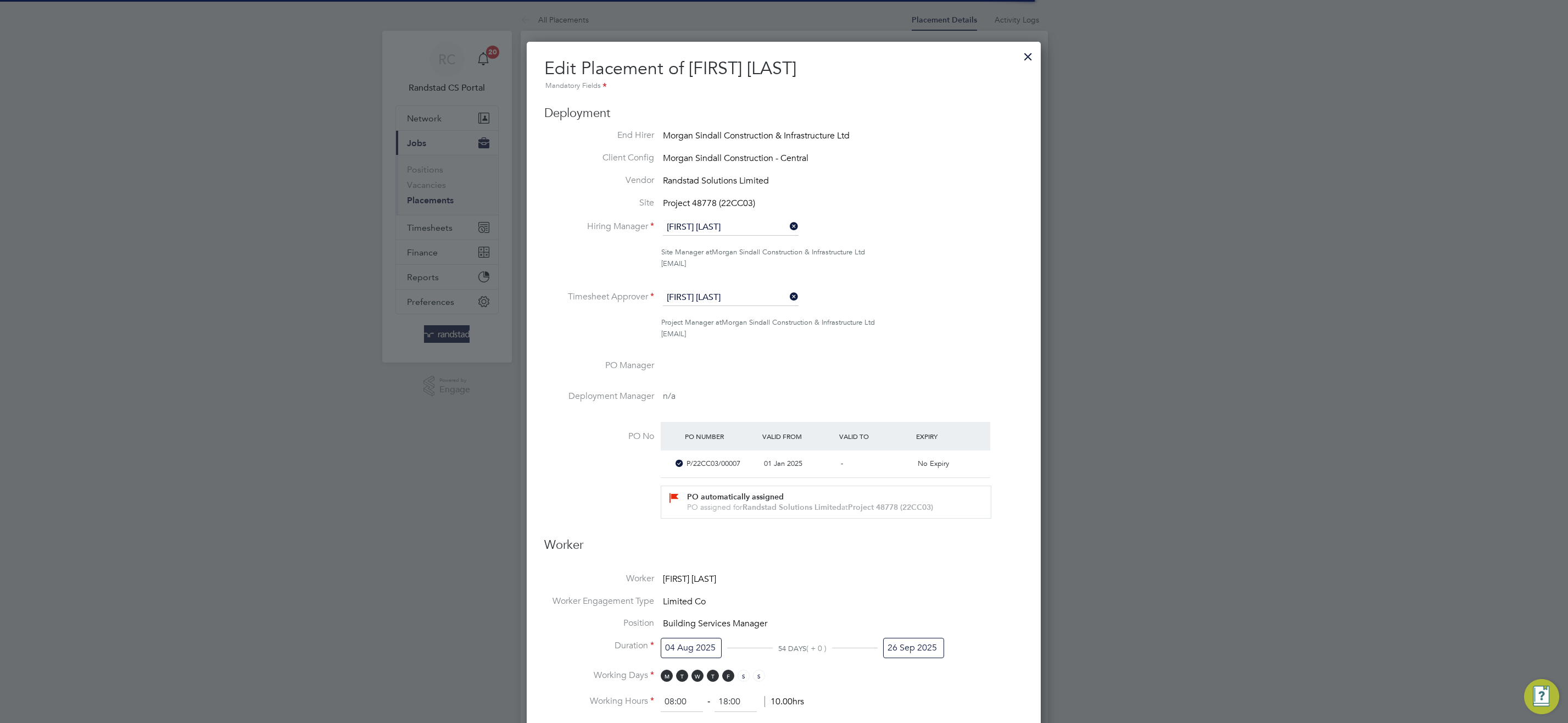 scroll, scrollTop: 5, scrollLeft: 5, axis: both 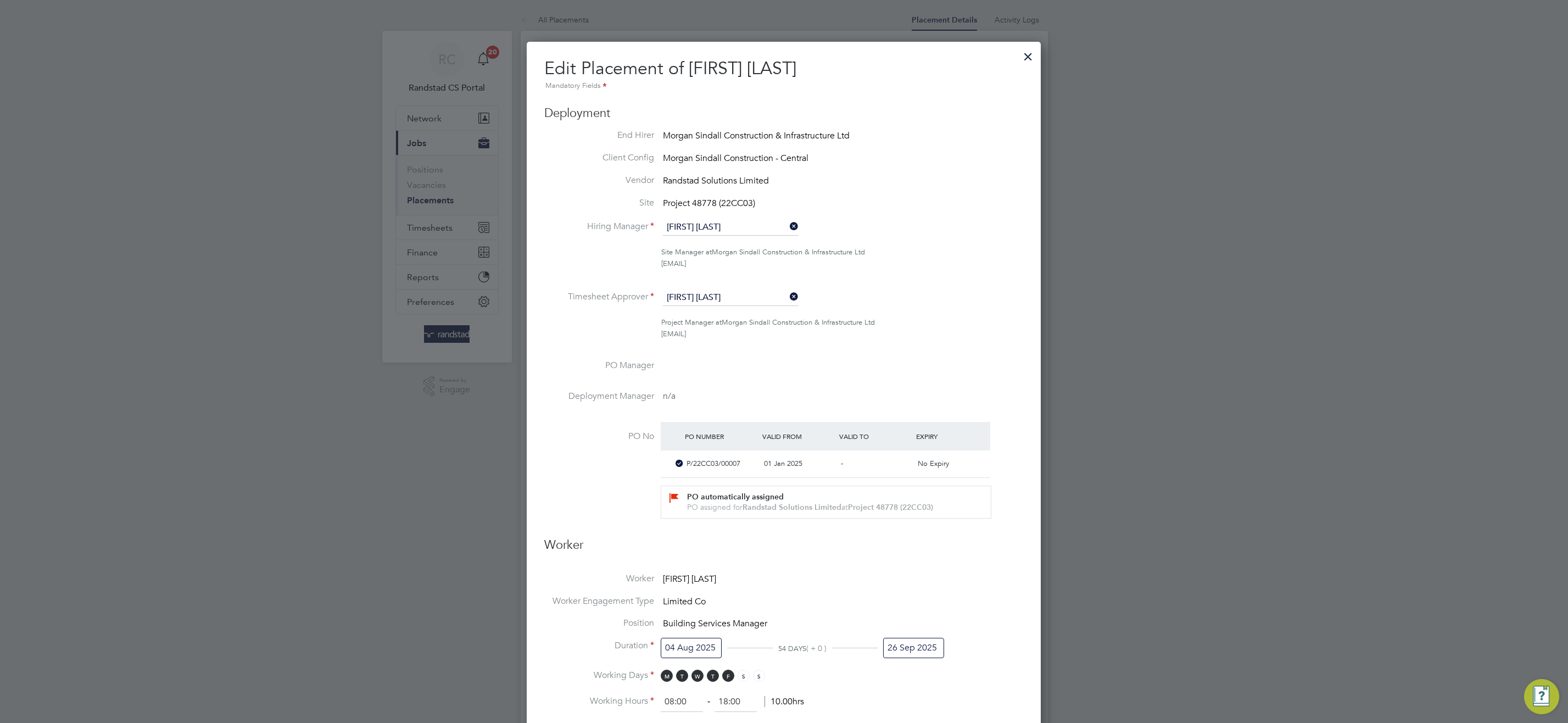 click on "Joe Golby" at bounding box center [730, 227] 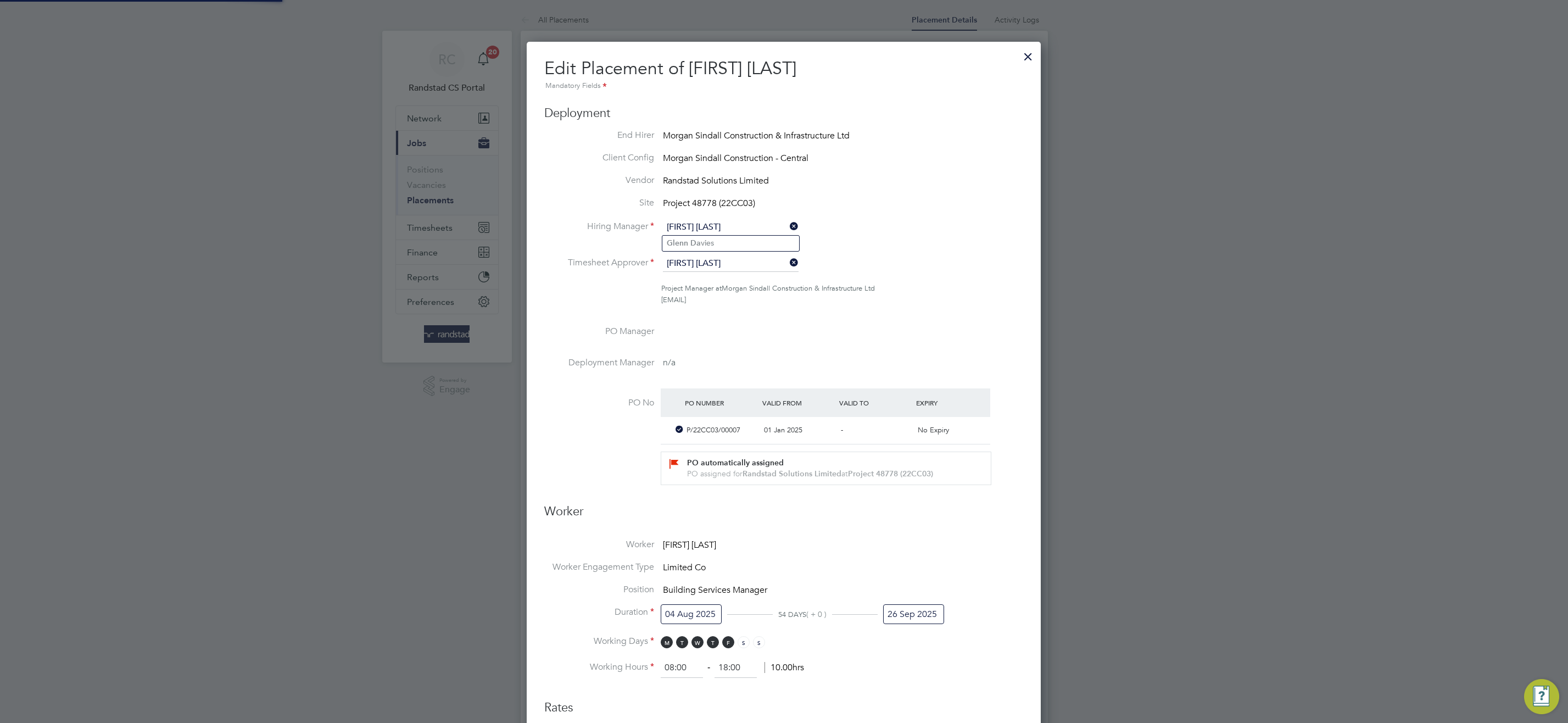 click on "Glenn   Da vies" 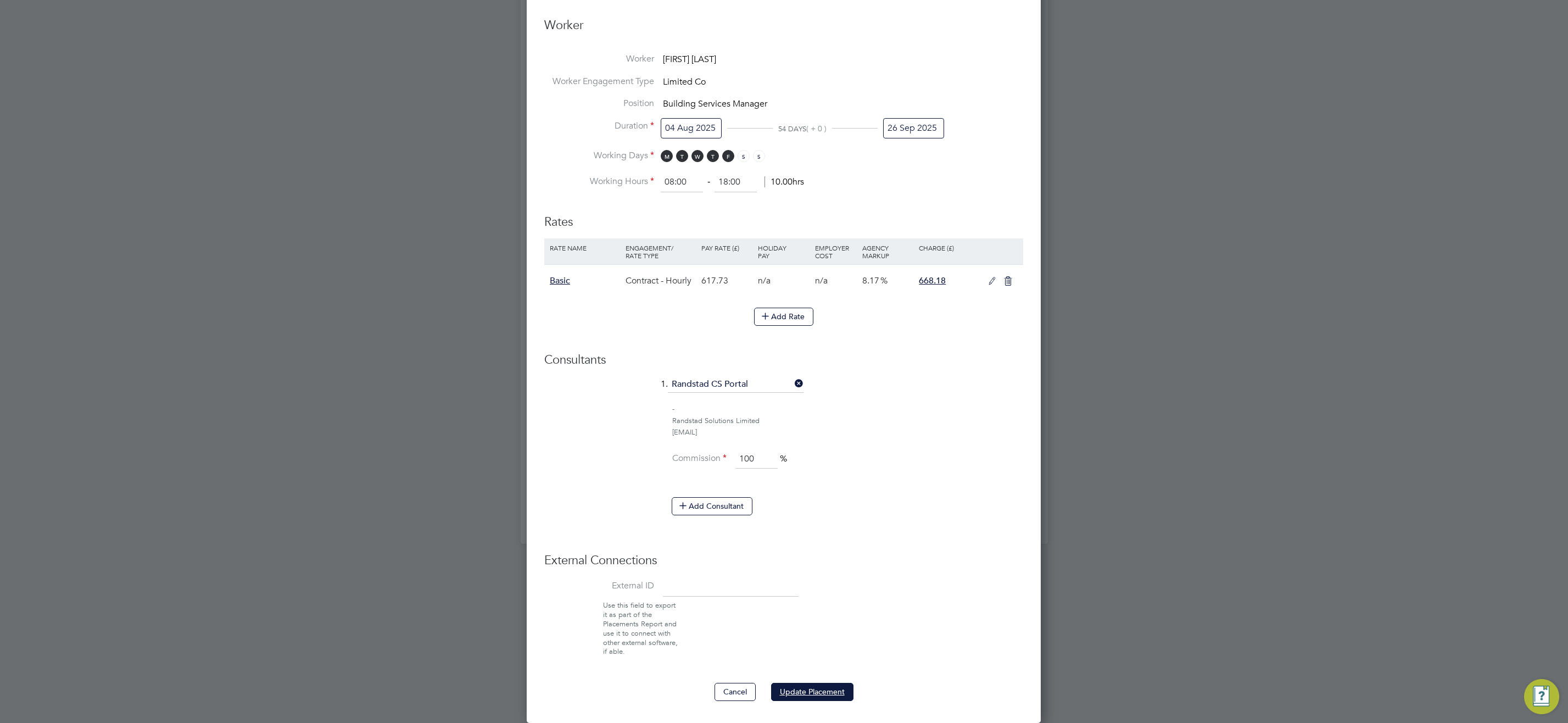 drag, startPoint x: 827, startPoint y: 695, endPoint x: 827, endPoint y: 675, distance: 20 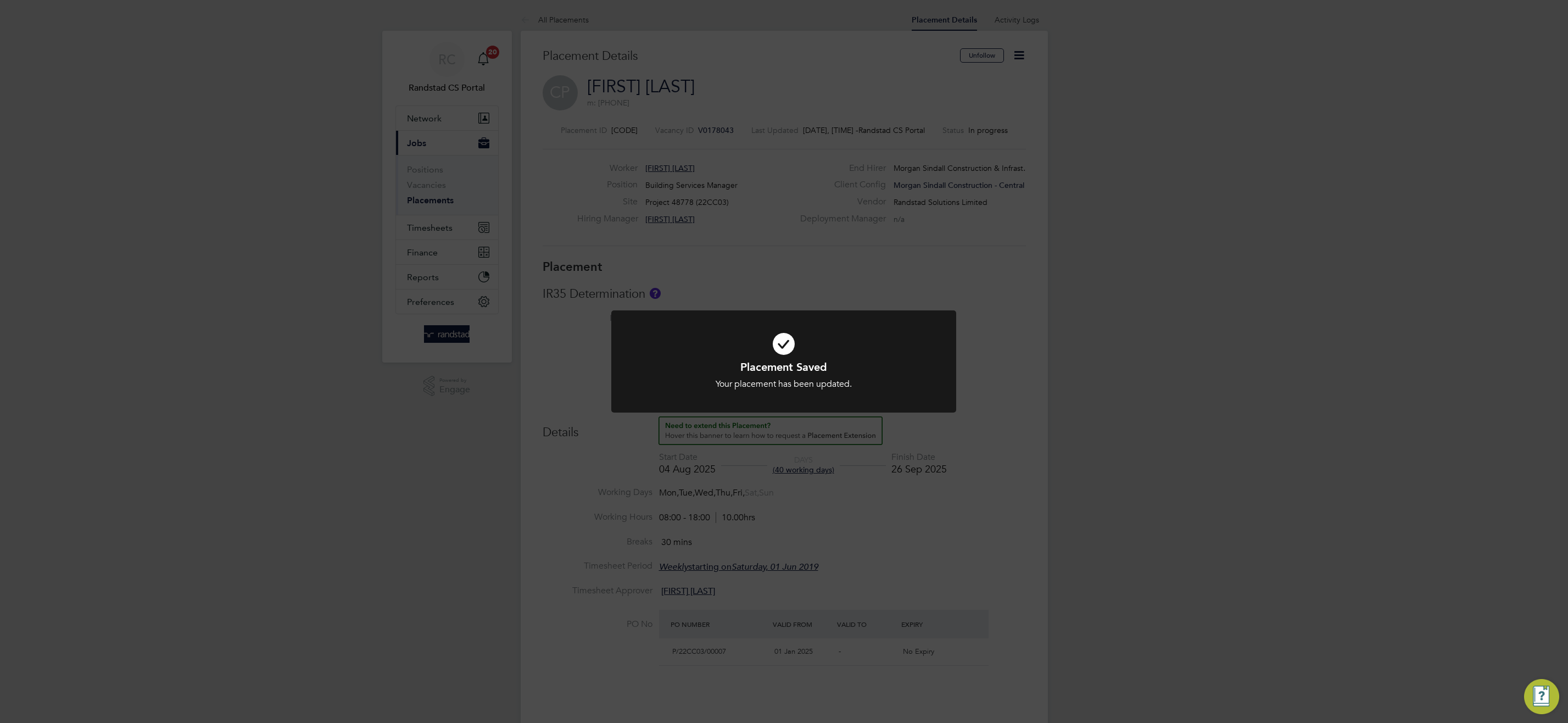 click on "Placement Saved Your placement has been updated. Cancel Okay" 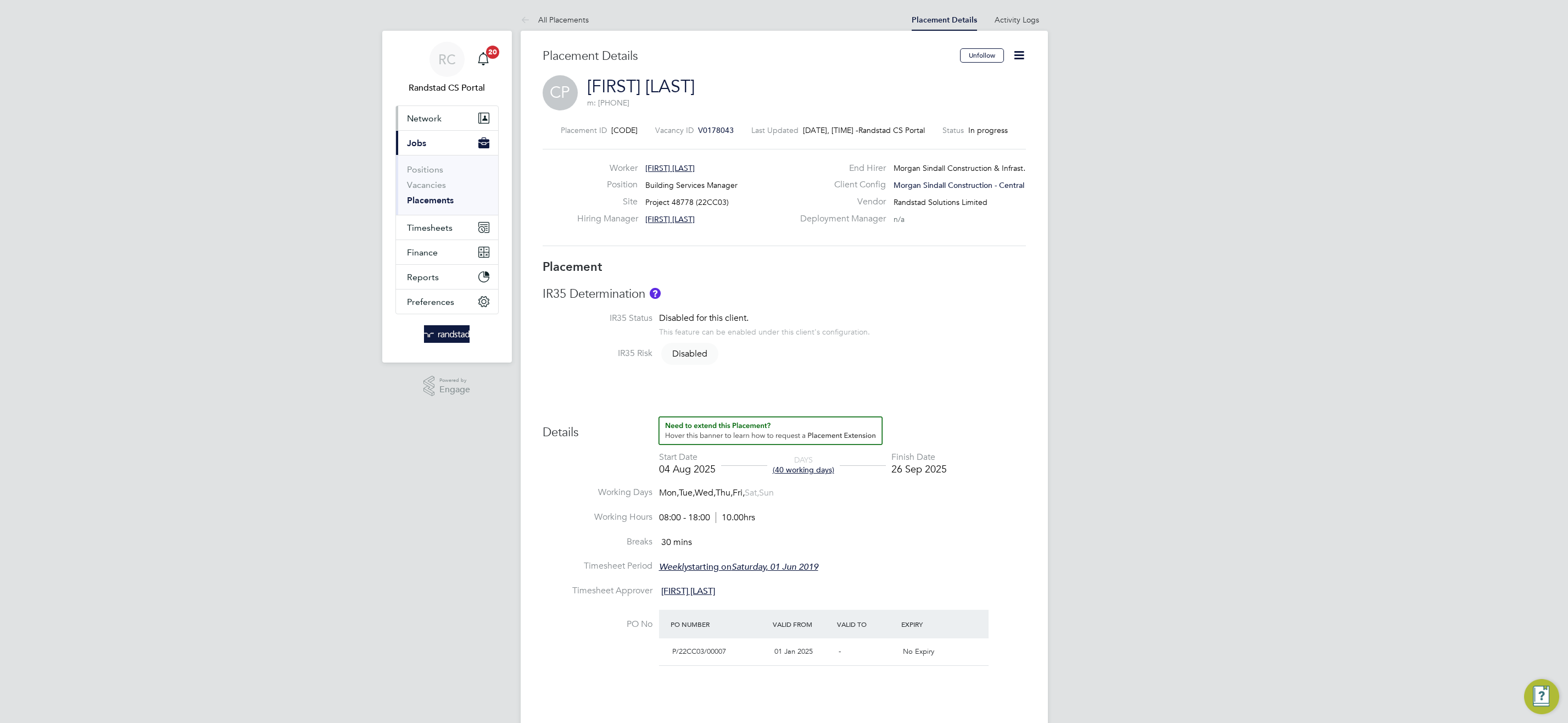 click on "Network" at bounding box center [424, 118] 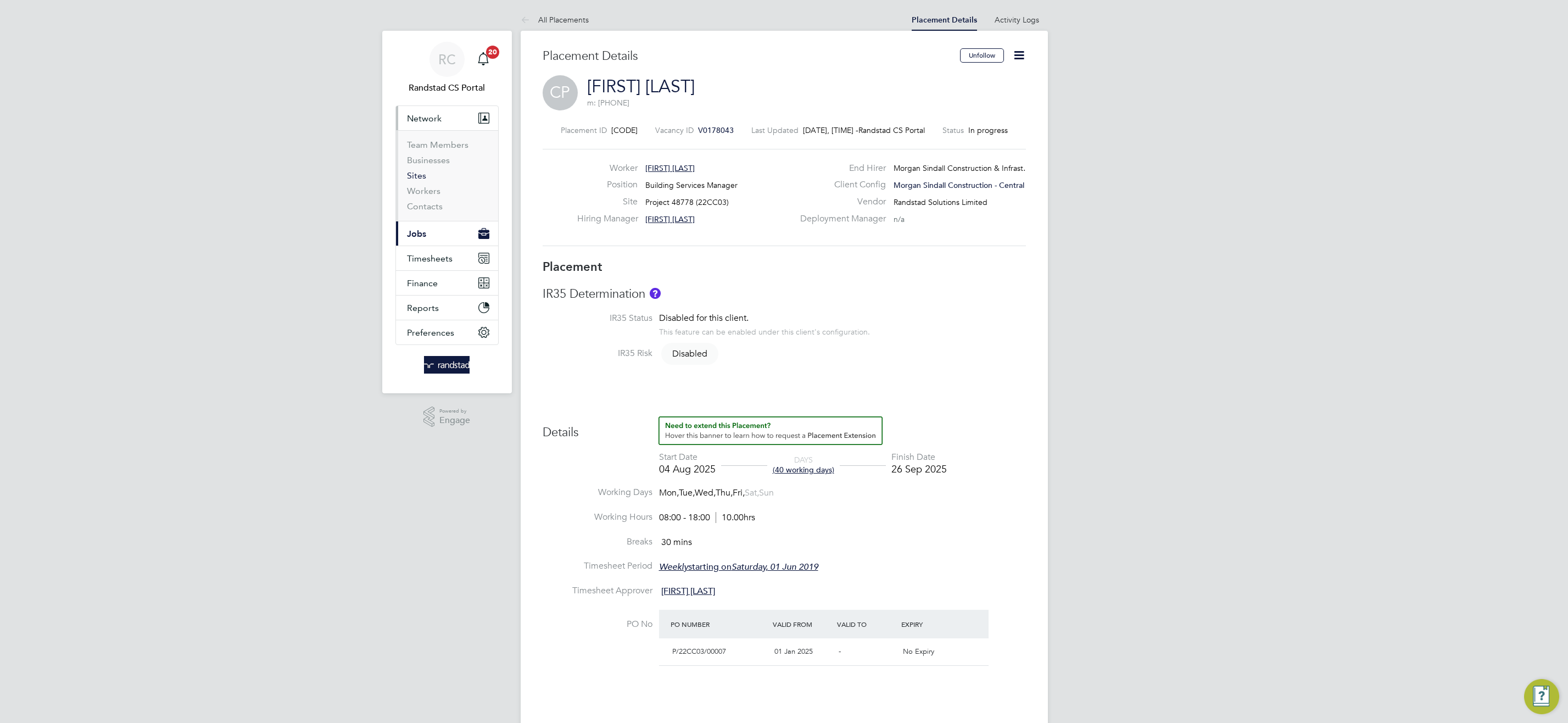 click on "Sites" at bounding box center (416, 175) 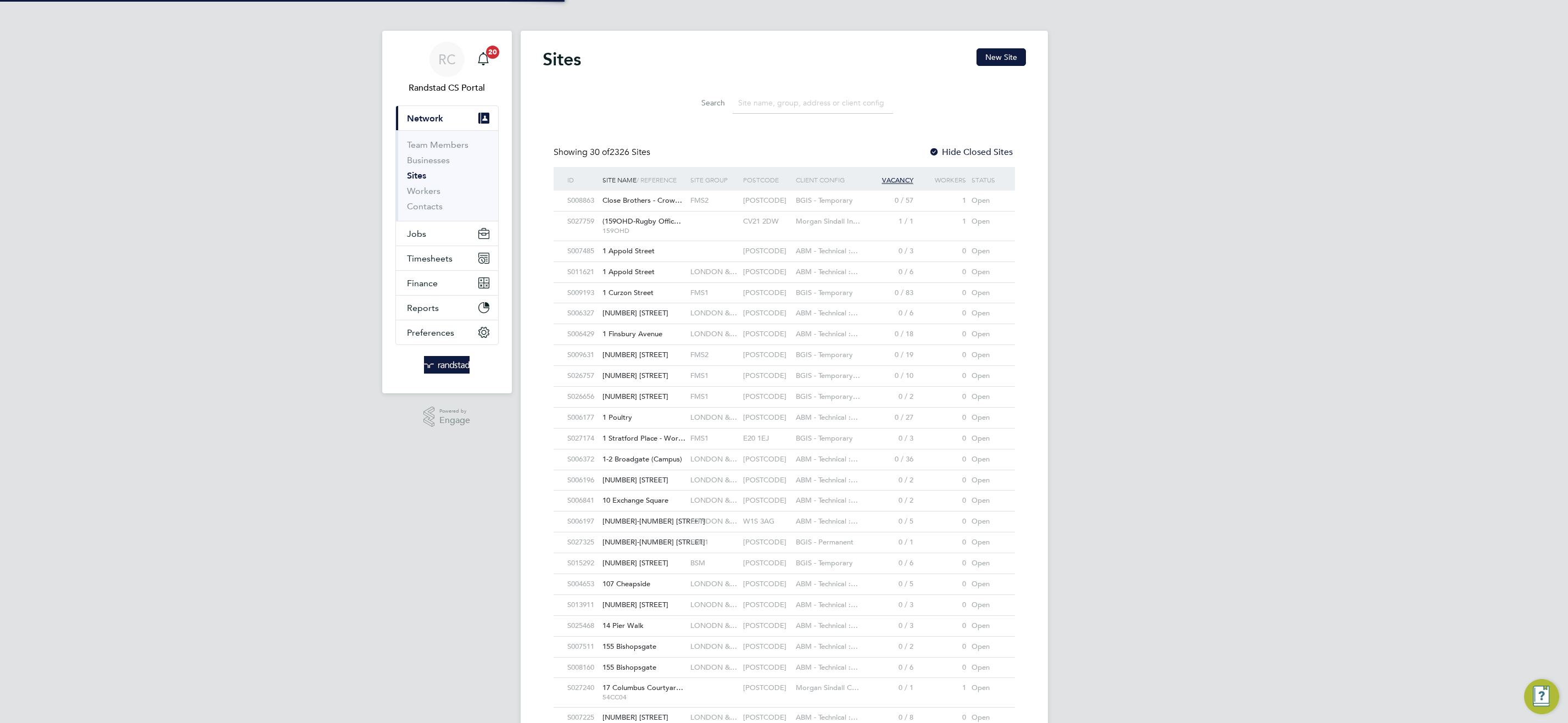 click 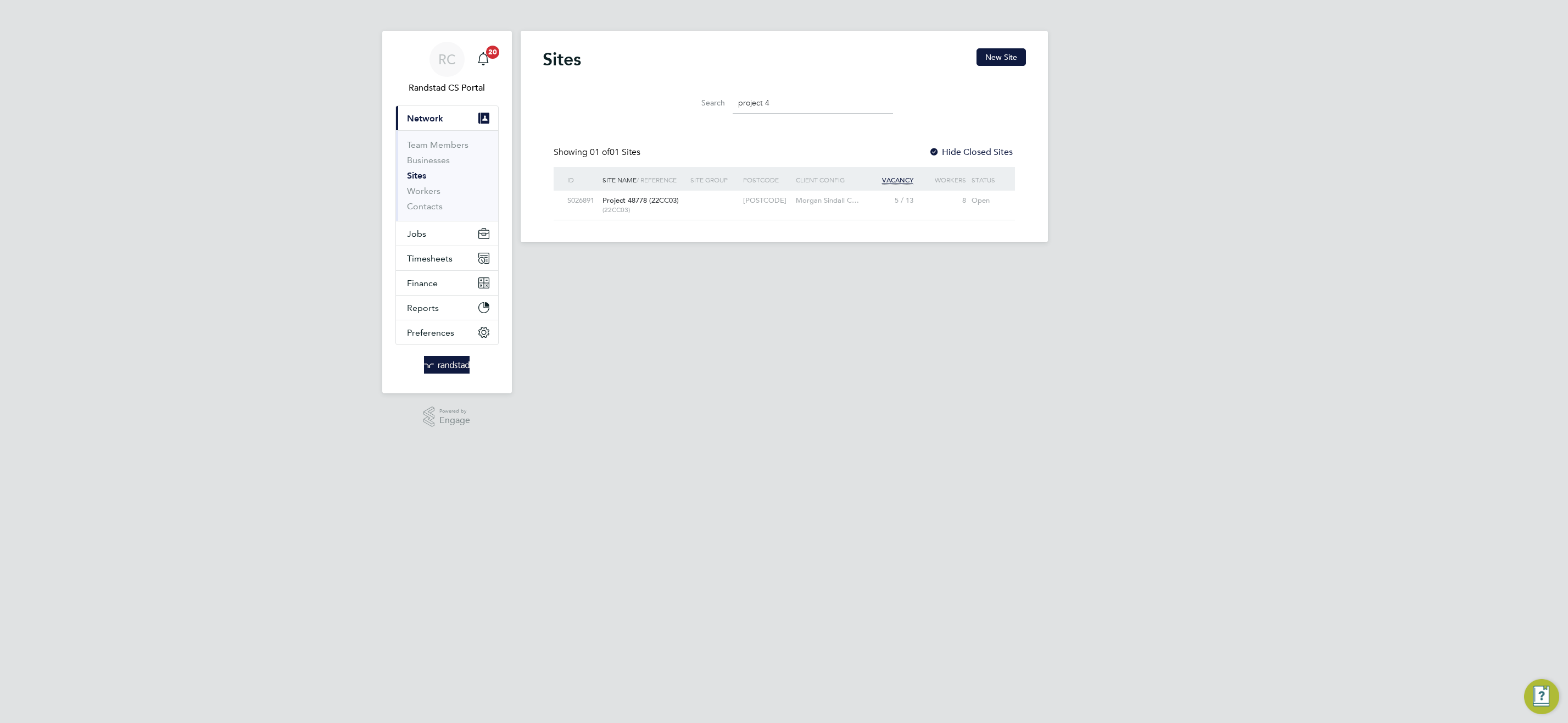 type on "project 4" 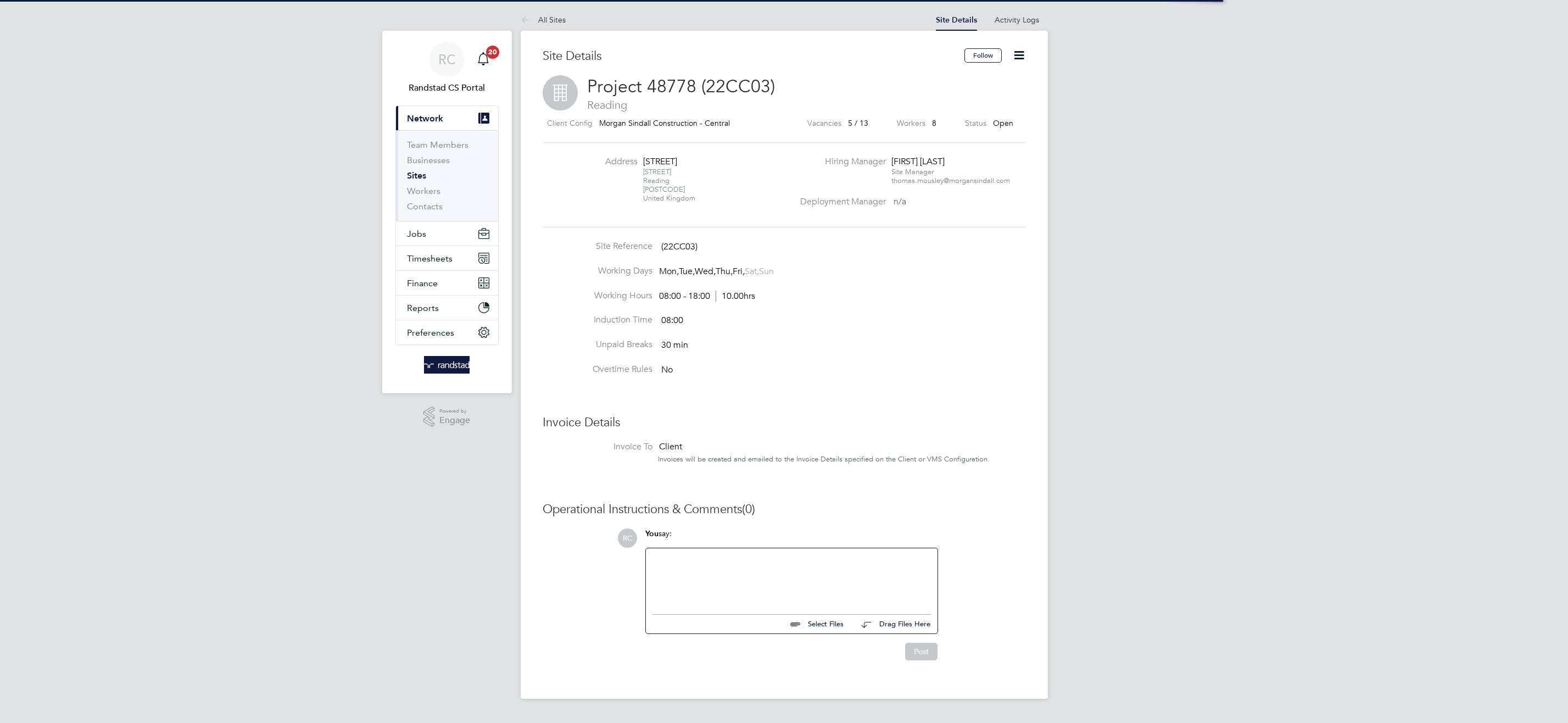 scroll, scrollTop: 0, scrollLeft: 0, axis: both 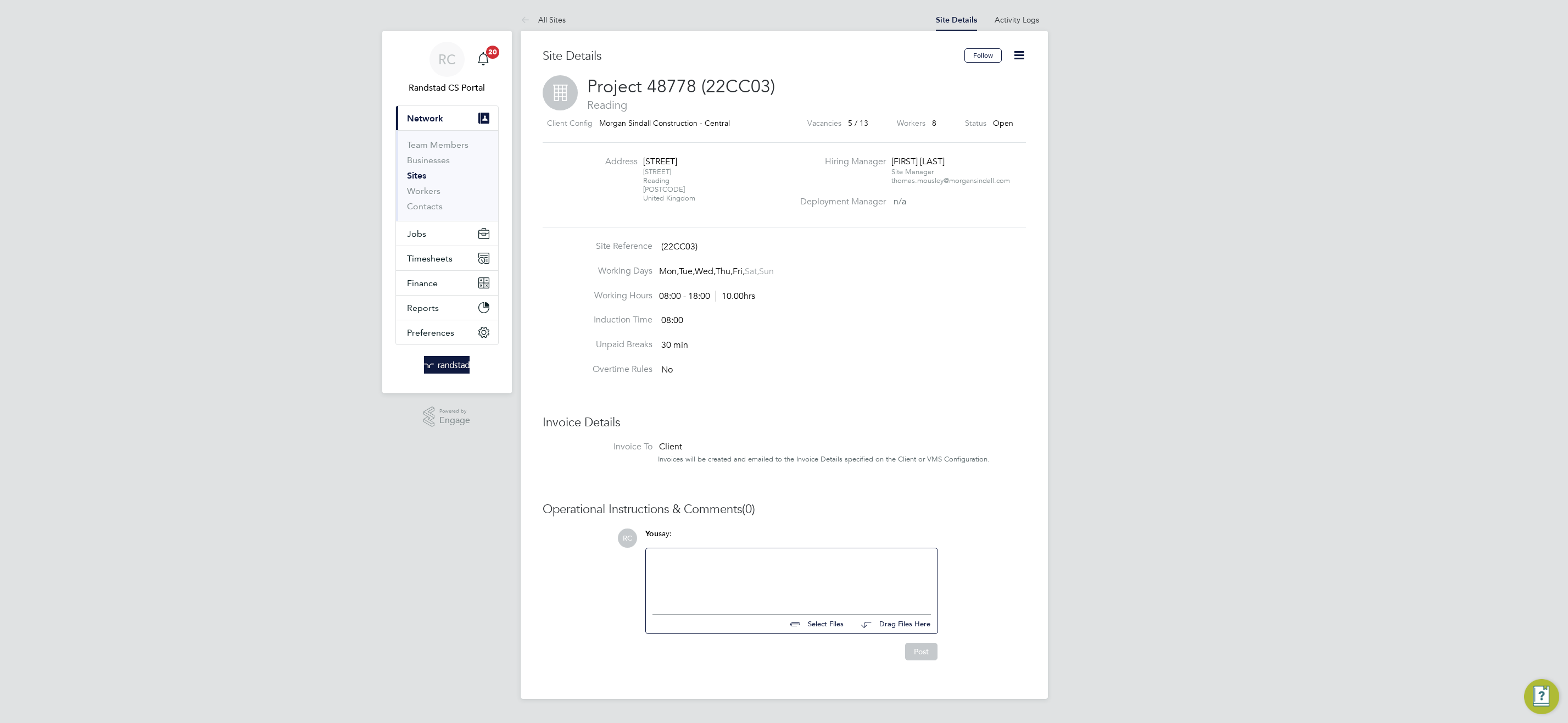click 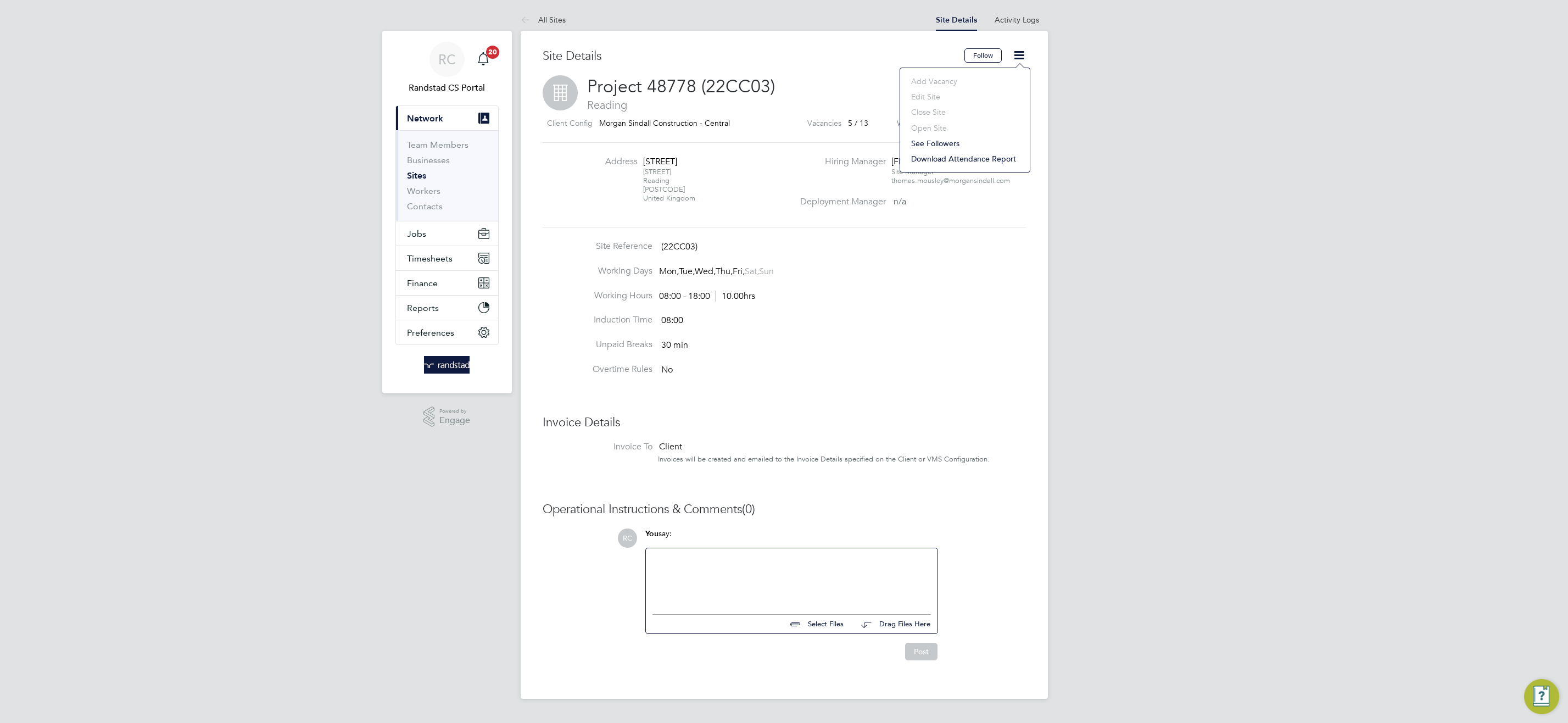 click on "Induction Time   08:00" 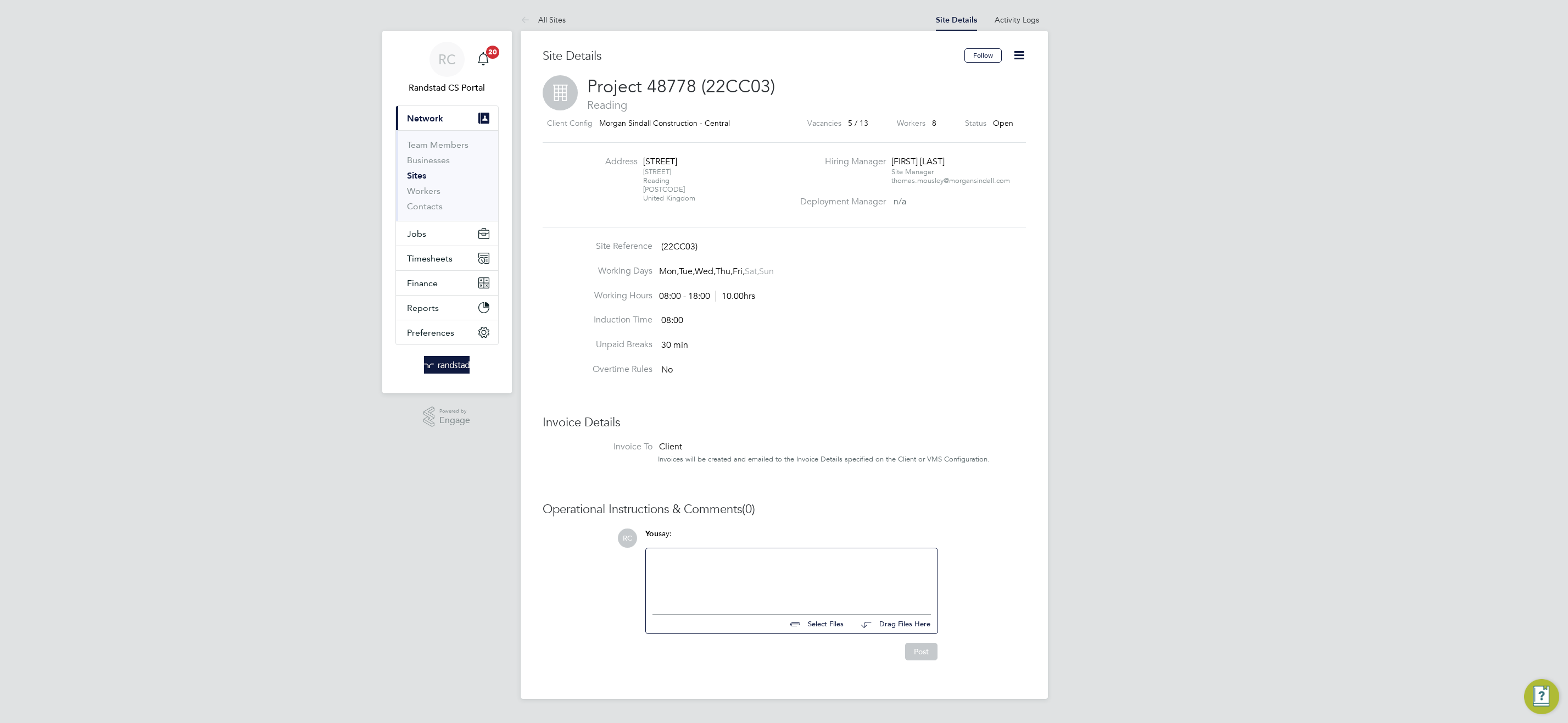 scroll, scrollTop: 0, scrollLeft: 0, axis: both 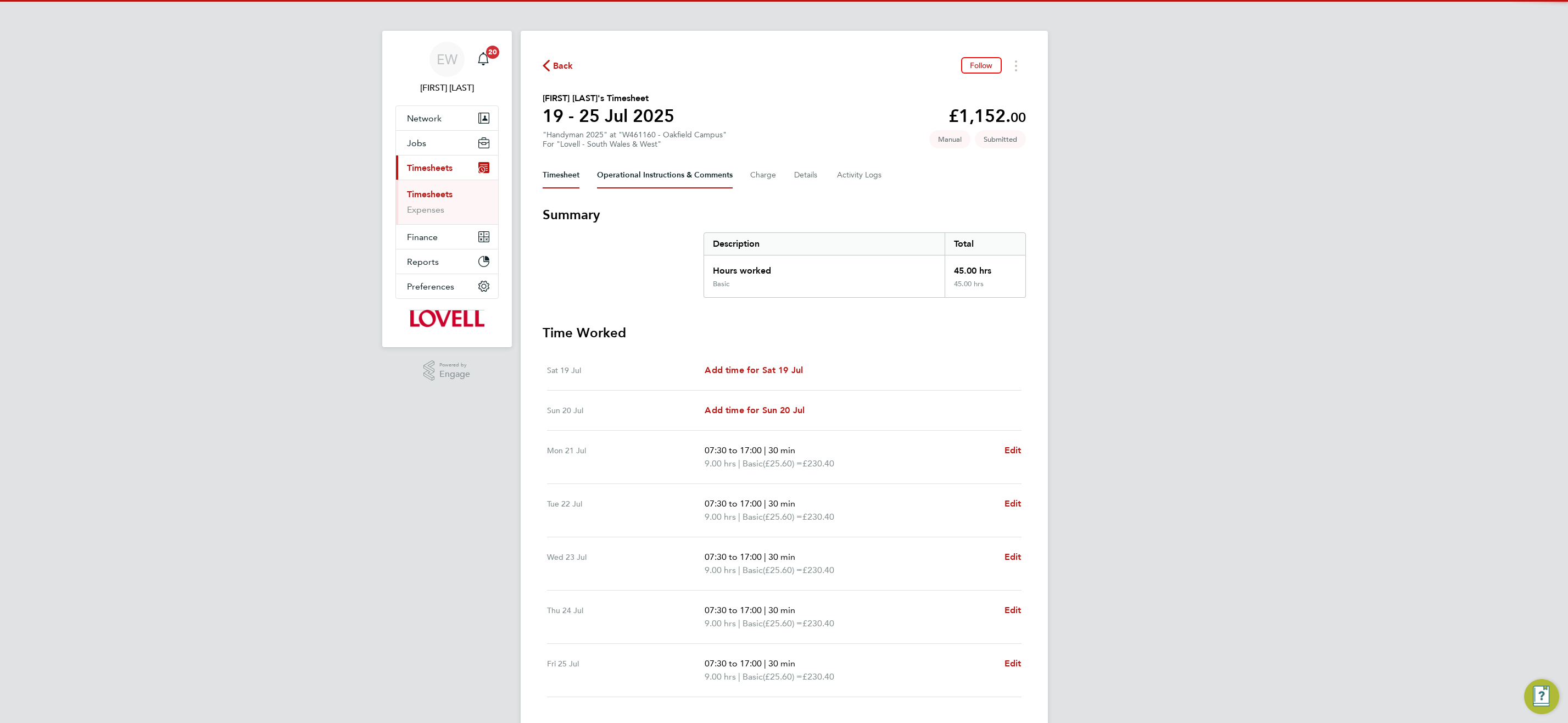 click on "Operational Instructions & Comments" at bounding box center [665, 175] 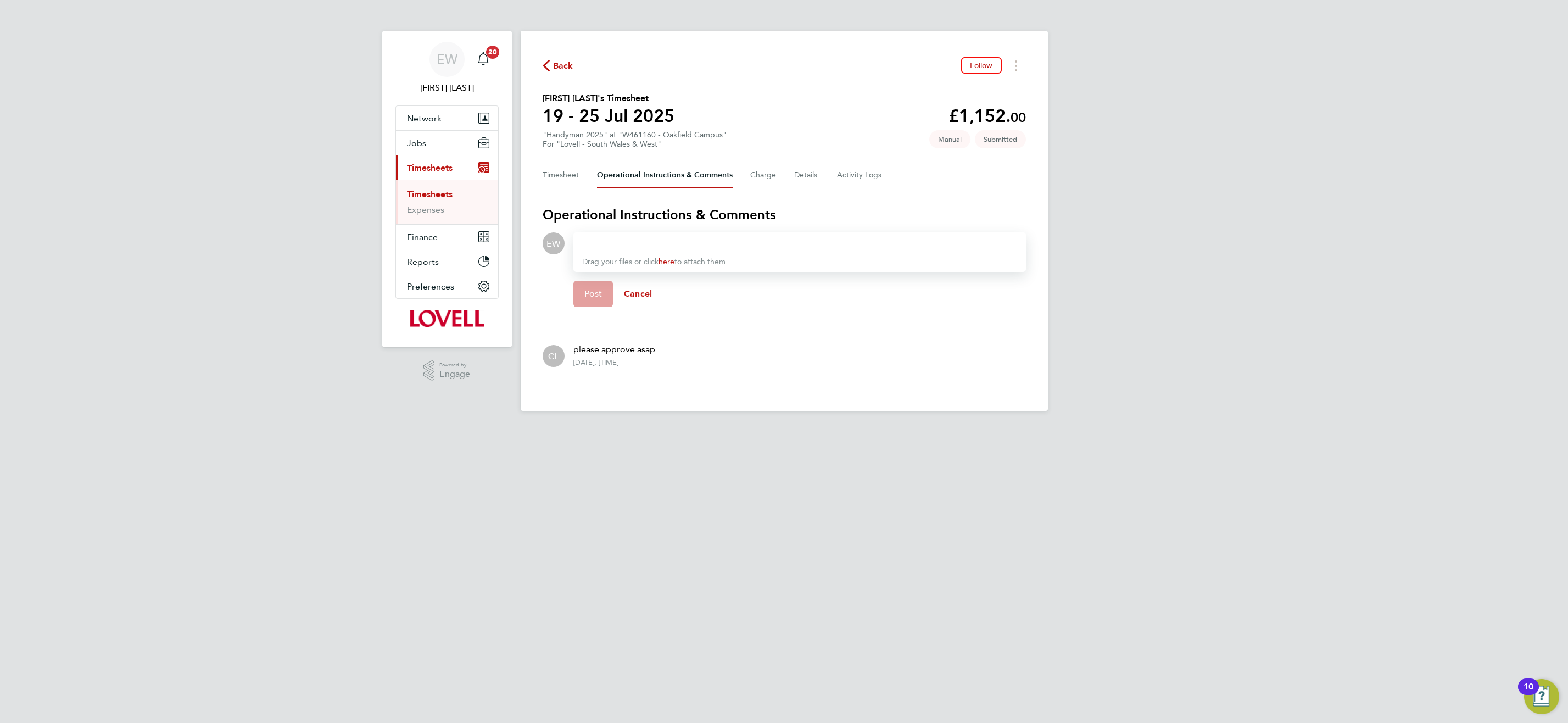 click at bounding box center [800, 243] 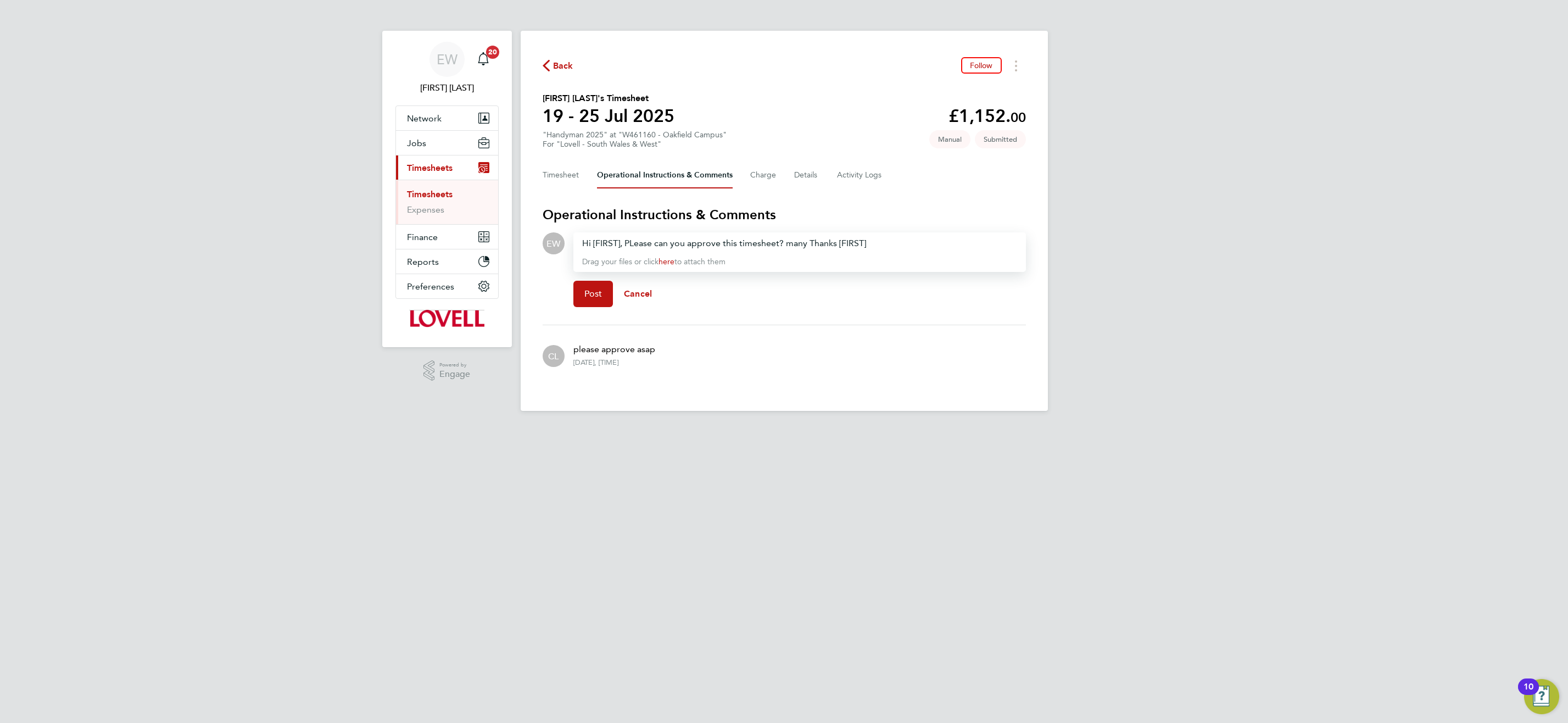 click on "Hi Neil, PLease can you approve this timesheet? many Thanks Emma" at bounding box center [800, 243] 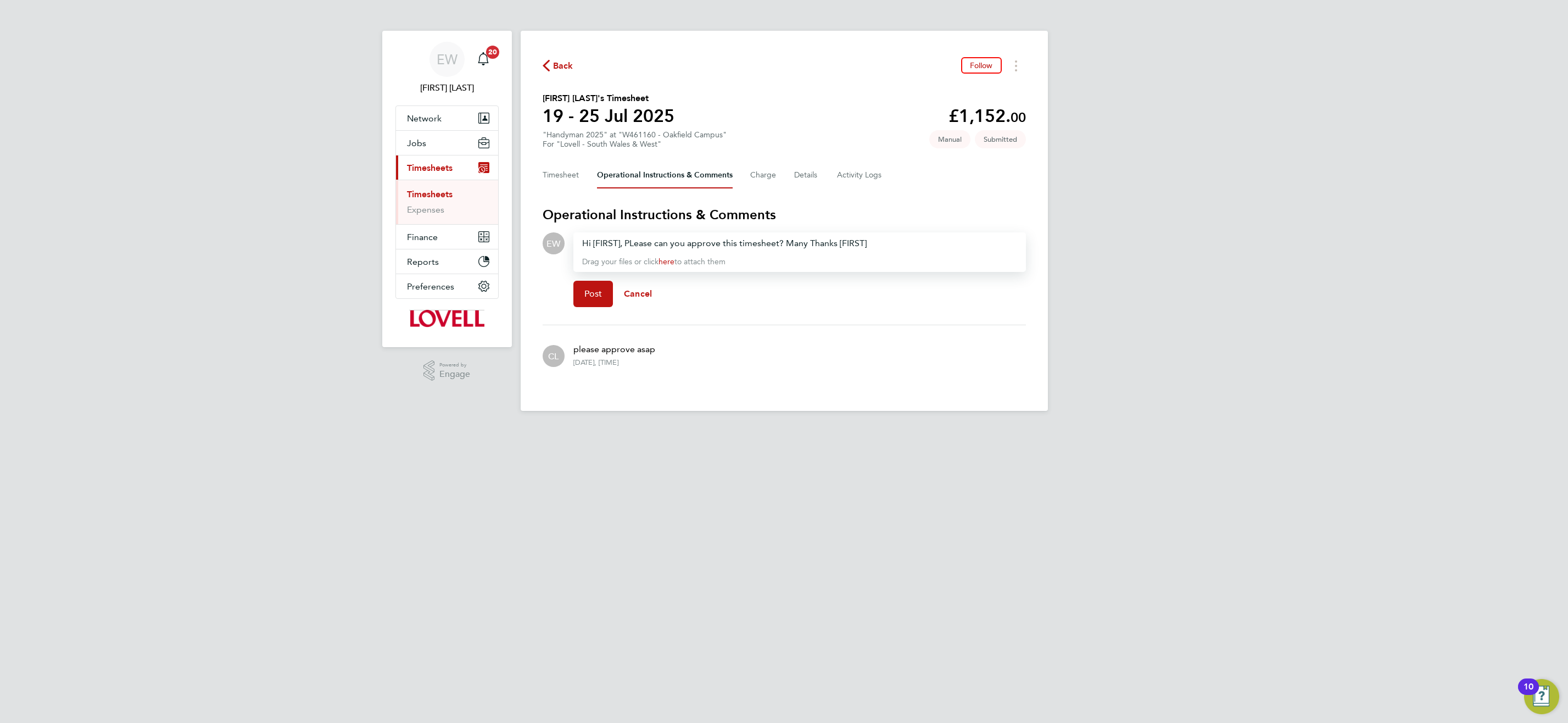 click on "Hi Neil, PLease can you approve this timesheet? Many Thanks Emma" at bounding box center [800, 243] 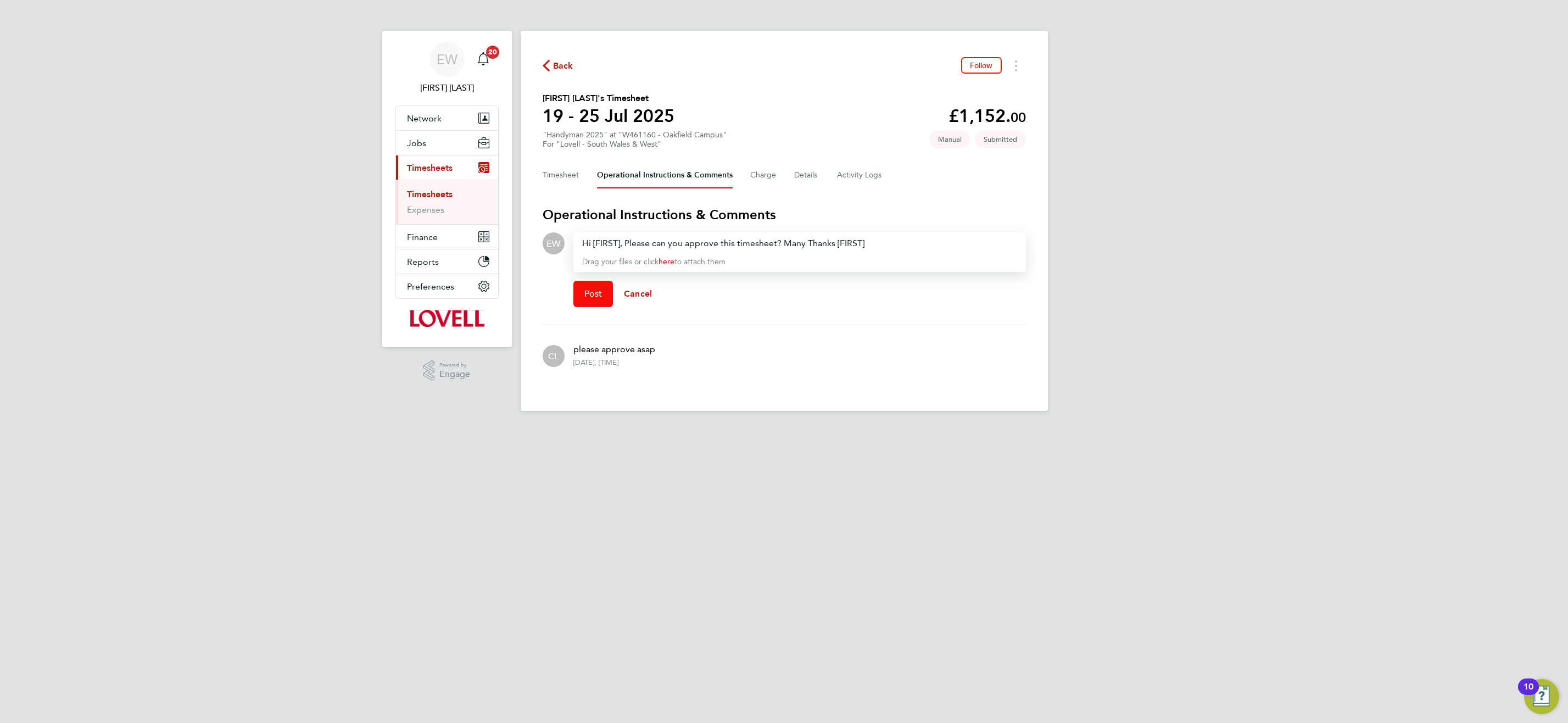click on "Post" 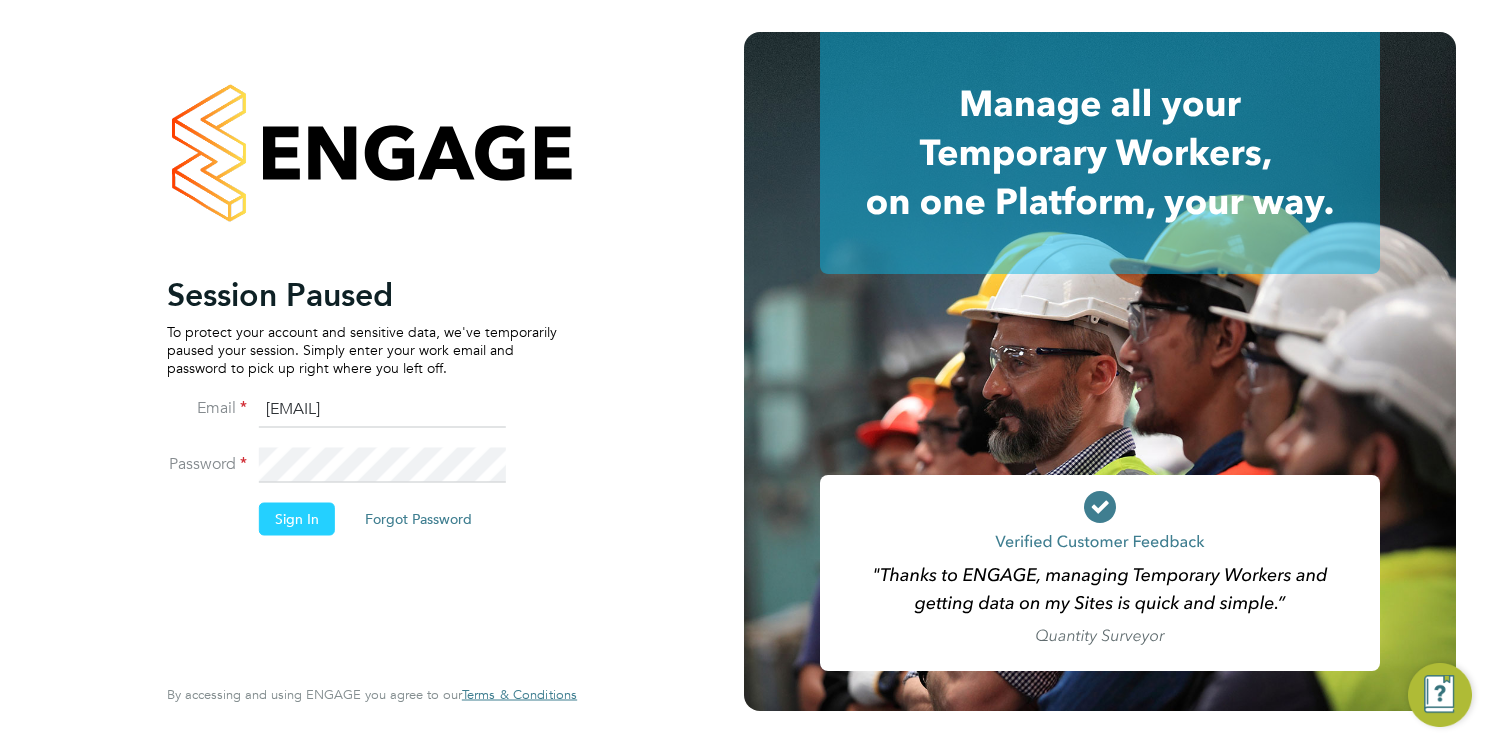 scroll, scrollTop: 0, scrollLeft: 0, axis: both 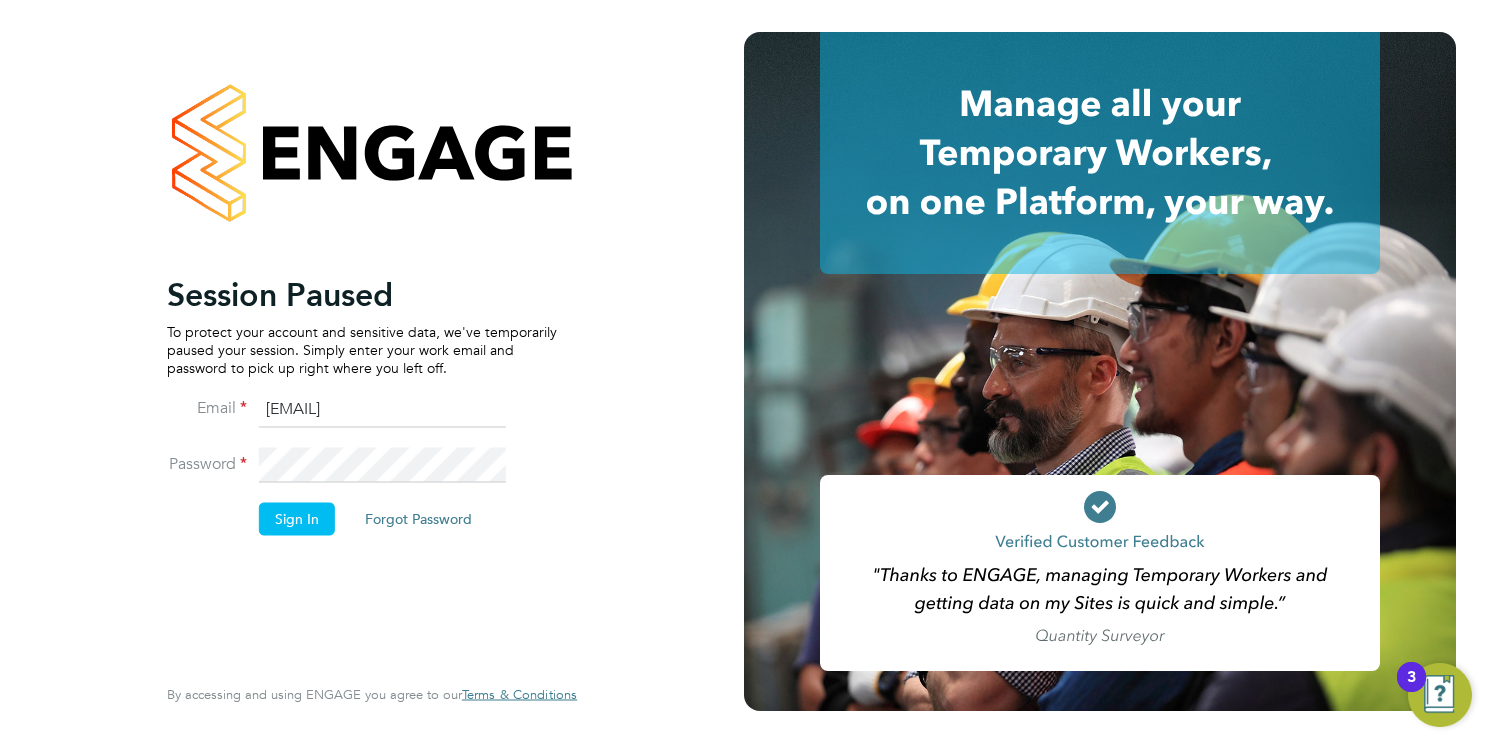 click on "Sign In" 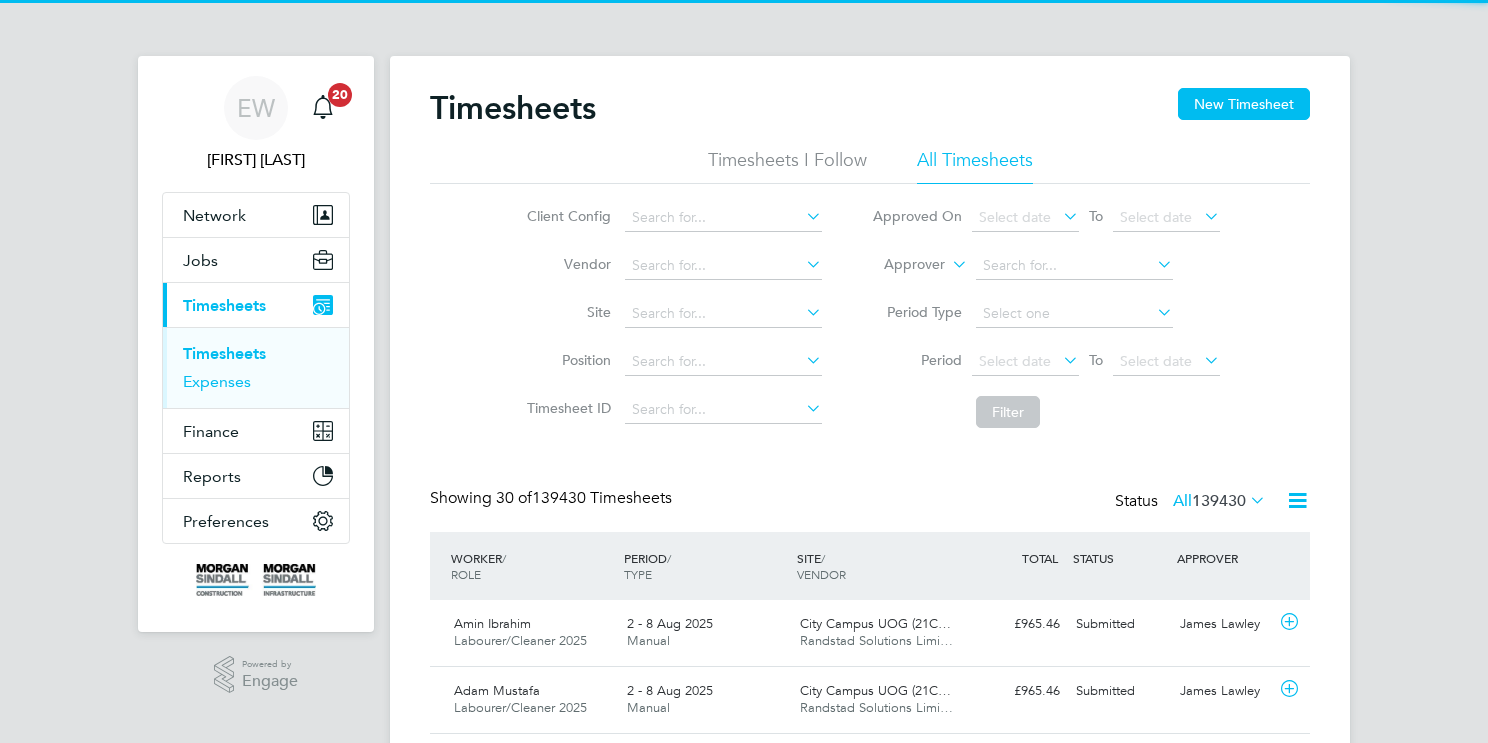 scroll, scrollTop: 0, scrollLeft: 0, axis: both 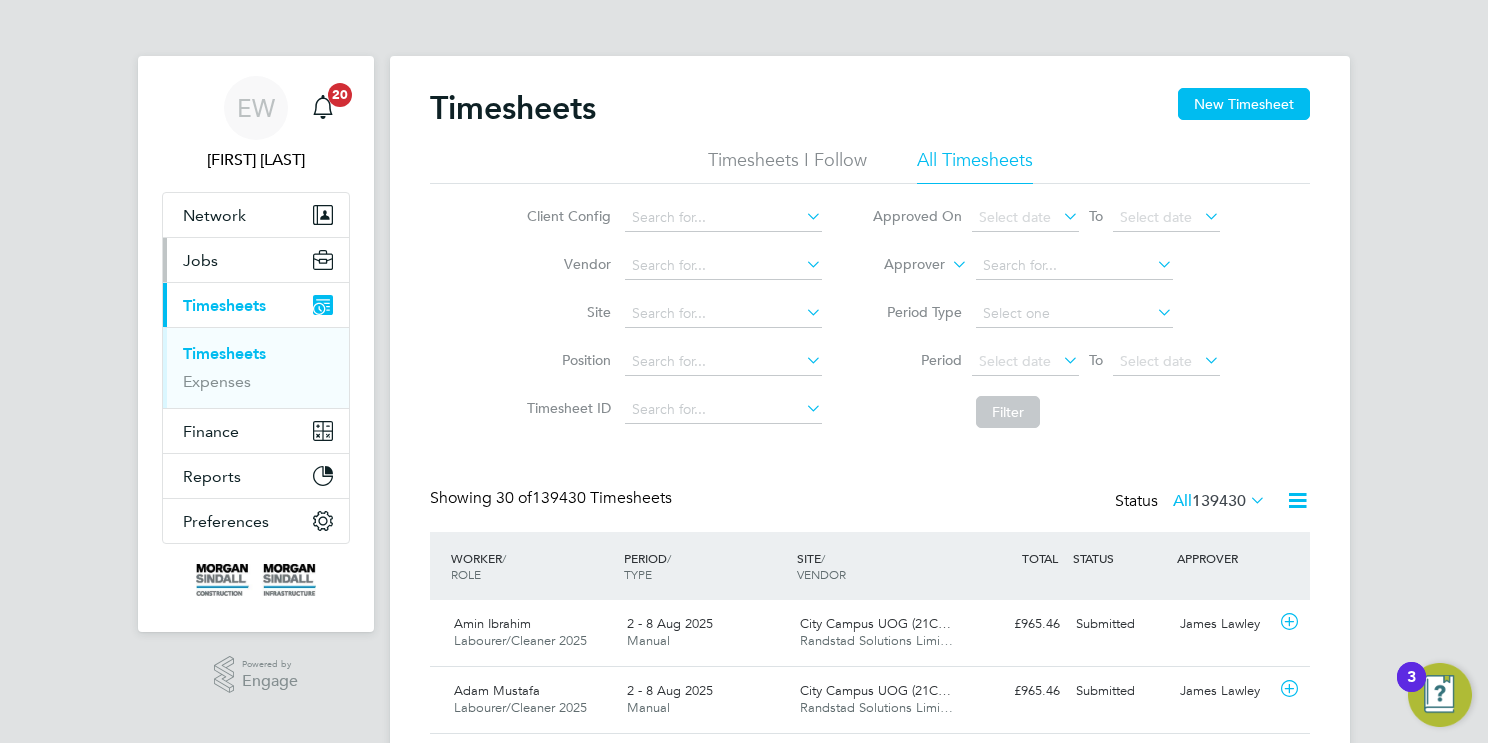 click on "Jobs" at bounding box center (200, 260) 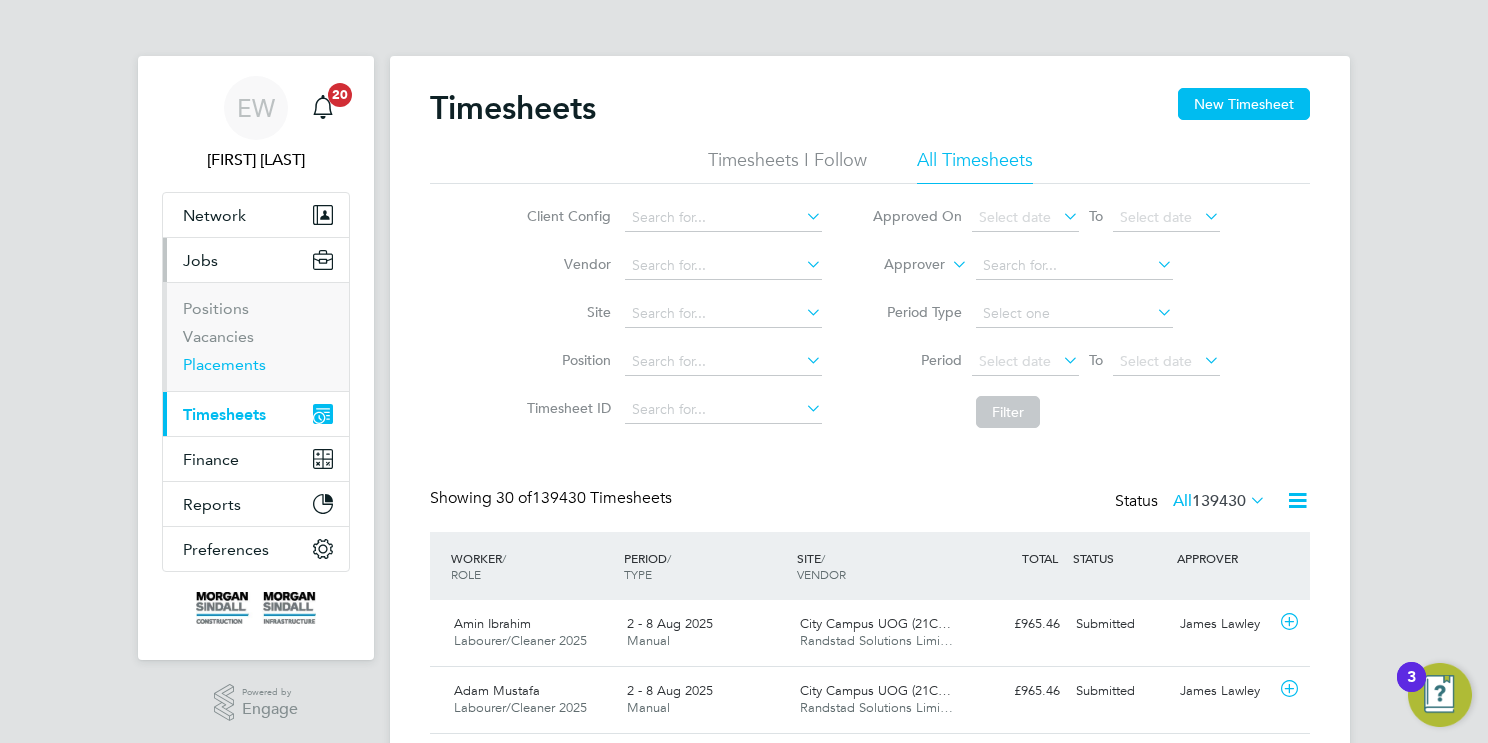 click on "Placements" at bounding box center [224, 364] 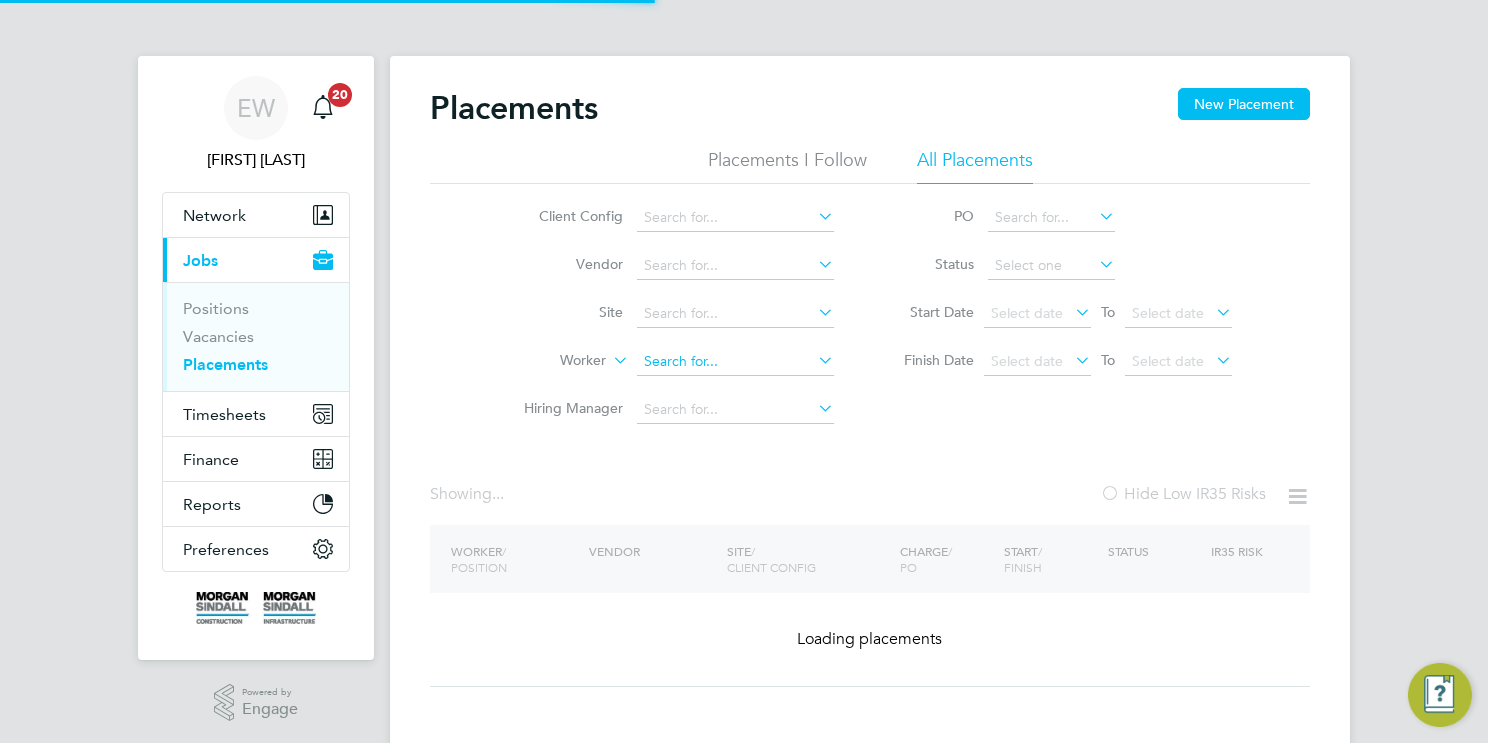 click 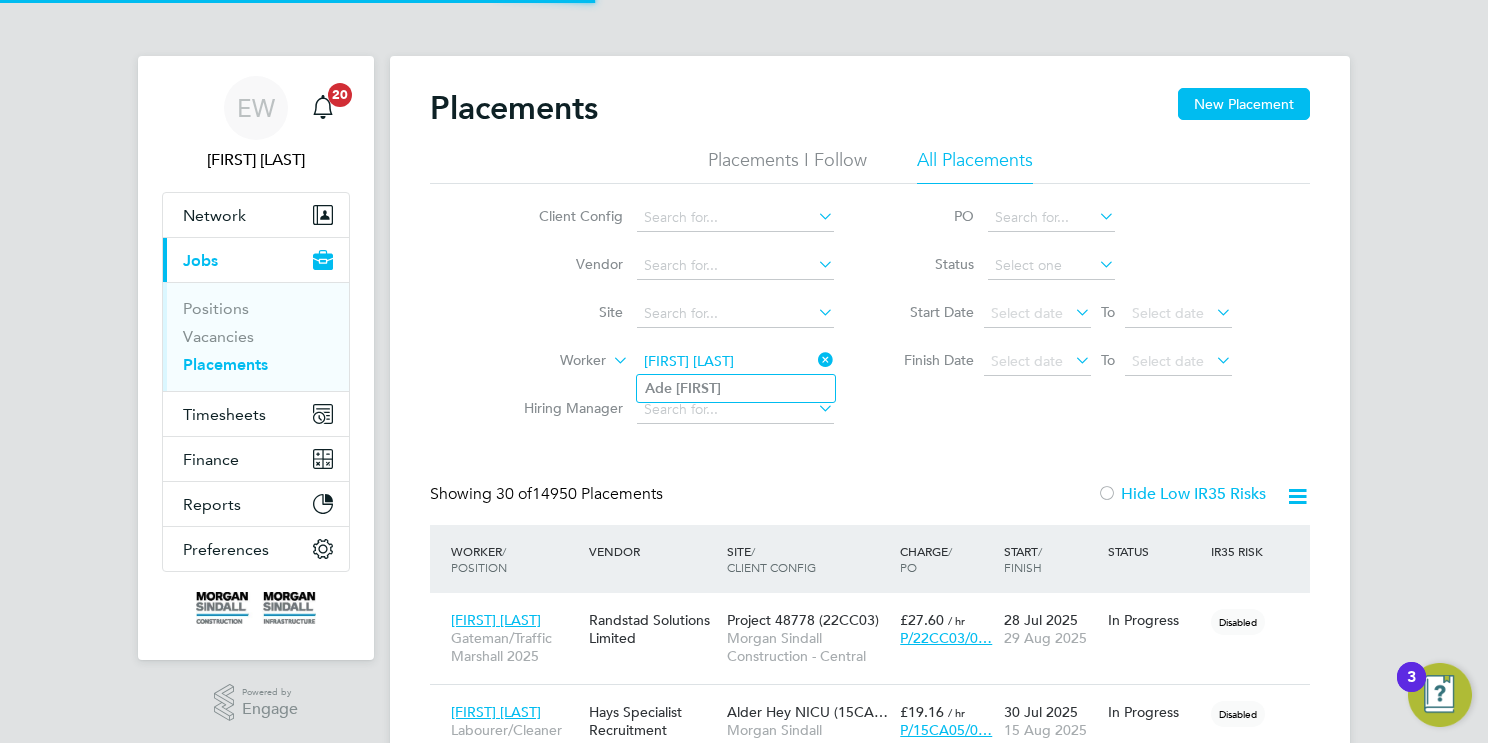 type on "Ade Richard" 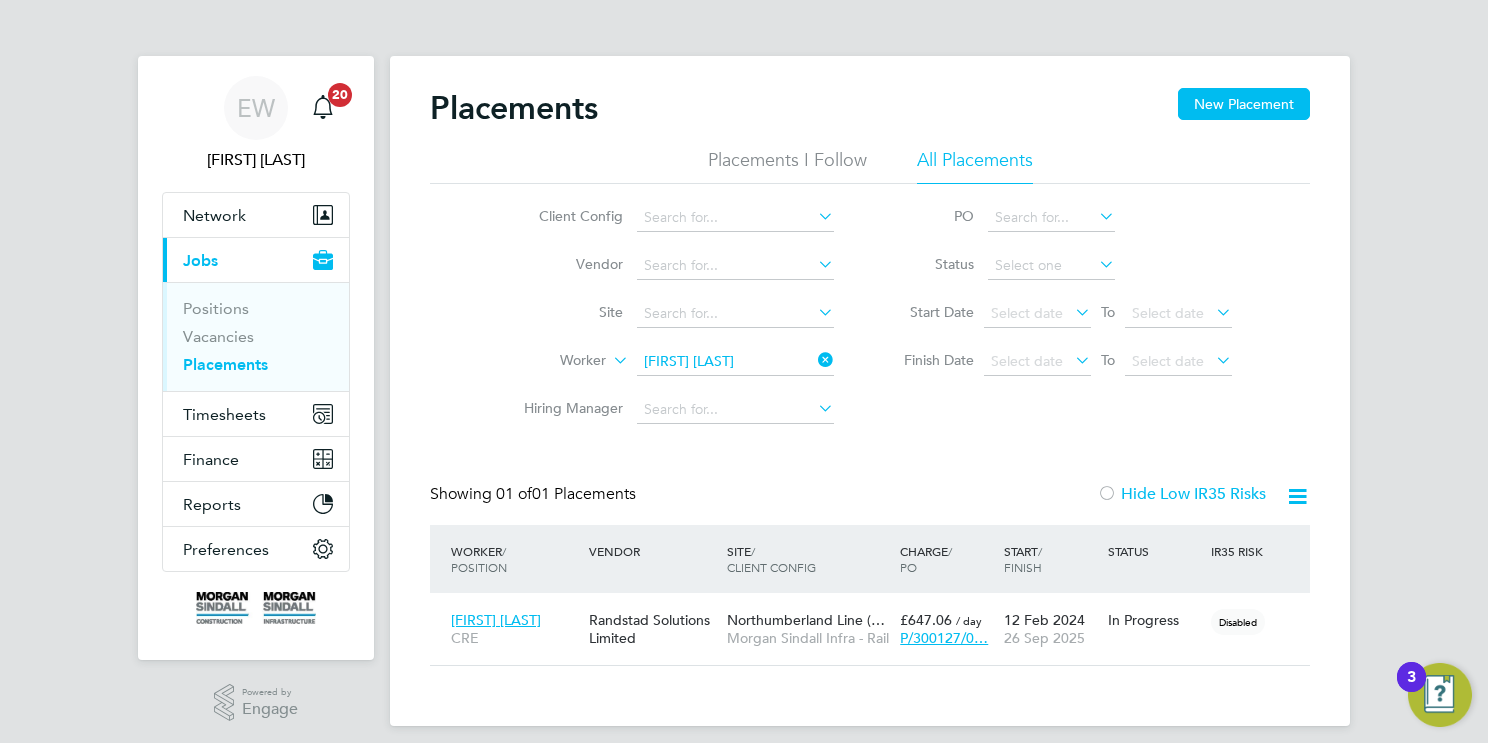 click on "Ade Richard" 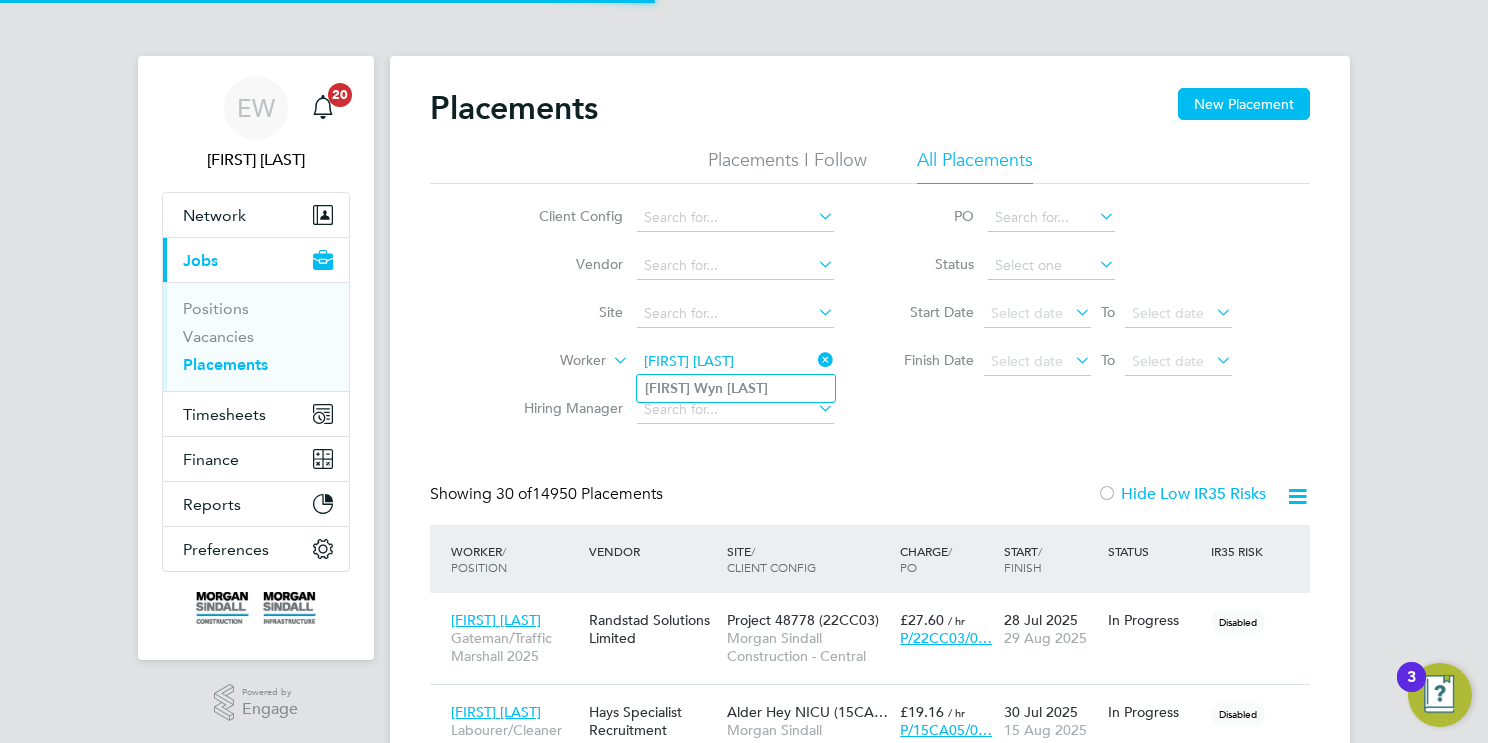 type on "Alun Wyn Pritchard" 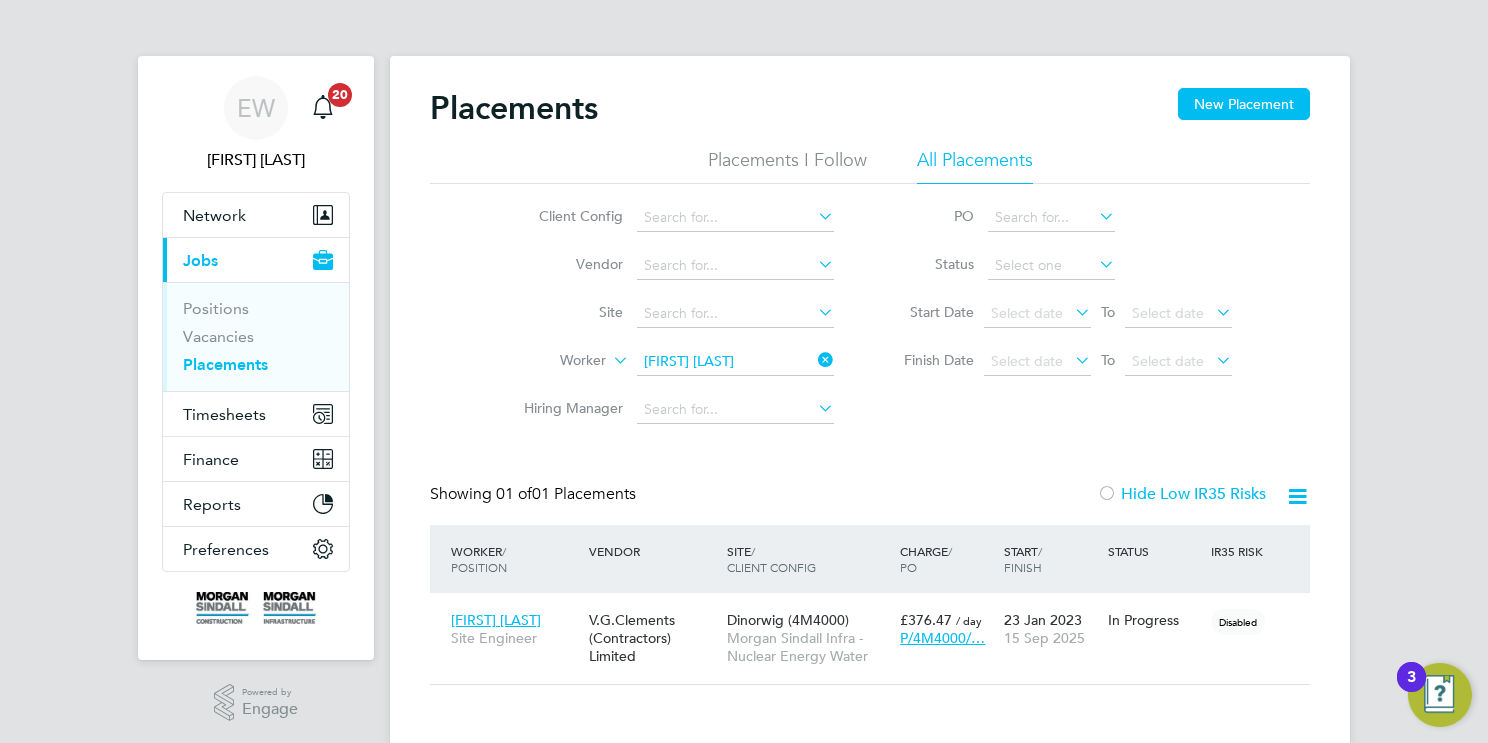 click on "Alun Wyn Pritchard" 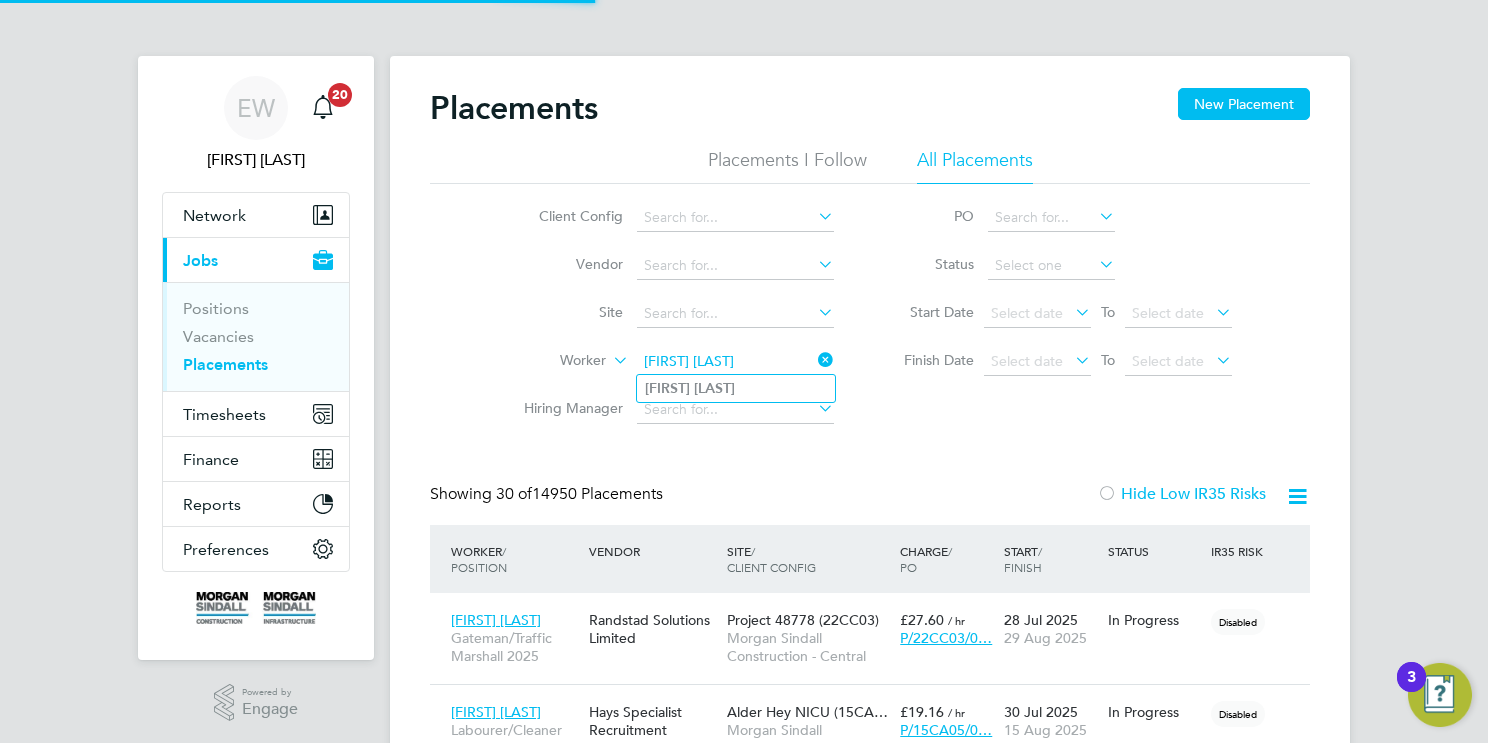 type on "Amir Nouhas" 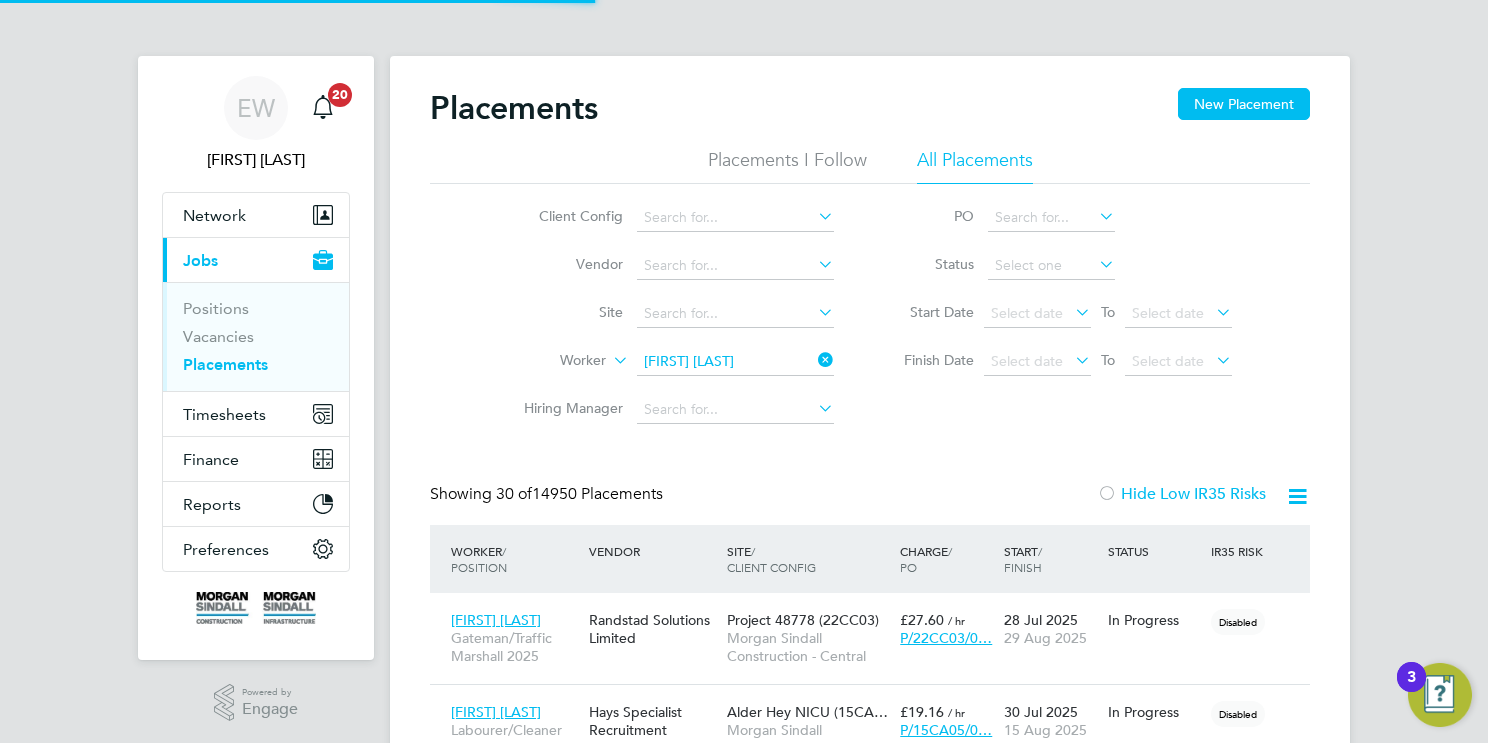click on "Amir   Nouhas" 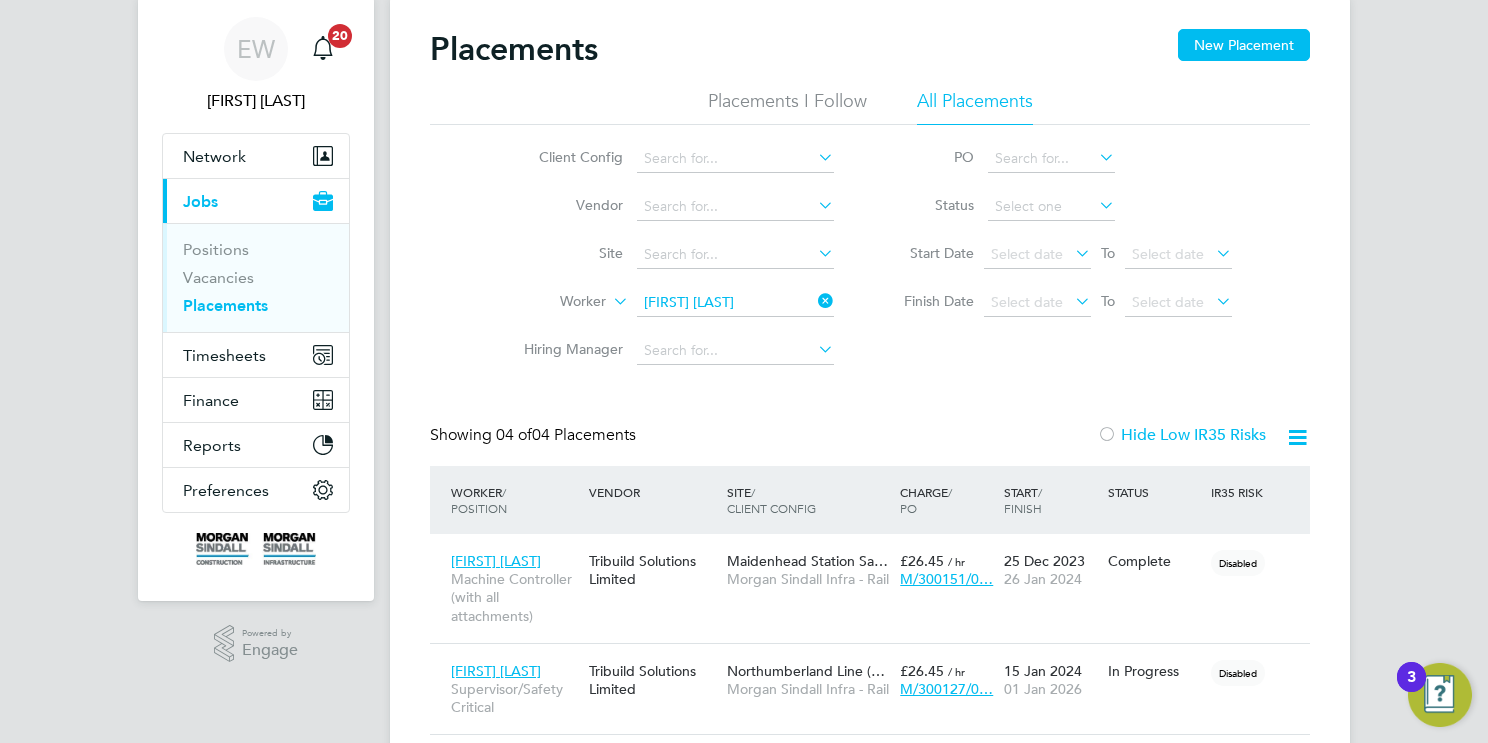 click on "Amir Nouhas" 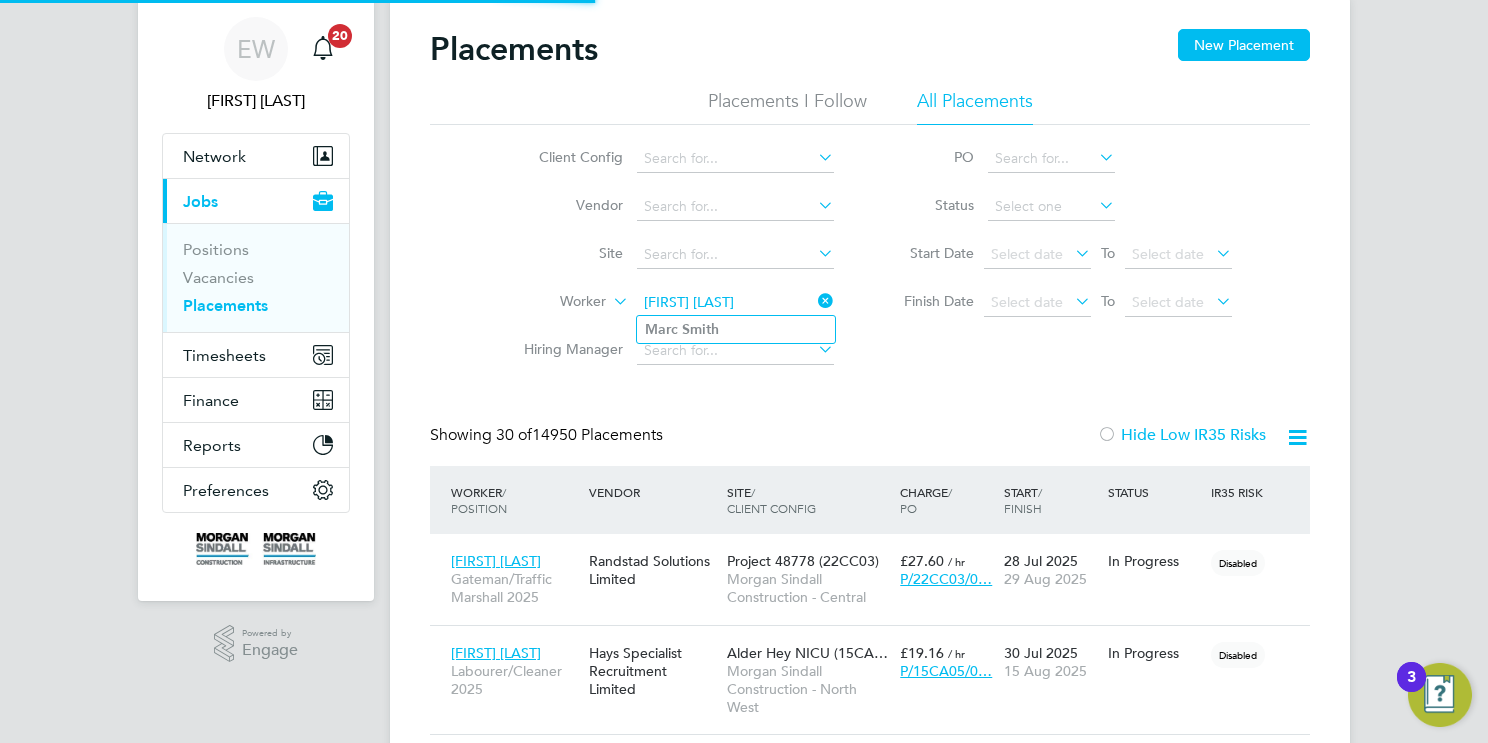 type on "Marc Smith" 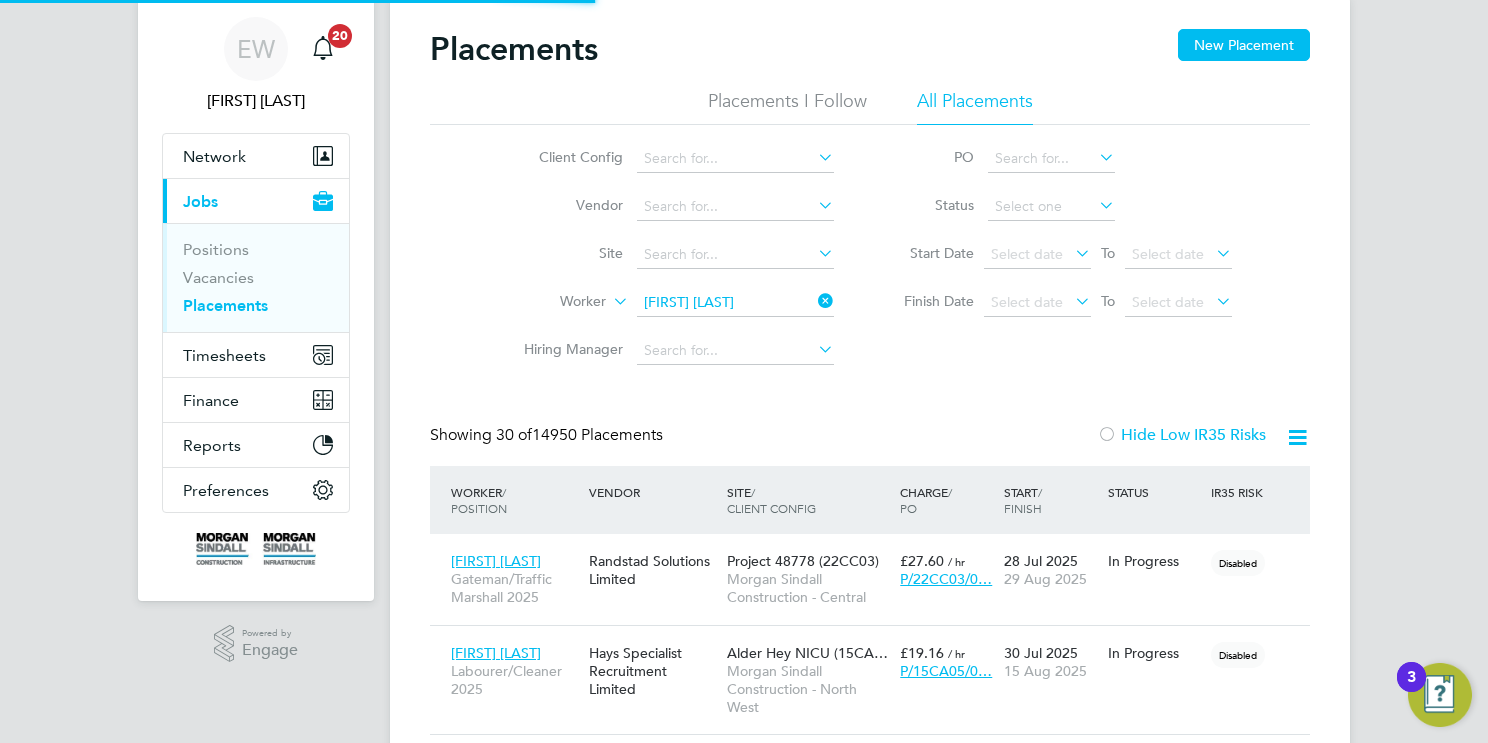 click on "Marc   Smith" 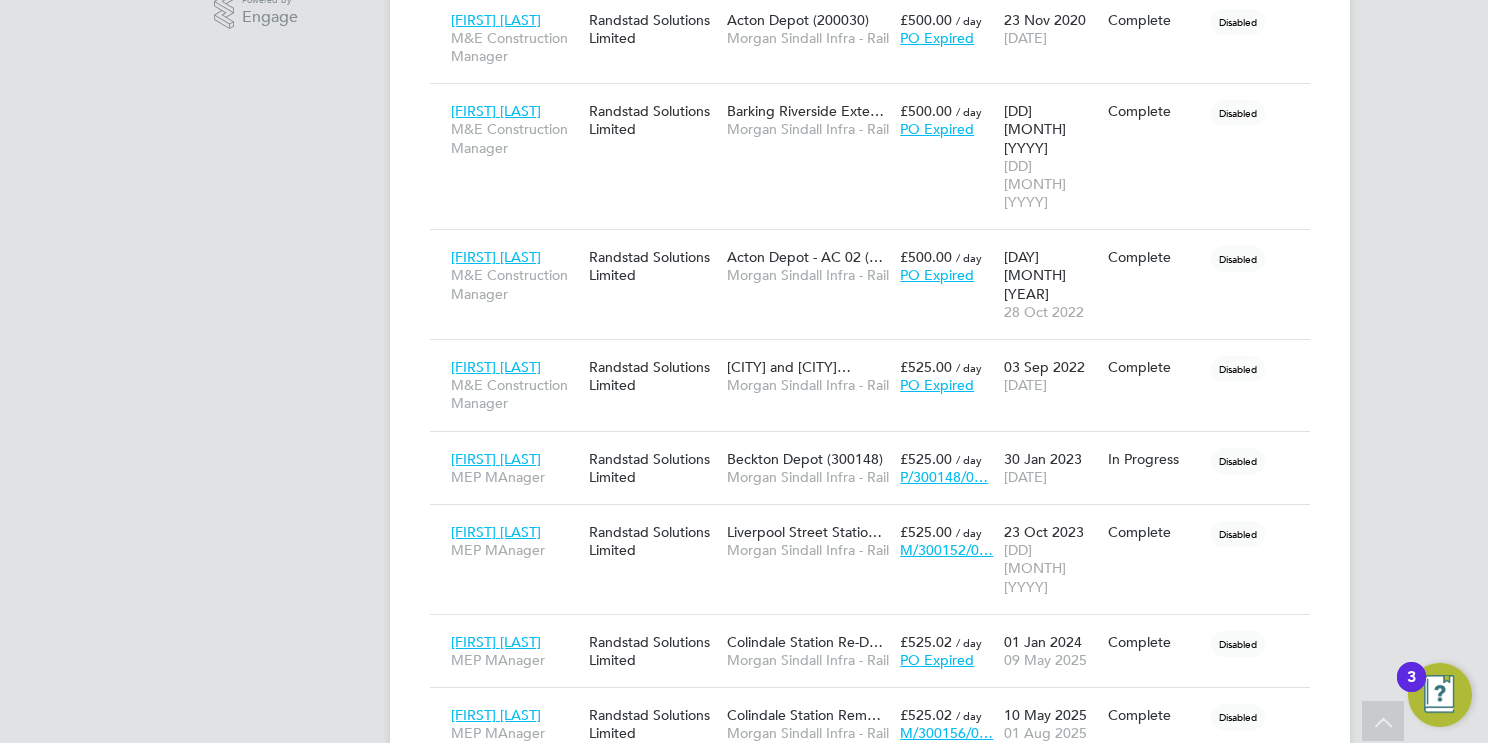 scroll, scrollTop: 0, scrollLeft: 0, axis: both 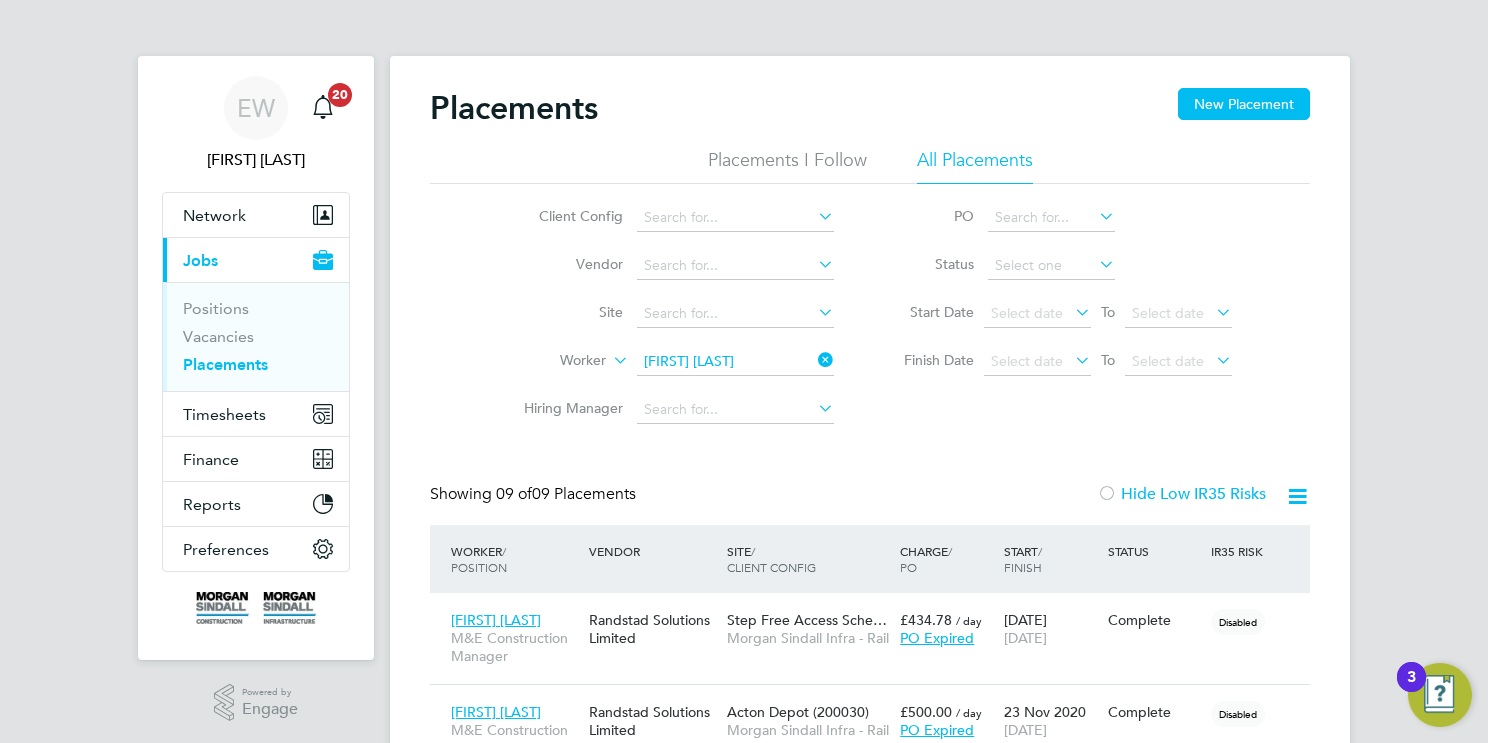 click on "Marc Smith" 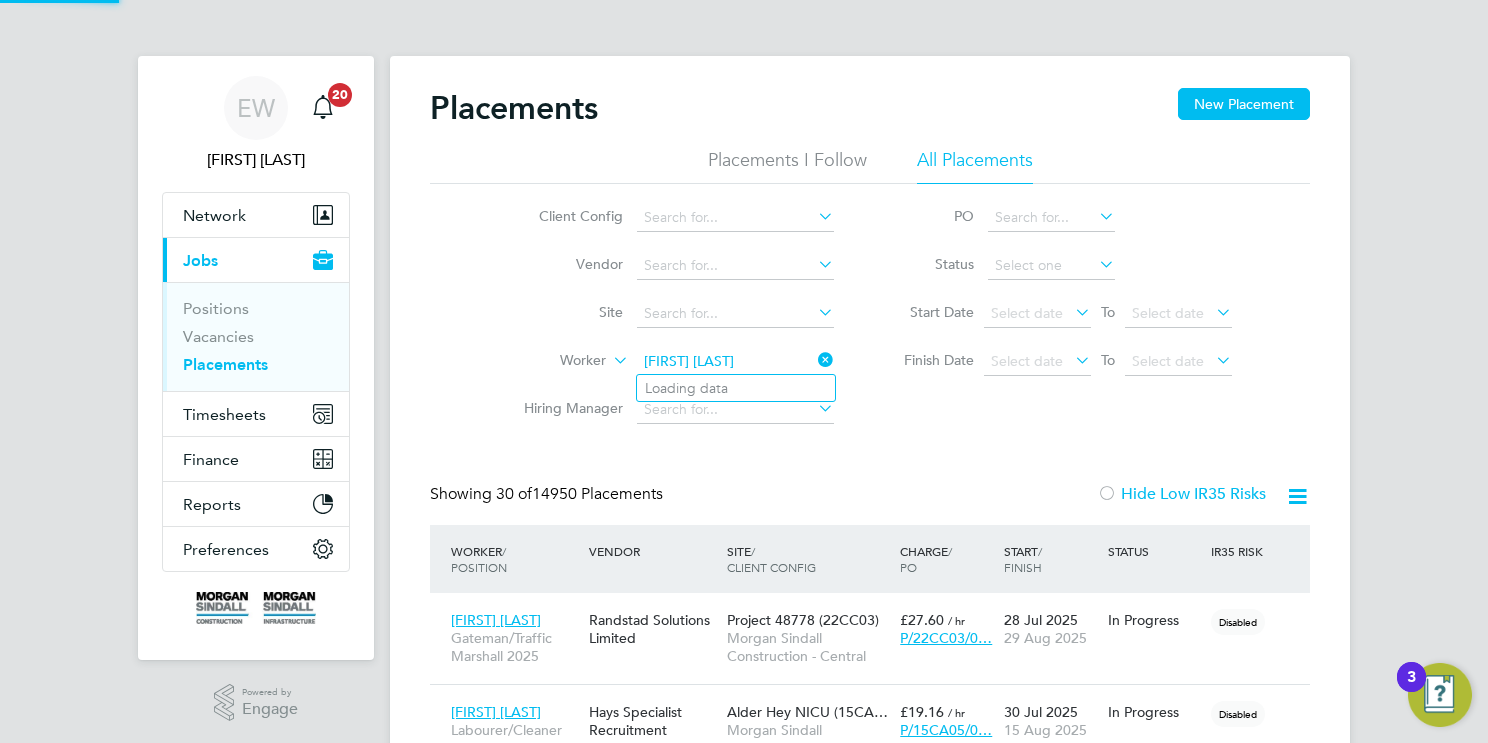 scroll, scrollTop: 10, scrollLeft: 9, axis: both 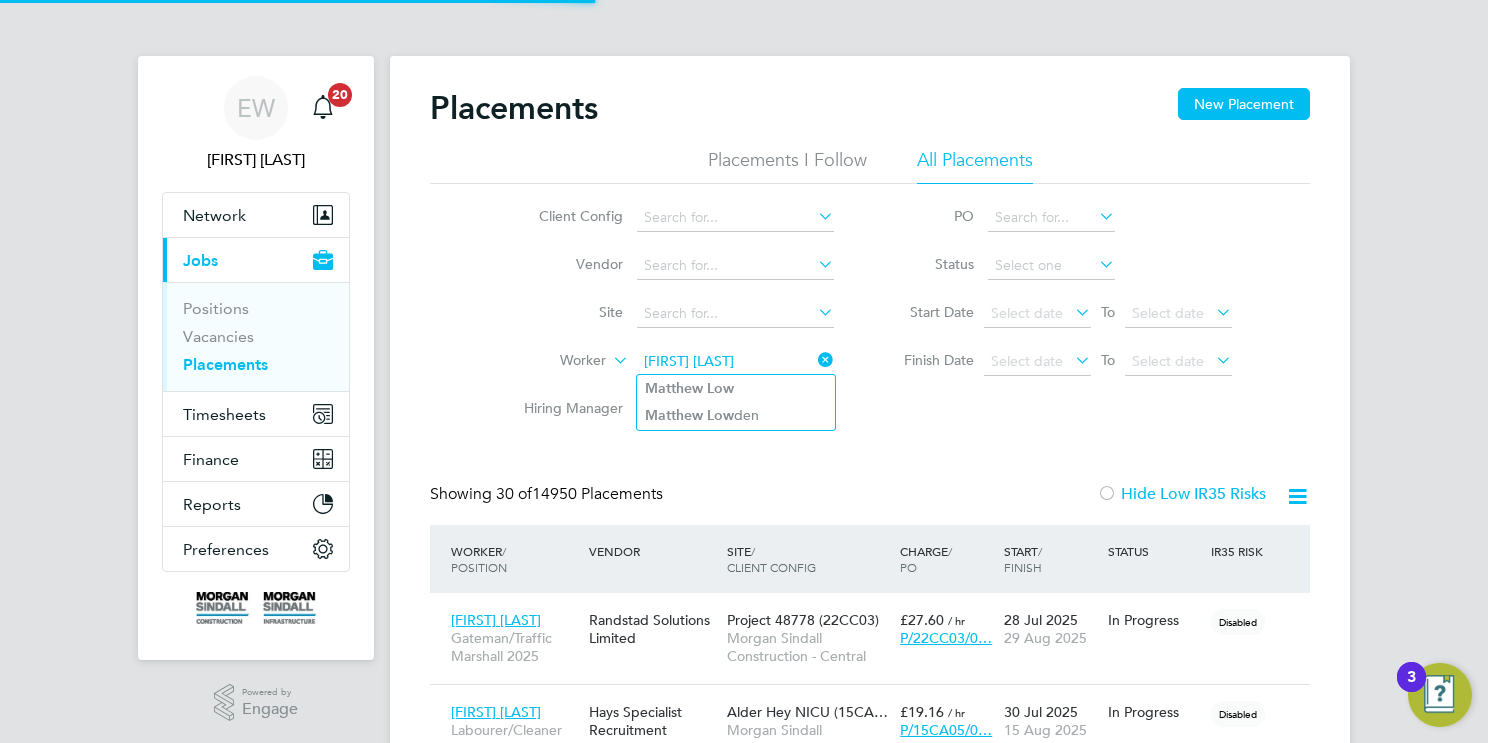 type on "Matthew Low" 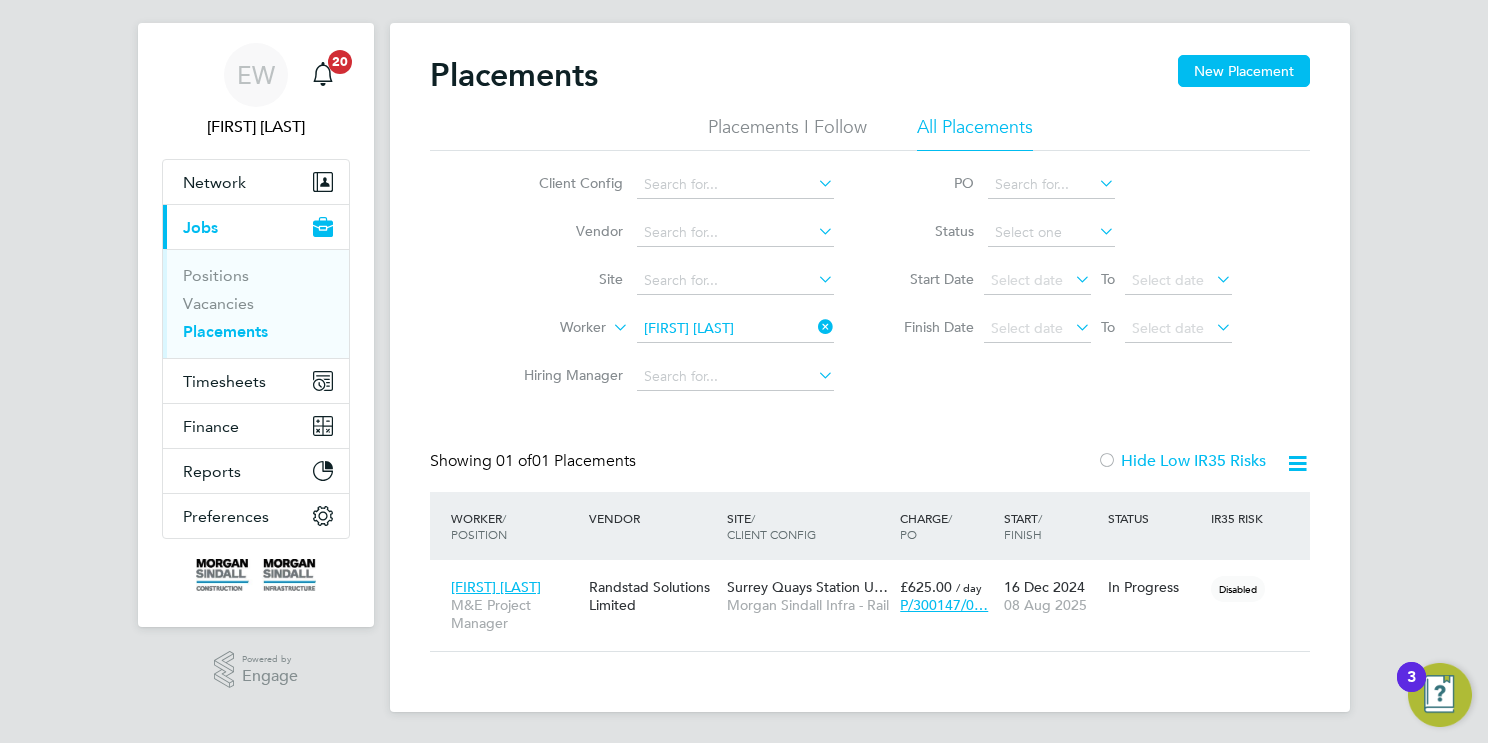 click on "Matthew Low" 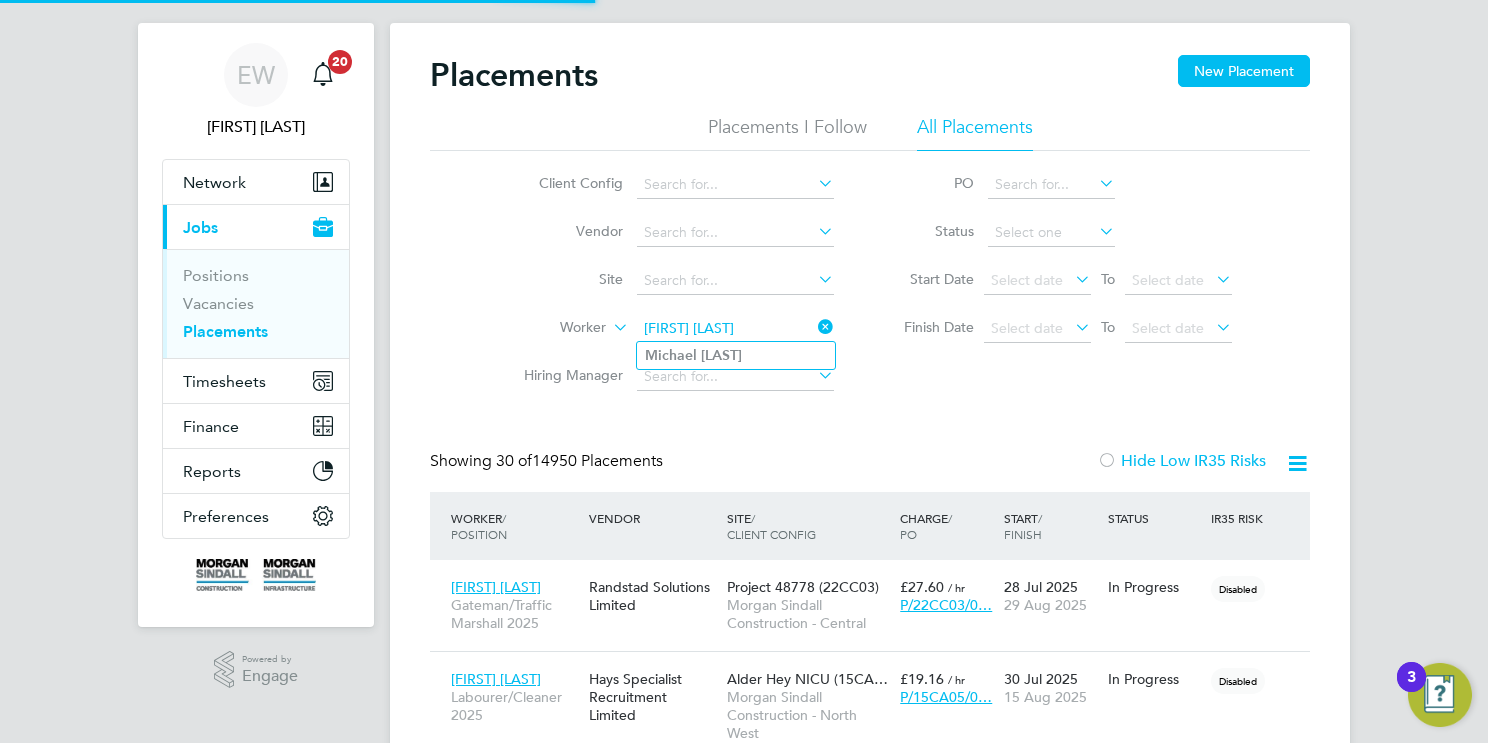 type on "Michael Mcgahern" 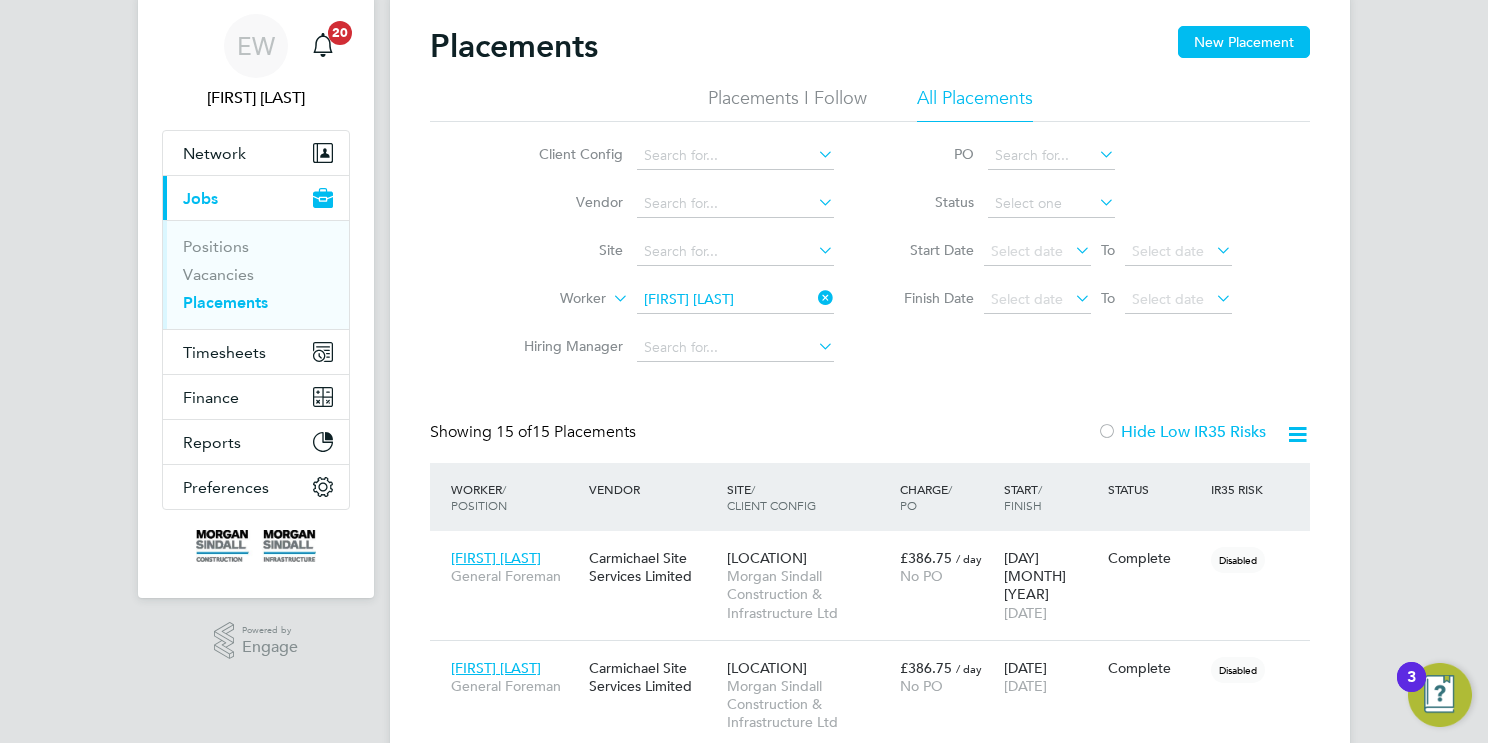 click on "Michael Mcgahern" 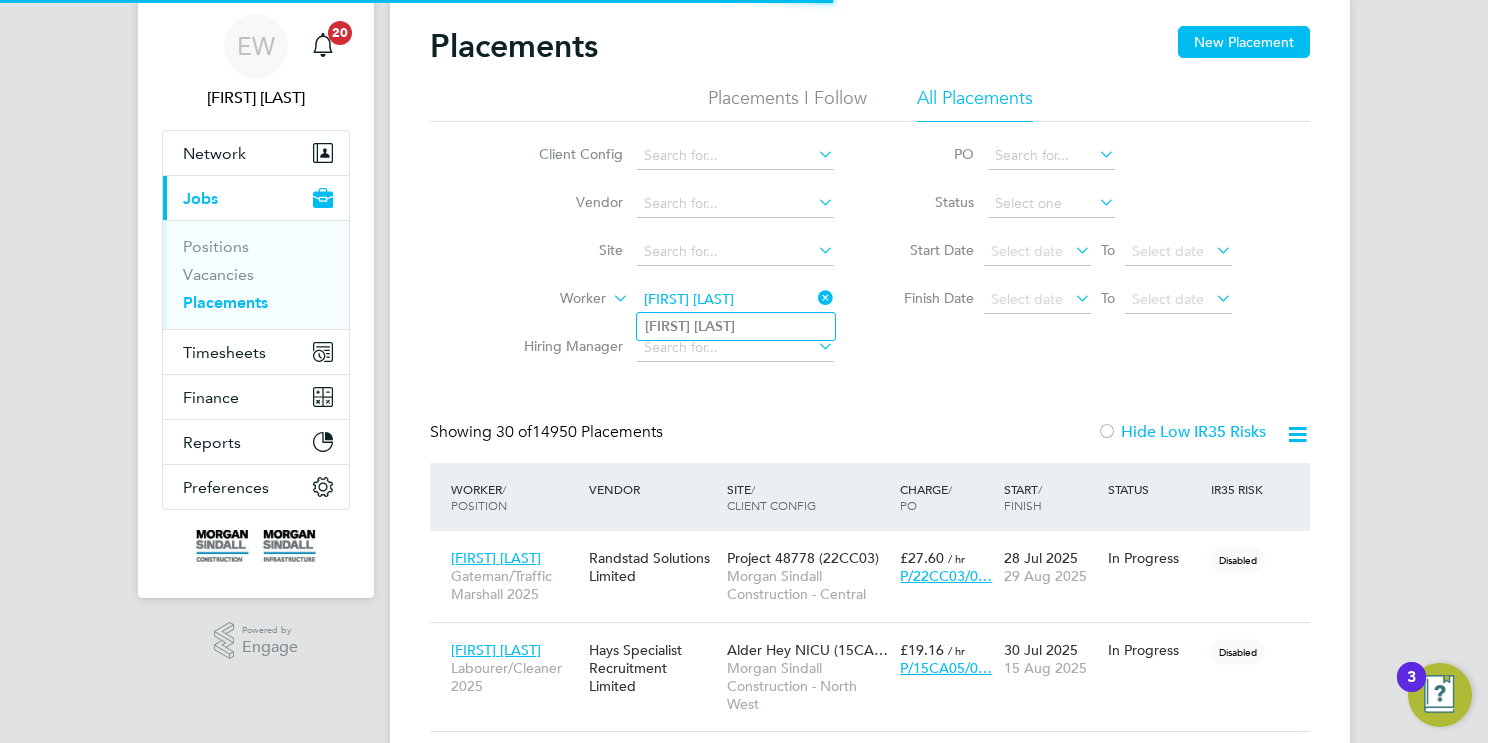 type on "Naeem Patel" 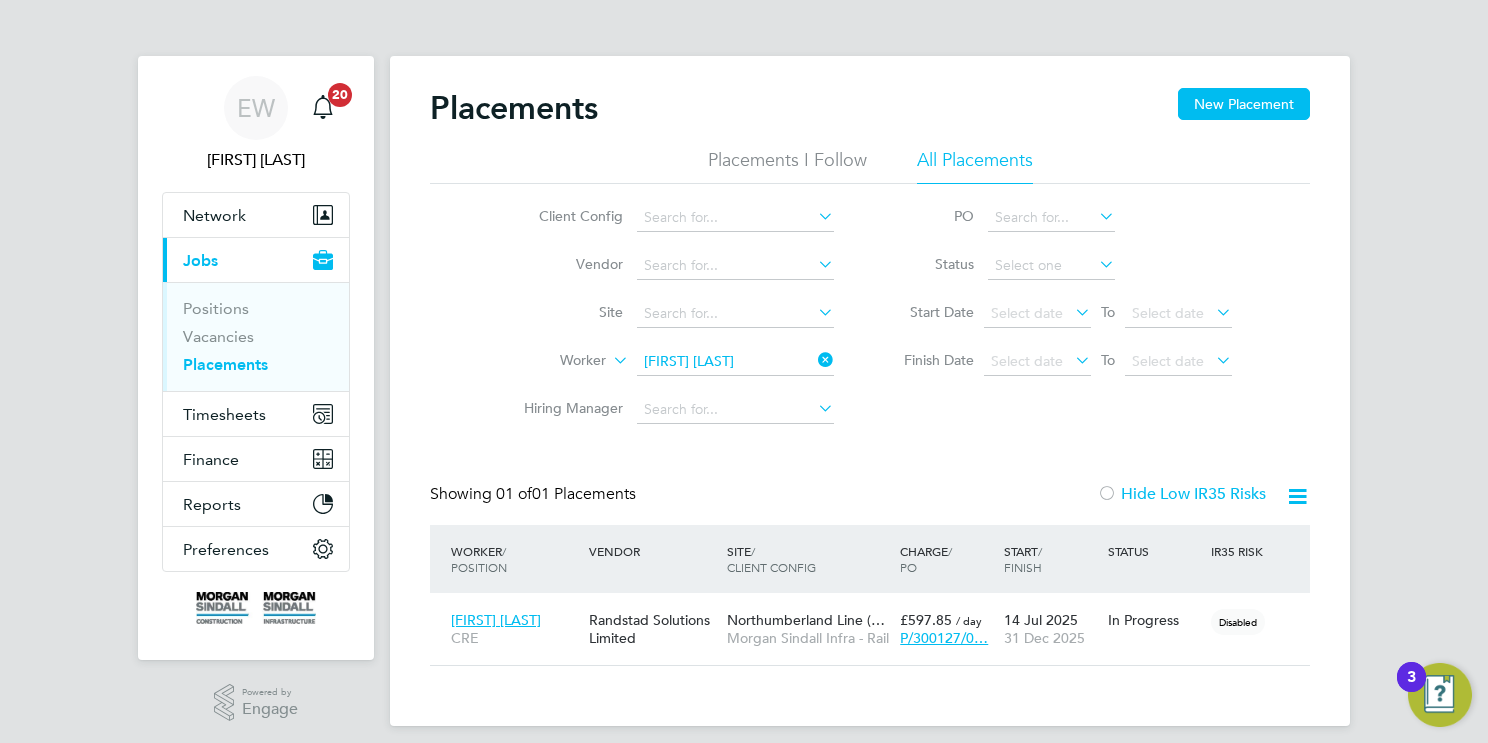 click on "Naeem Patel" 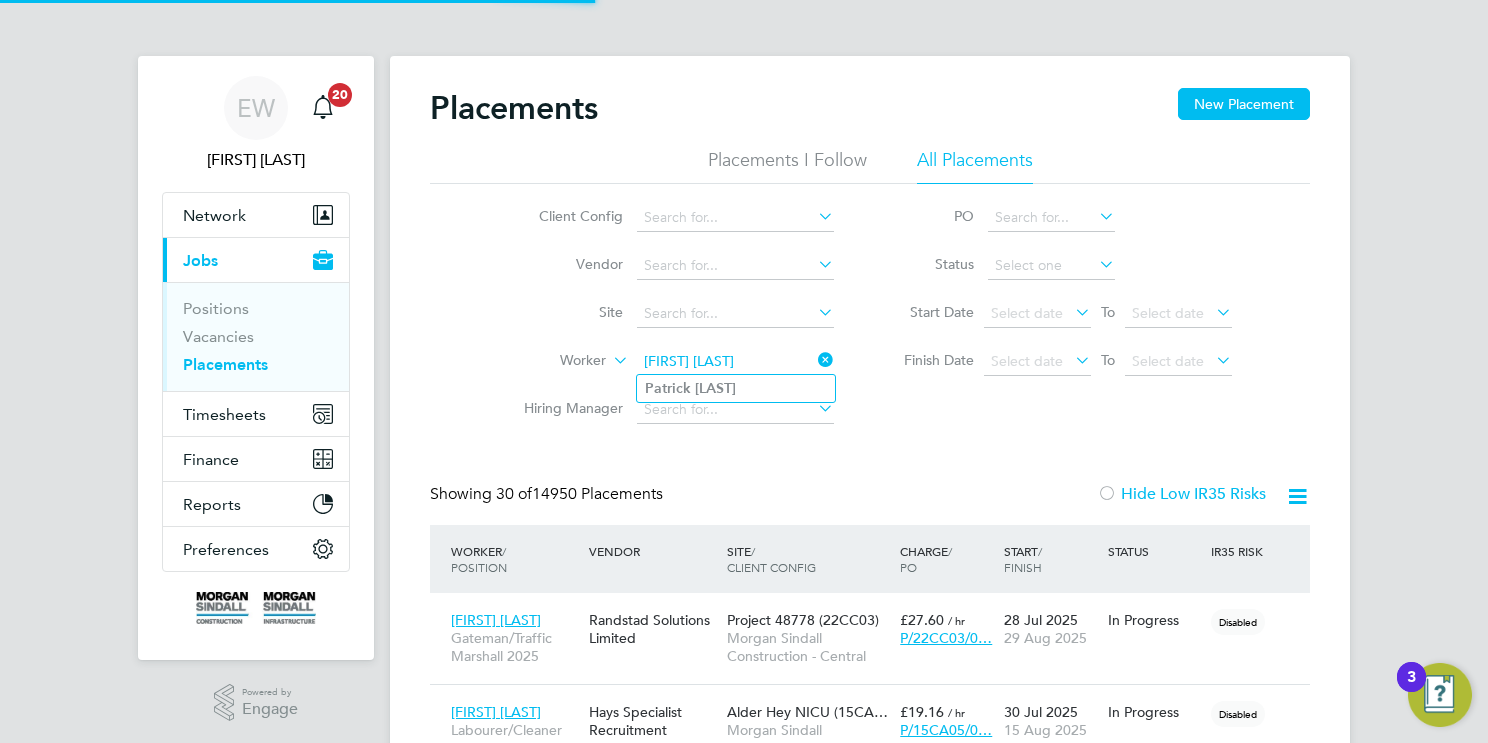 type on "Patrick Mukabi" 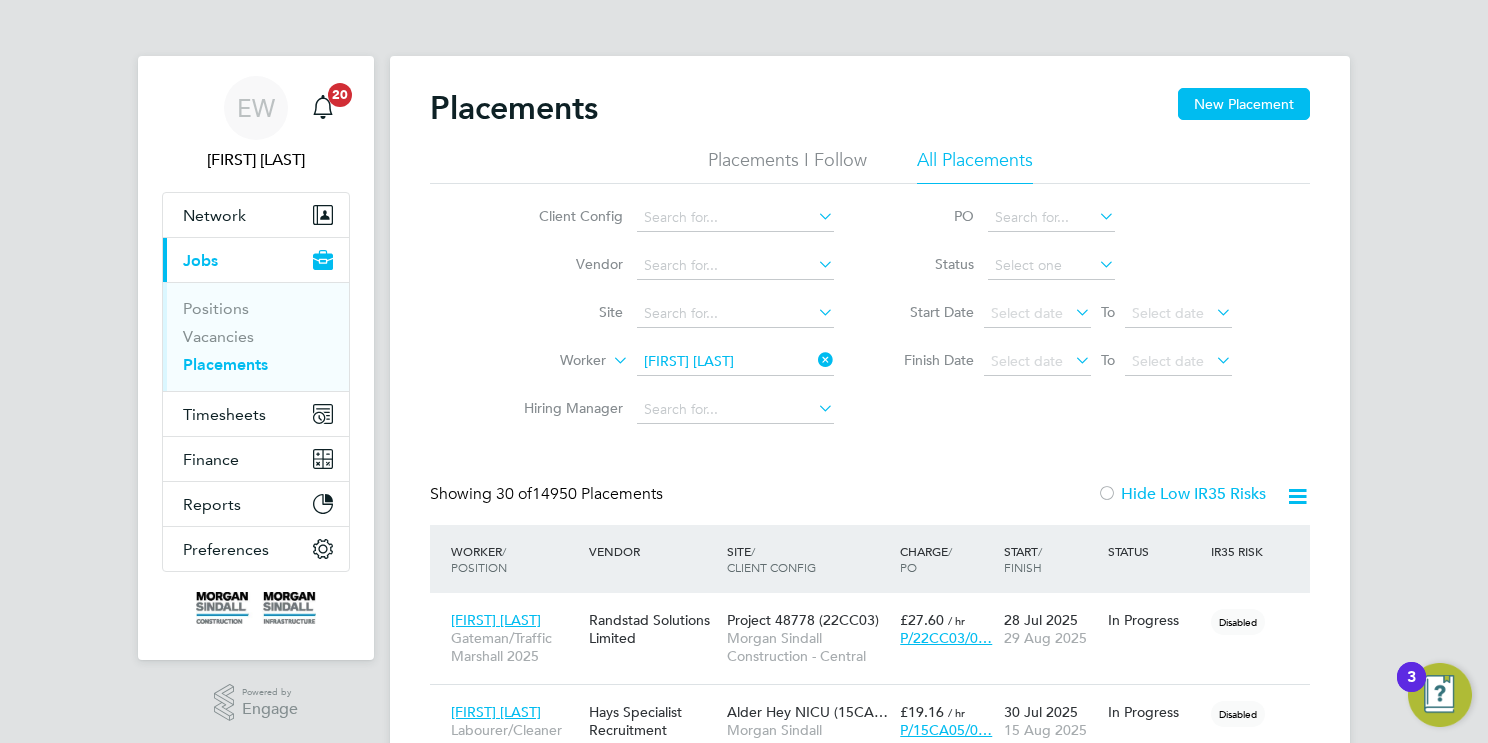 click on "Mukabi" 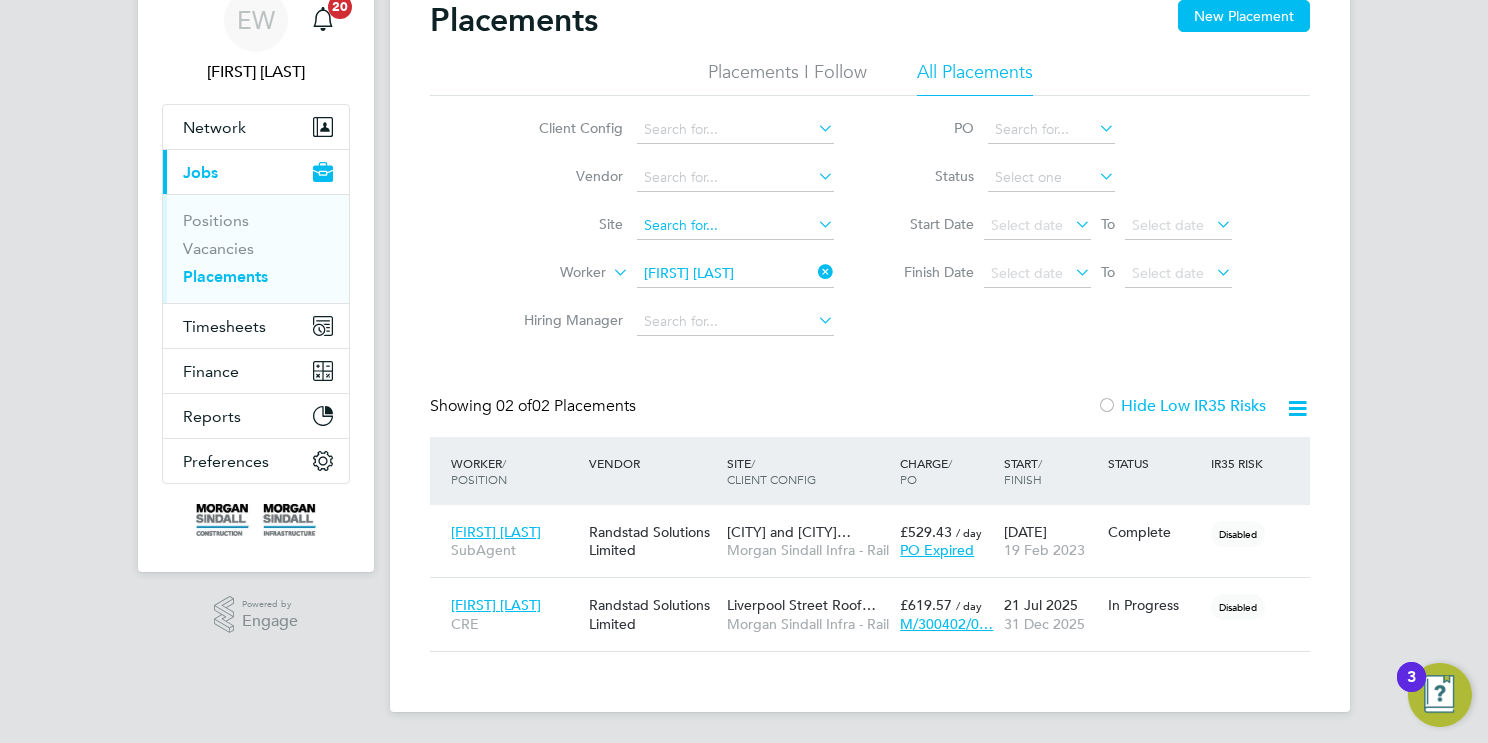 click on "Patrick Mukabi" 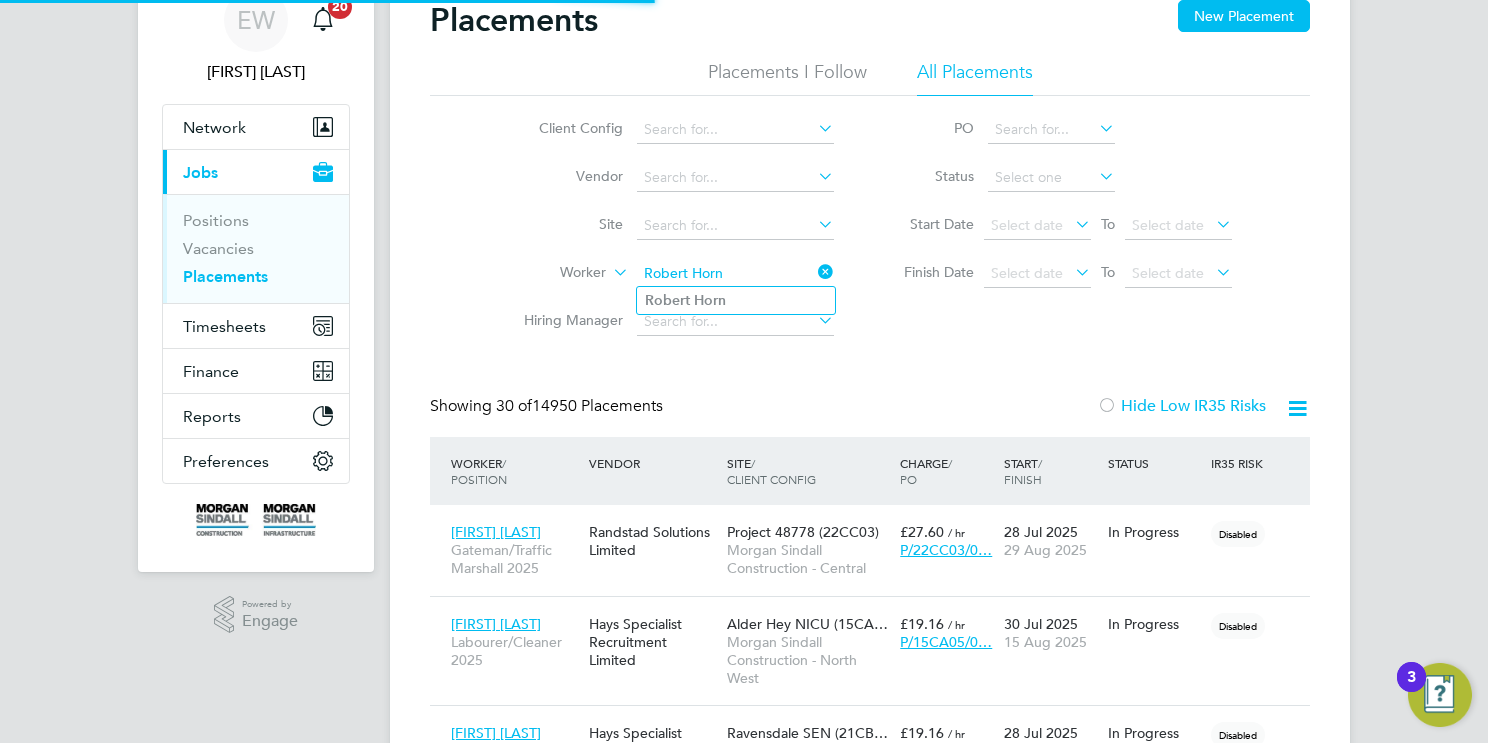 type on "Robert Horn" 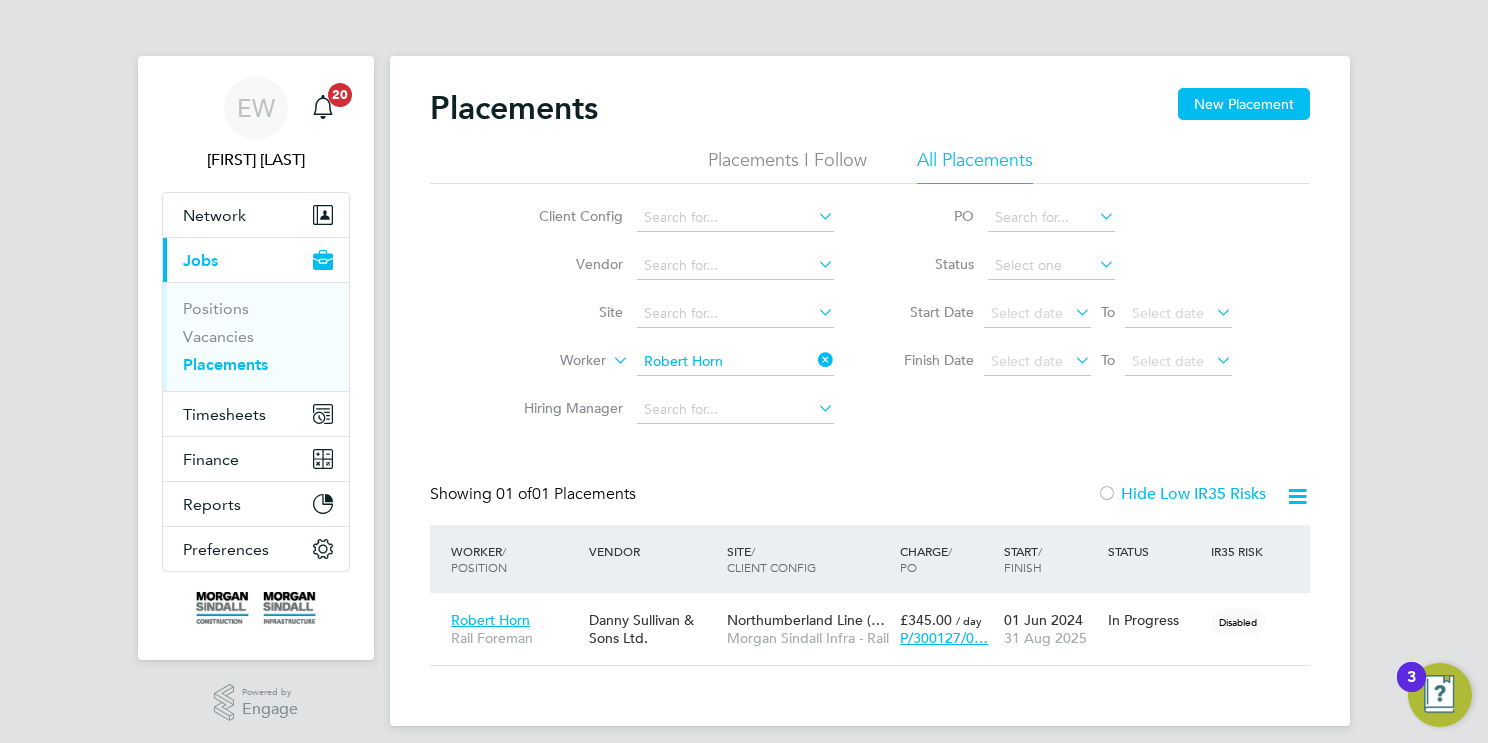 click on "Robert Horn" 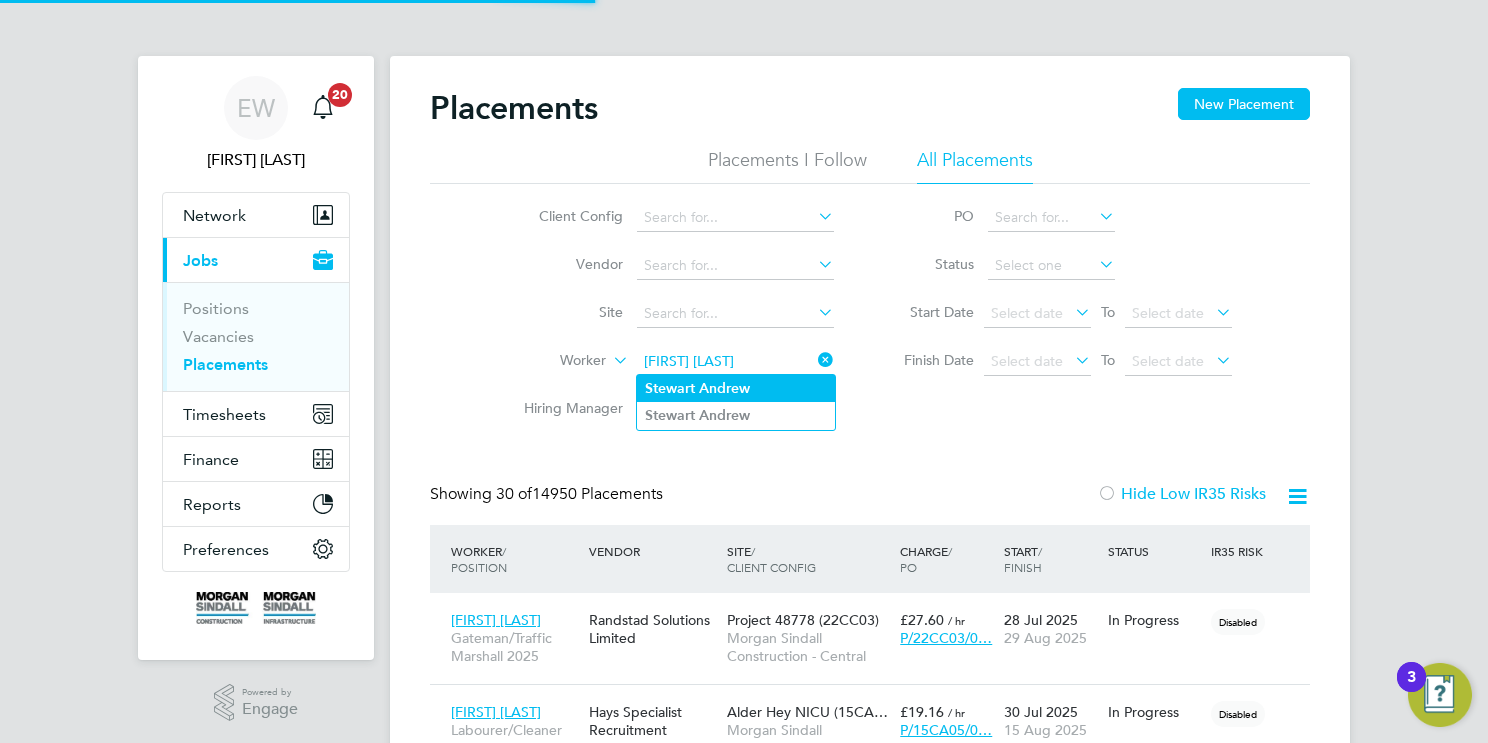 type on "Stewart Andrew" 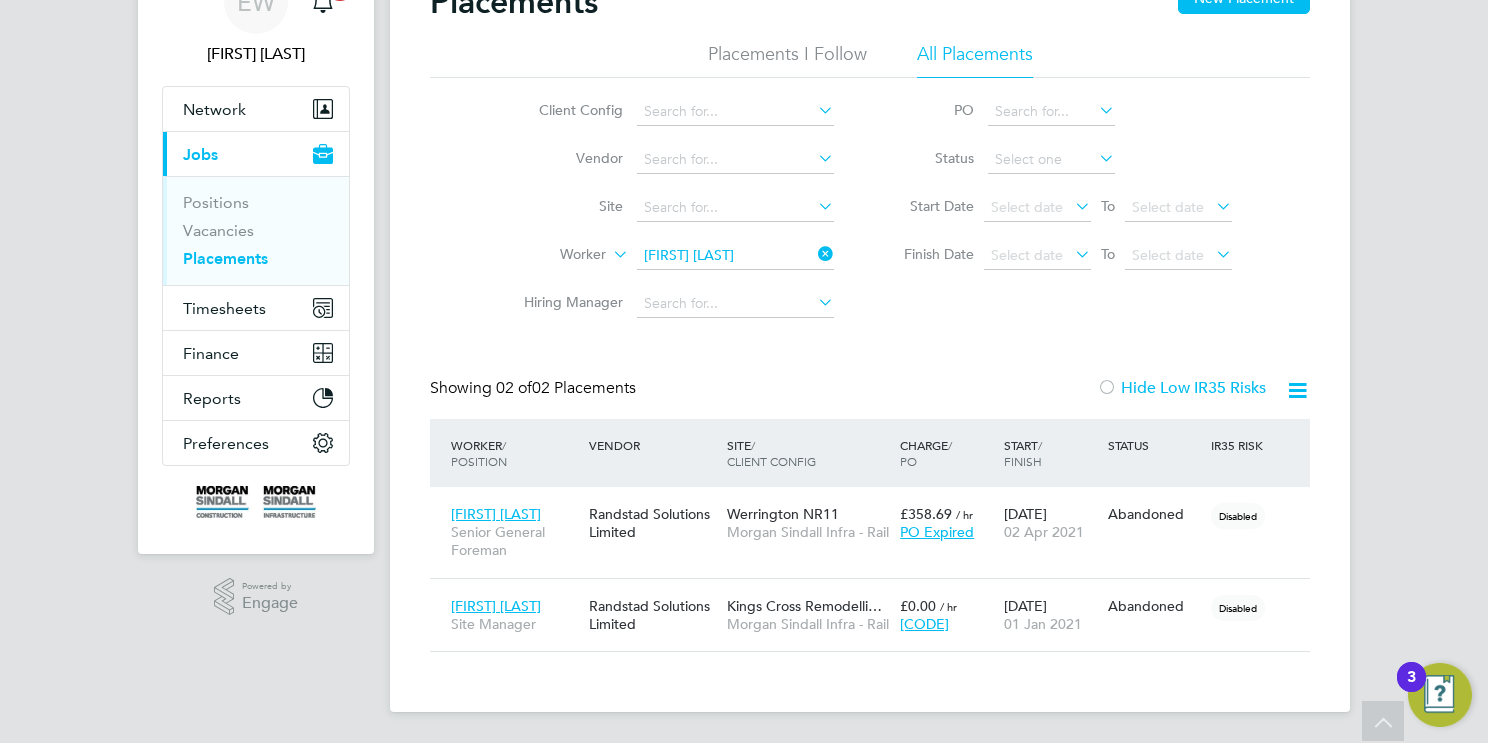 click on "Worker   Stewart Andrew" 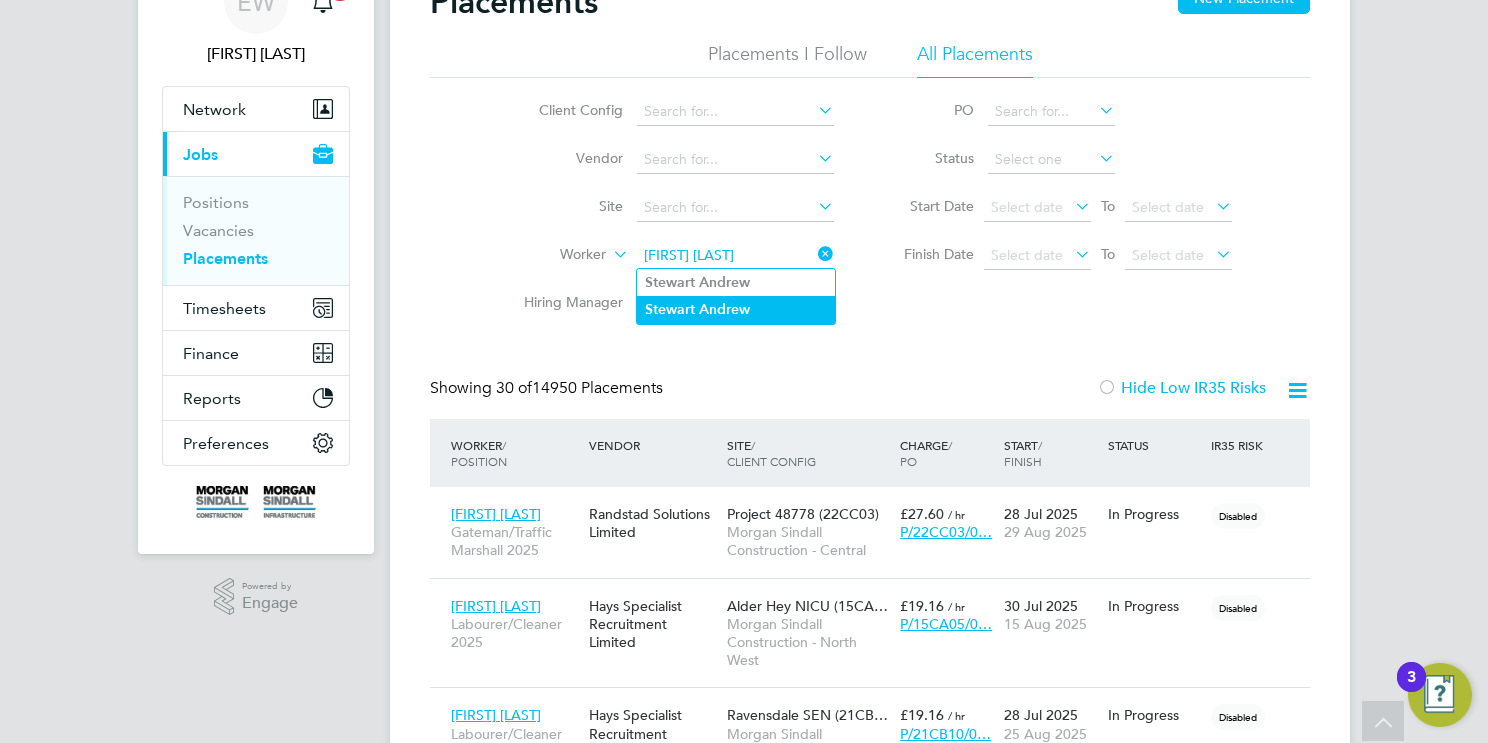 type on "Stewart Andrew" 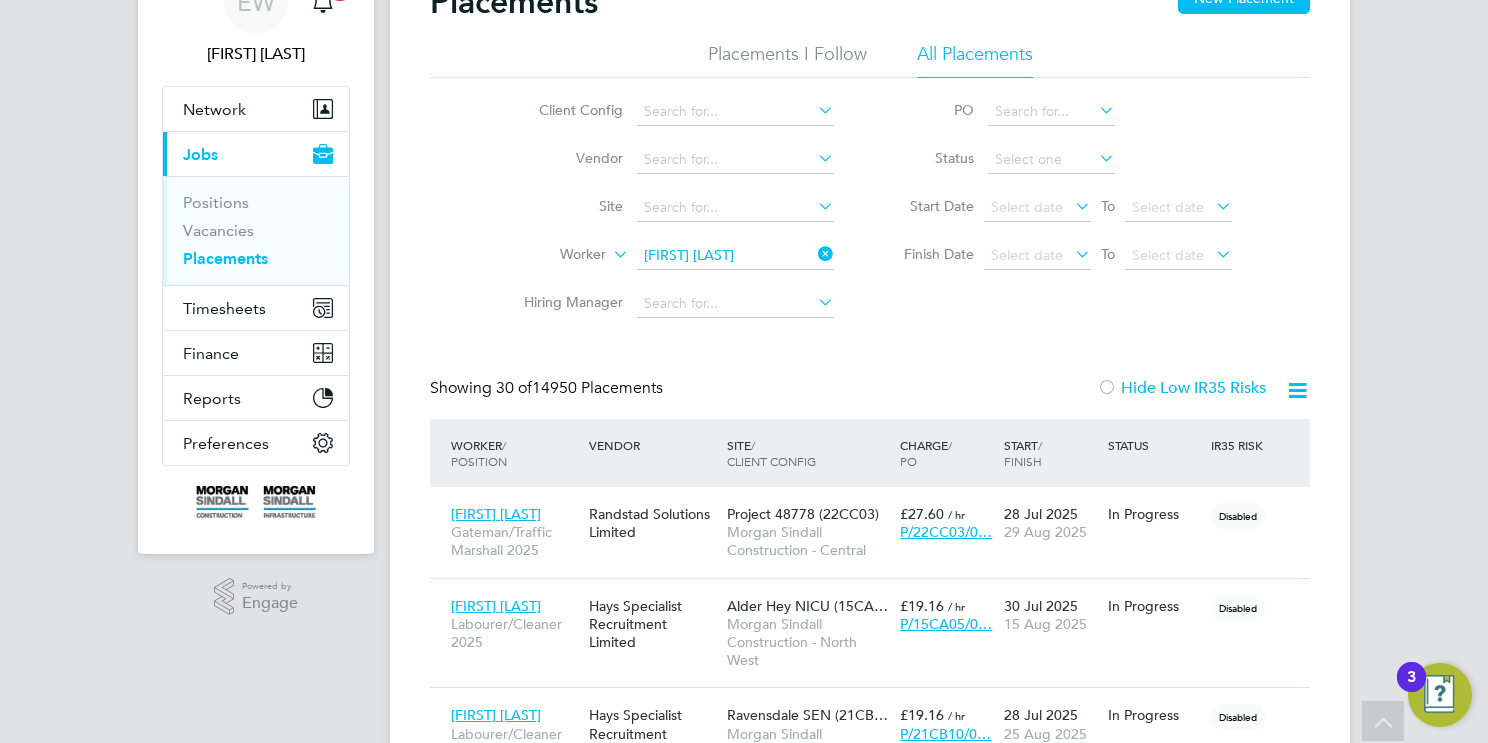 click on "Stewart   Andrew" 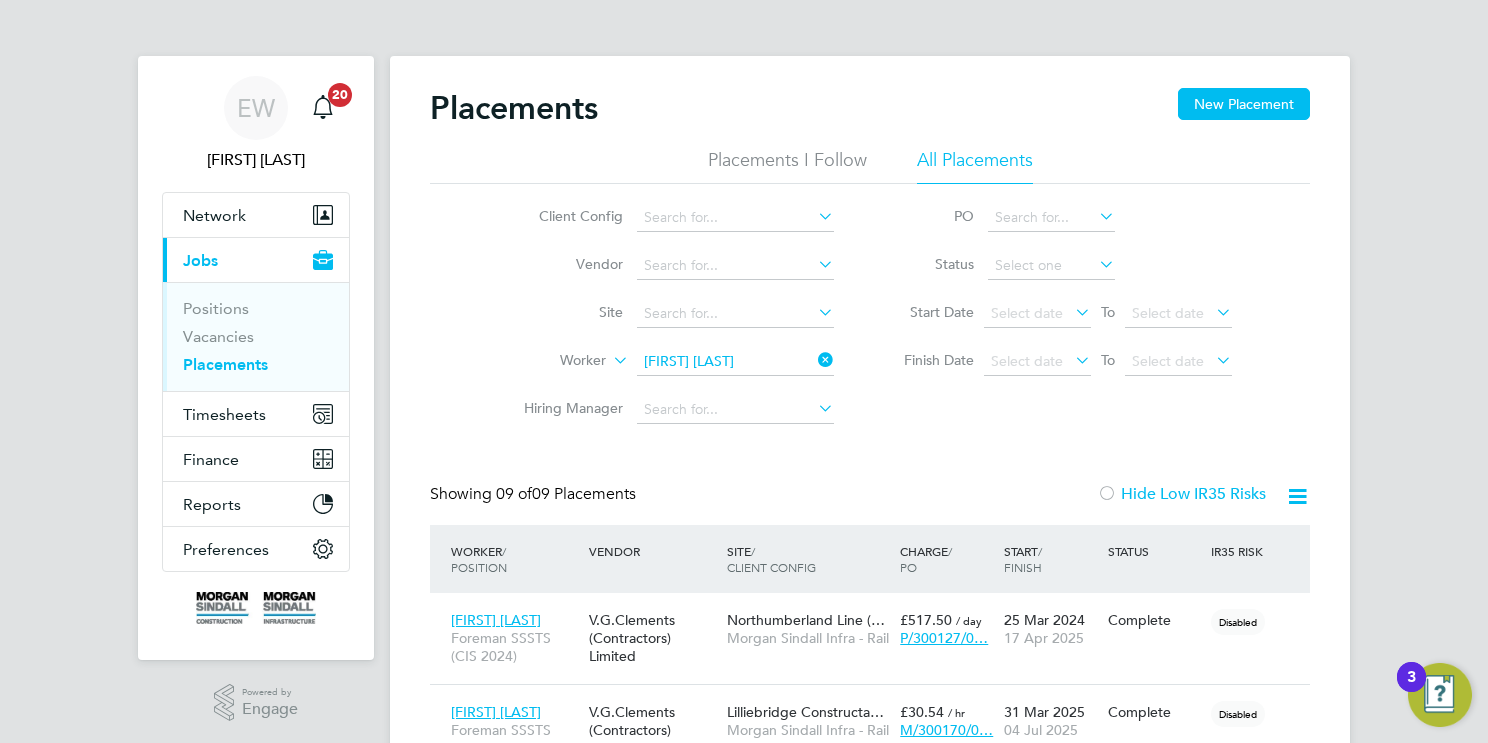 click on "Stewart Andrew" 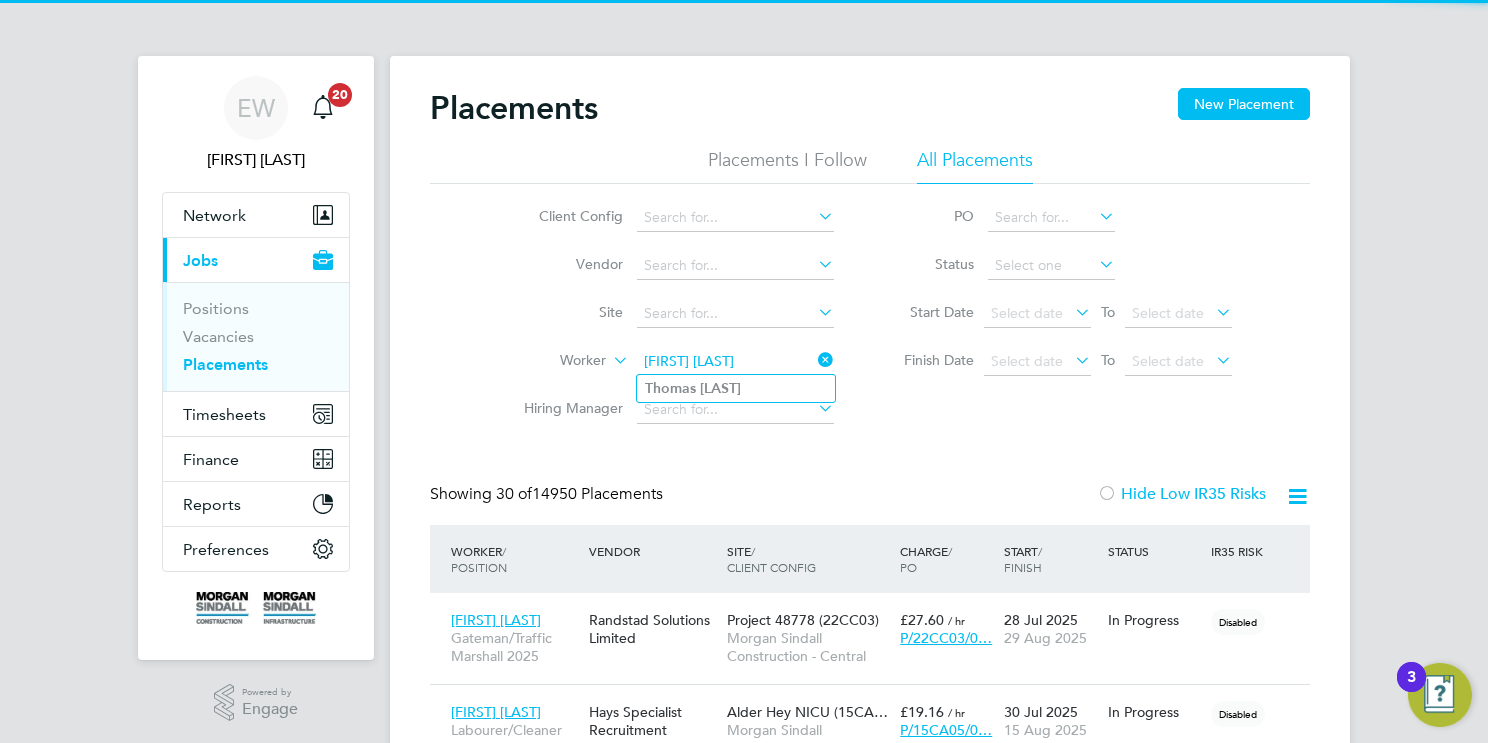 type on "Thomas Bonnett" 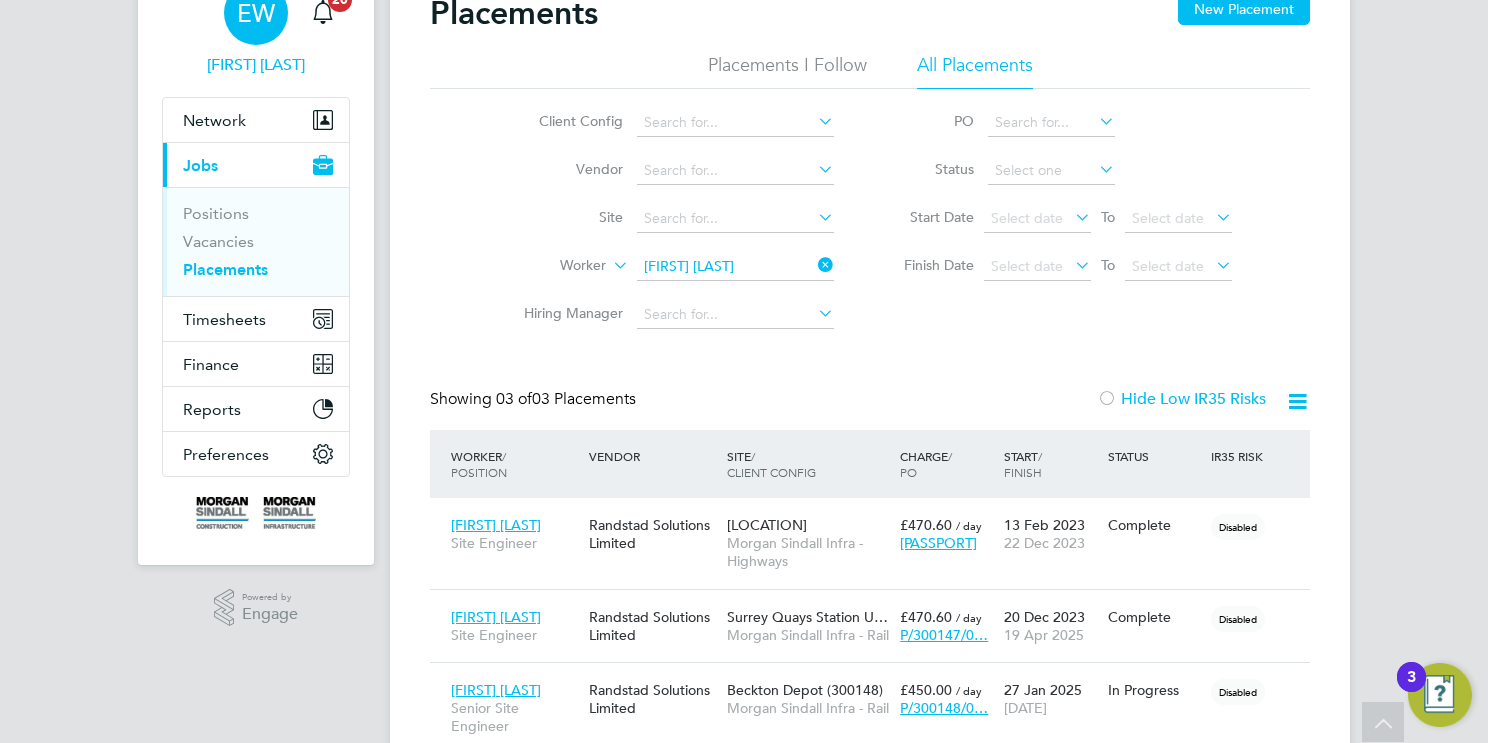 scroll, scrollTop: 0, scrollLeft: 0, axis: both 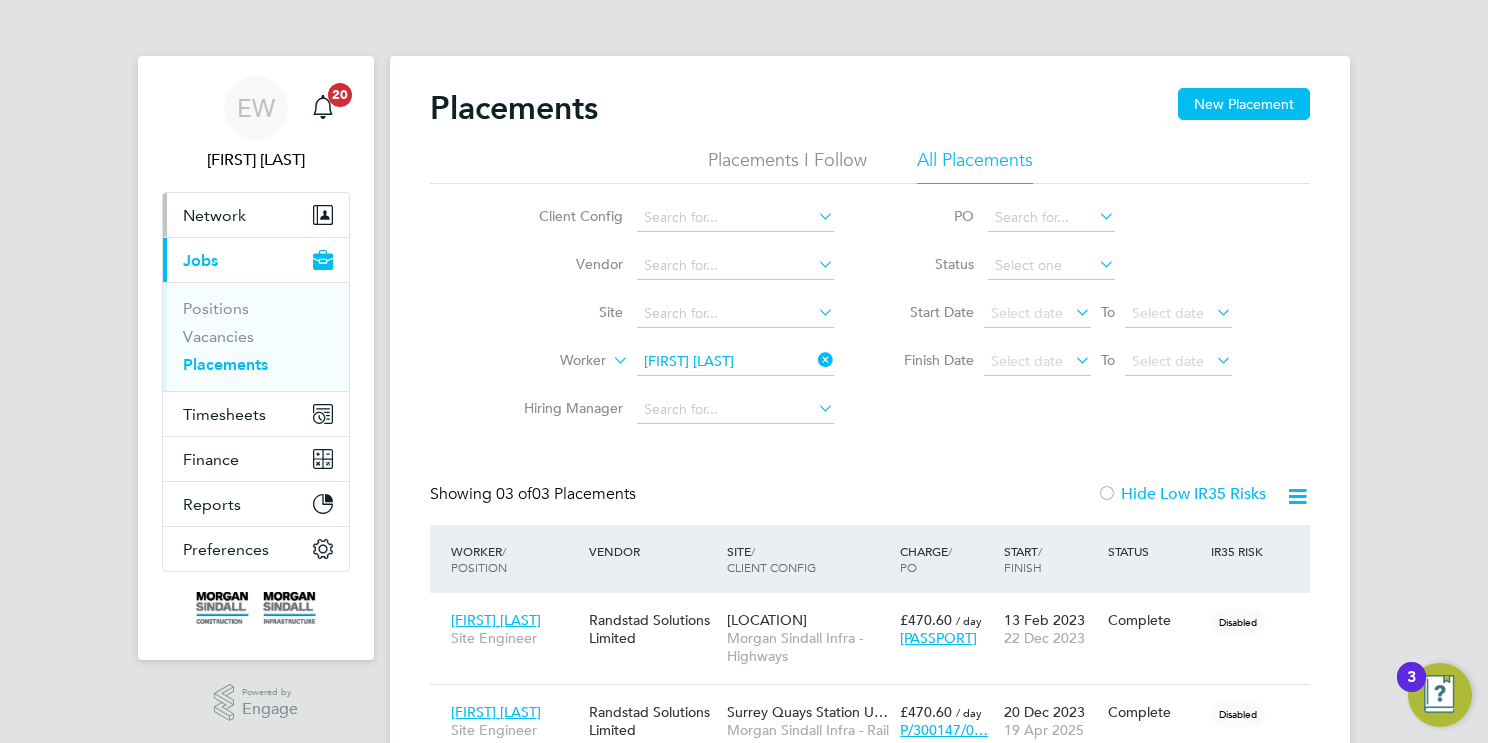click on "Network" at bounding box center [214, 215] 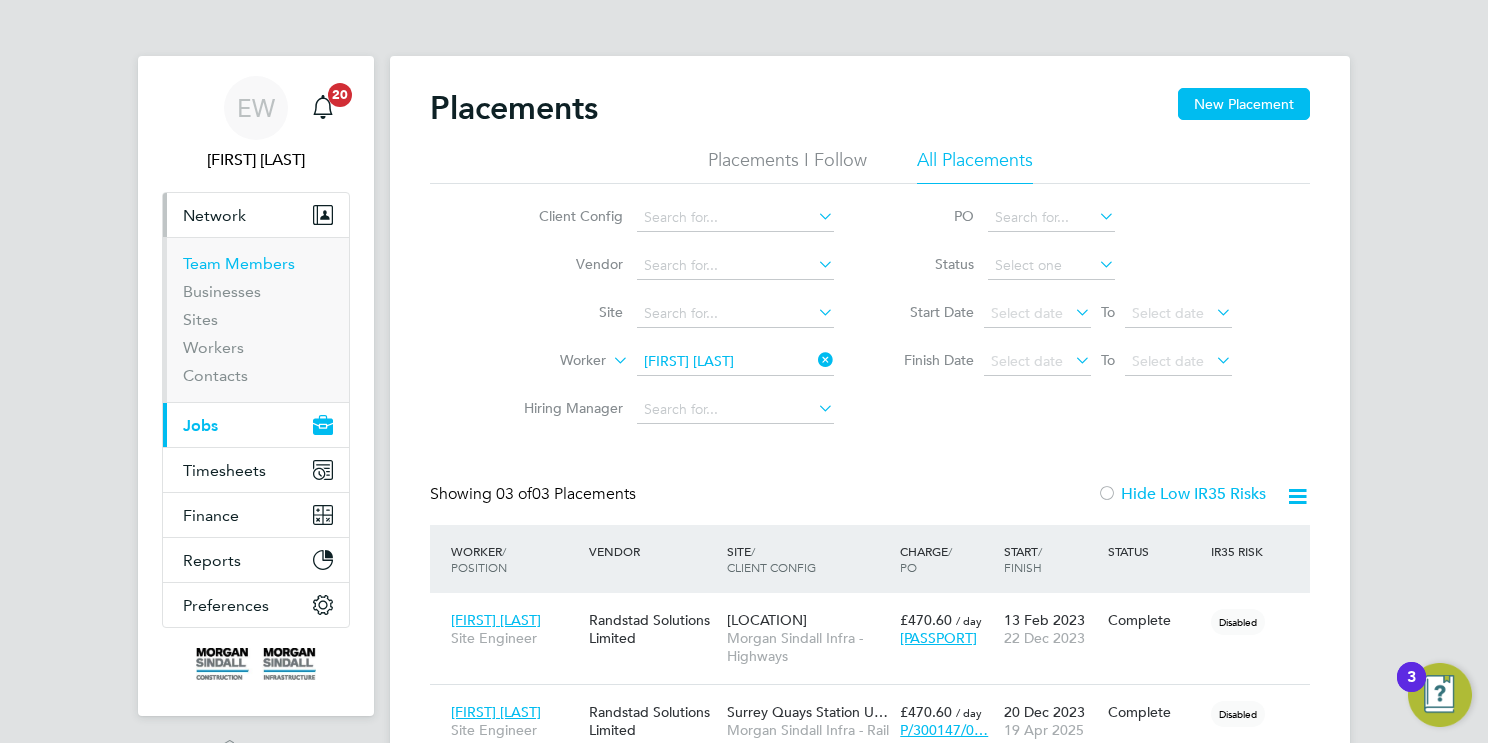 click on "Team Members" at bounding box center (239, 263) 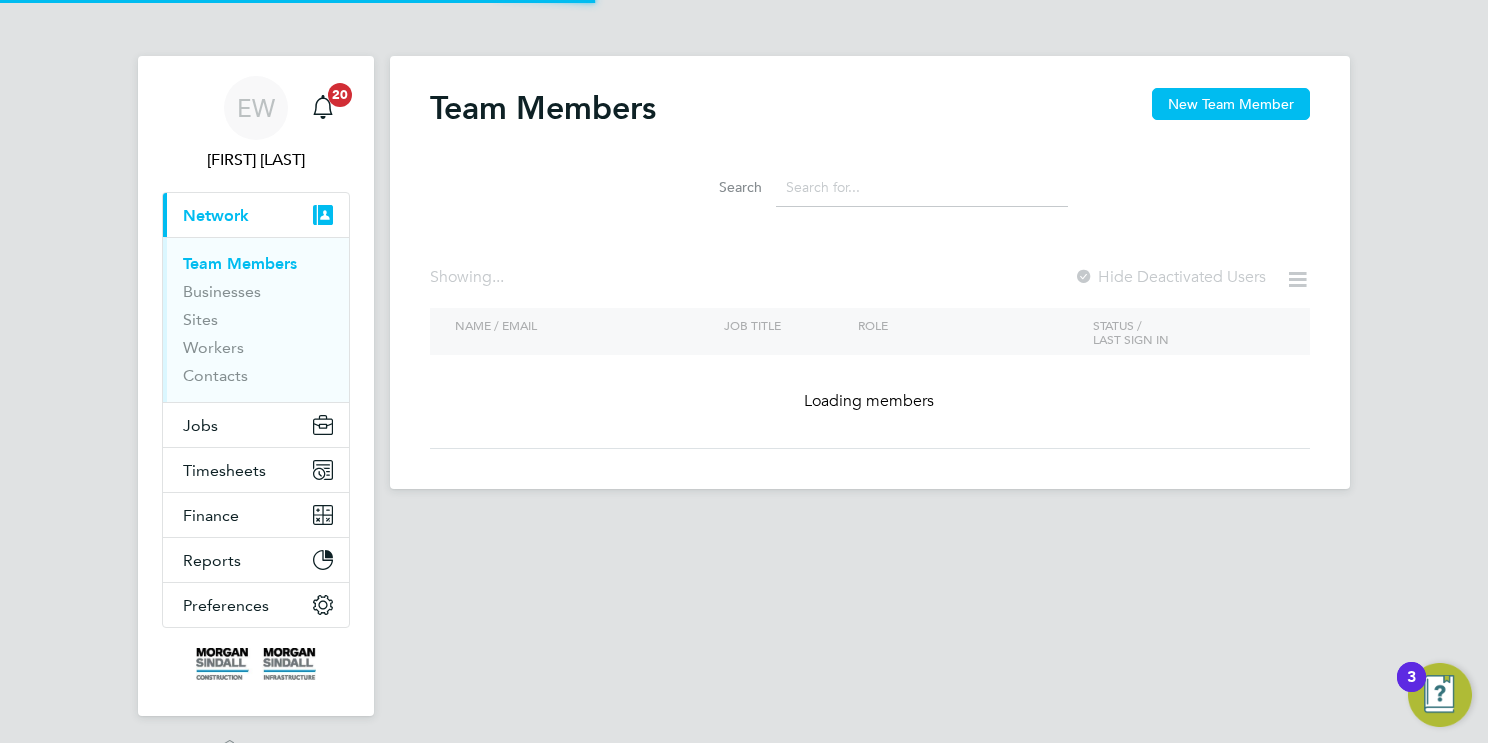 click 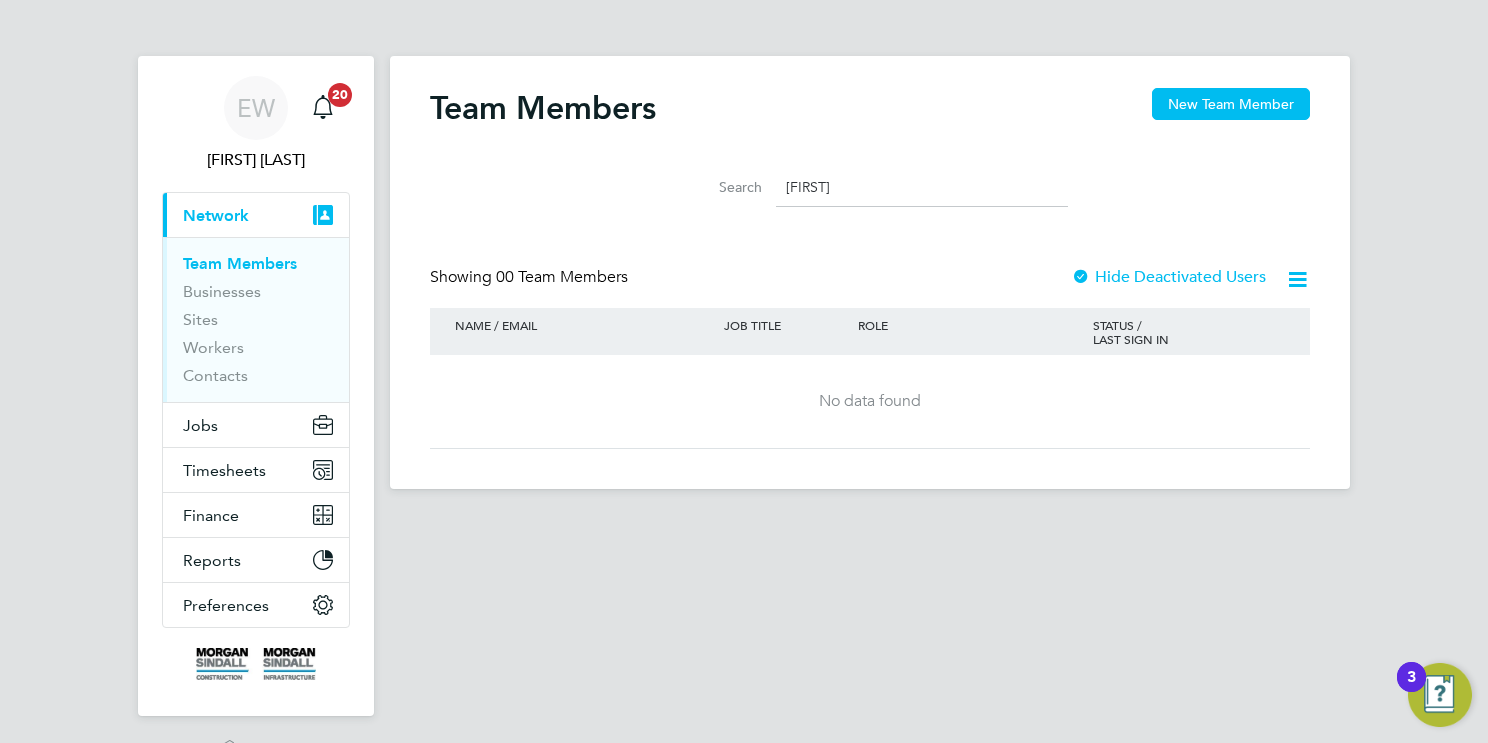 type on "hamud" 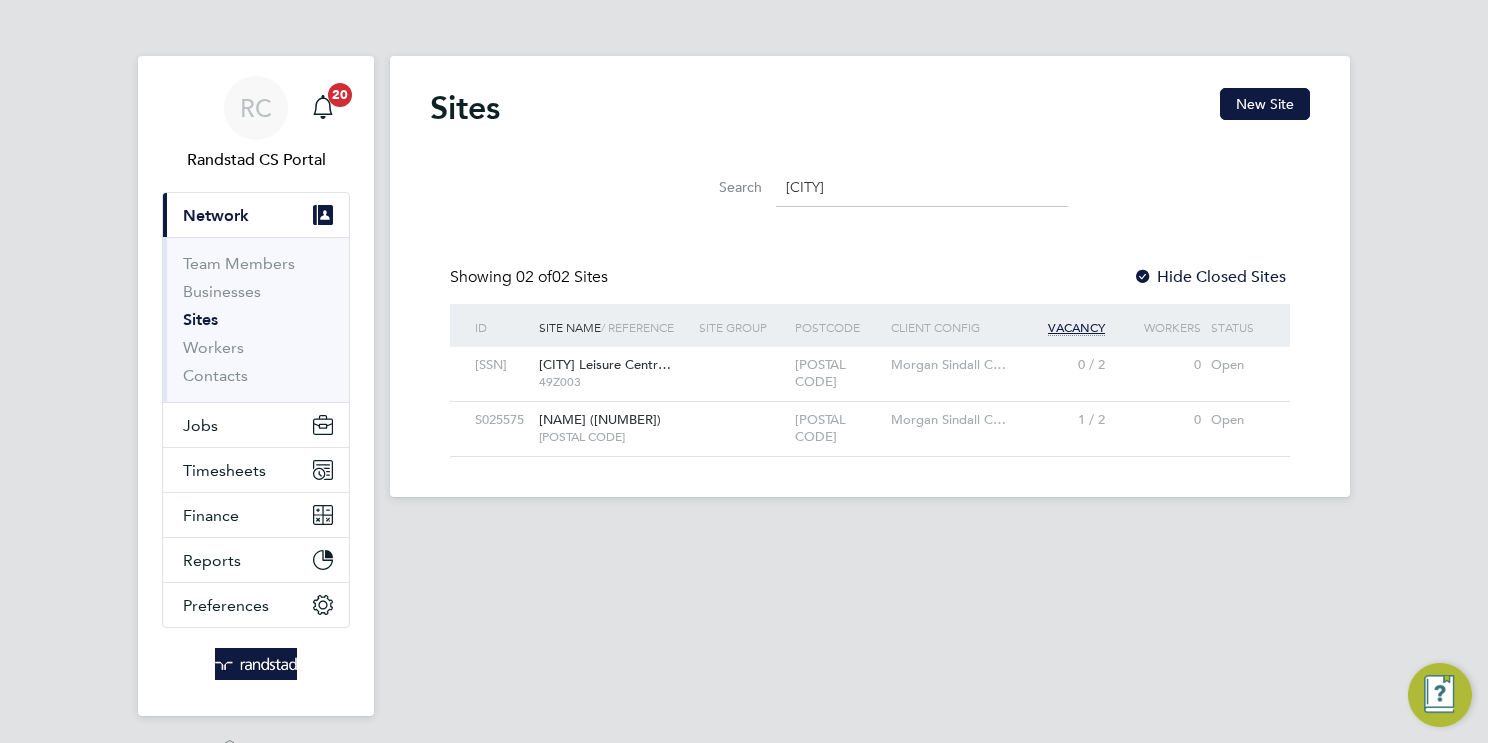 scroll, scrollTop: 0, scrollLeft: 0, axis: both 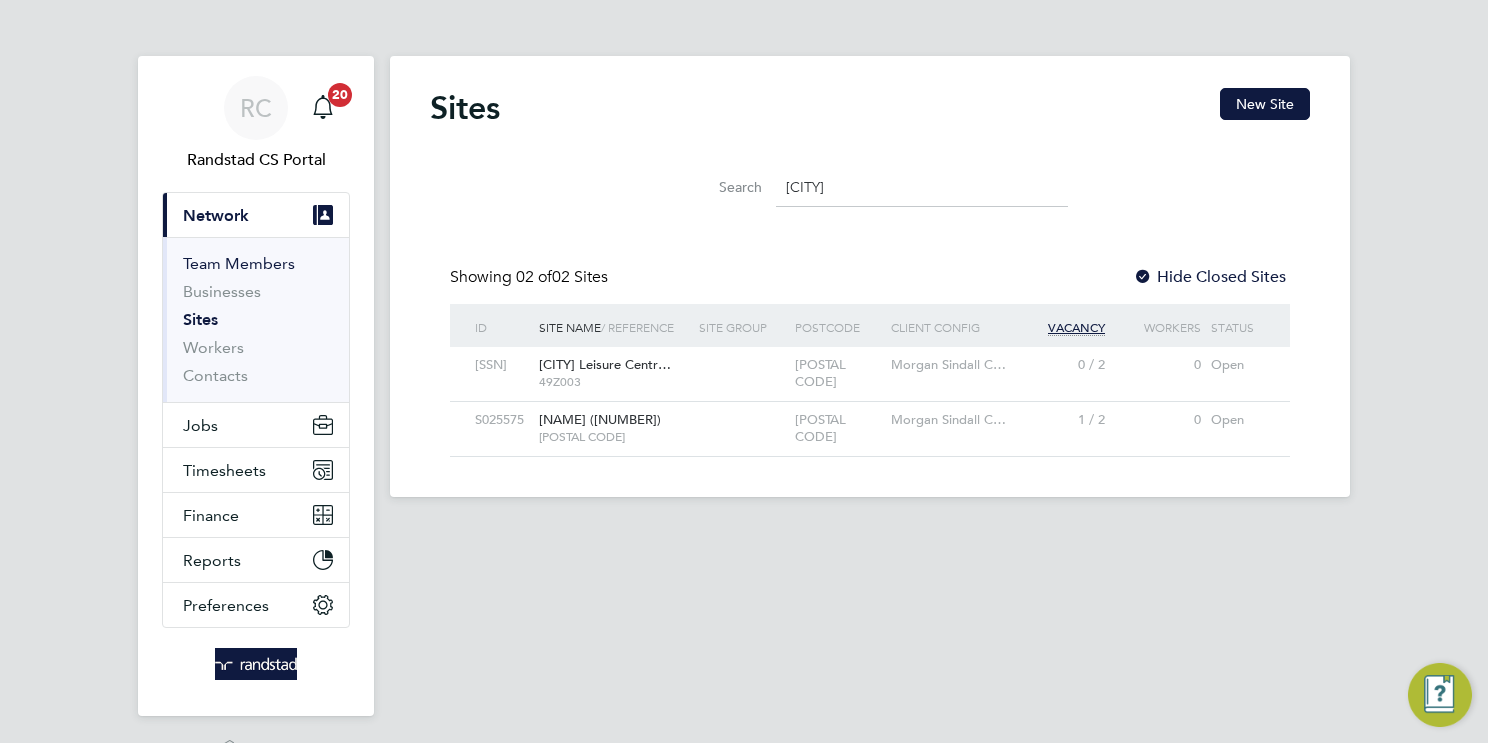 click on "Team Members" at bounding box center [239, 263] 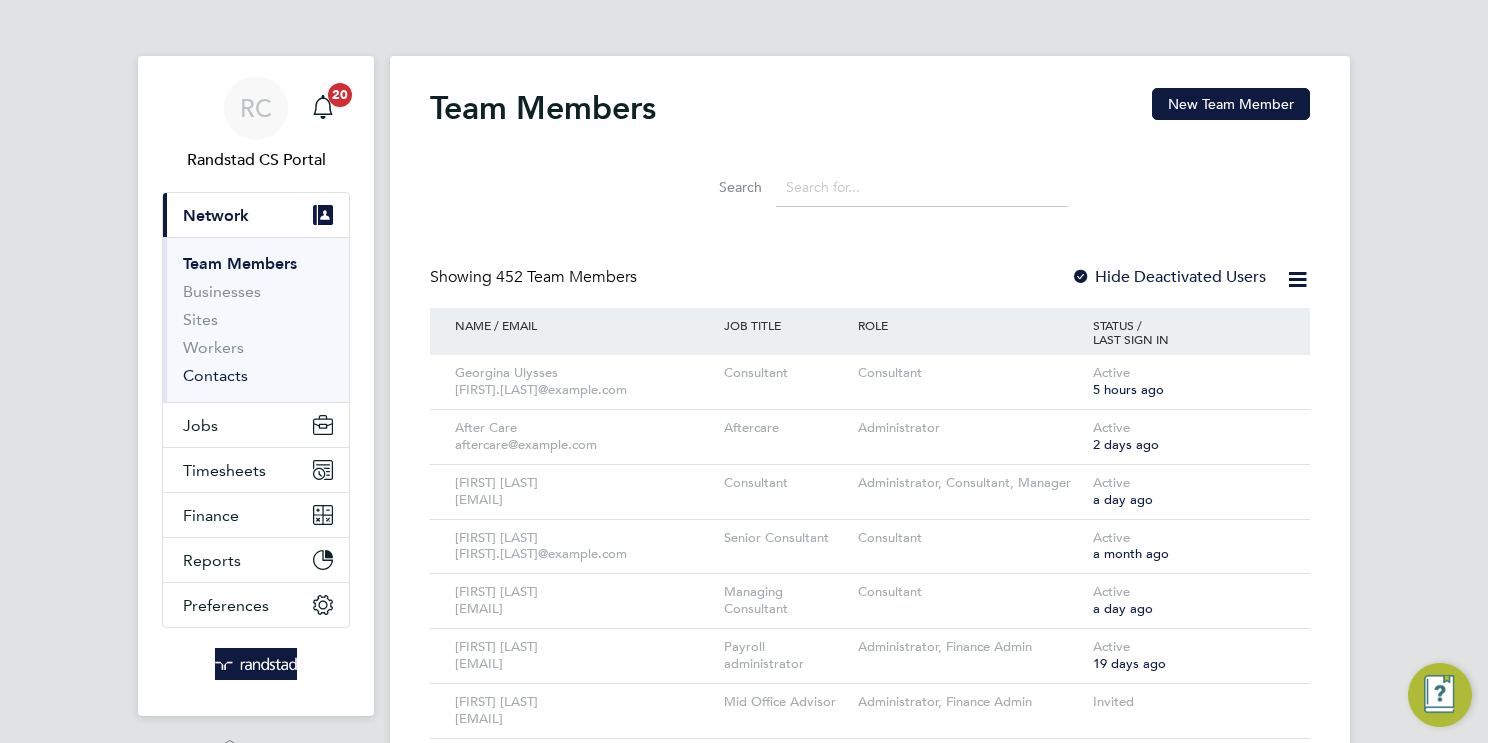 click on "Contacts" at bounding box center (215, 375) 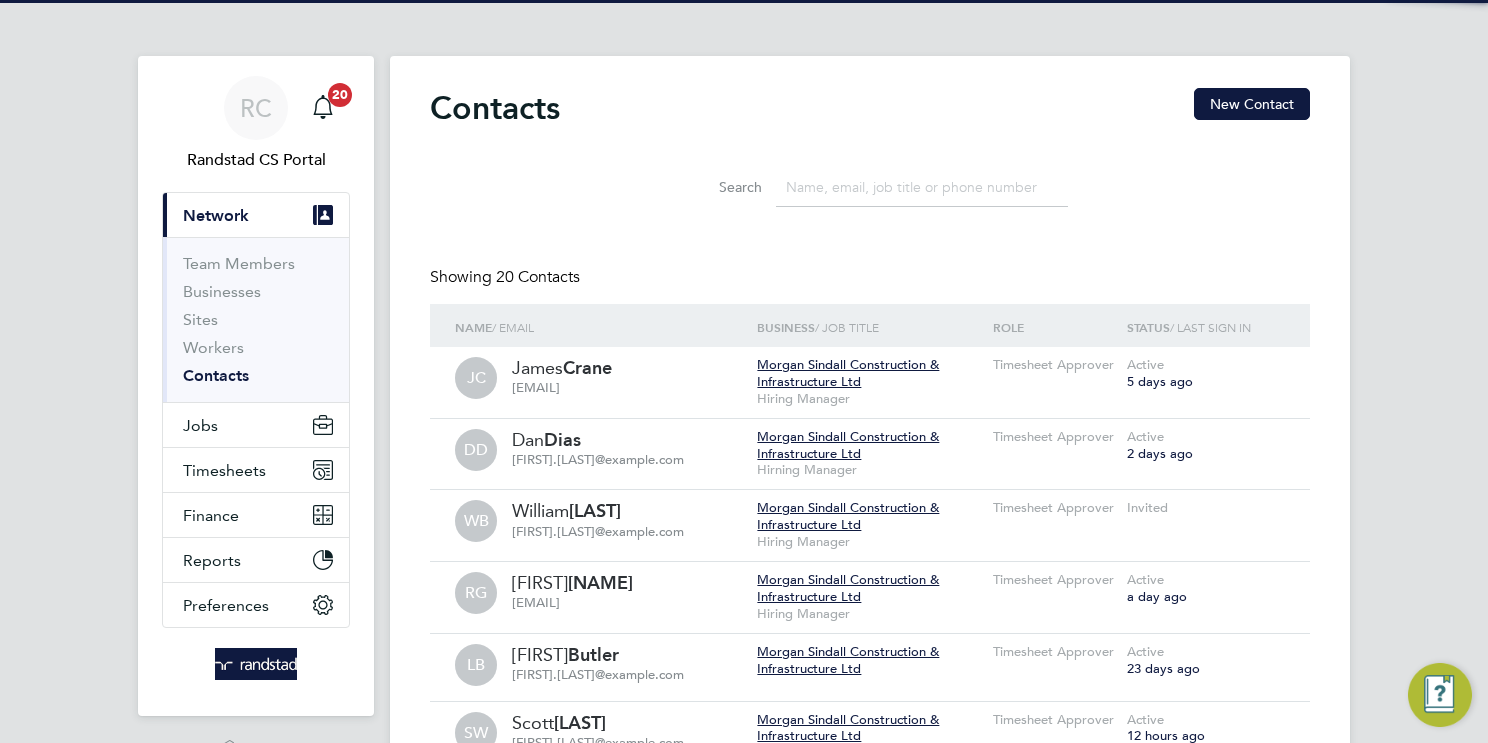 click 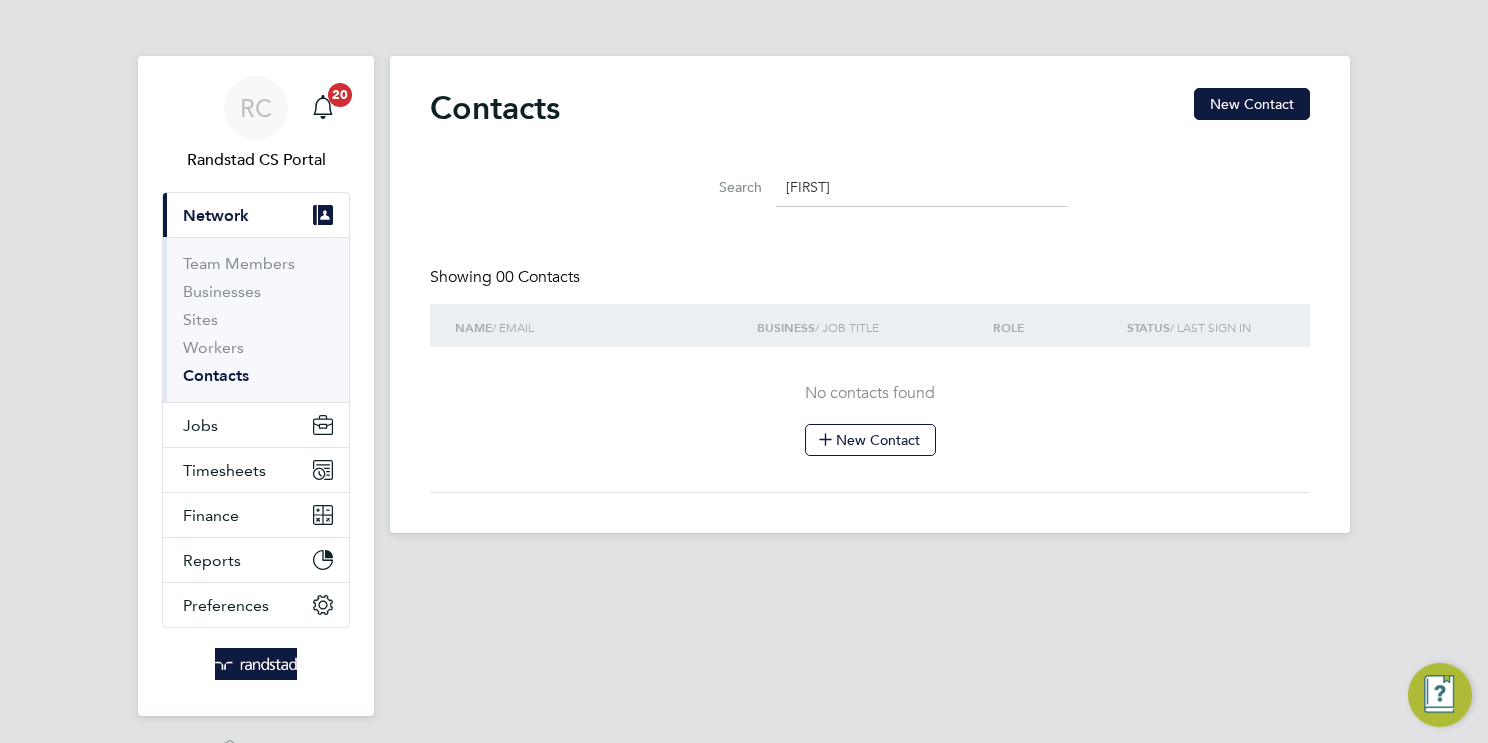 type on "hamu" 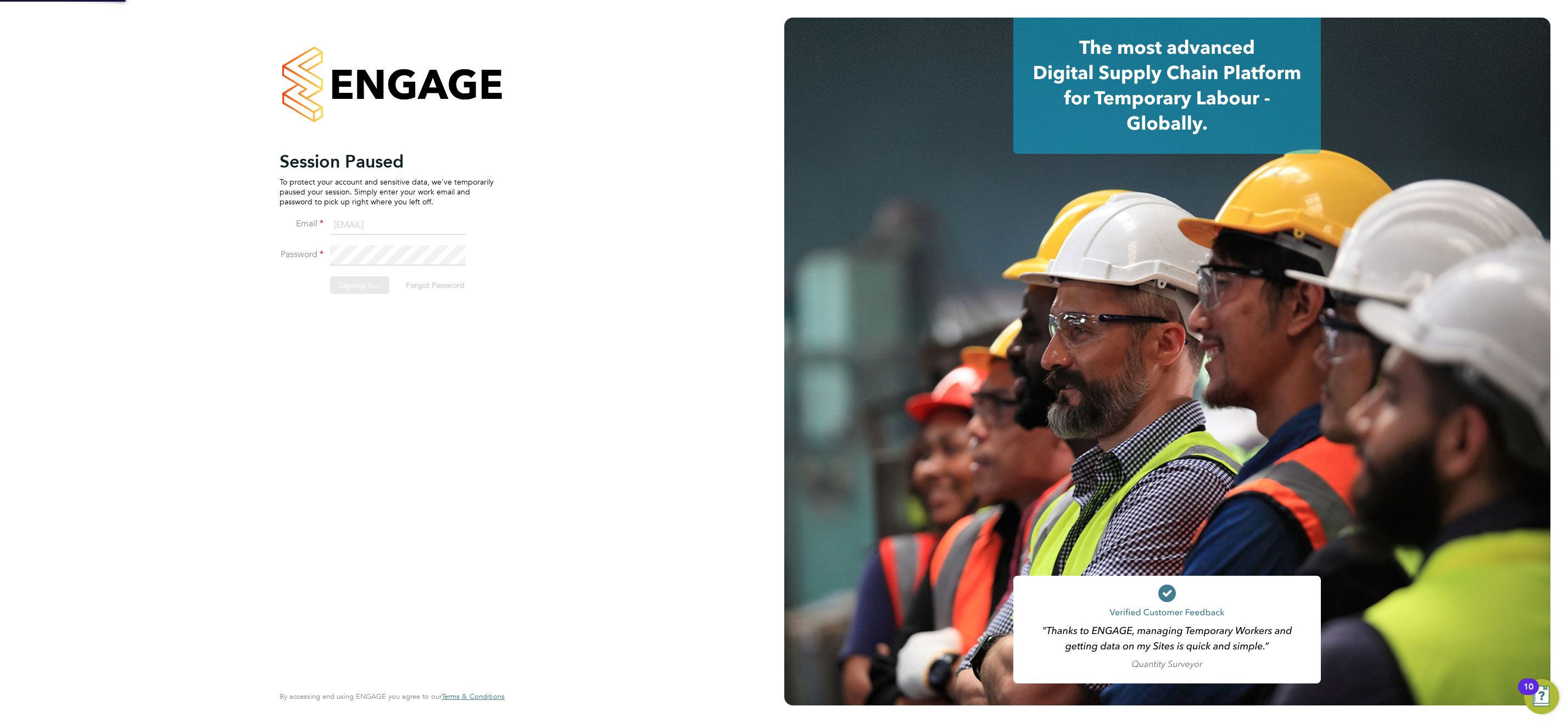 scroll, scrollTop: 0, scrollLeft: 0, axis: both 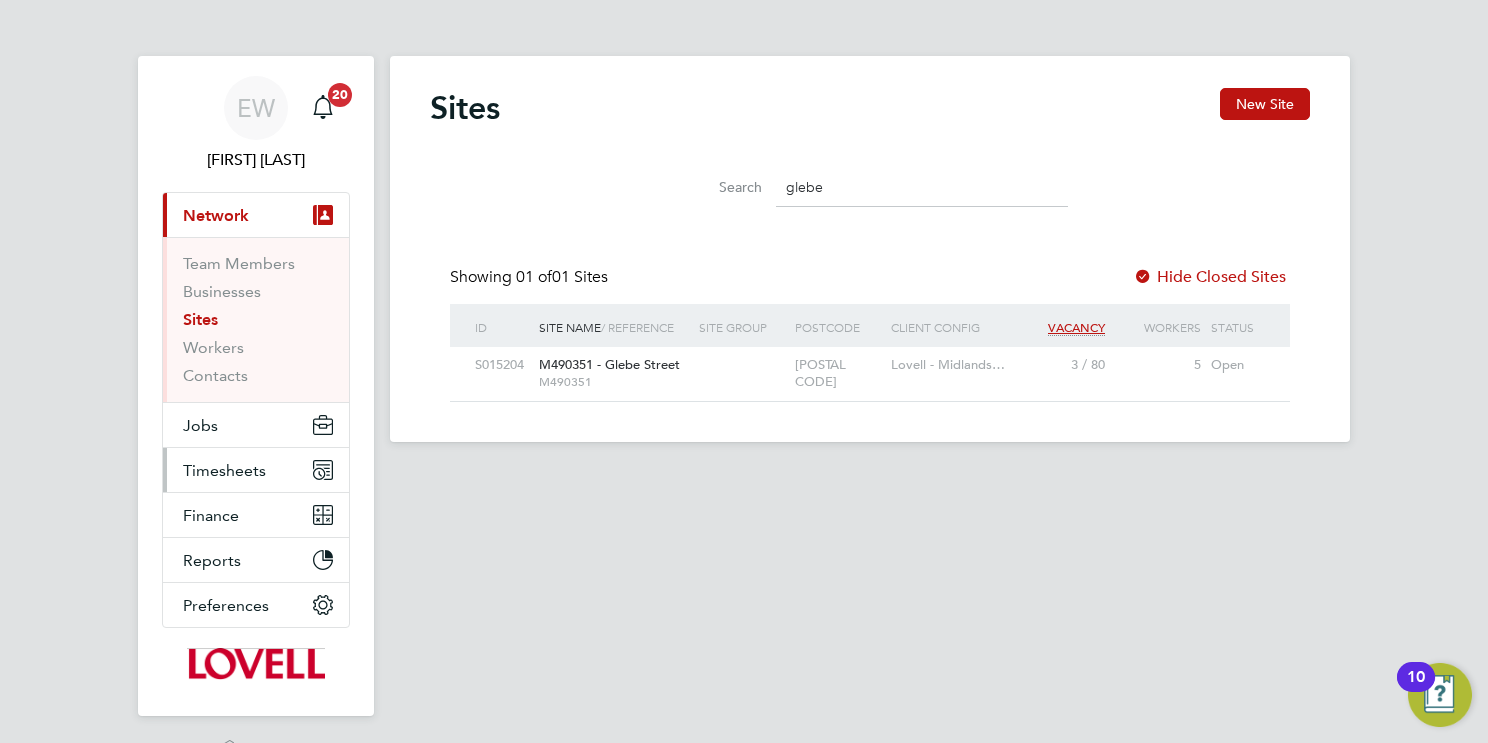 click on "Timesheets" at bounding box center [224, 470] 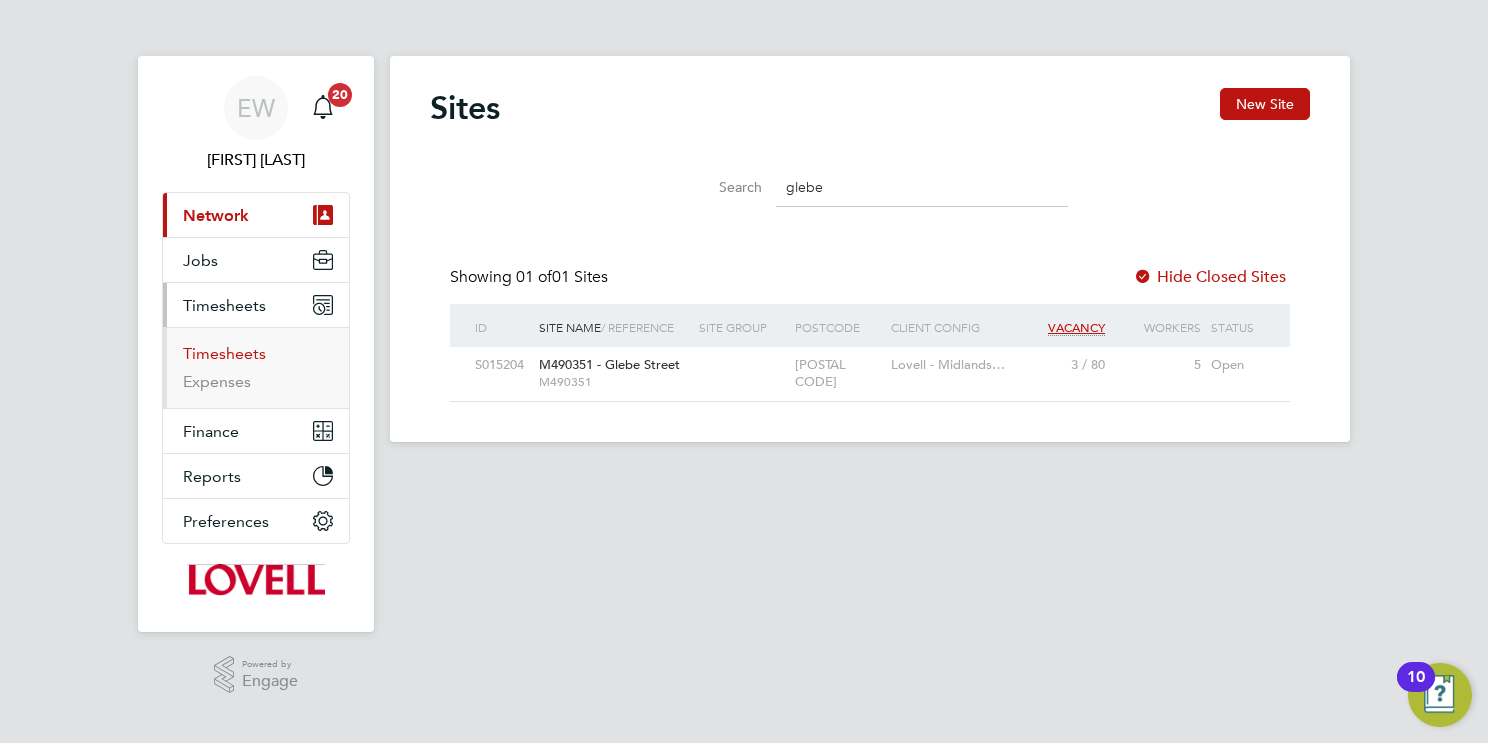 click on "Timesheets" at bounding box center [224, 353] 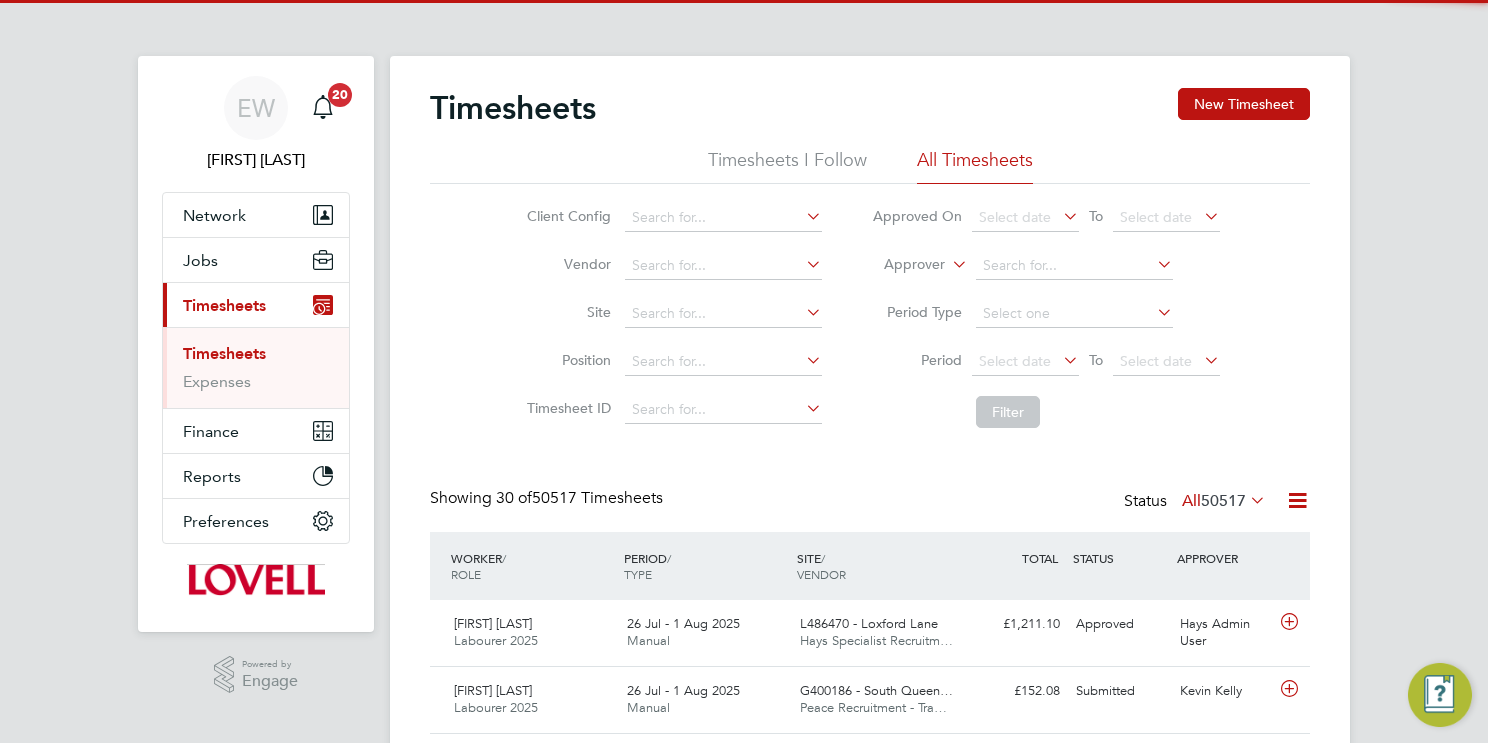 click 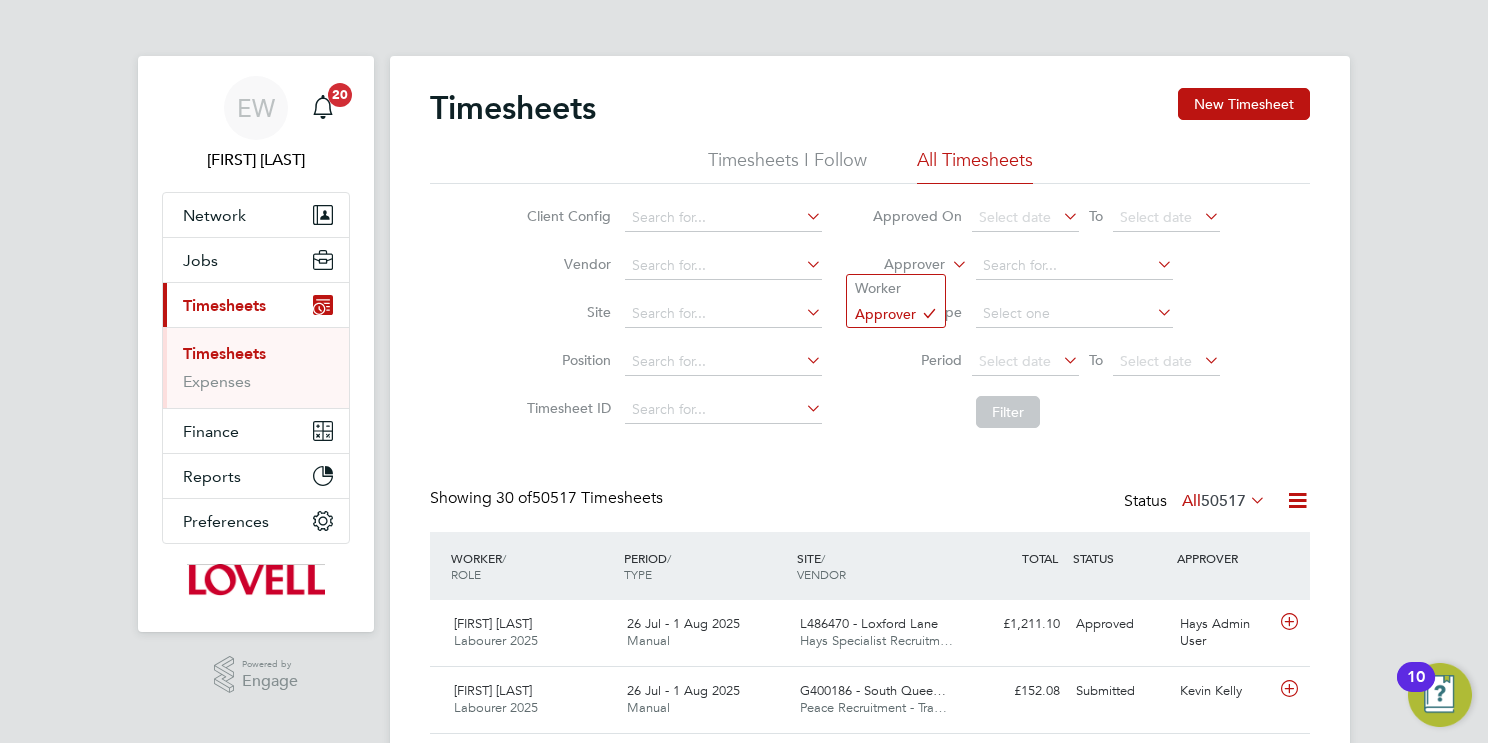 scroll, scrollTop: 9, scrollLeft: 10, axis: both 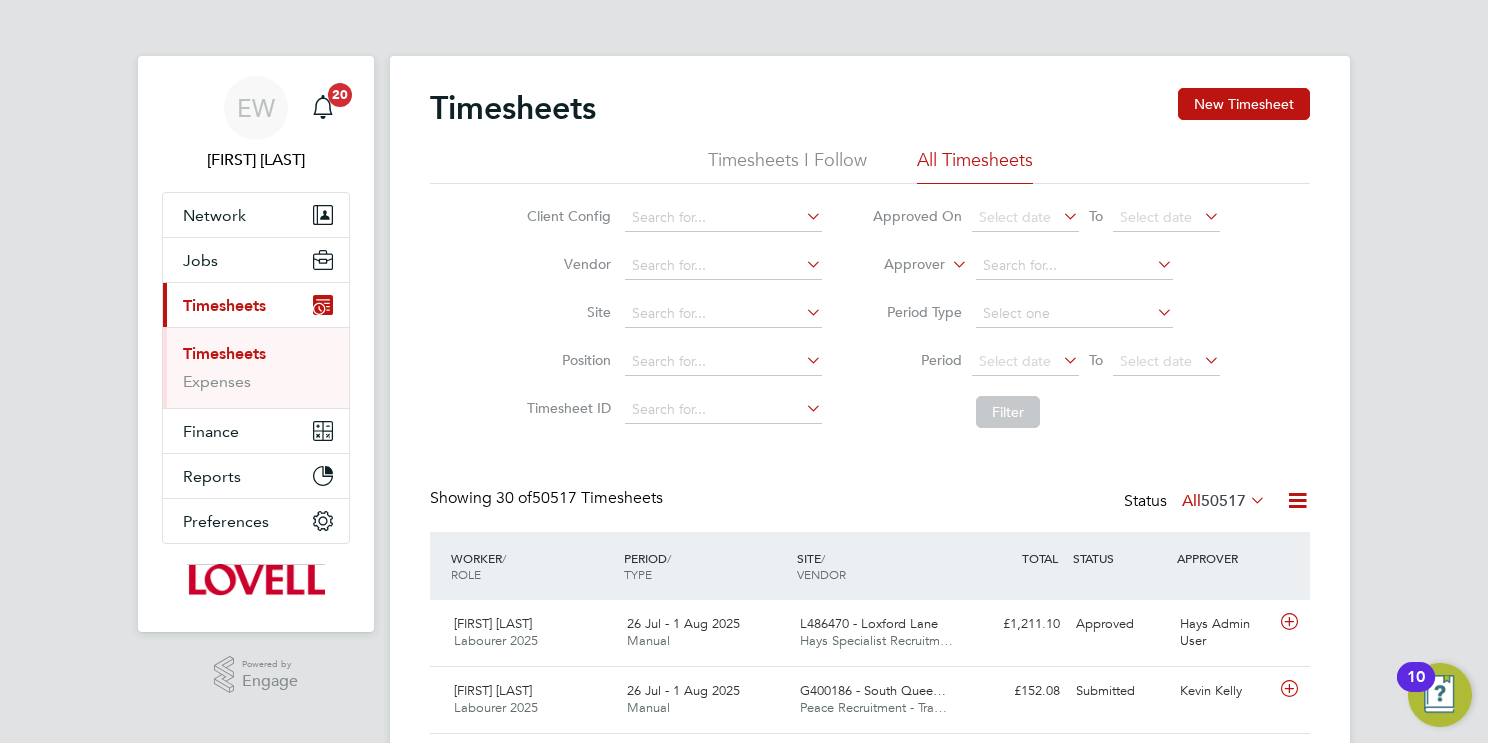 click on "Worker" 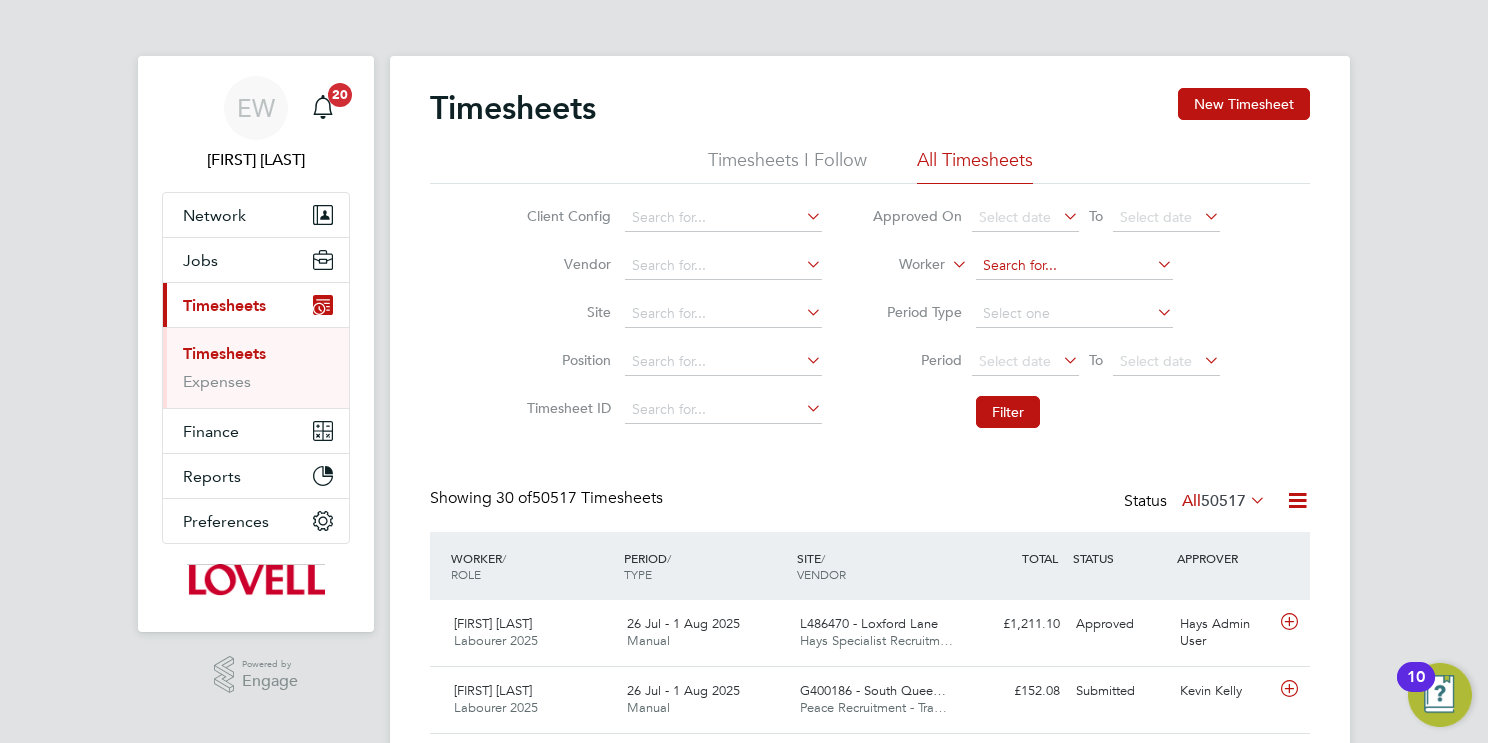 click 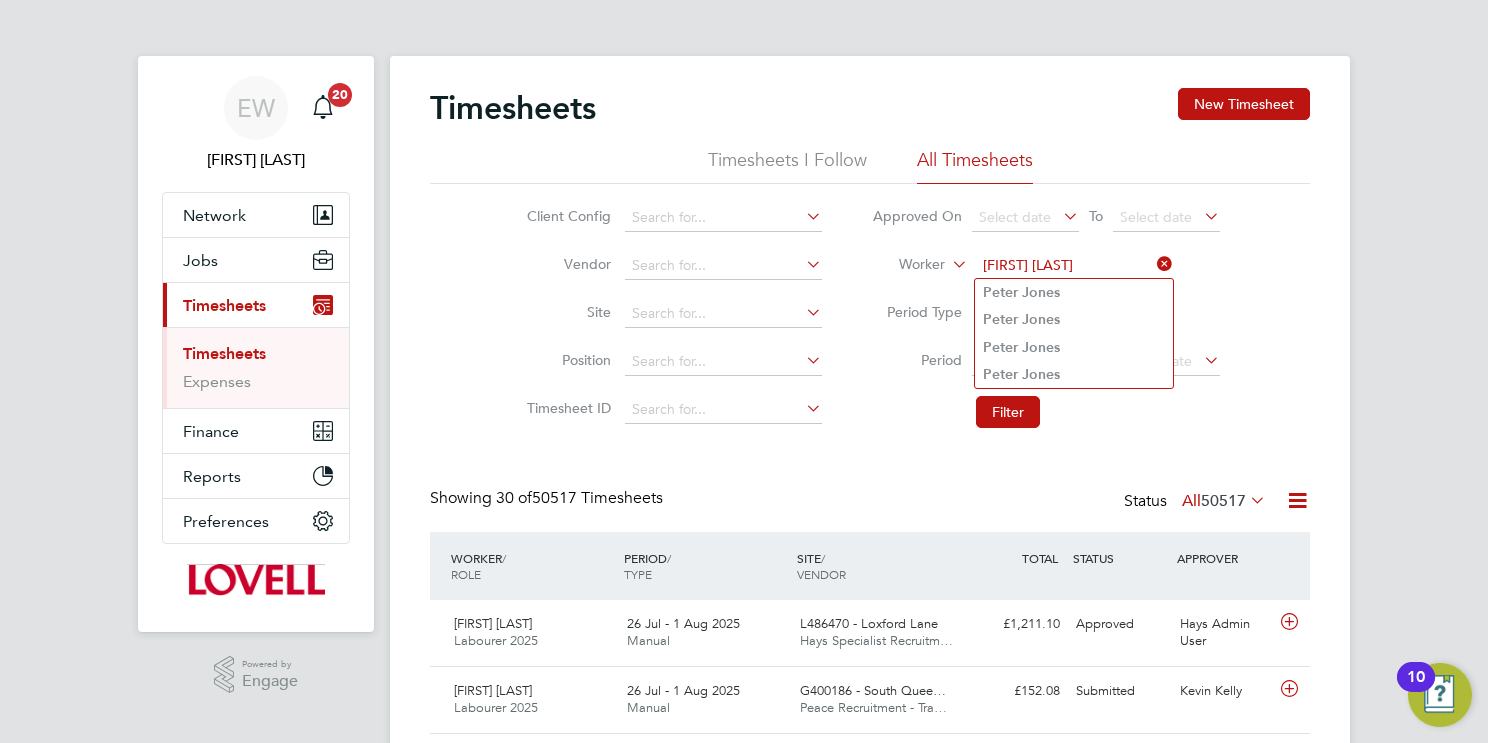 type on "Peter Jones" 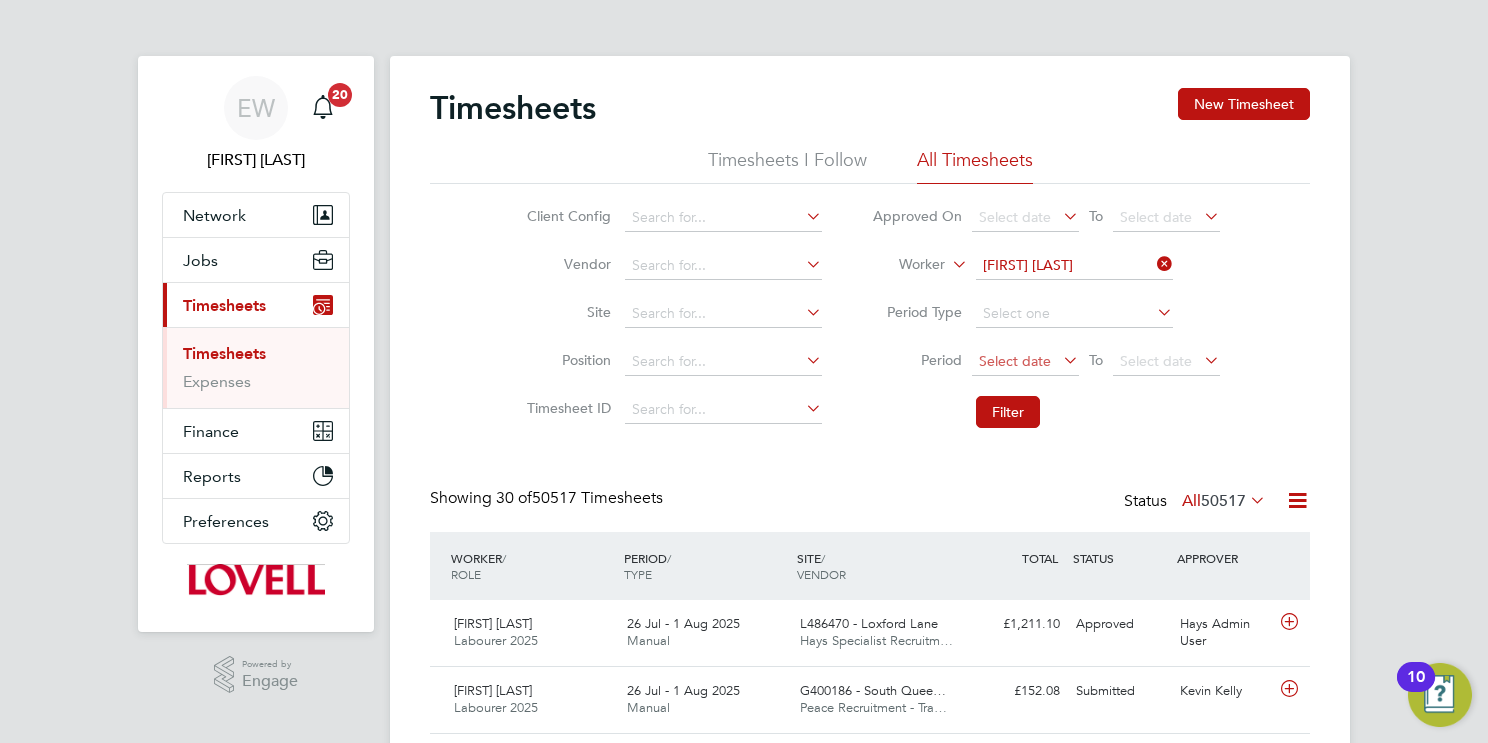 click on "Filter" 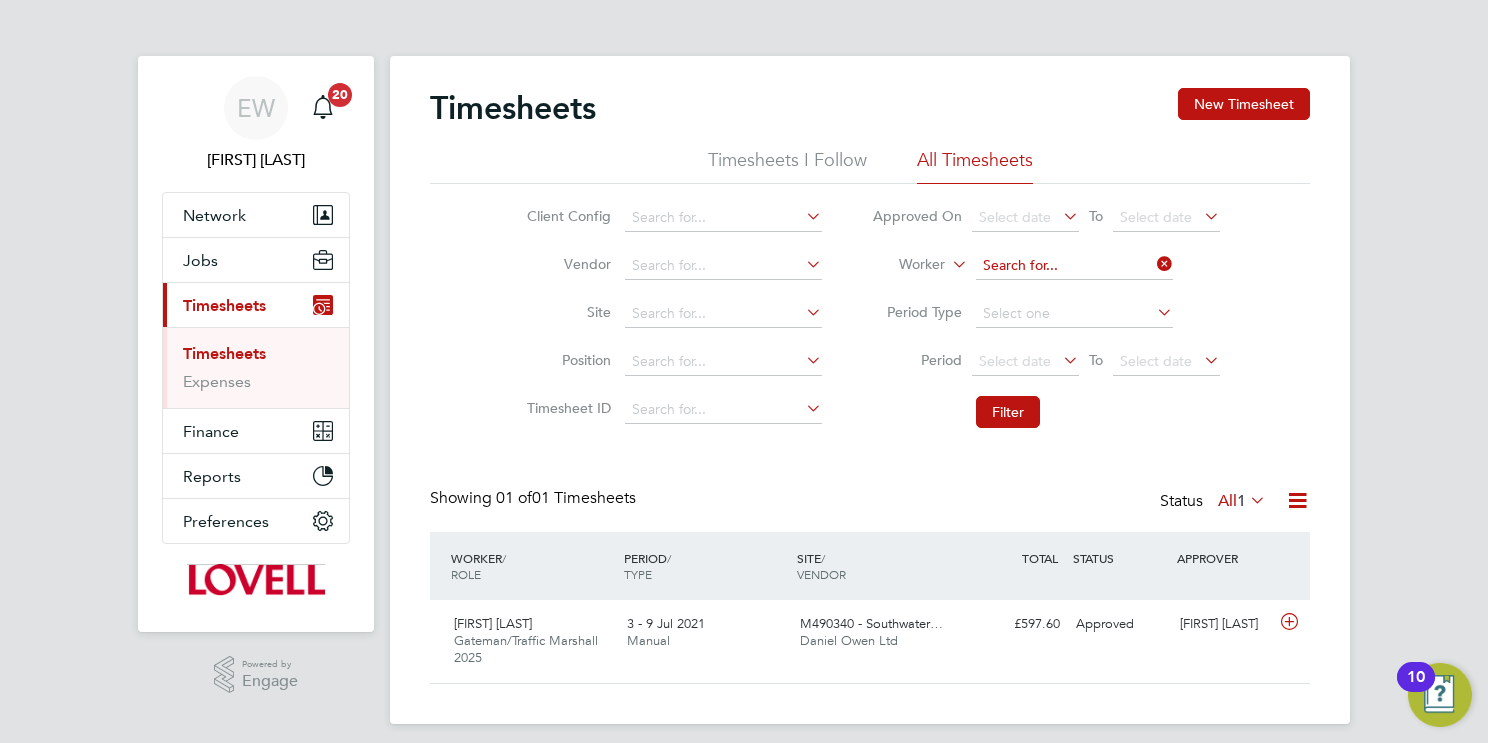 click 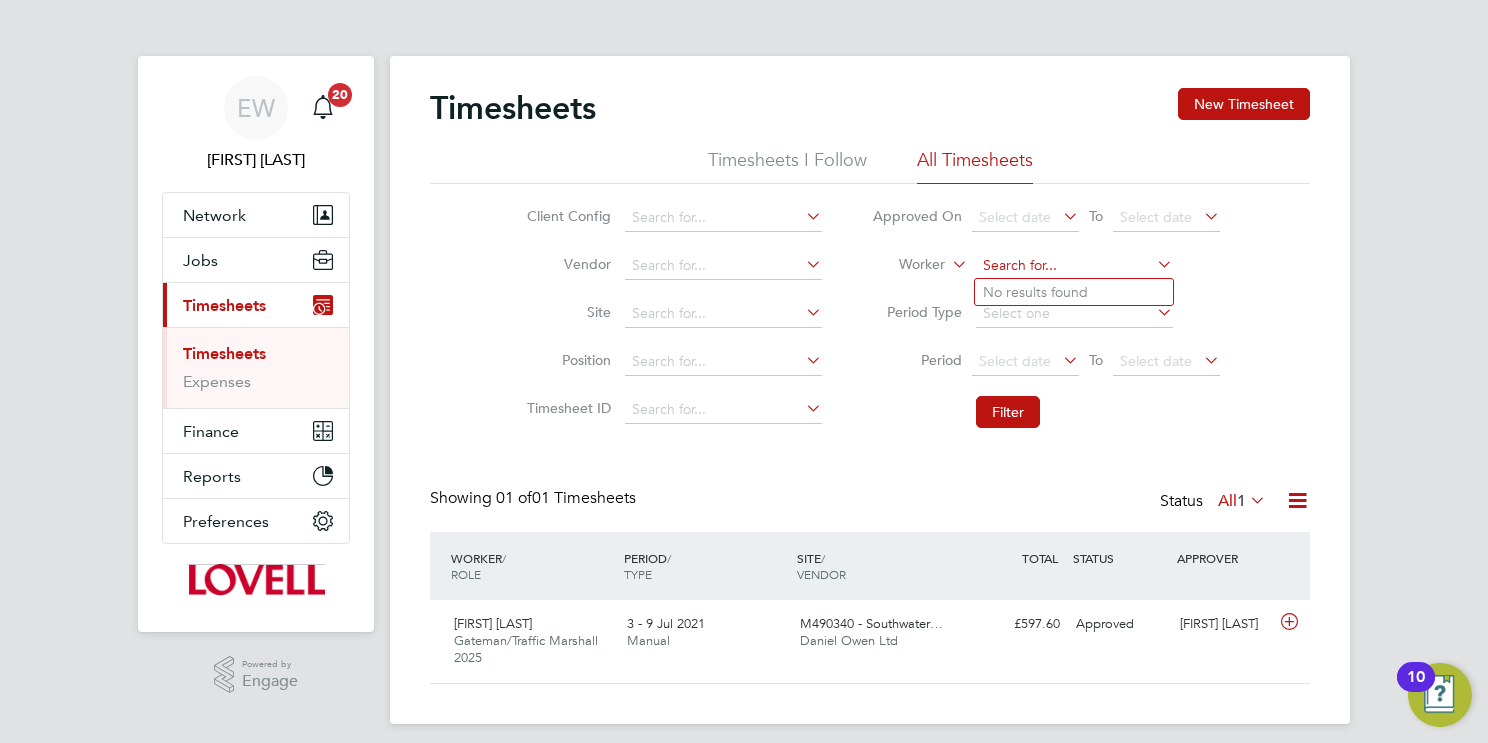 paste on "Peter Jones" 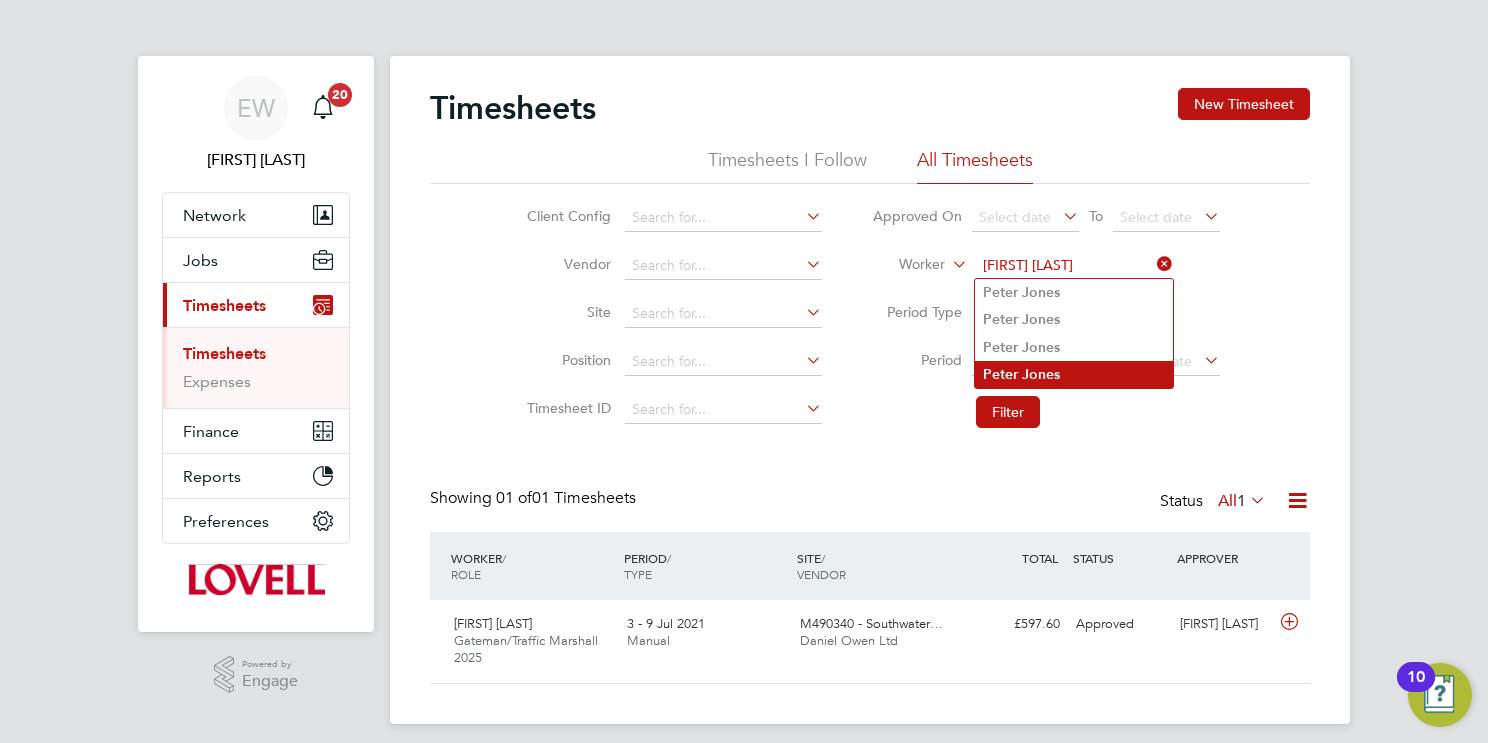 type on "Peter Jones" 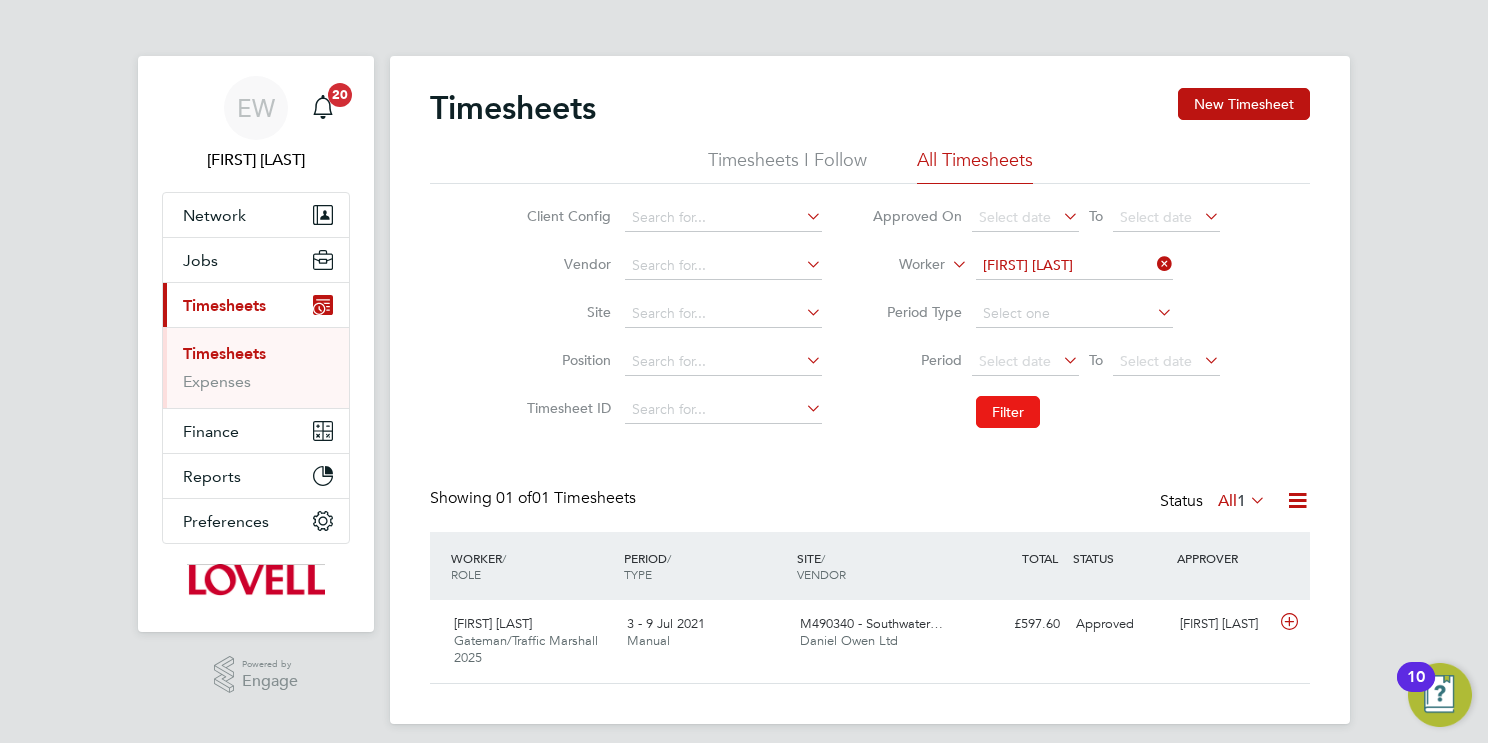 click on "Filter" 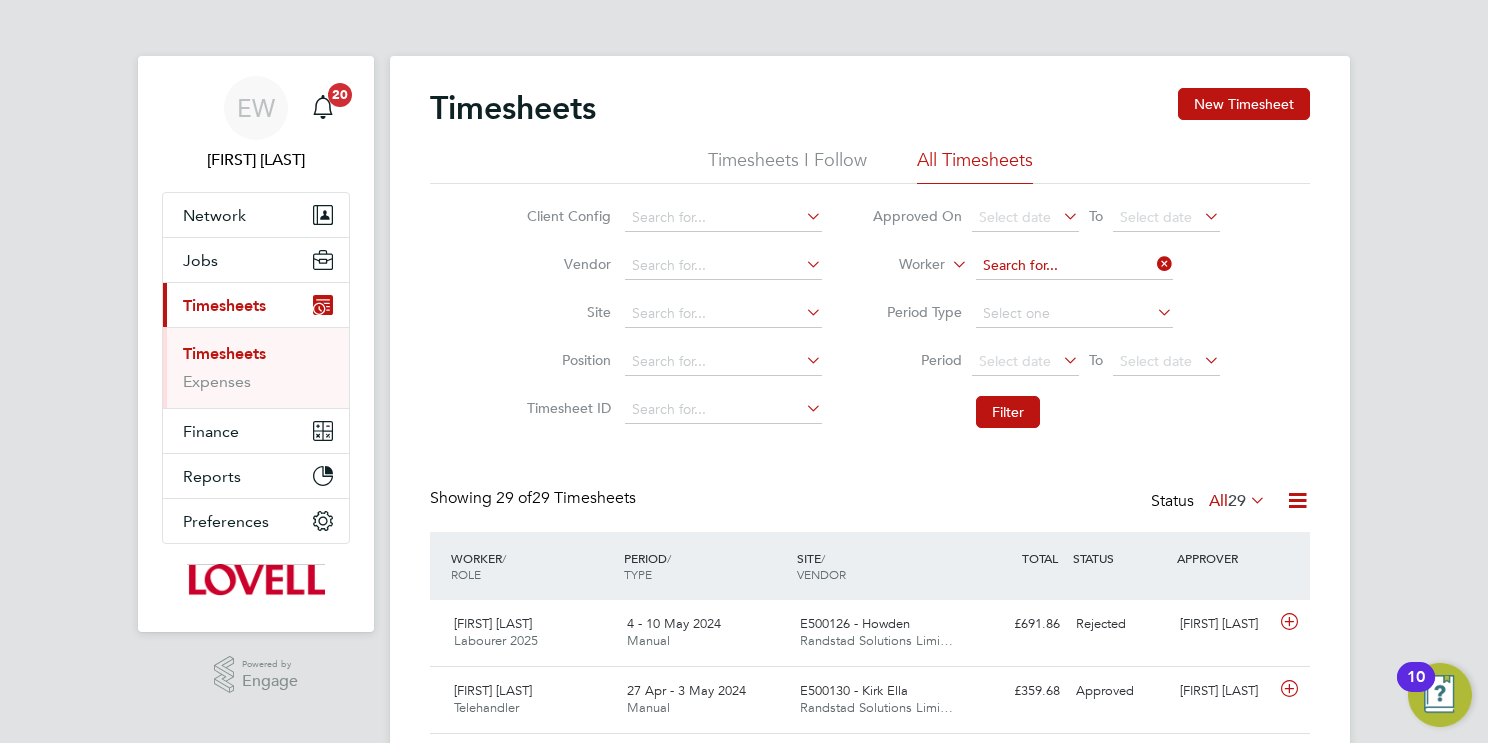 click 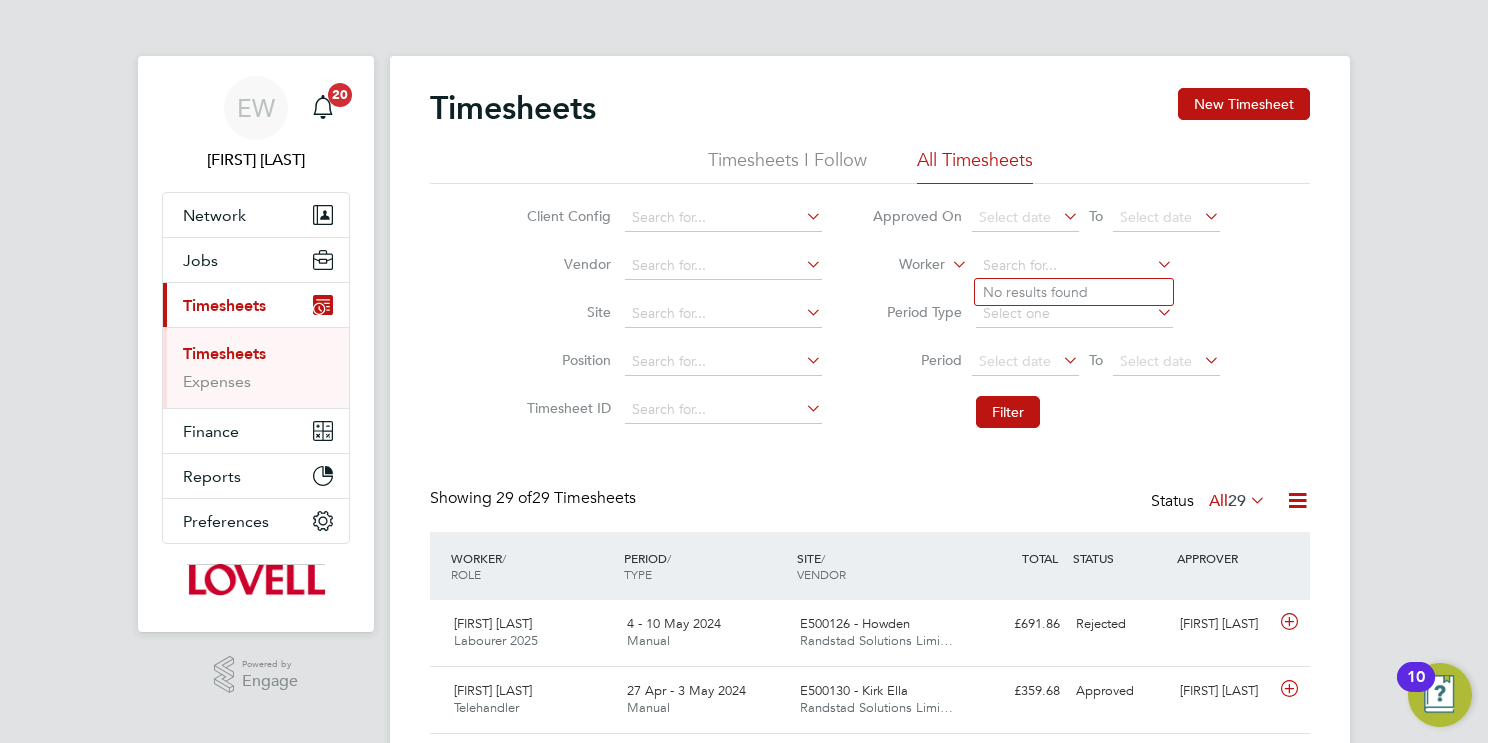 paste on "Peter Jones" 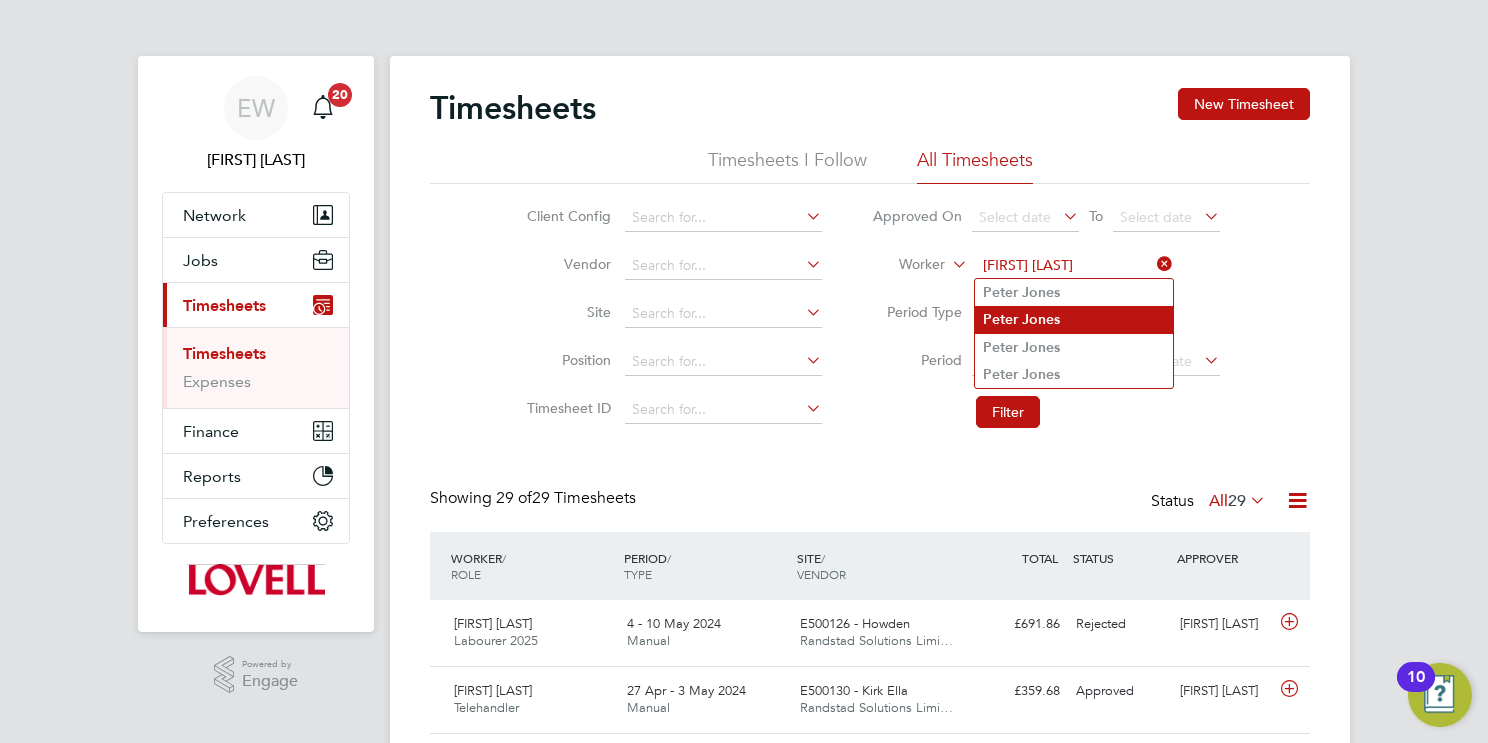 type on "Peter Jones" 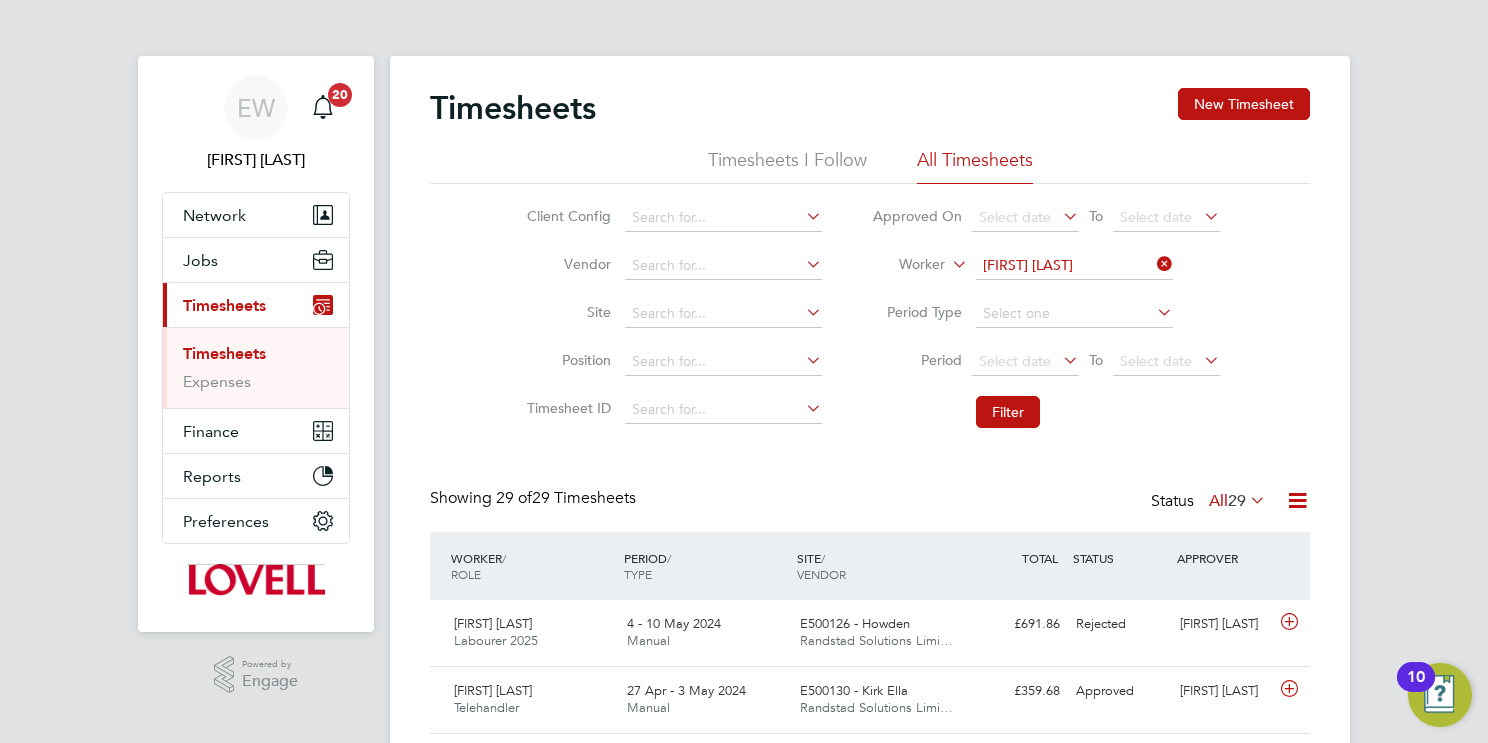 click on "Peter   Jones" 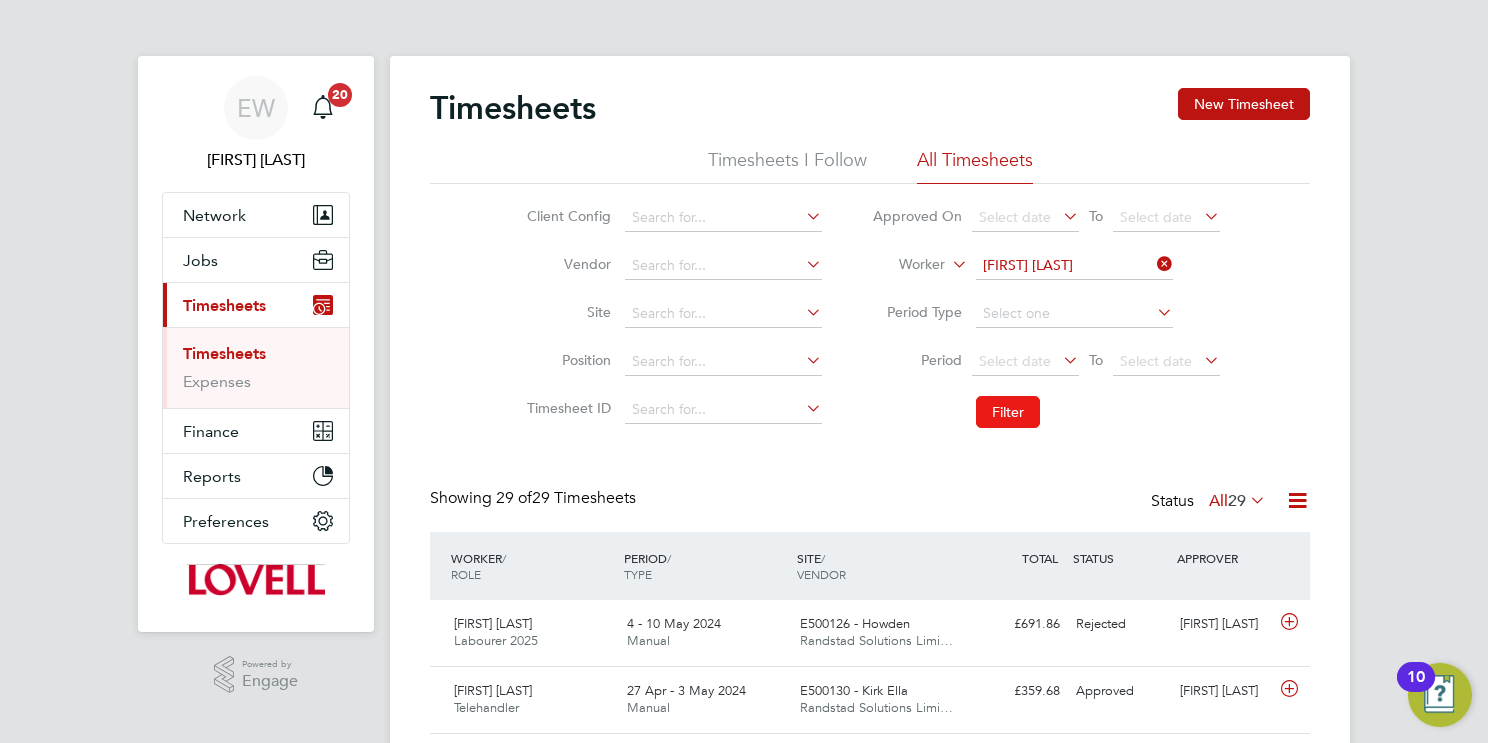 click on "Filter" 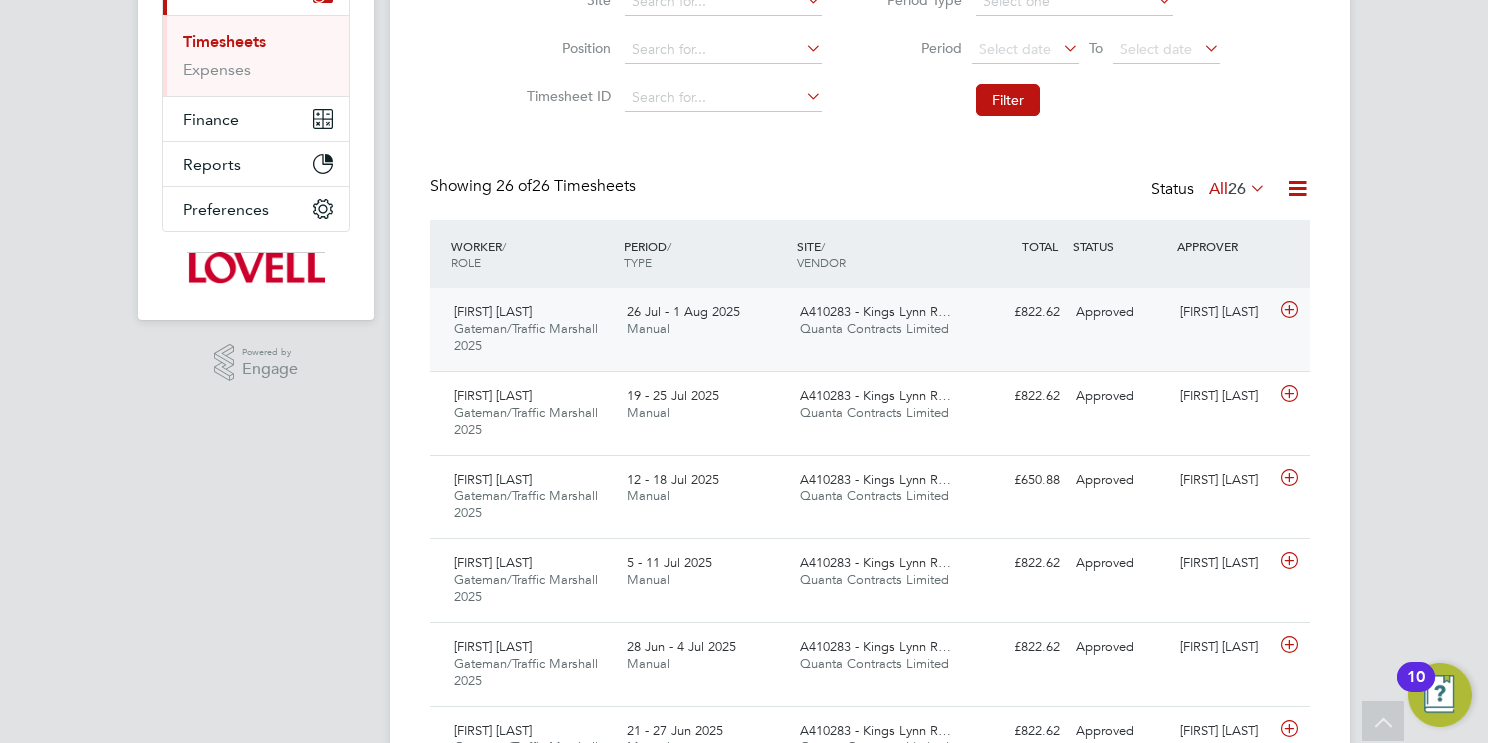 click on "Quanta Contracts Limited" 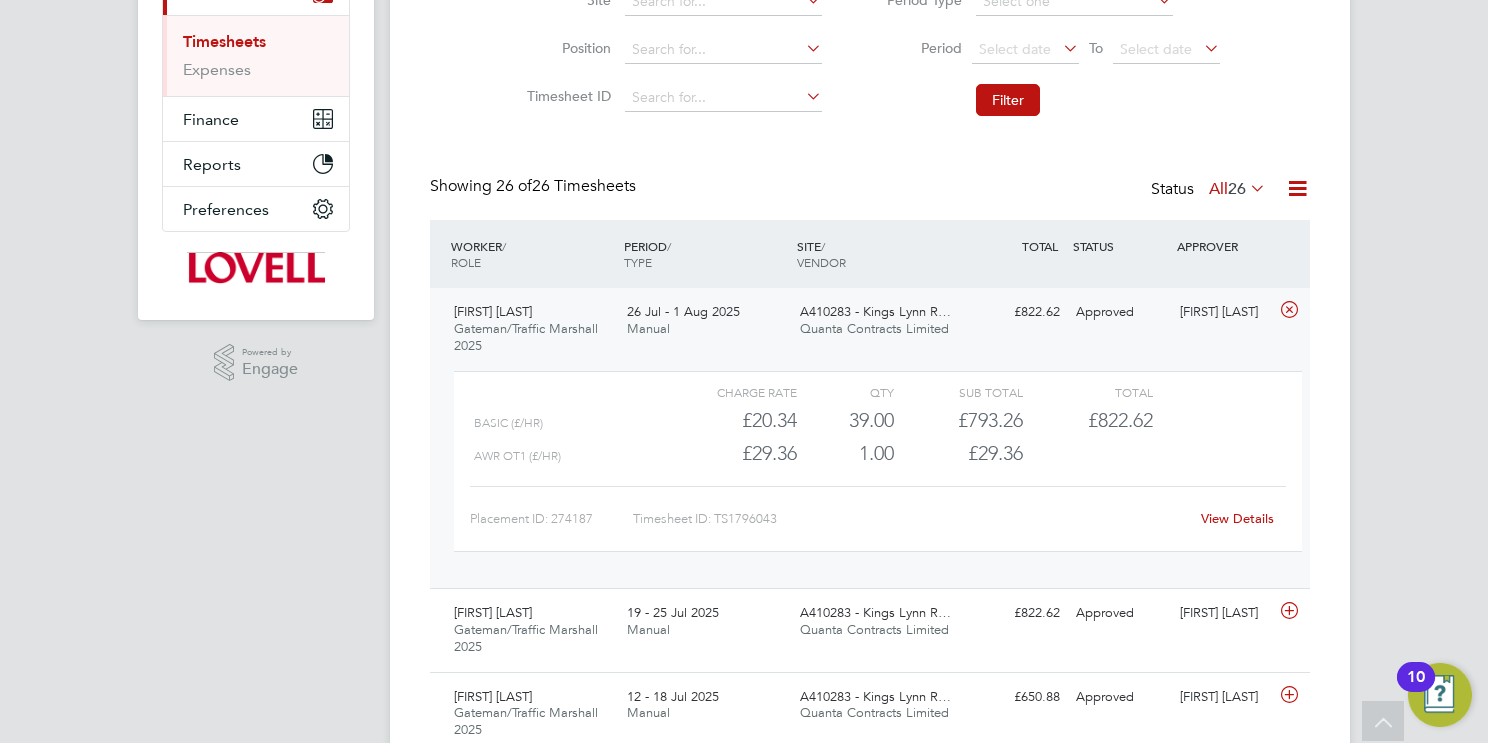 click on "View Details" 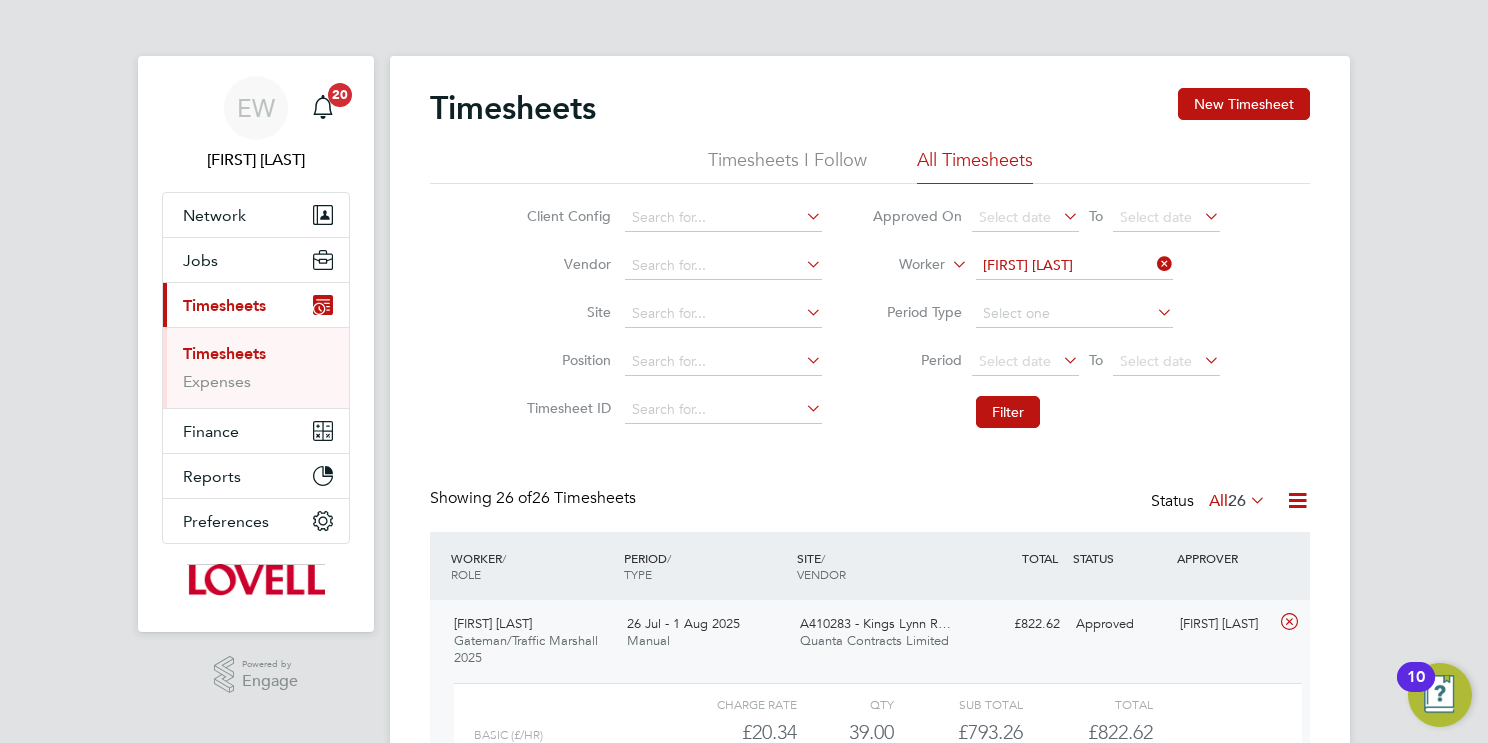 click on "Peter Jones" 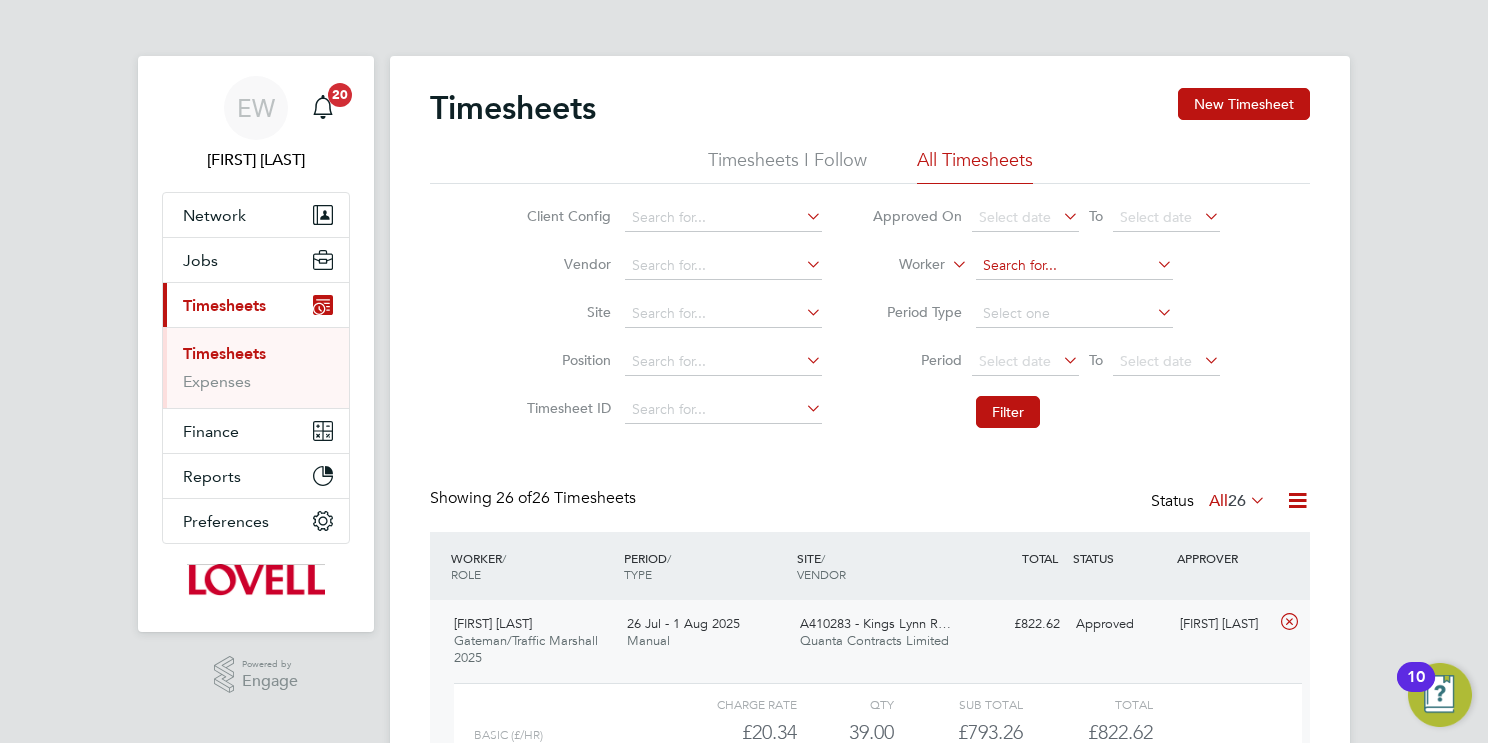 paste on "Brett Ford" 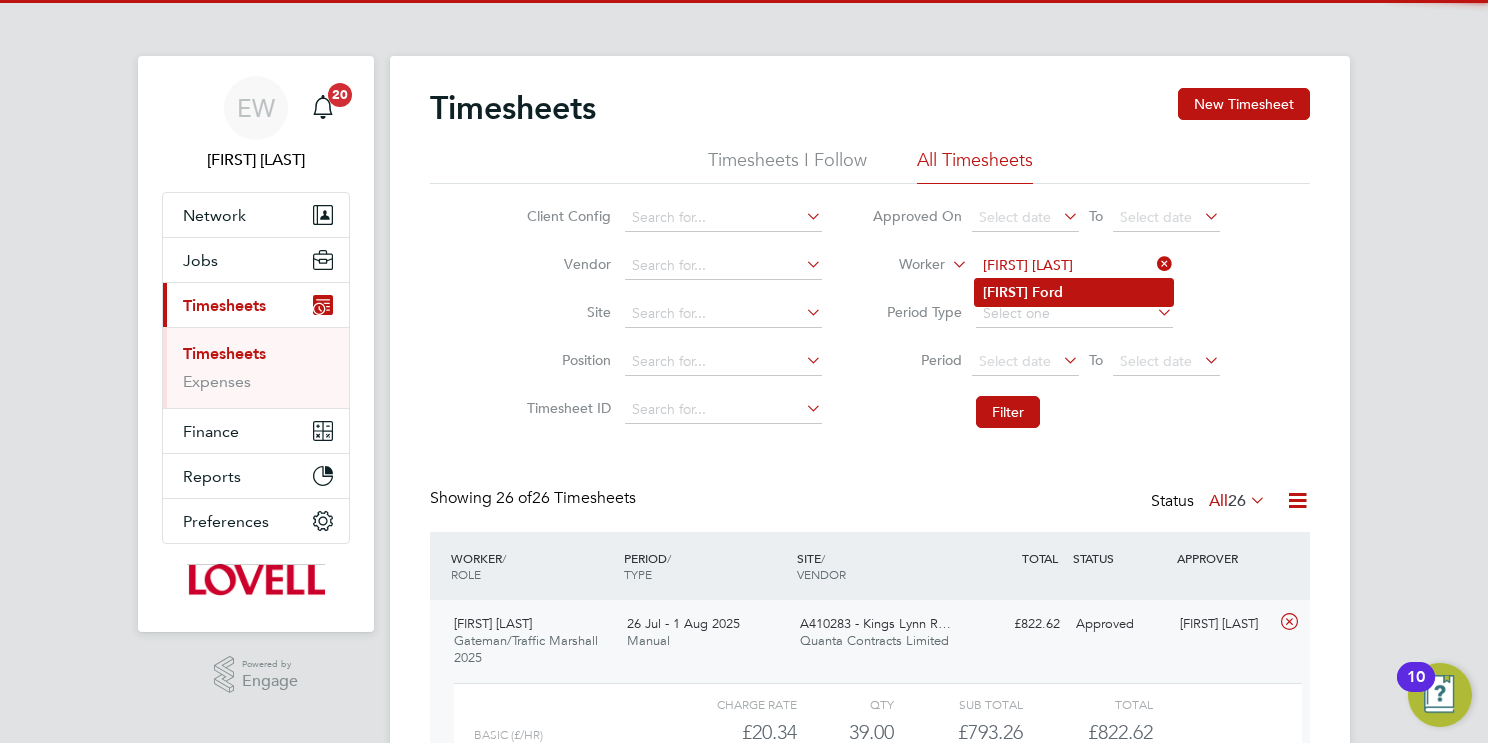 type on "Brett Ford" 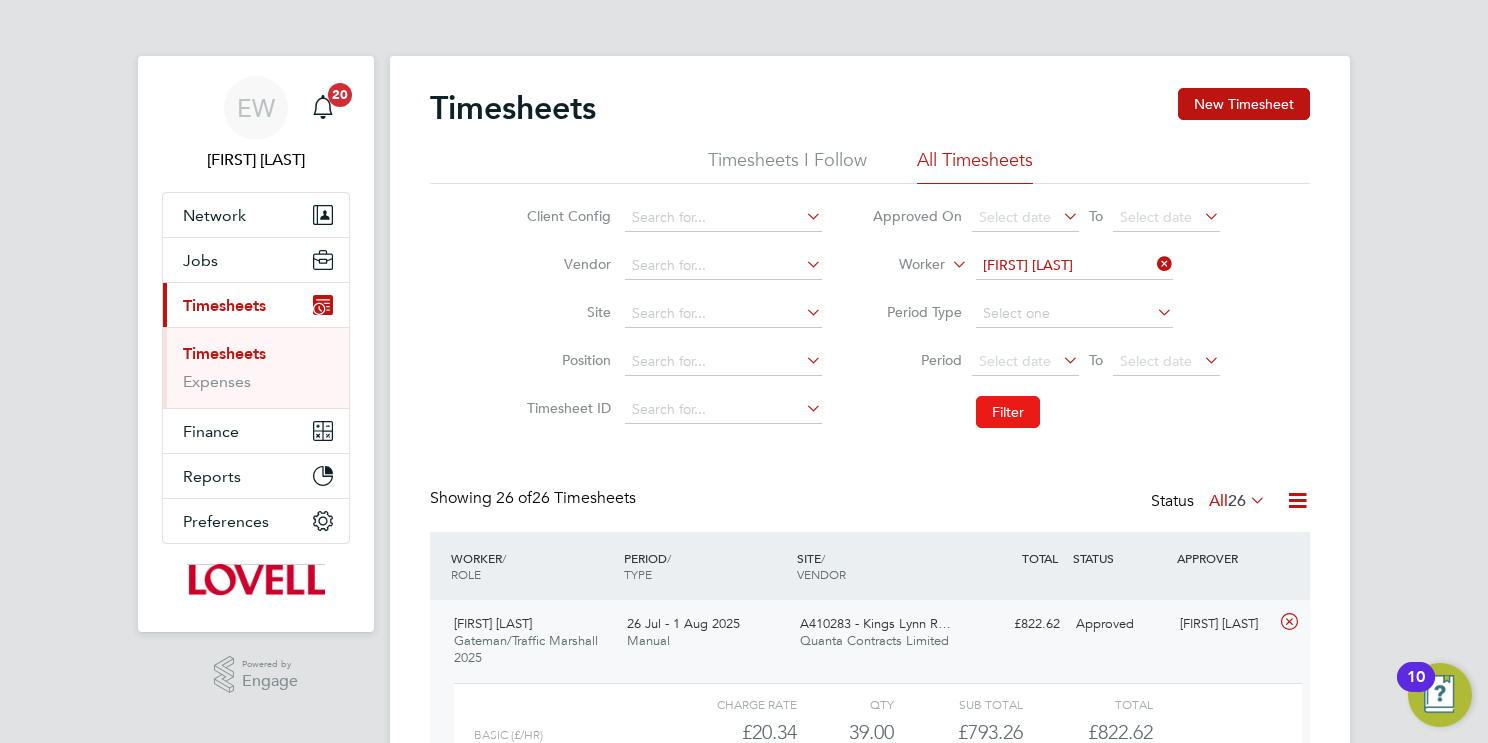 click on "Filter" 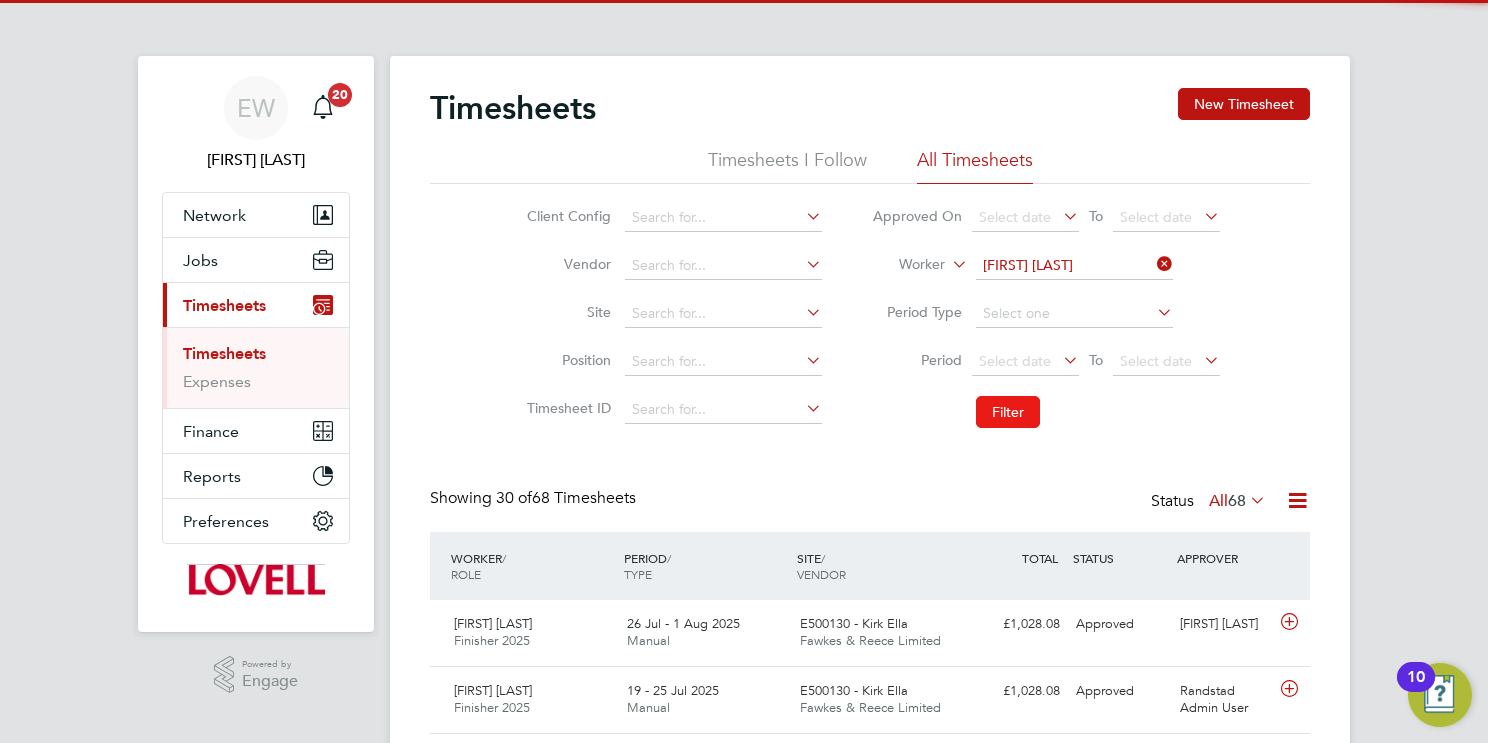 scroll, scrollTop: 9, scrollLeft: 10, axis: both 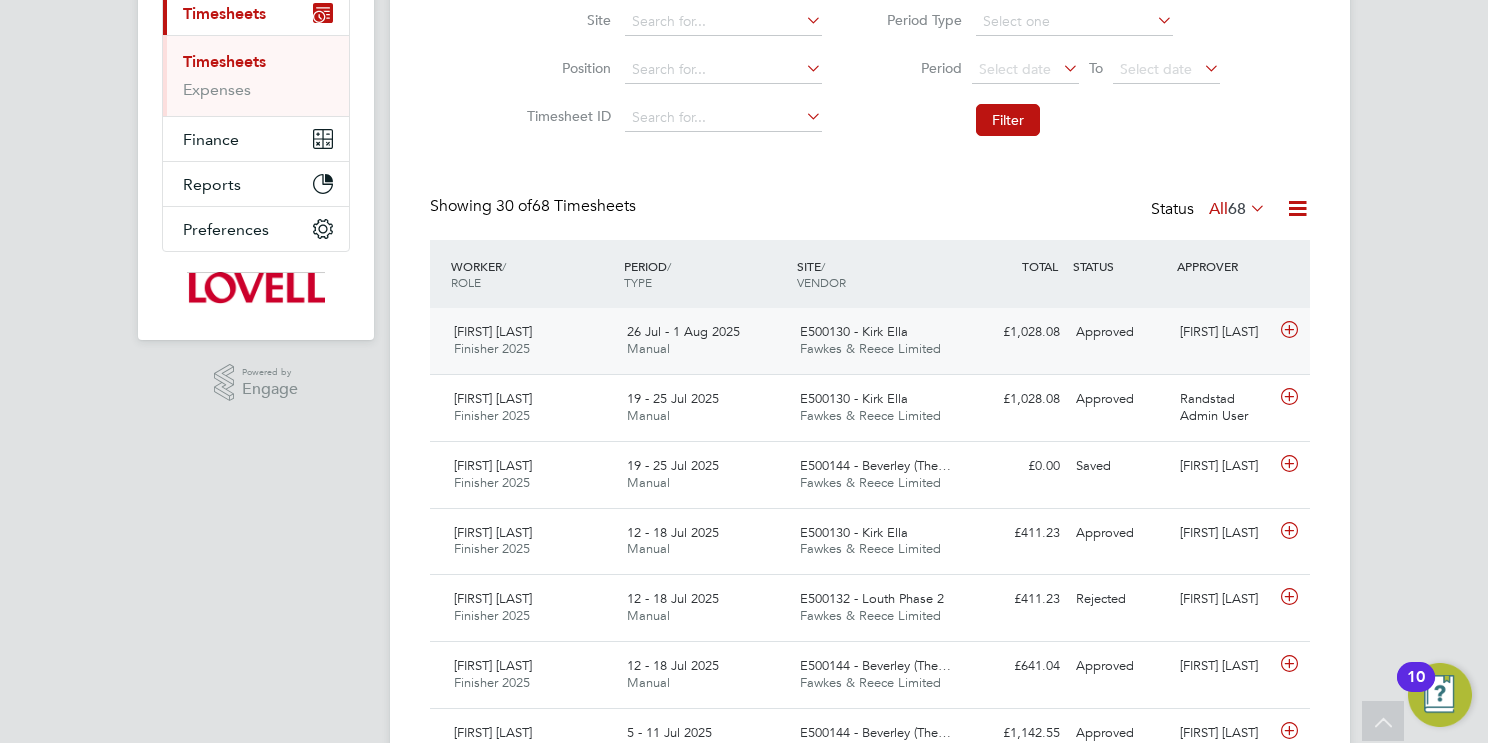 click on "E500130 - Kirk Ella Fawkes & Reece Limited" 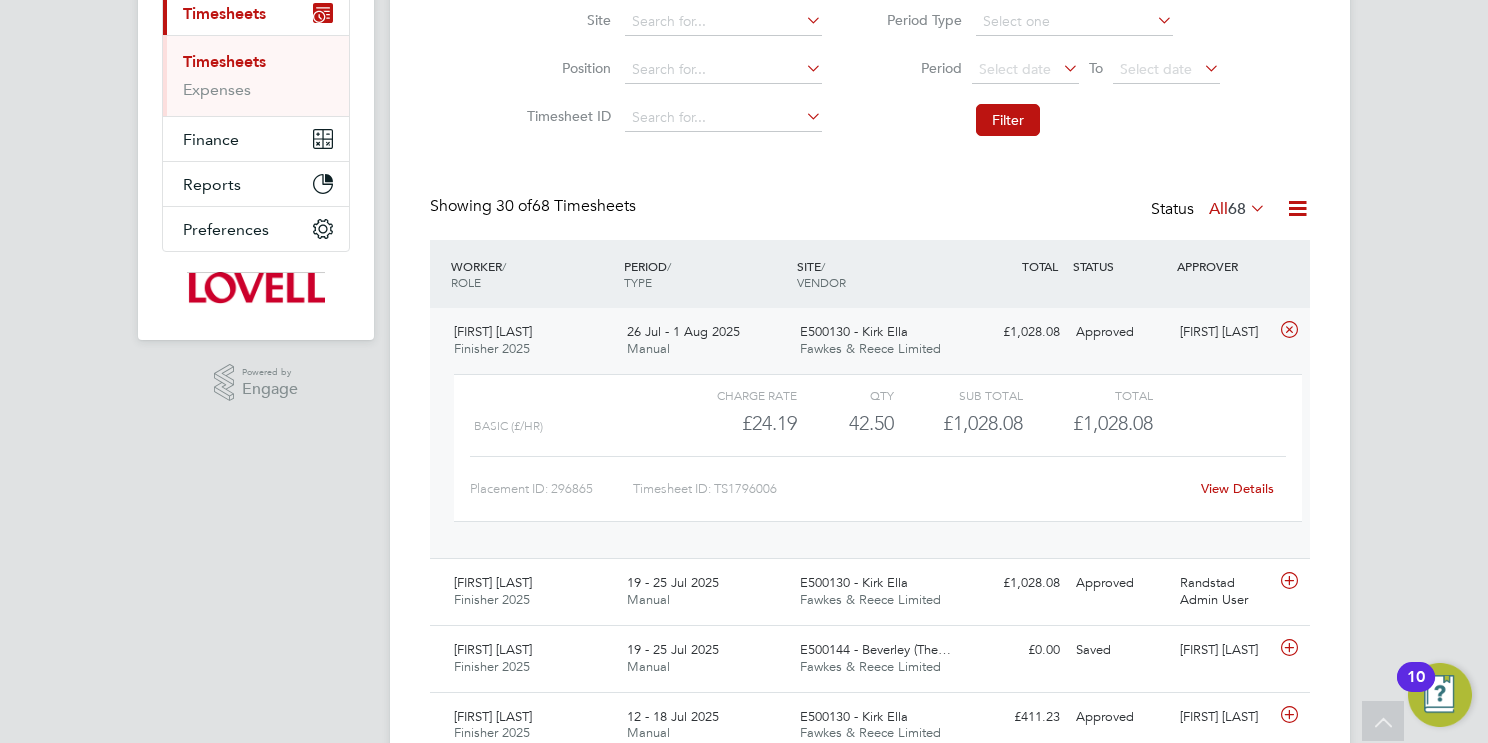 click on "View Details" 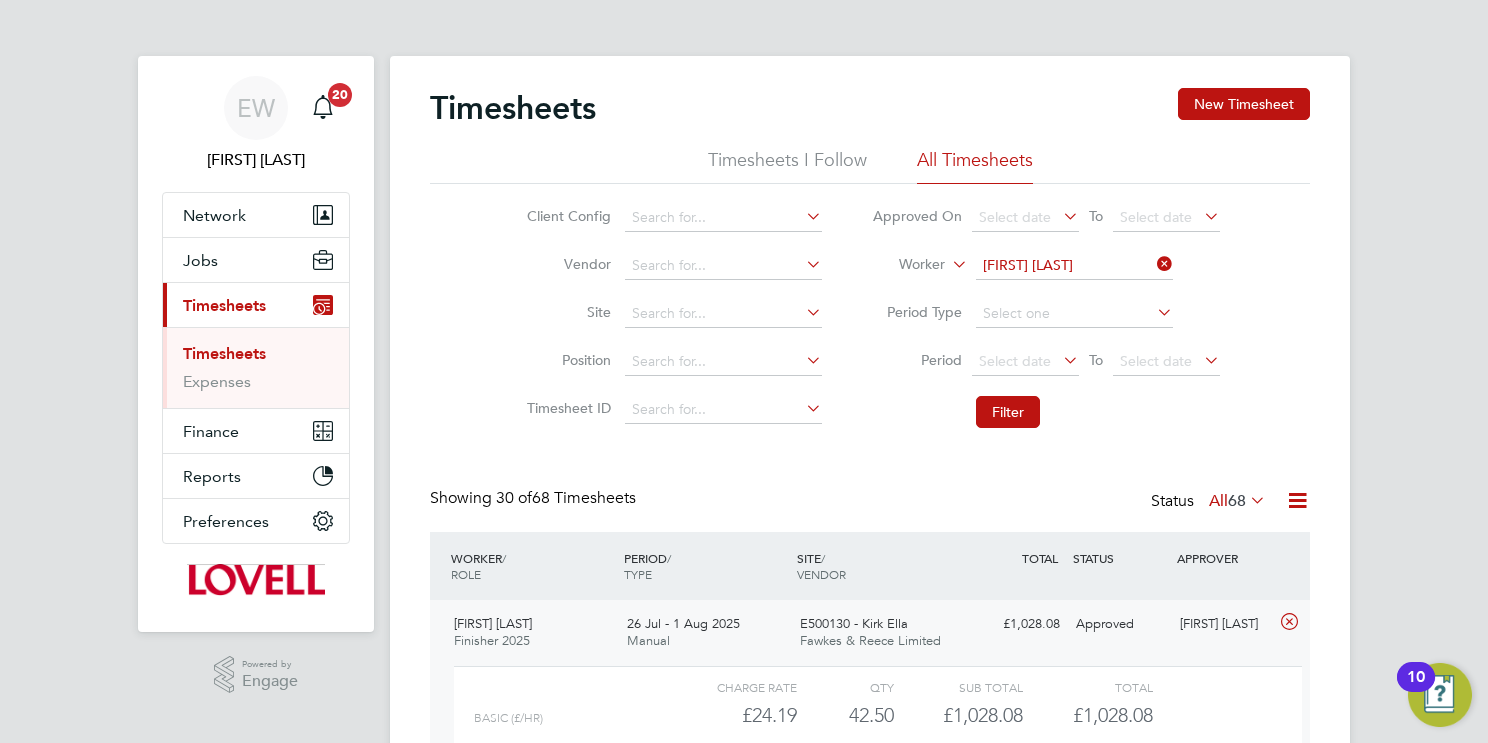 click on "Brett Ford" 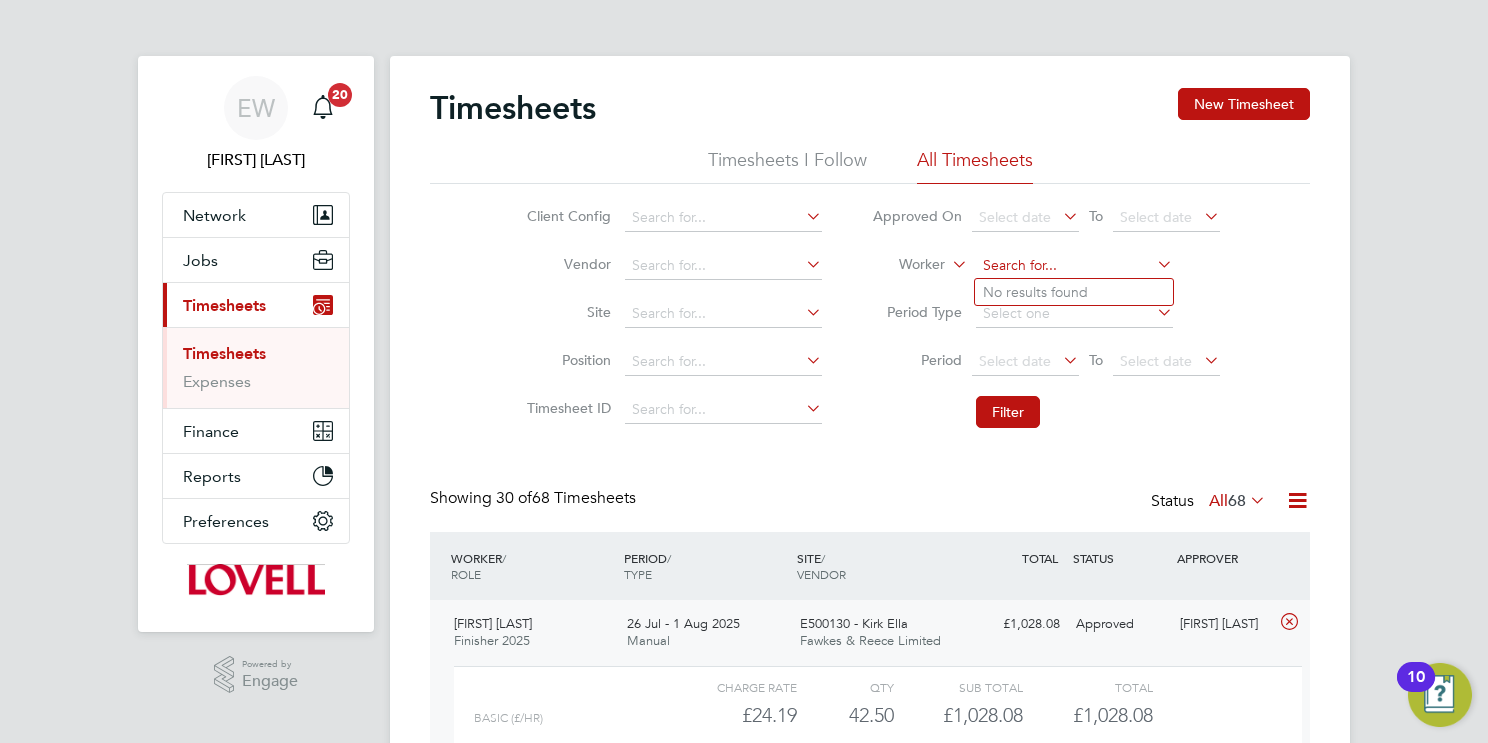 paste on "Simon Thompson" 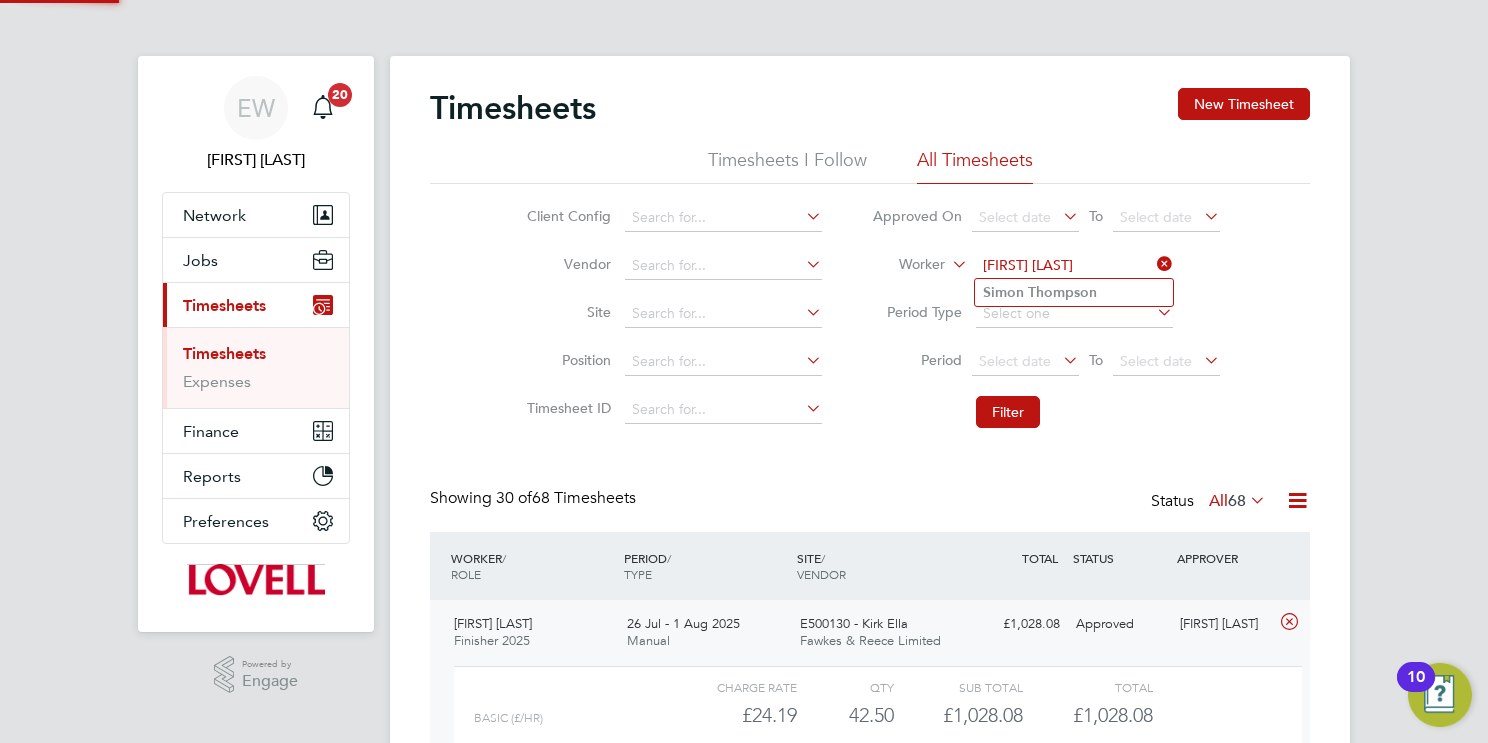 type on "Simon Thompson" 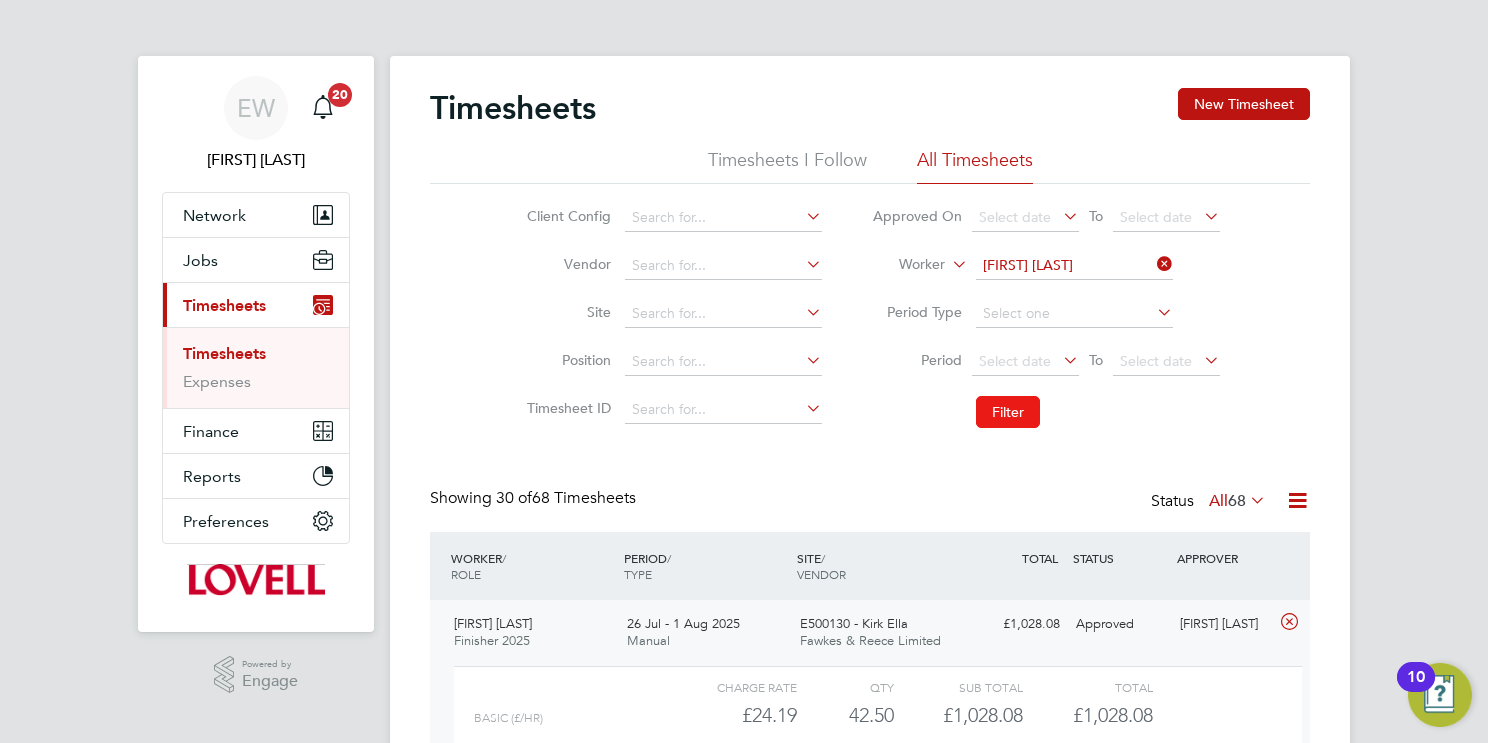 click on "Filter" 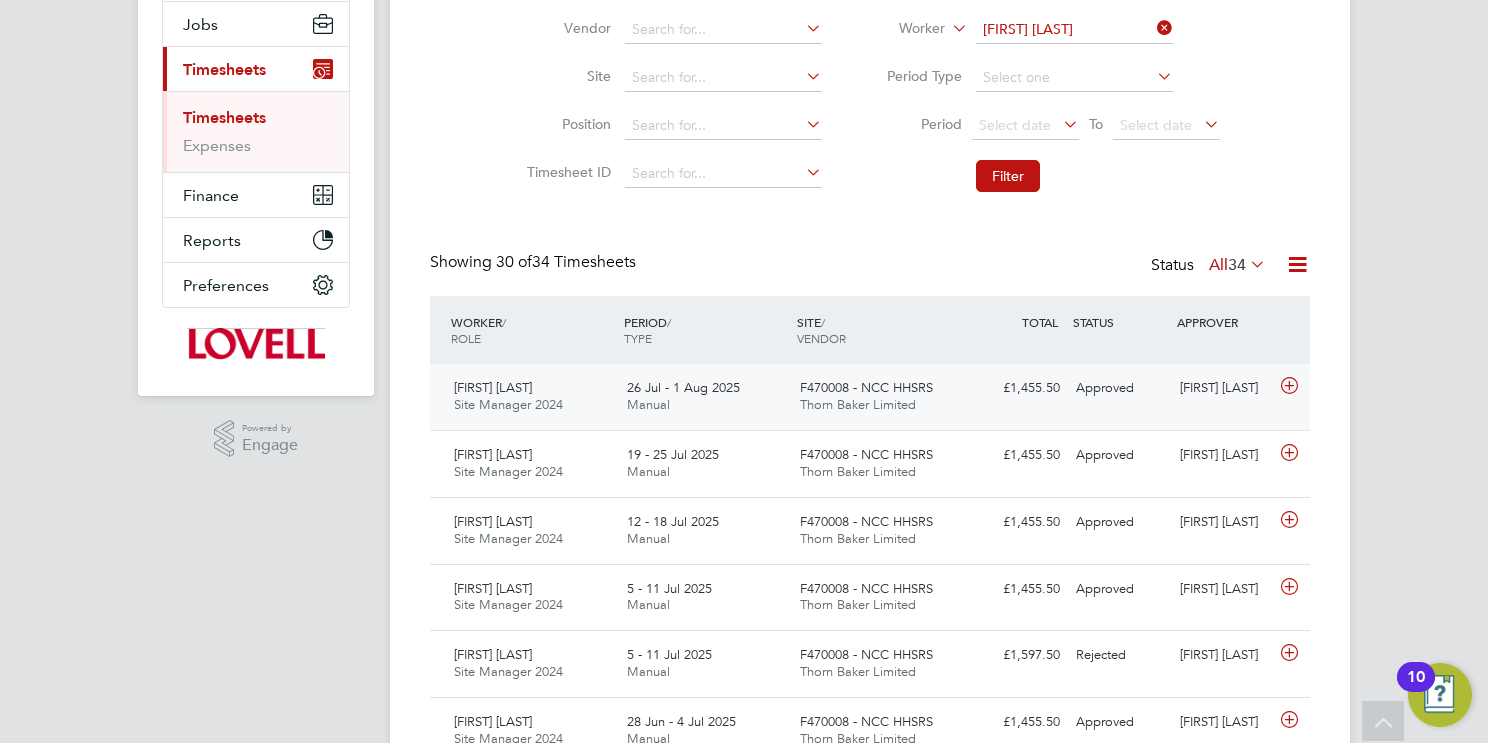 click on "F470008 - NCC HHSRS" 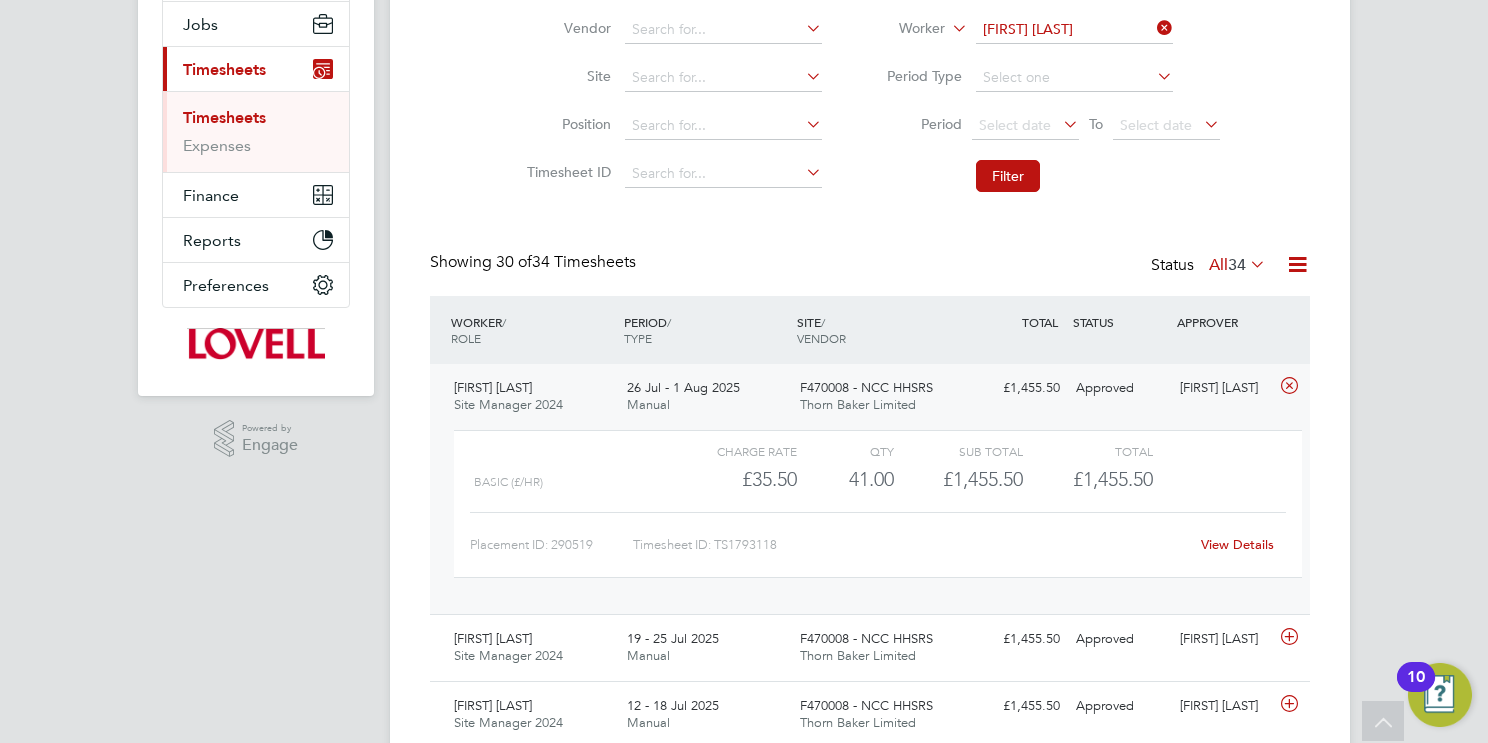 click on "View Details" 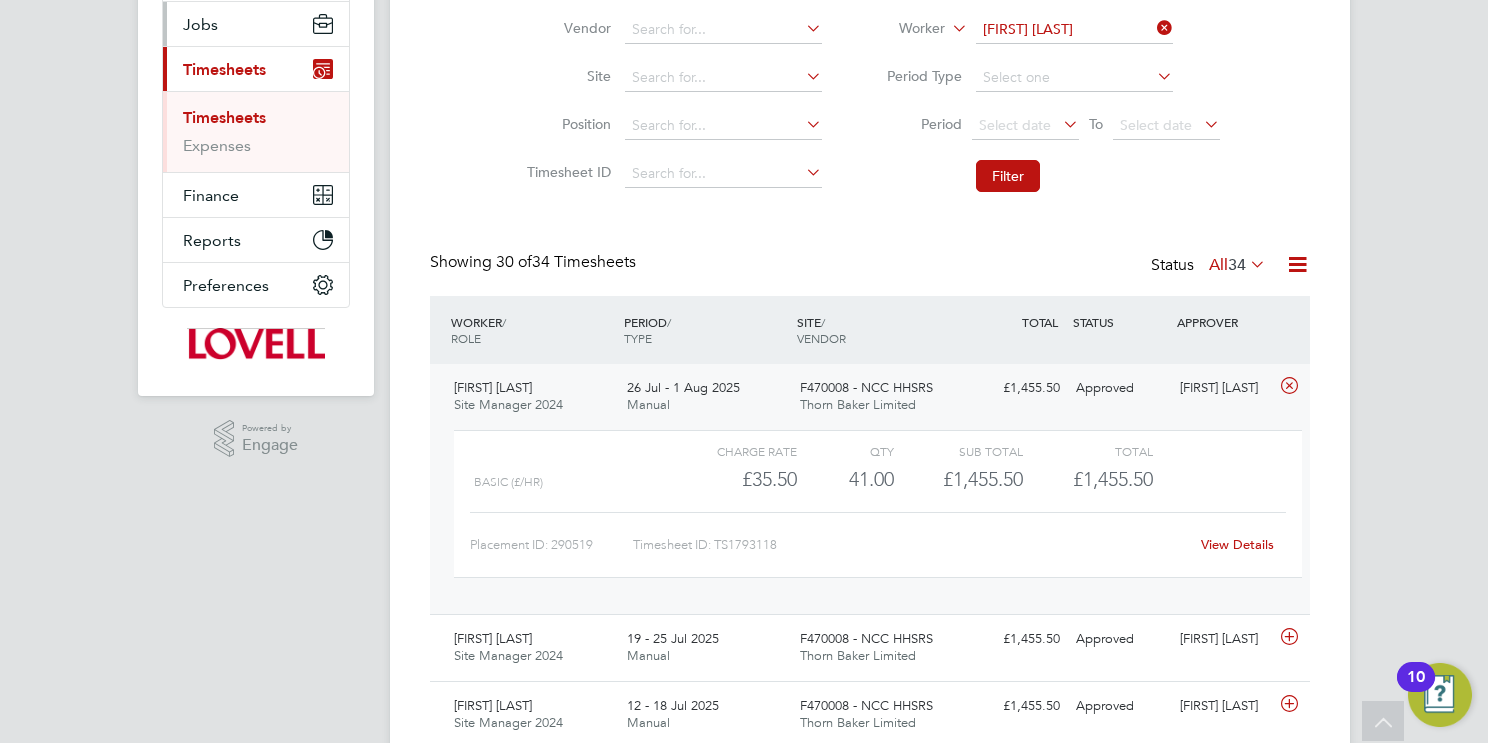 click on "Jobs" at bounding box center (200, 24) 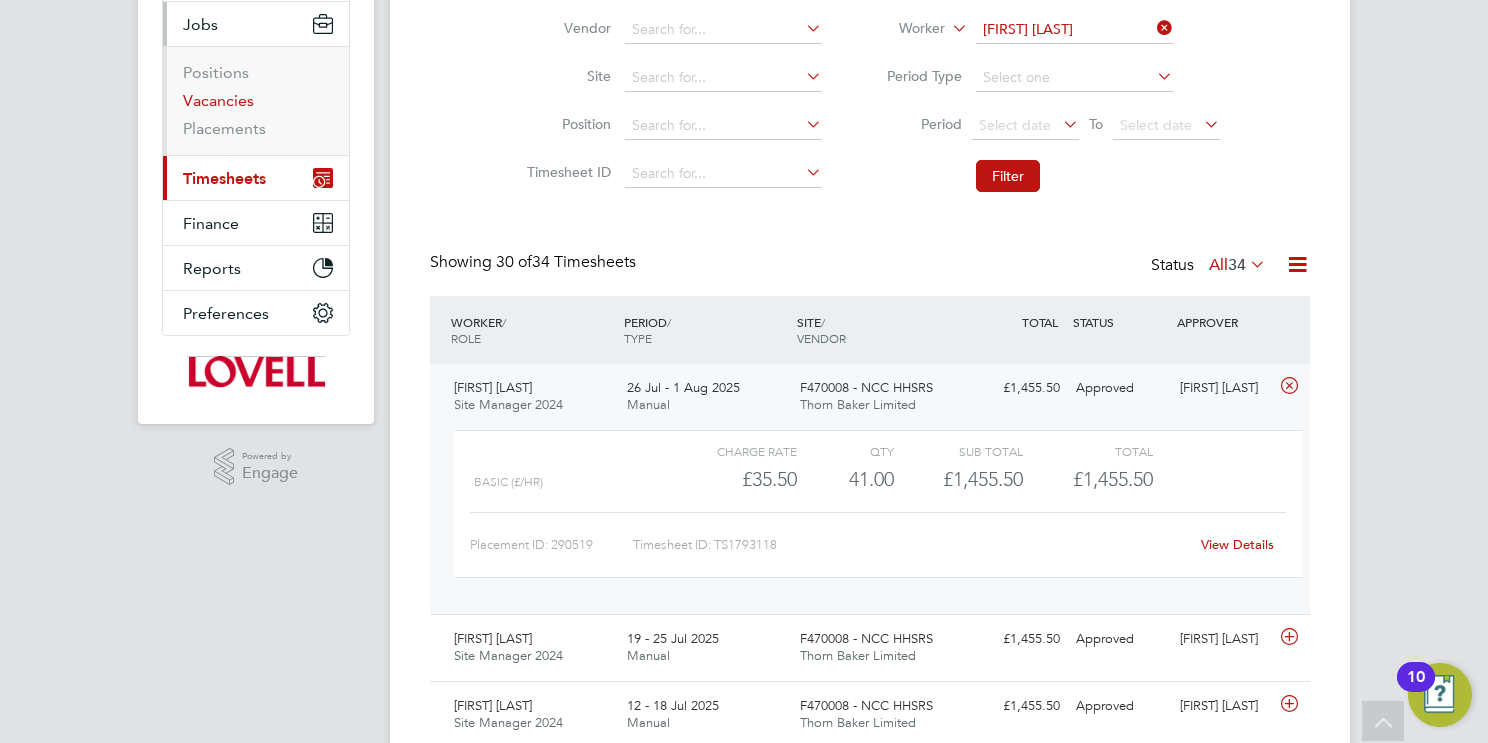 click on "Vacancies" at bounding box center (218, 100) 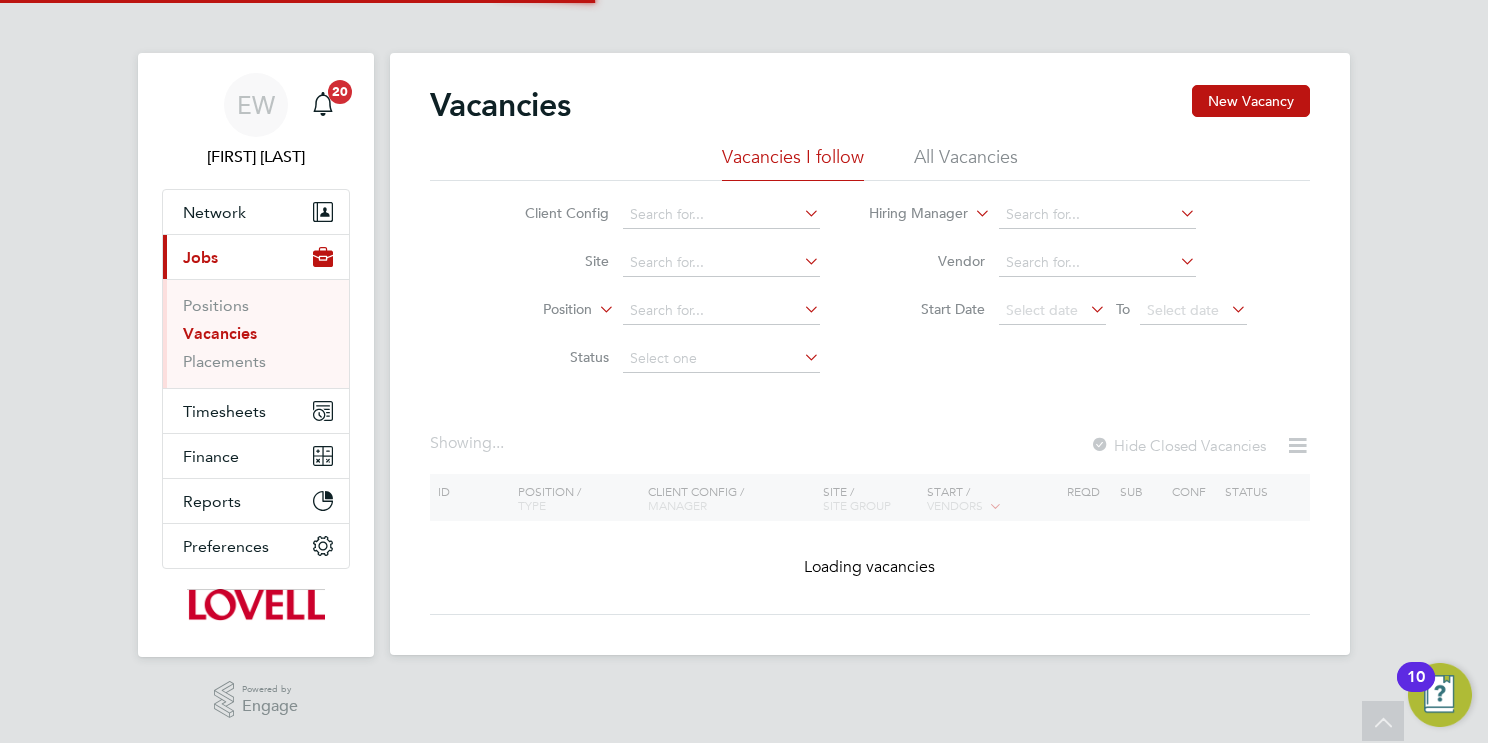 scroll, scrollTop: 0, scrollLeft: 0, axis: both 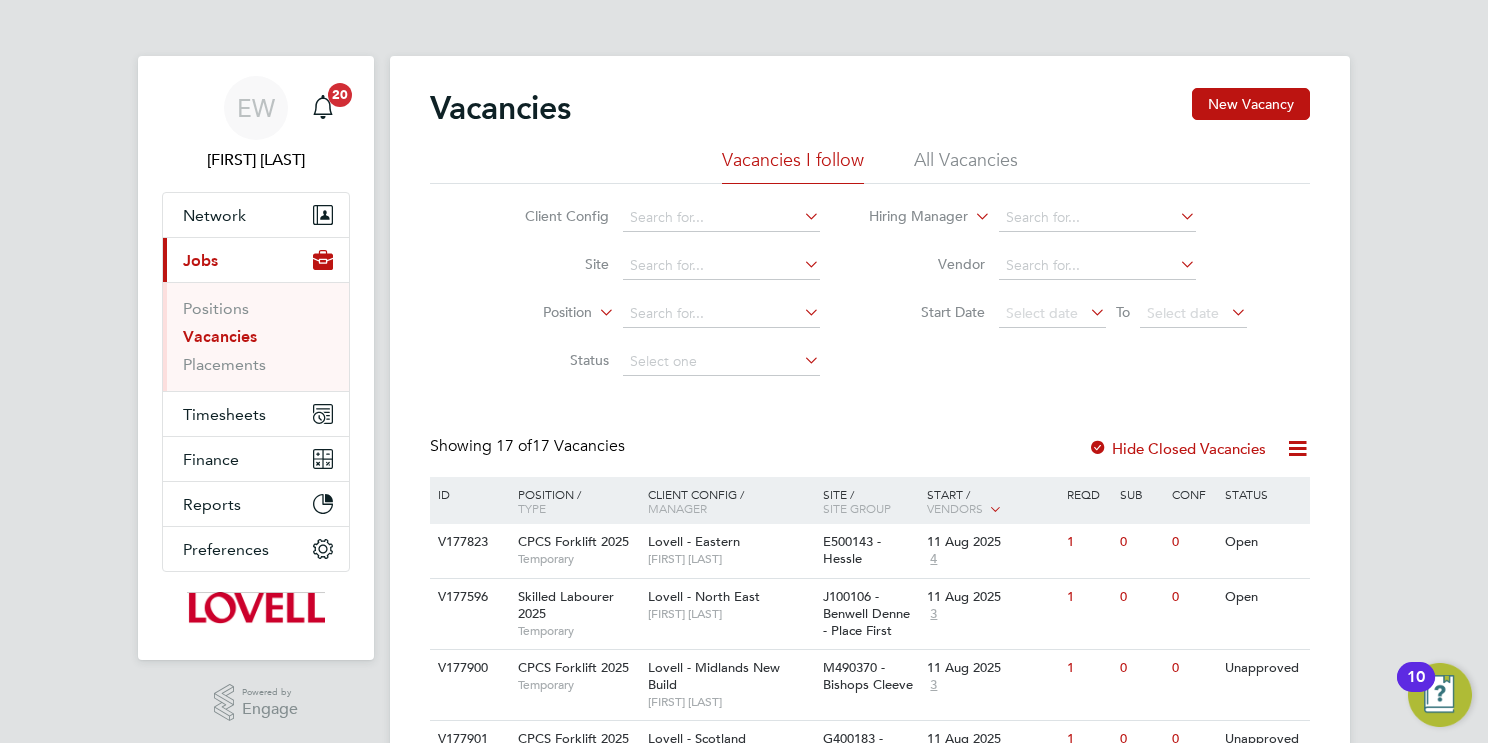 click on "All Vacancies" 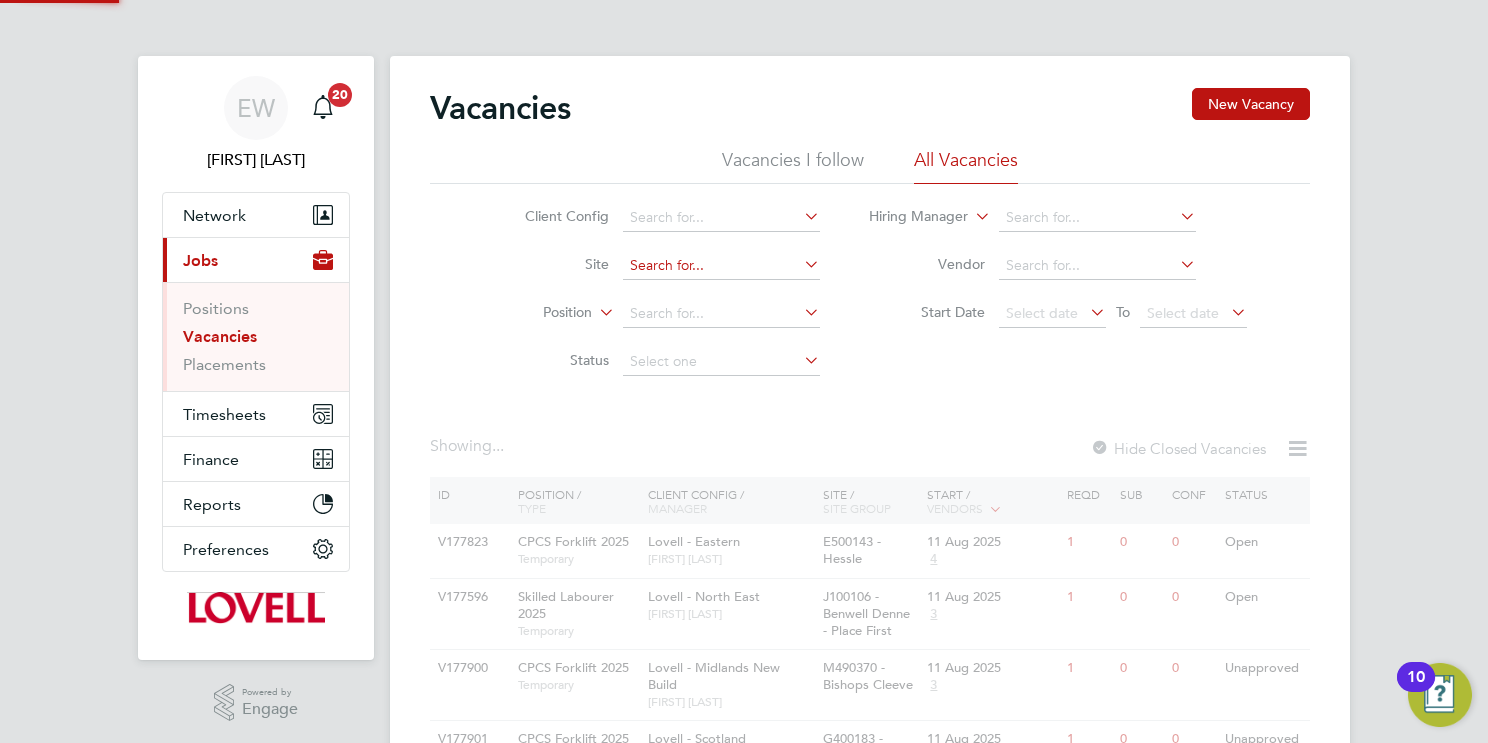 click 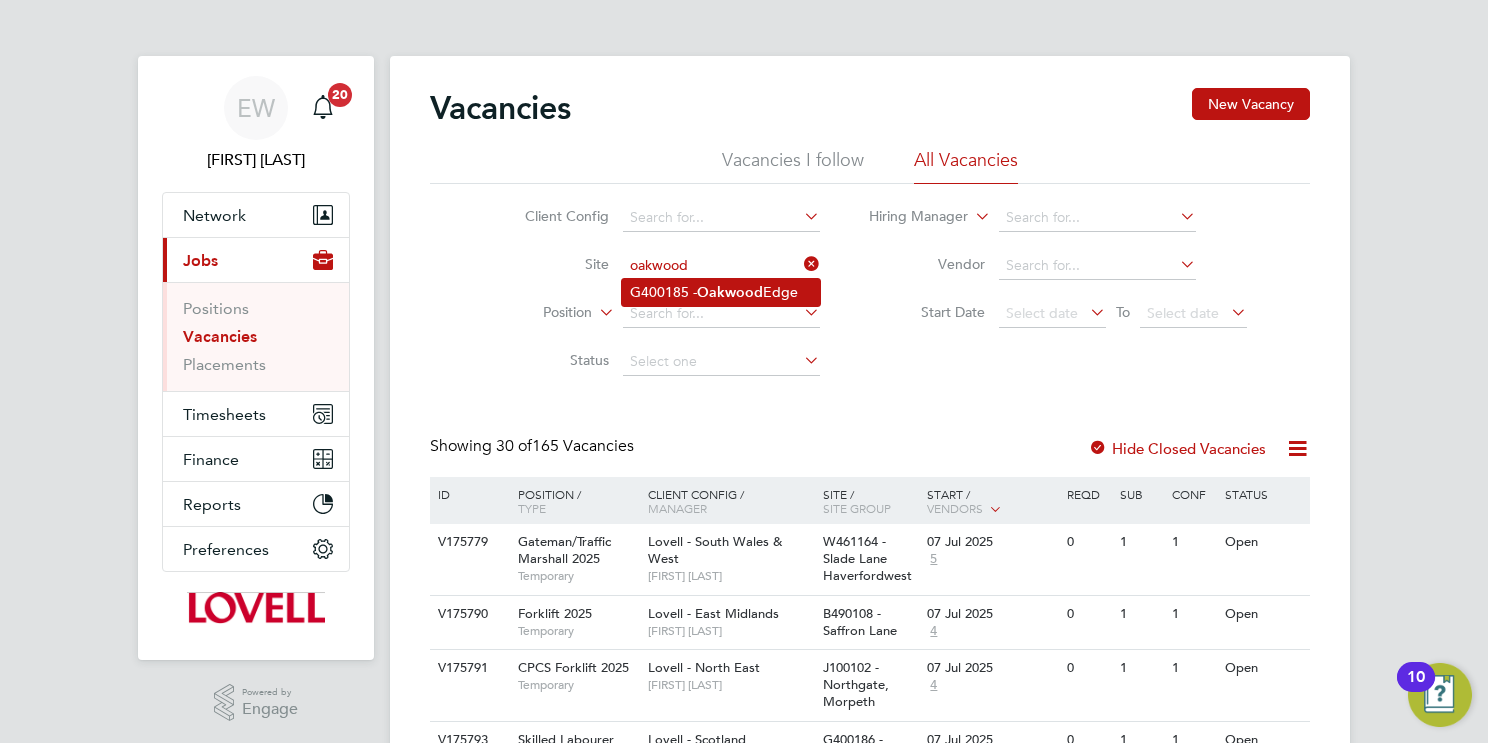 click on "Oakwood" 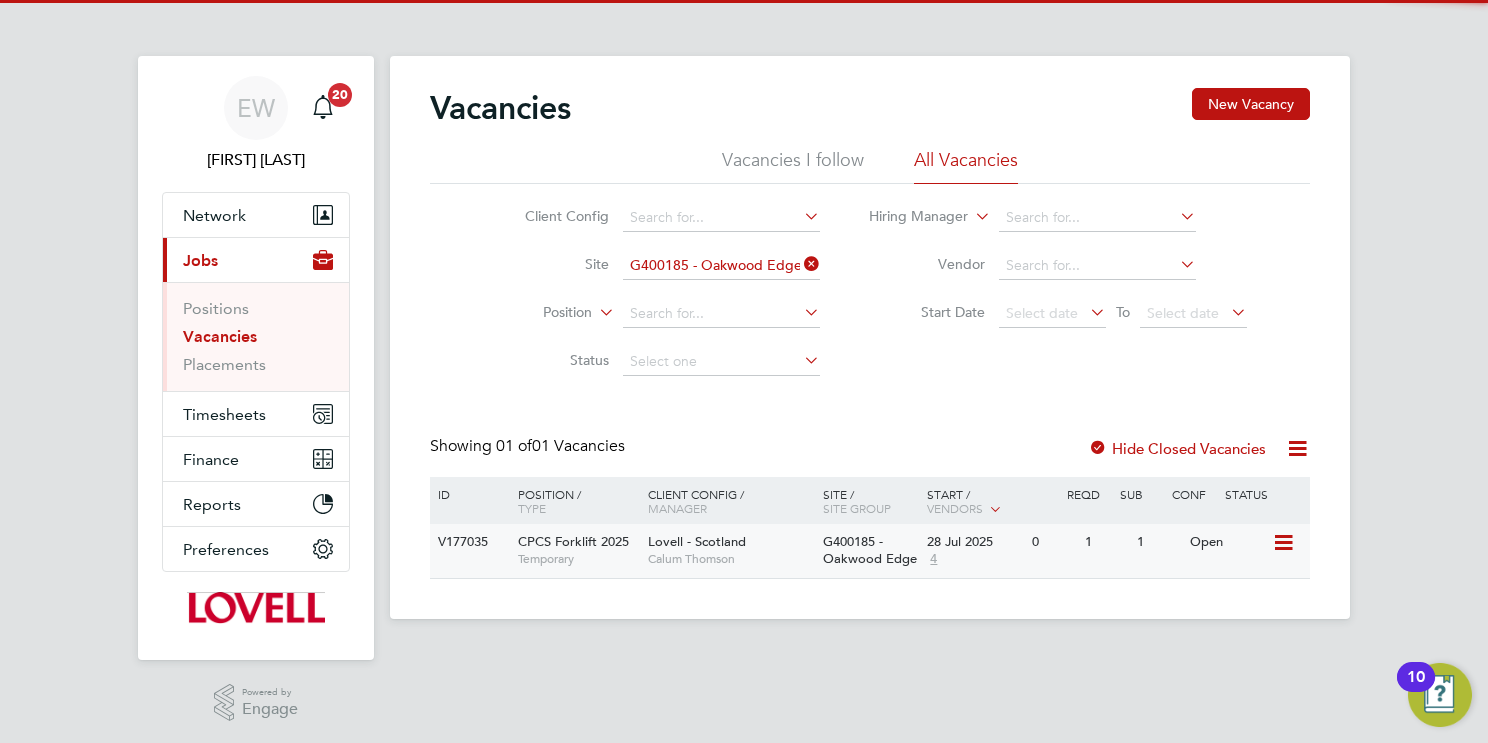 click on "Lovell - Scotland" 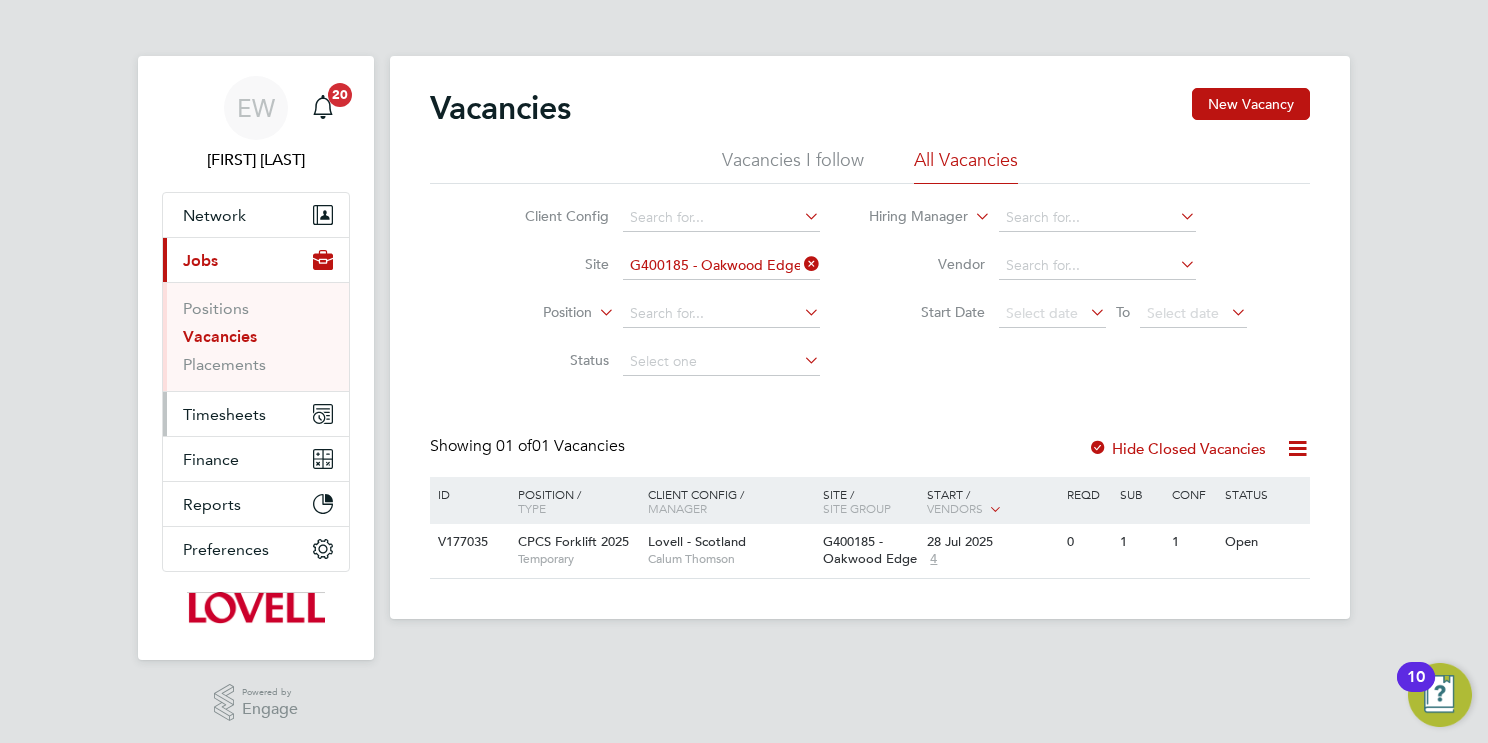 click on "Timesheets" at bounding box center [224, 414] 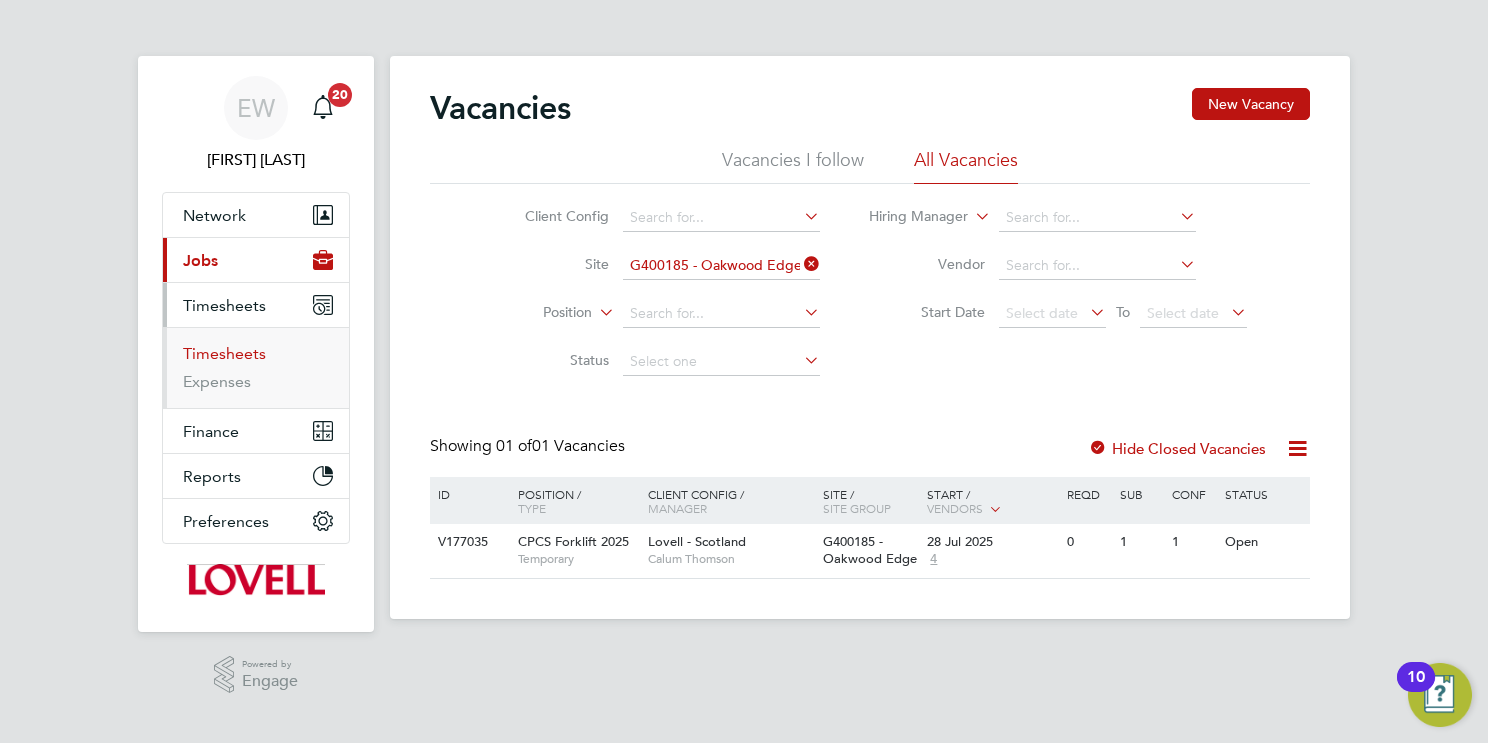 click on "Timesheets" at bounding box center [224, 353] 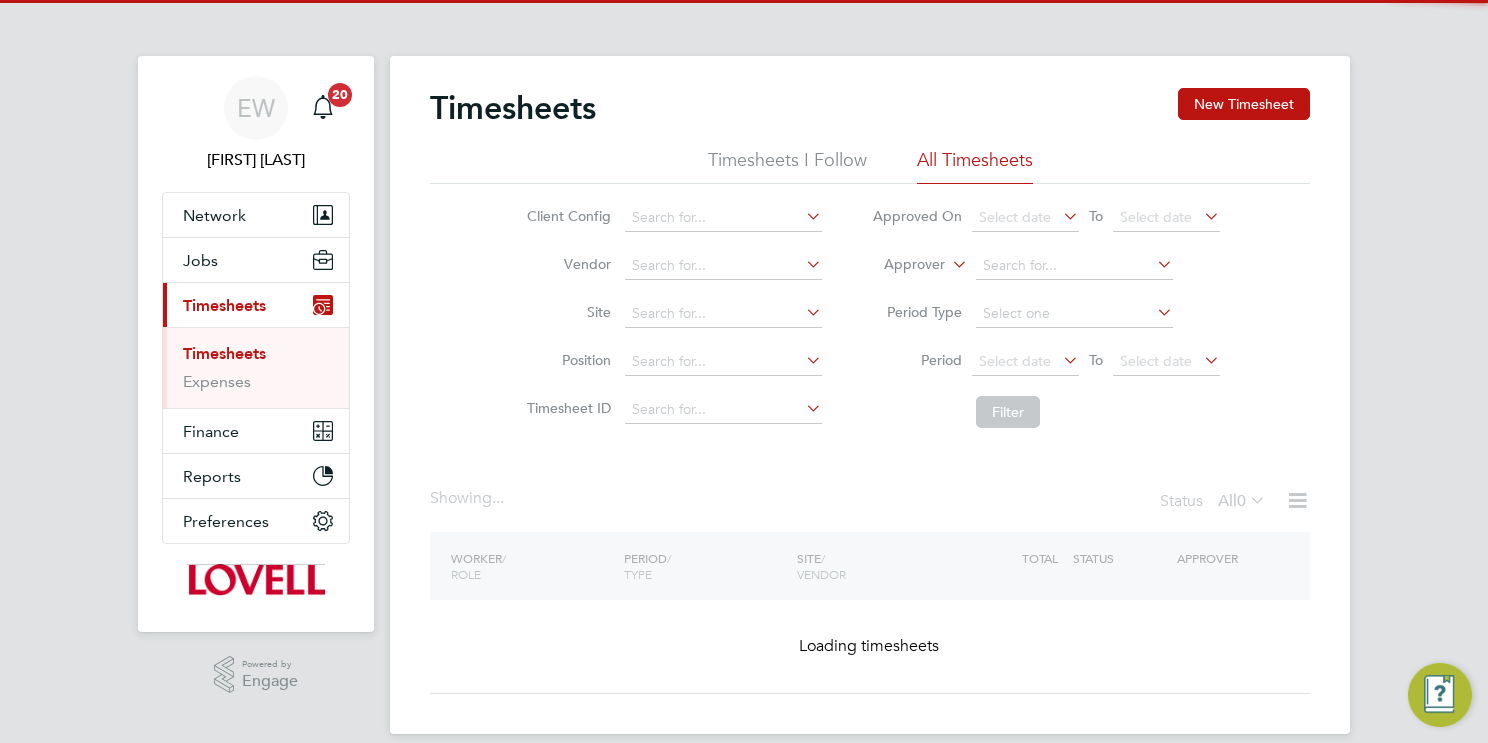 click 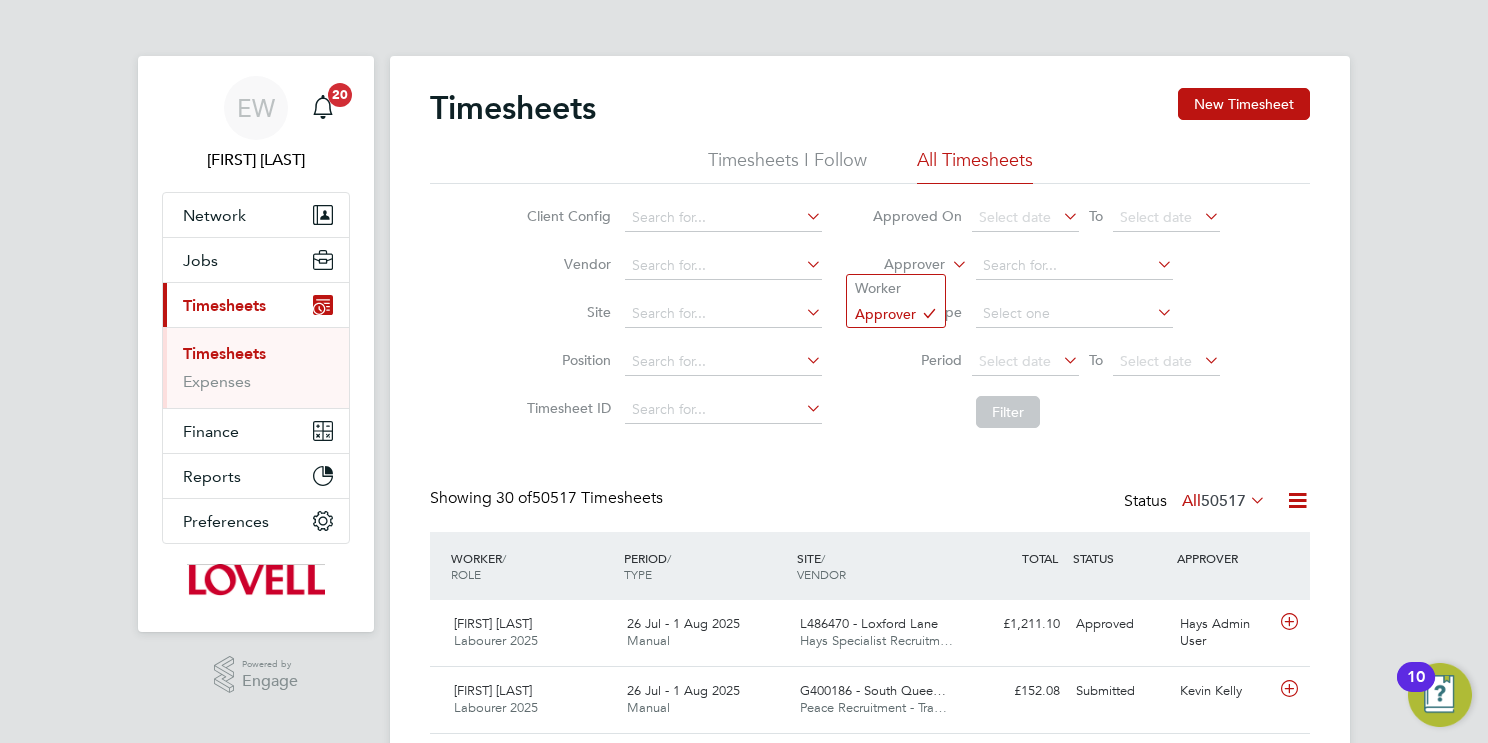 scroll, scrollTop: 9, scrollLeft: 10, axis: both 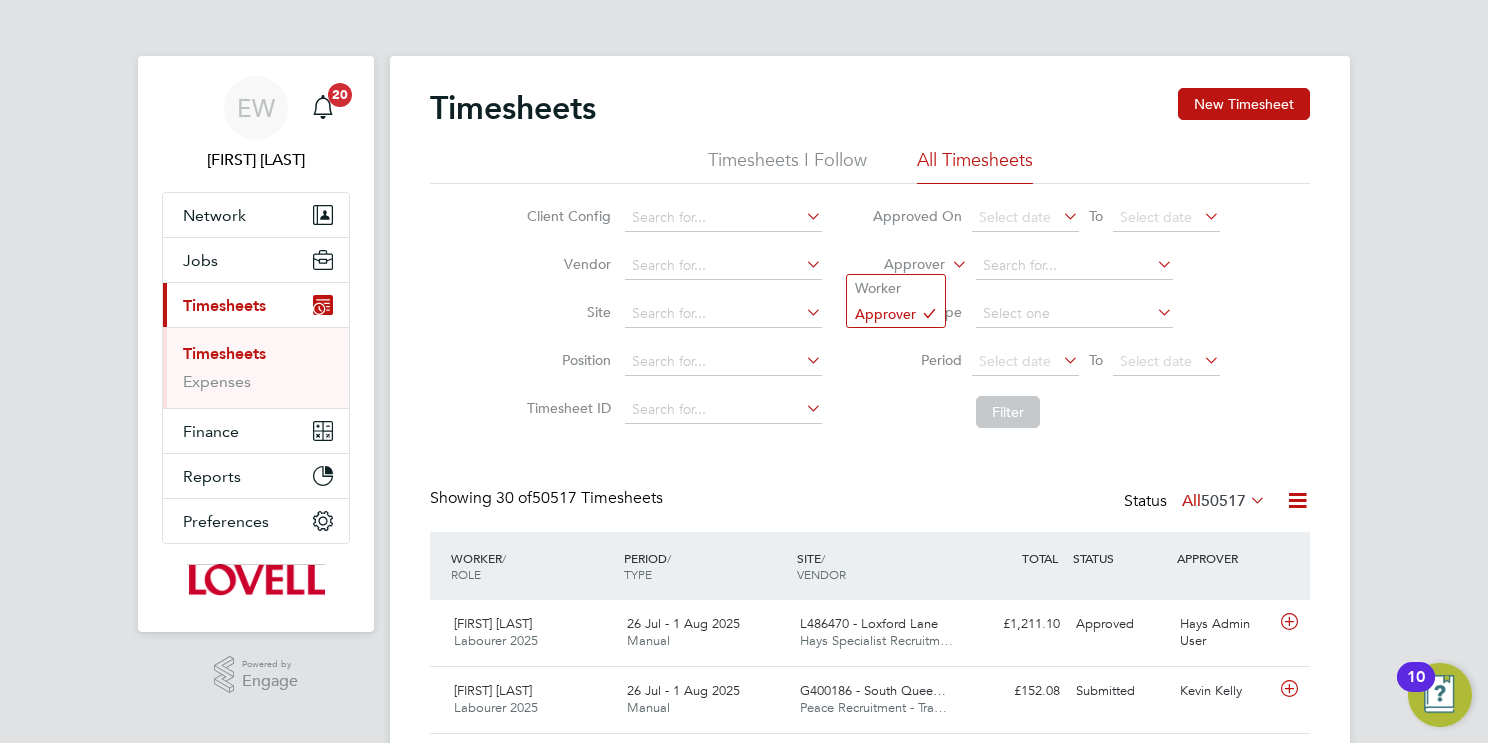 click on "Worker" 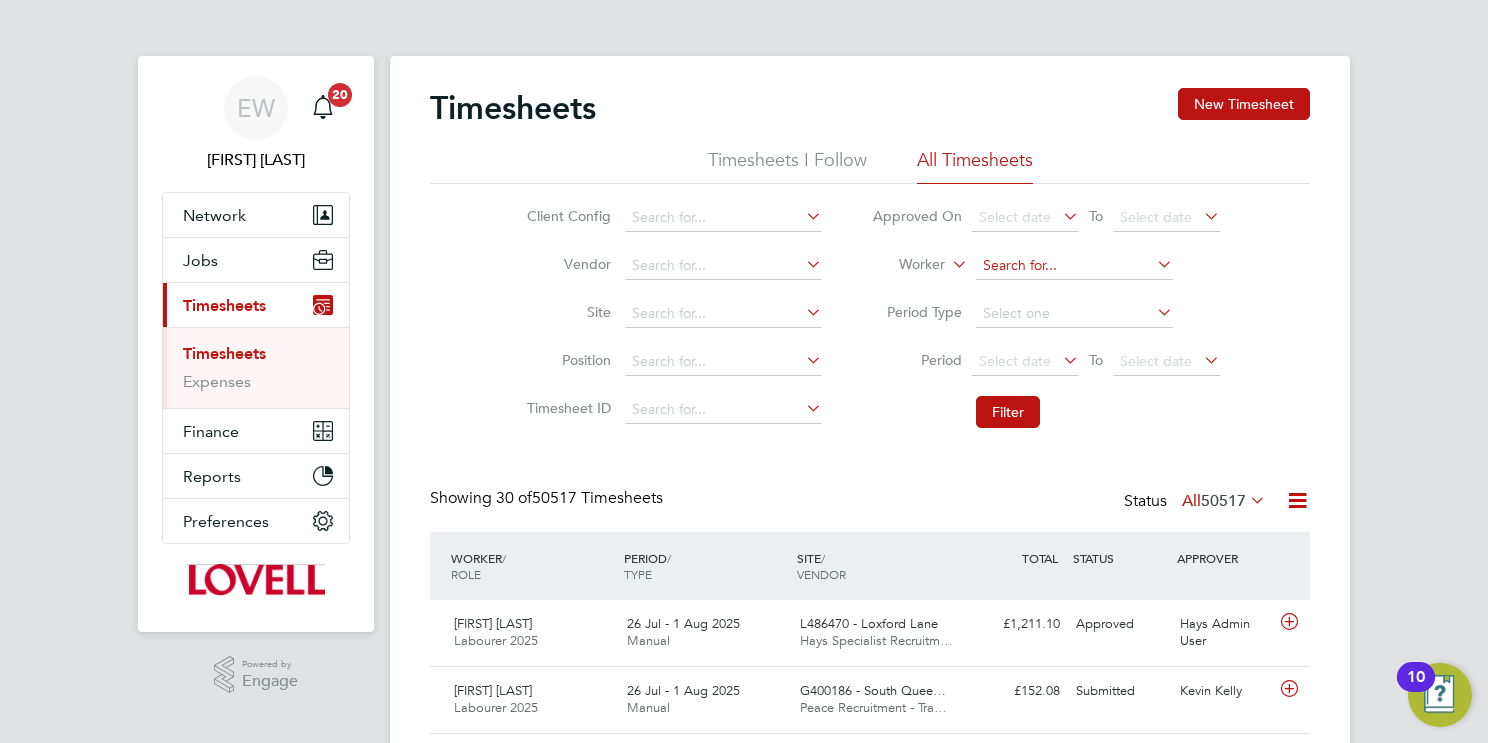 click 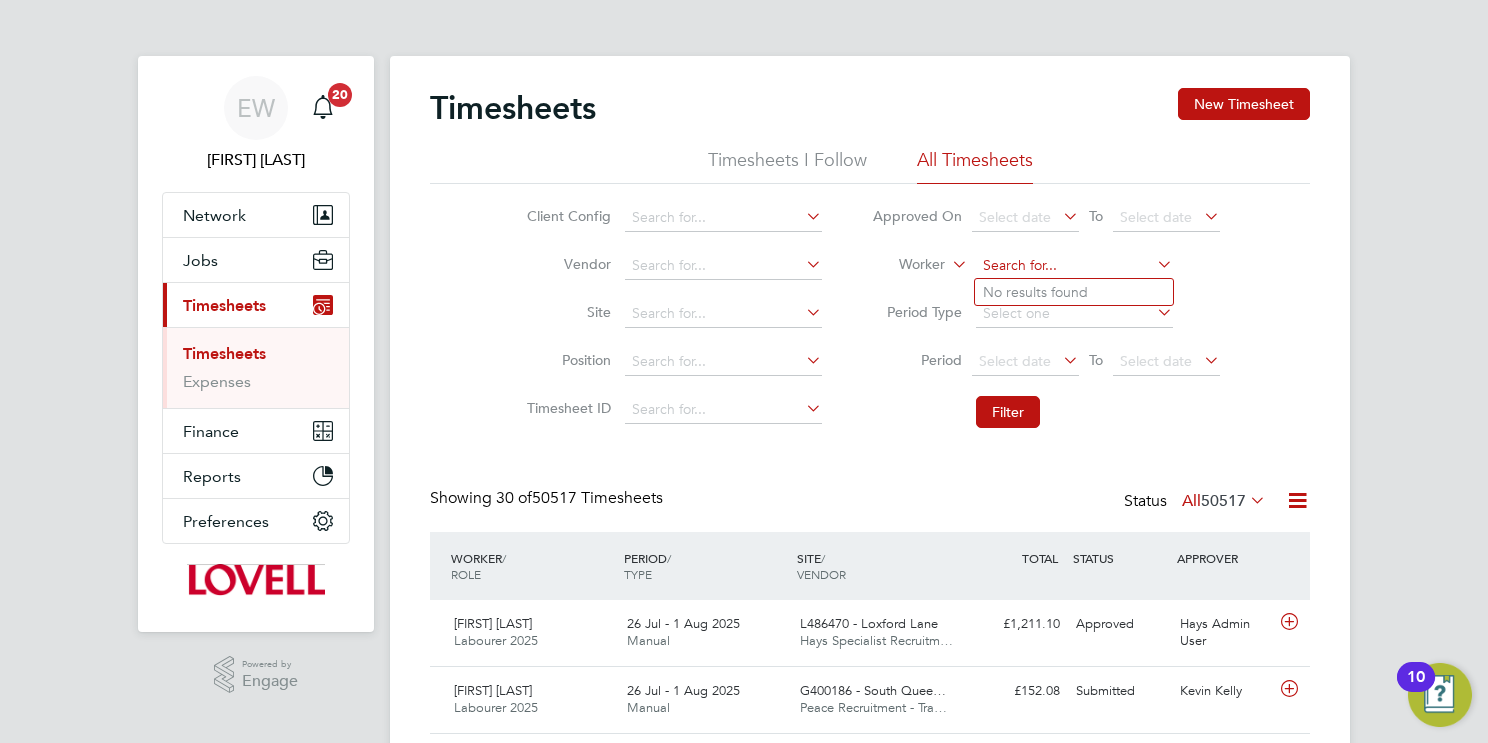 paste on "Mark Mclelland" 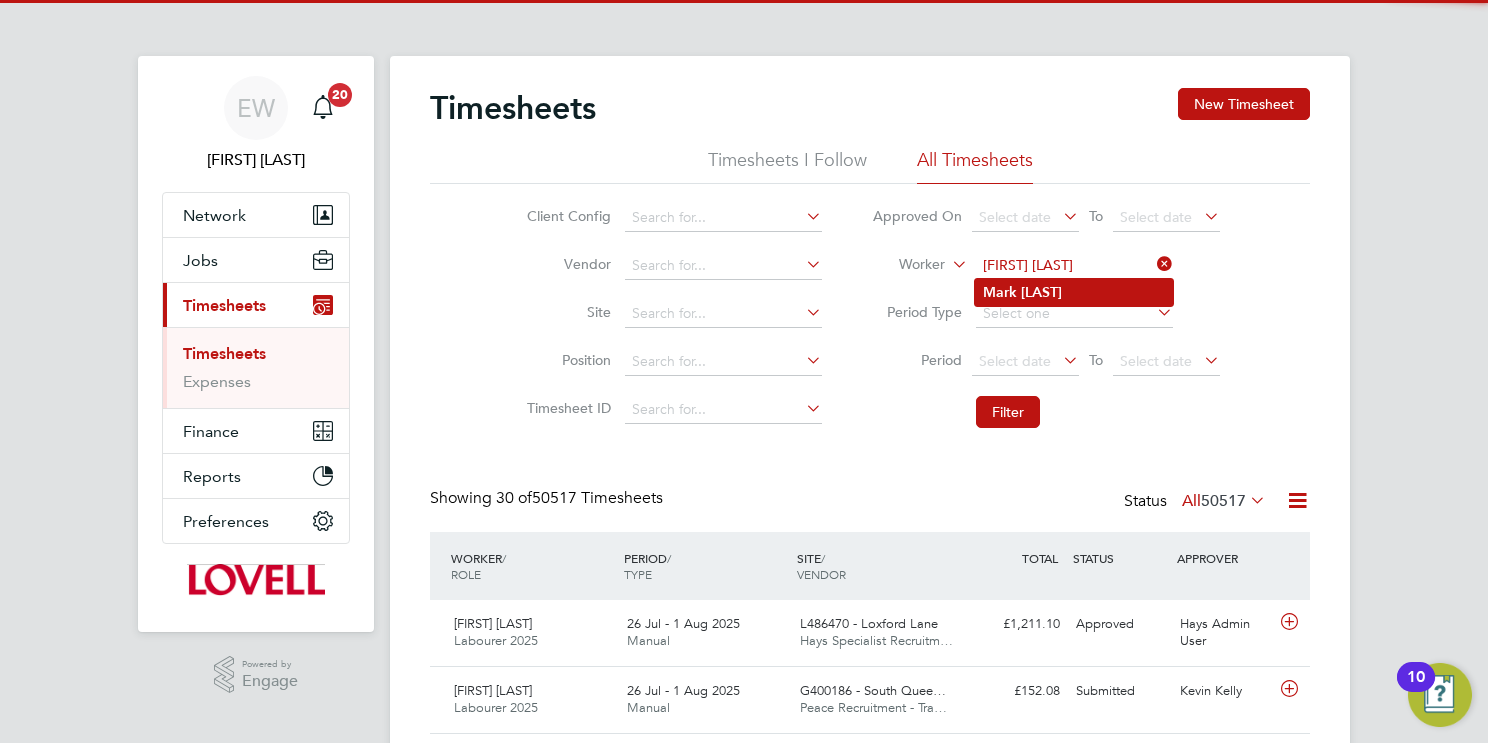 type on "Mark Mclelland" 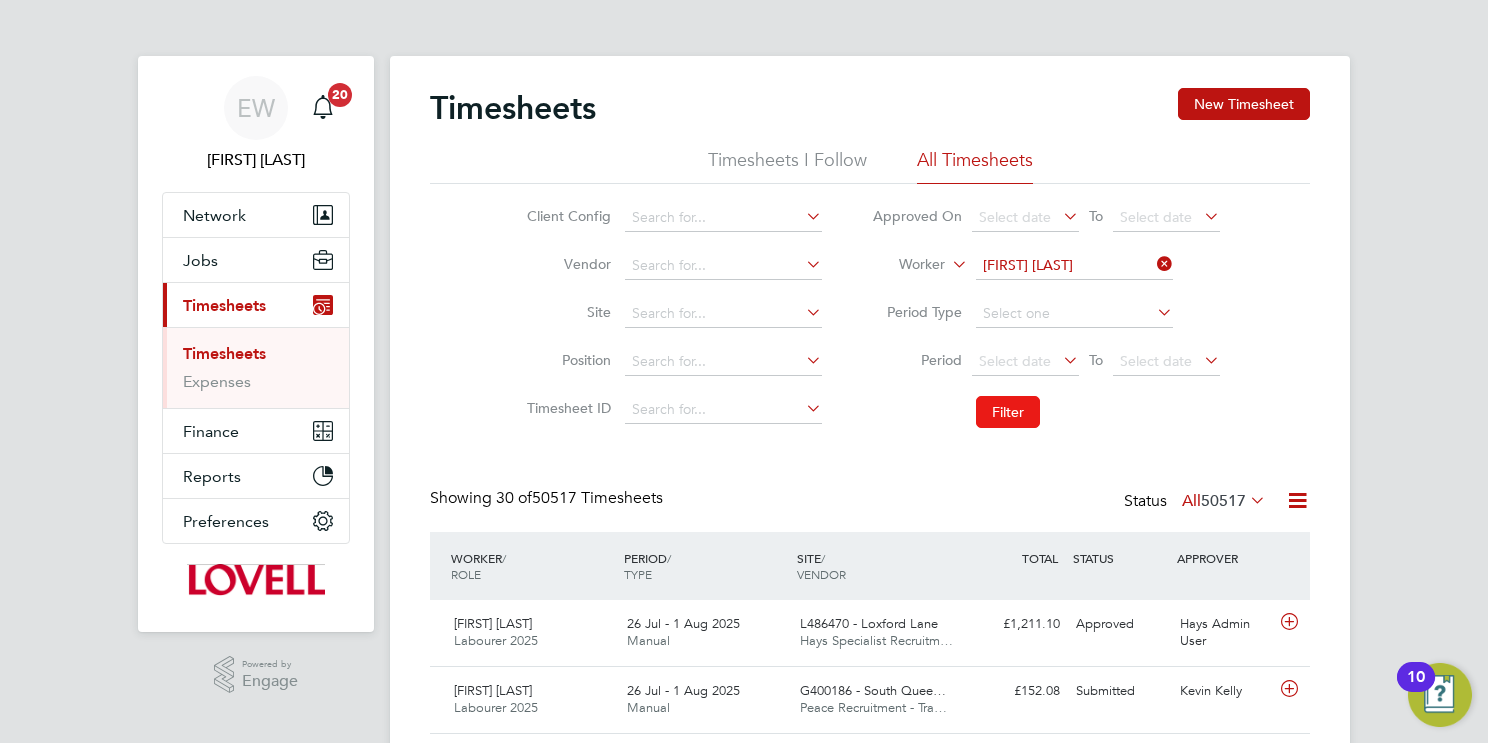 click on "Filter" 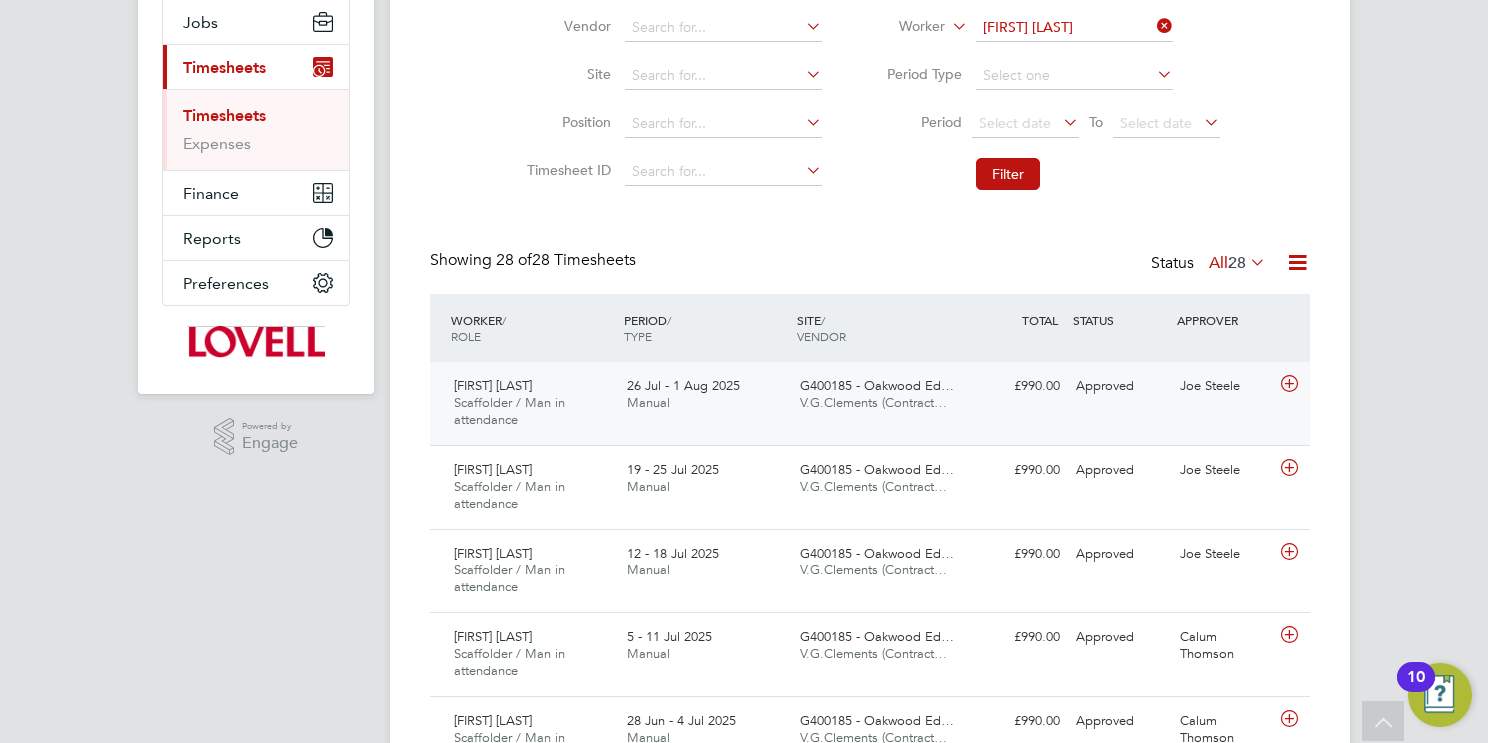 click on "V.G.Clements (Contract…" 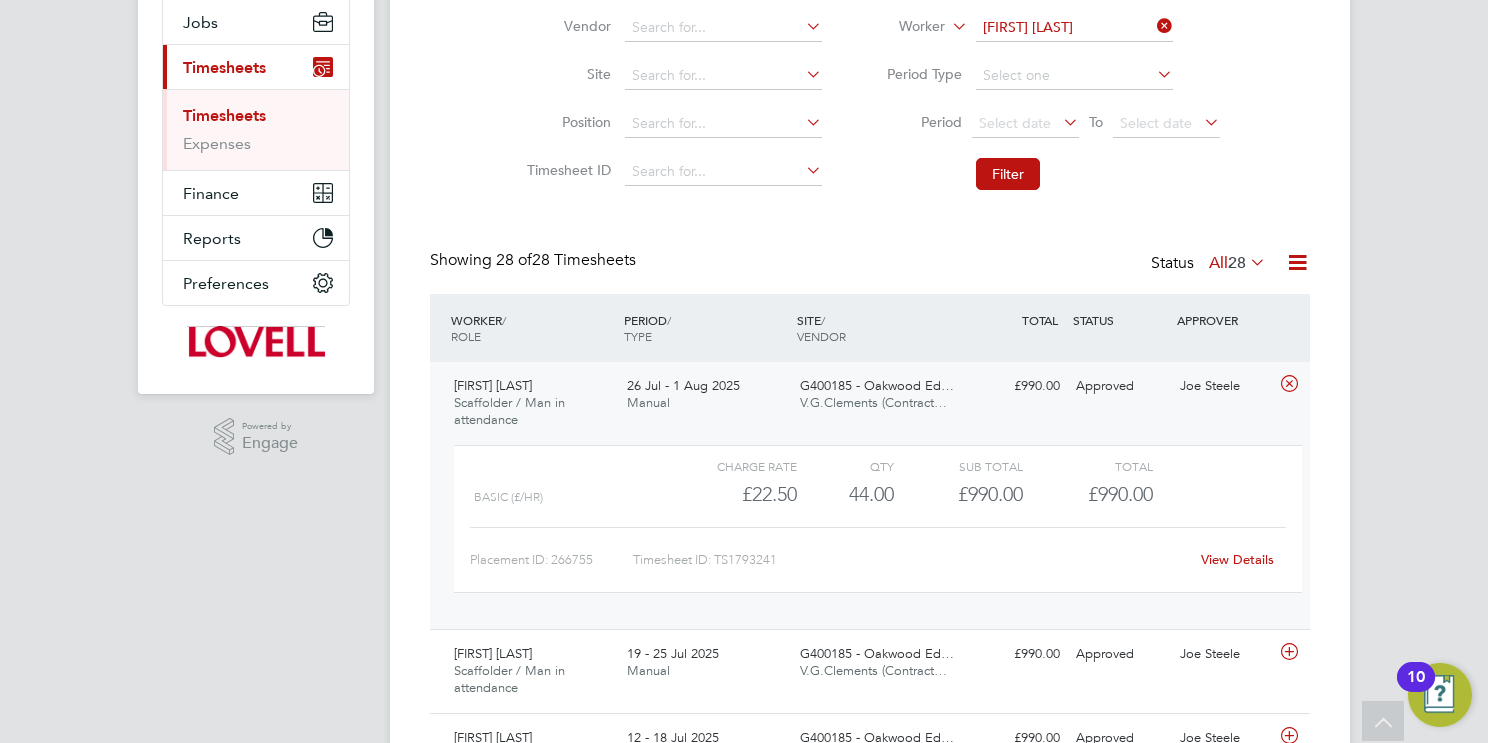 click on "View Details" 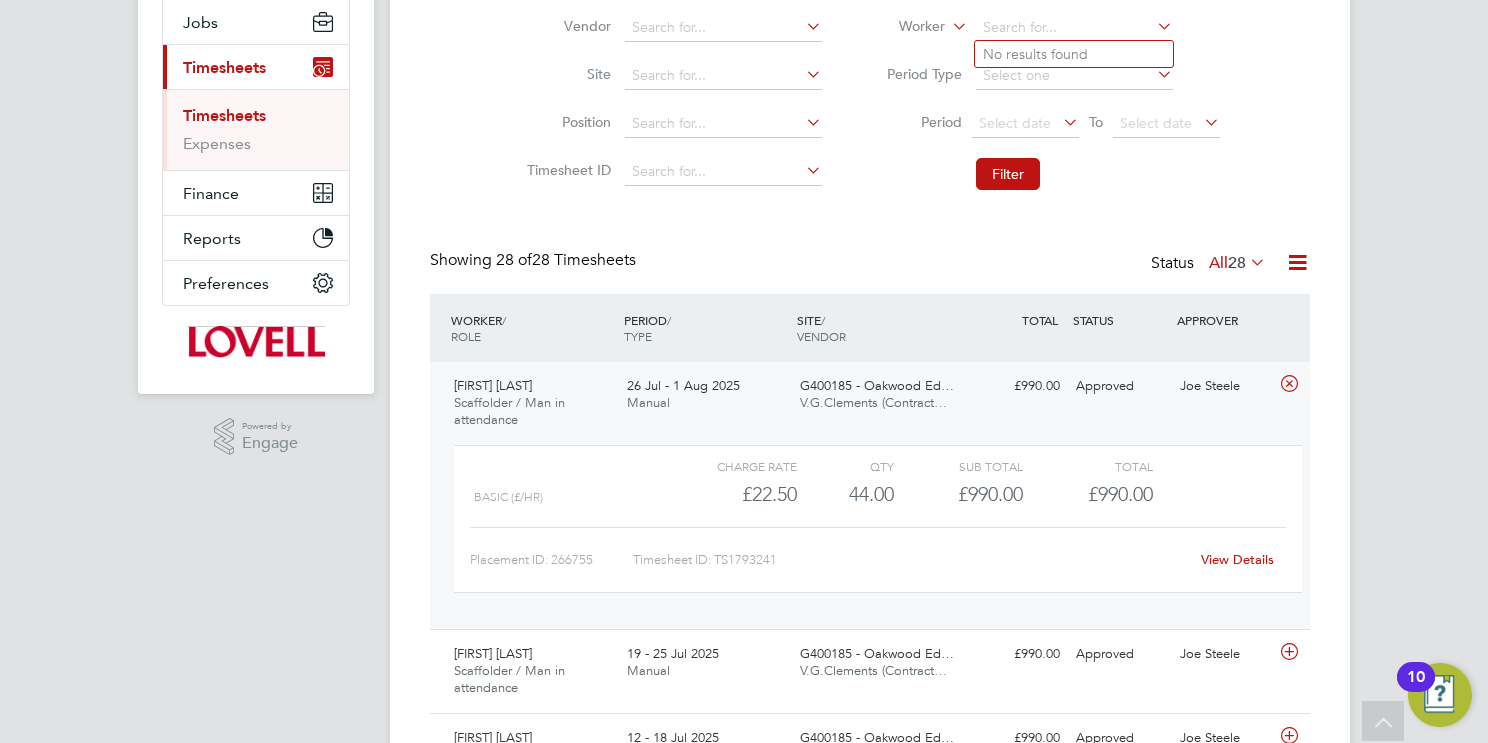 paste on "Samuelson Ehigiamusoe" 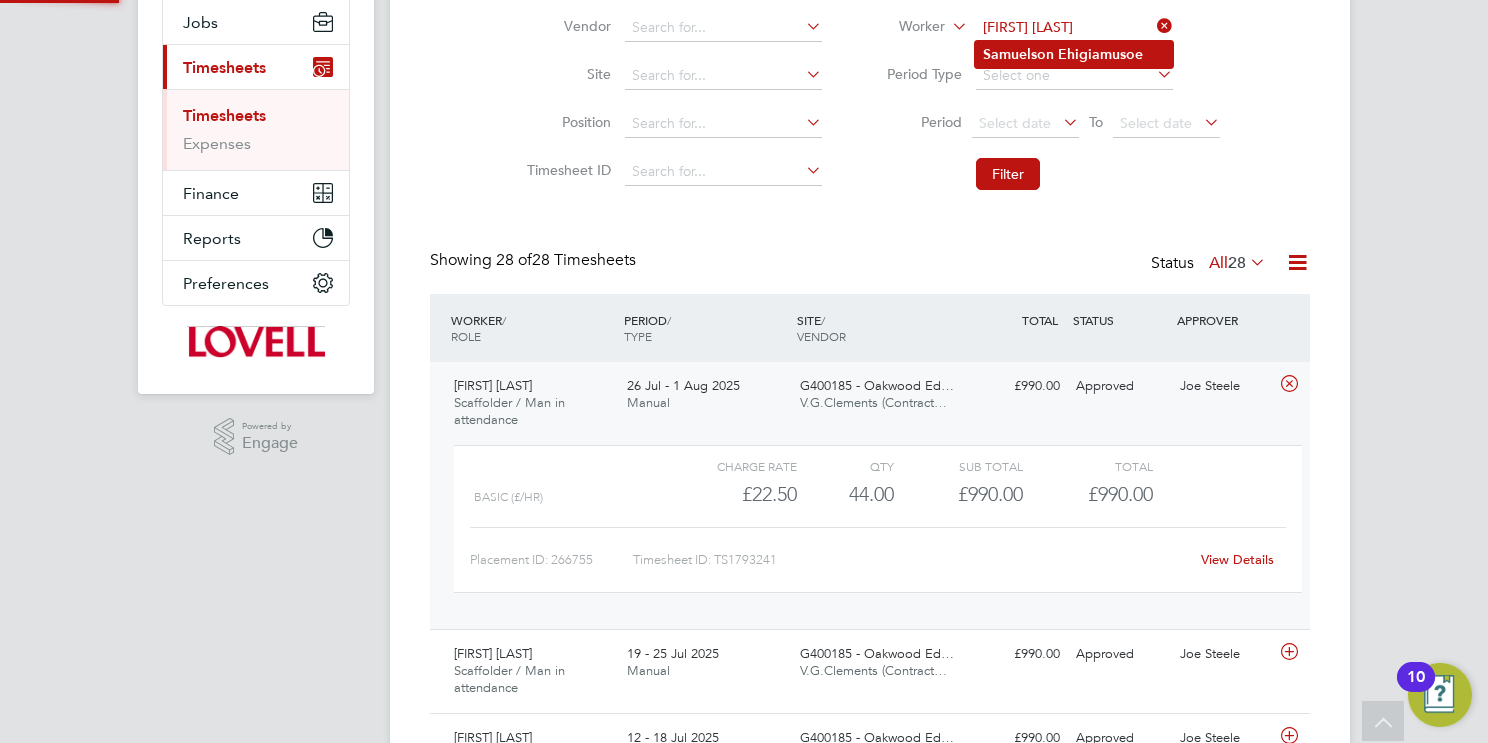 type on "Samuelson Ehigiamusoe" 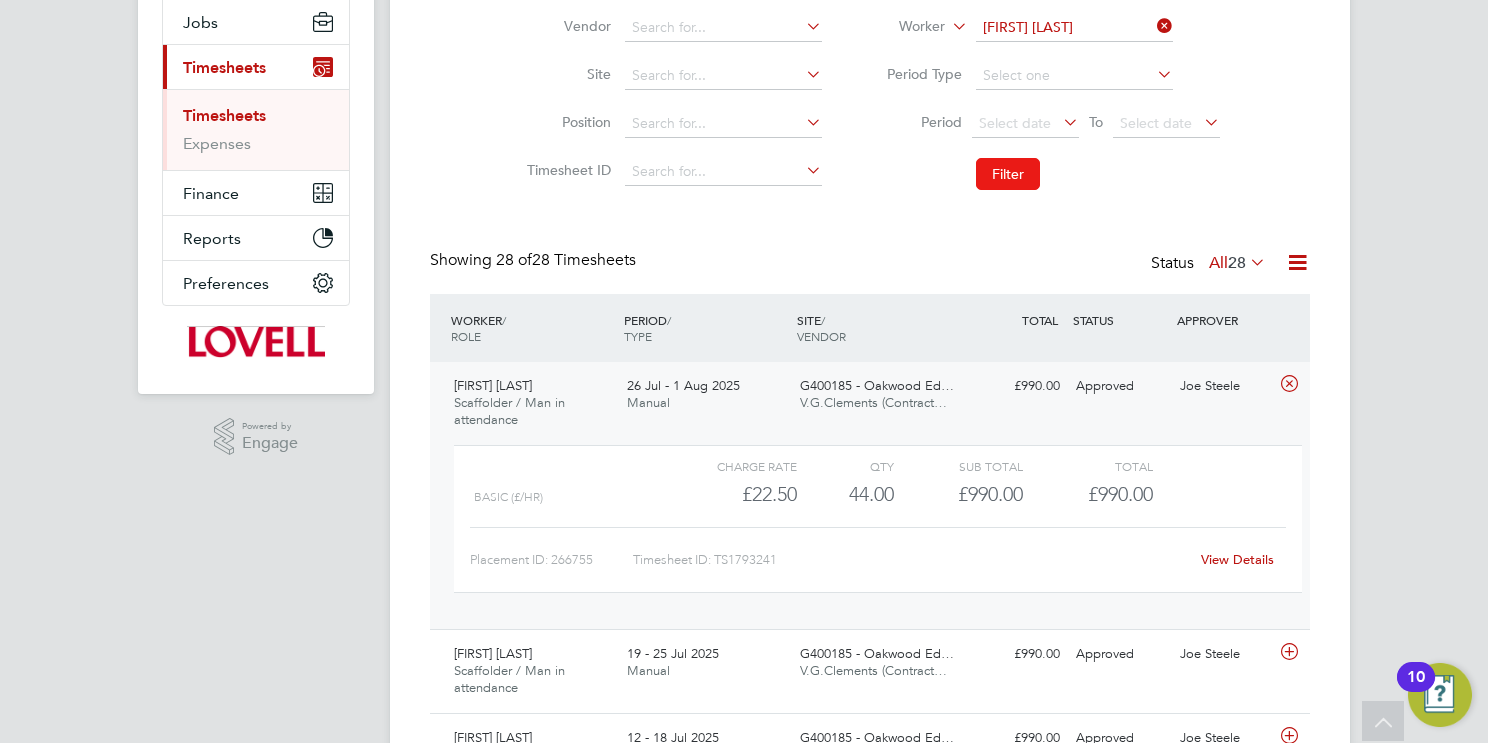 click on "Filter" 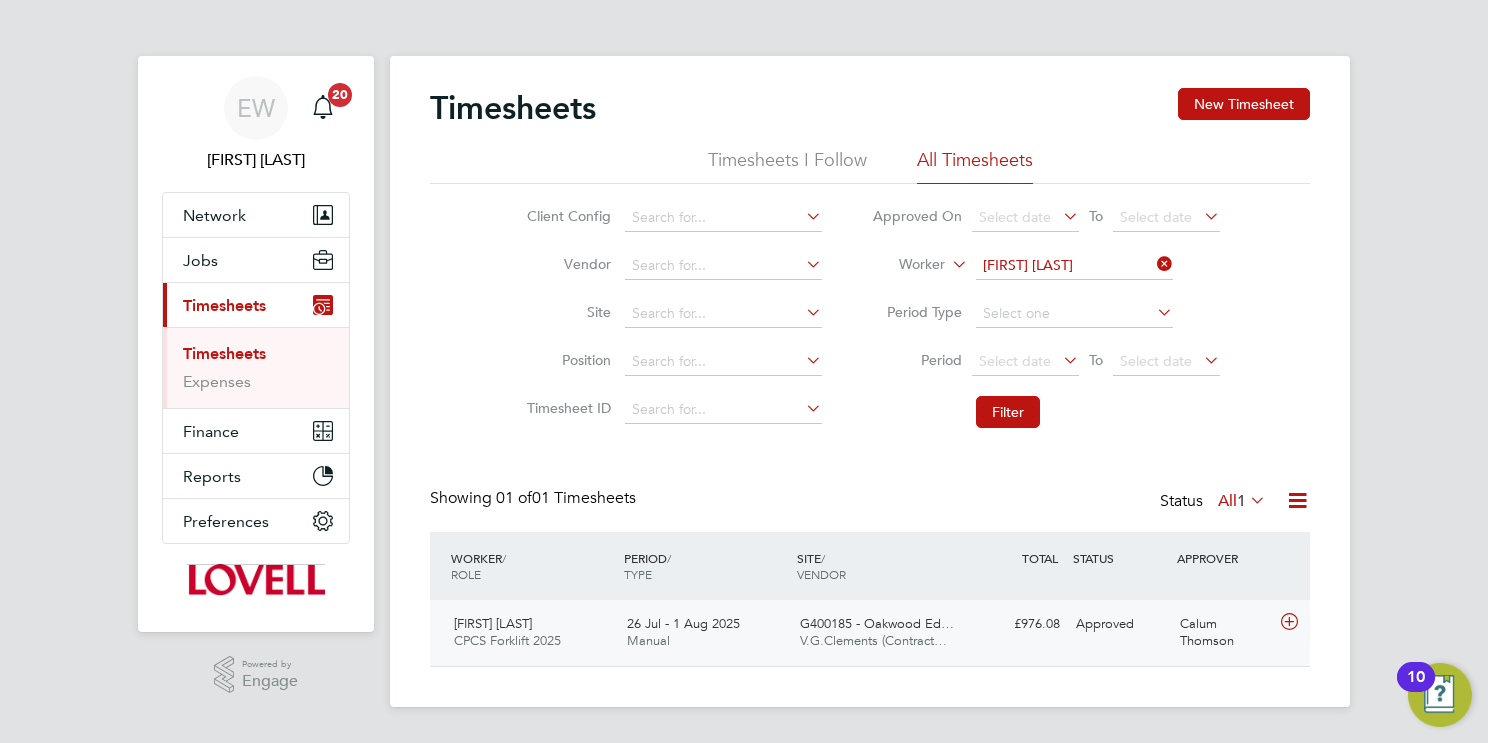 click on "V.G.Clements (Contract…" 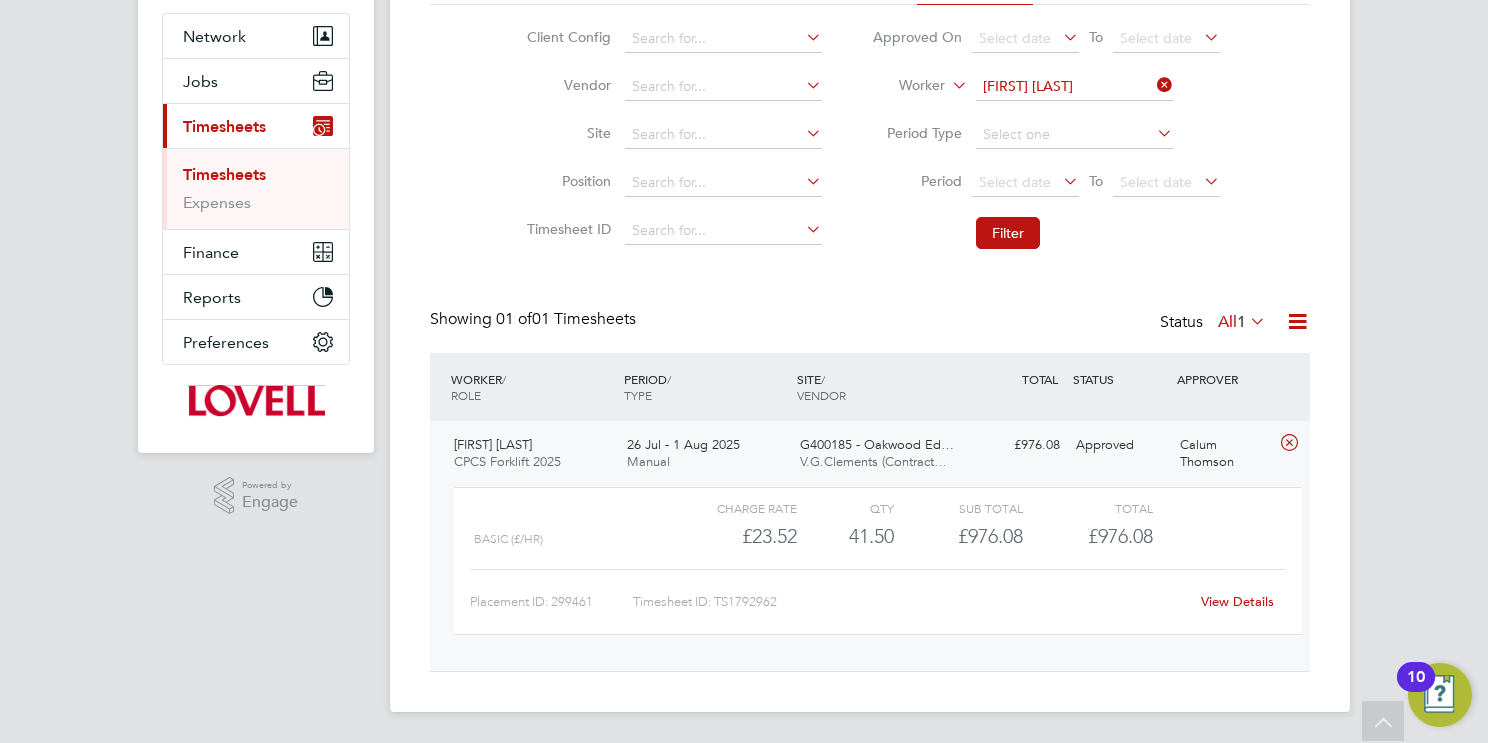 click on "View Details" 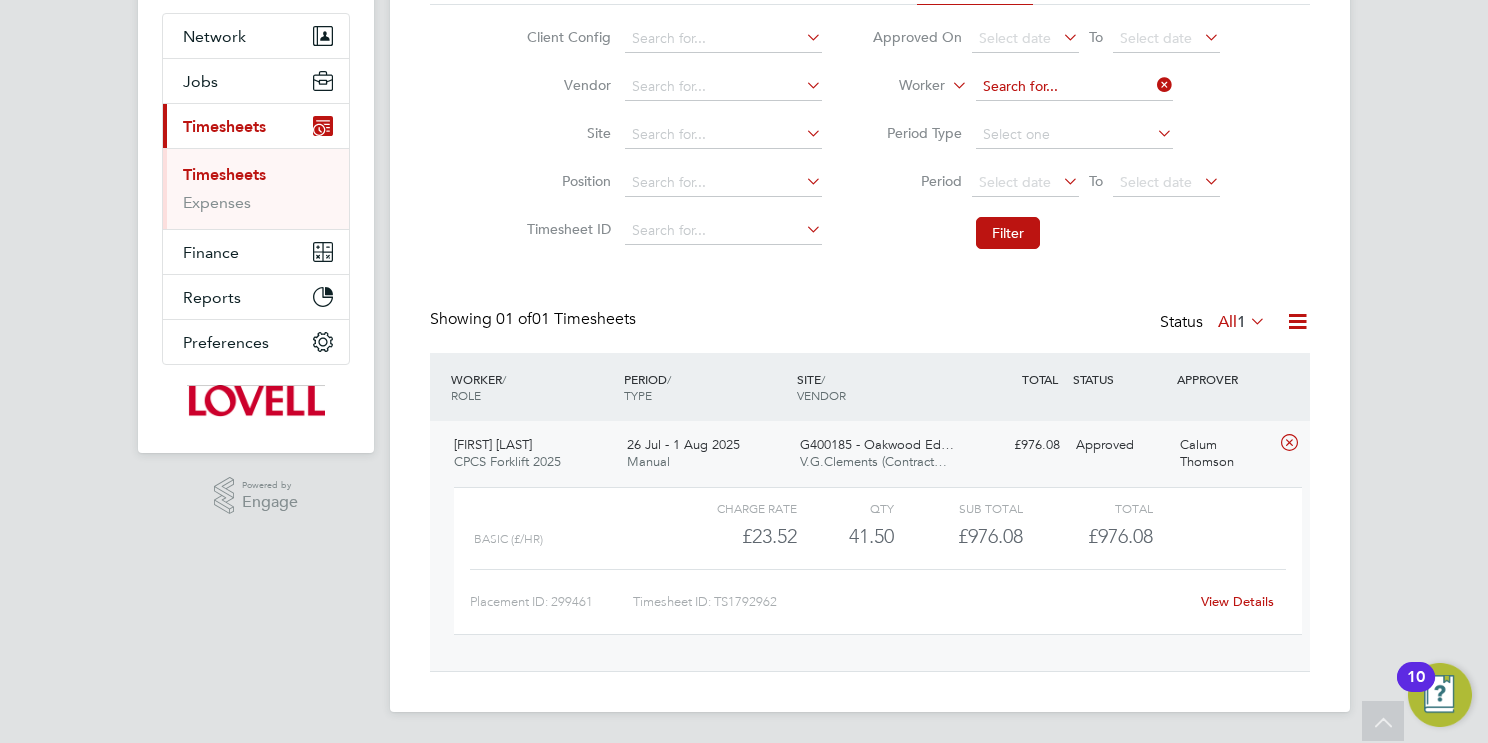 click 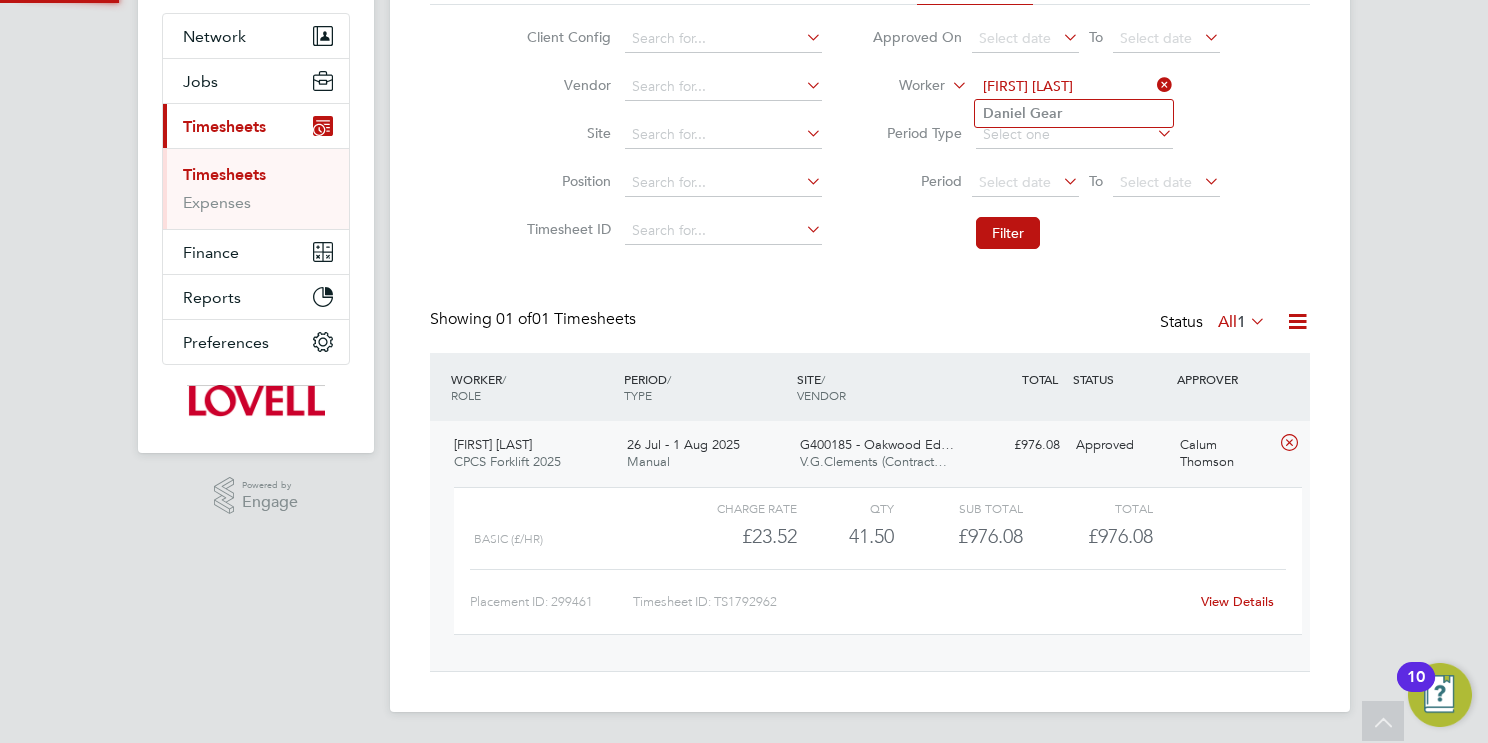 type on "Daniel Gear" 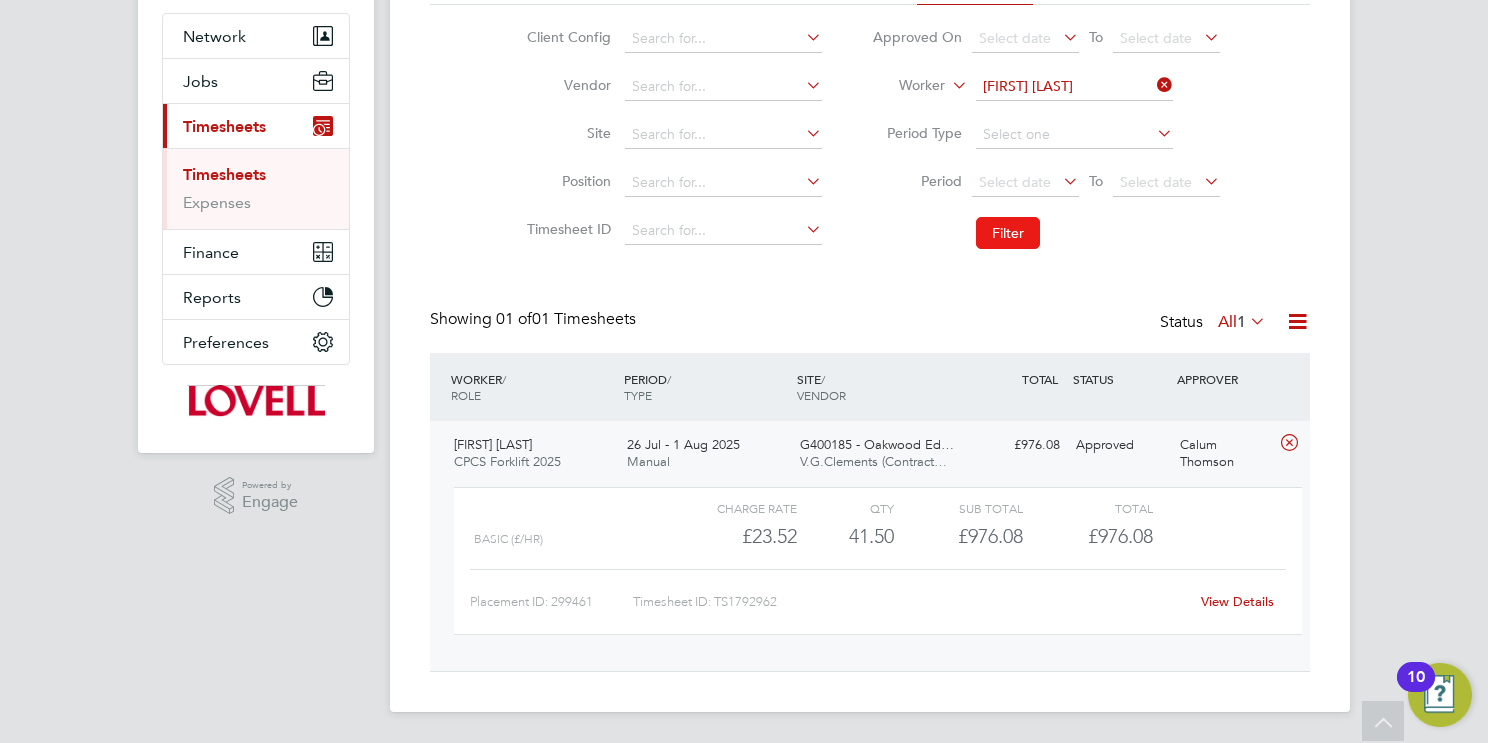 click on "Filter" 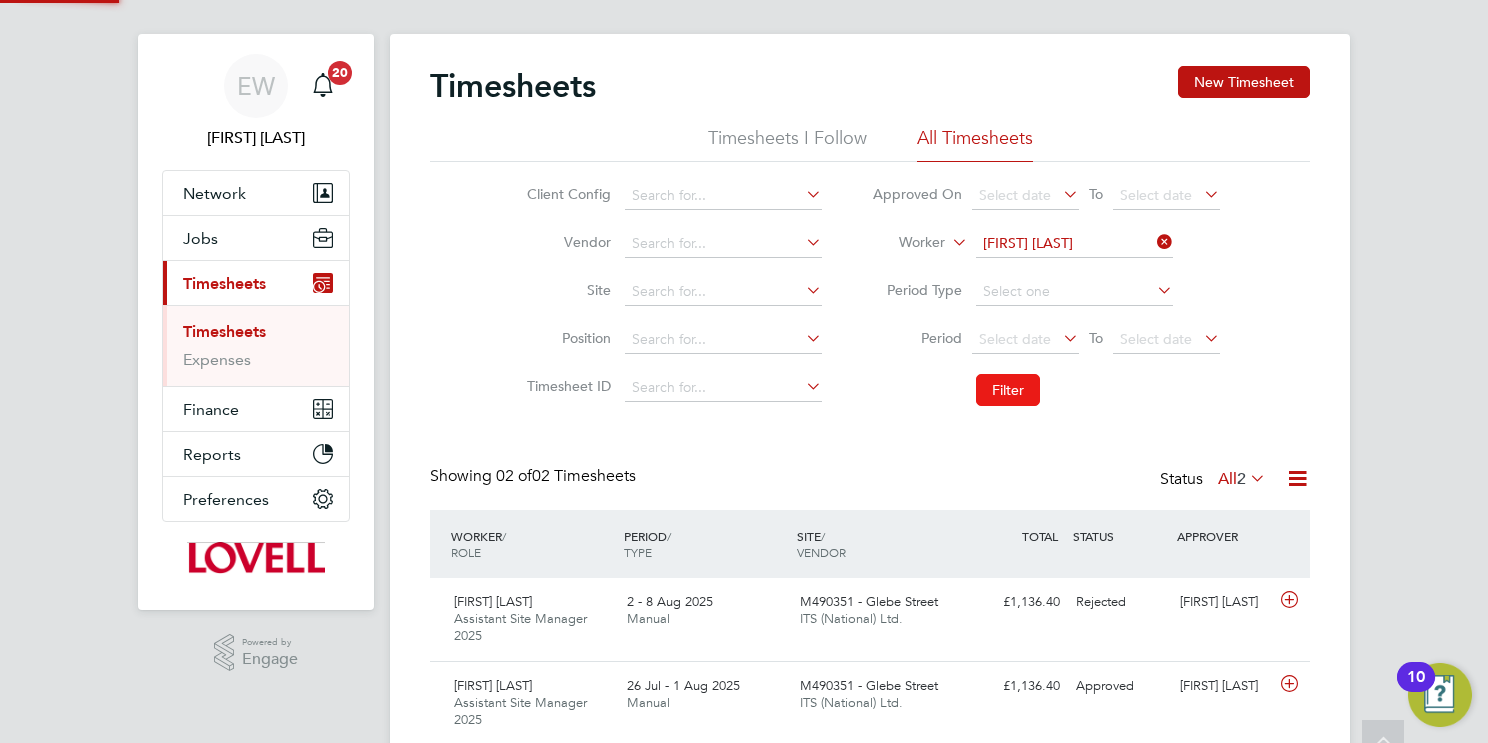 scroll, scrollTop: 96, scrollLeft: 0, axis: vertical 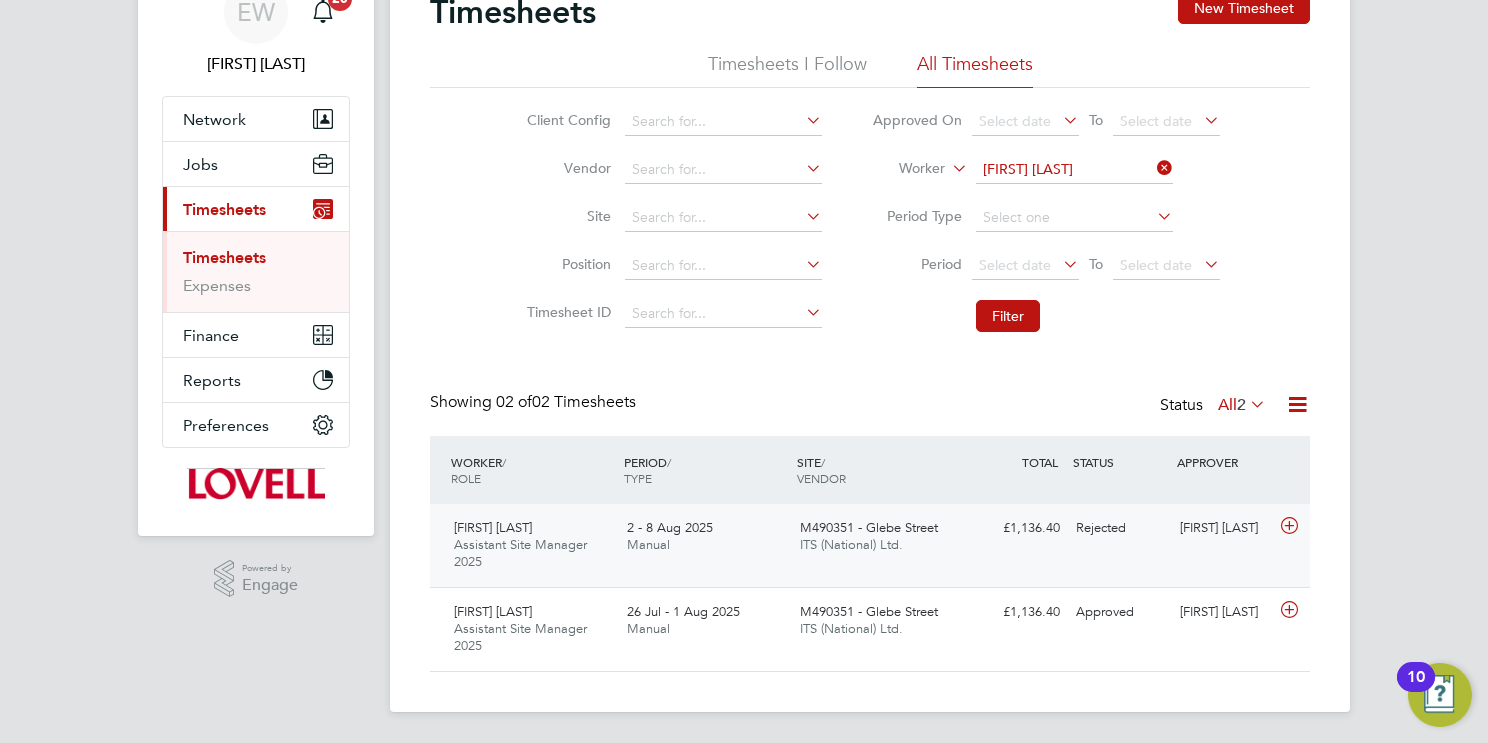 click on "M490351 - Glebe Street ITS (National) Ltd." 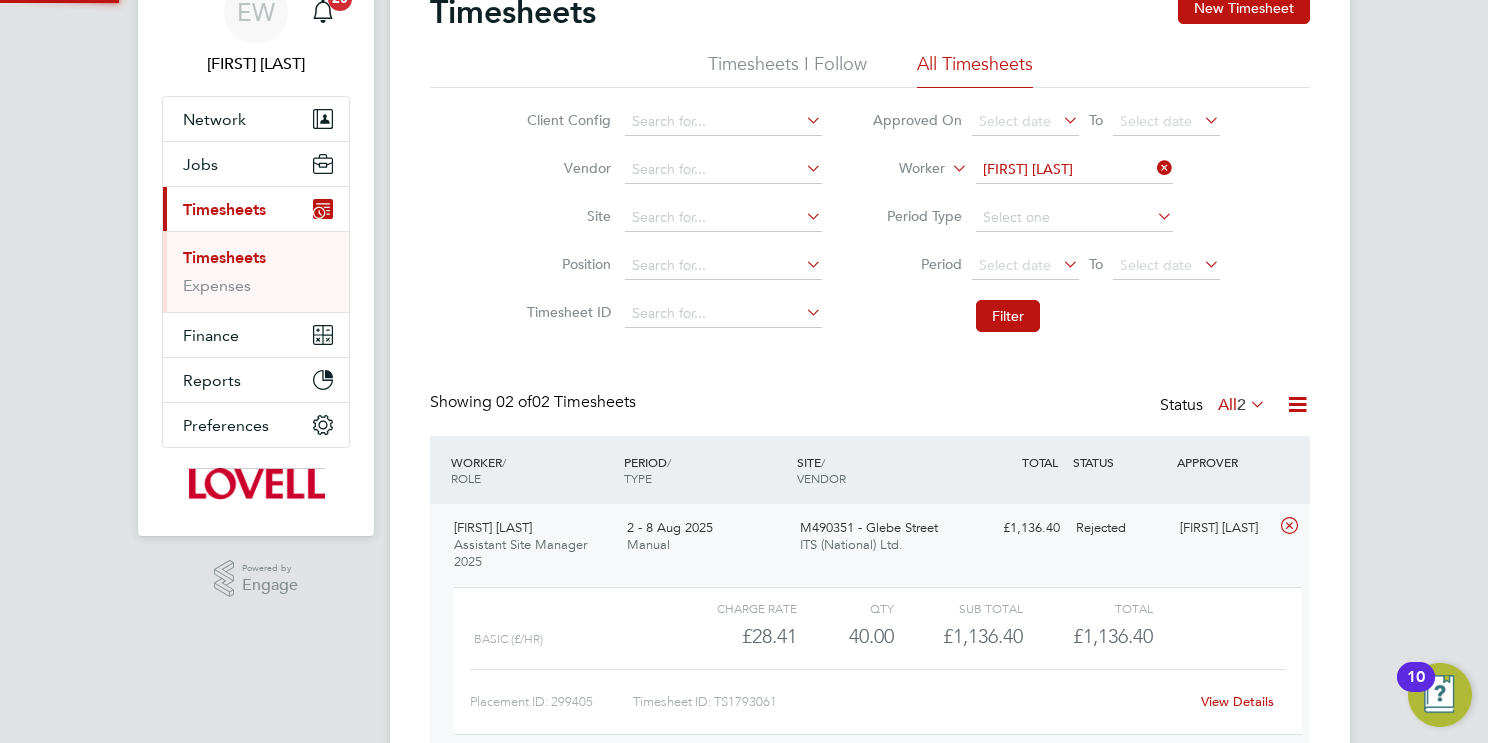 scroll, scrollTop: 9, scrollLeft: 9, axis: both 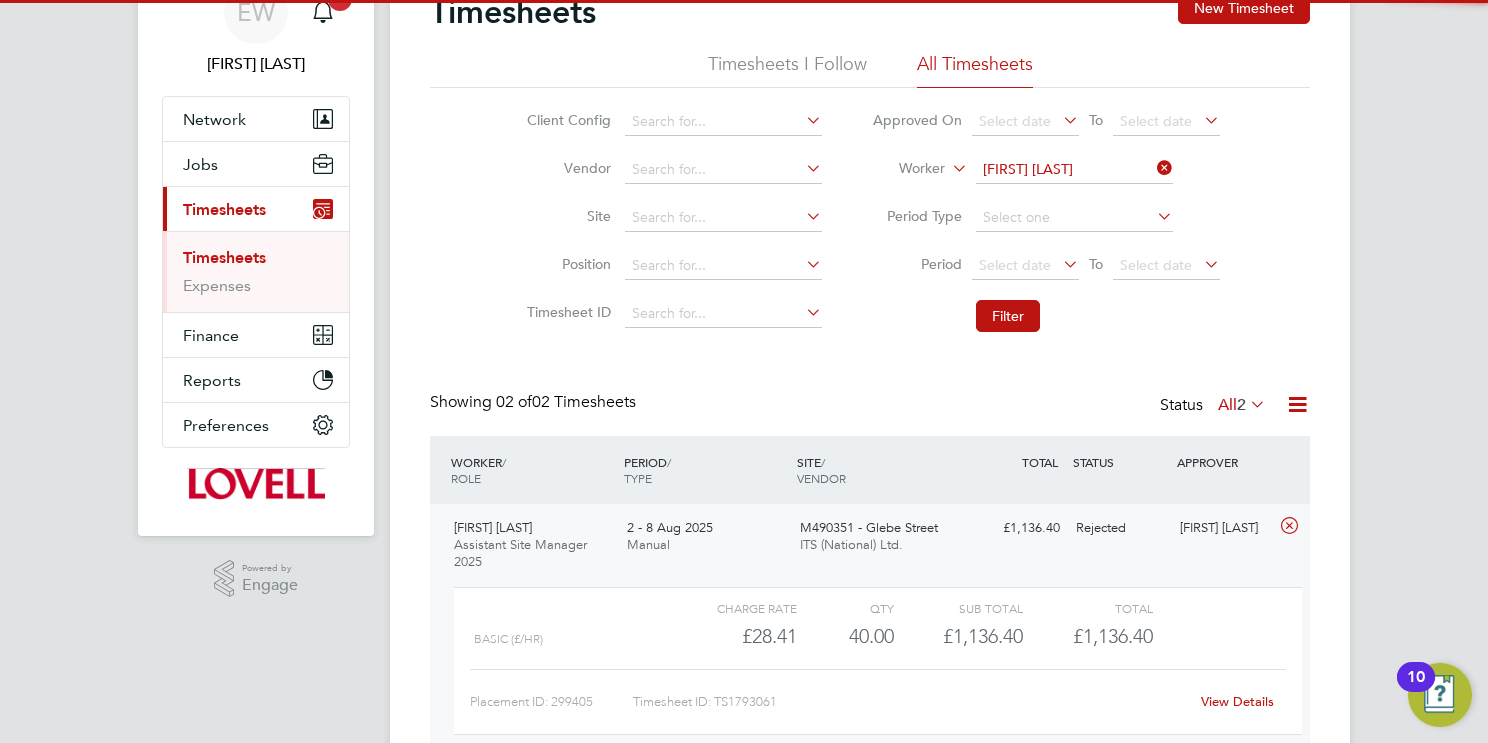 click on "£1,136.40 Rejected" 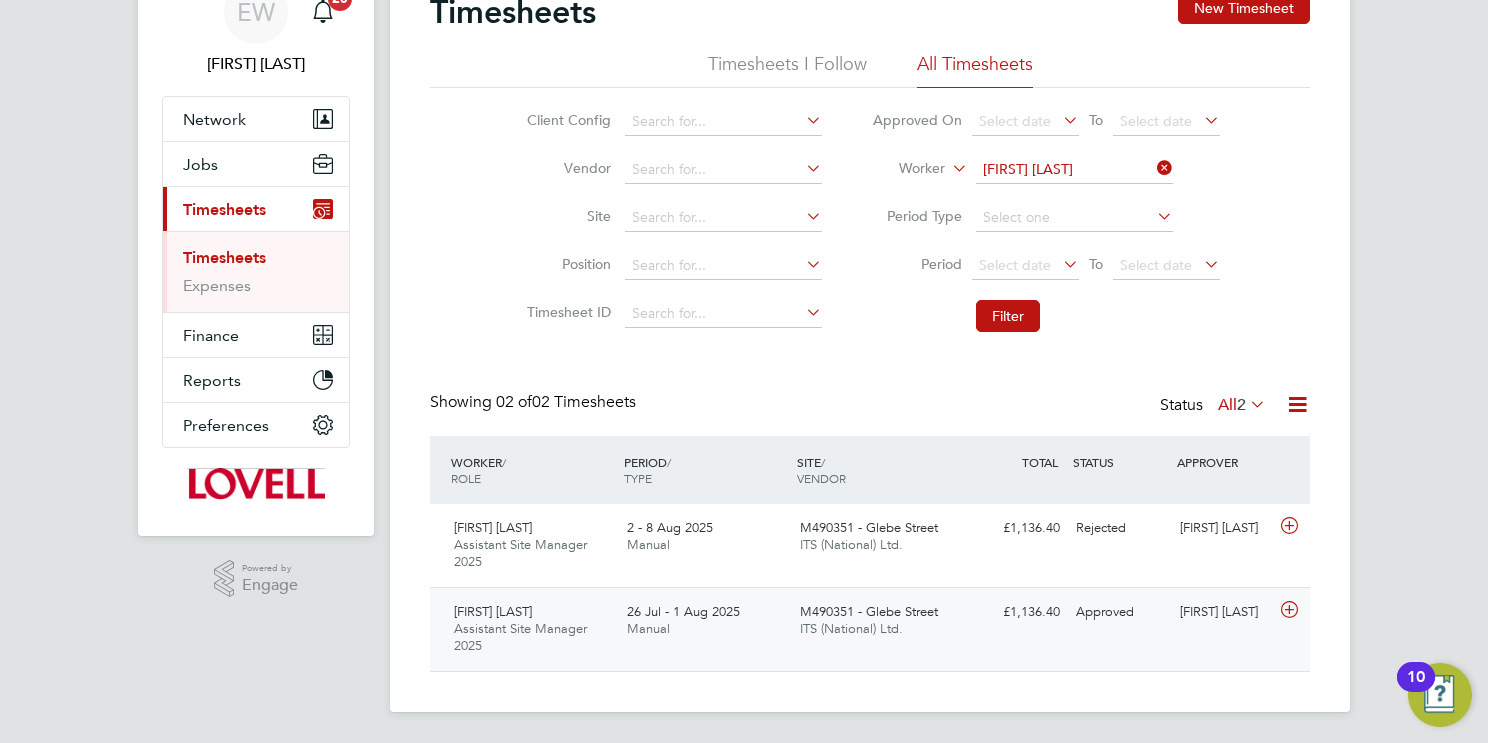 click on "Daniel Gear Assistant Site Manager 2025   26 Jul - 1 Aug 2025 26 Jul - 1 Aug 2025 Manual M490351 - Glebe Street ITS (National) Ltd. £1,136.40 Approved Approved Wayne Bromage" 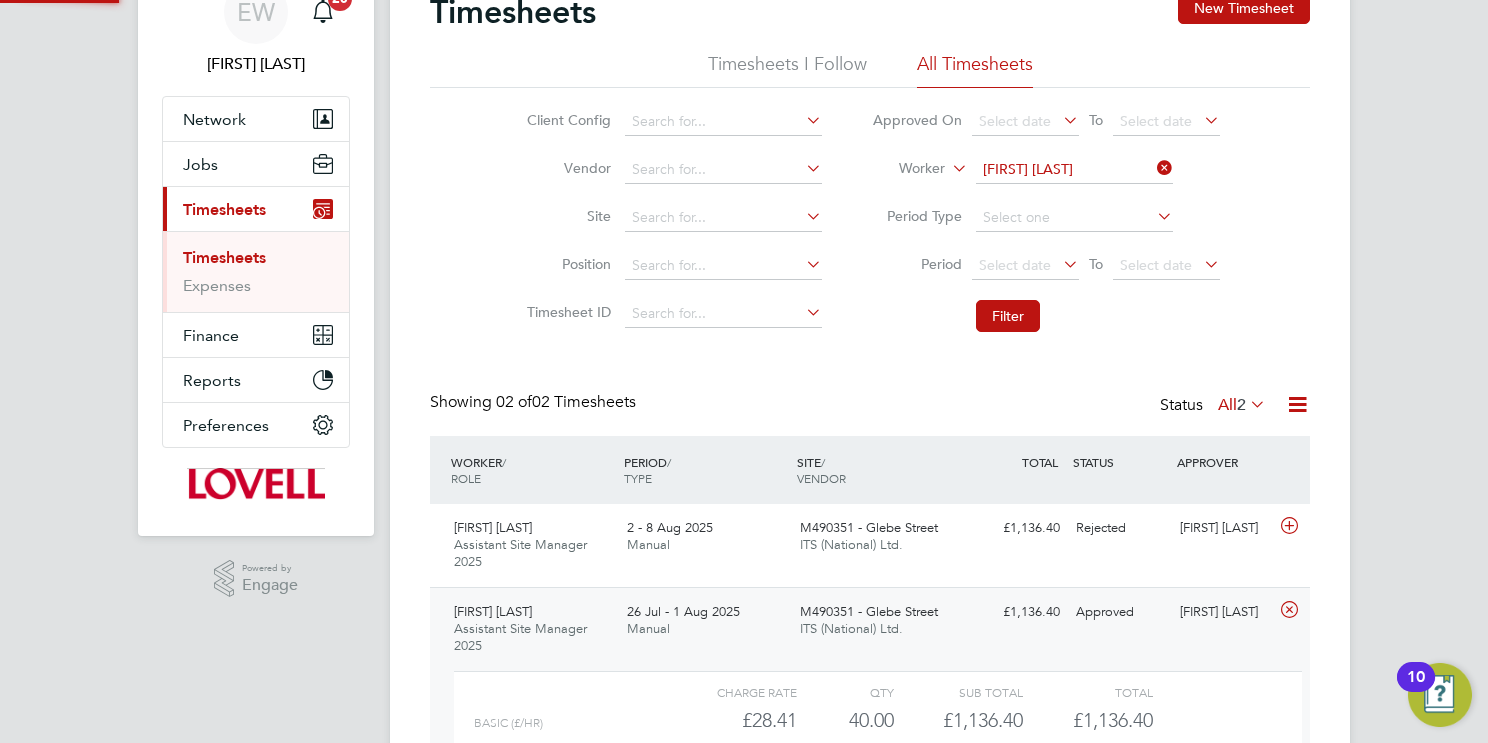 scroll, scrollTop: 9, scrollLeft: 9, axis: both 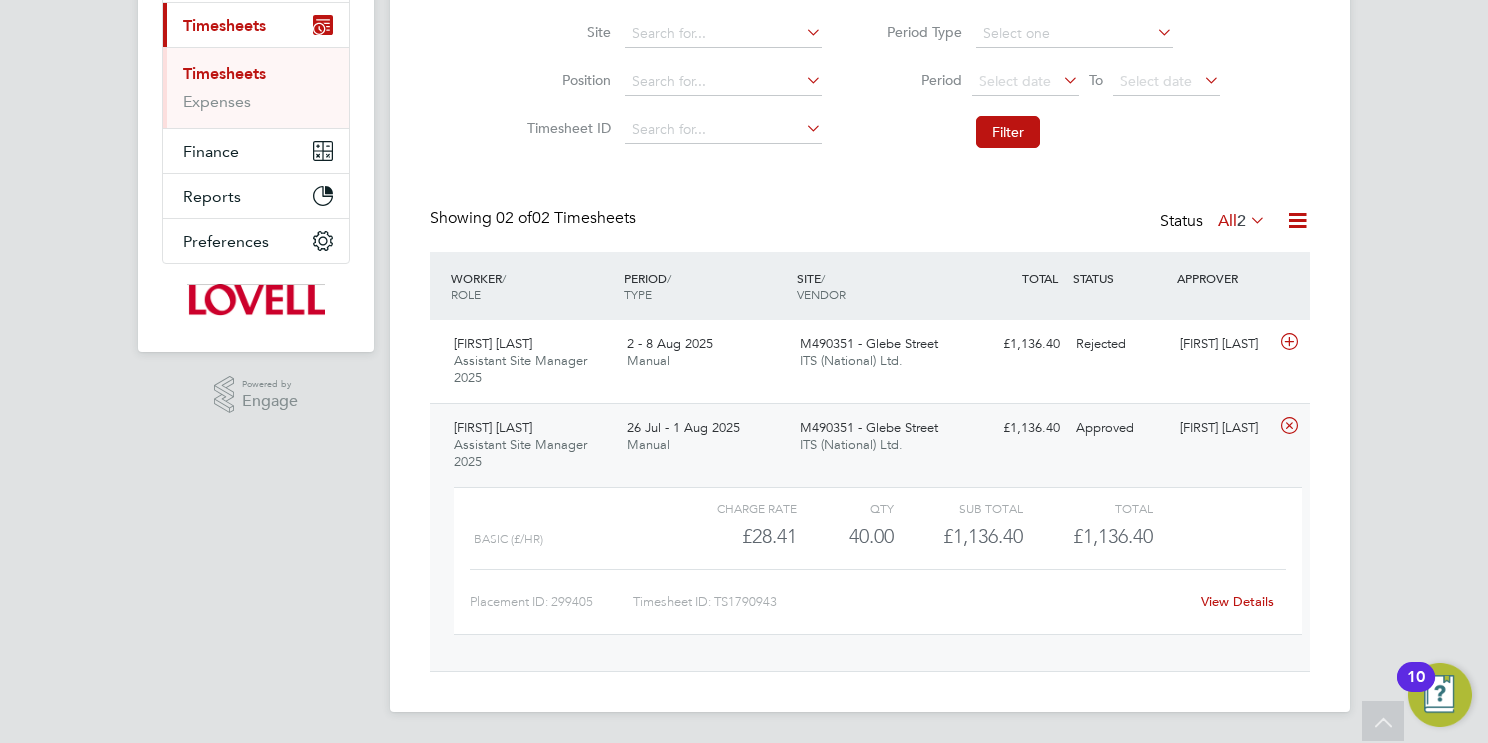 click on "View Details" 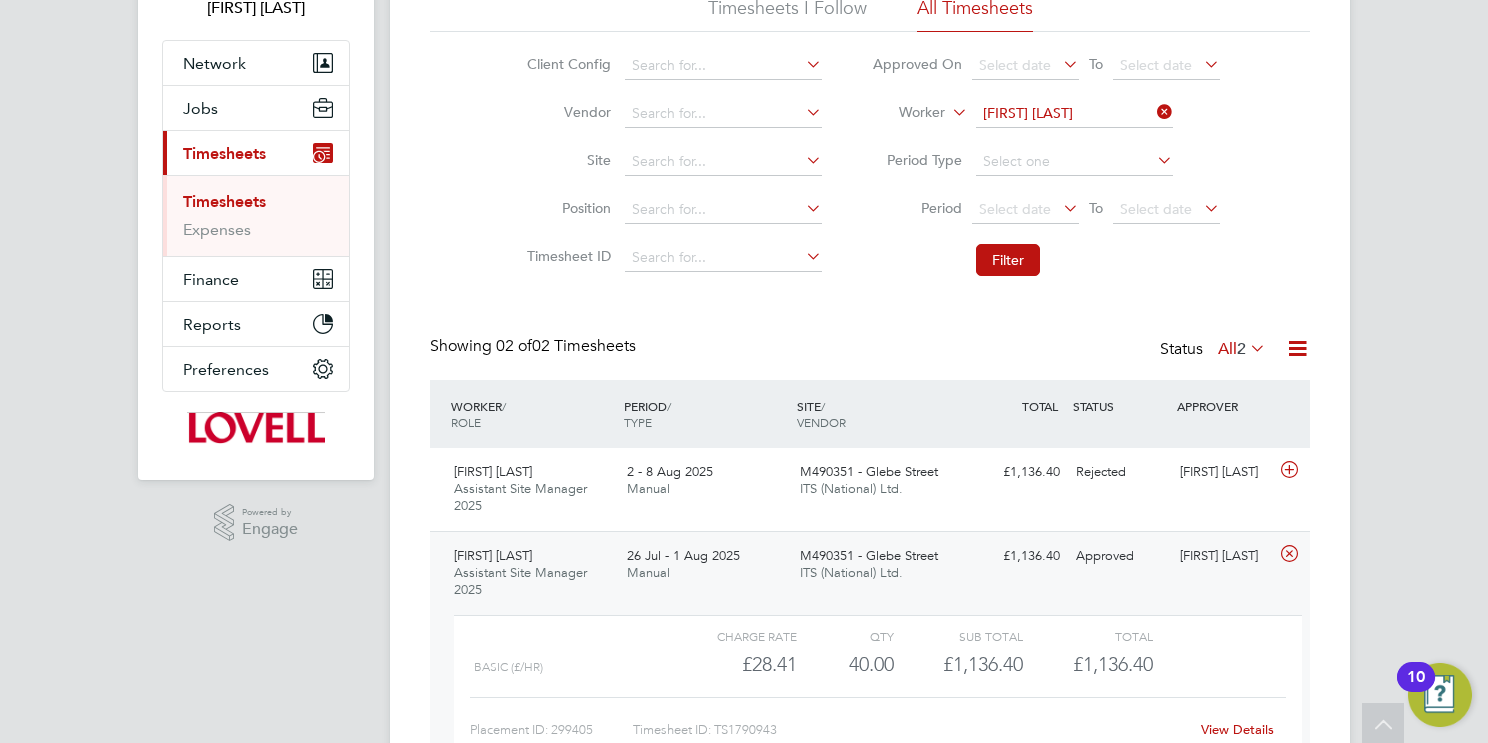 scroll, scrollTop: 0, scrollLeft: 0, axis: both 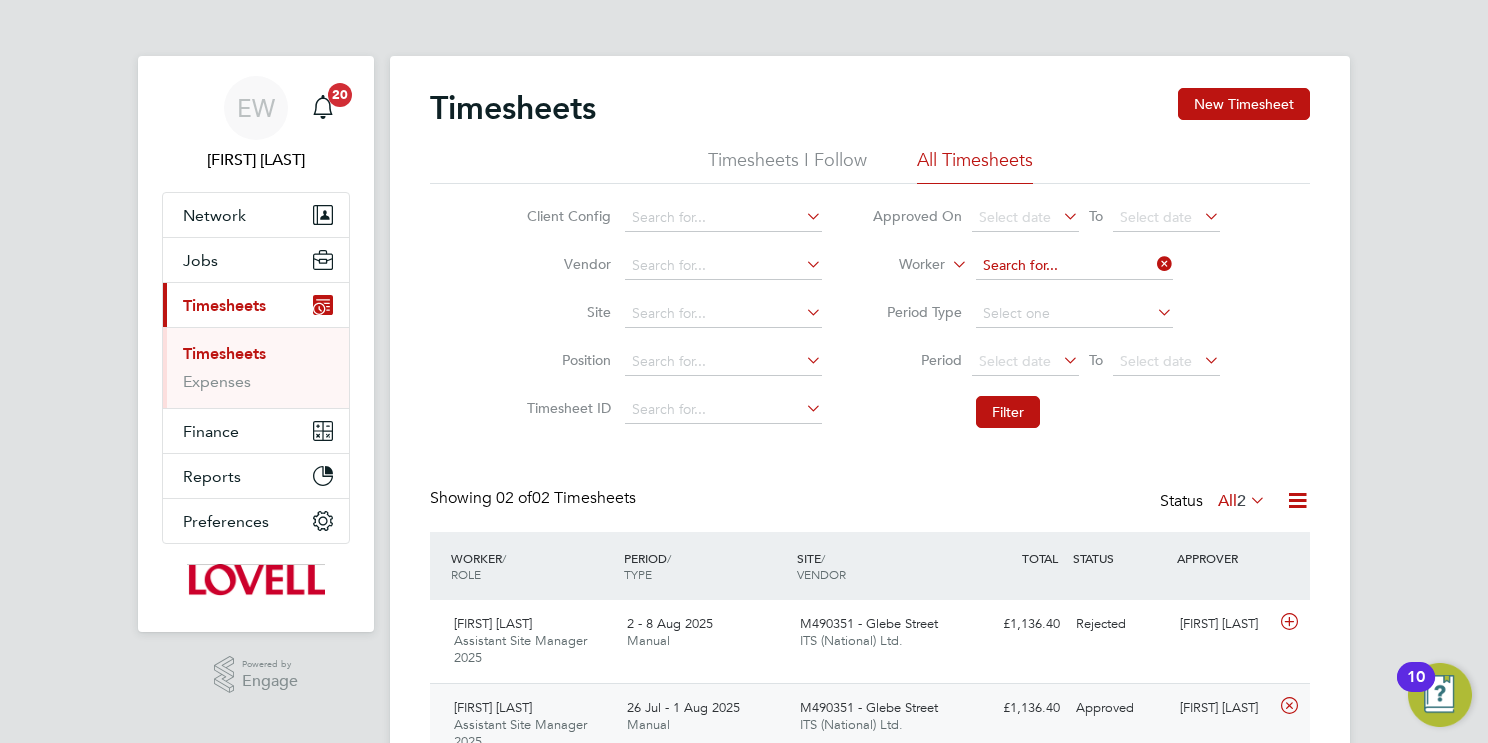 click 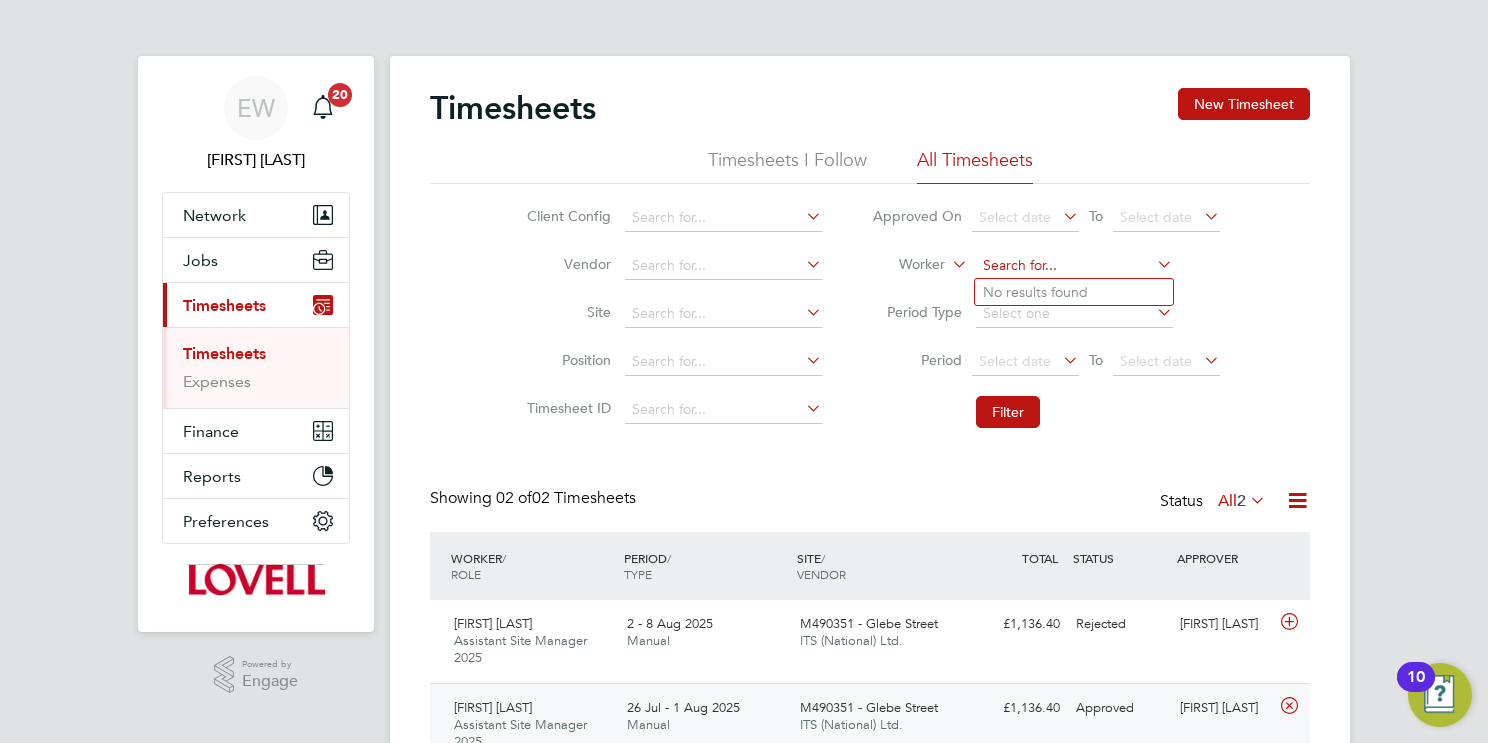 paste on "Ken Johnson" 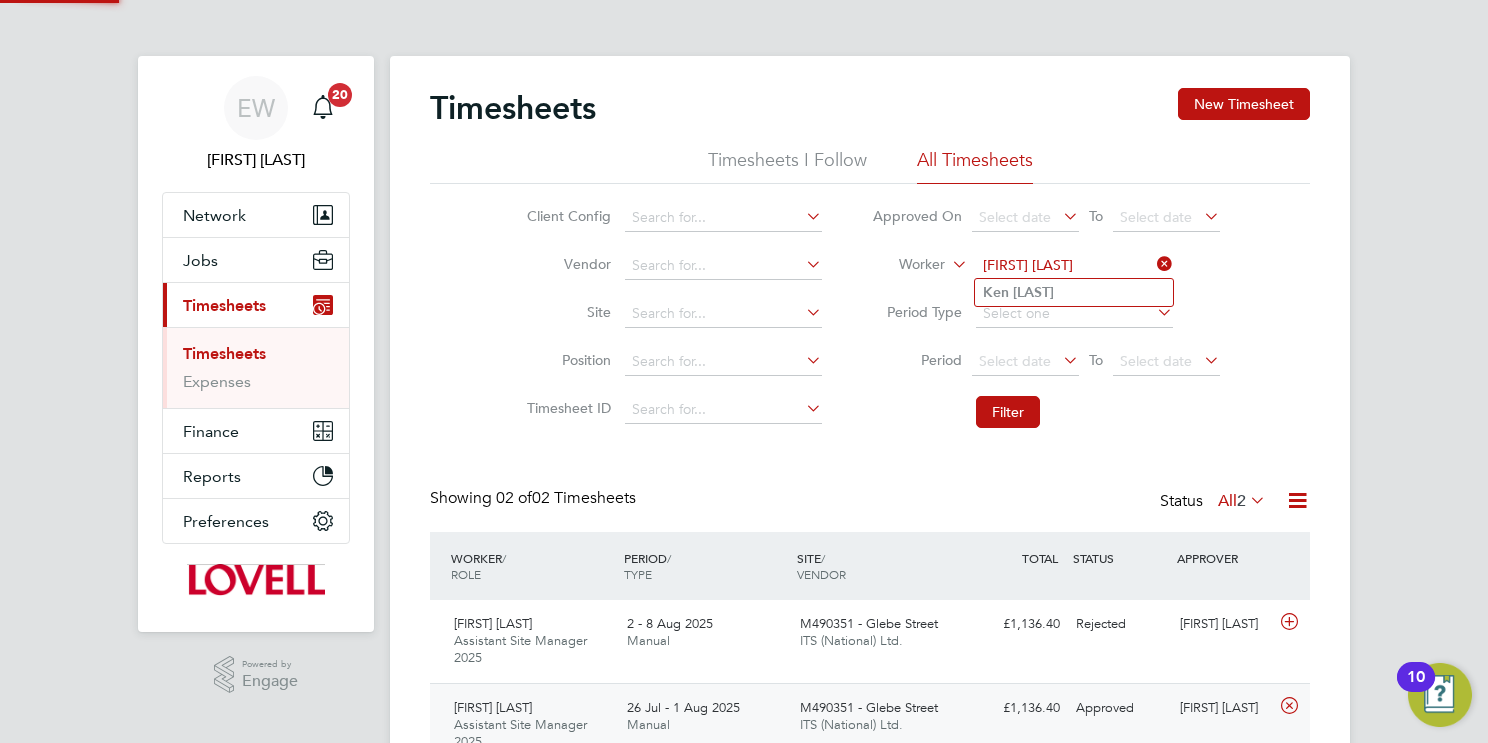 type on "Ken Johnson" 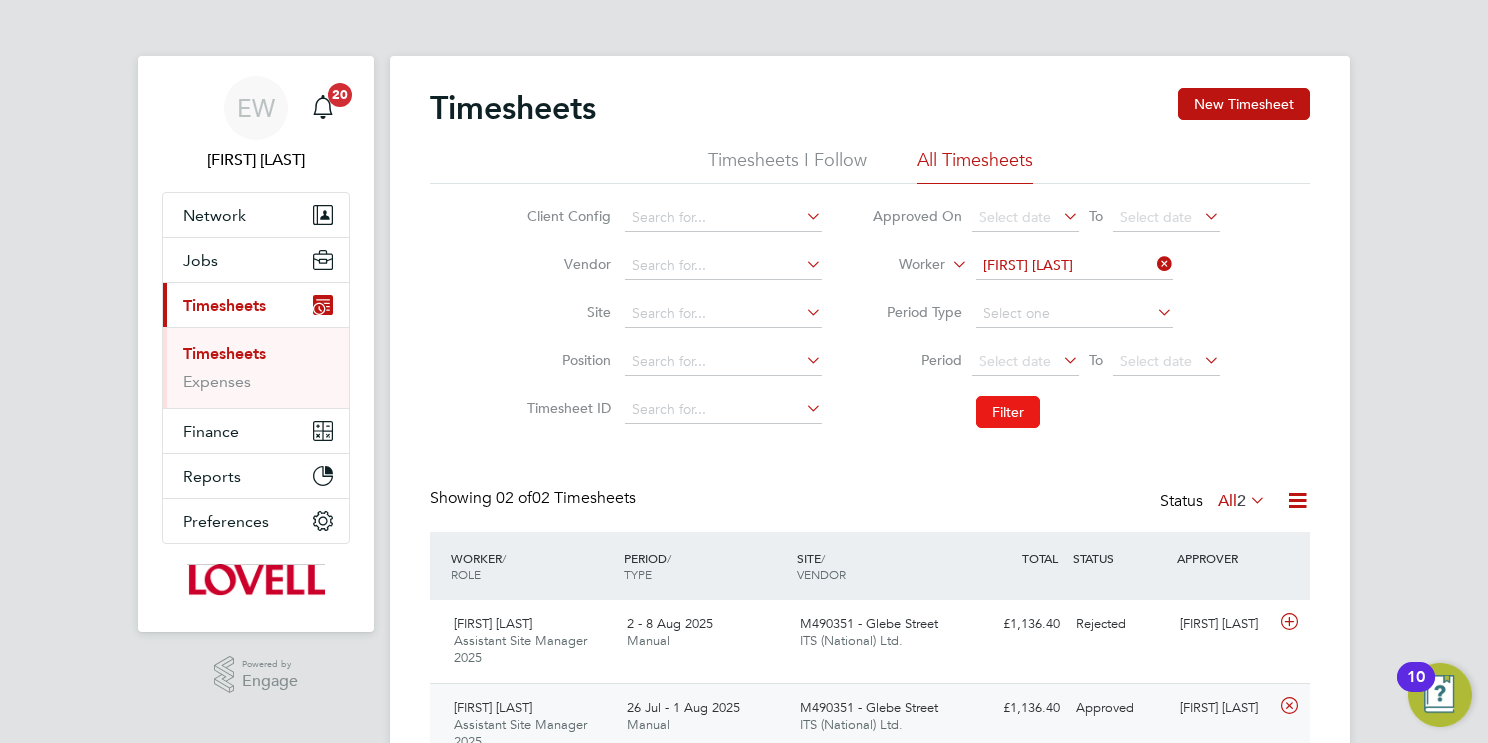 click on "Filter" 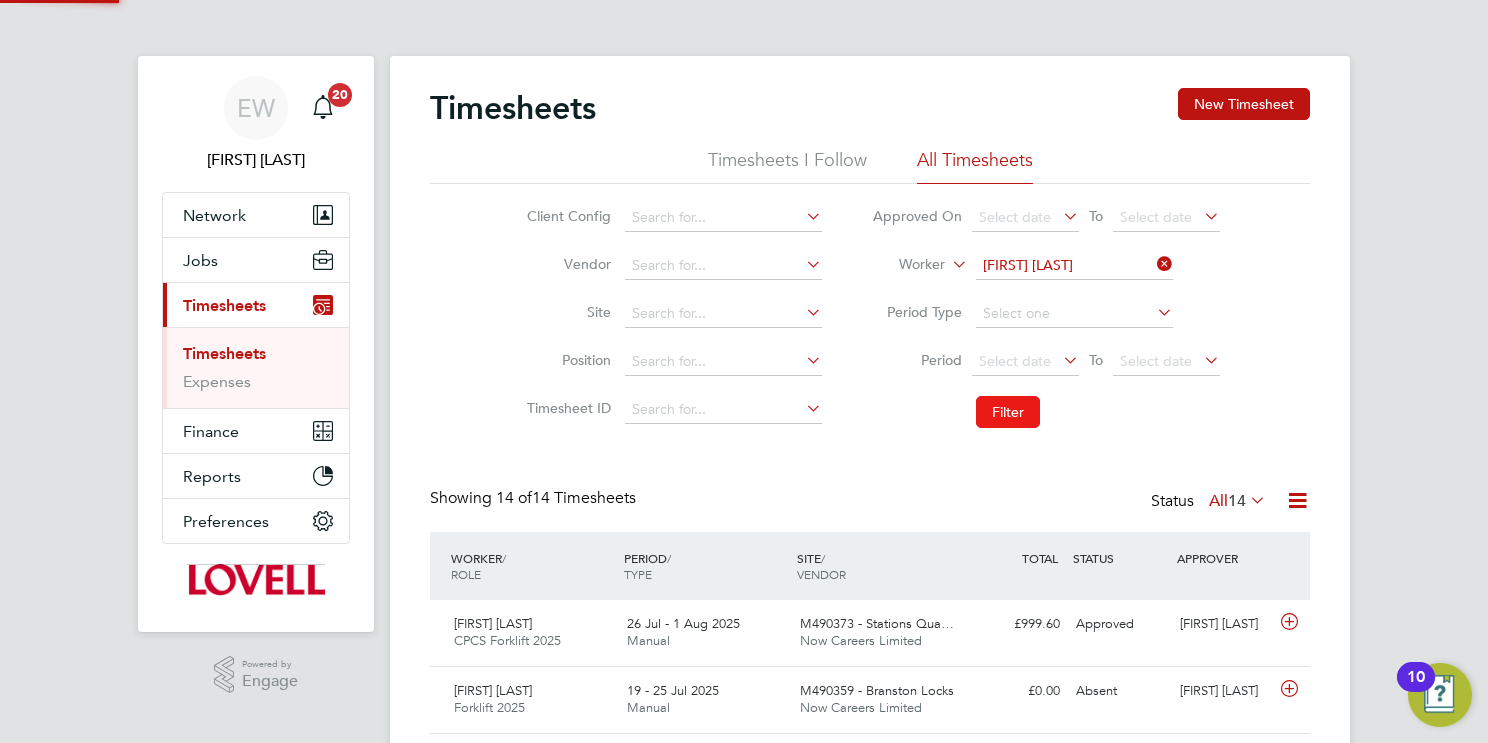 scroll, scrollTop: 9, scrollLeft: 10, axis: both 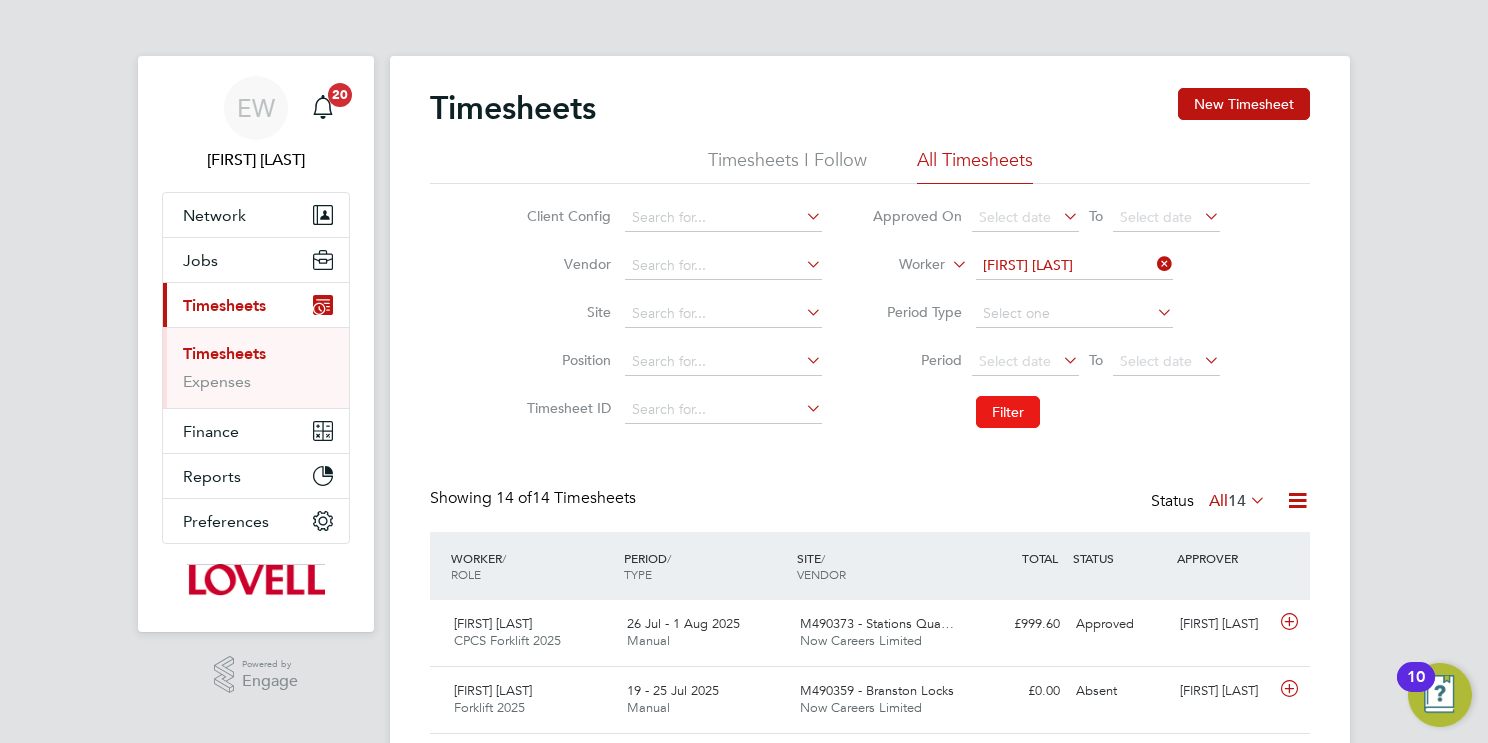 type 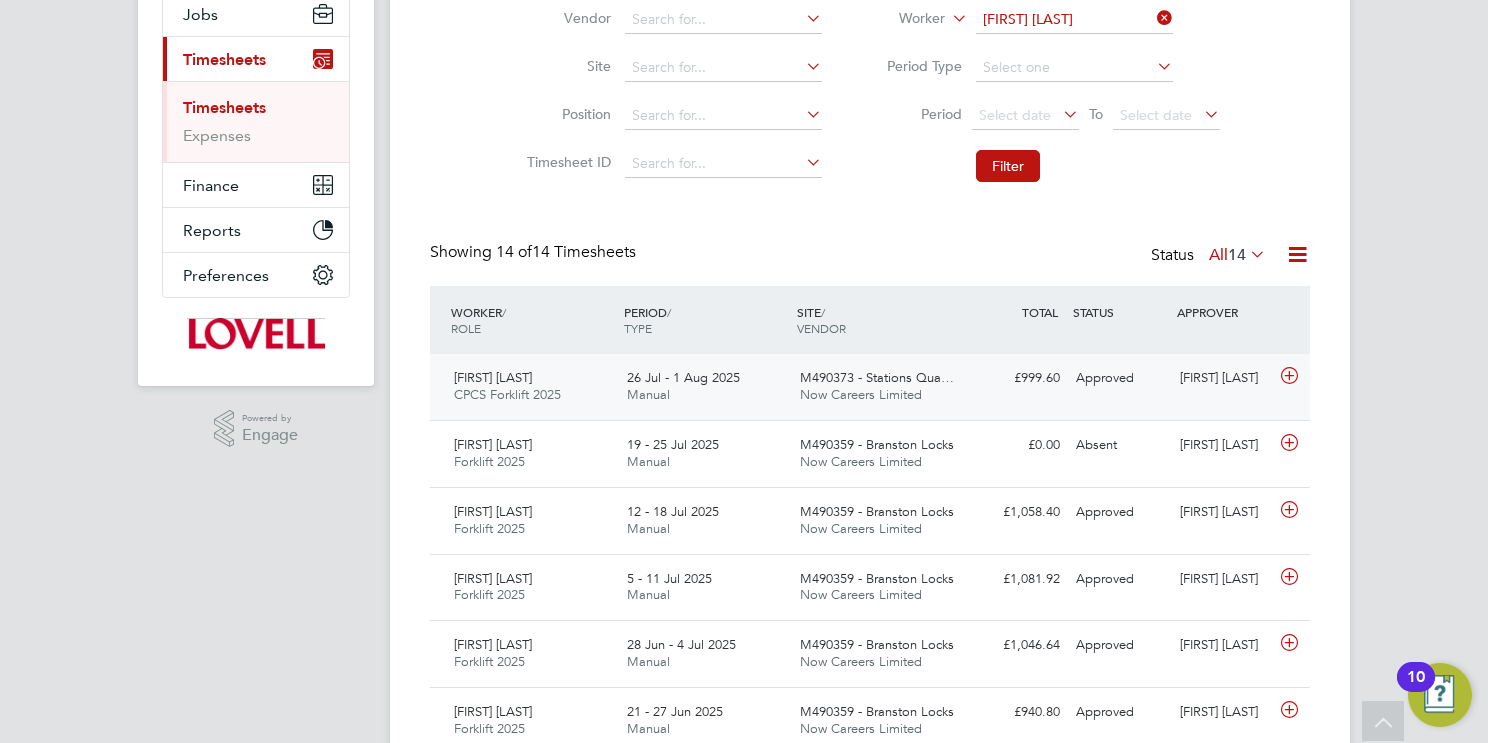 click on "Now Careers Limited" 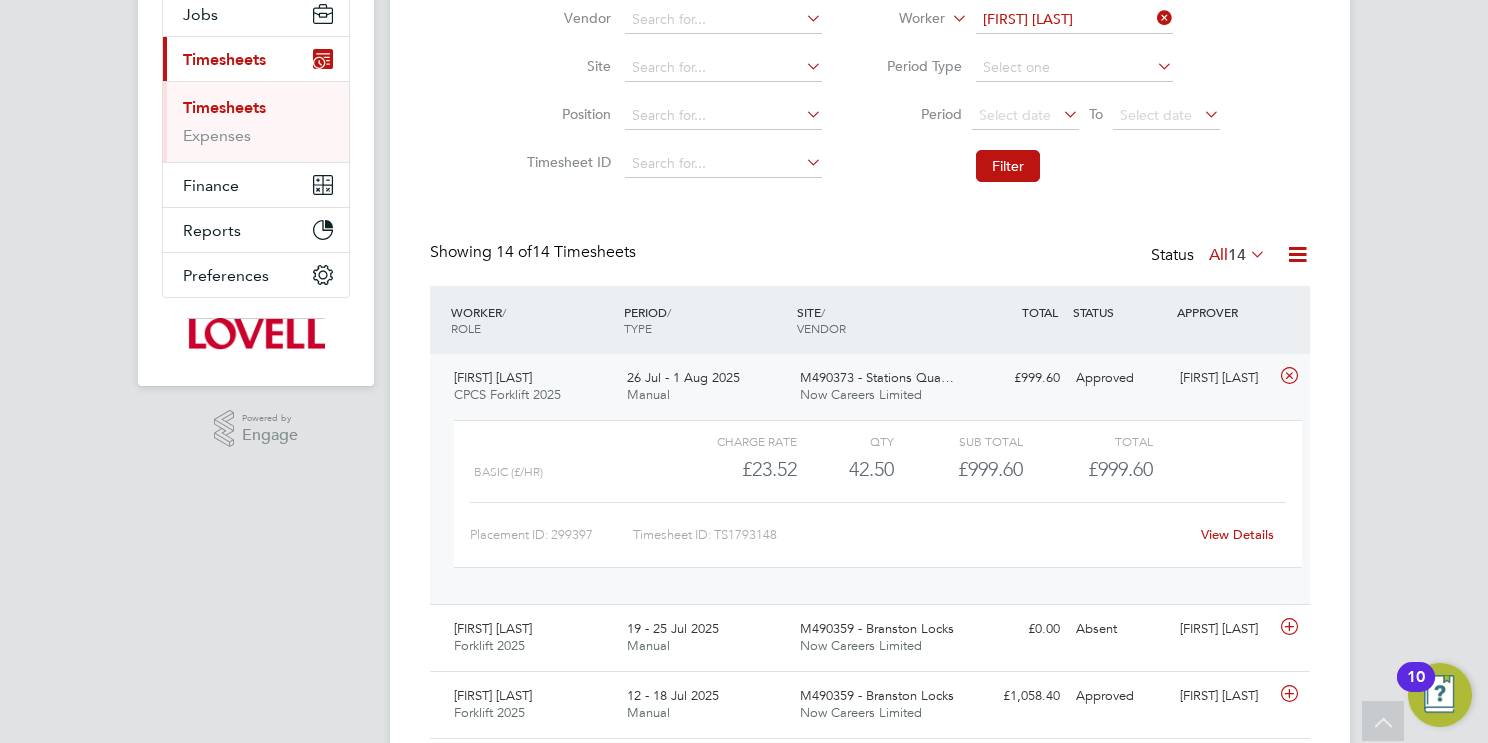 click on "View Details" 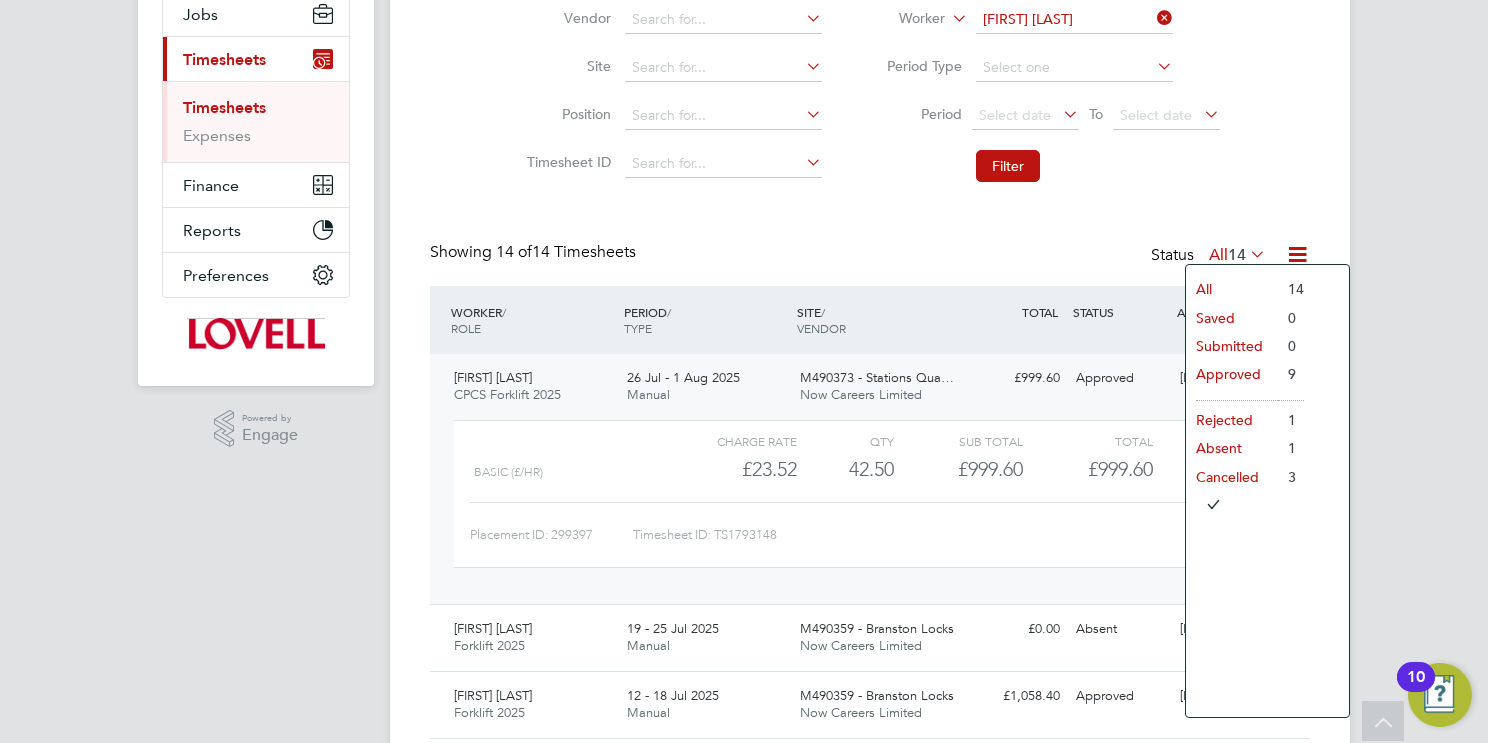 click on "Timesheets New Timesheet Timesheets I Follow All Timesheets Client Config   Vendor   Site   Position   Timesheet ID   Approved On
Select date
To
Select date
Worker   Ken Johnson   Period Type   Period
Select date
To
Select date
Filter Showing   14 of  14 Timesheets Status  All  14  WORKER  / ROLE WORKER  / PERIOD PERIOD  / TYPE SITE  / VENDOR TOTAL   TOTAL  / STATUS STATUS APPROVER Ken Johnson CPCS Forklift 2025   26 Jul - 1 Aug 2025 26 Jul - 1 Aug 2025 Manual M490373 - Stations Qua… Now Careers Limited £999.60 Approved Approved Richard Williams   Charge rate QTY Sub Total Total Basic (£/HR)     £23.52 42.5 42.50 43 £999.60 £999.60 Placement ID: 299397 Timesheet ID: TS1793148 View Details Ken Johnson Forklift 2025   19 - 25 Jul 2025 19 - 25 Jul 2025 Manual M490359 - Branston Locks Now Careers Limited £0.00 Absent Absent Gary Dickenson Ken Johnson Forklift 2025   12 - 18 Jul 2025 12 - 18 Jul 2025 Manual M490359 - Branston Locks Now Careers Limited" 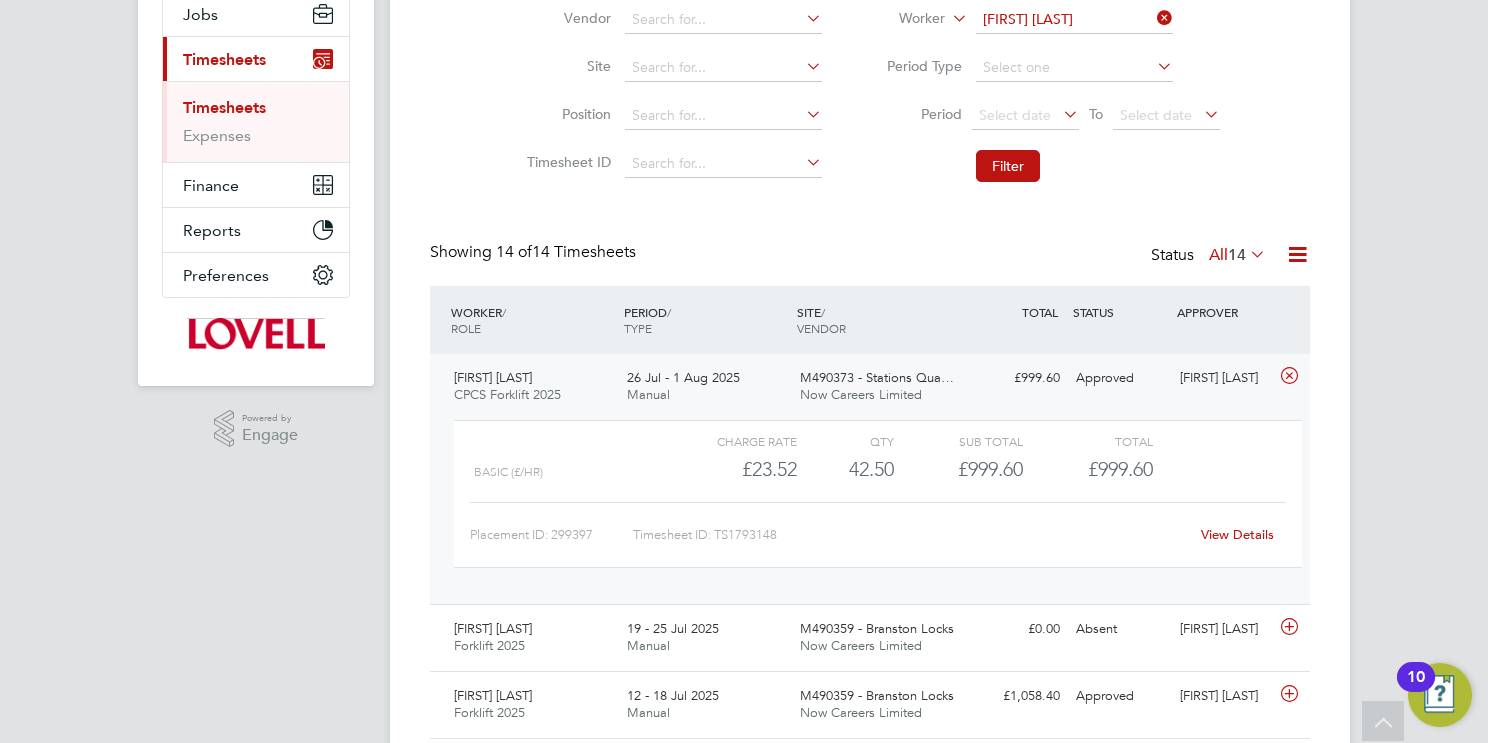 click on "View Details" 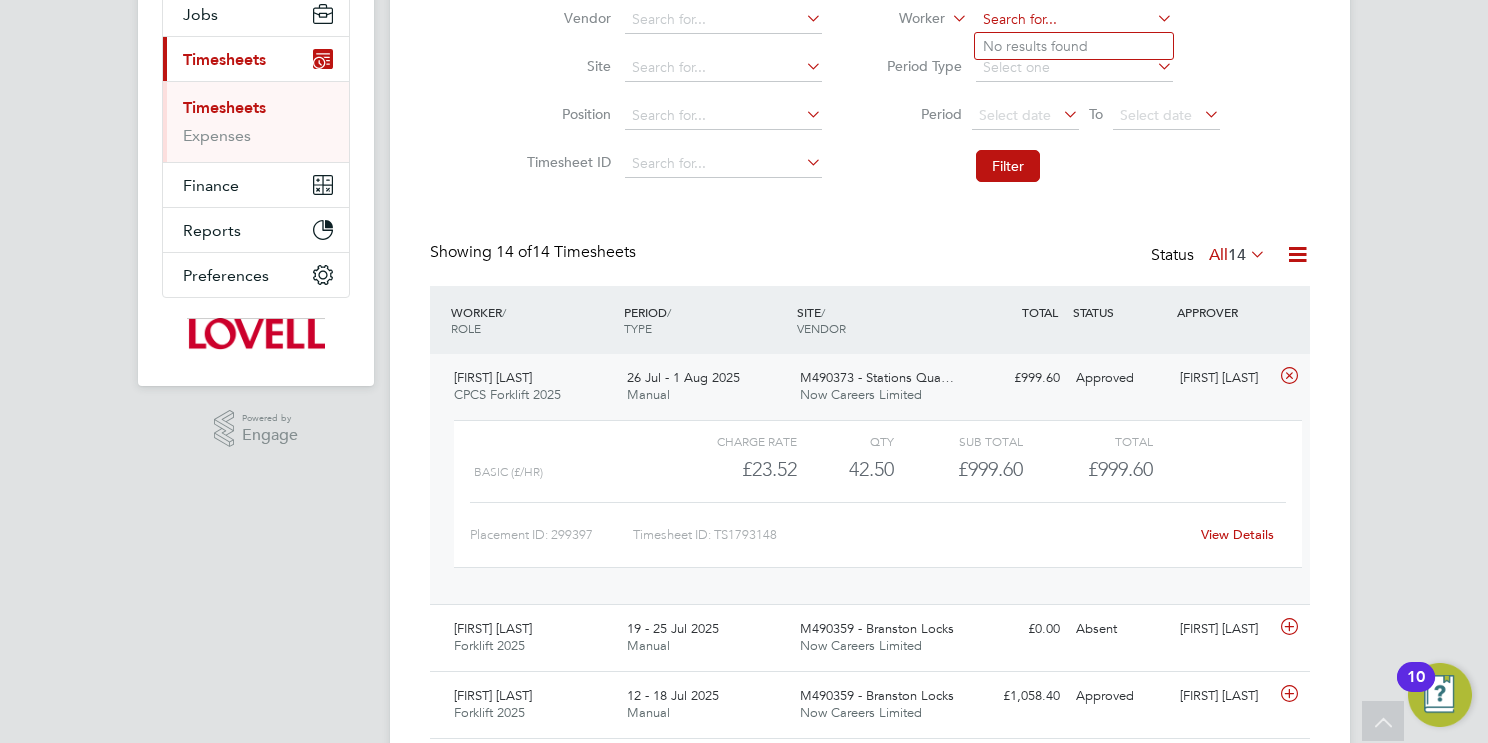 paste on "Nathan Herd" 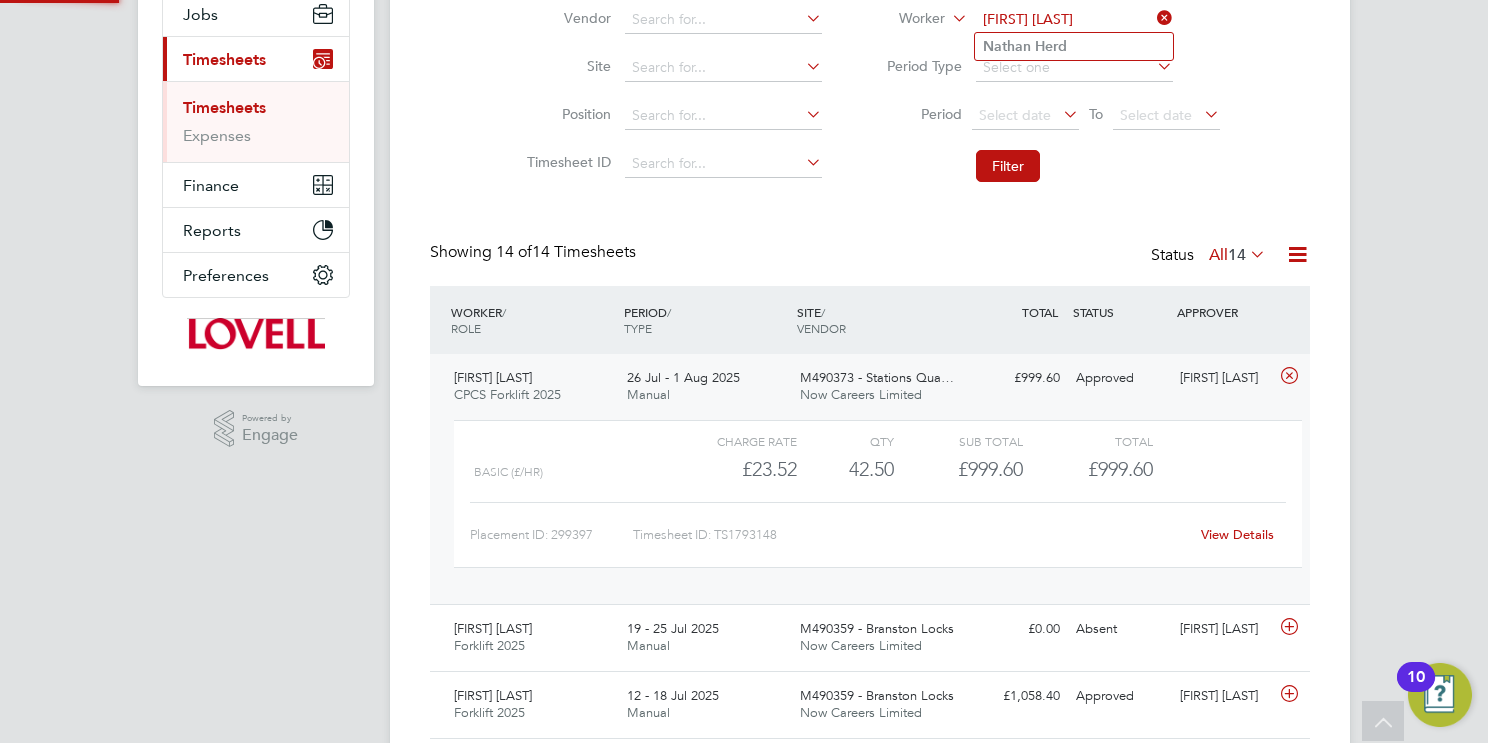 type on "Nathan Herd" 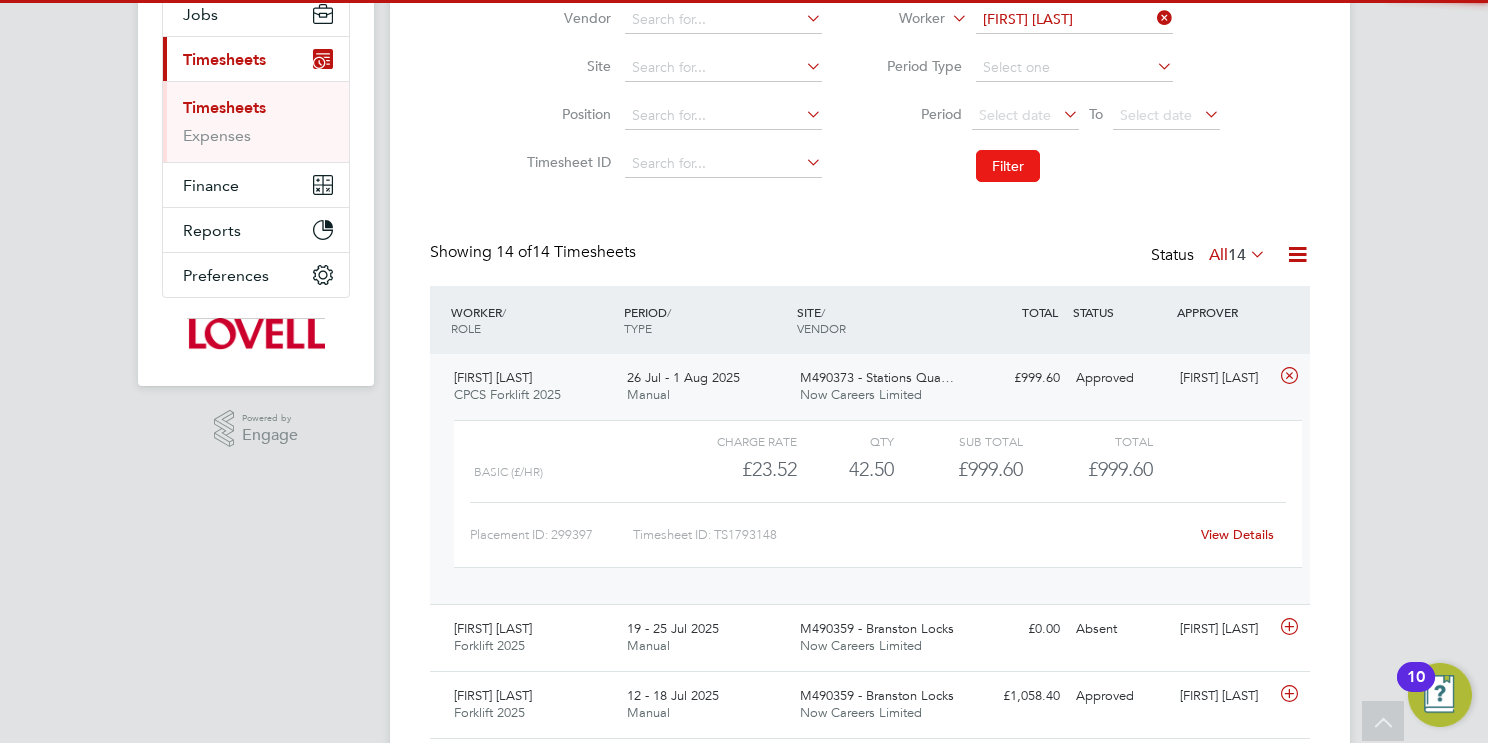click on "Filter" 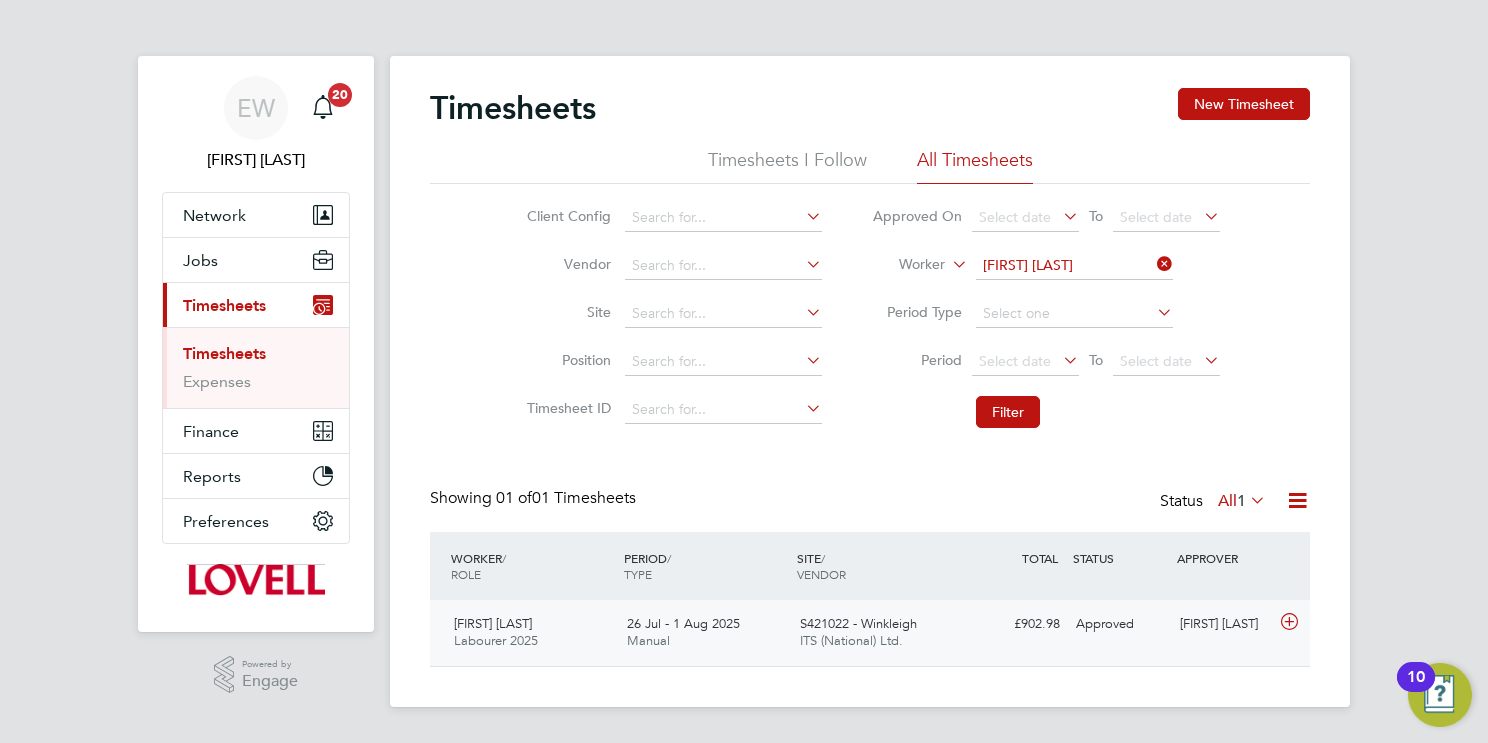 click on "S421022 - Winkleigh" 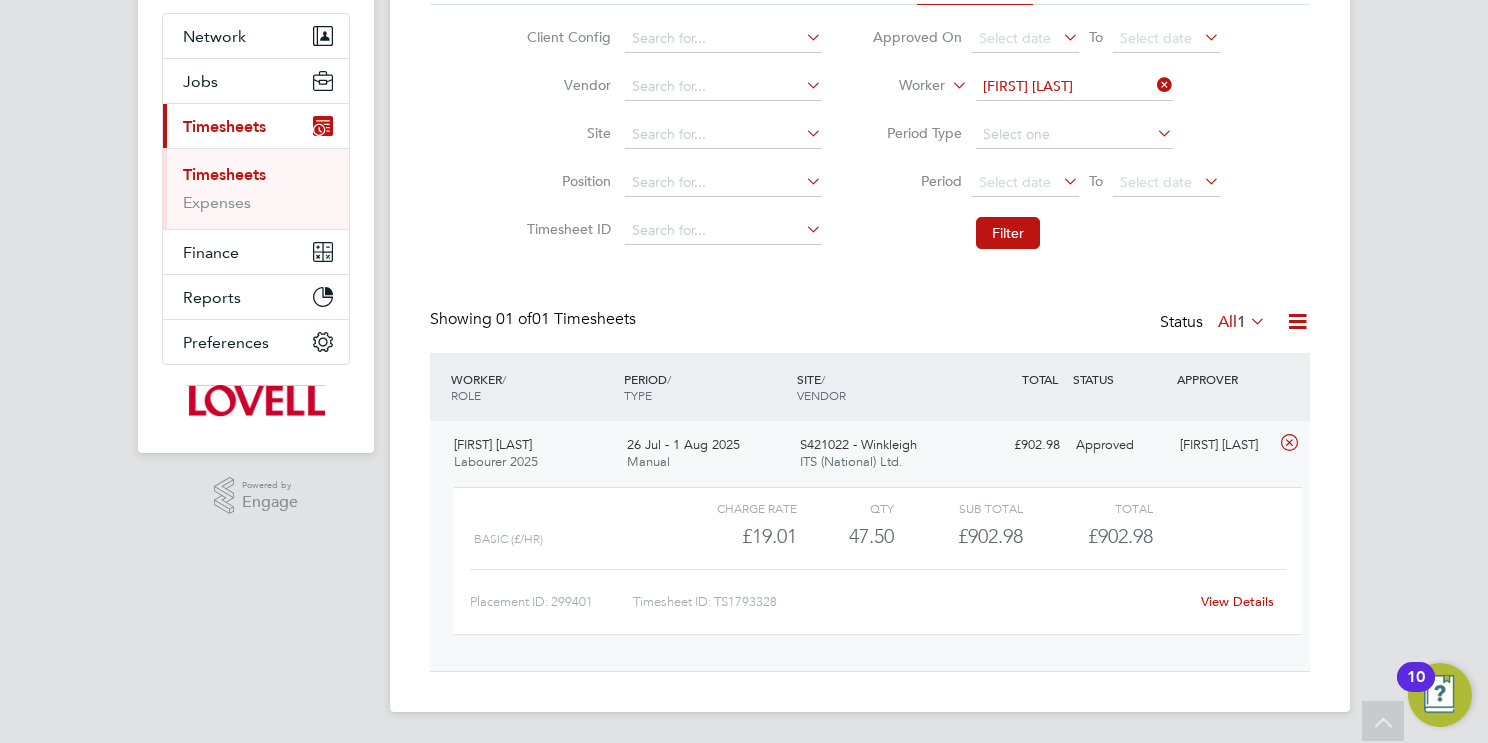 click on "View Details" 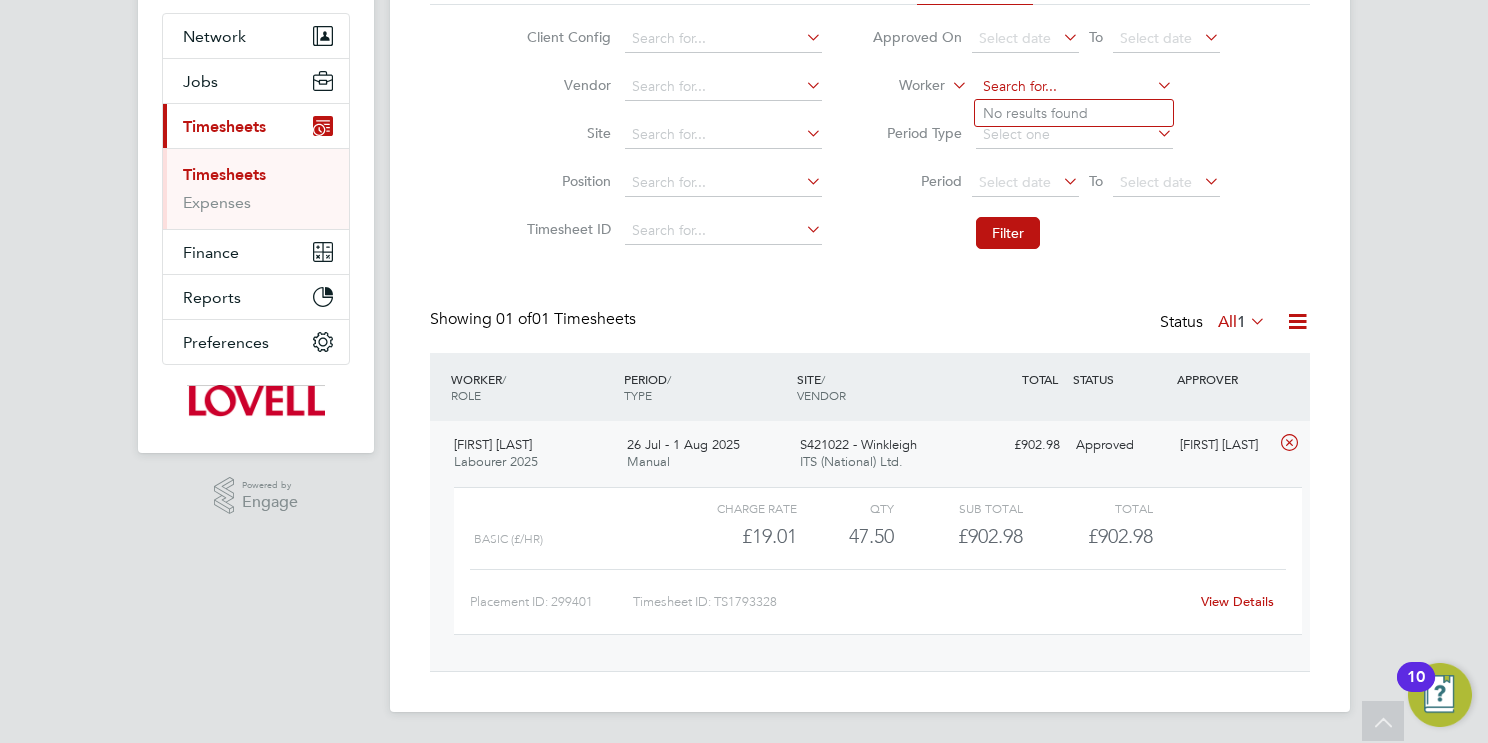 paste on "Nicholas Longlands" 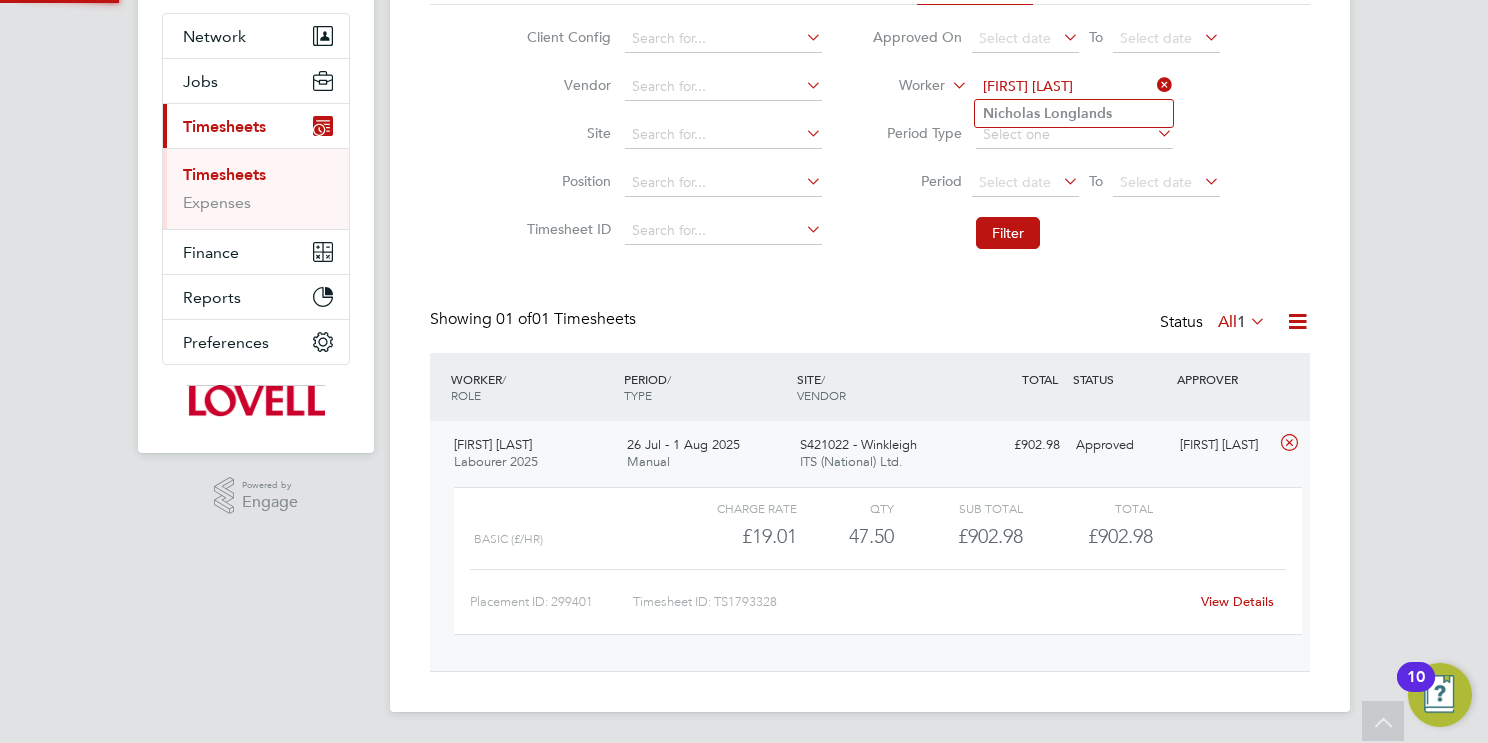 type on "Nicholas Longlands" 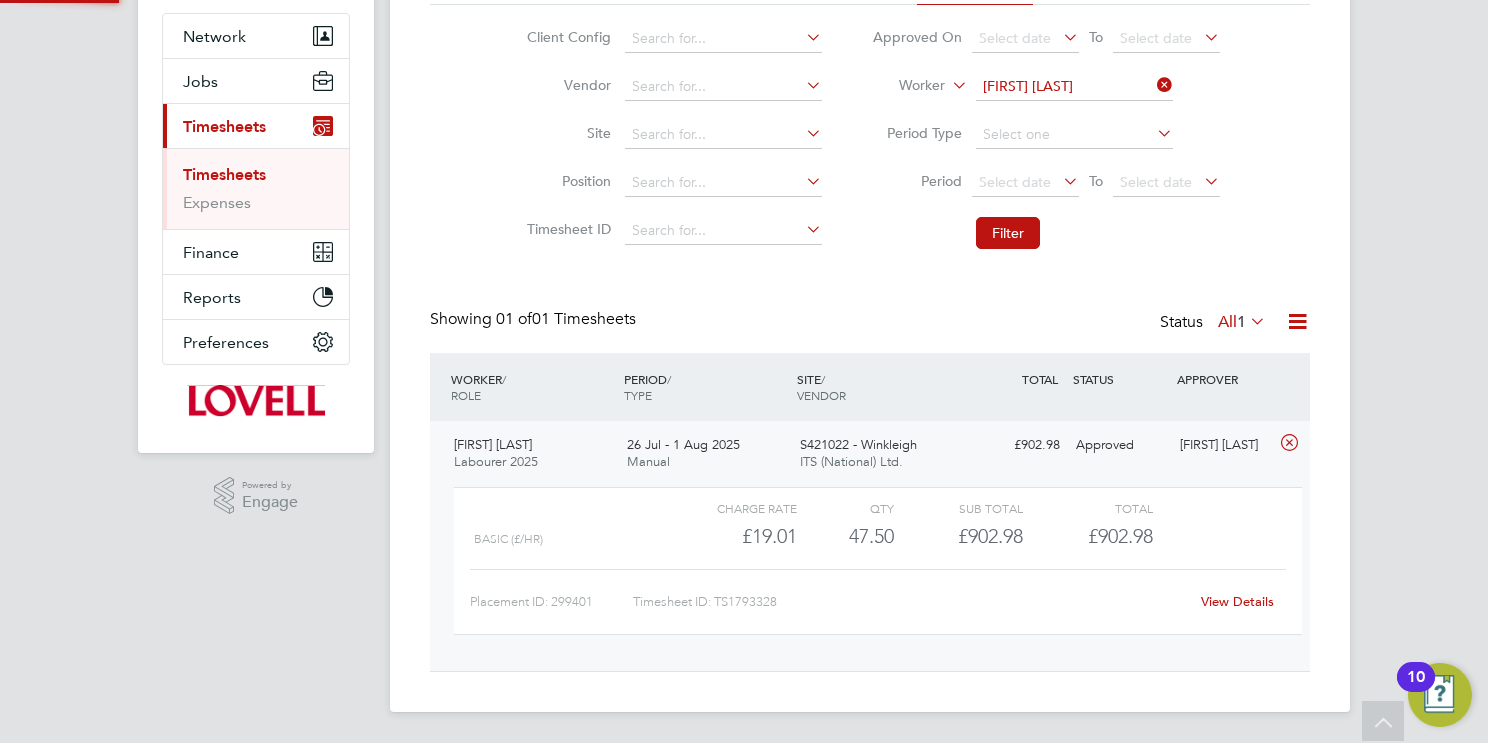 click on "Longlands" 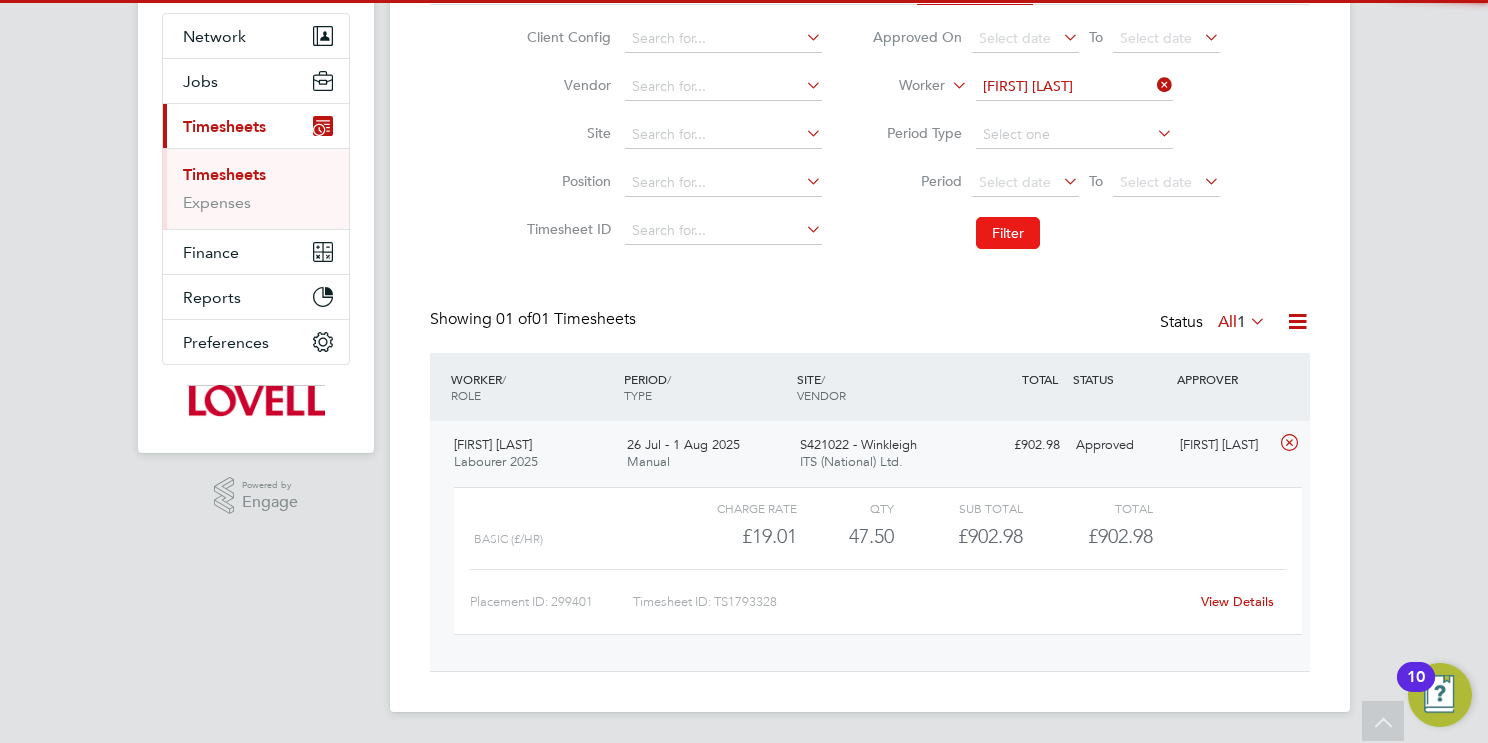 click on "Filter" 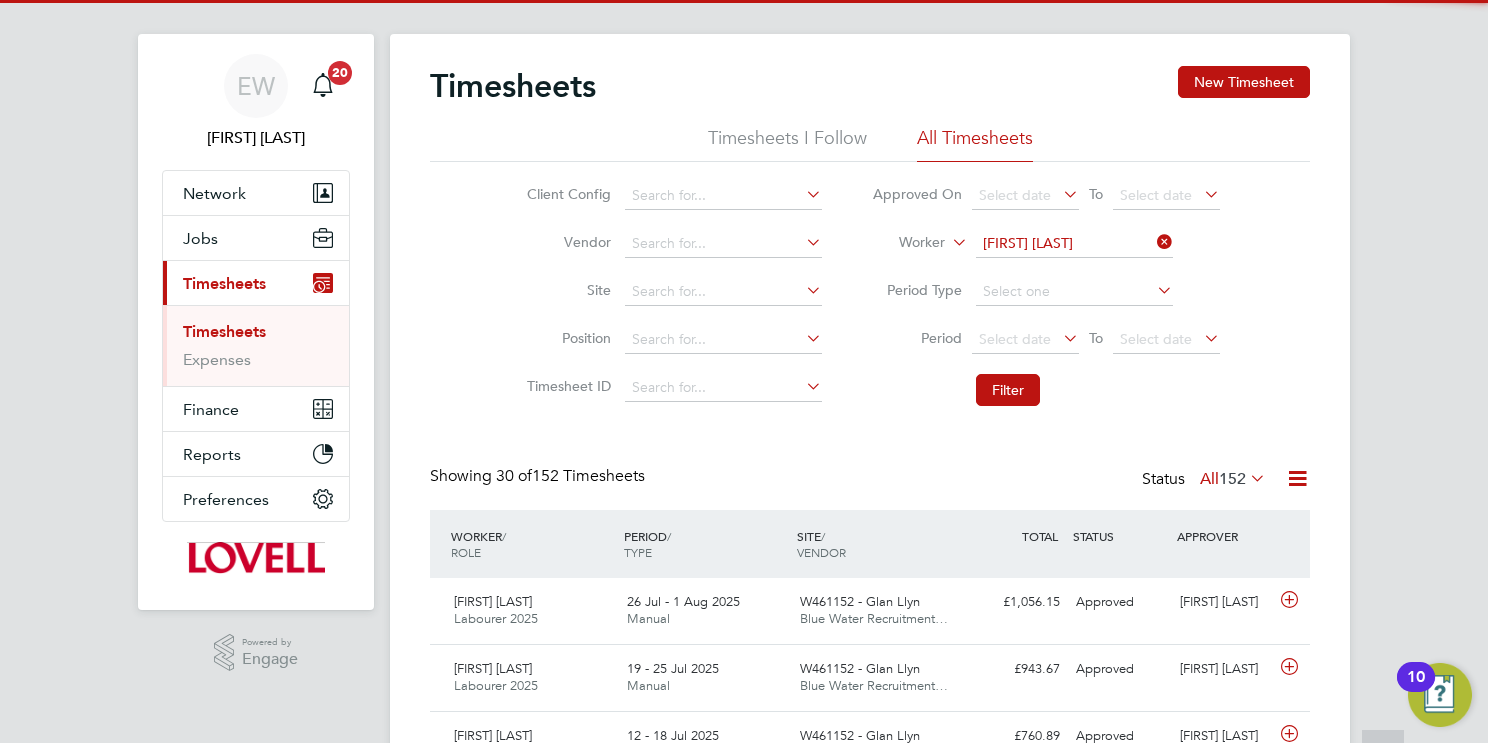 scroll, scrollTop: 770, scrollLeft: 0, axis: vertical 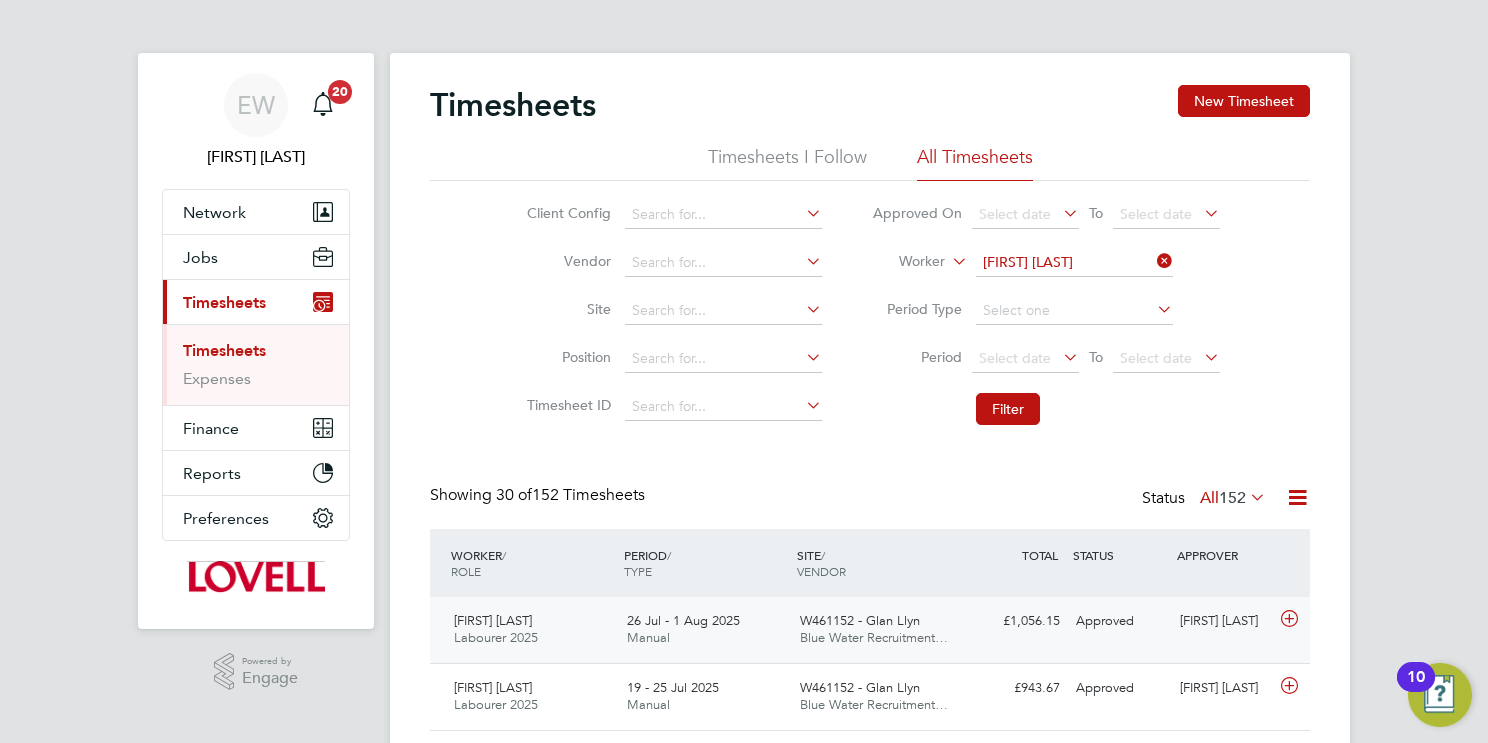 click on "W461152 - Glan Llyn" 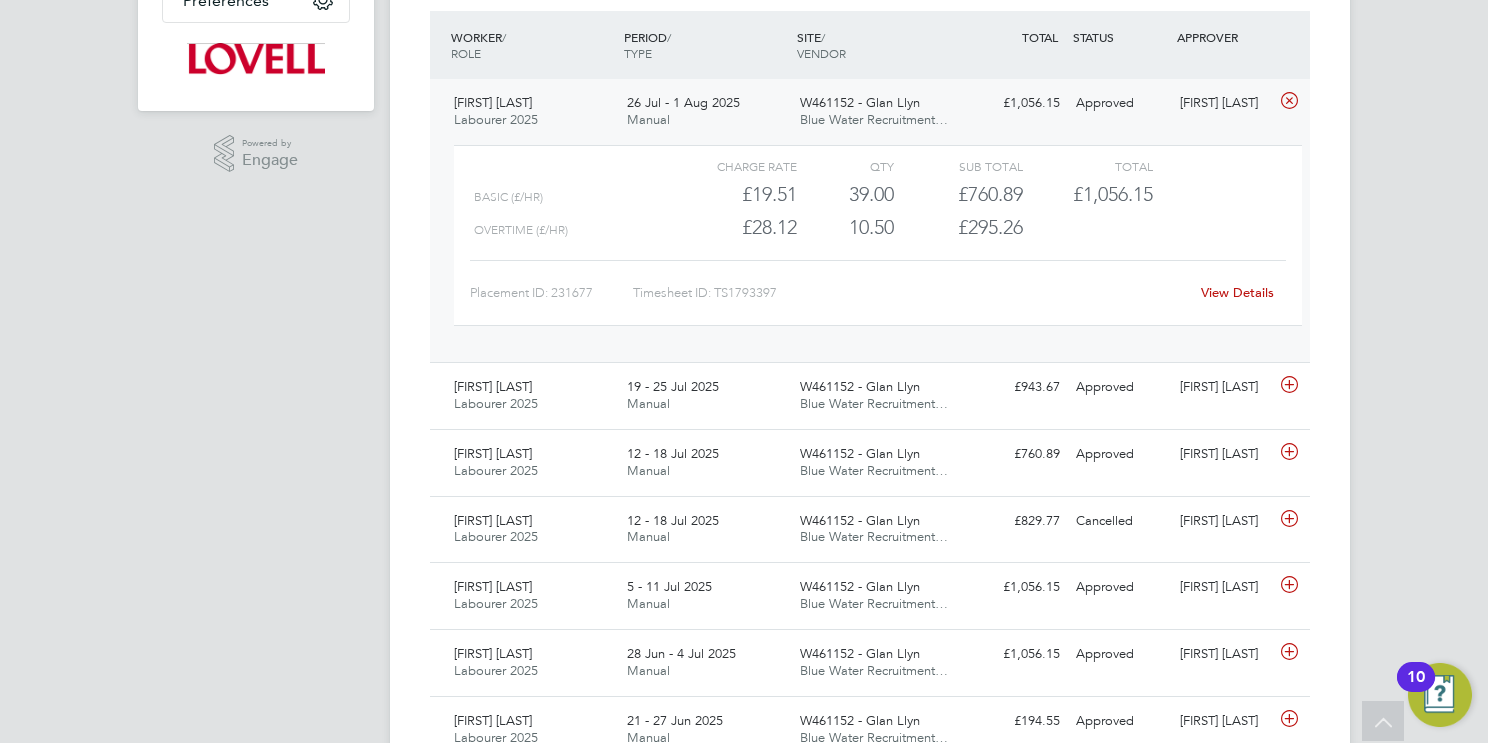 click on "View Details" 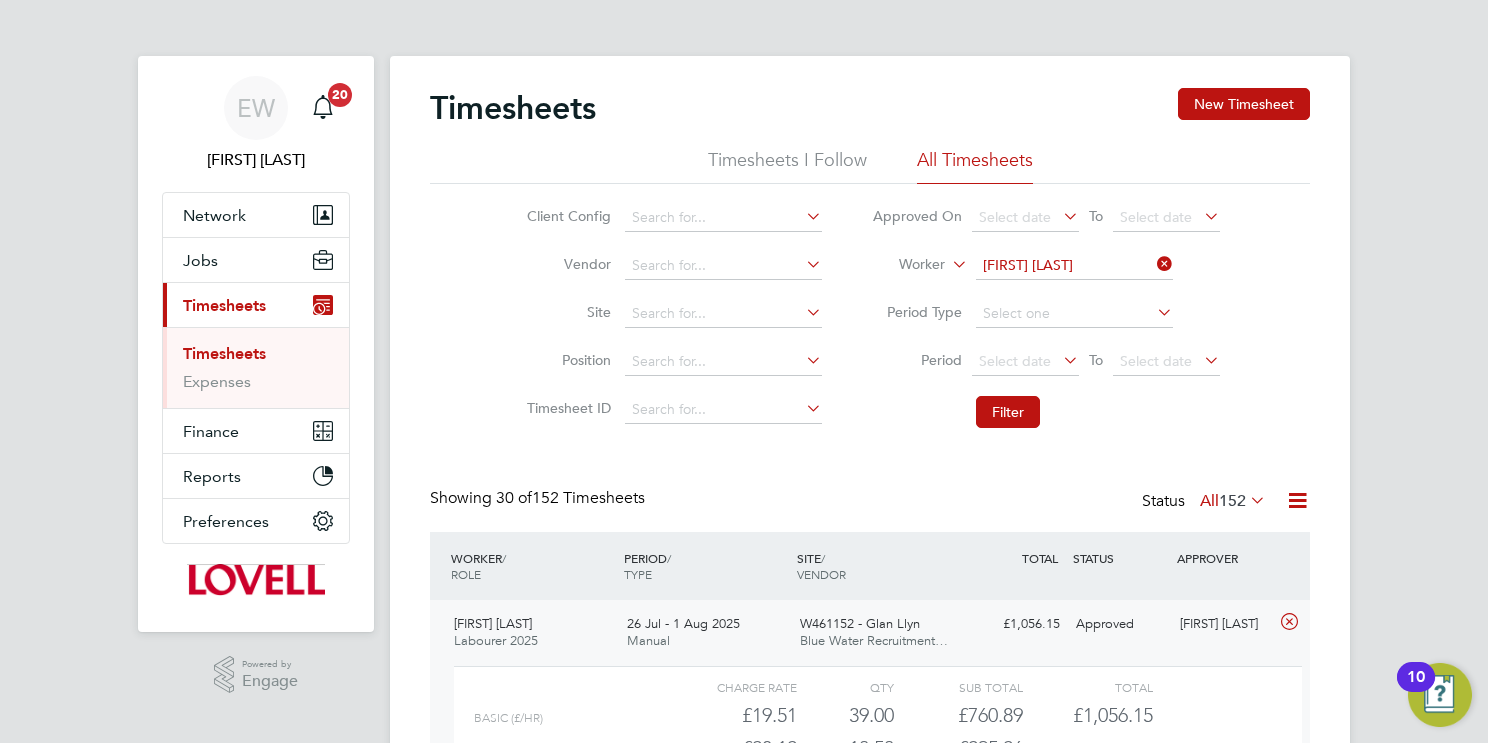 click on "Nicholas Longlands" 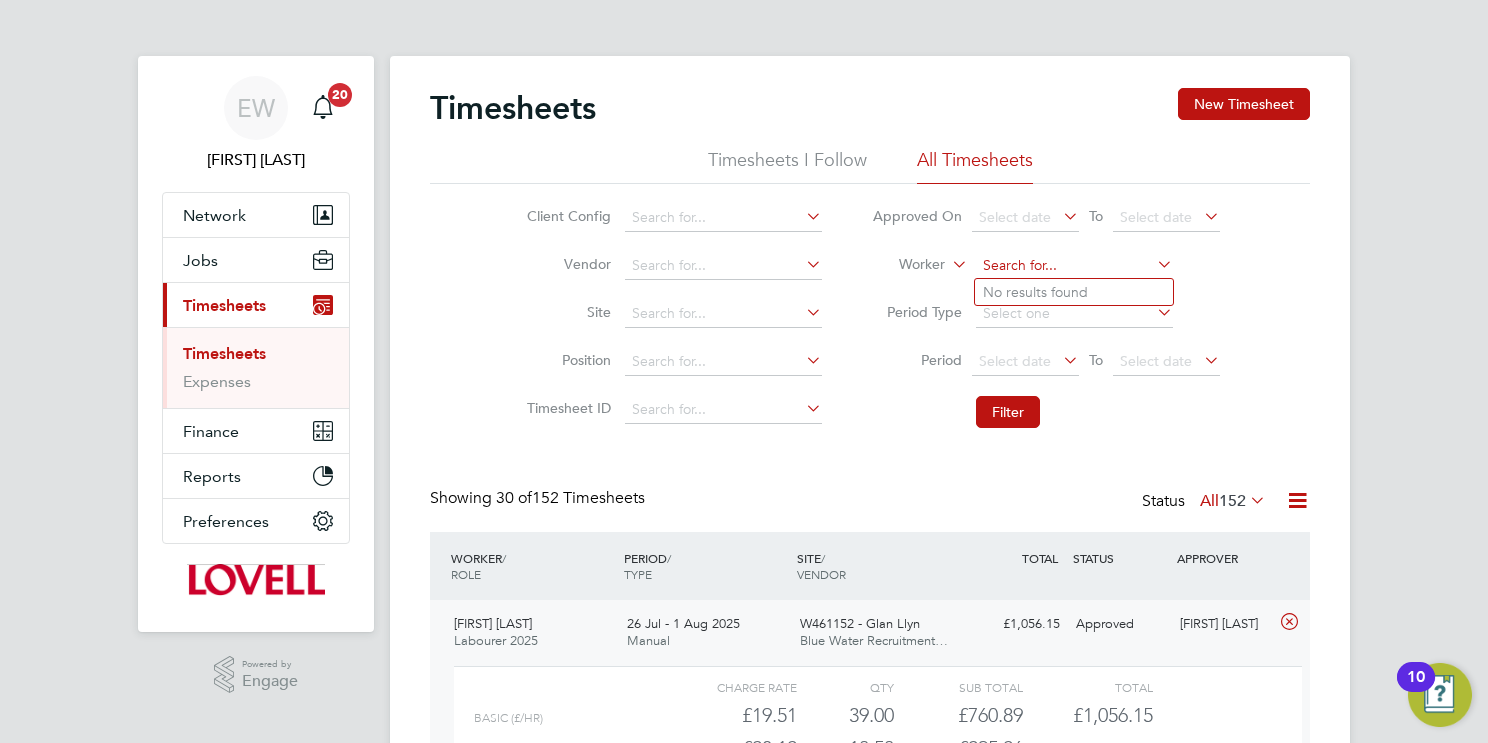 paste on "William Jenkins" 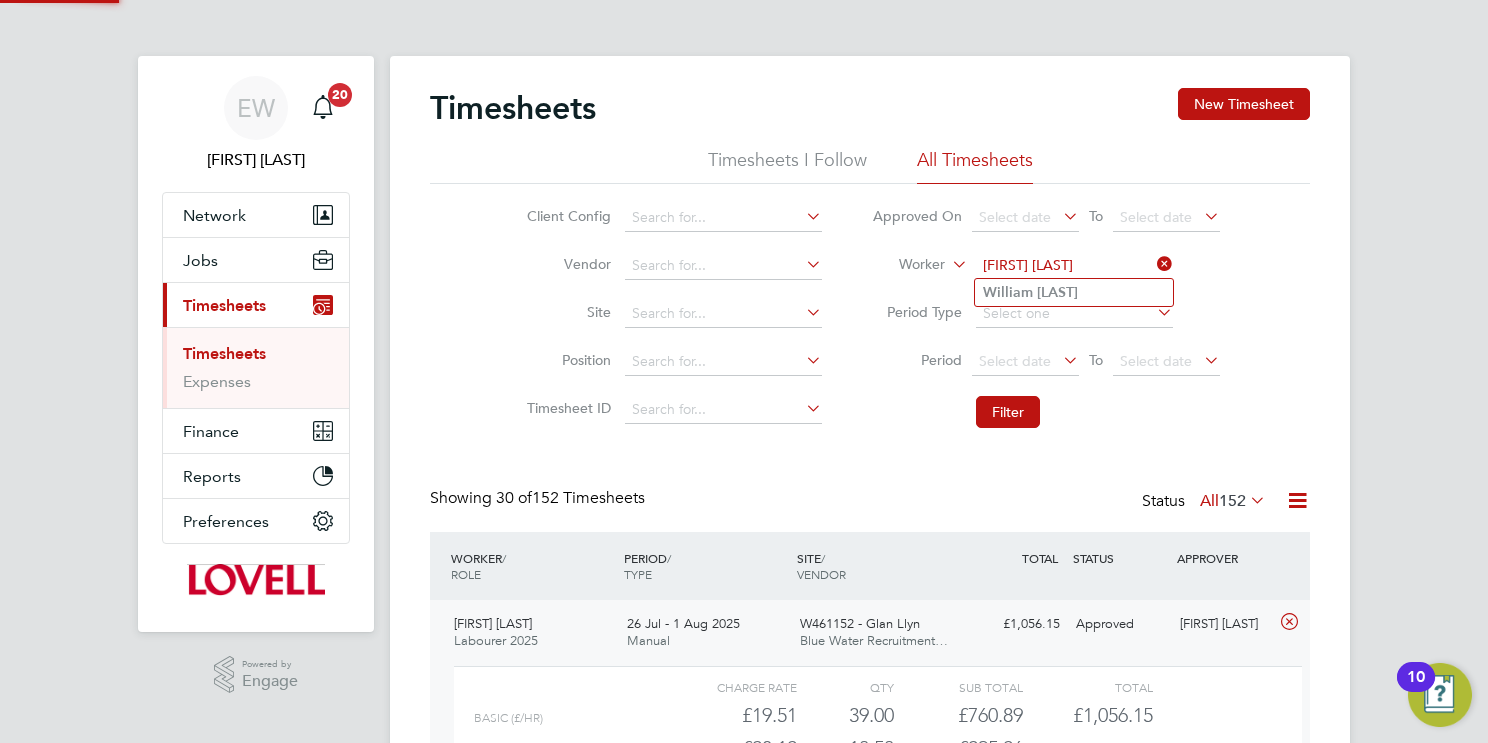 type on "William Jenkins" 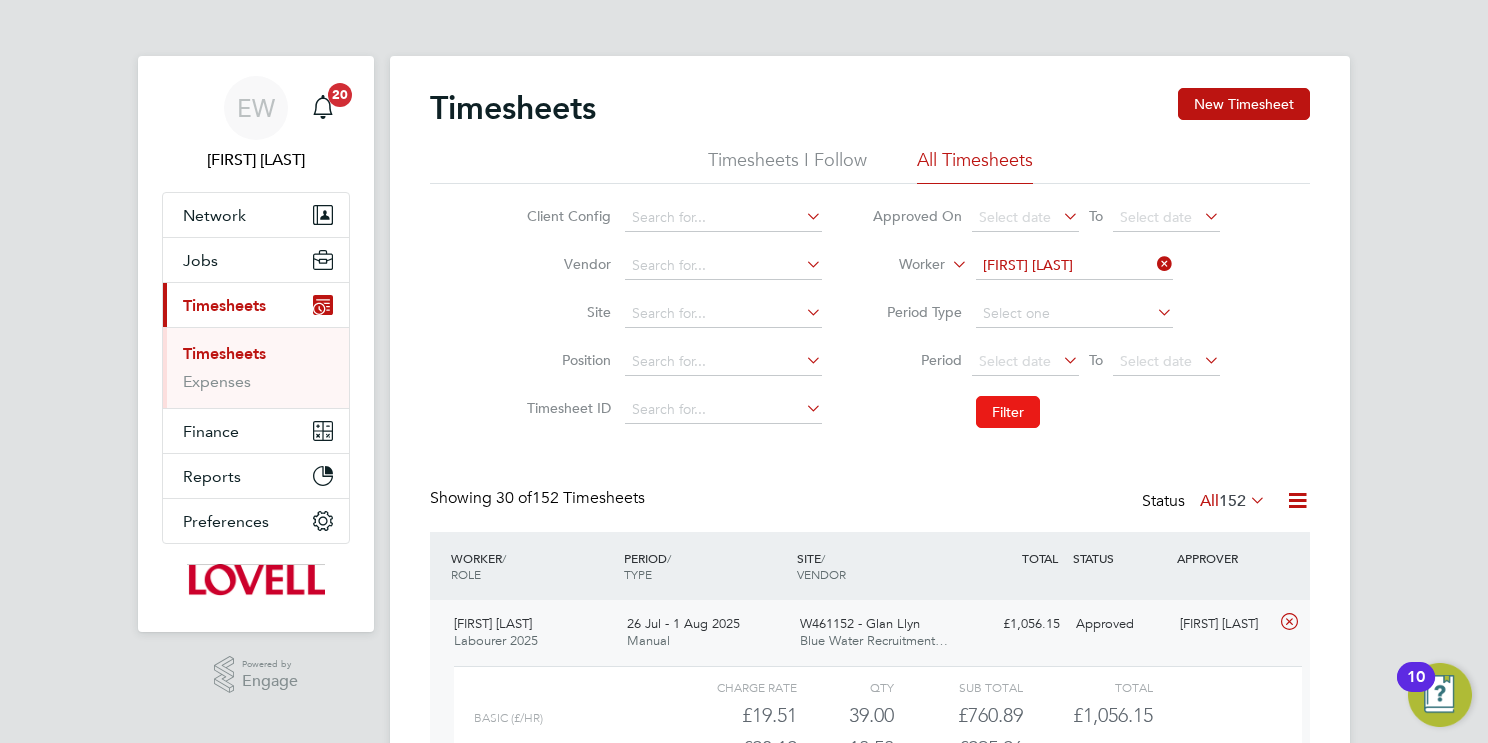 click on "Filter" 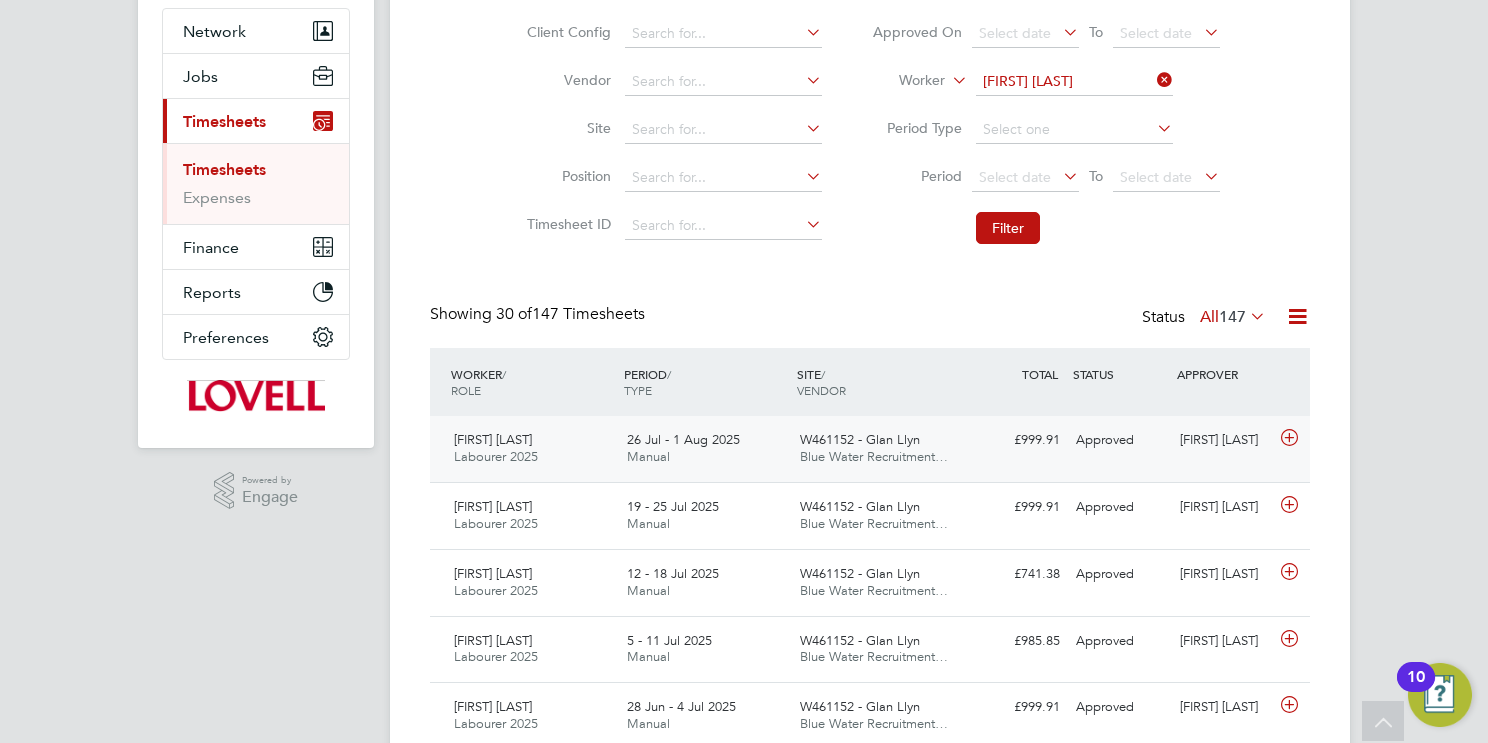 drag, startPoint x: 893, startPoint y: 457, endPoint x: 940, endPoint y: 470, distance: 48.76474 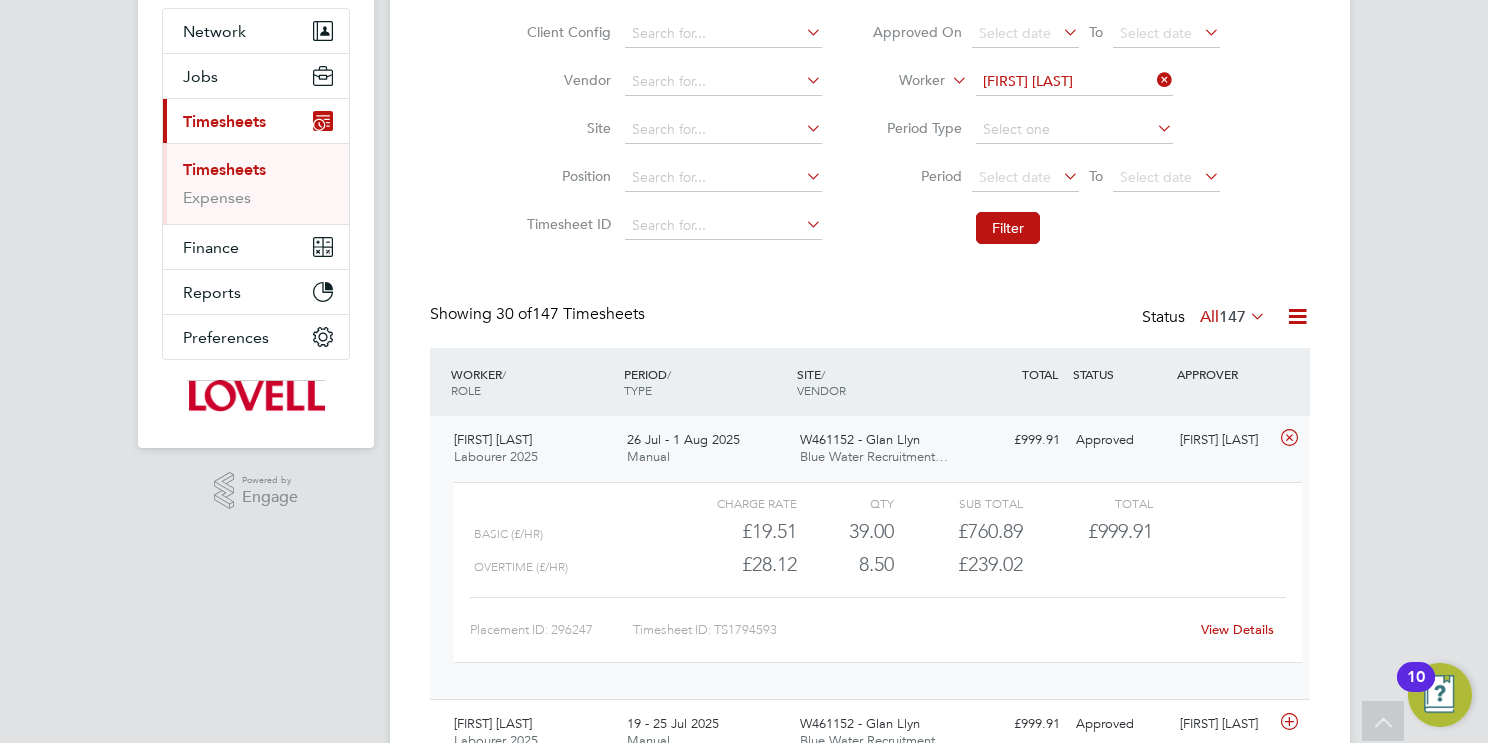 click on "View Details" 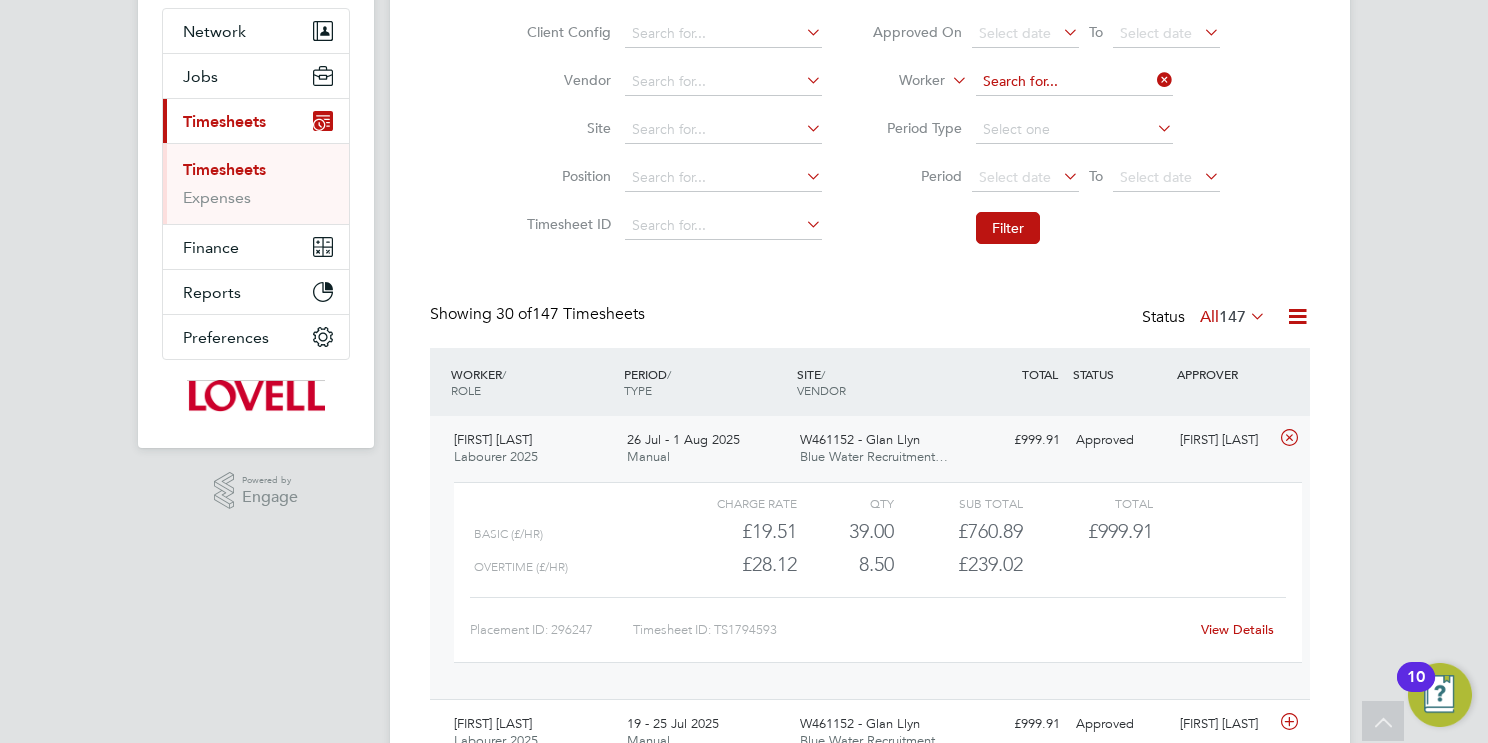 paste on "Jessica Vaz" 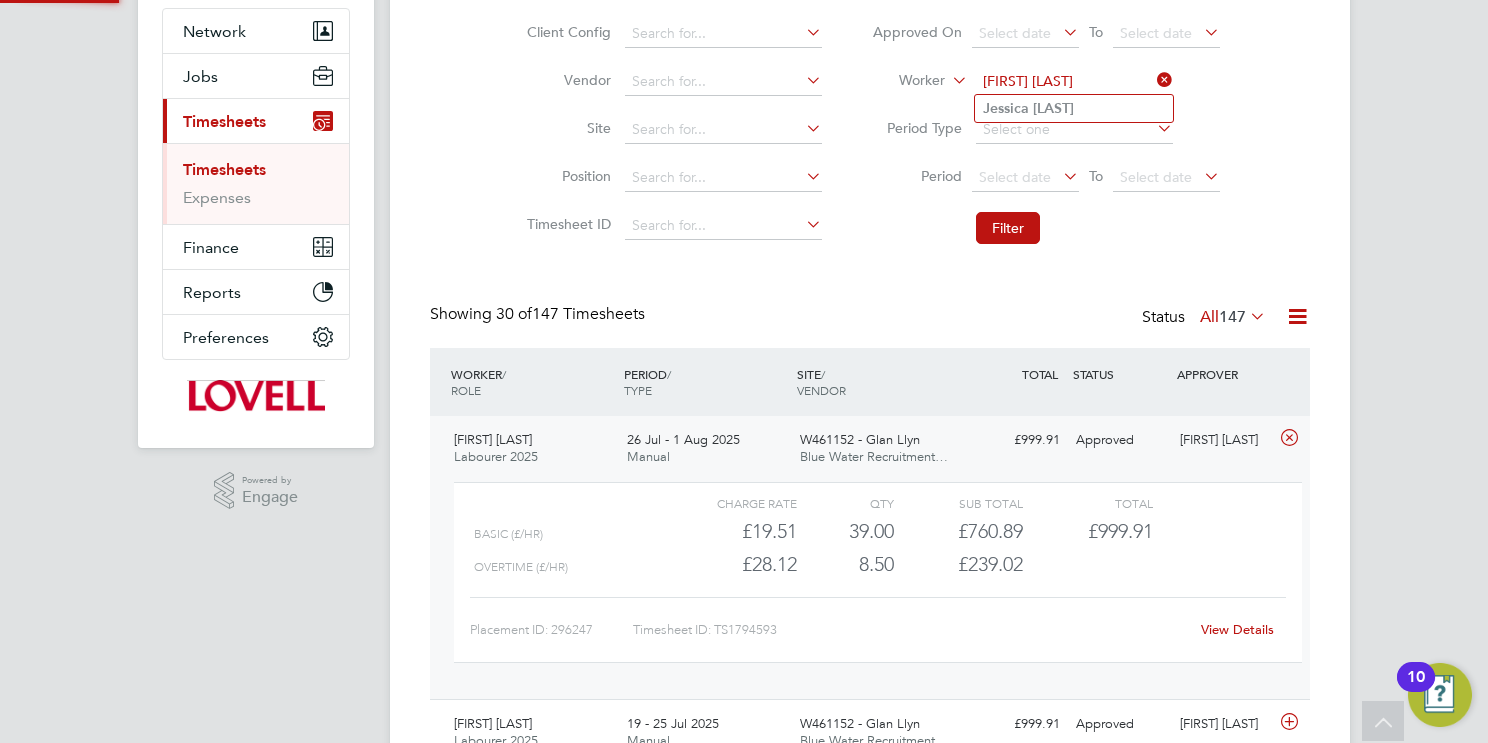 type on "Jessica Vaz" 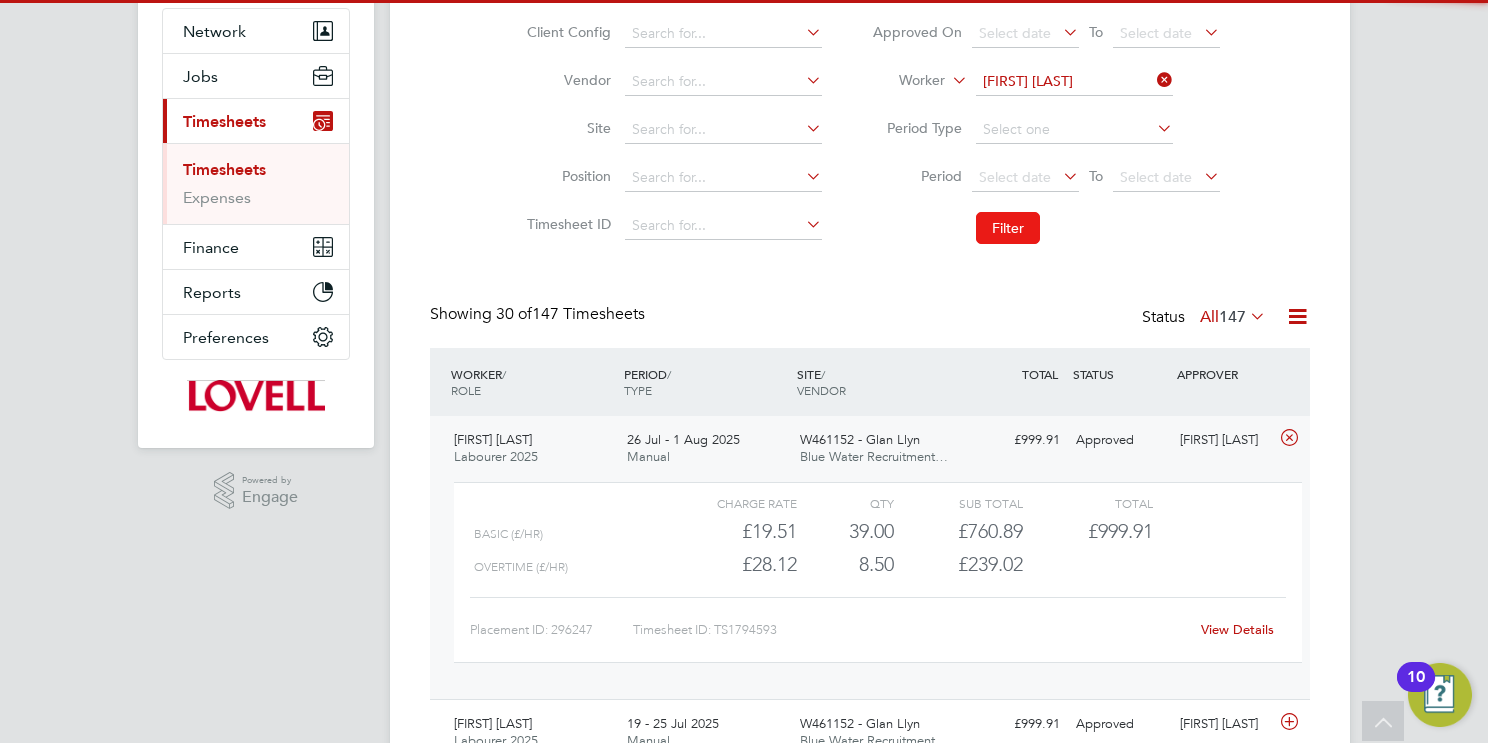 click on "Filter" 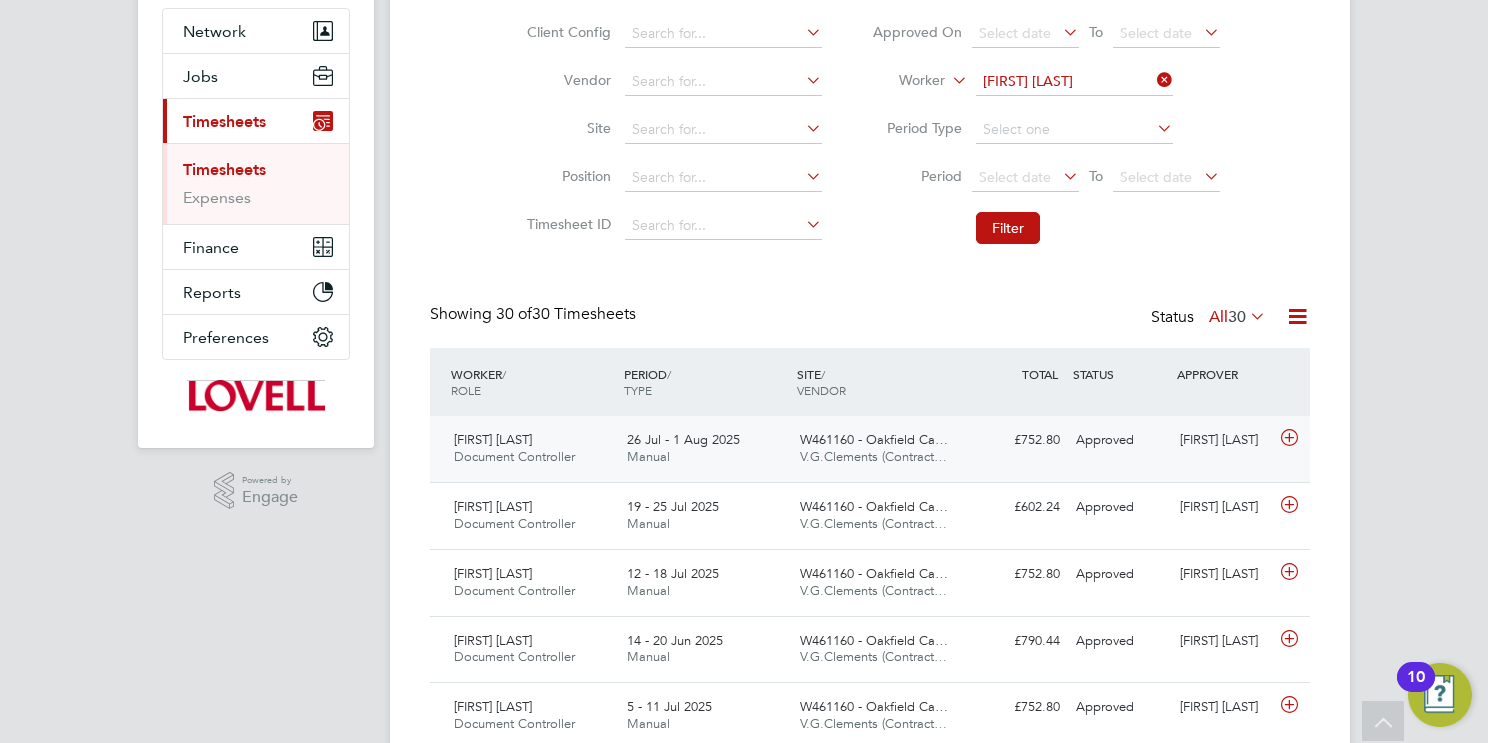 click on "W461160 - Oakfield Ca… V.G.Clements (Contract…" 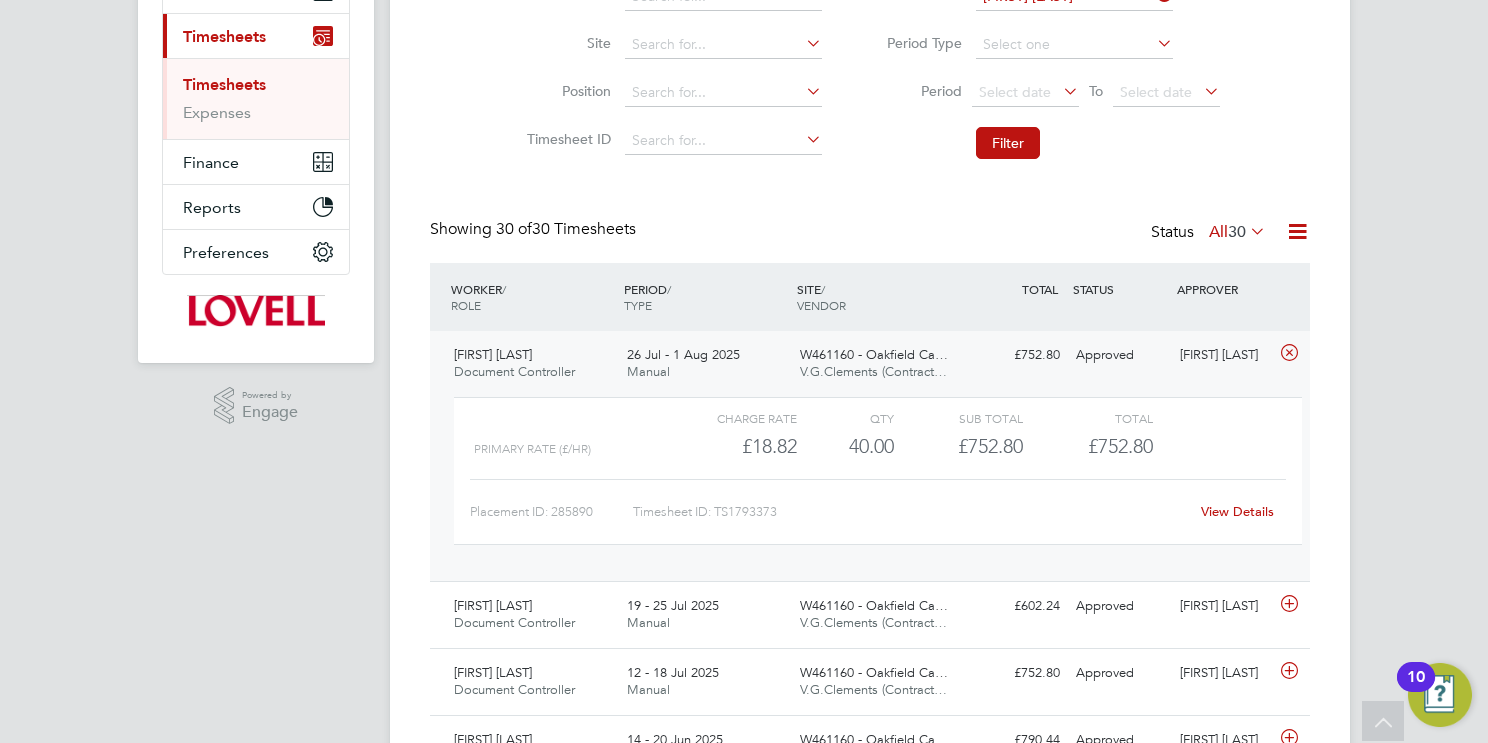 click on "View Details" 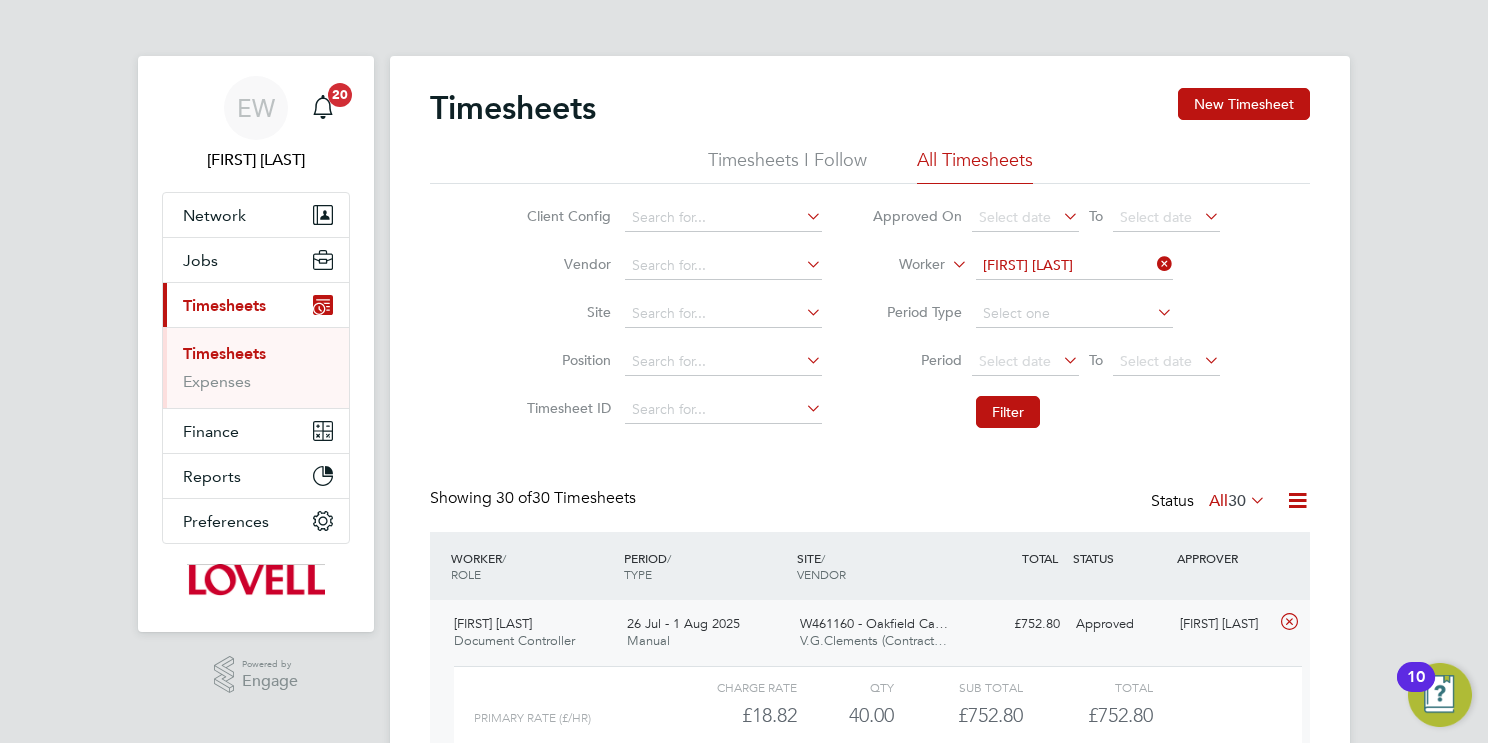 click on "Jessica Vaz" 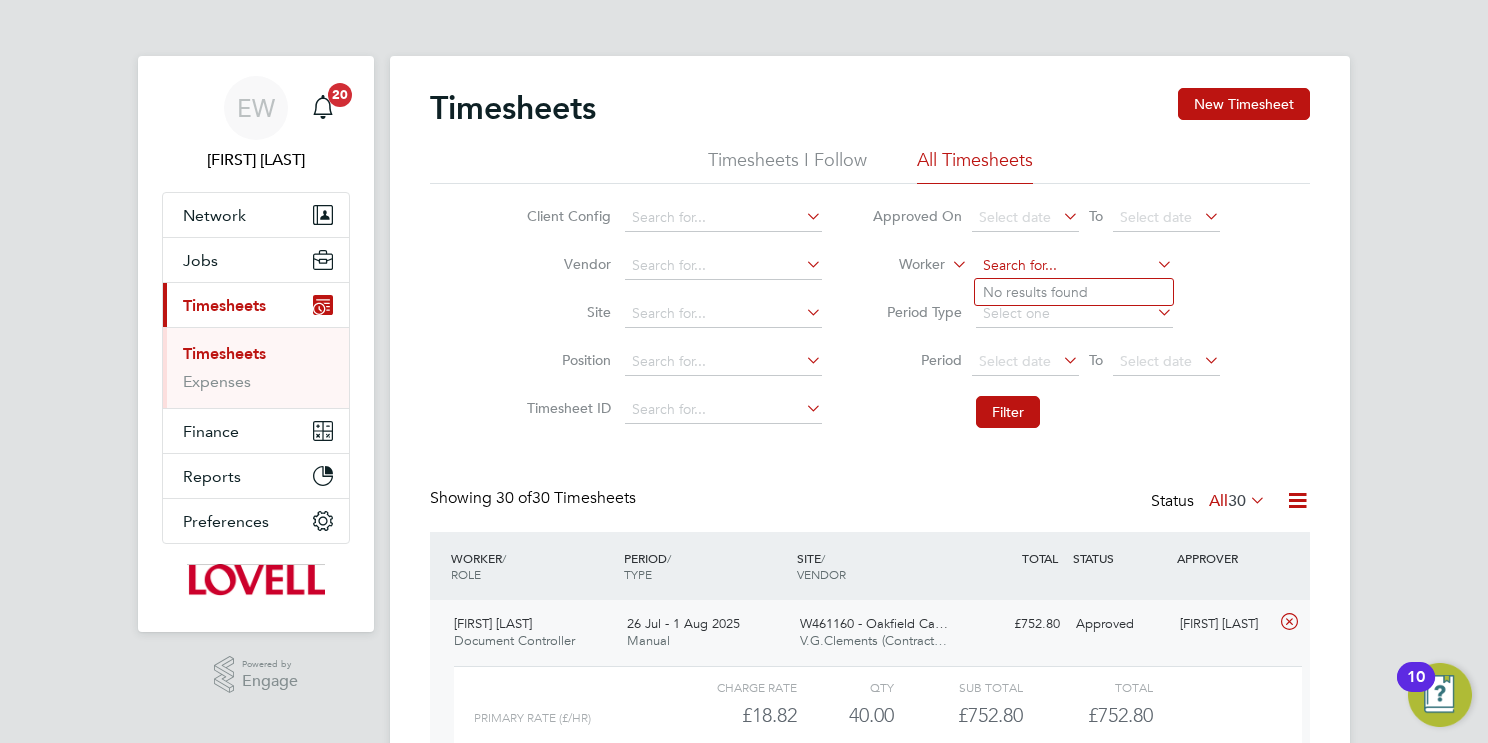 paste on "Bernard Davies" 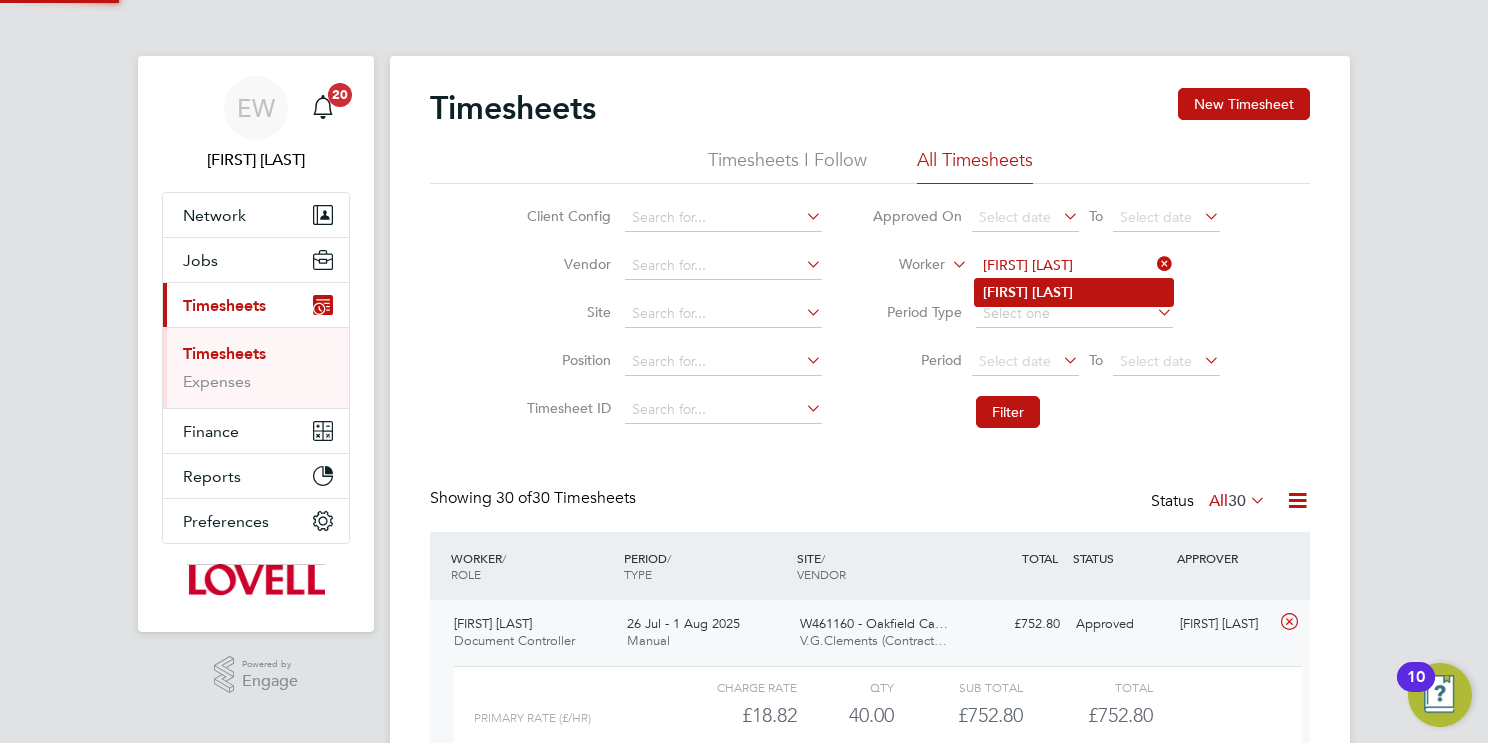 type on "Bernard Davies" 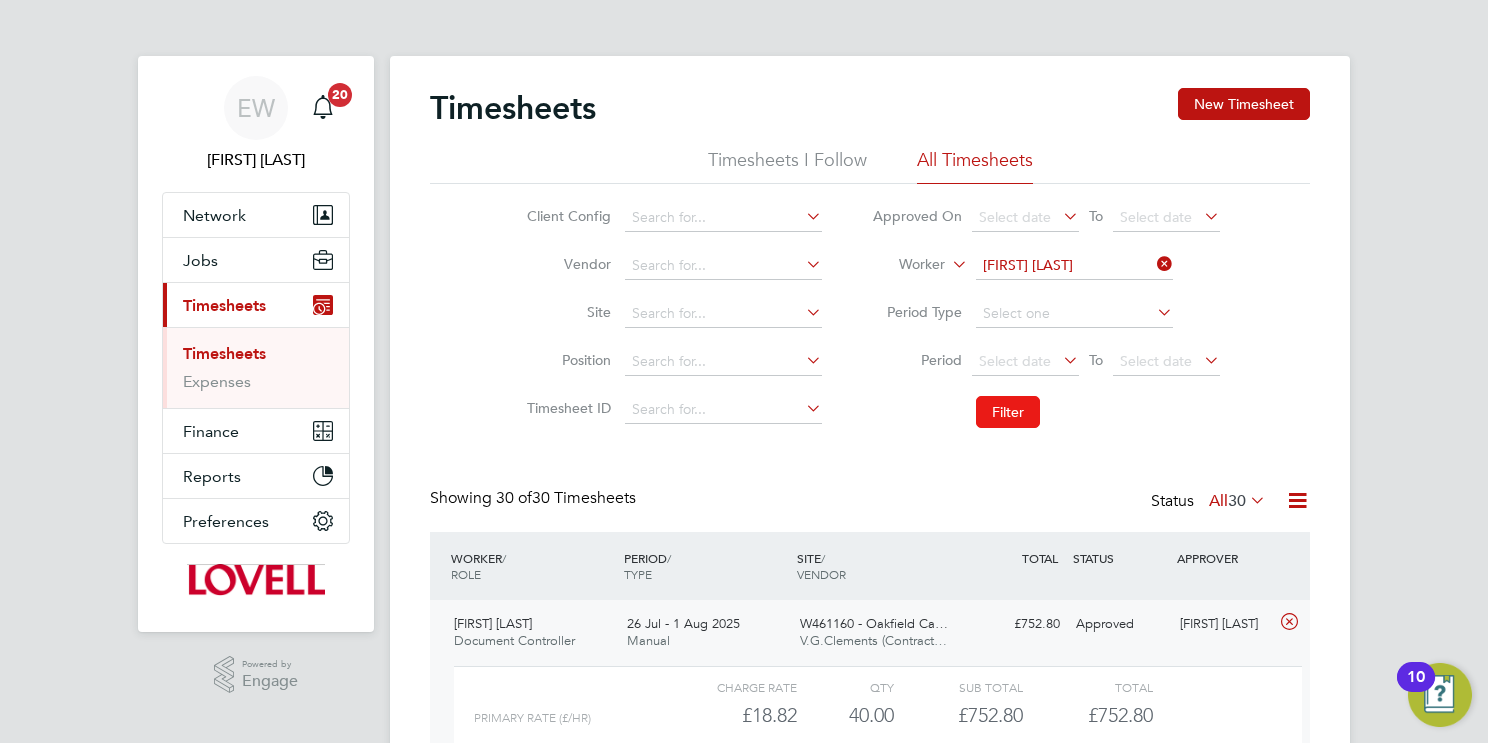 click on "Filter" 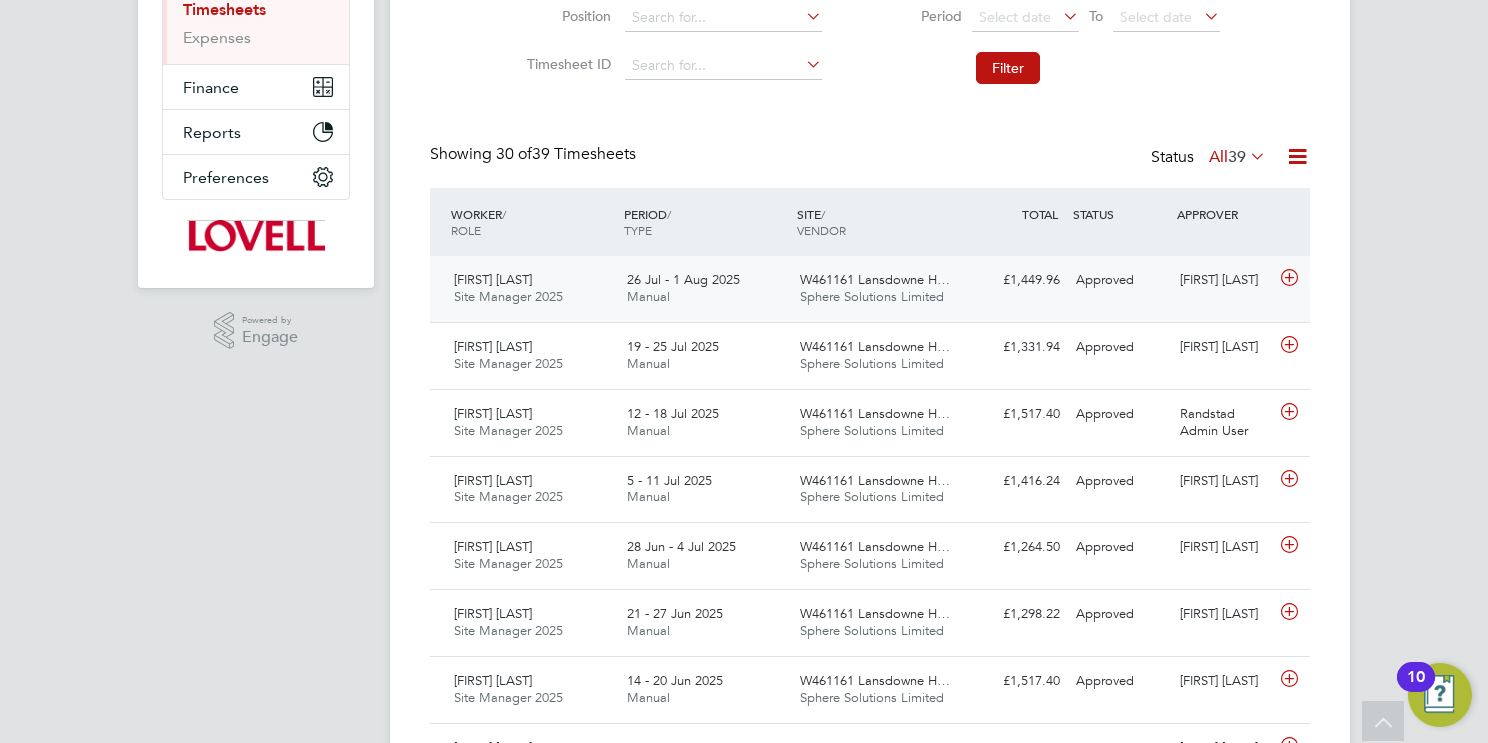 click on "W461161 Lansdowne H…" 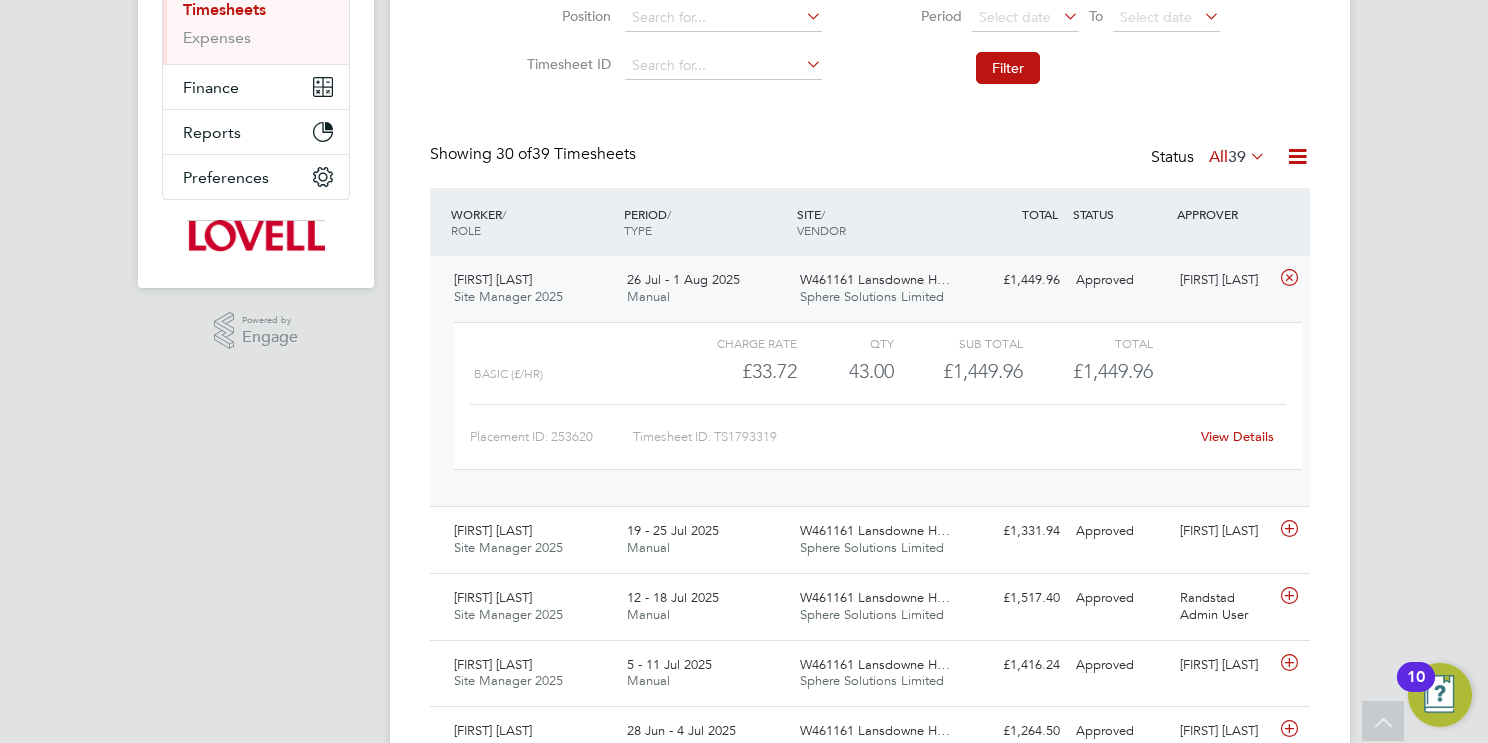 click on "View Details" 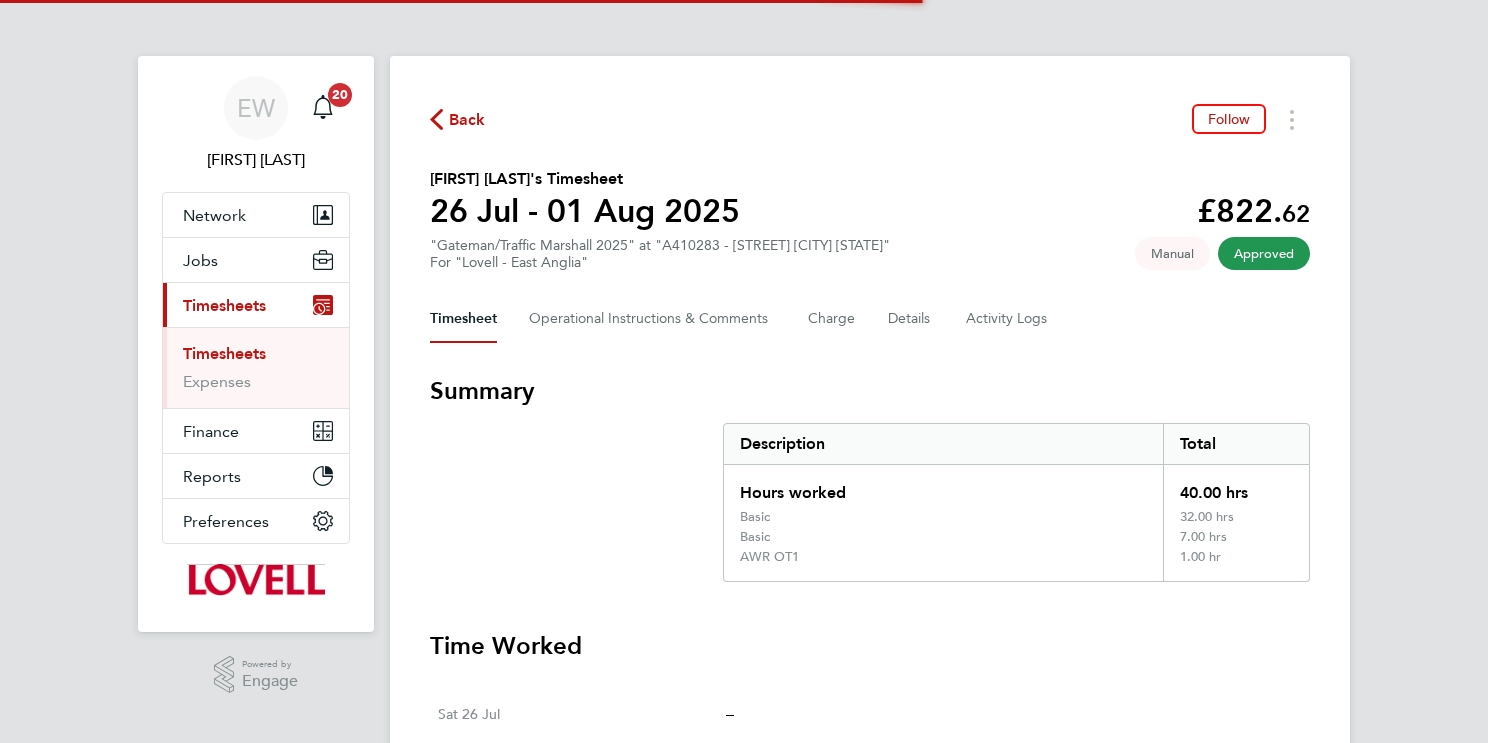scroll, scrollTop: 0, scrollLeft: 0, axis: both 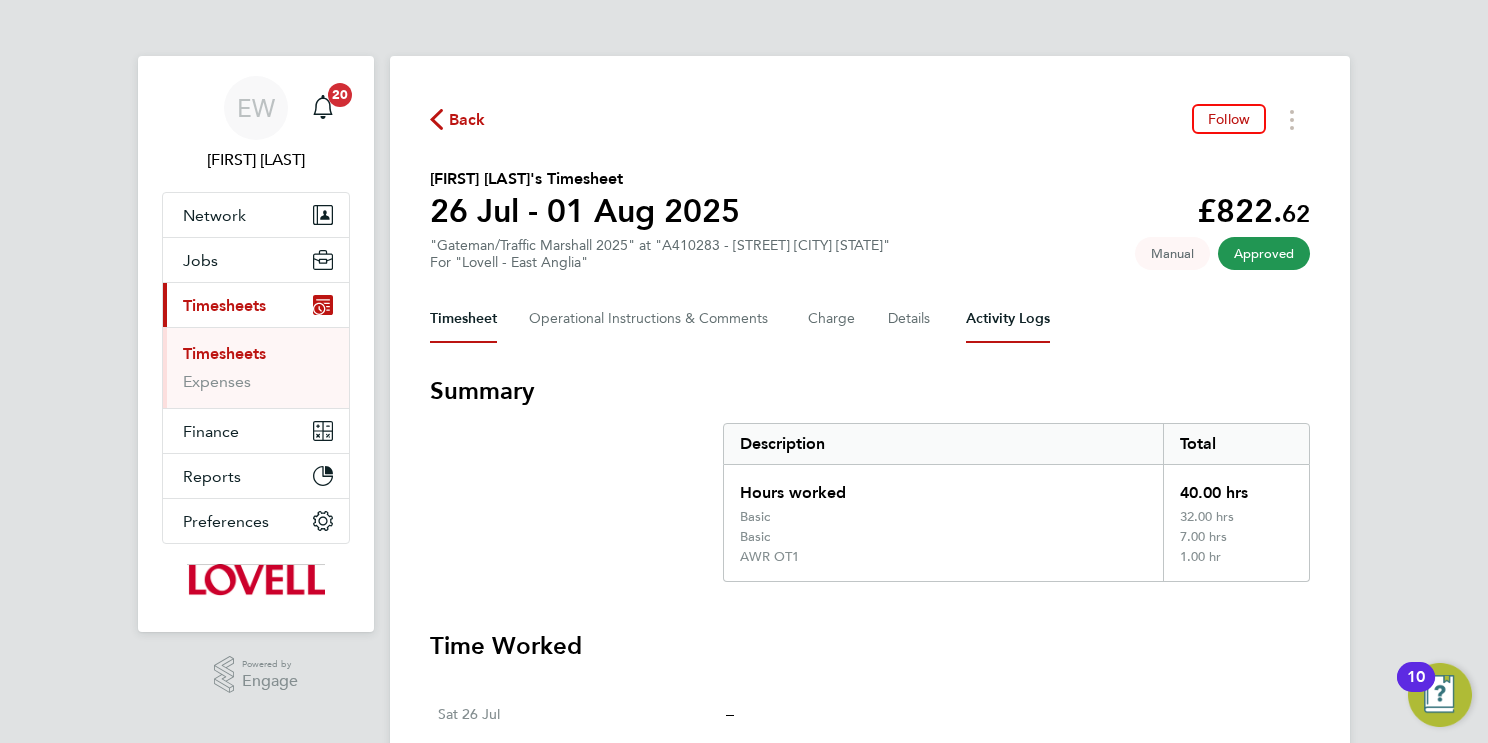 click on "Activity Logs" at bounding box center [1008, 319] 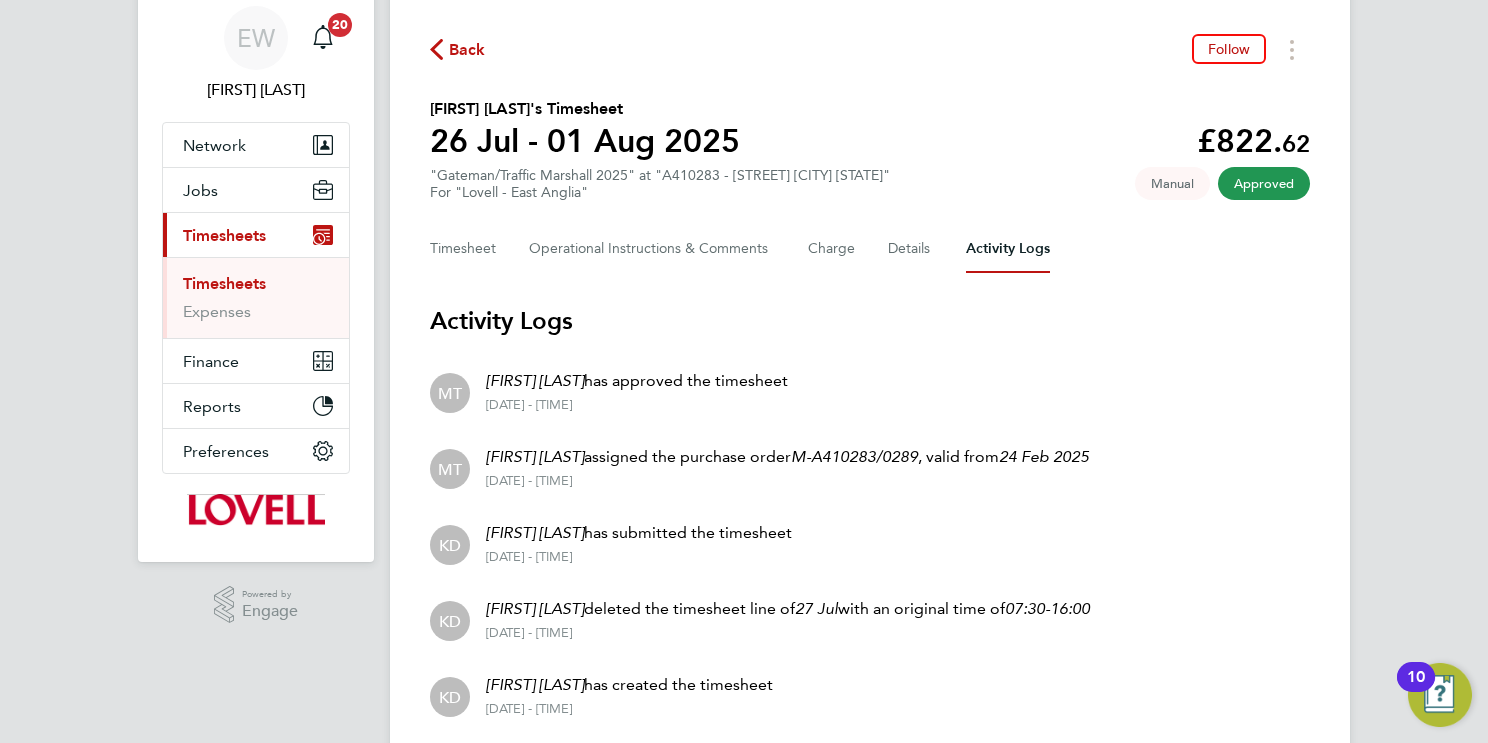 scroll, scrollTop: 0, scrollLeft: 0, axis: both 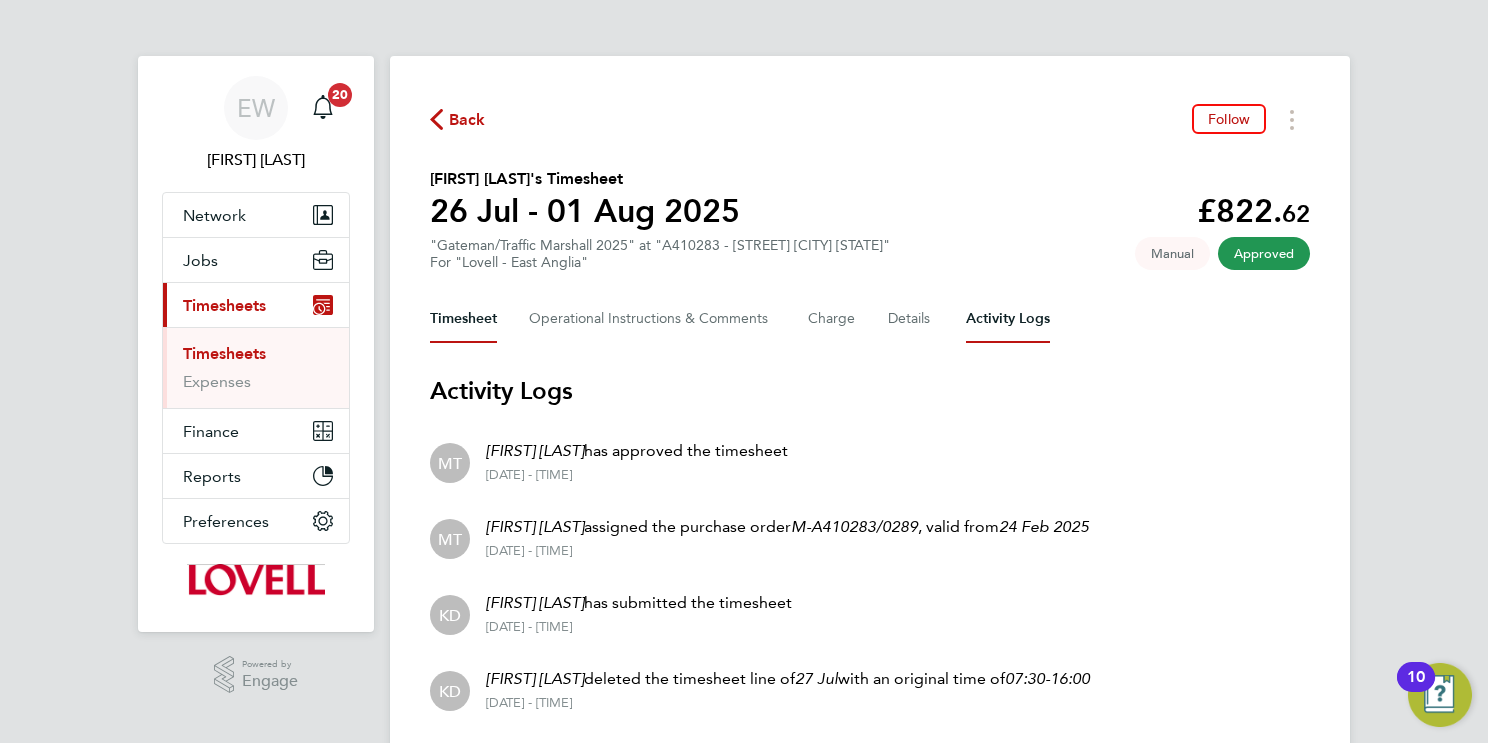 click on "Timesheet" at bounding box center [463, 319] 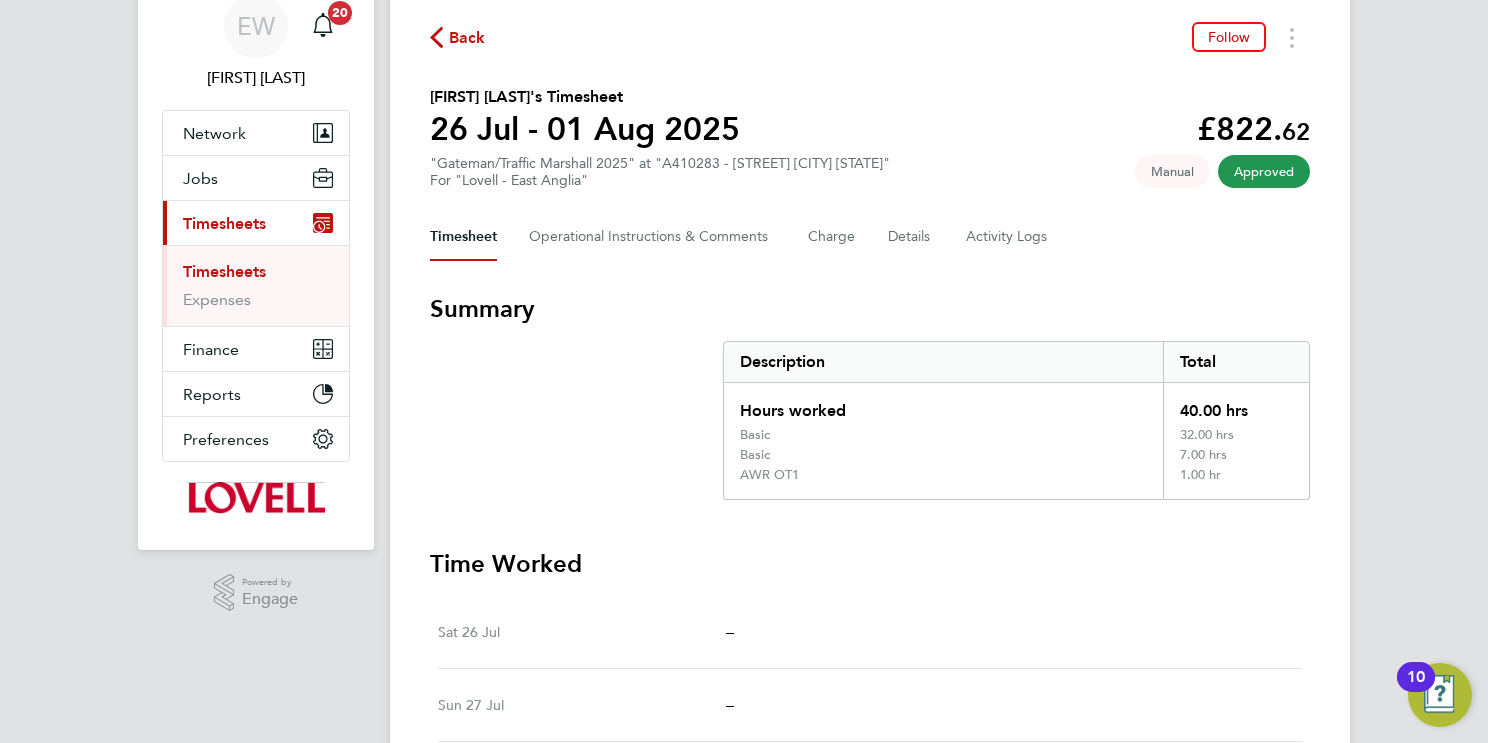 scroll, scrollTop: 0, scrollLeft: 0, axis: both 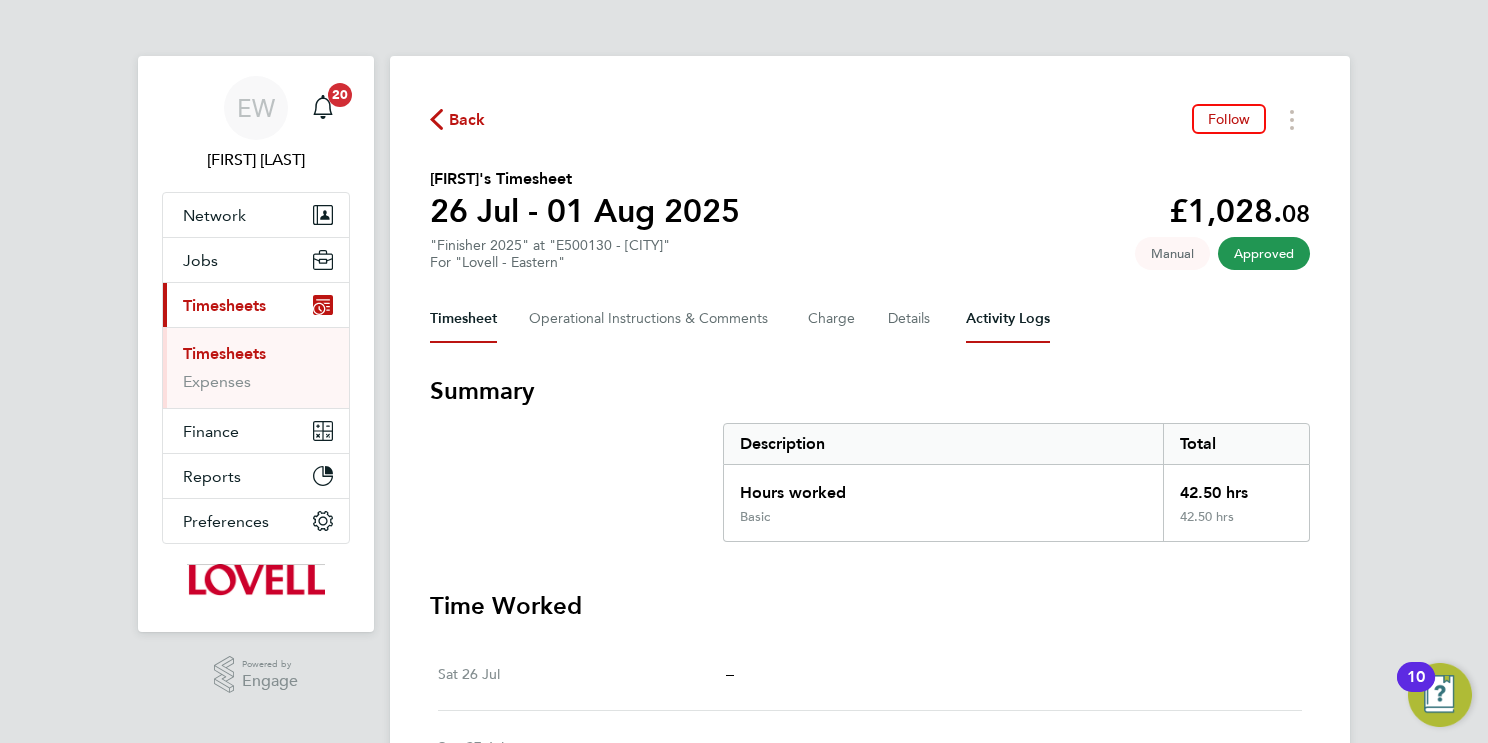 click on "Activity Logs" at bounding box center (1008, 319) 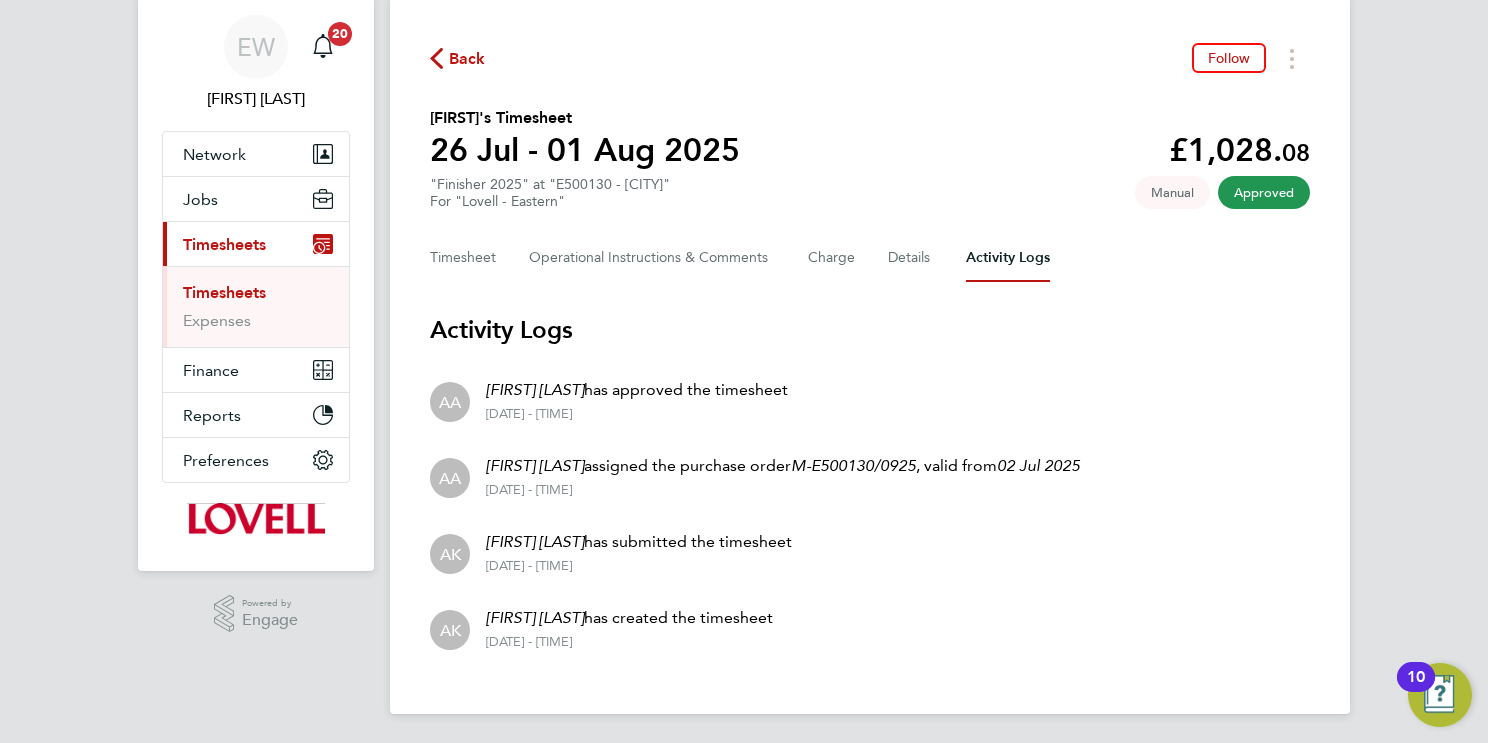 scroll, scrollTop: 62, scrollLeft: 0, axis: vertical 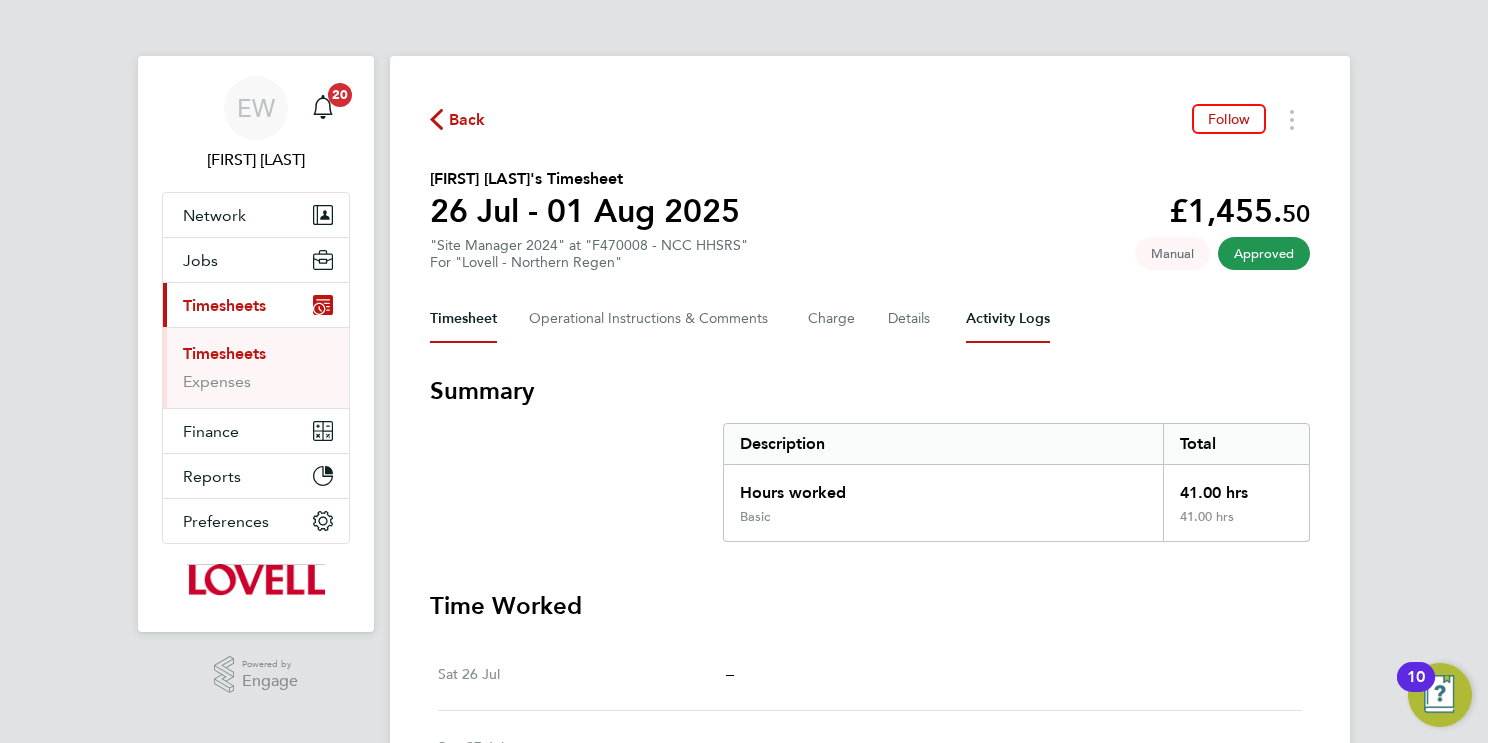 click on "Activity Logs" at bounding box center (1008, 319) 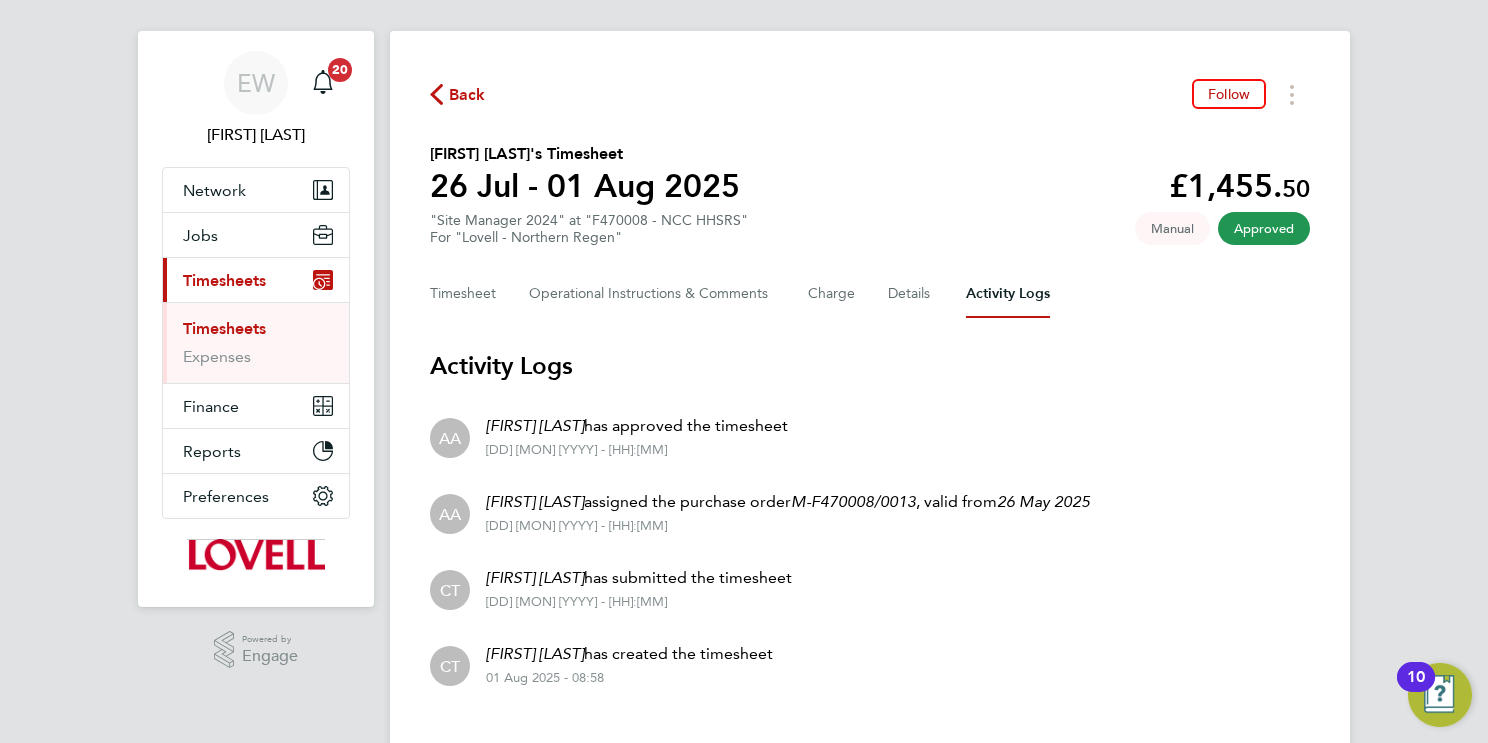 scroll, scrollTop: 62, scrollLeft: 0, axis: vertical 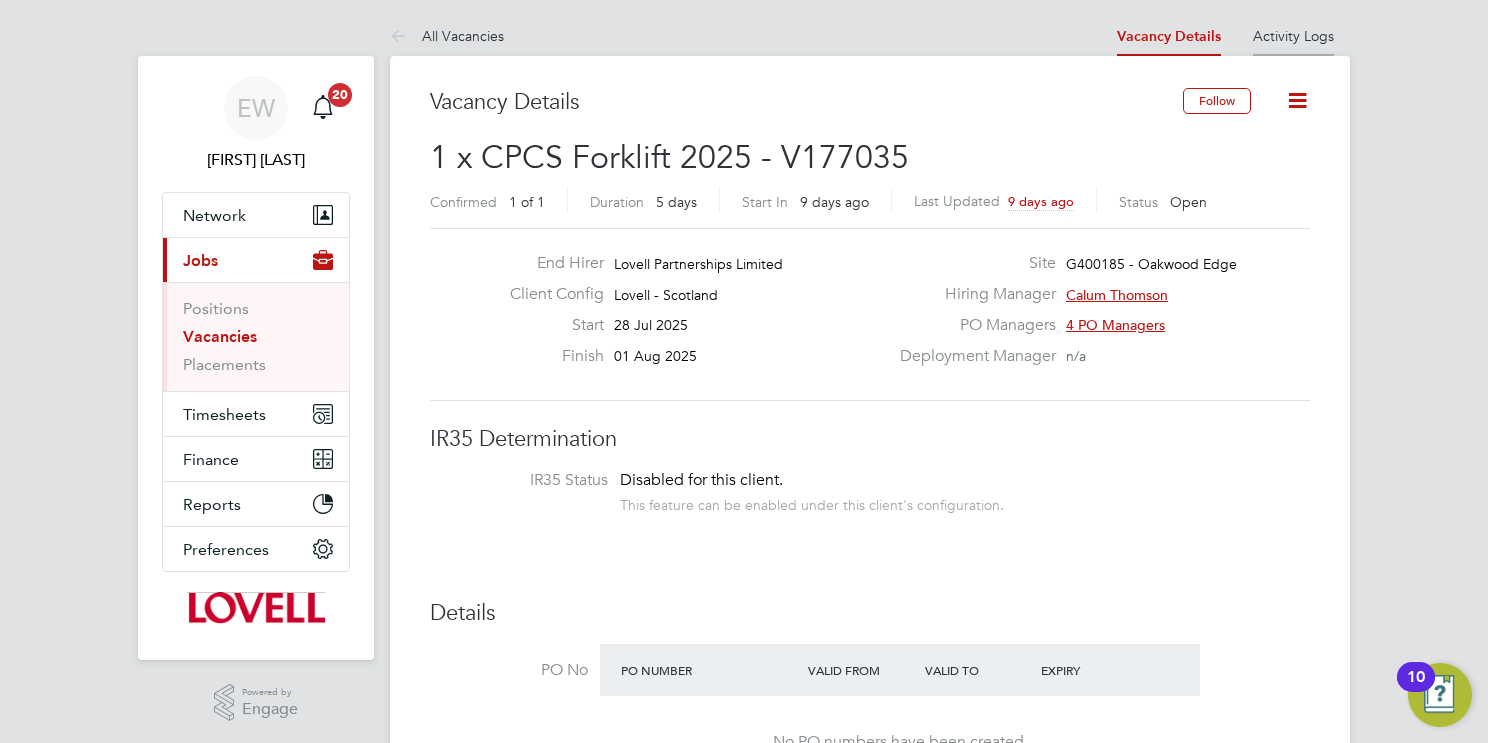 click on "Activity Logs" at bounding box center [1293, 36] 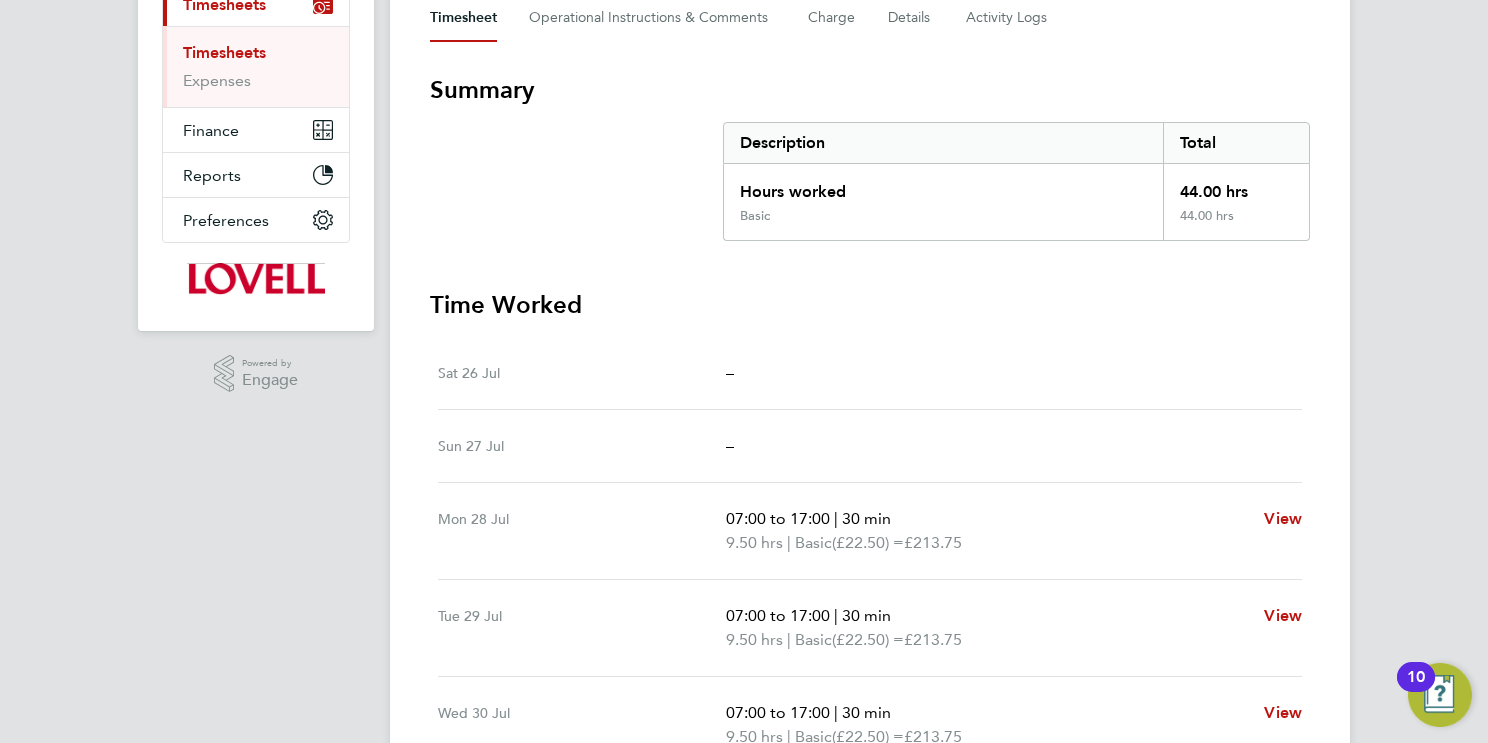 scroll, scrollTop: 0, scrollLeft: 0, axis: both 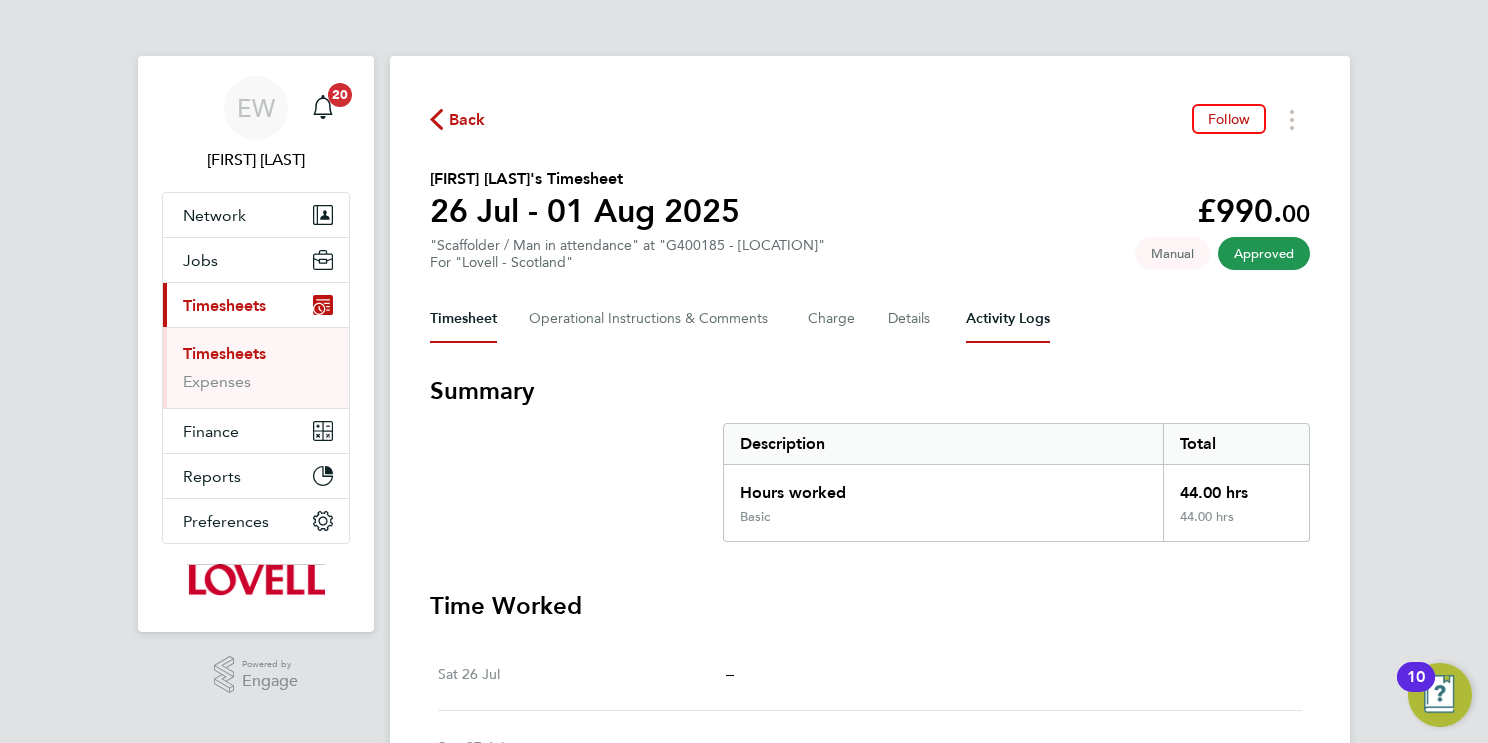 click on "Activity Logs" at bounding box center (1008, 319) 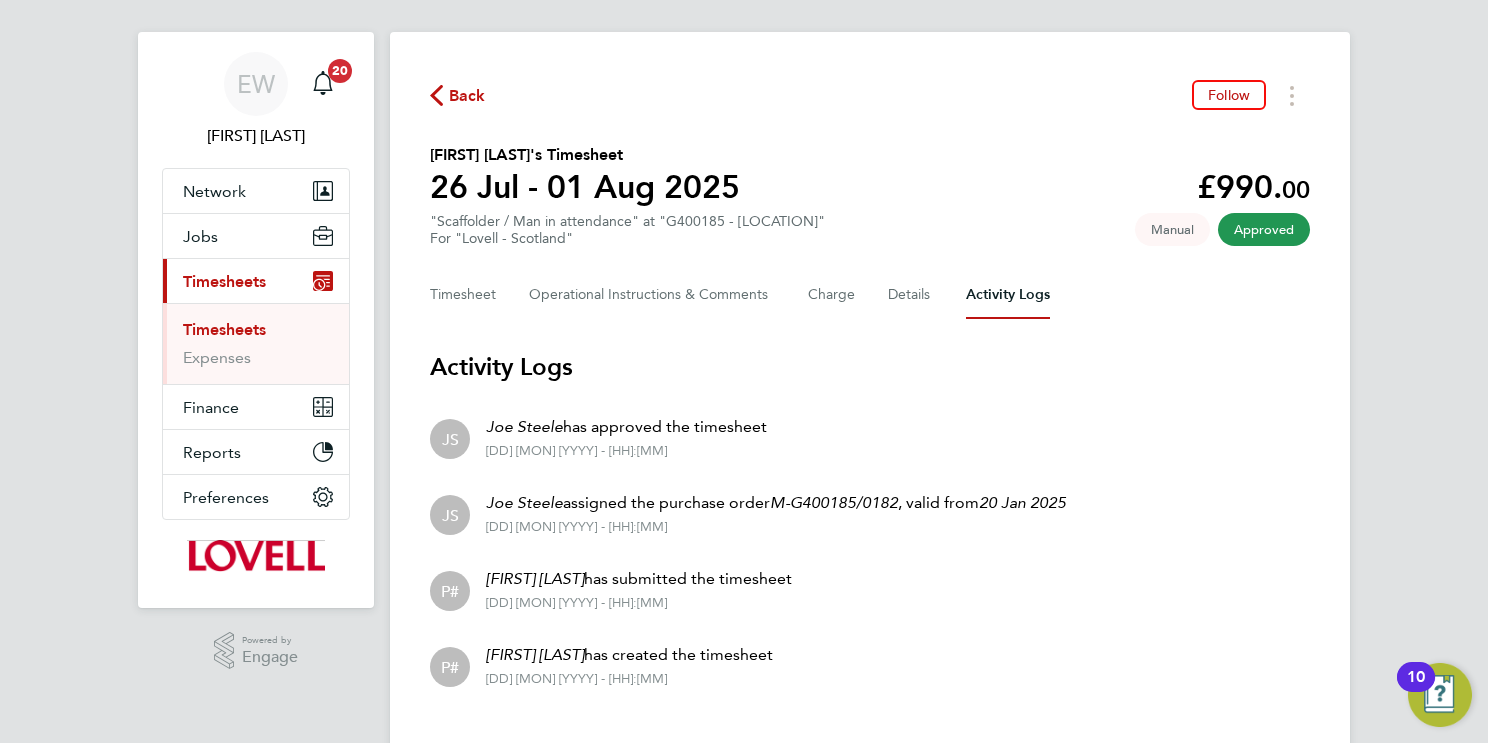 scroll, scrollTop: 62, scrollLeft: 0, axis: vertical 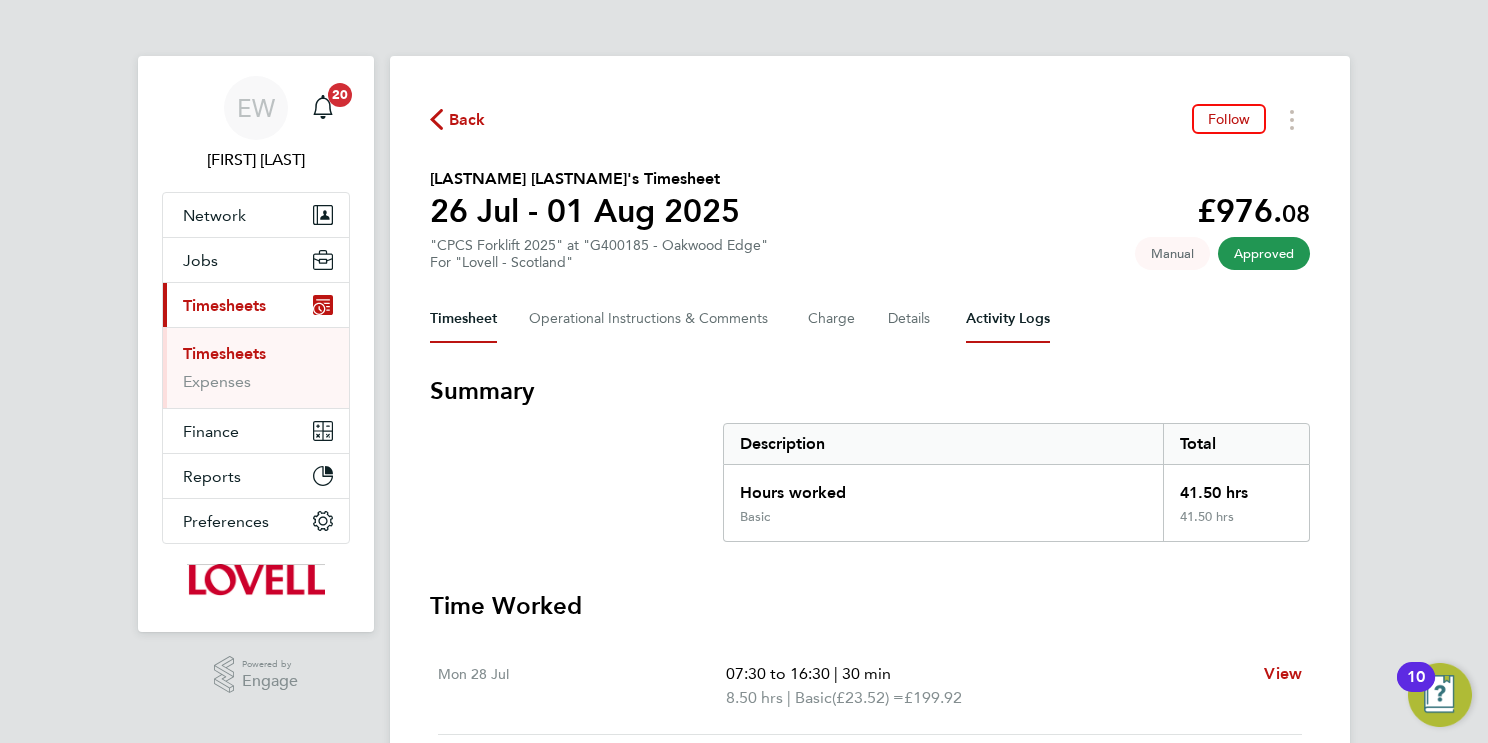 click on "Activity Logs" at bounding box center [1008, 319] 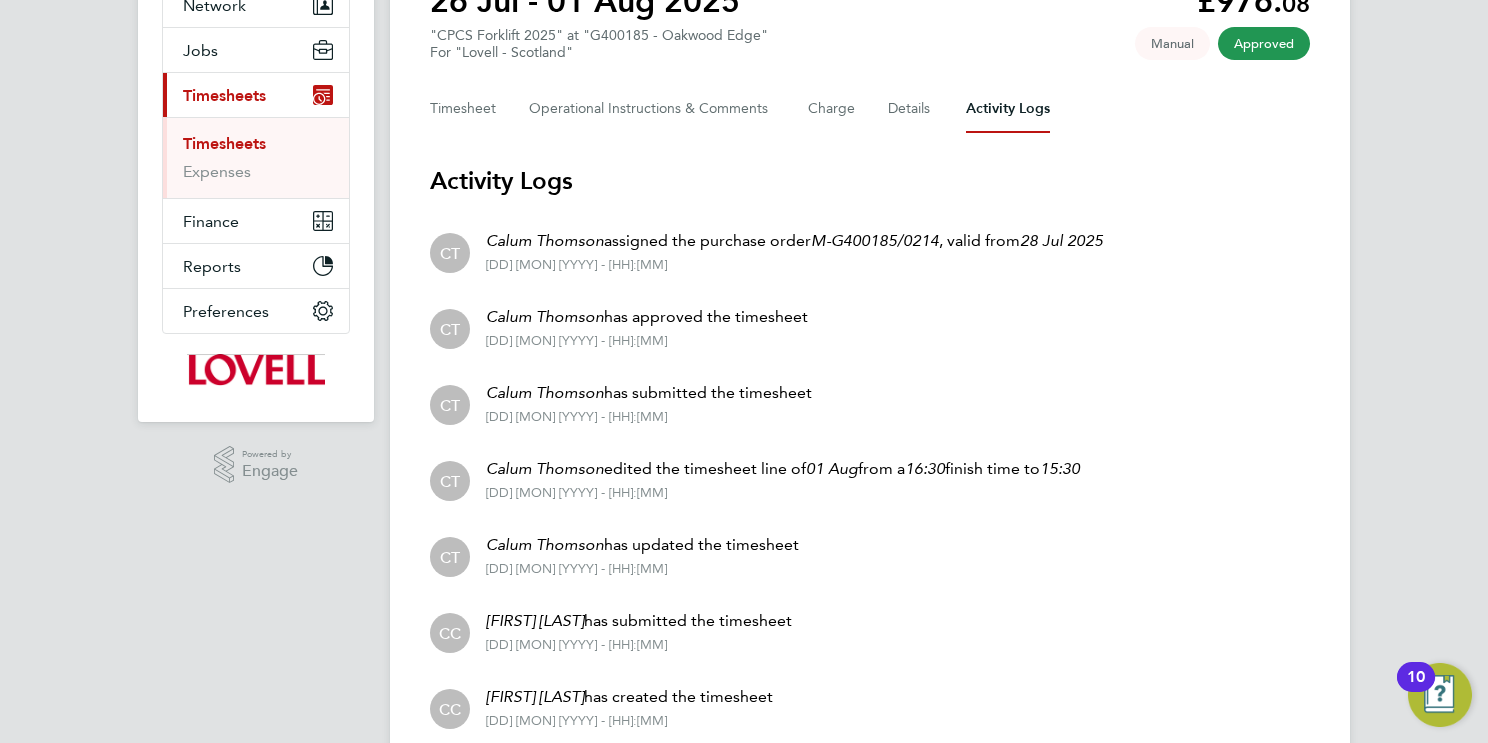 scroll, scrollTop: 290, scrollLeft: 0, axis: vertical 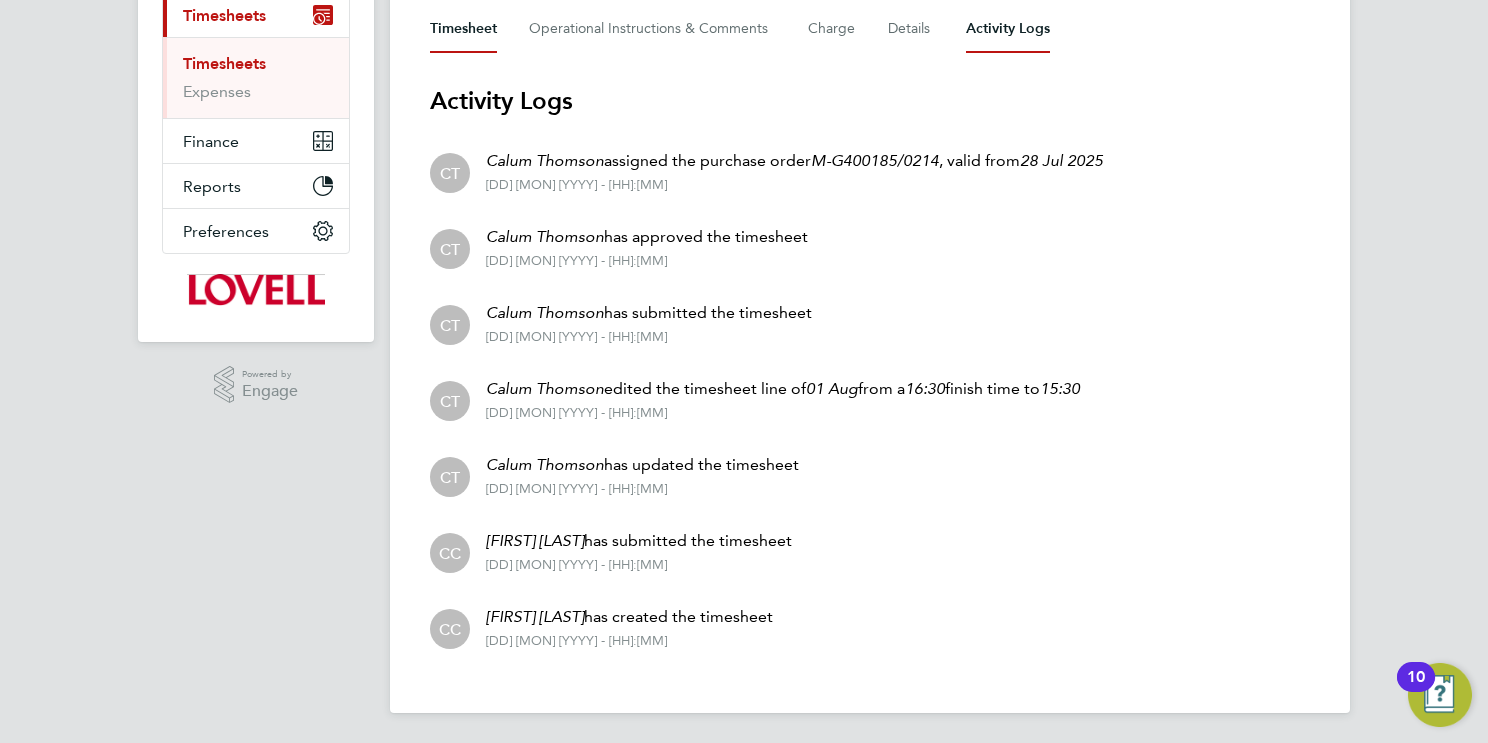 click on "Timesheet" at bounding box center (463, 29) 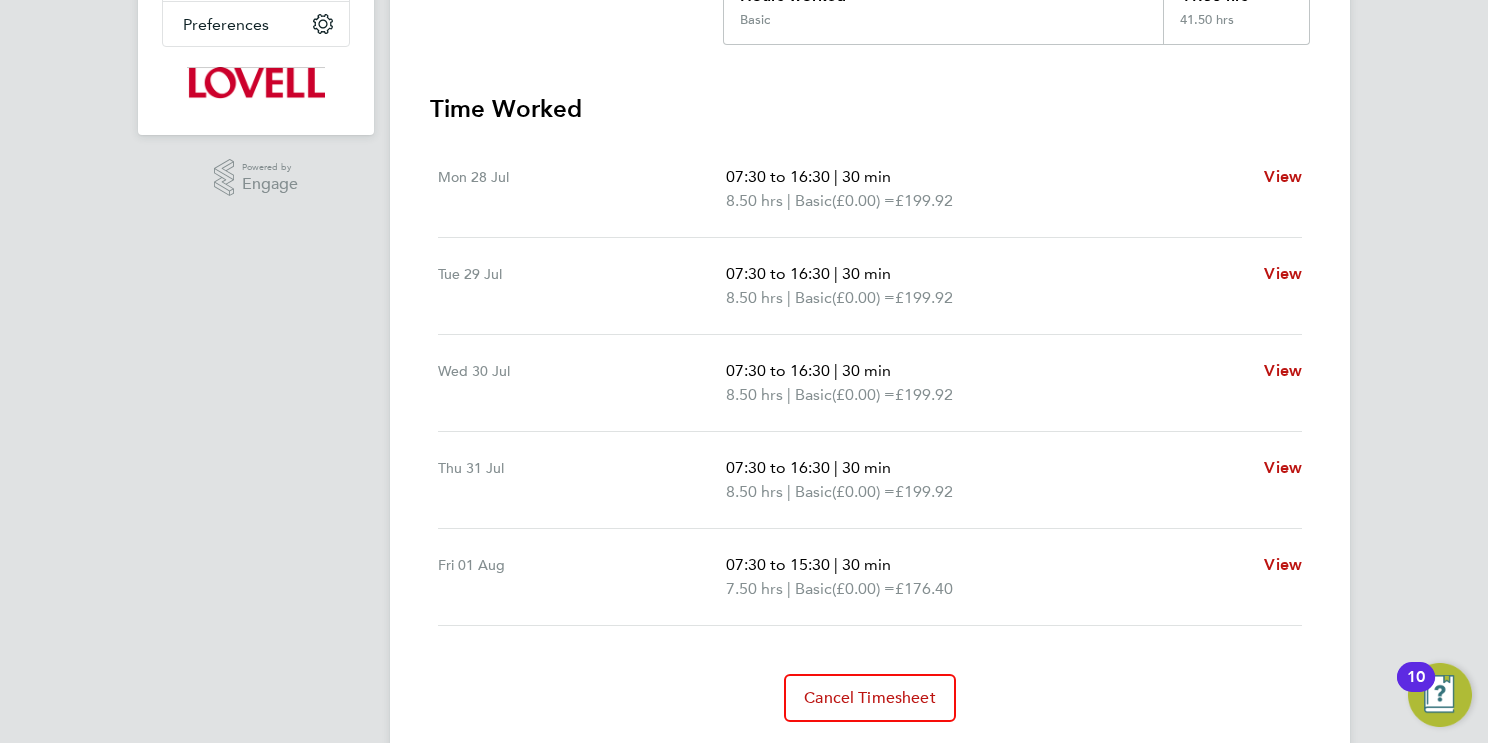 scroll, scrollTop: 56, scrollLeft: 0, axis: vertical 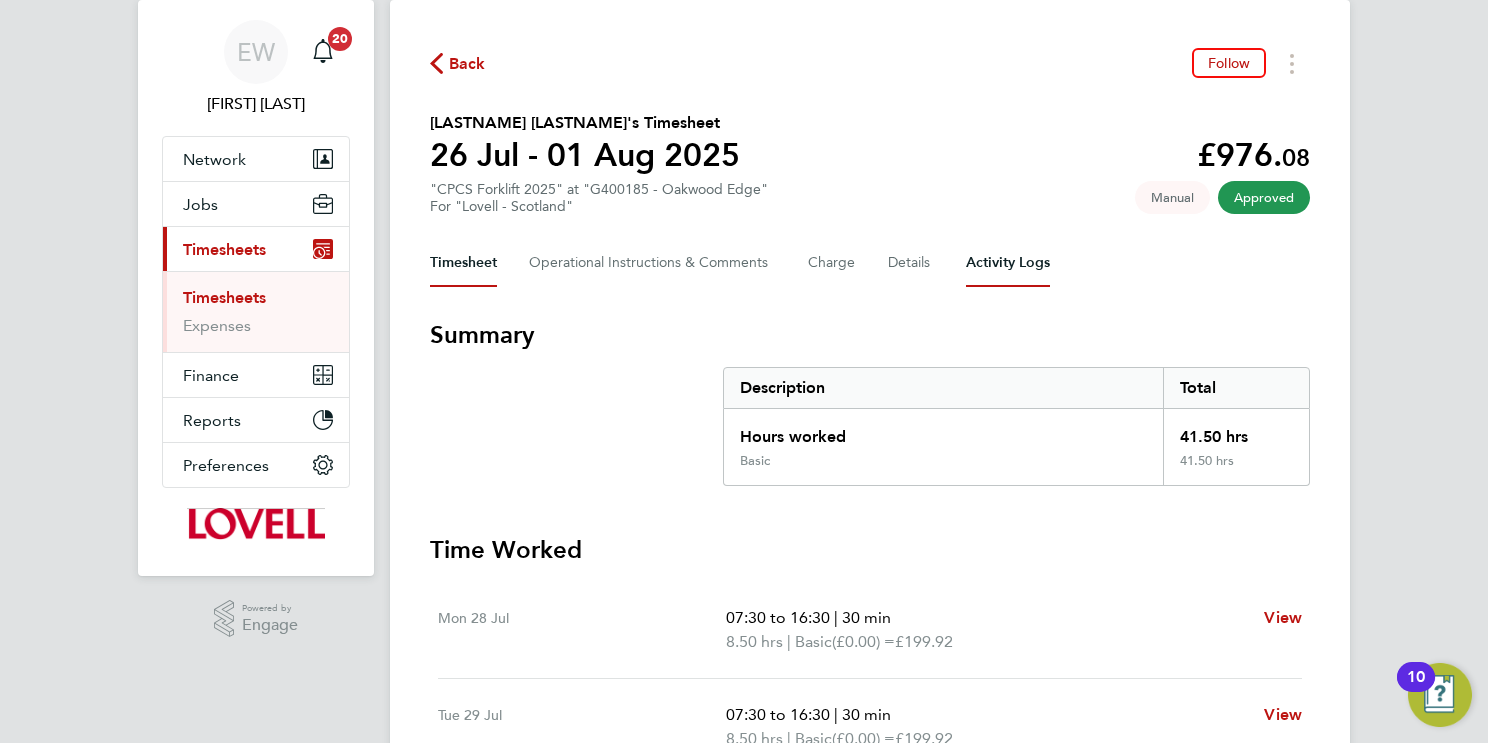 click on "Activity Logs" at bounding box center (1008, 263) 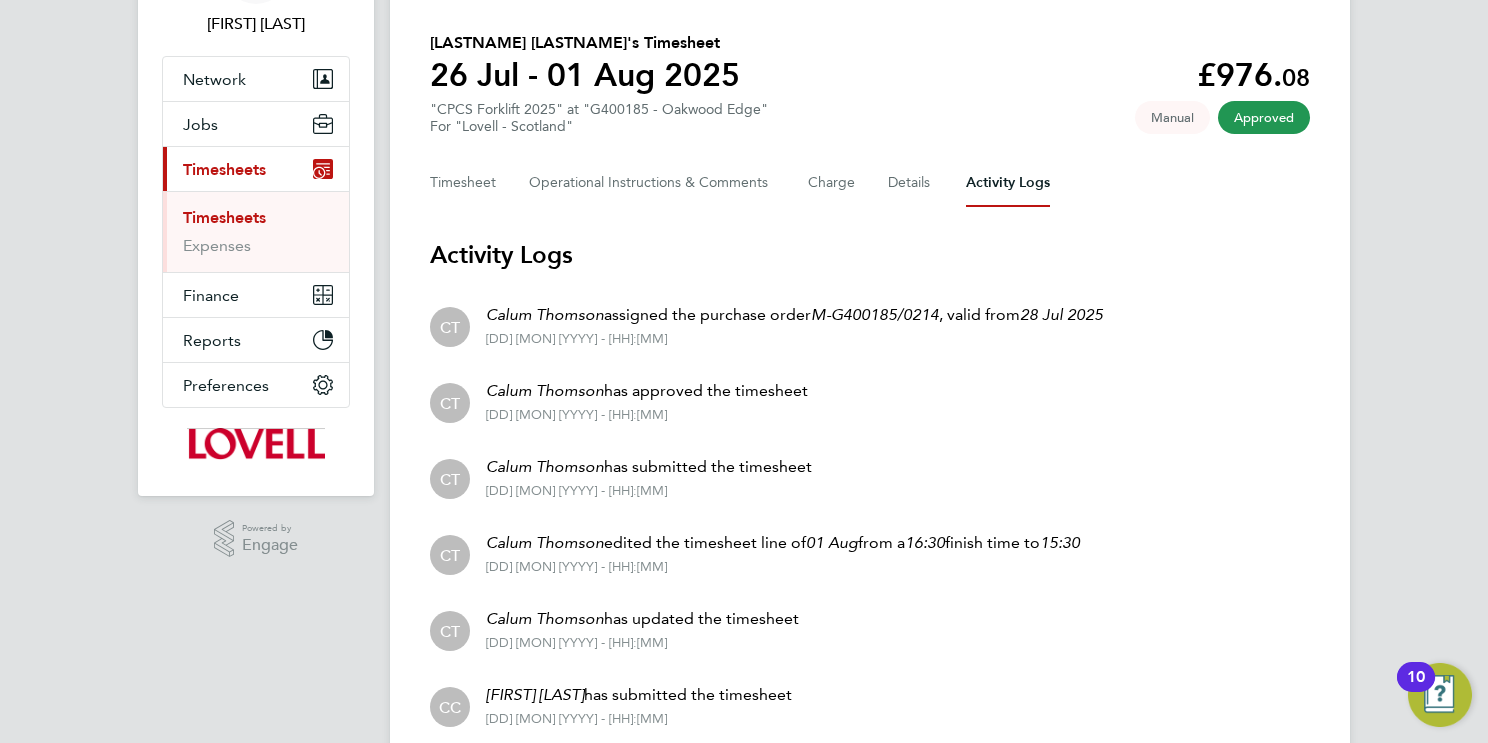 scroll, scrollTop: 0, scrollLeft: 0, axis: both 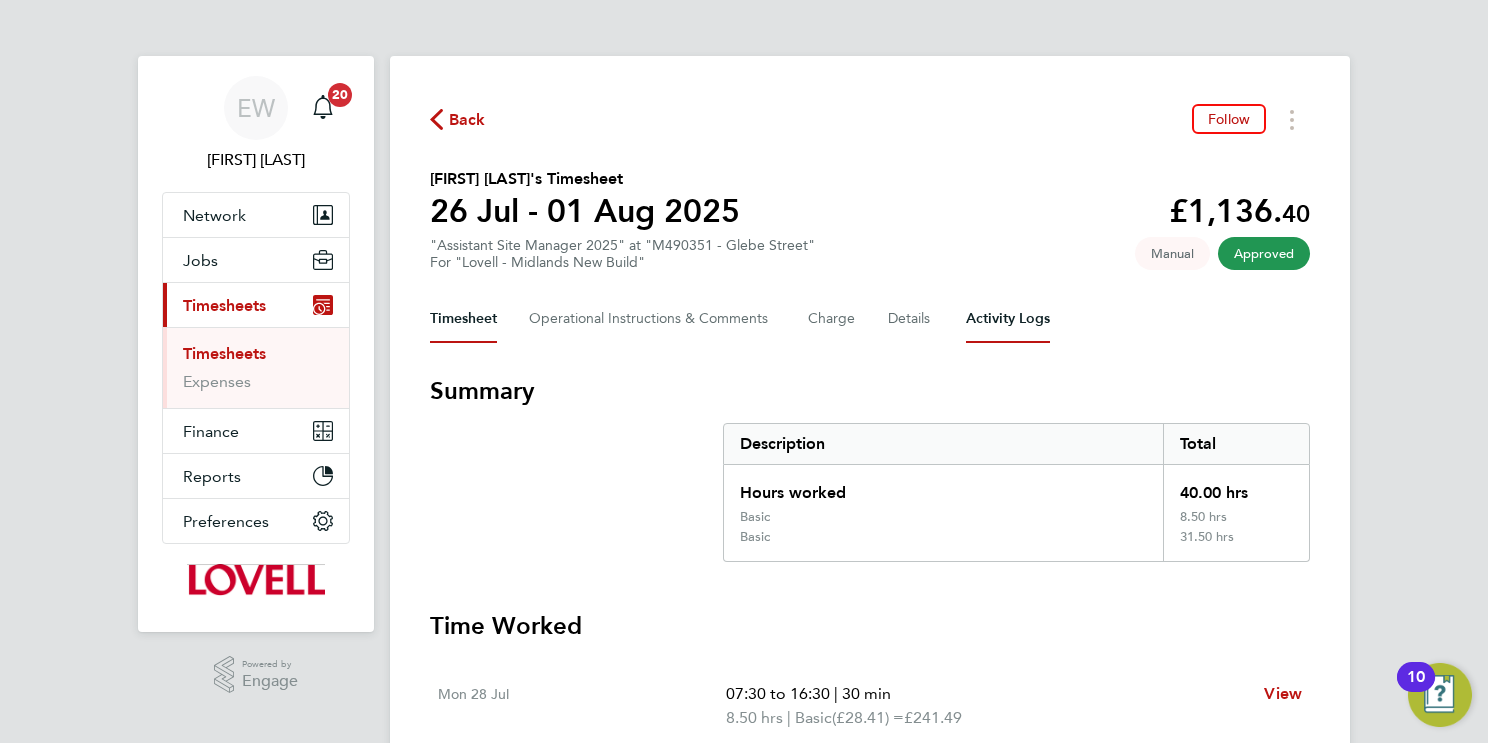 click on "Activity Logs" at bounding box center [1008, 319] 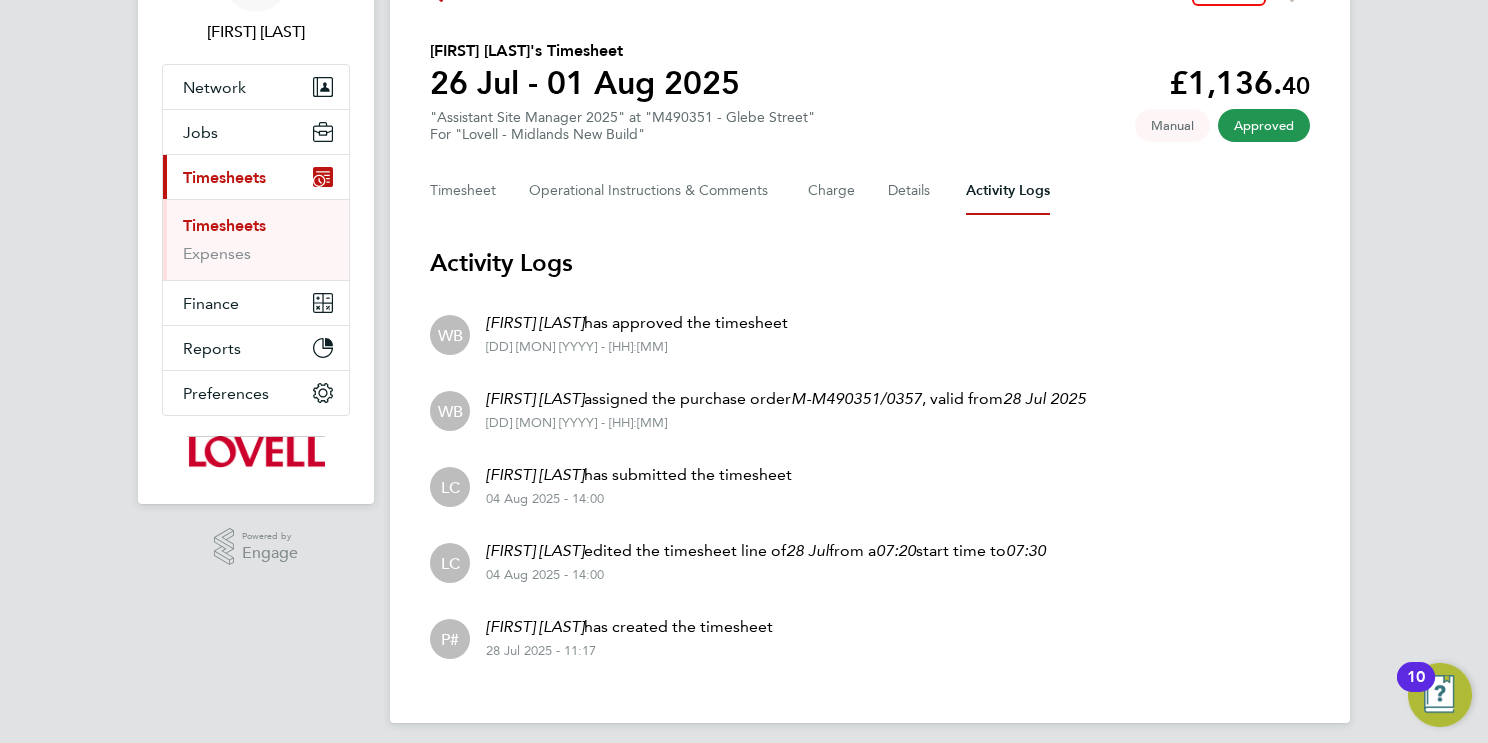 scroll, scrollTop: 118, scrollLeft: 0, axis: vertical 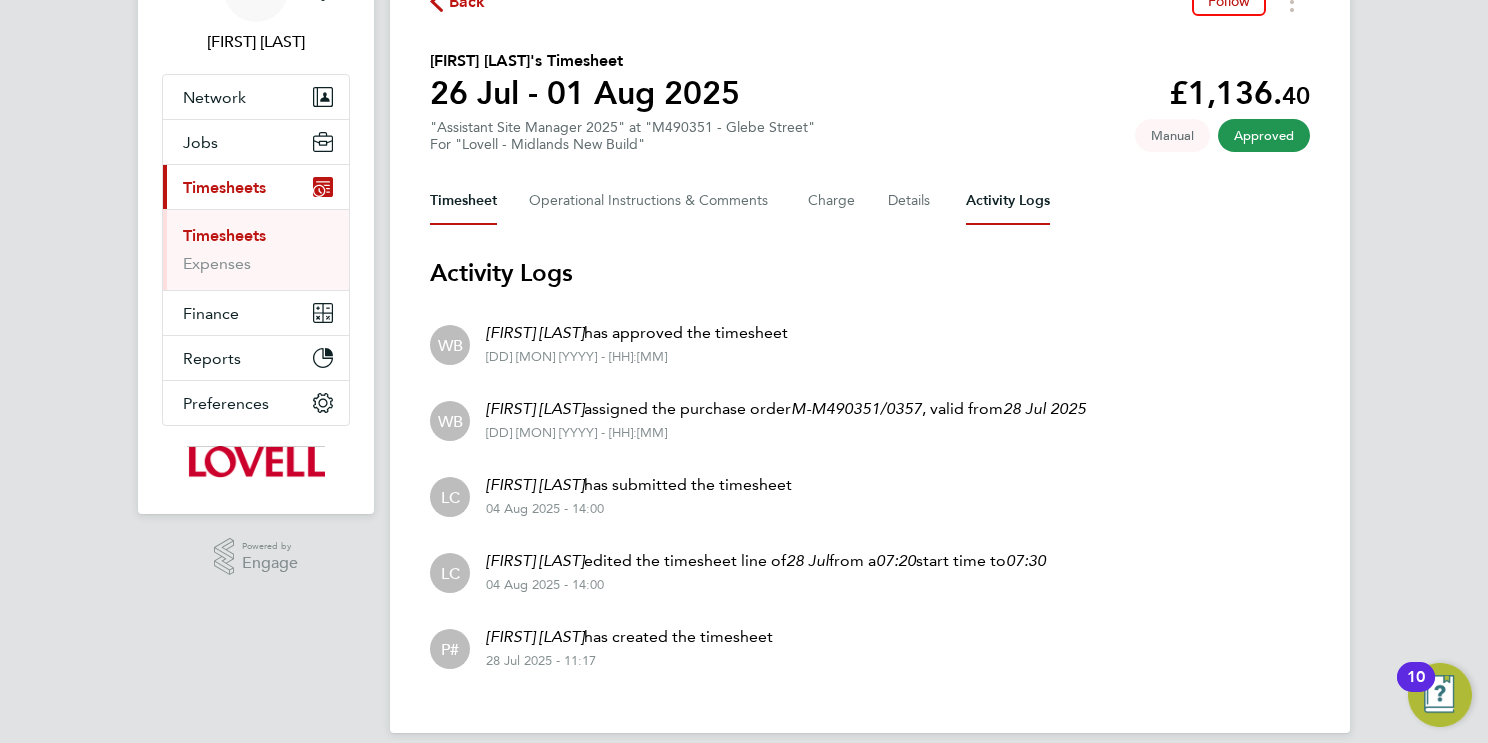 click on "Timesheet" at bounding box center [463, 201] 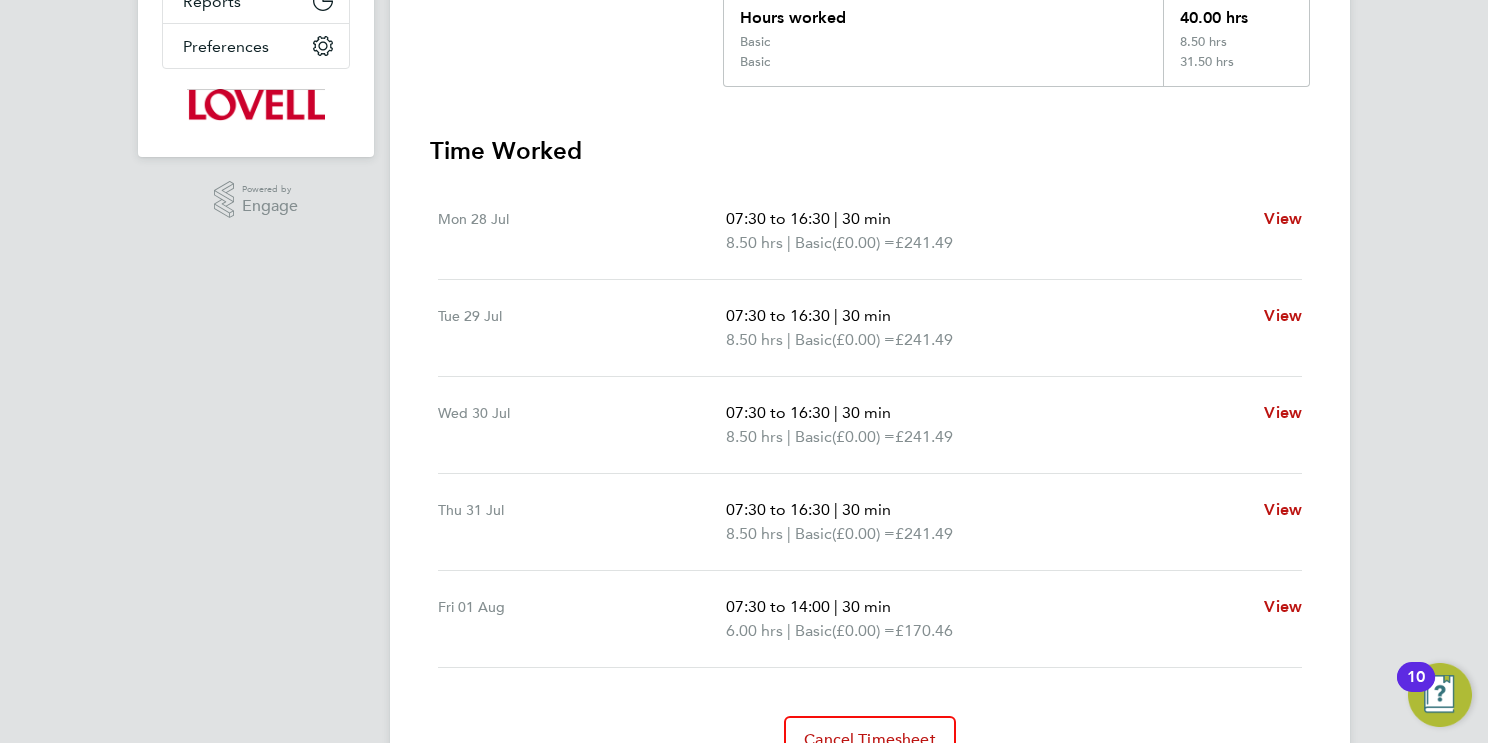 scroll, scrollTop: 158, scrollLeft: 0, axis: vertical 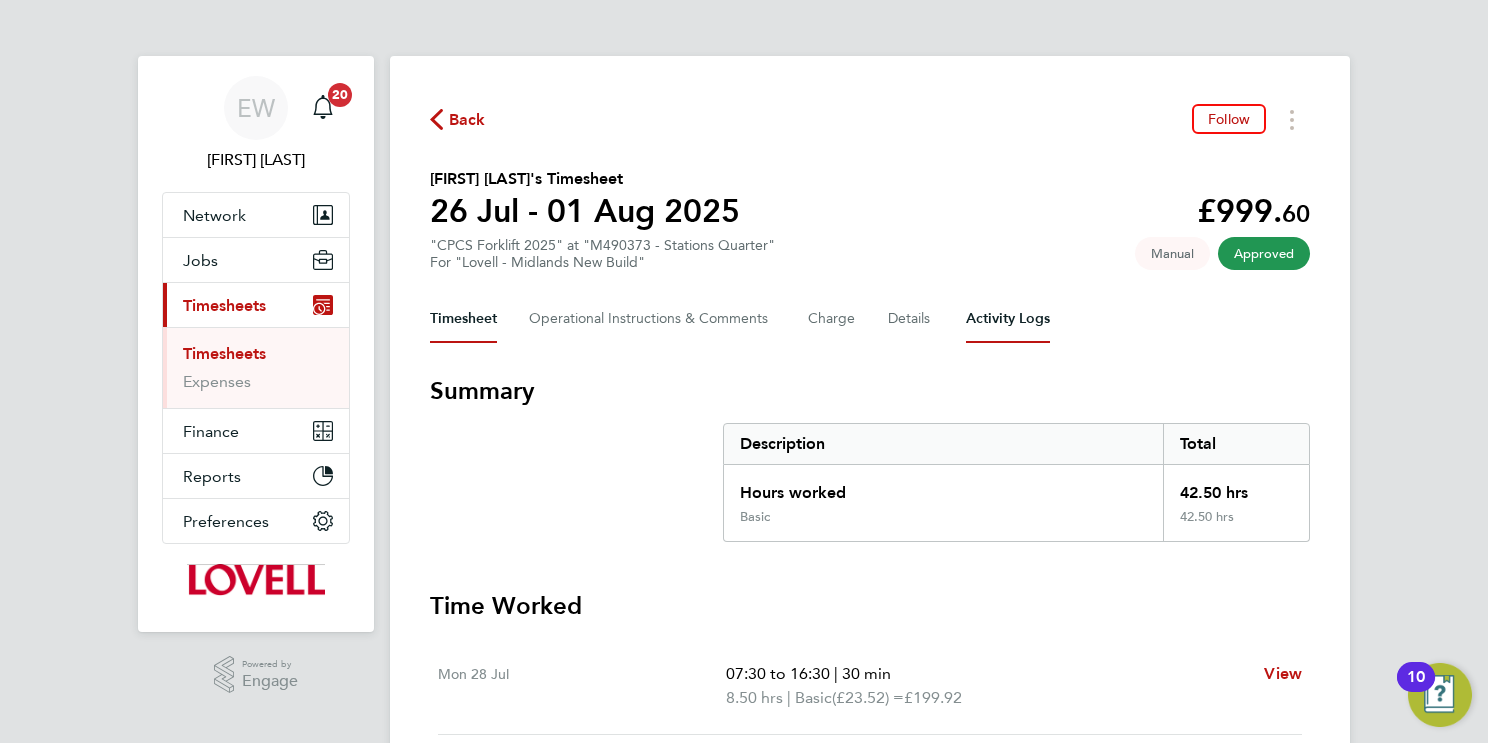 click on "Activity Logs" at bounding box center (1008, 319) 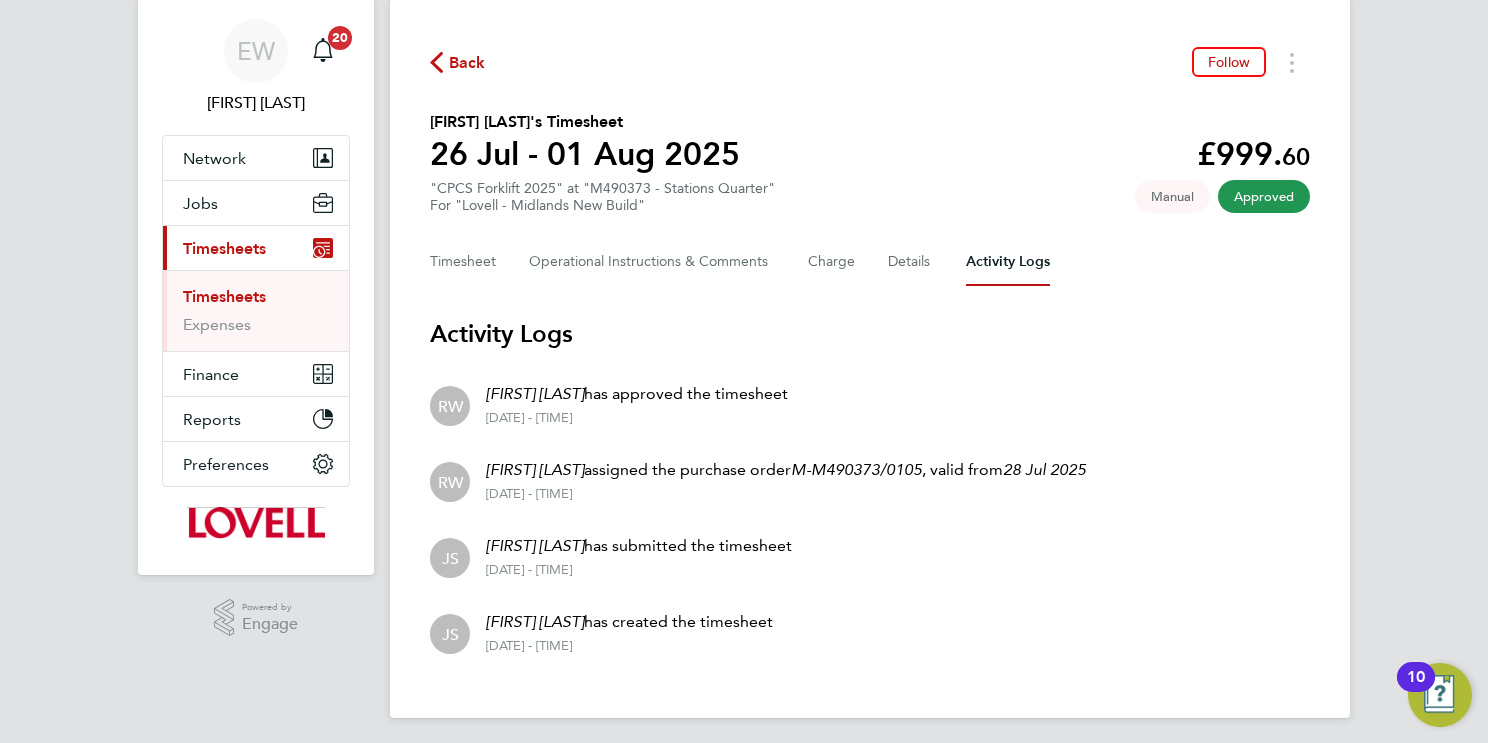 scroll, scrollTop: 62, scrollLeft: 0, axis: vertical 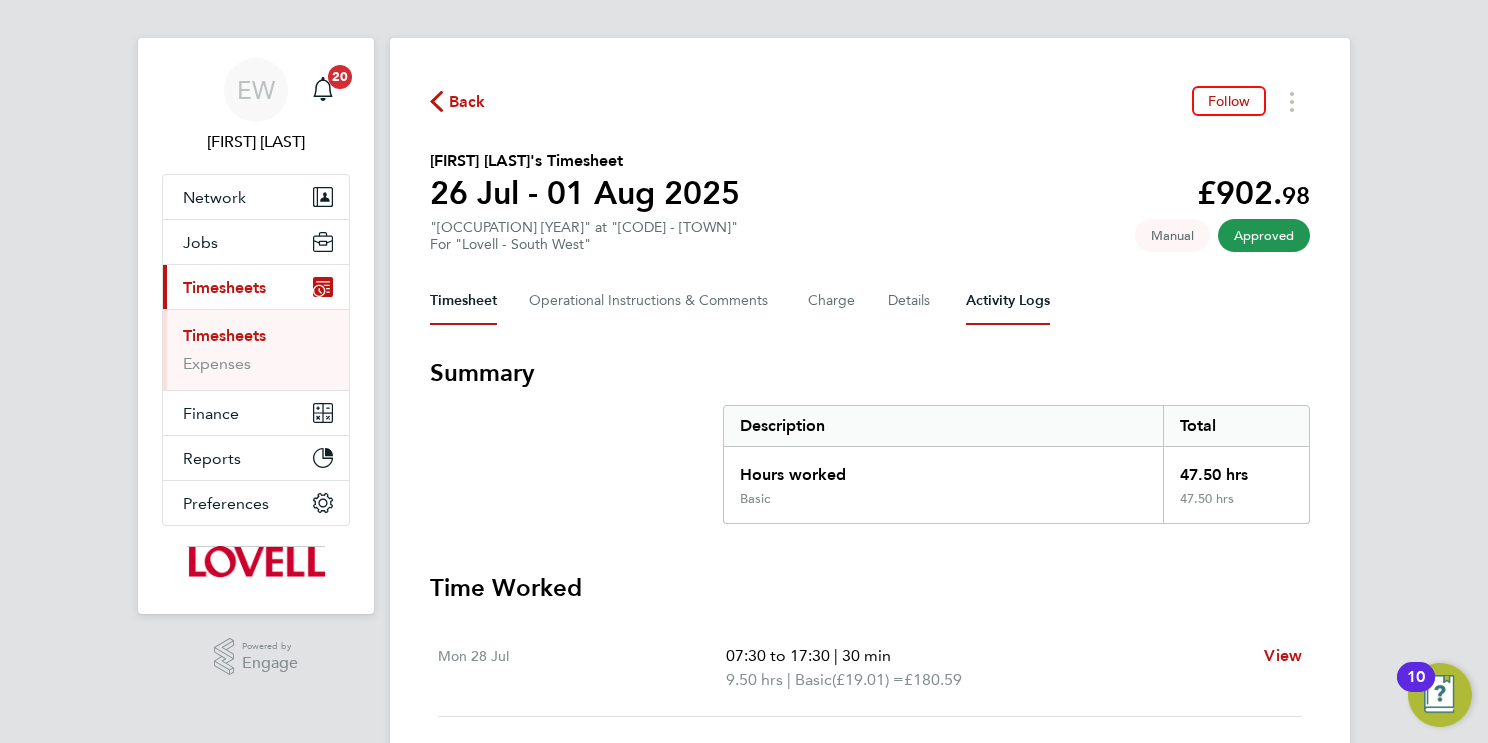click on "Activity Logs" at bounding box center [1008, 301] 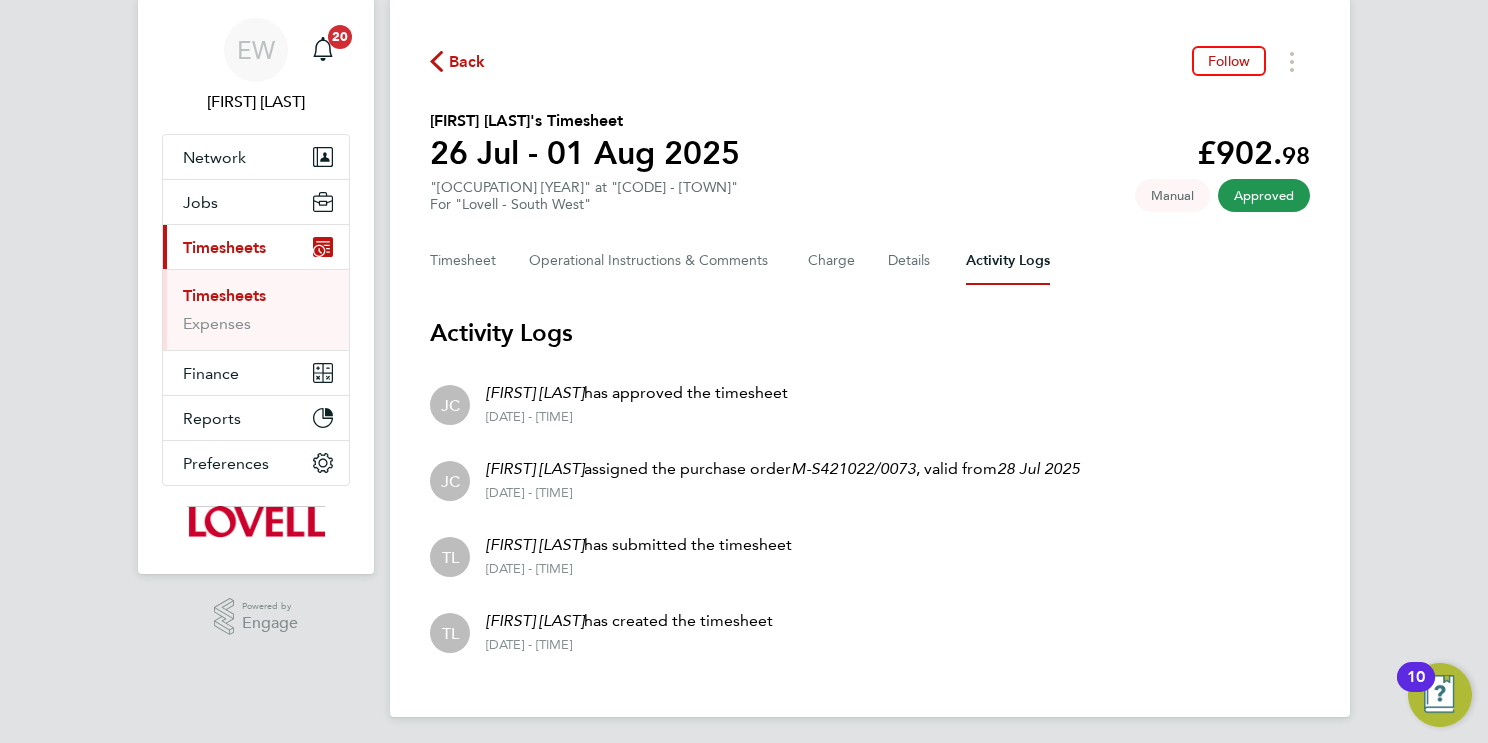 scroll, scrollTop: 62, scrollLeft: 0, axis: vertical 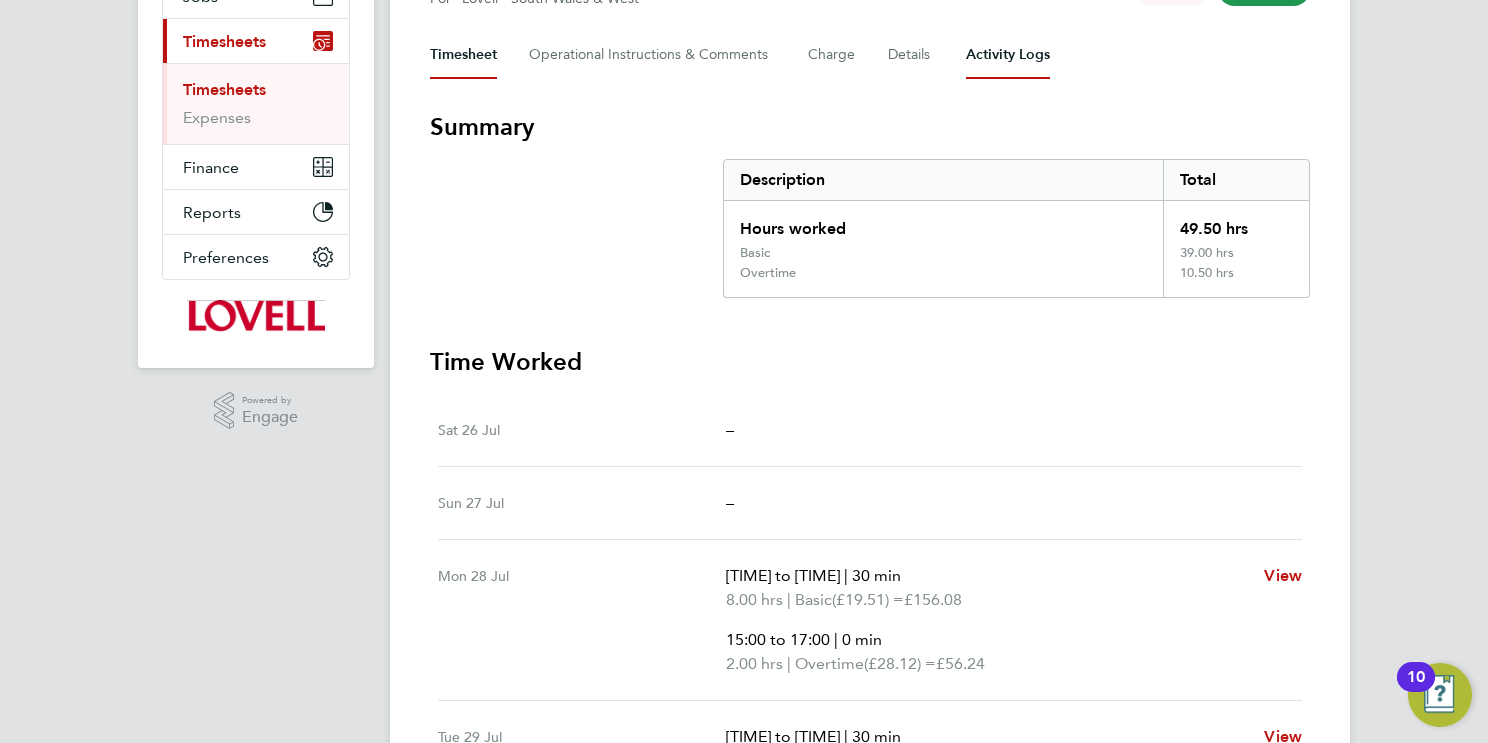 click on "Activity Logs" at bounding box center (1008, 55) 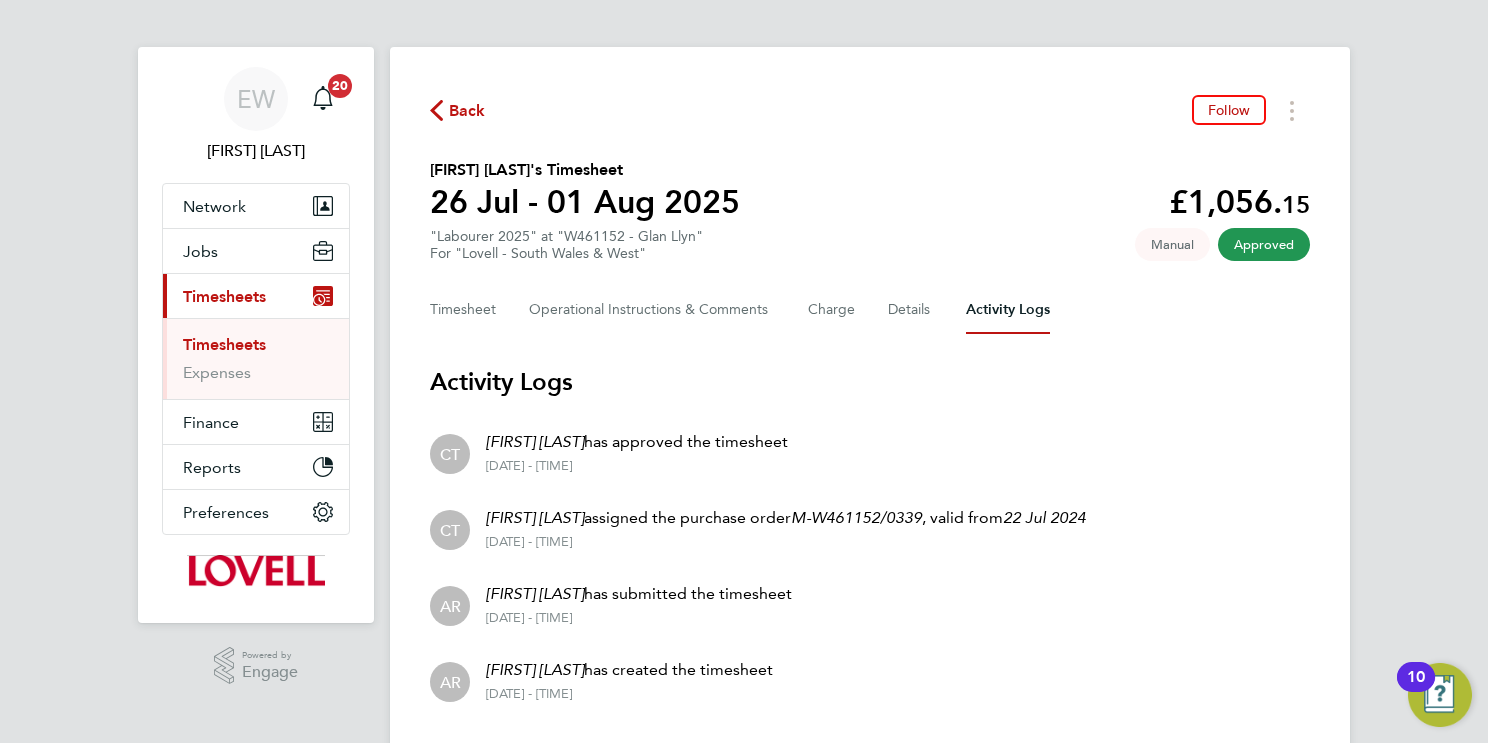 scroll, scrollTop: 0, scrollLeft: 0, axis: both 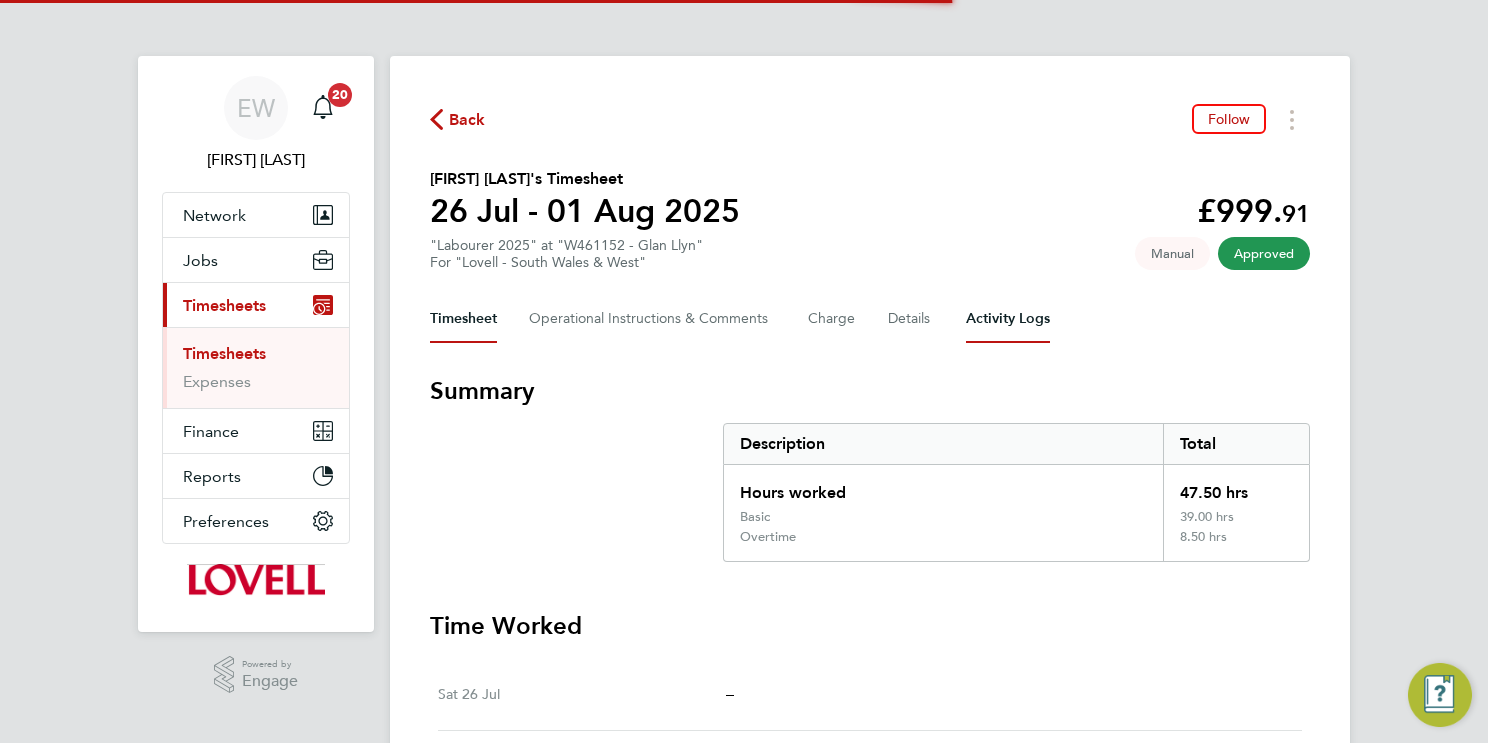 click on "Activity Logs" at bounding box center [1008, 319] 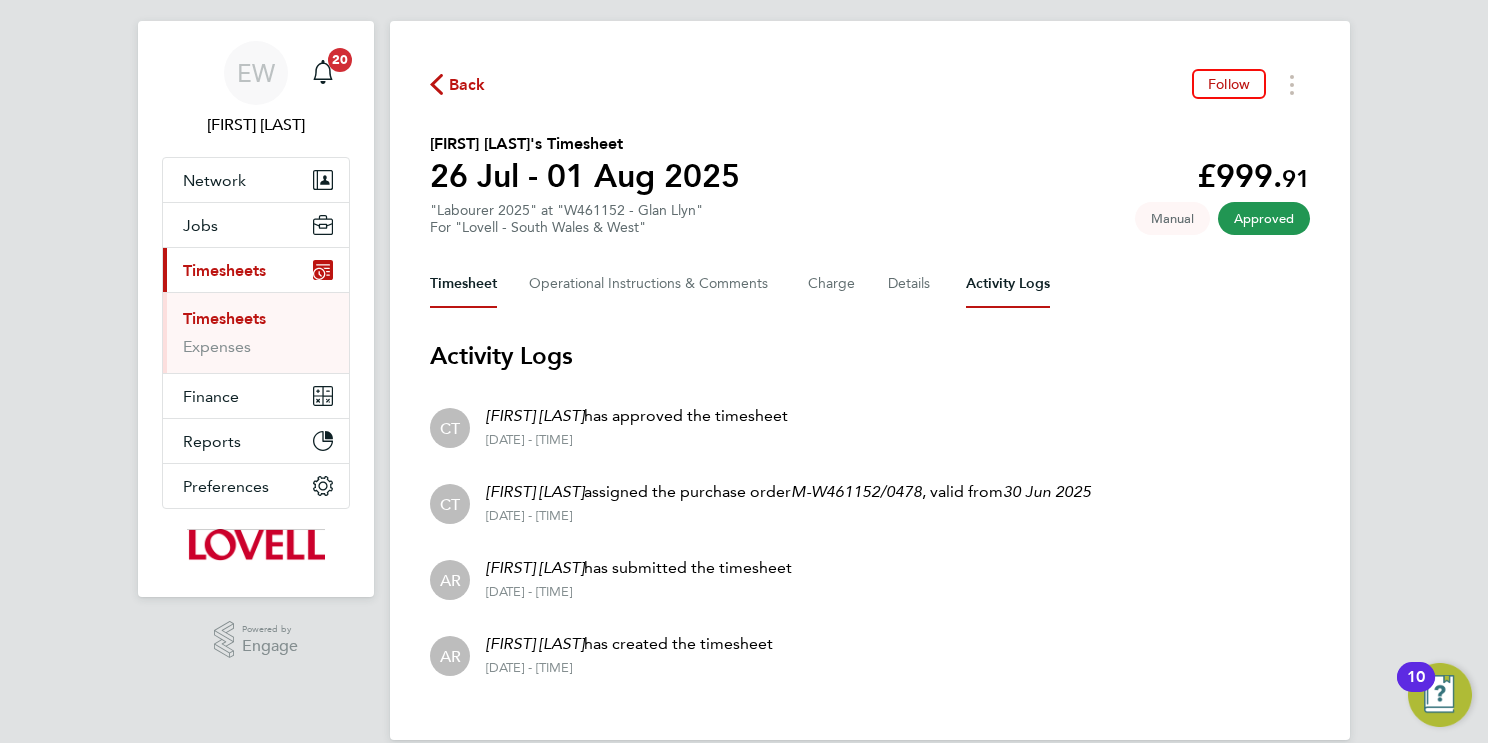 scroll, scrollTop: 0, scrollLeft: 0, axis: both 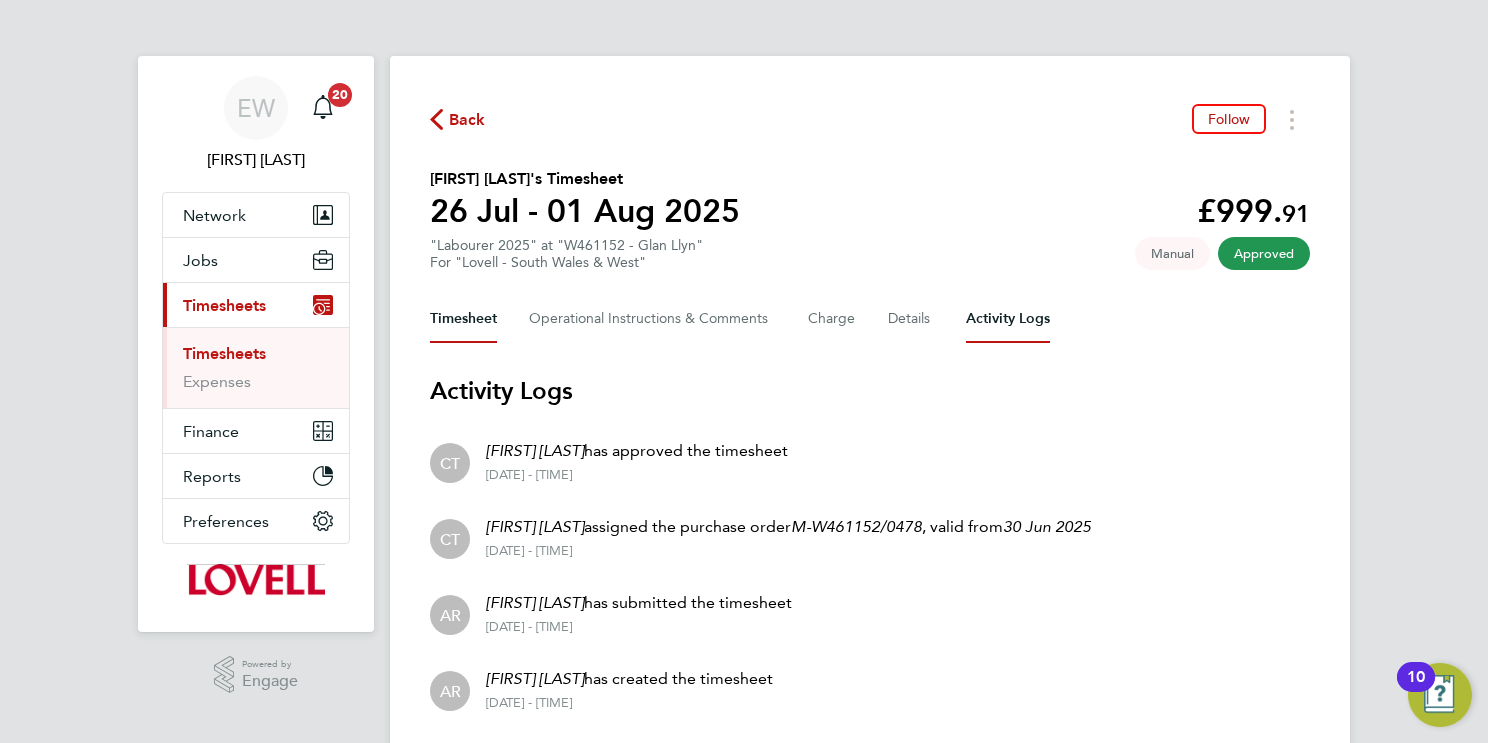 click on "Timesheet" at bounding box center (463, 319) 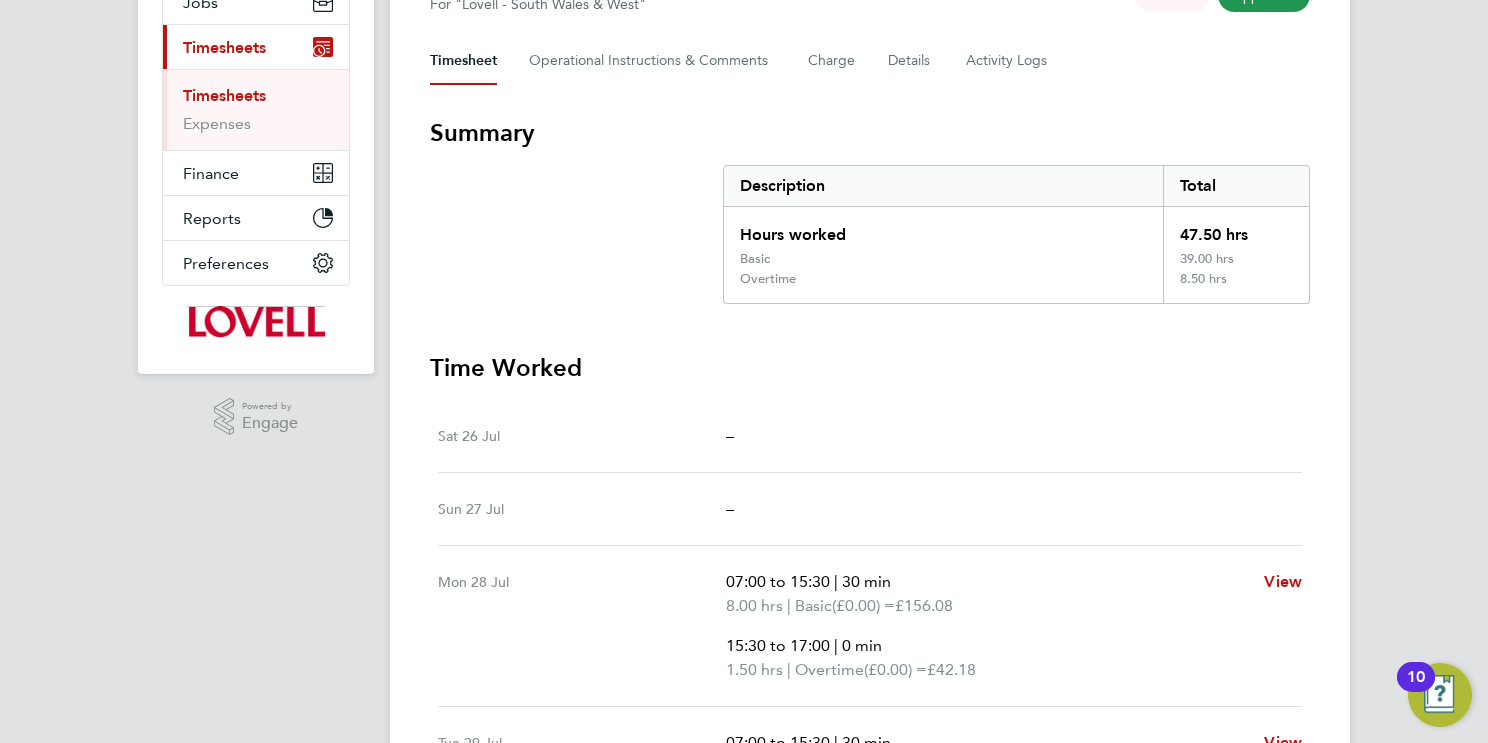 scroll, scrollTop: 52, scrollLeft: 0, axis: vertical 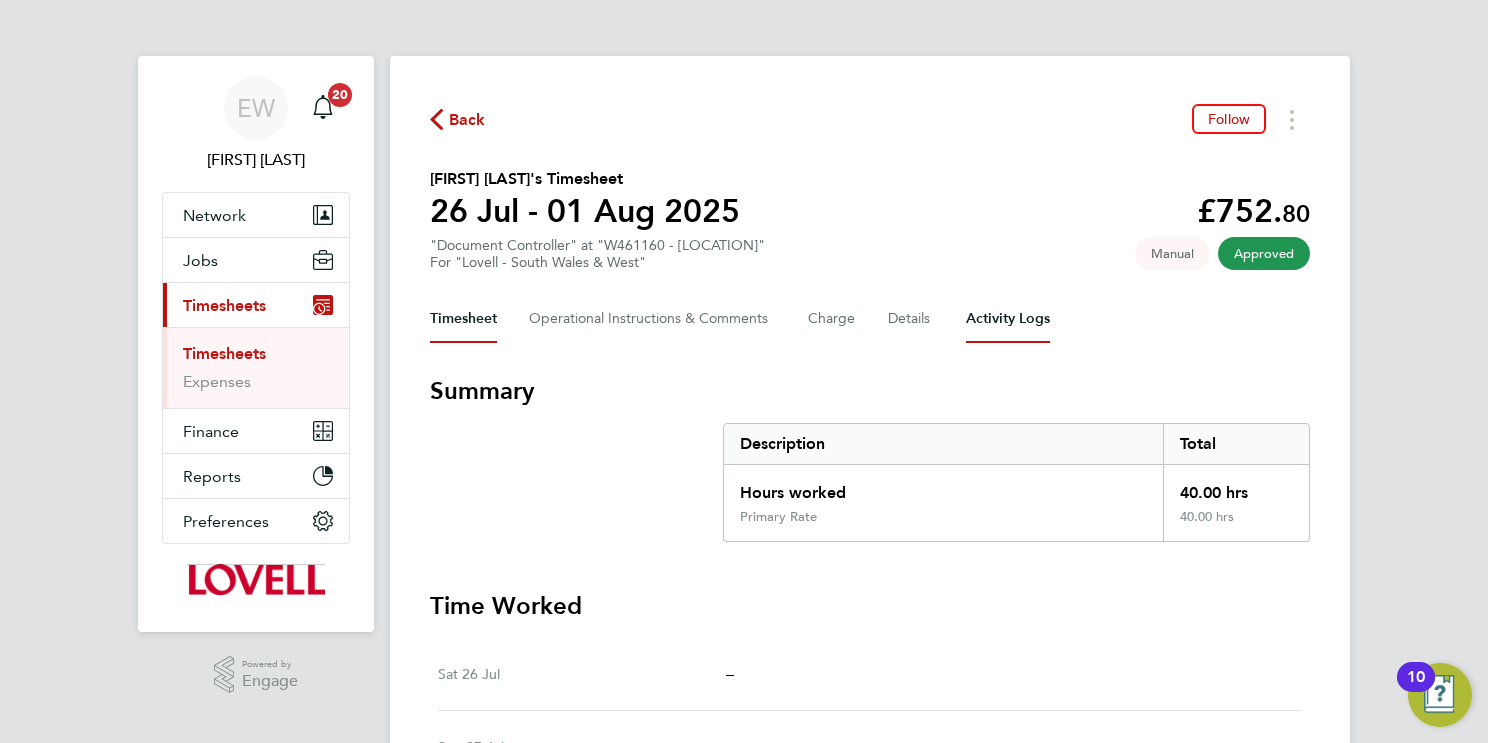 click on "Activity Logs" at bounding box center [1008, 319] 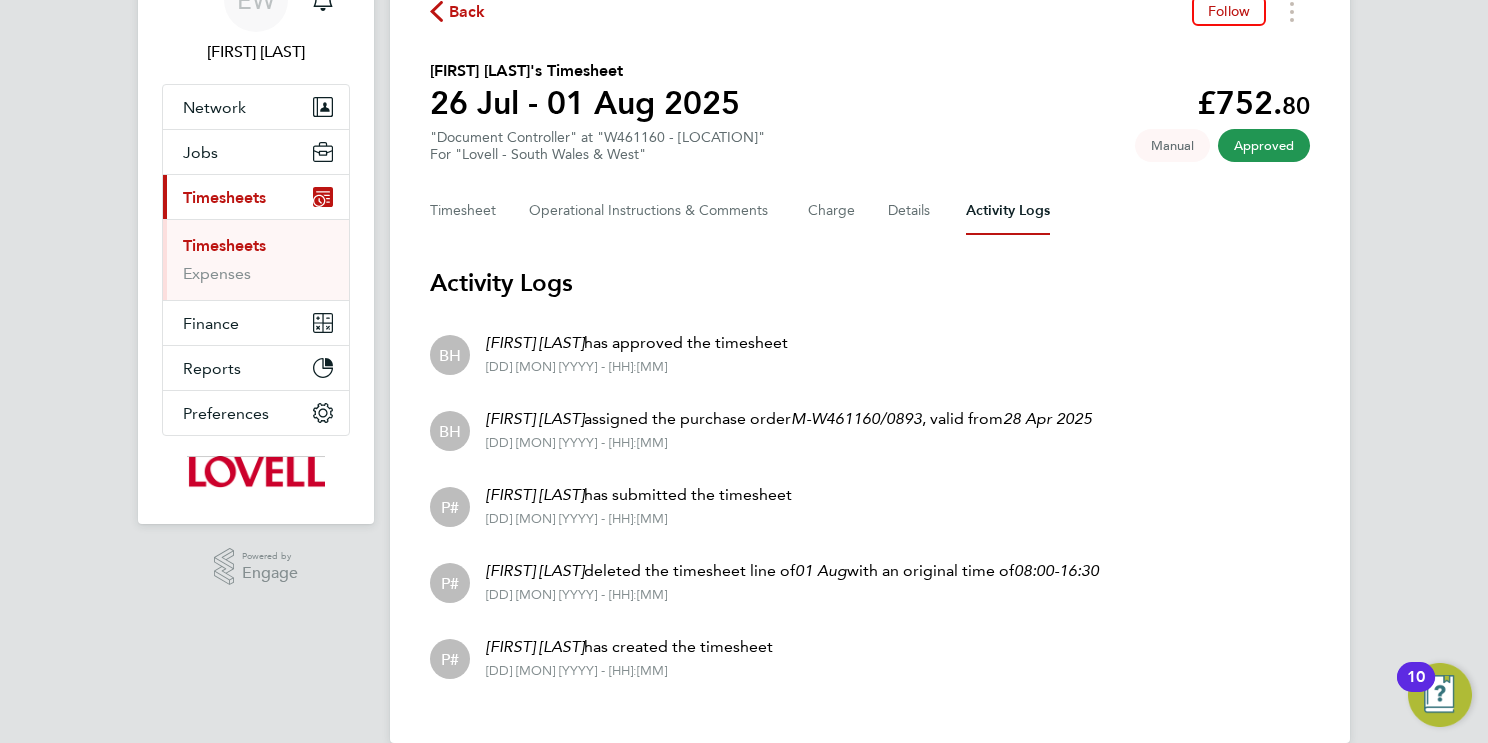 scroll, scrollTop: 138, scrollLeft: 0, axis: vertical 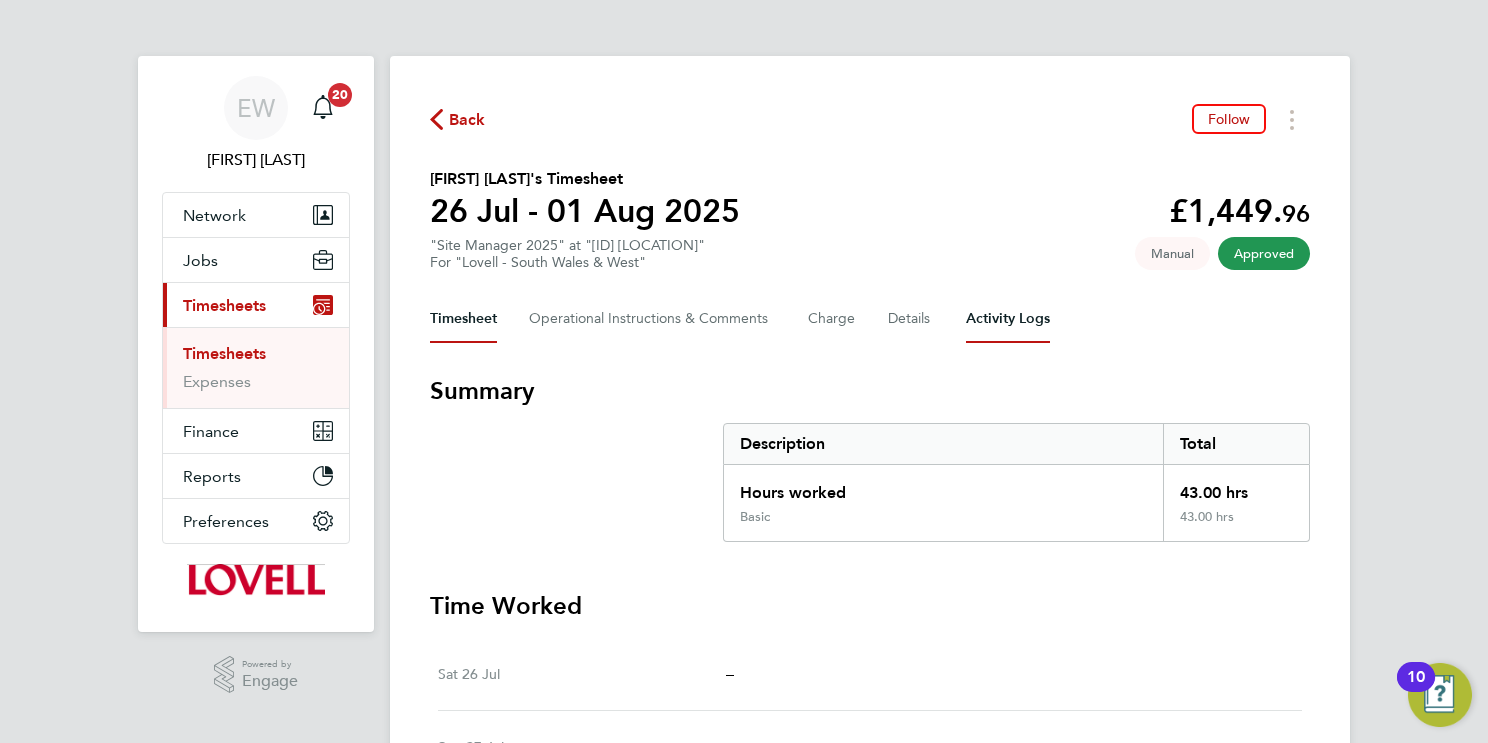 click on "Activity Logs" at bounding box center (1008, 319) 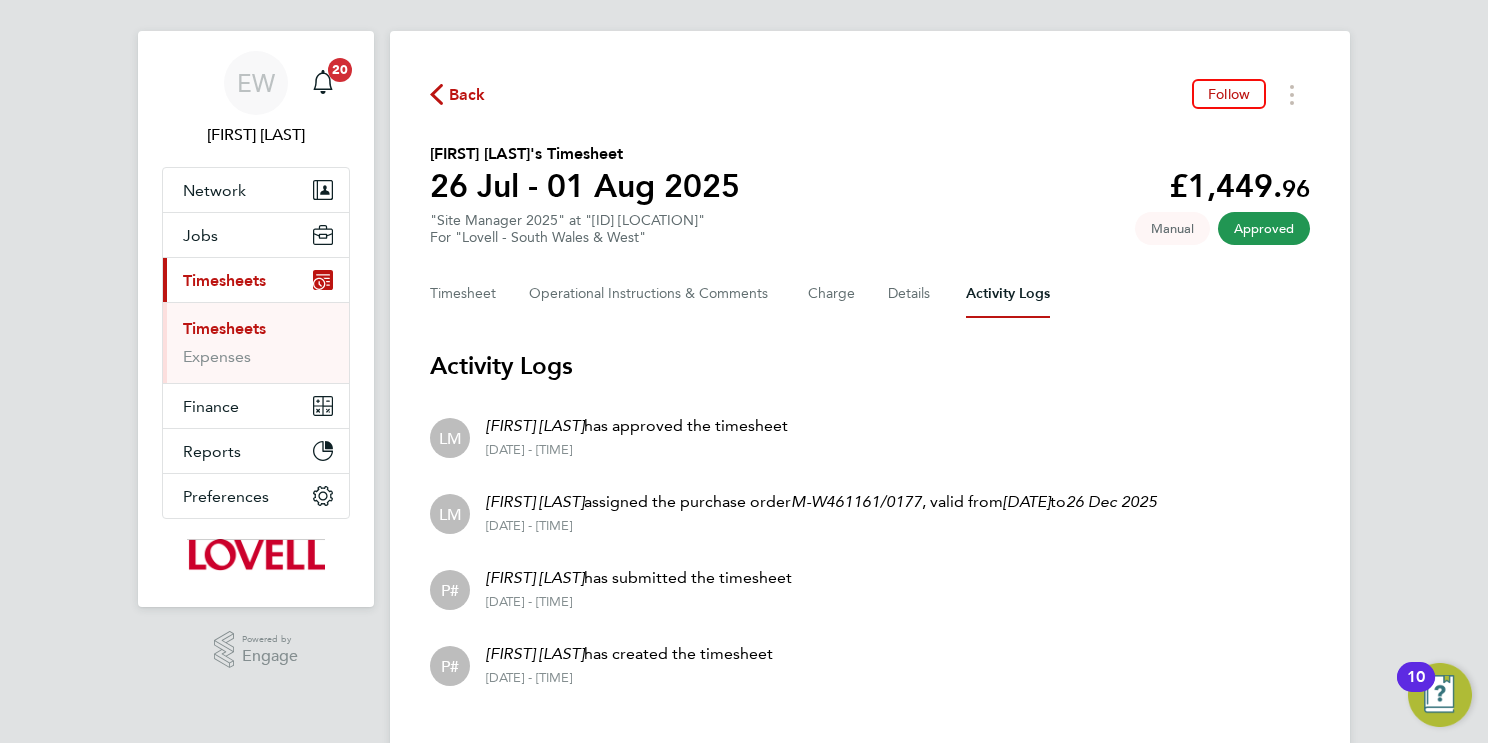 scroll, scrollTop: 62, scrollLeft: 0, axis: vertical 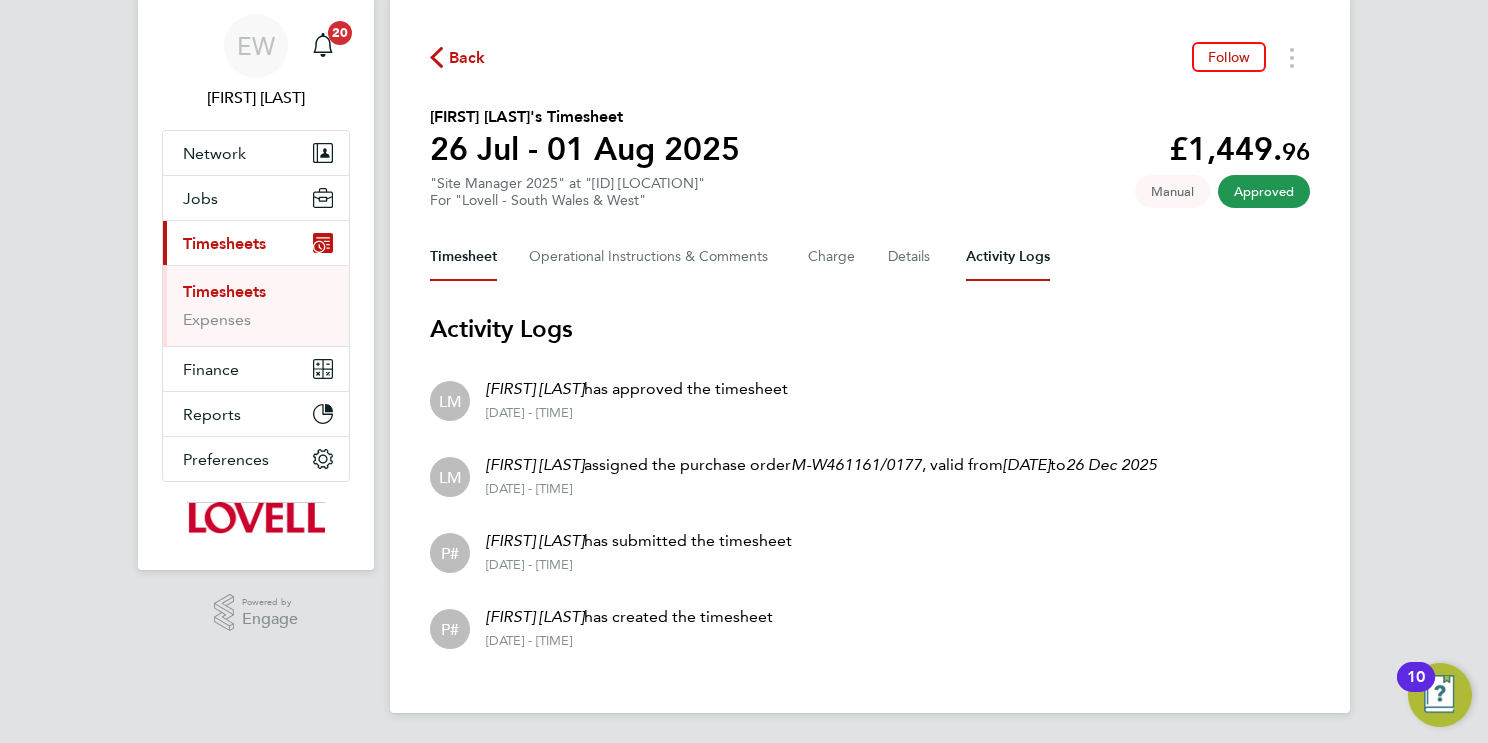 click on "Timesheet" at bounding box center (463, 257) 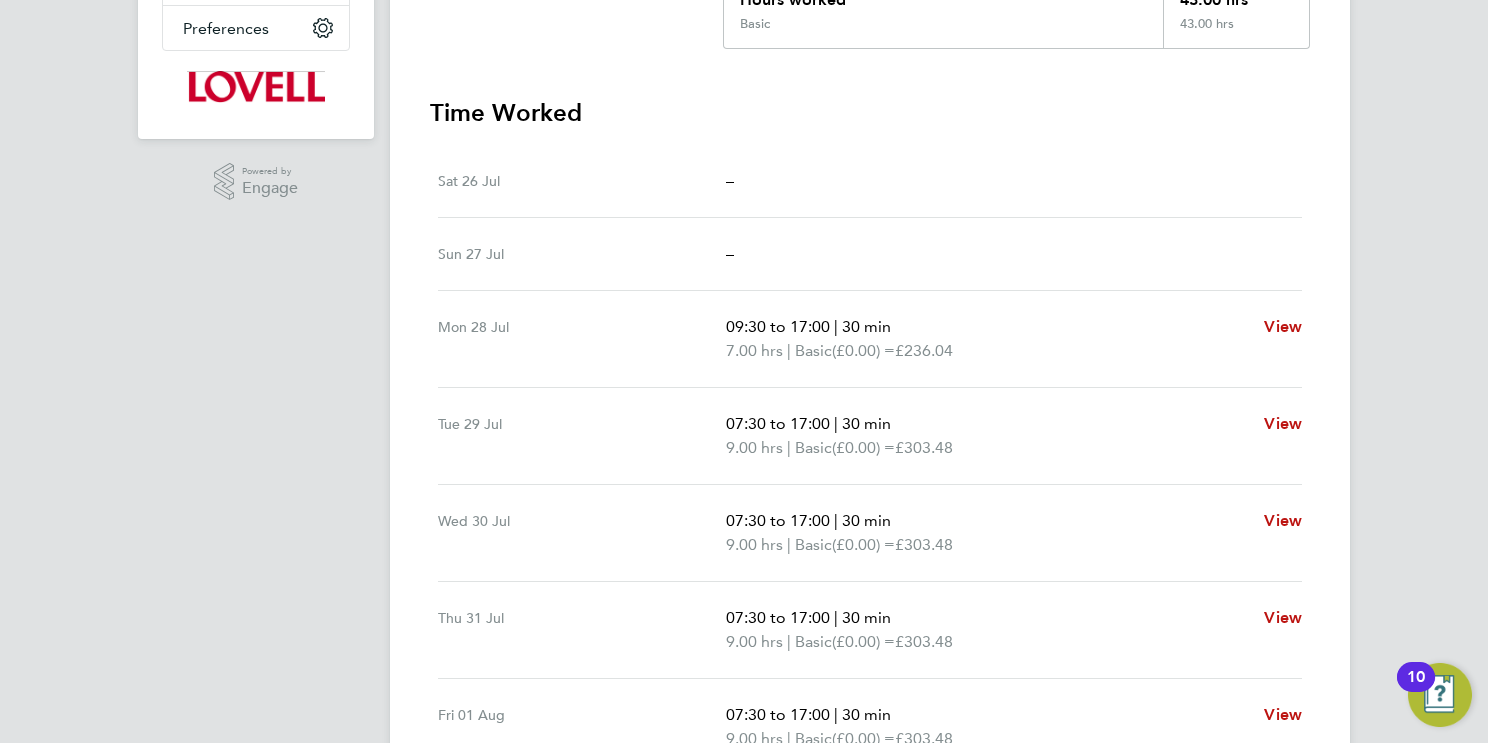 scroll, scrollTop: 0, scrollLeft: 0, axis: both 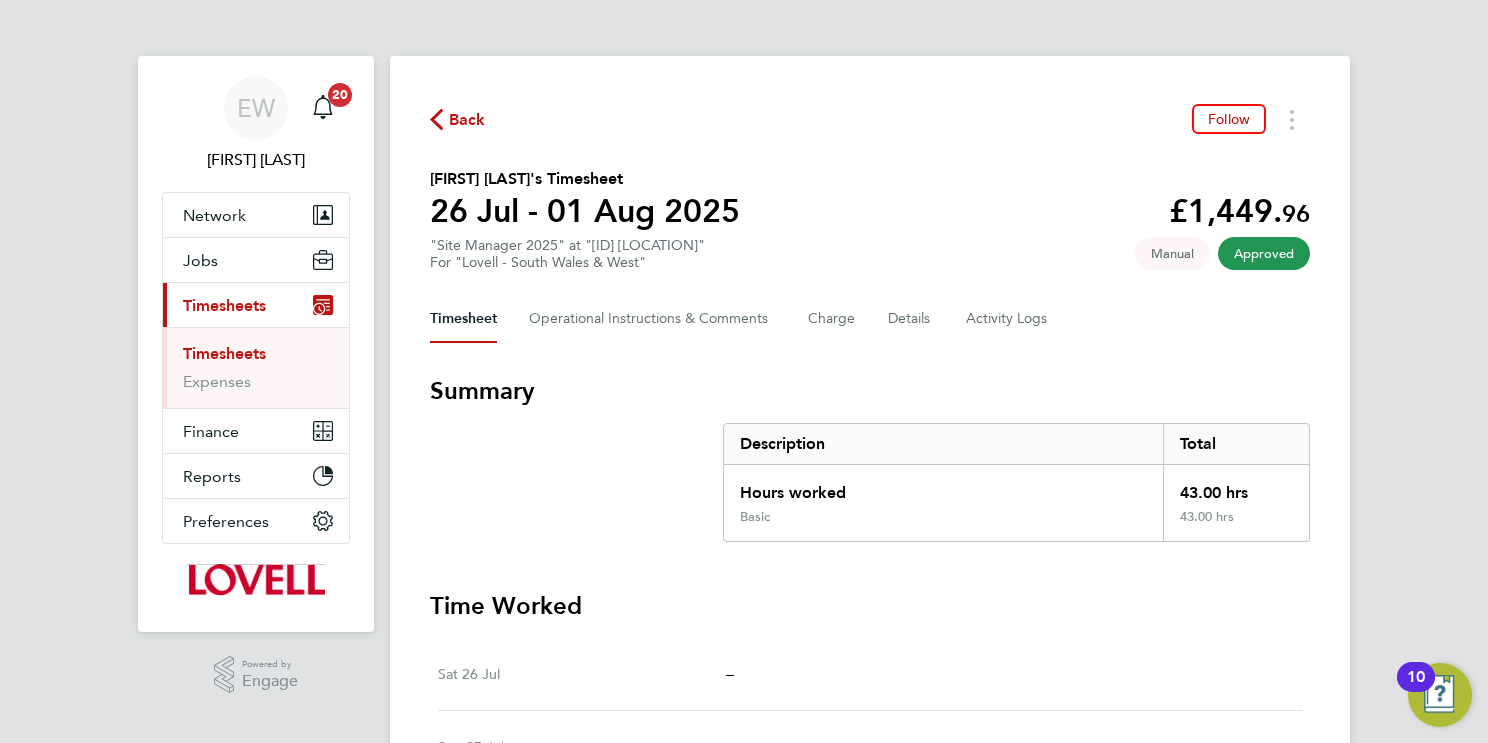 click on "Timesheets" at bounding box center (224, 353) 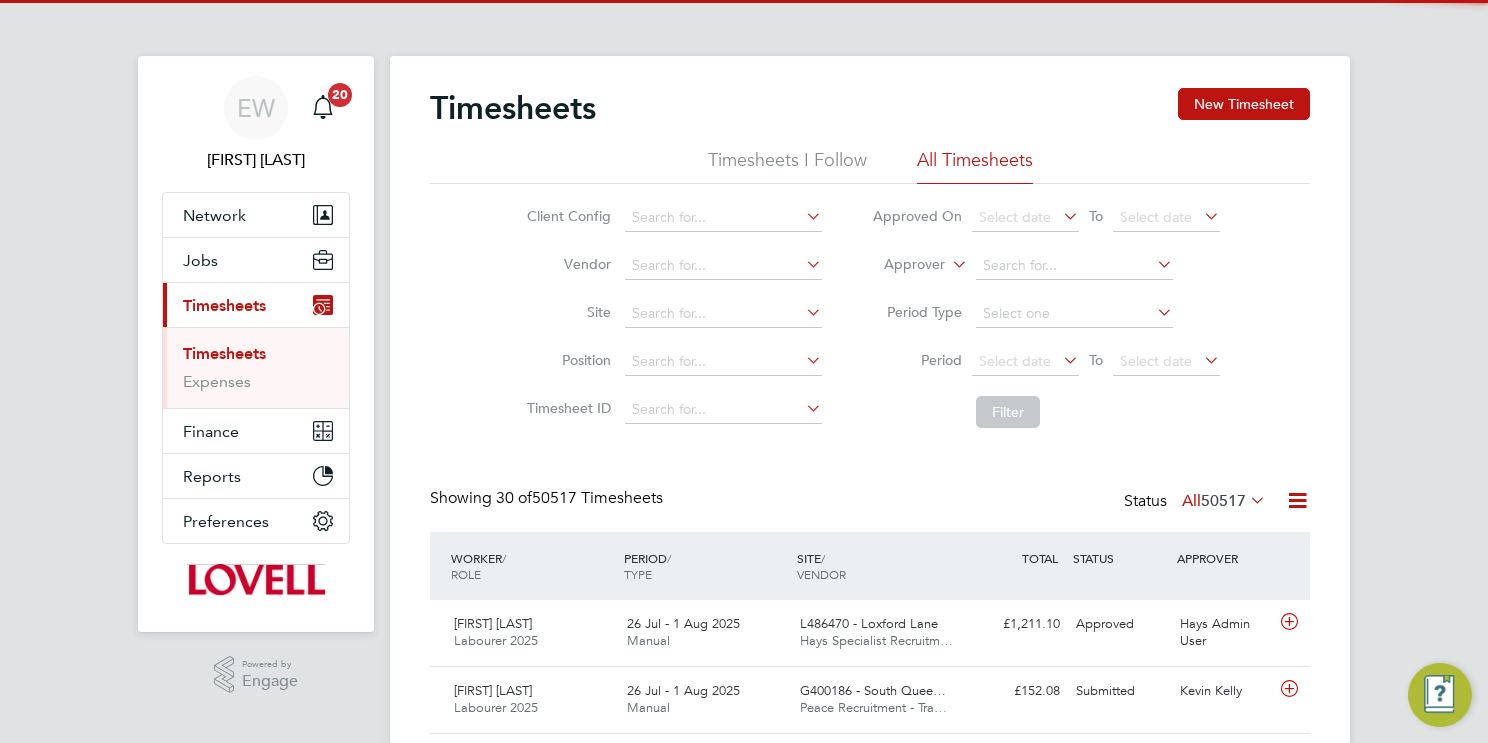 scroll, scrollTop: 9, scrollLeft: 10, axis: both 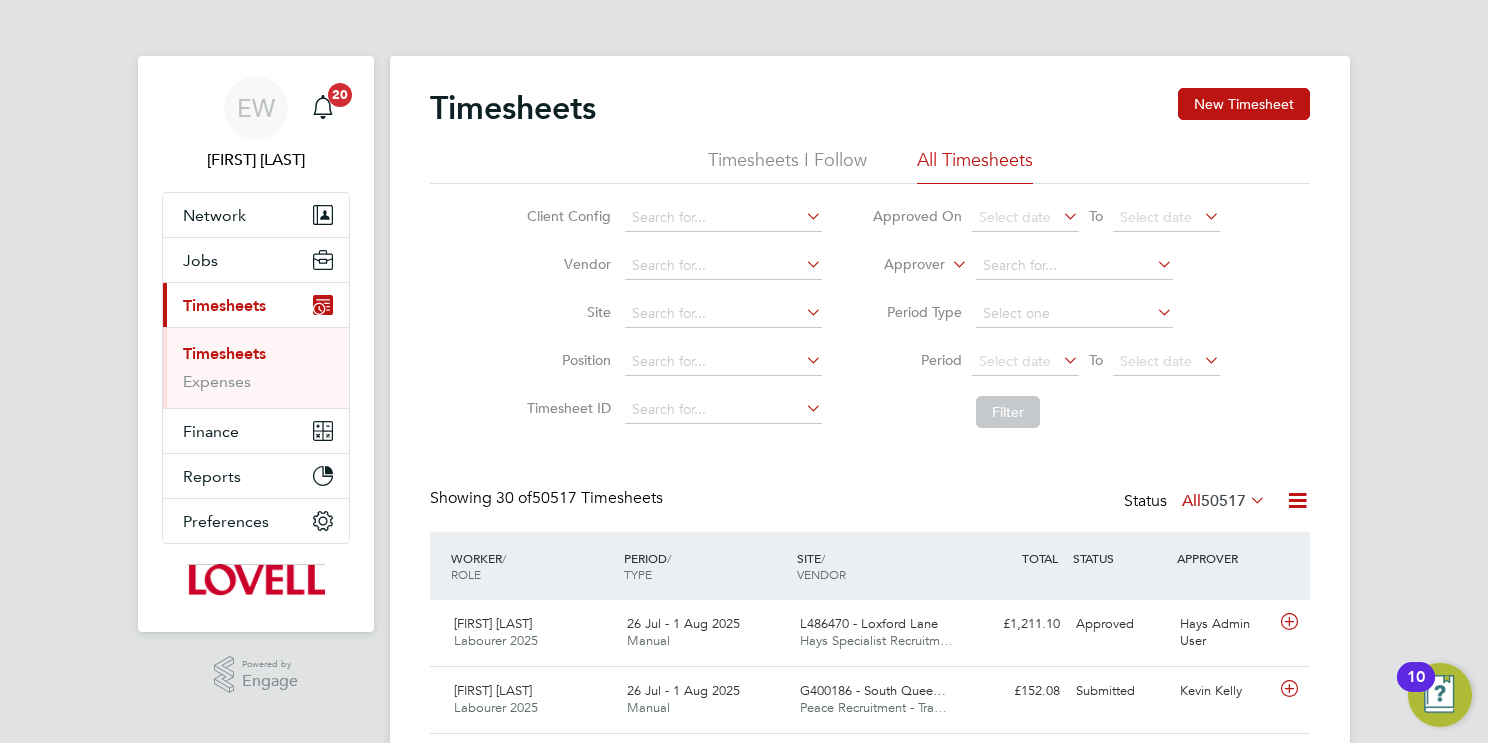click 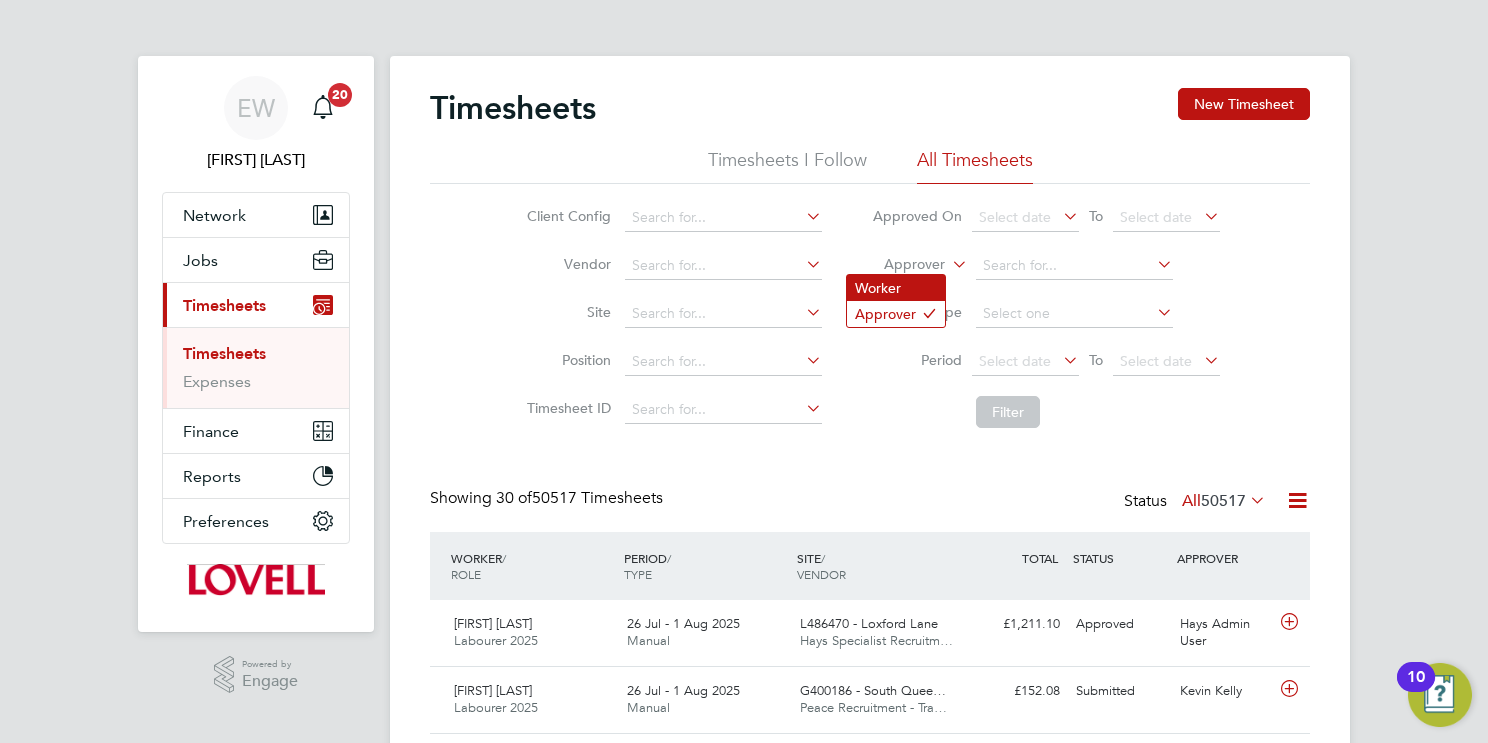 click on "Worker" 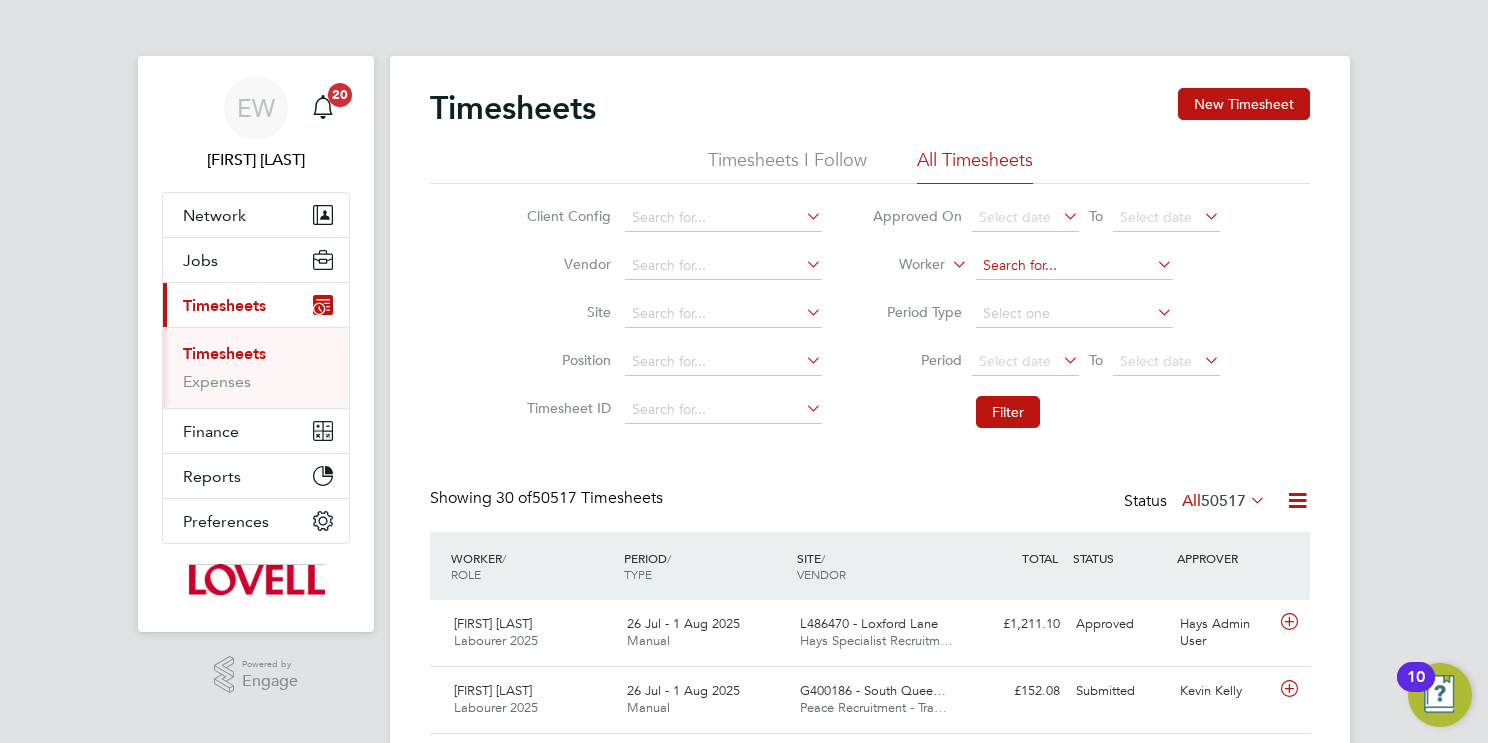 click 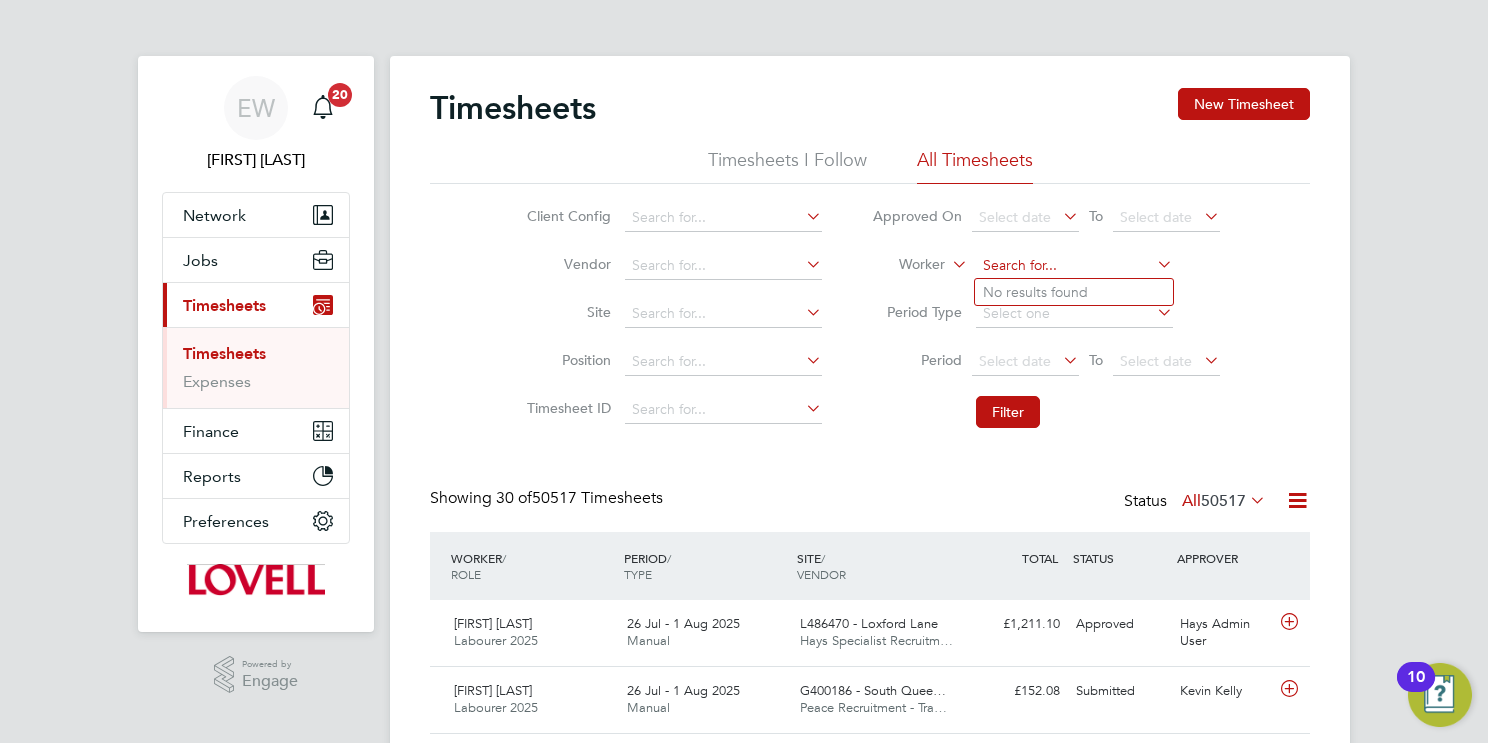 paste on "Nathan Day" 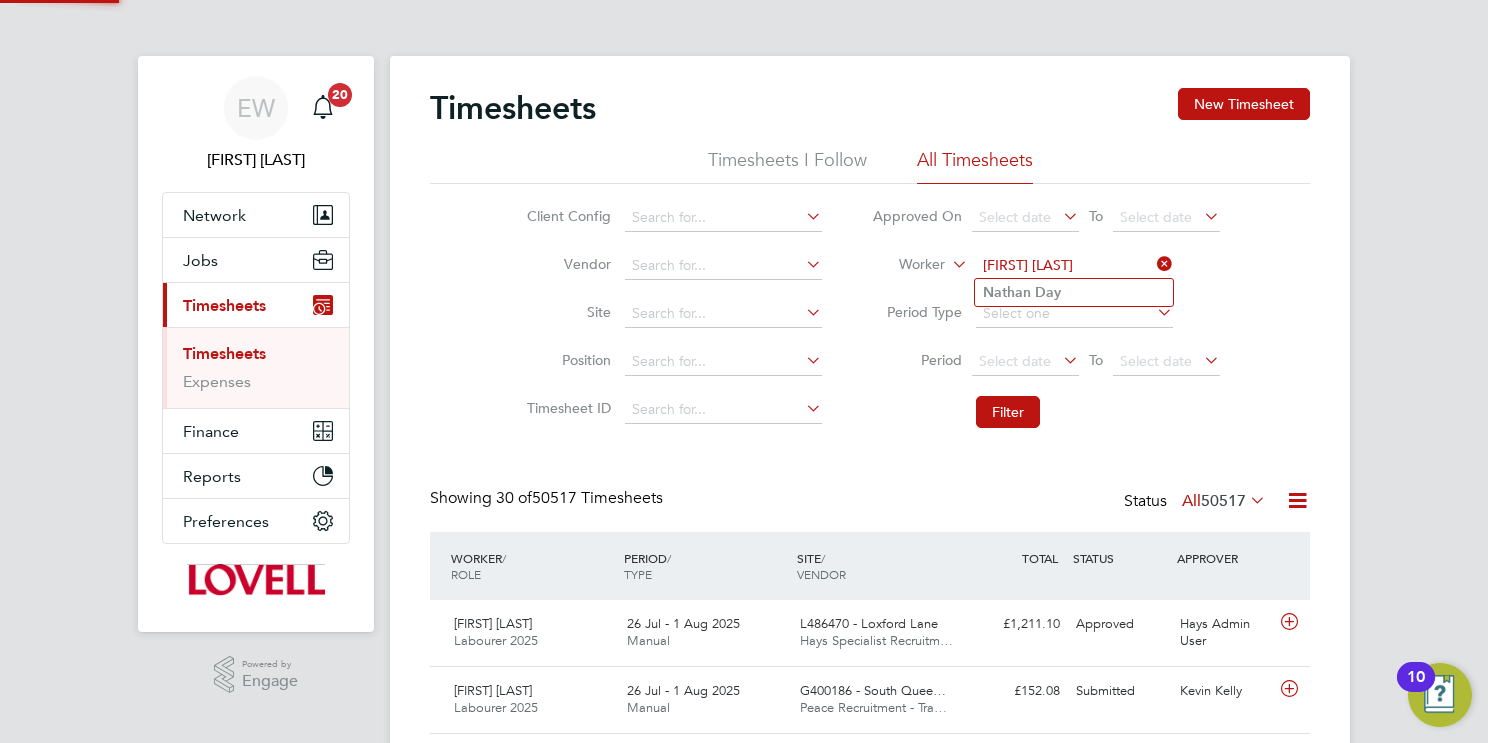 type on "Nathan Day" 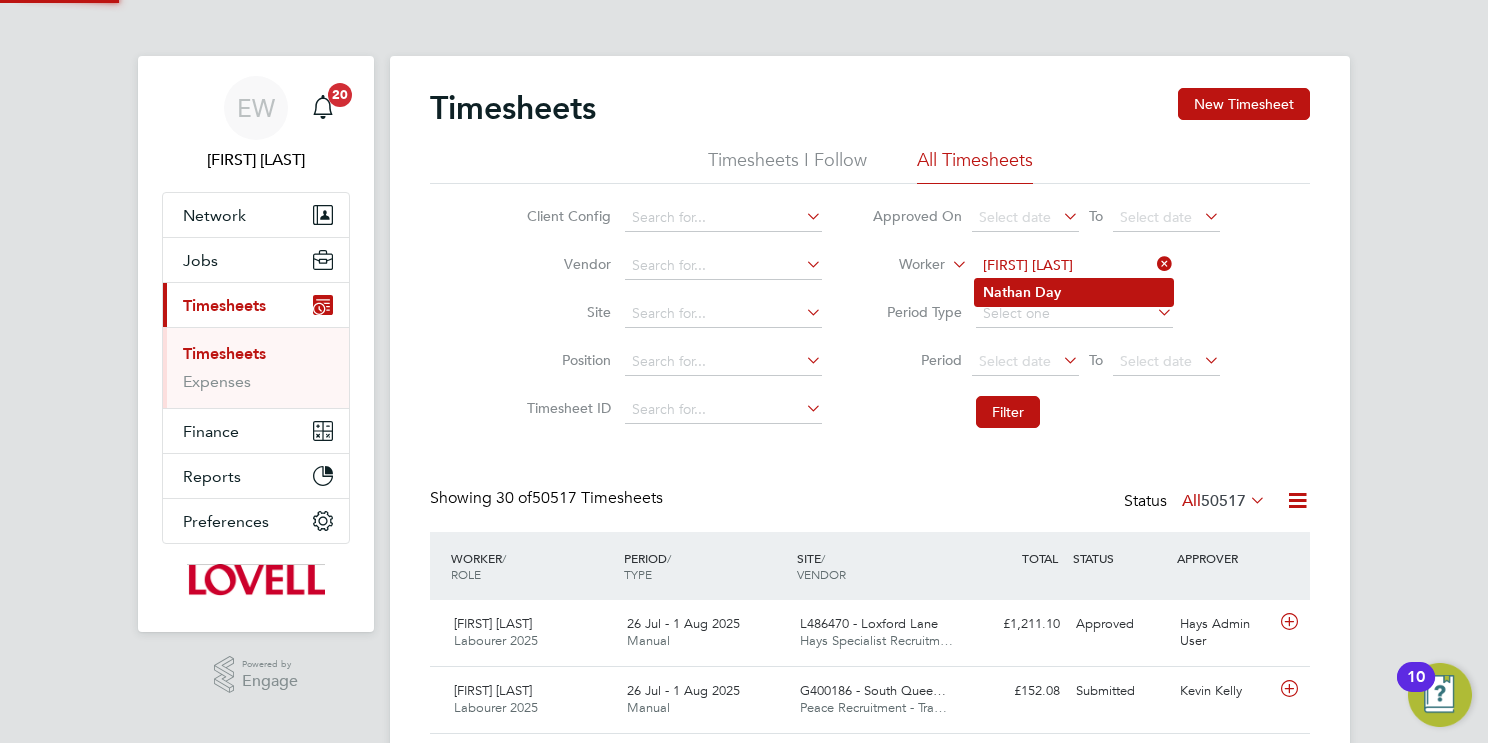 click on "Day" 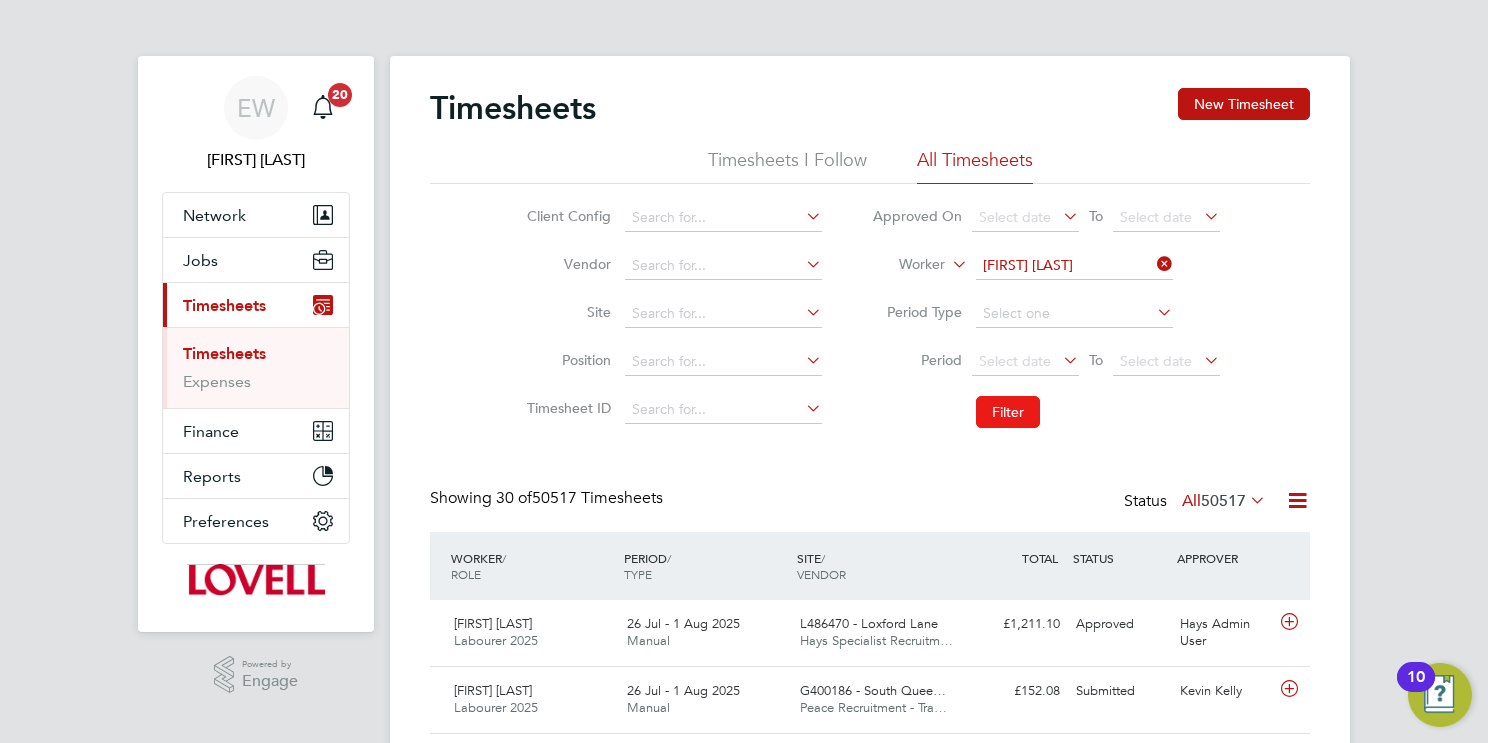 click on "Filter" 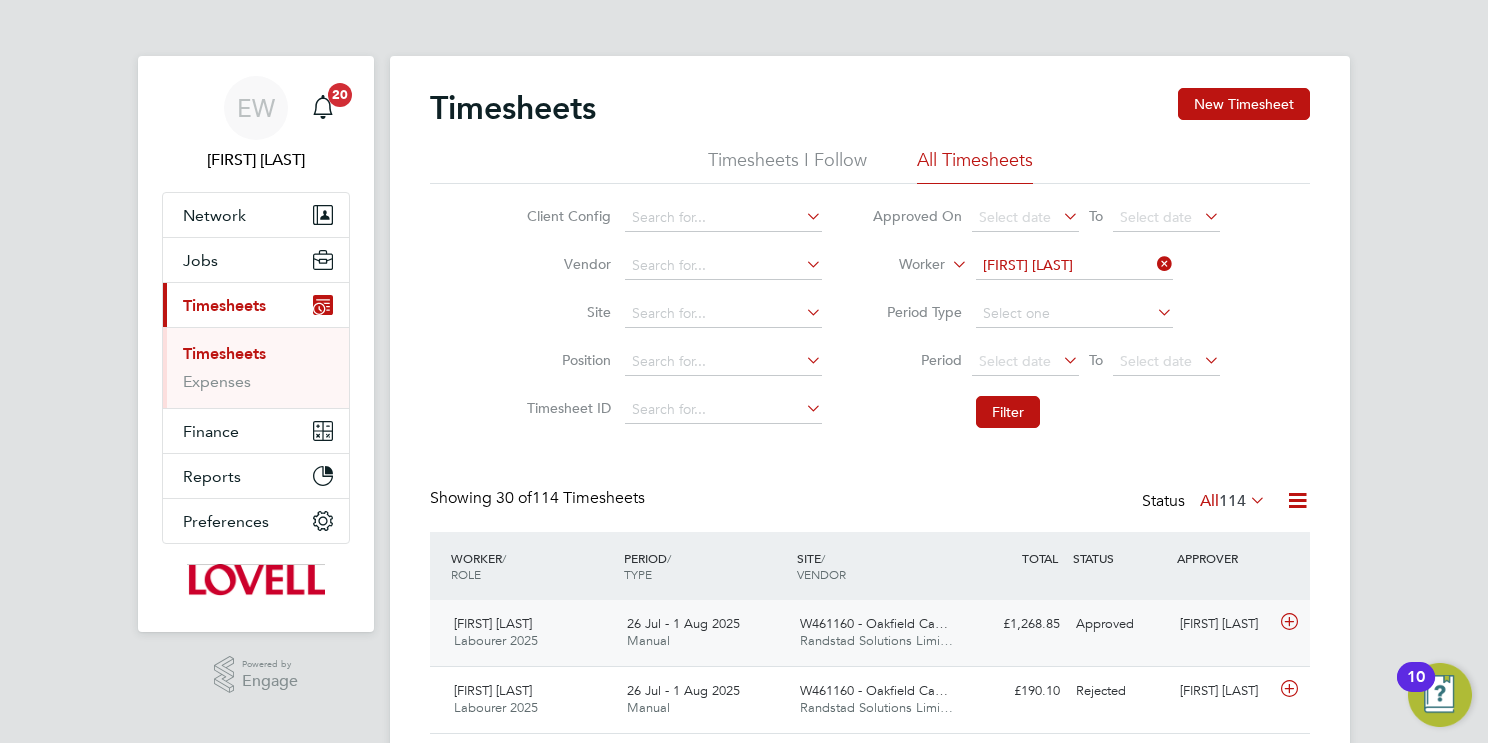 click on "W461160 - Oakfield Ca… Randstad Solutions Limi…" 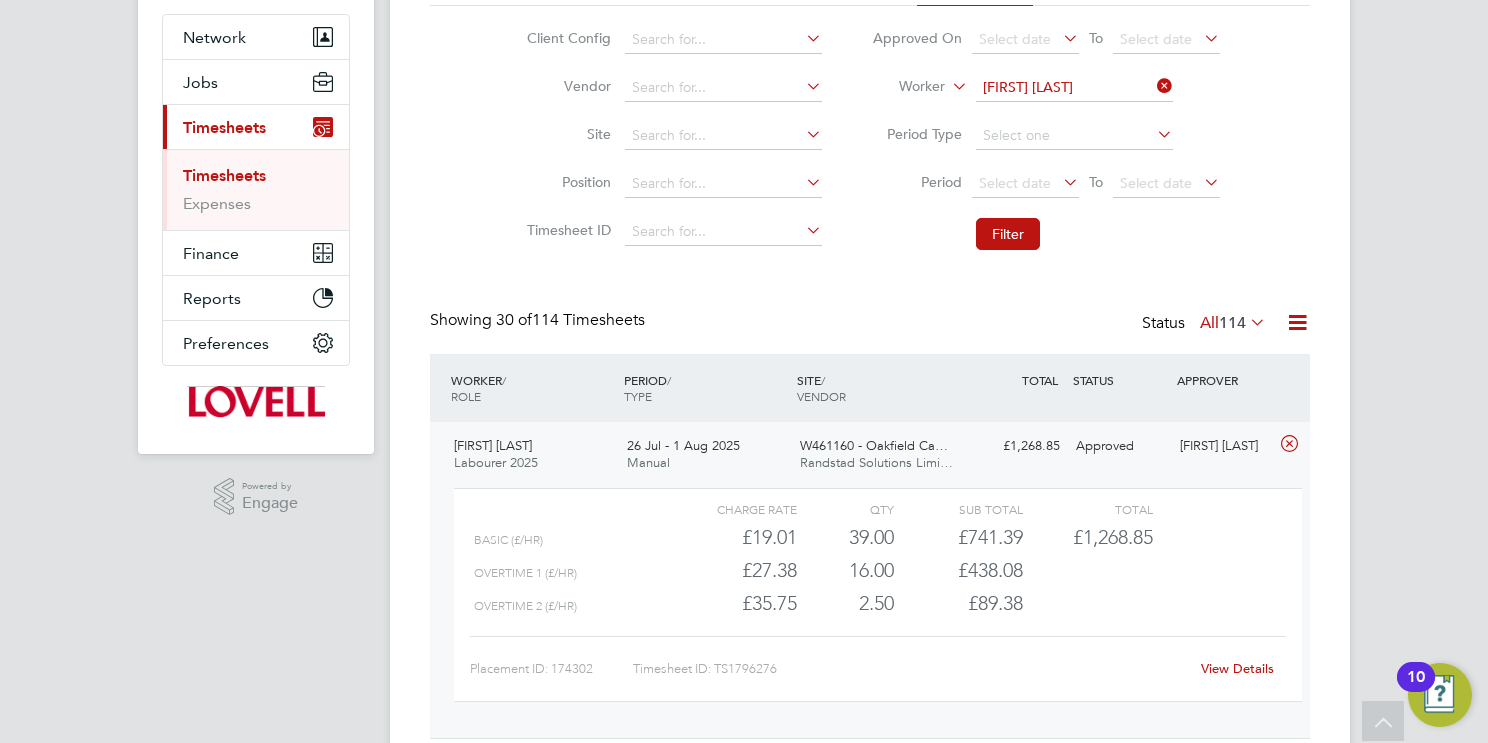 click on "View Details" 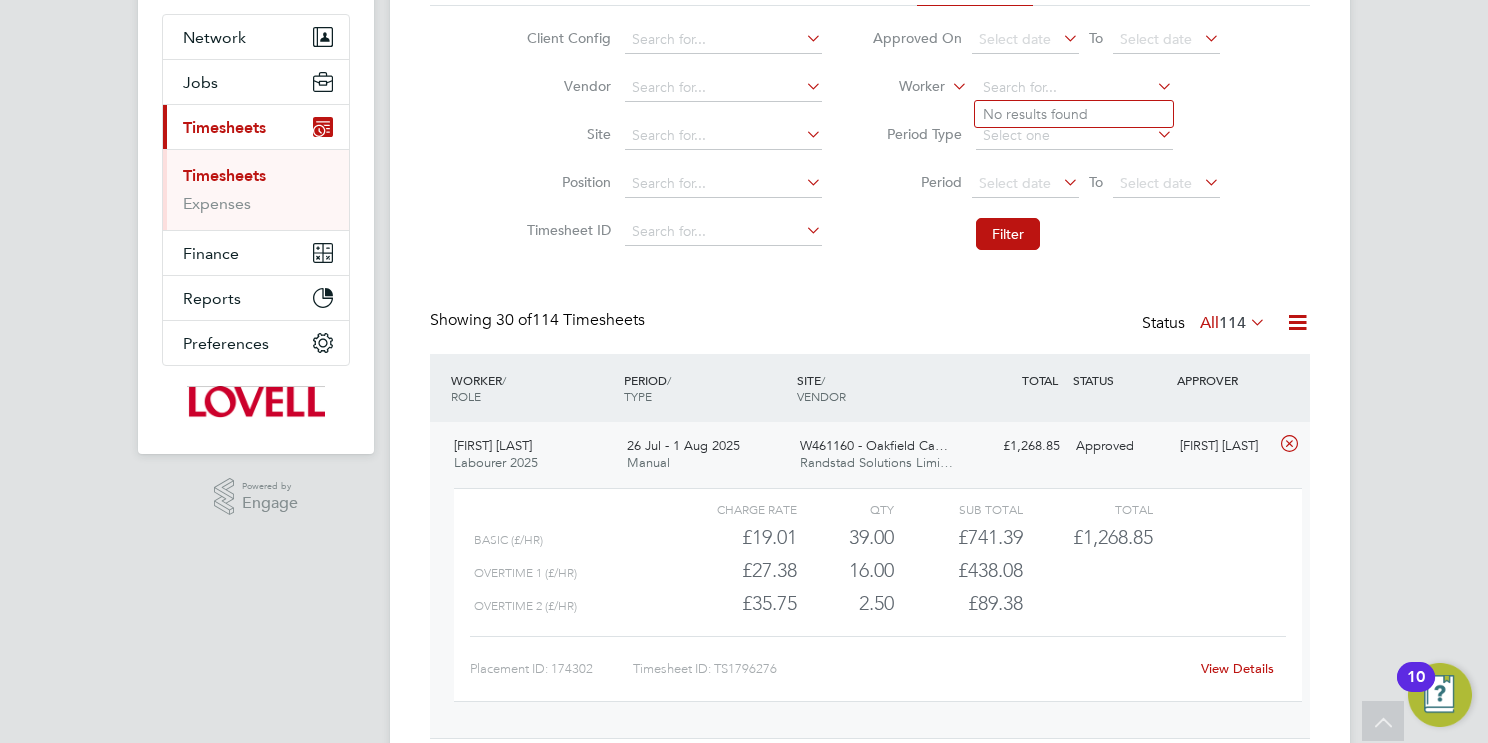 paste on "Patrick Lohan" 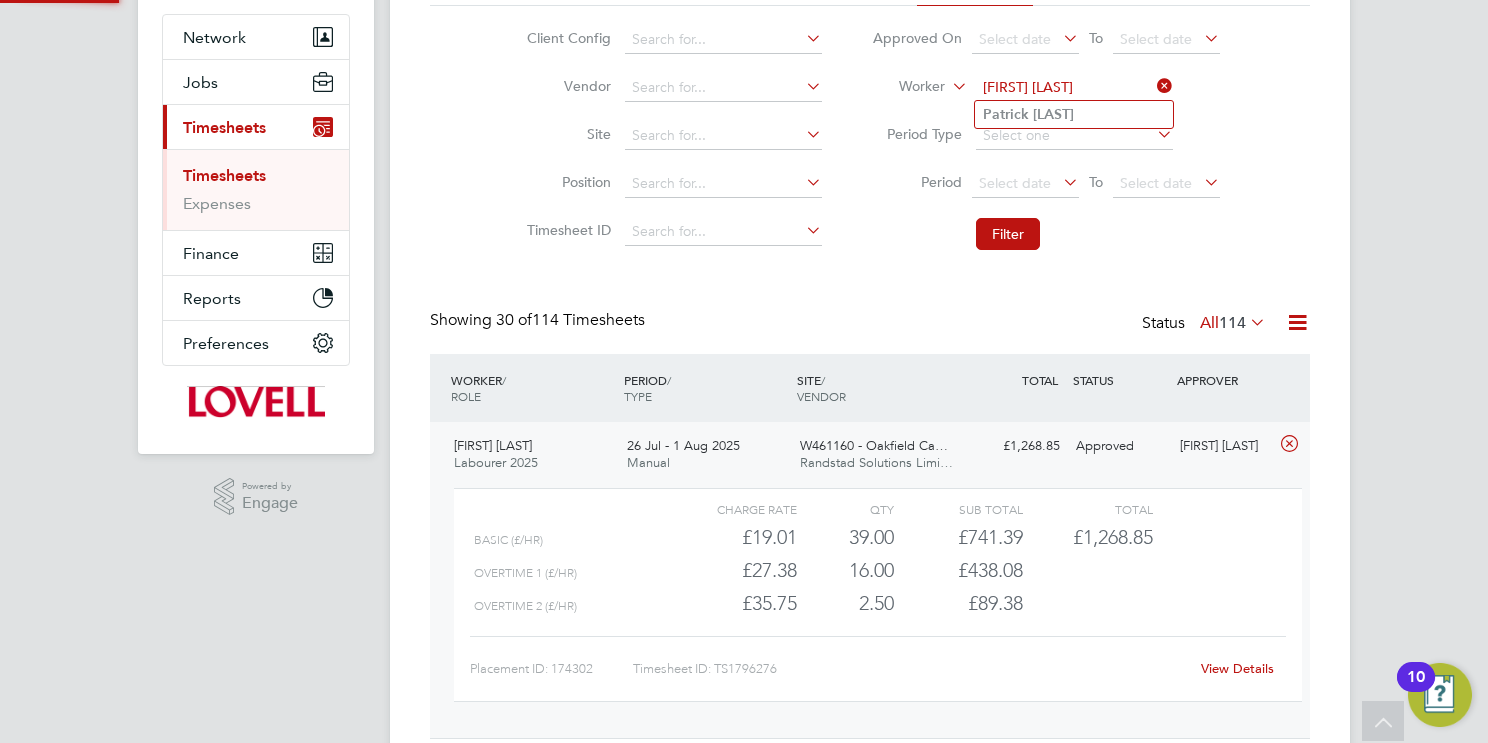 type on "Patrick Lohan" 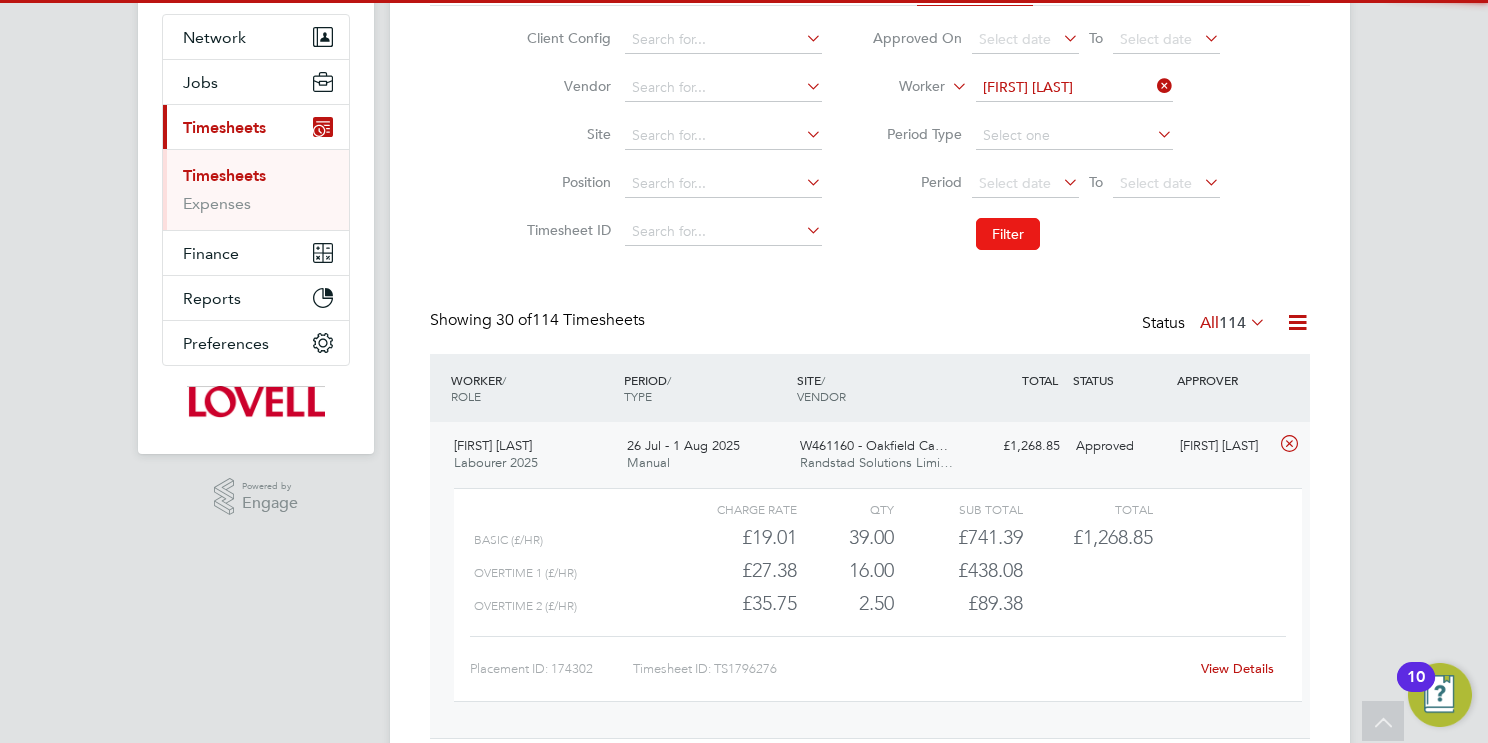click on "Filter" 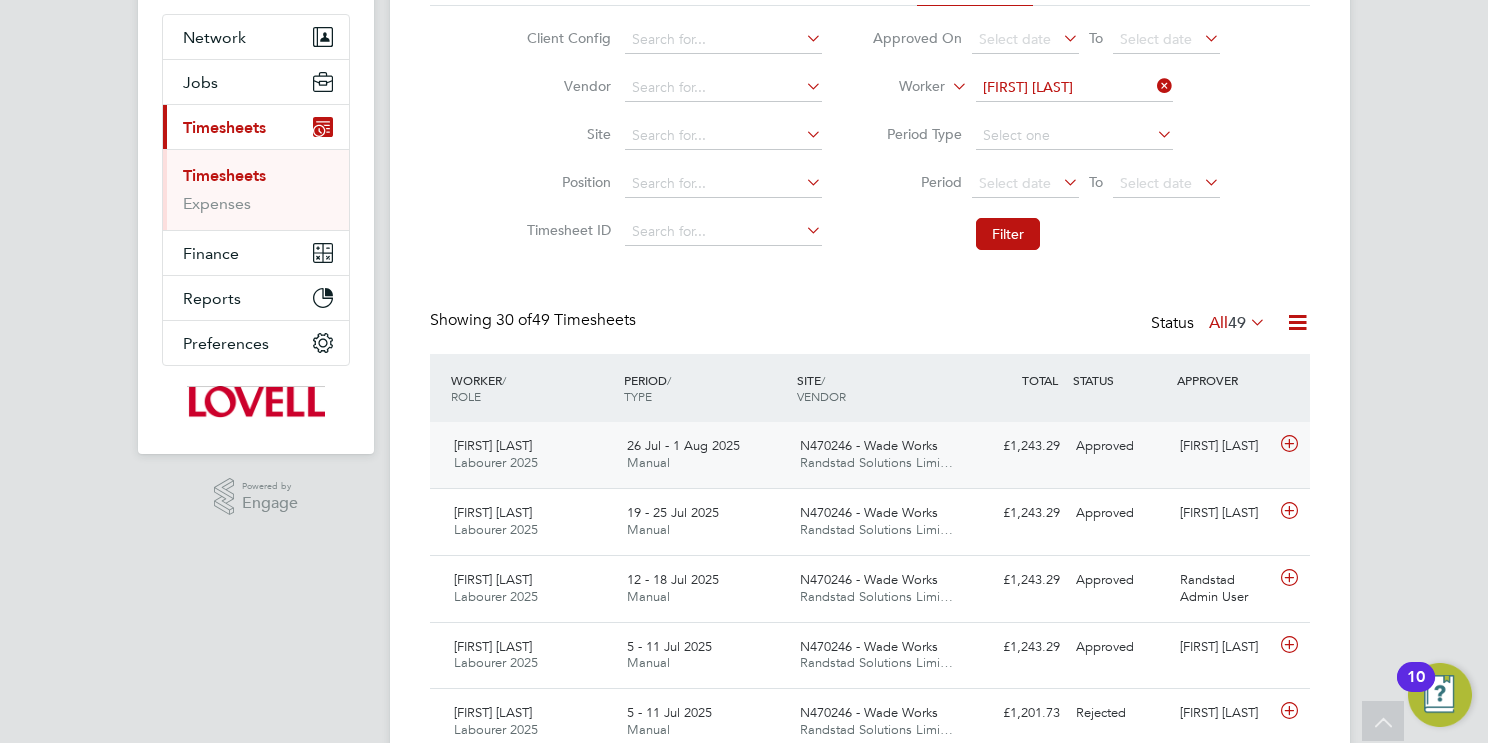 click on "N470246 - Wade Works" 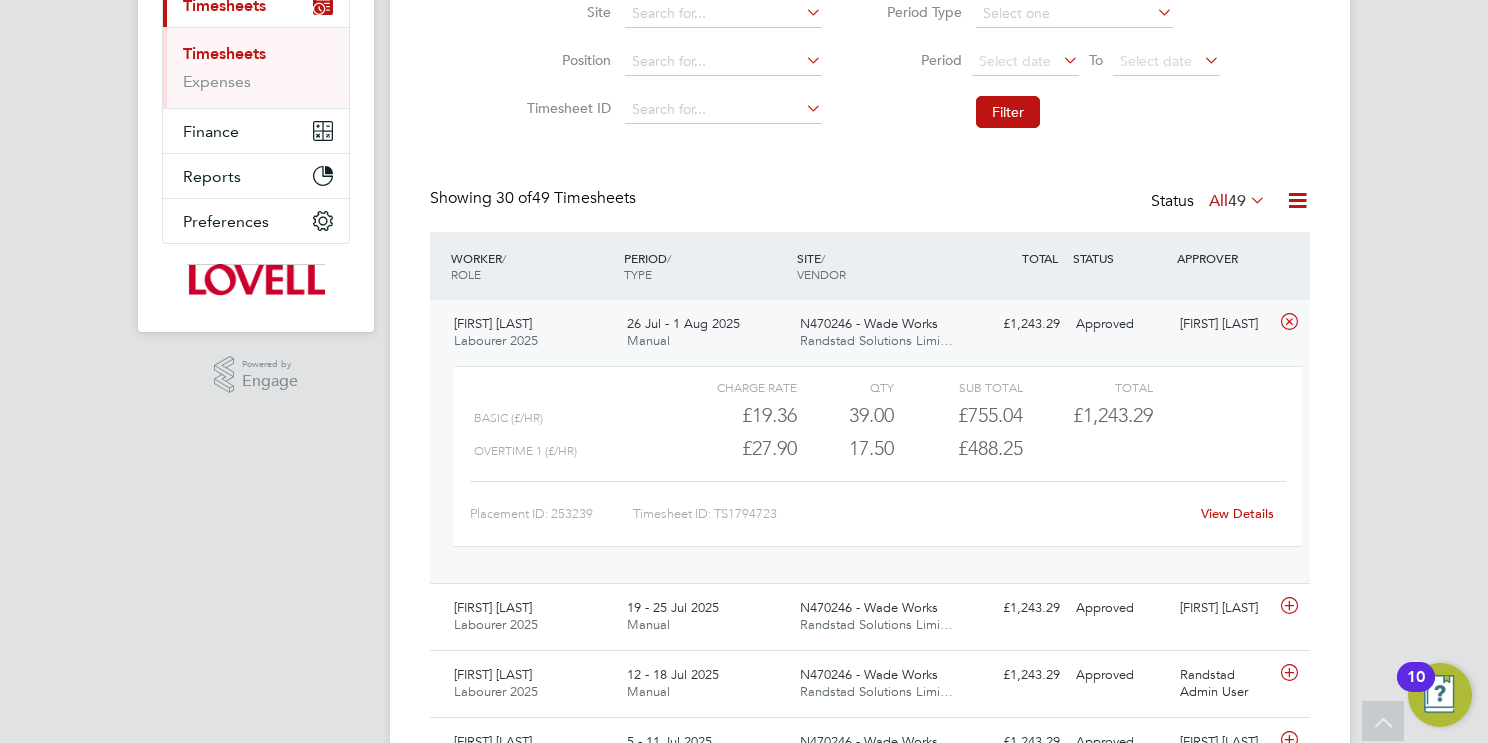 click on "View Details" 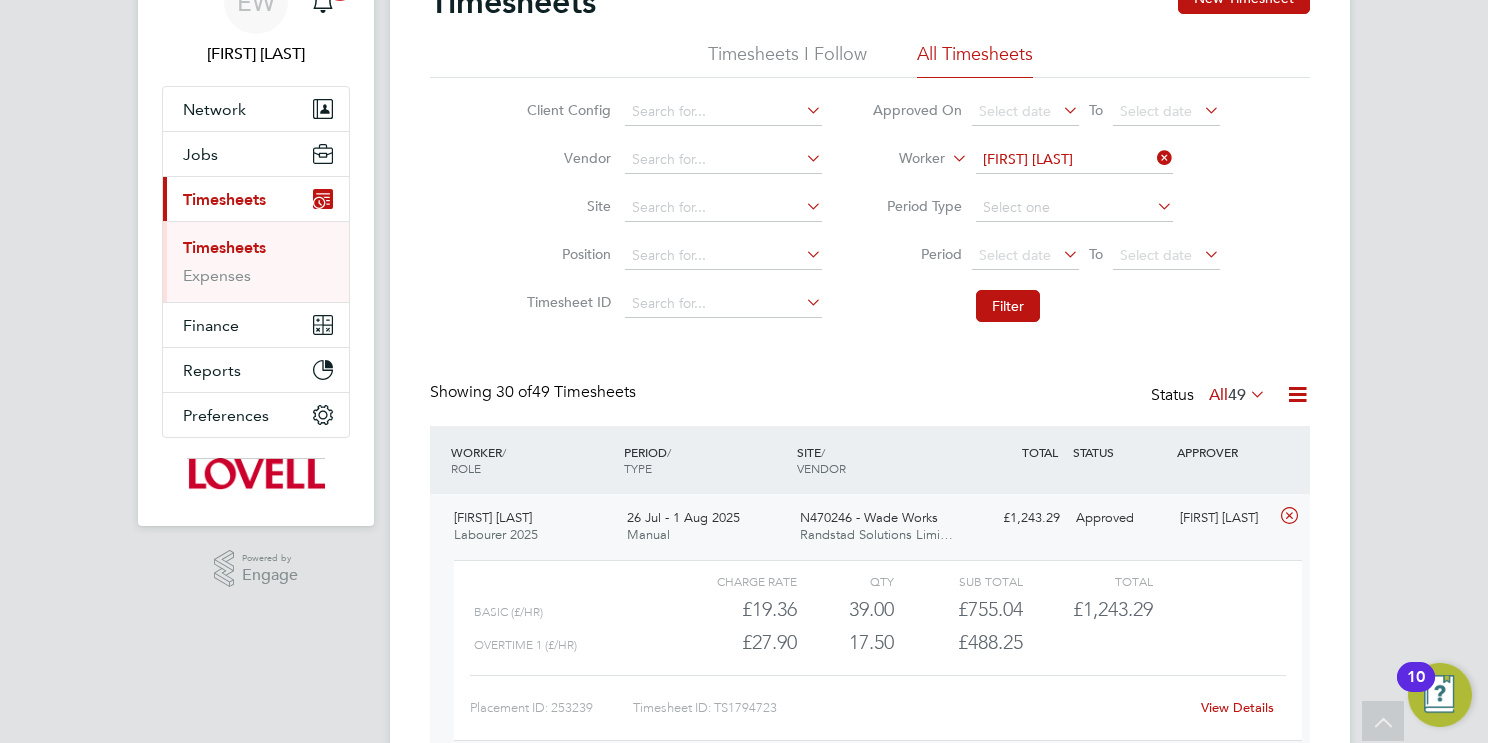 click on "Patrick Lohan" 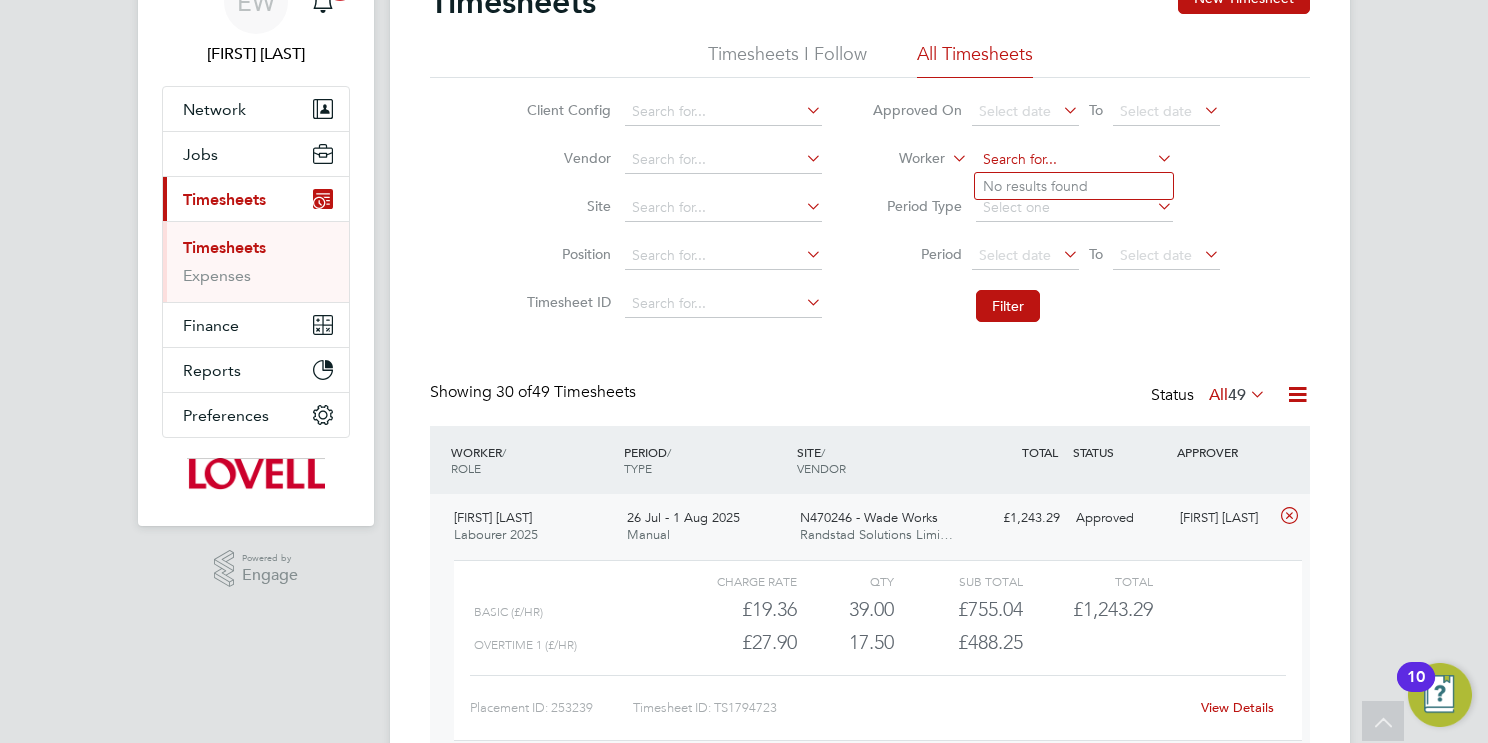 paste on "Levan Broderick" 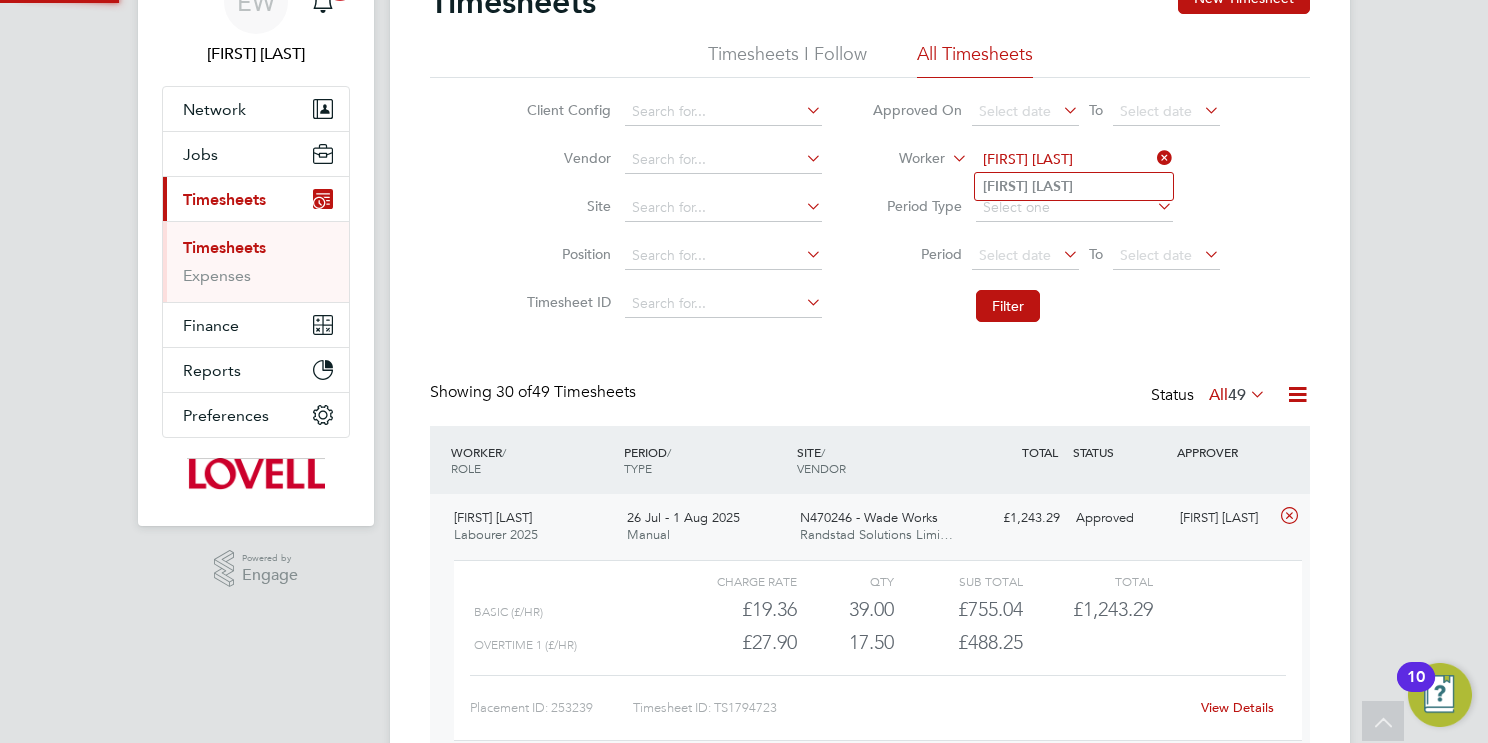 type on "Levan Broderick" 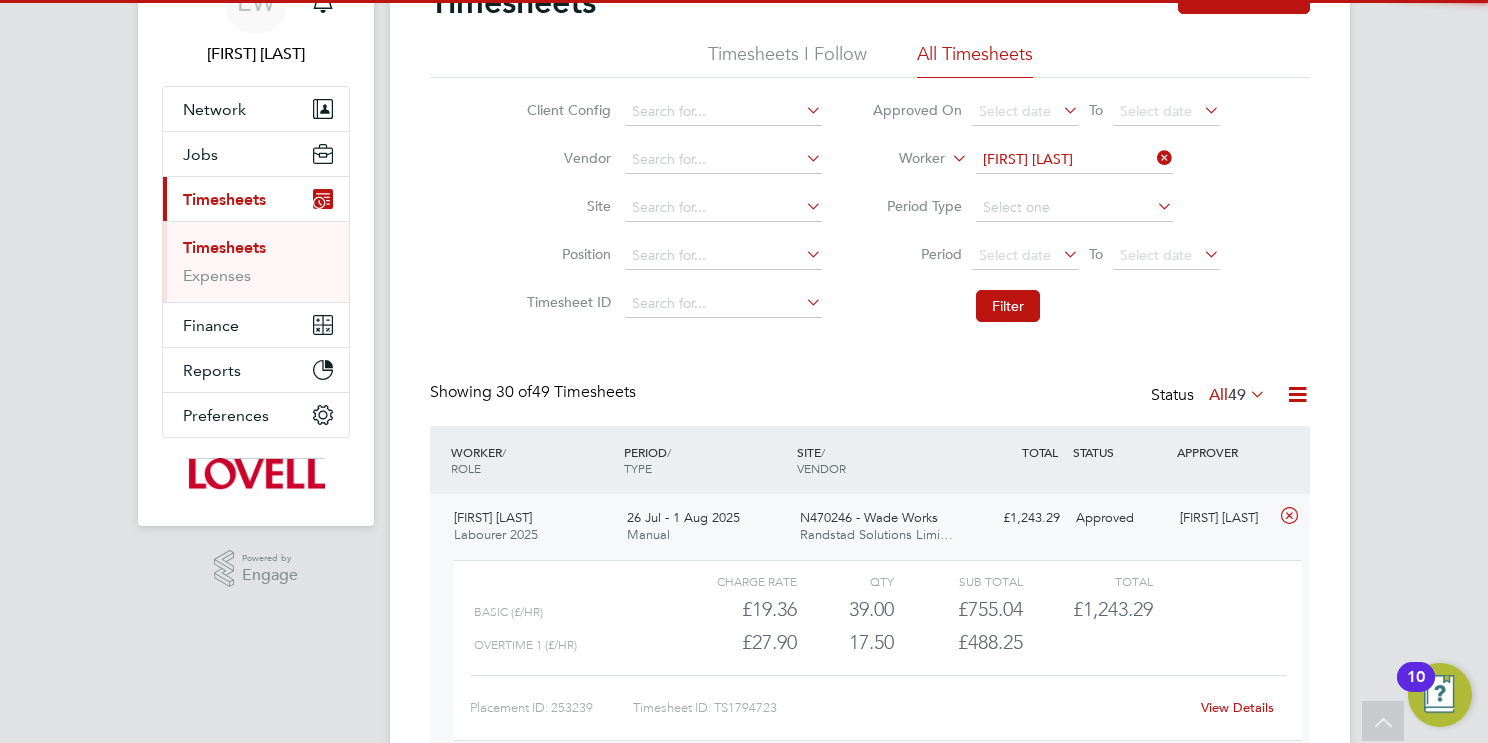 click on "Filter" 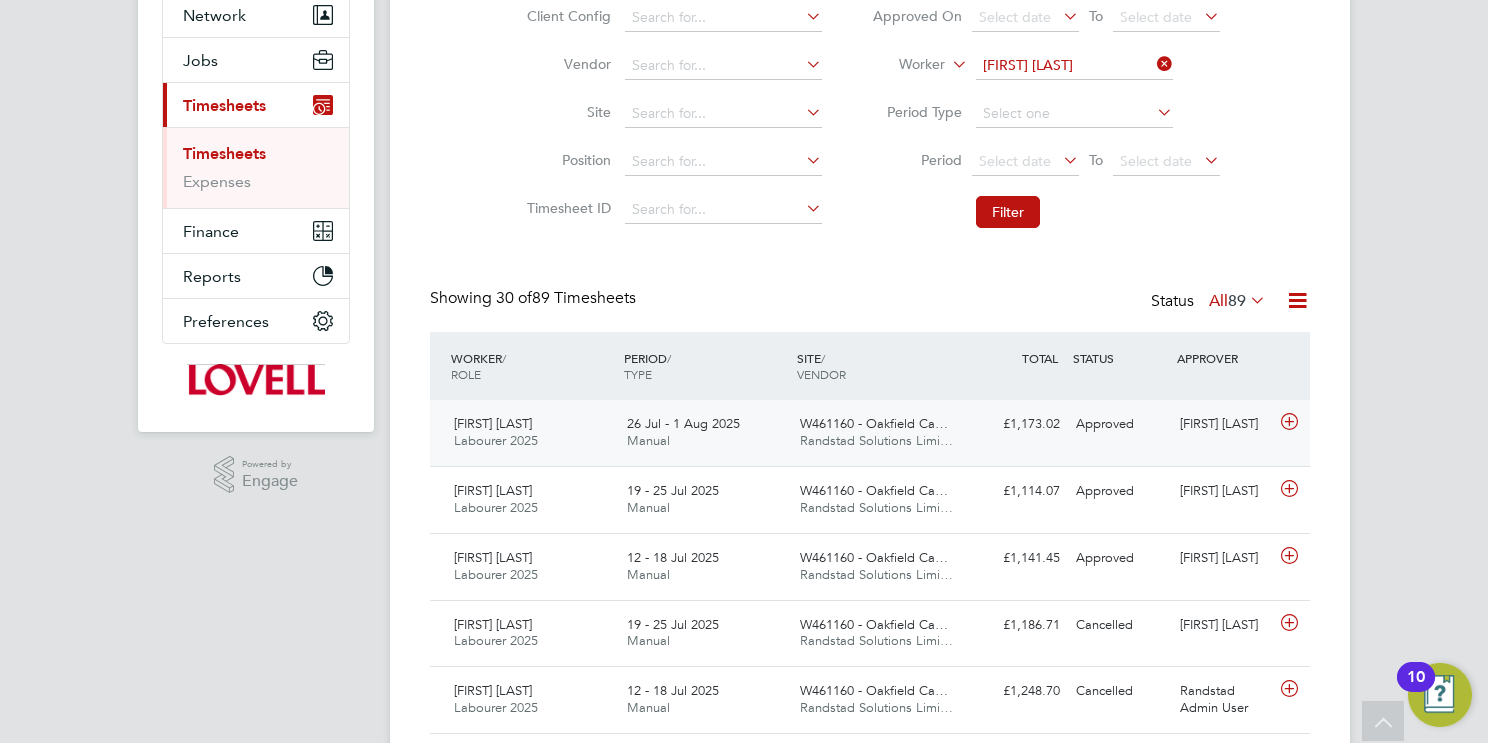 click on "W461160 - Oakfield Ca…" 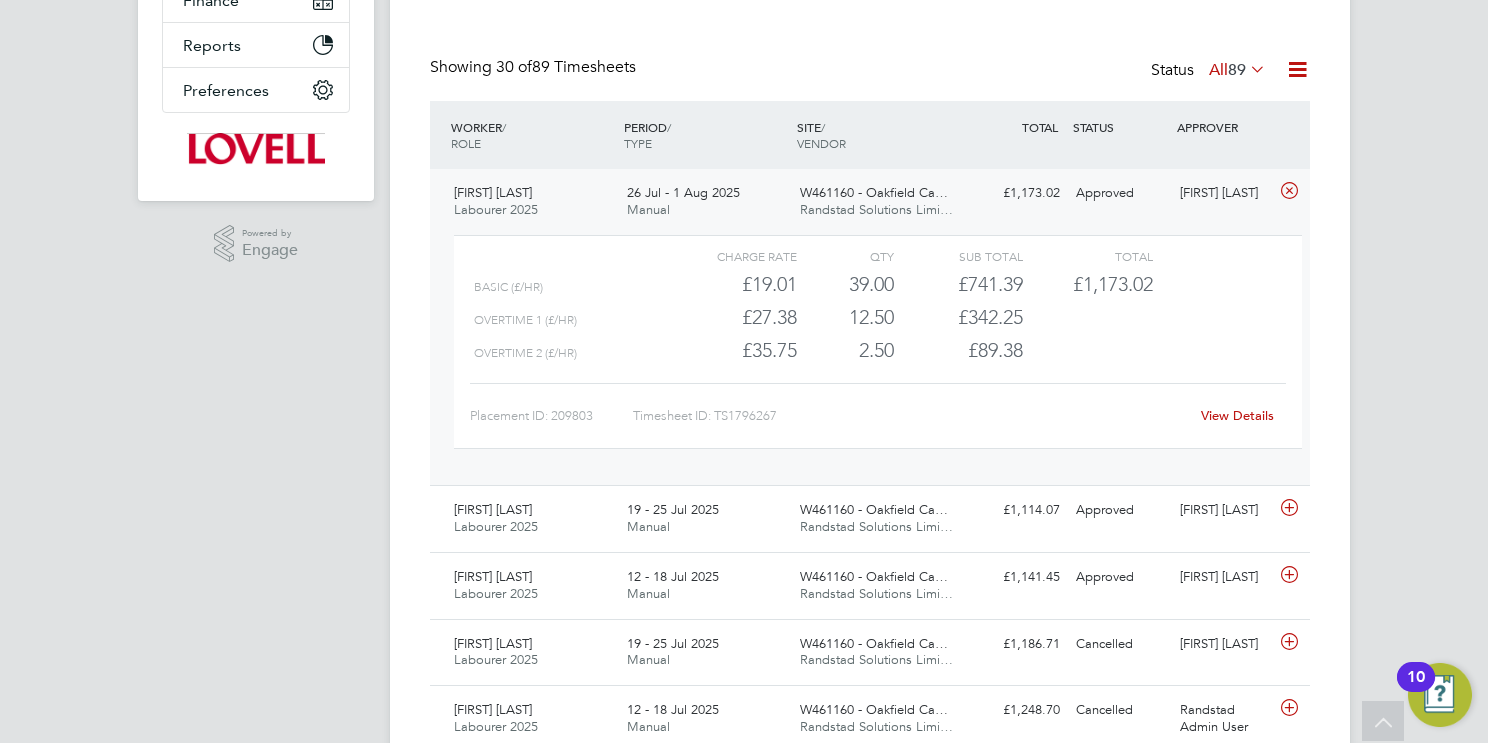 click on "View Details" 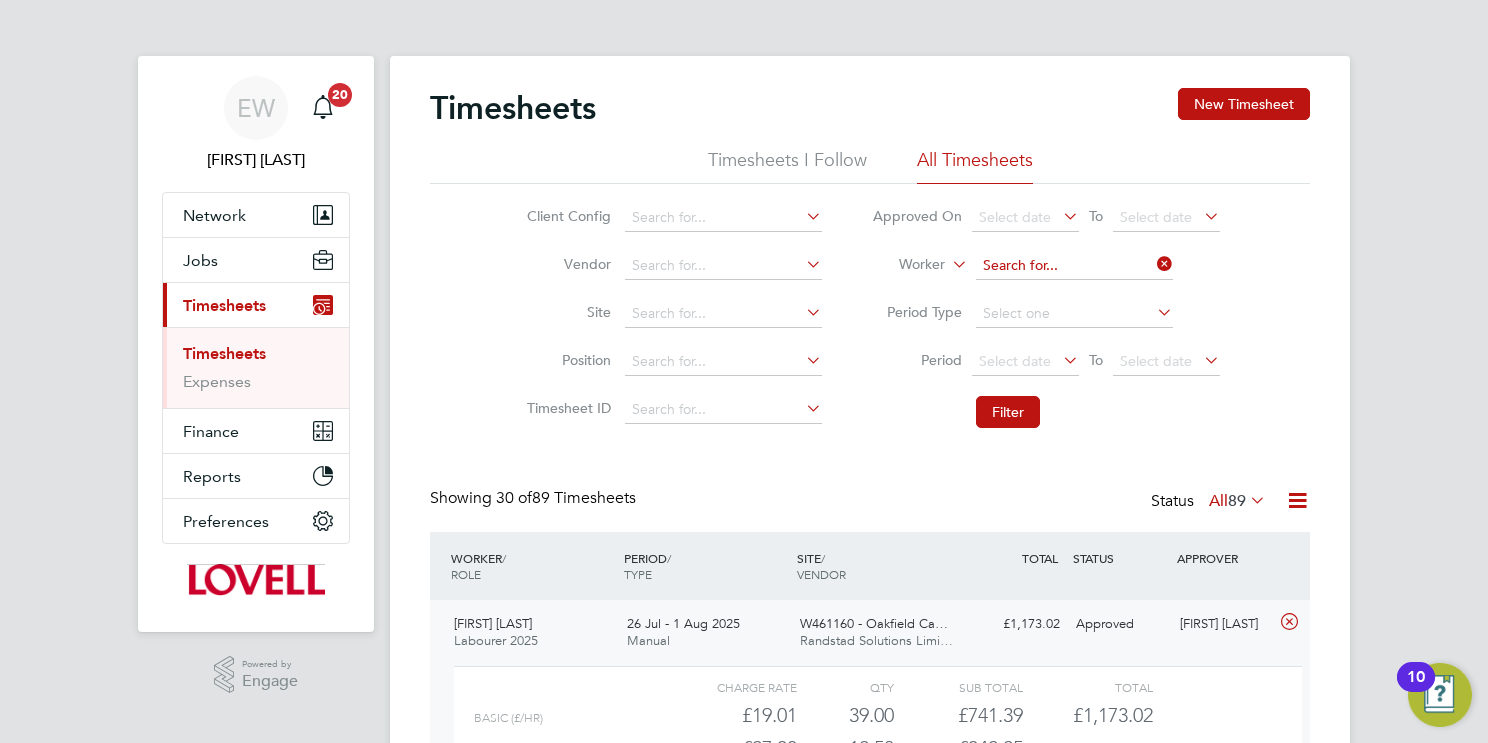 click 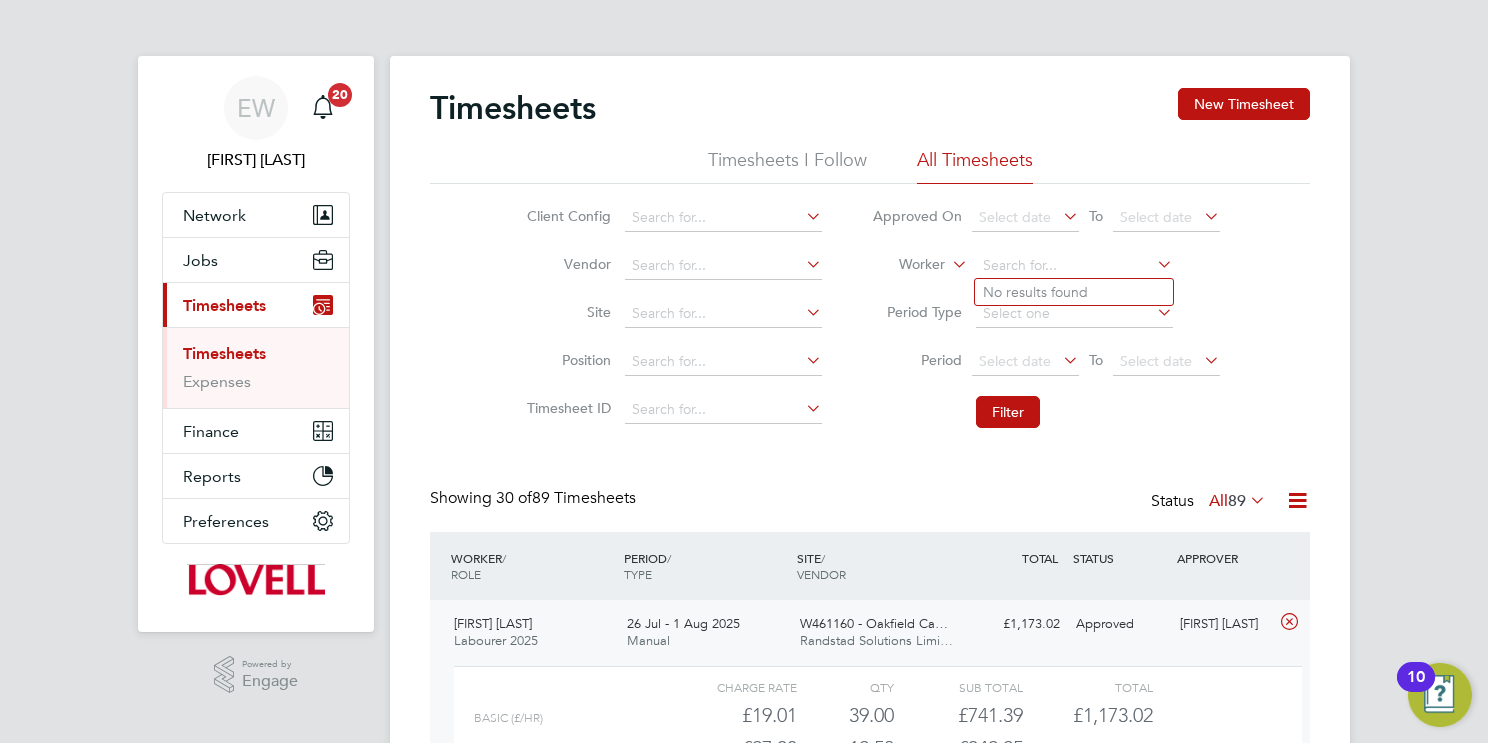 paste on "Raymon Sanusi" 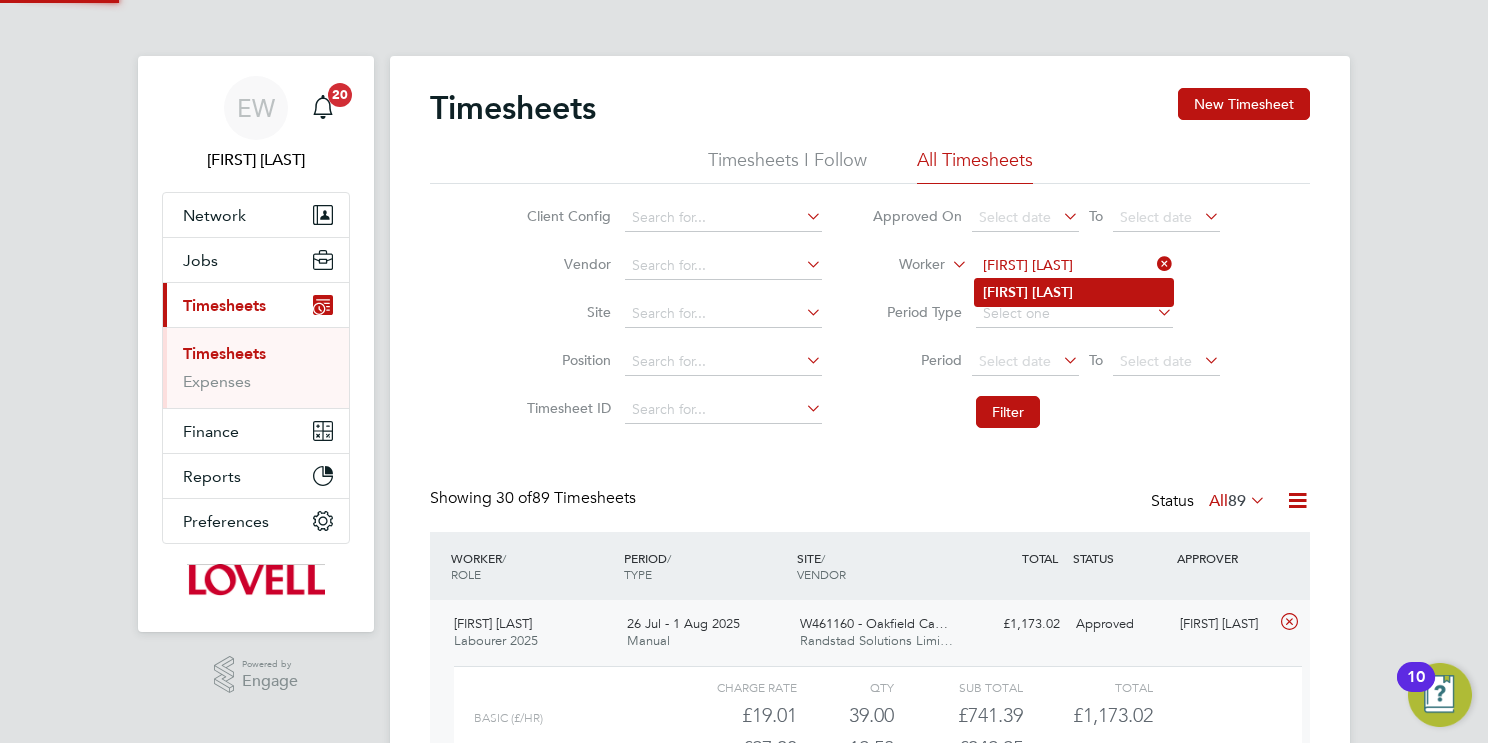 type on "Raymon Sanusi" 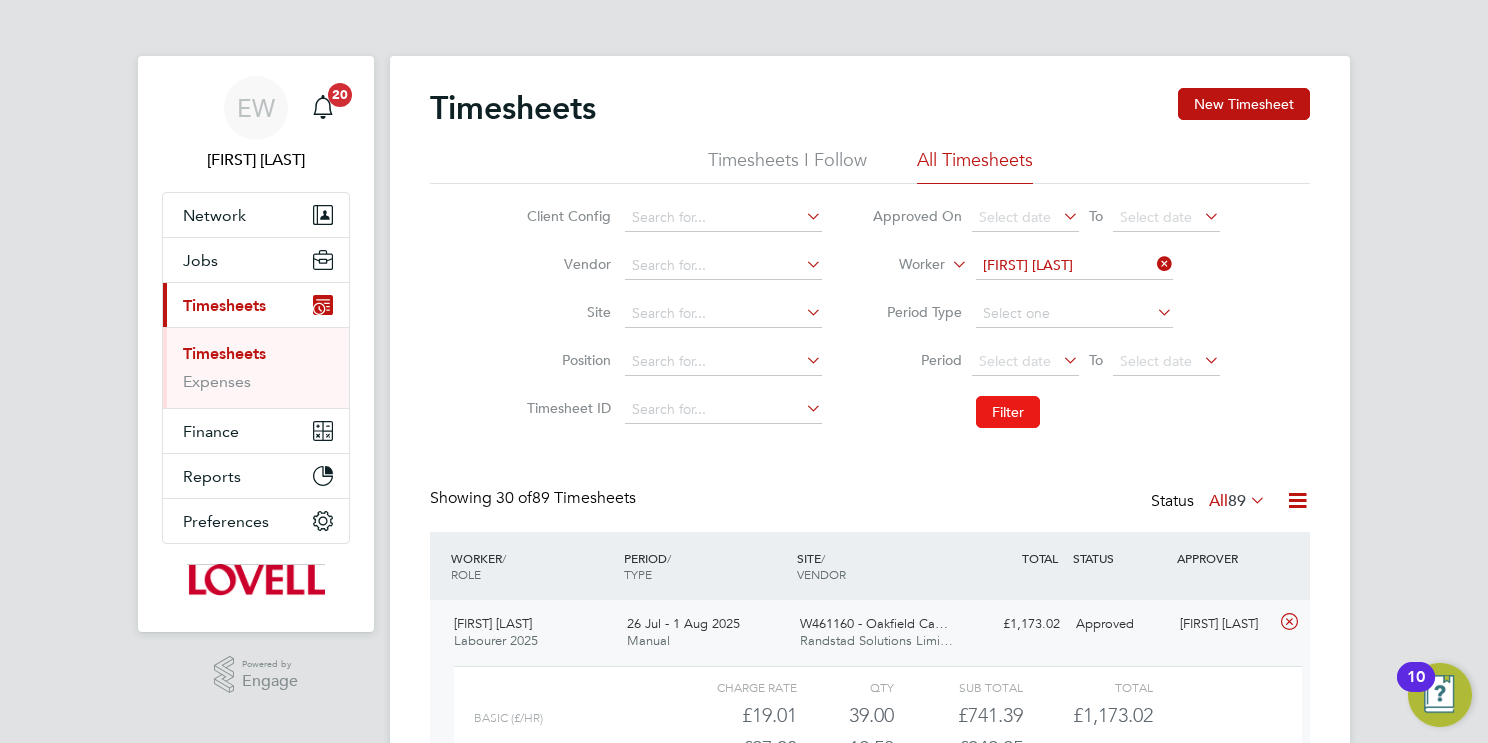 click on "Filter" 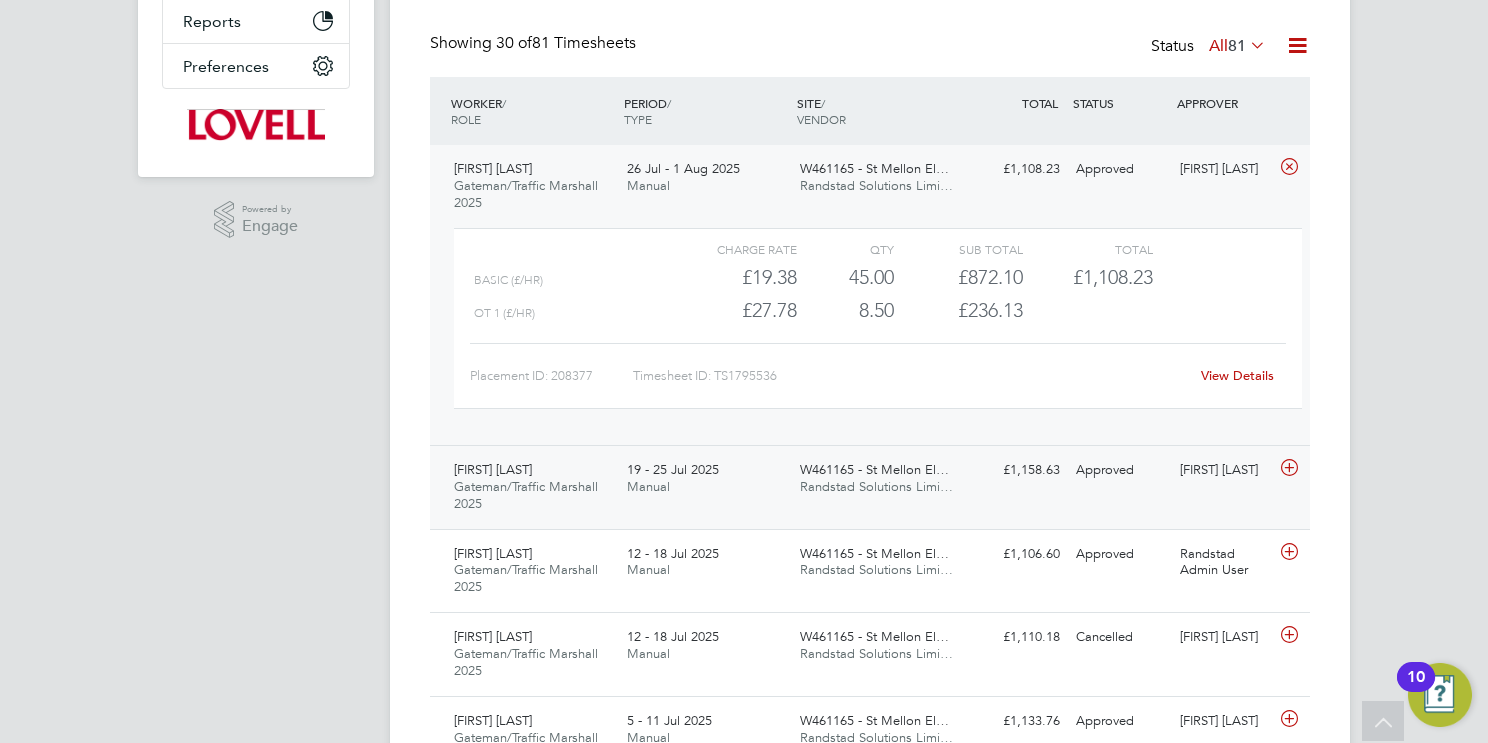click on "Randstad Solutions Limi…" 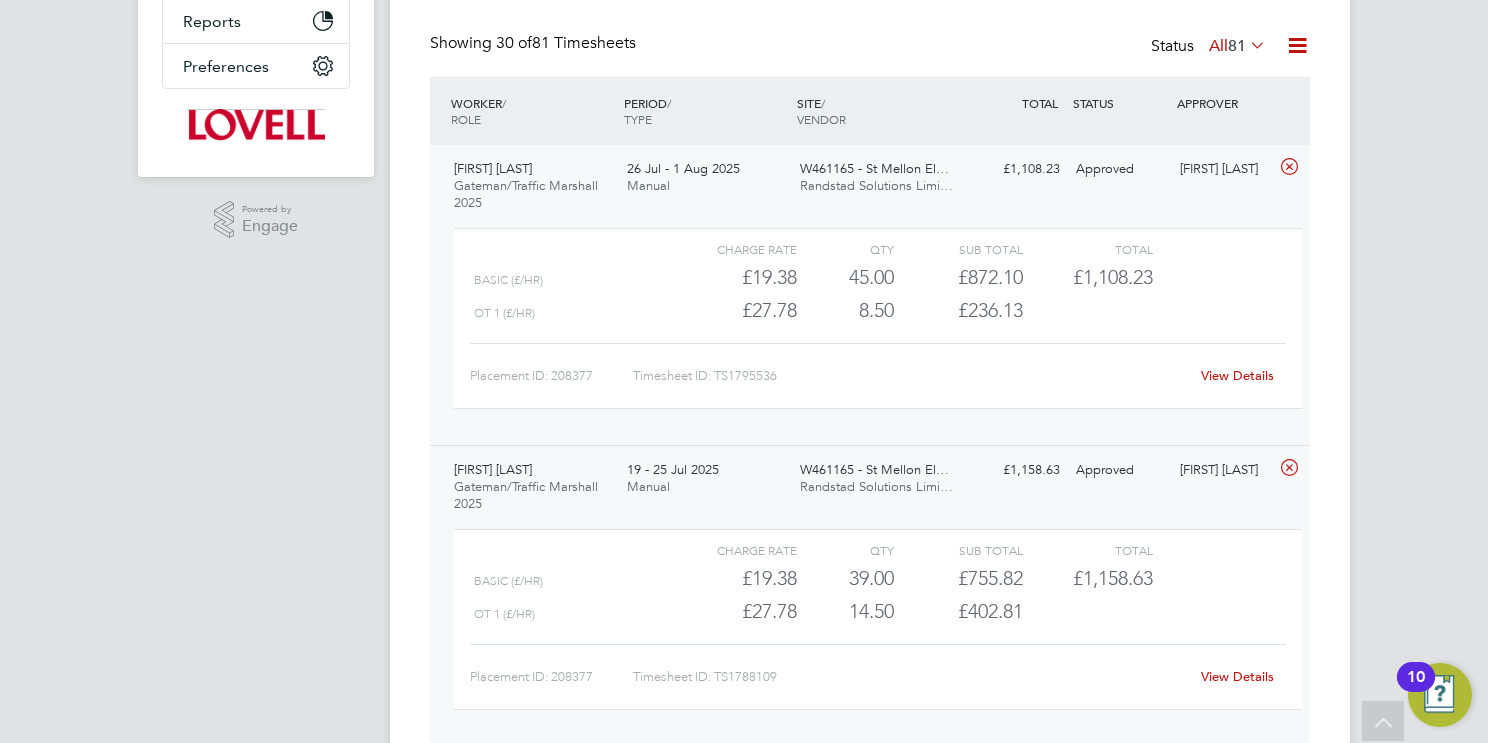 click on "Randstad Solutions Limi…" 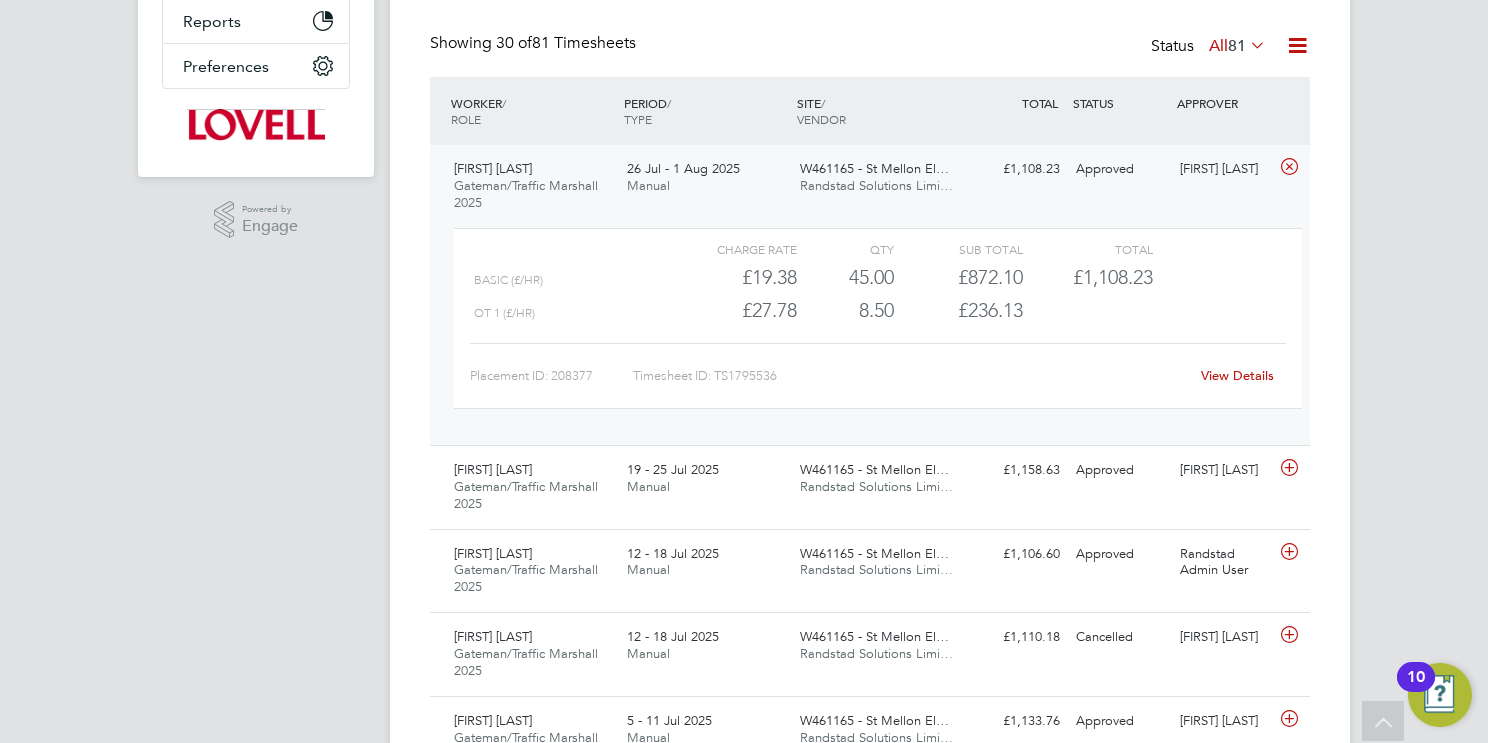click on "View Details" 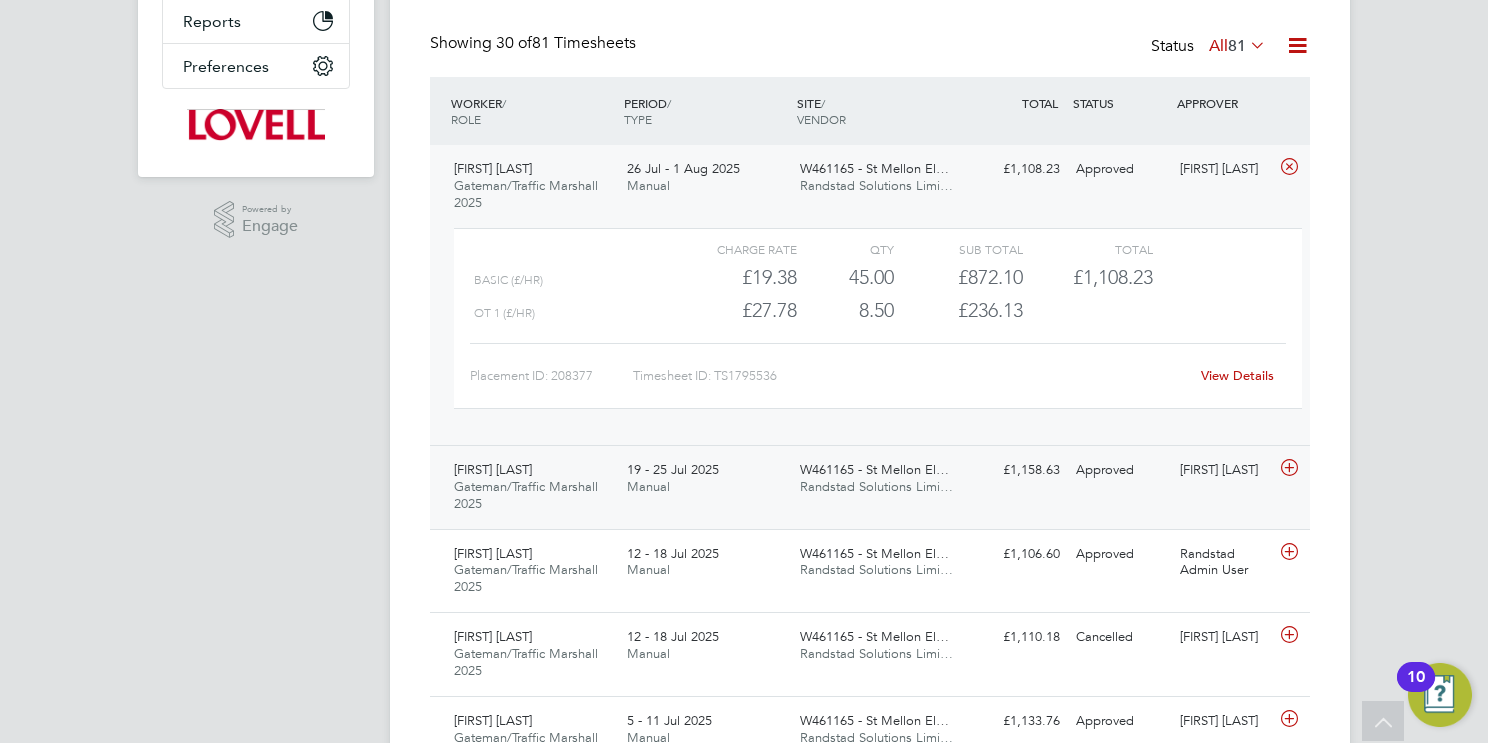 drag, startPoint x: 873, startPoint y: 484, endPoint x: 873, endPoint y: 498, distance: 14 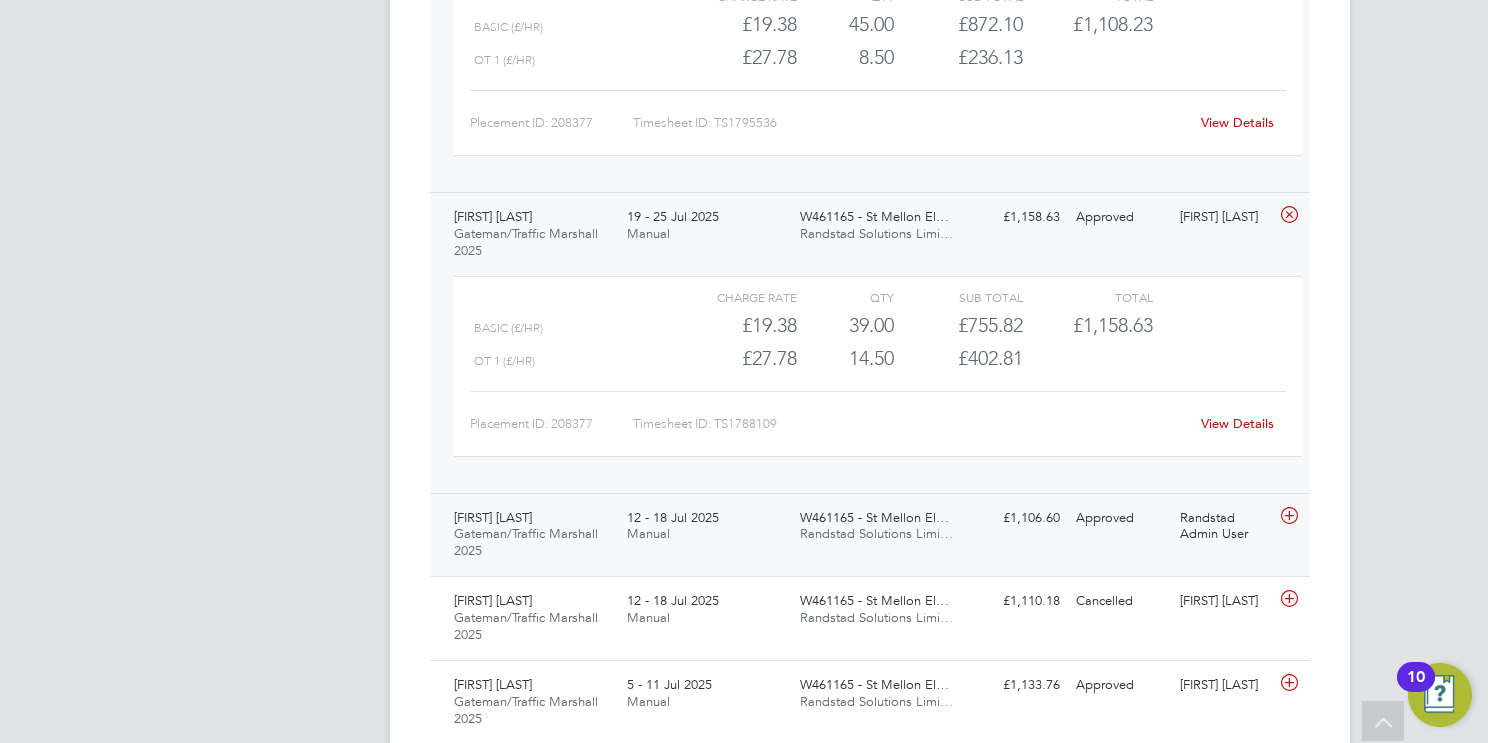click on "Randstad Solutions Limi…" 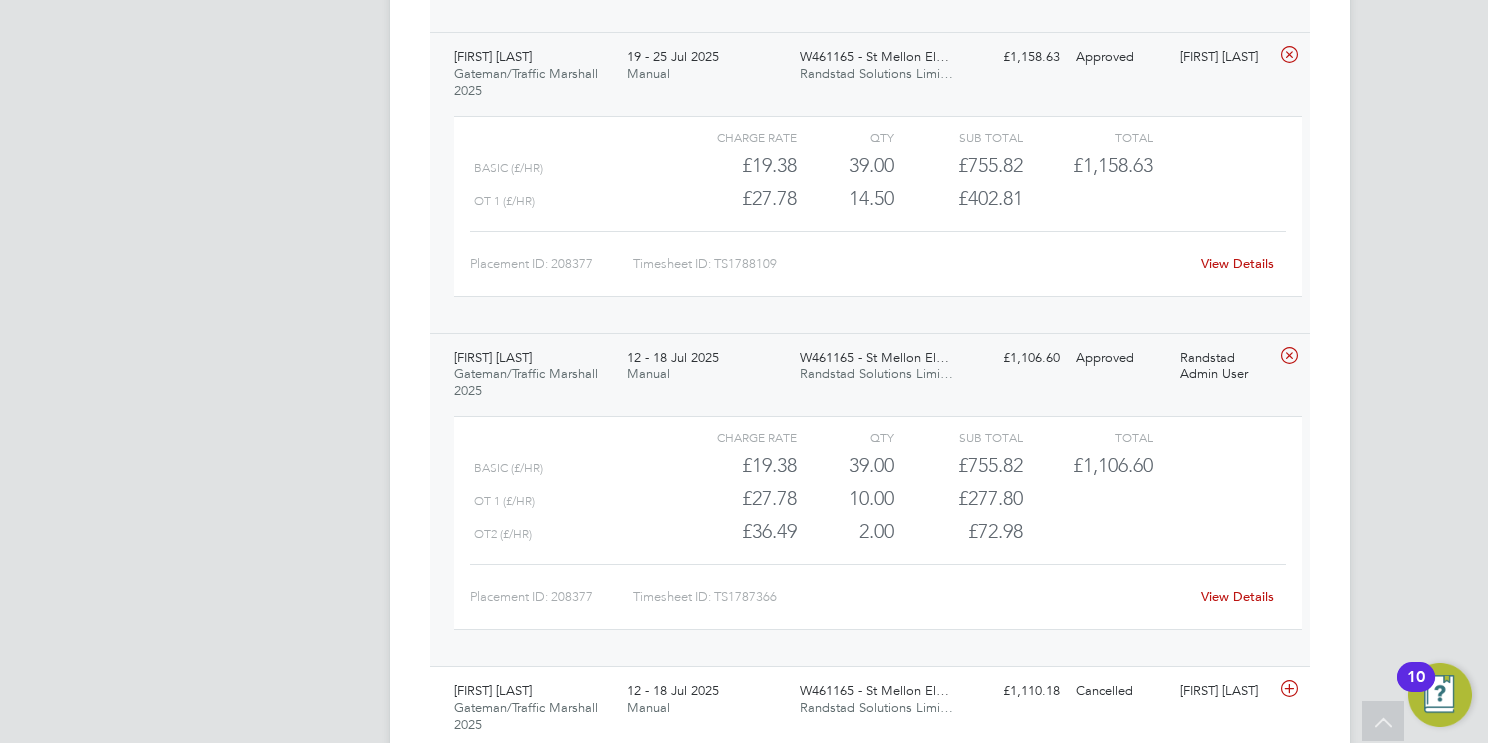 click on "Randstad Solutions Limi…" 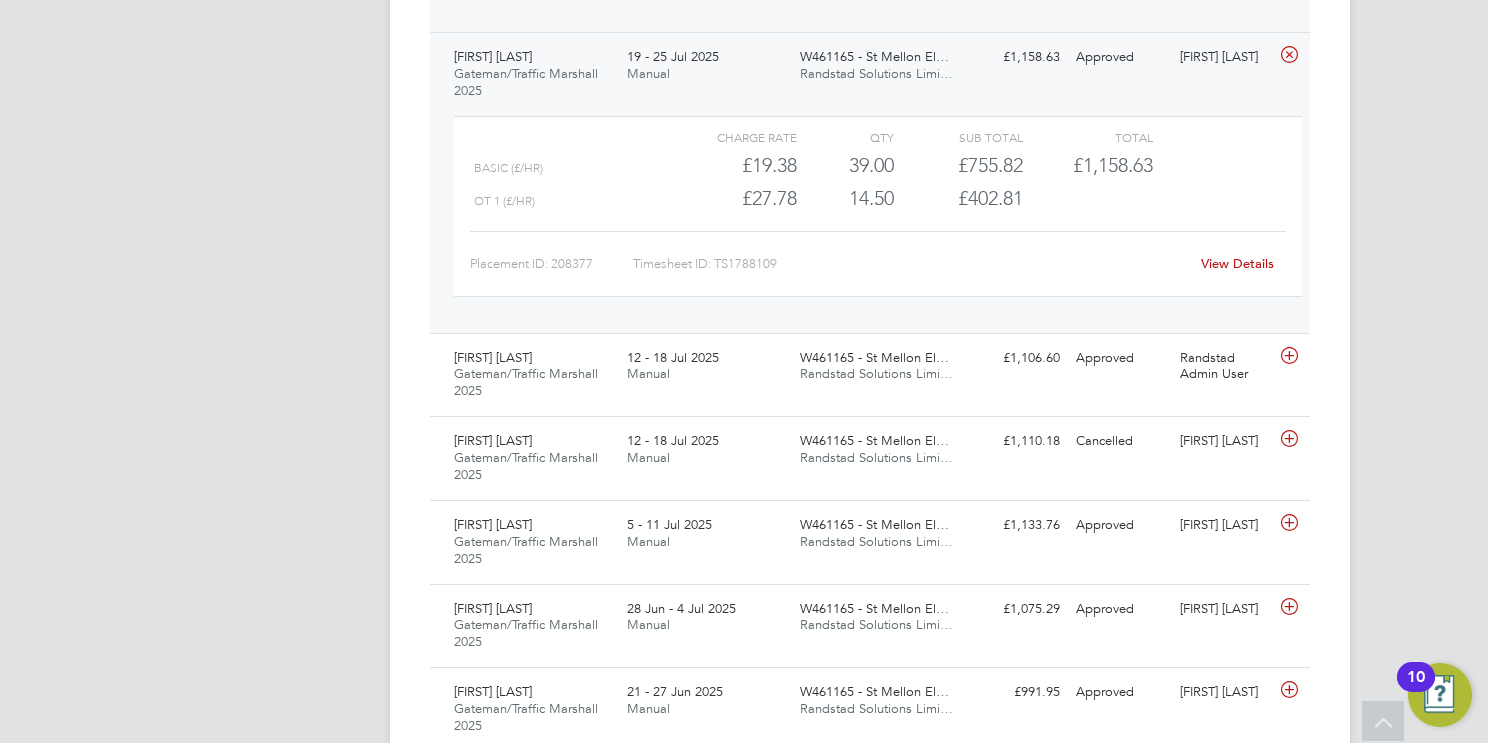 click on "W461165 - St Mellon El… Randstad Solutions Limi…" 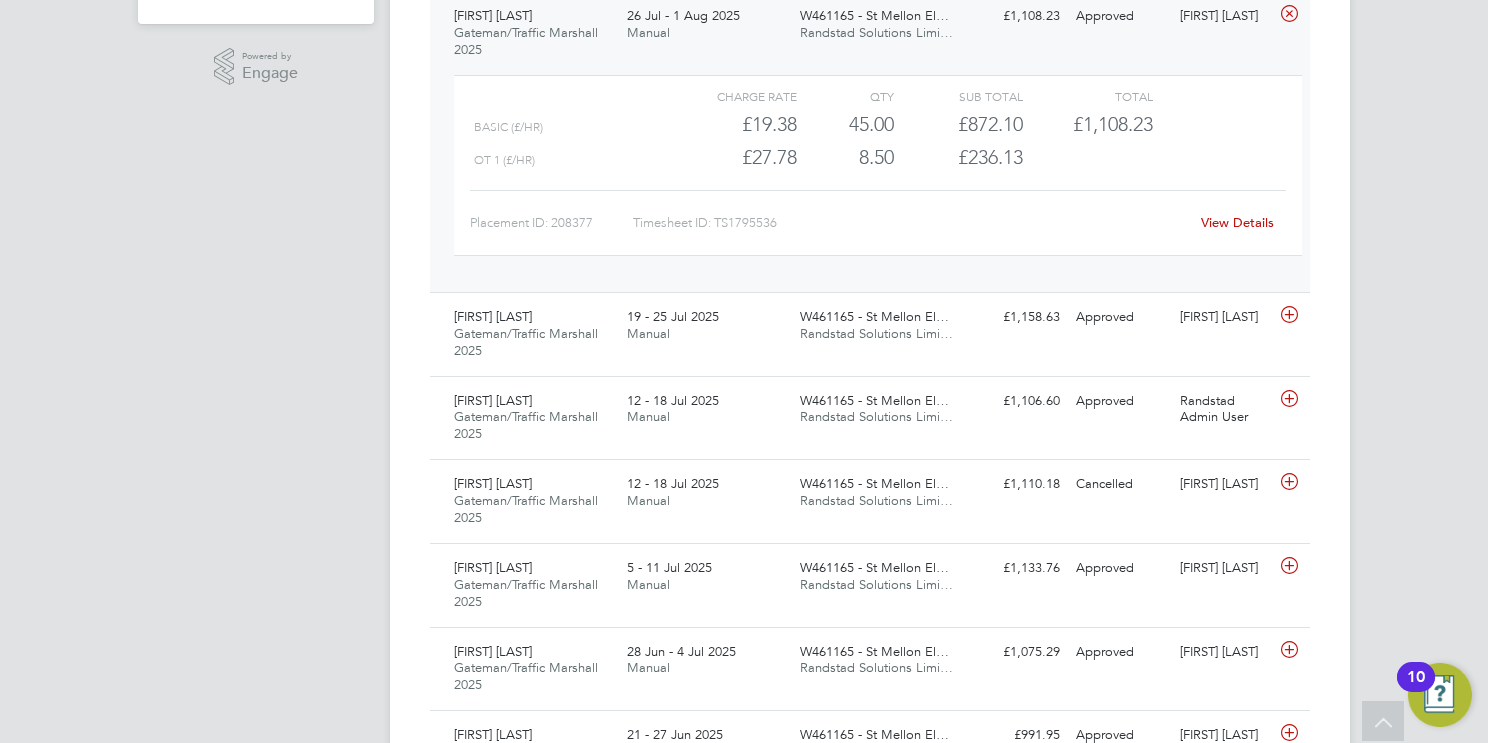 scroll, scrollTop: 0, scrollLeft: 0, axis: both 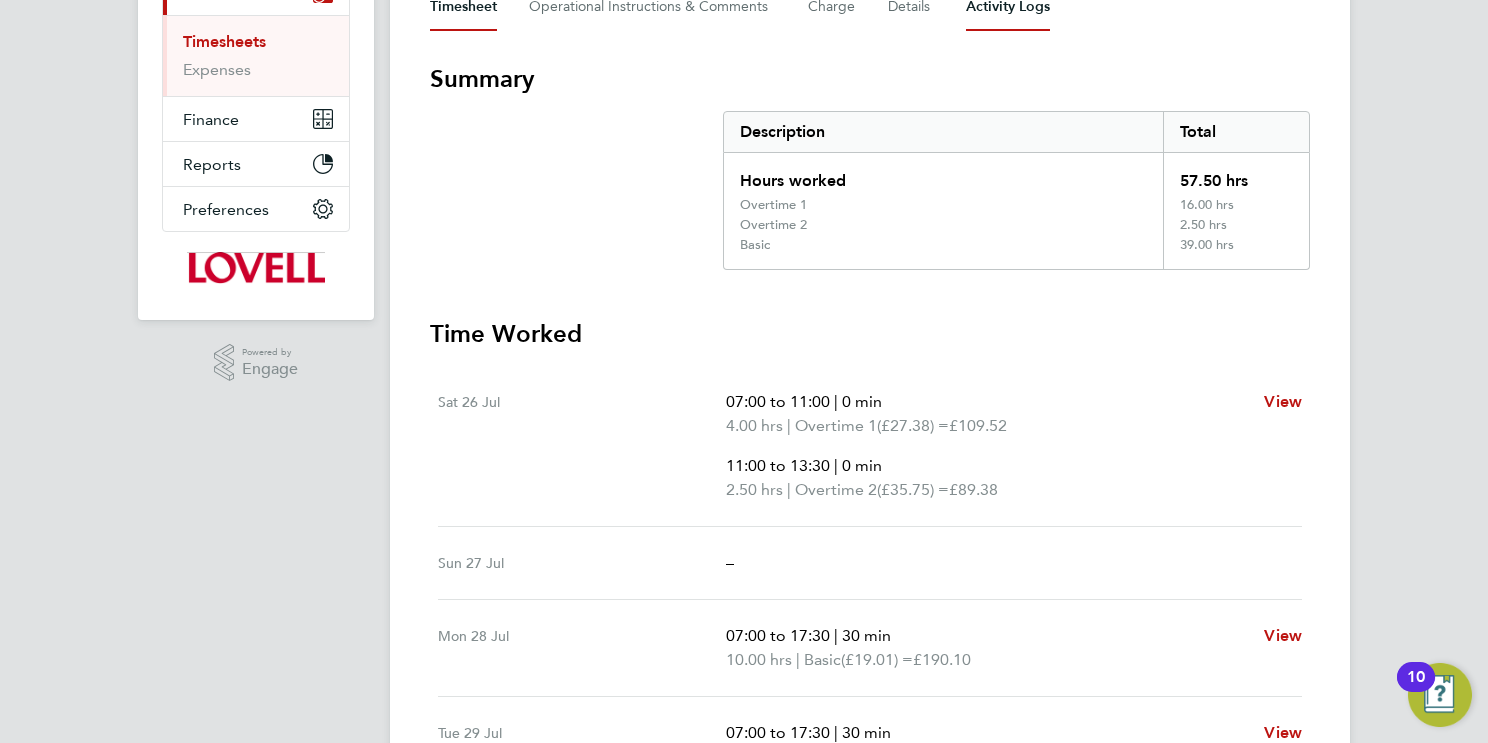 click on "Activity Logs" at bounding box center [1008, 7] 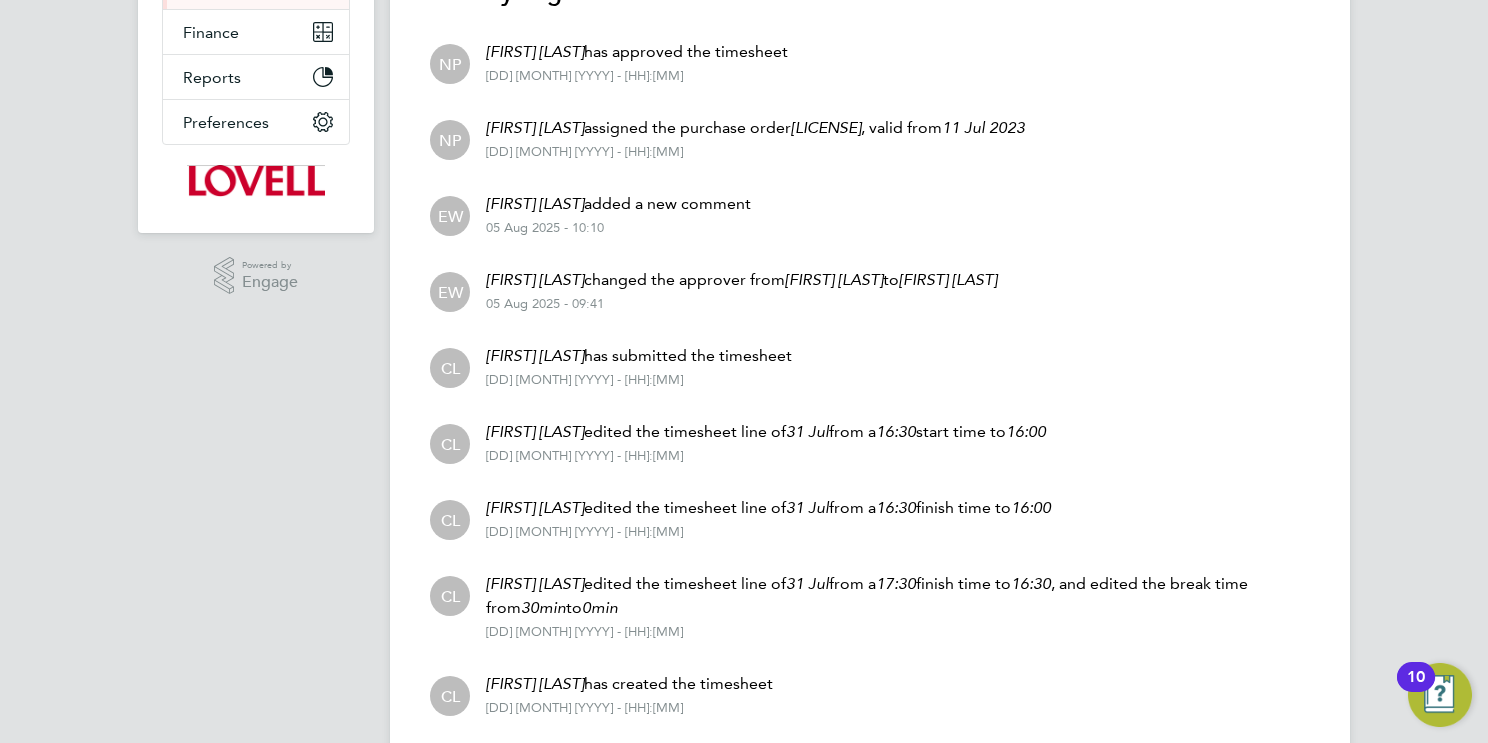 scroll, scrollTop: 466, scrollLeft: 0, axis: vertical 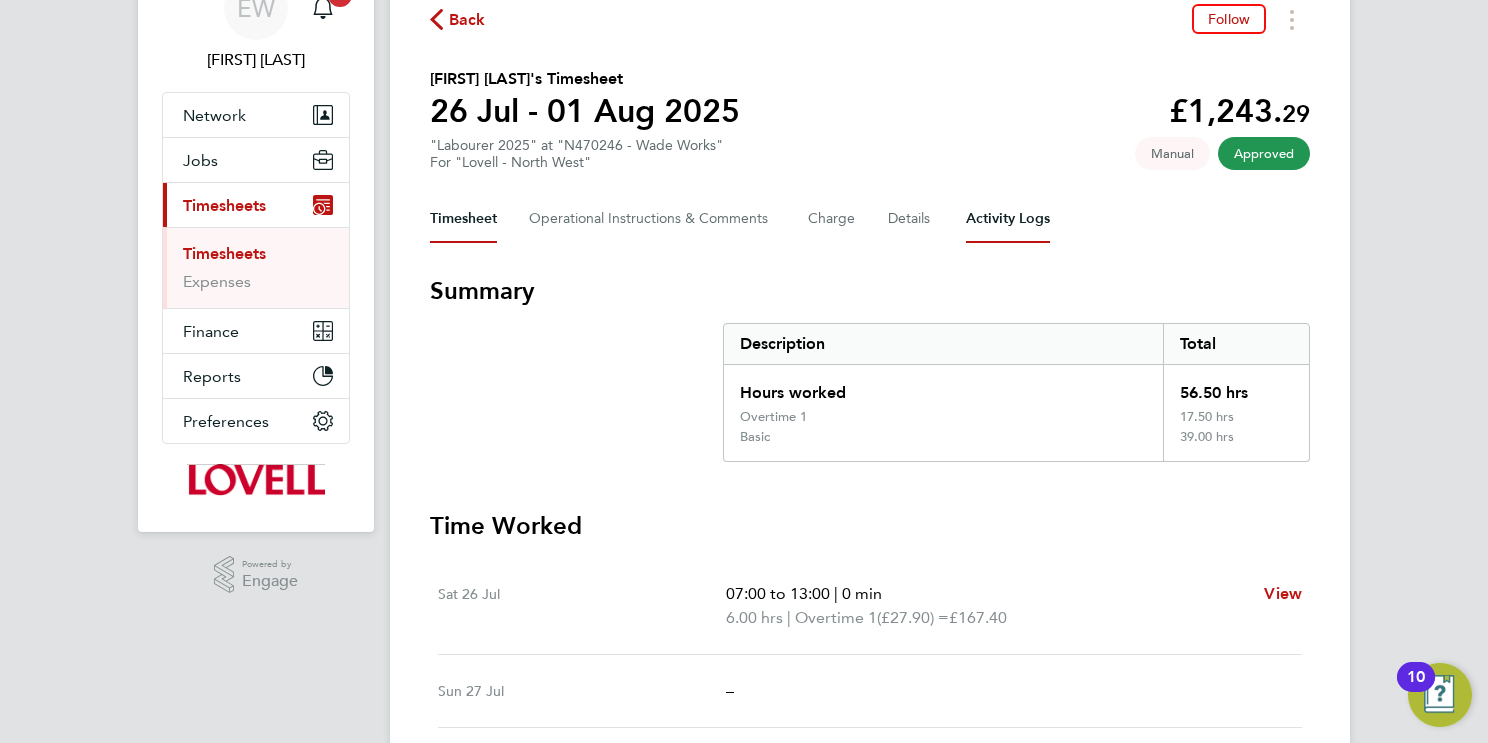 click on "Activity Logs" at bounding box center [1008, 219] 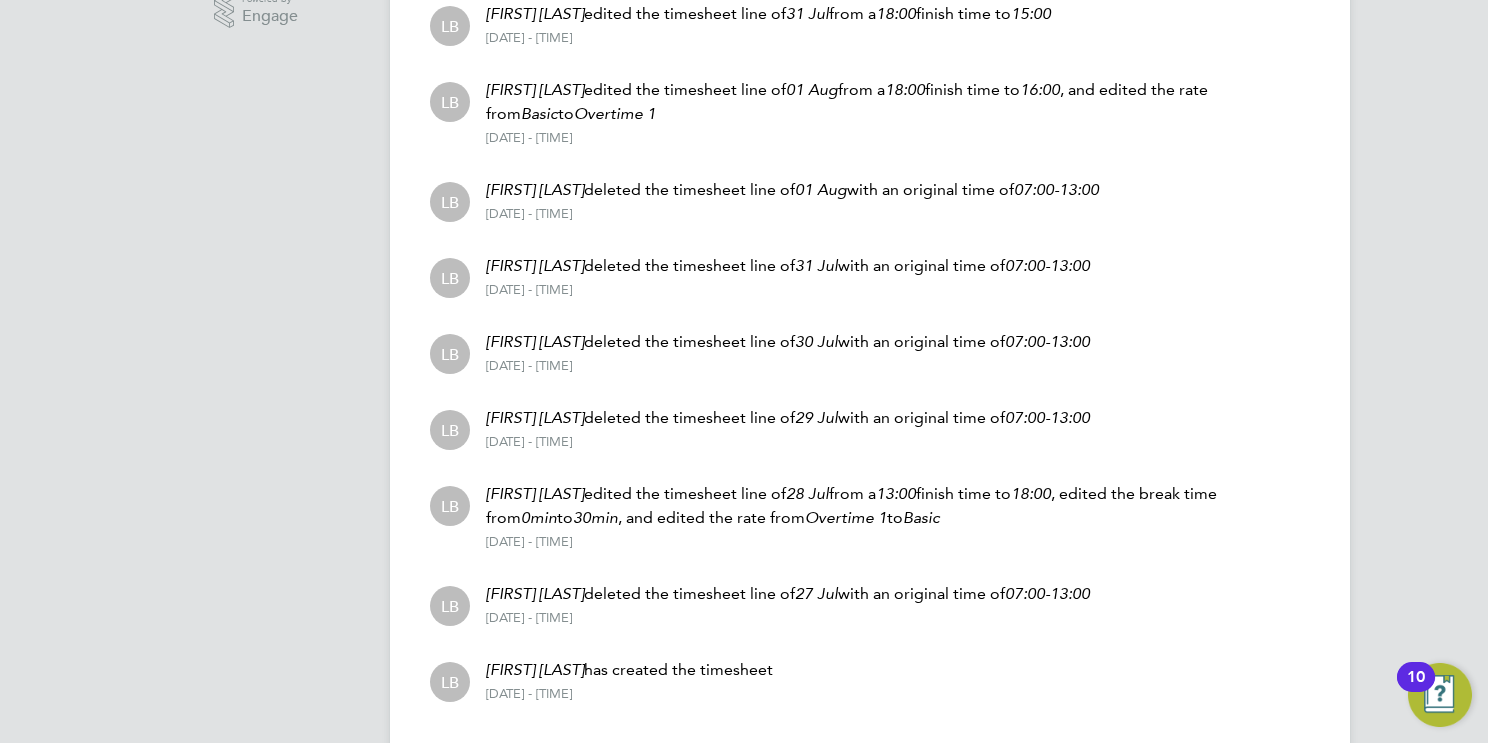 scroll, scrollTop: 718, scrollLeft: 0, axis: vertical 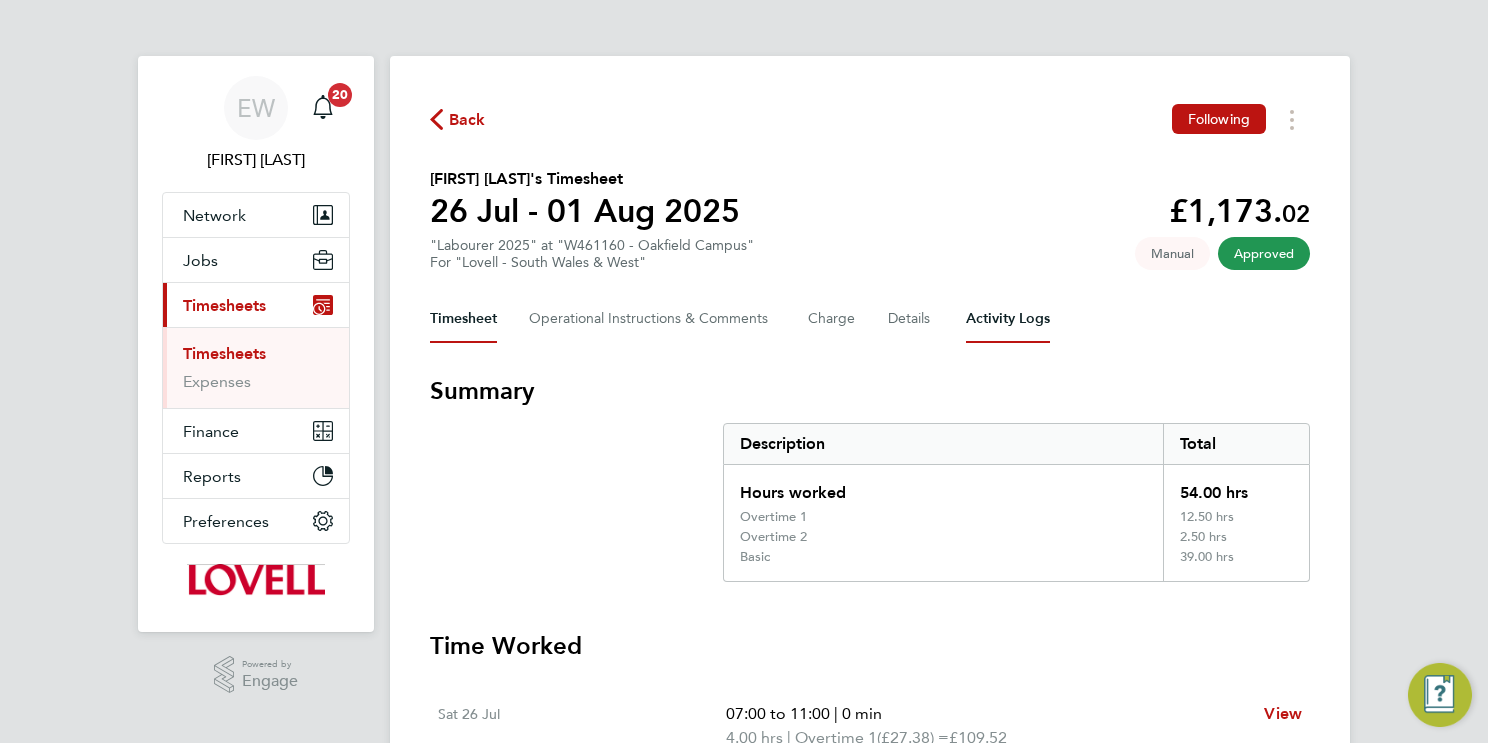click on "Activity Logs" at bounding box center (1008, 319) 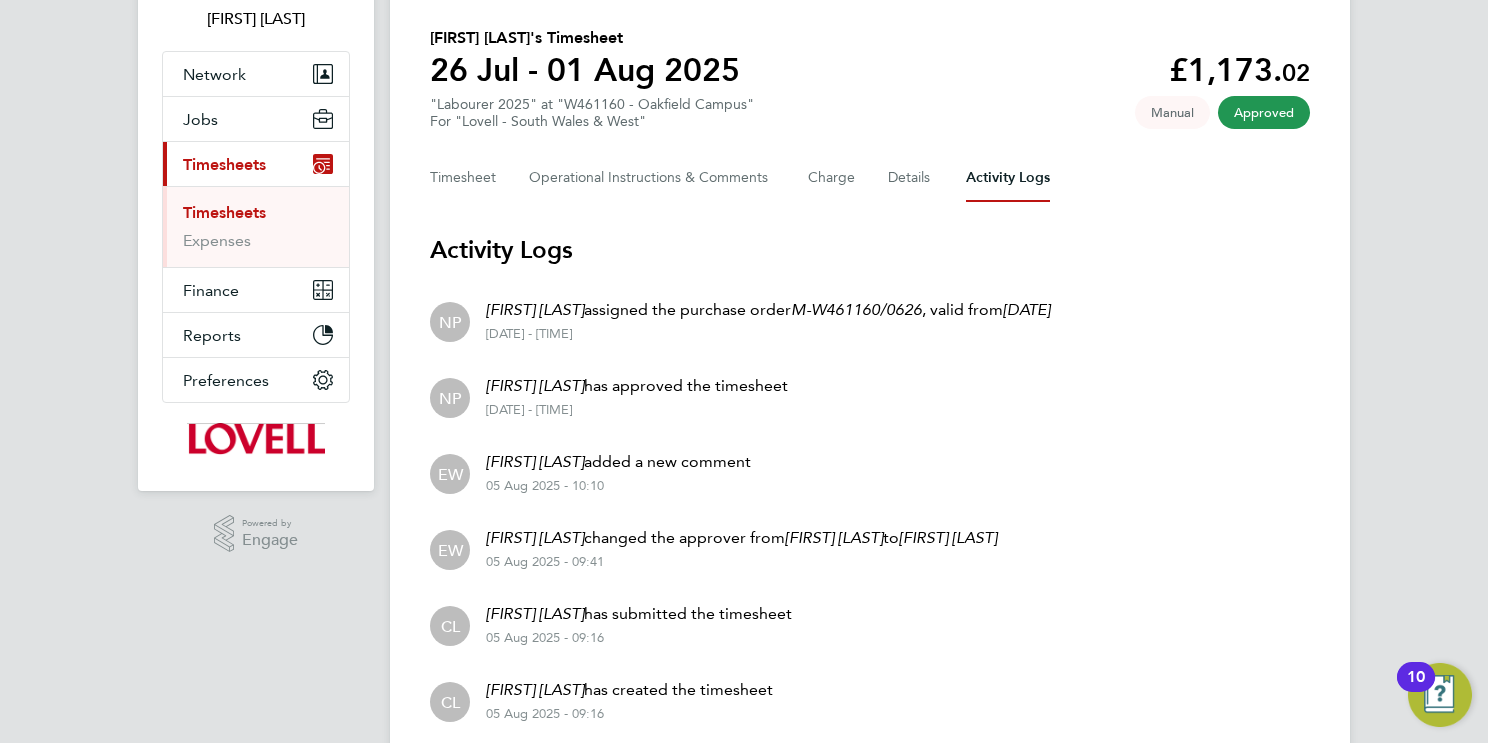 scroll, scrollTop: 0, scrollLeft: 0, axis: both 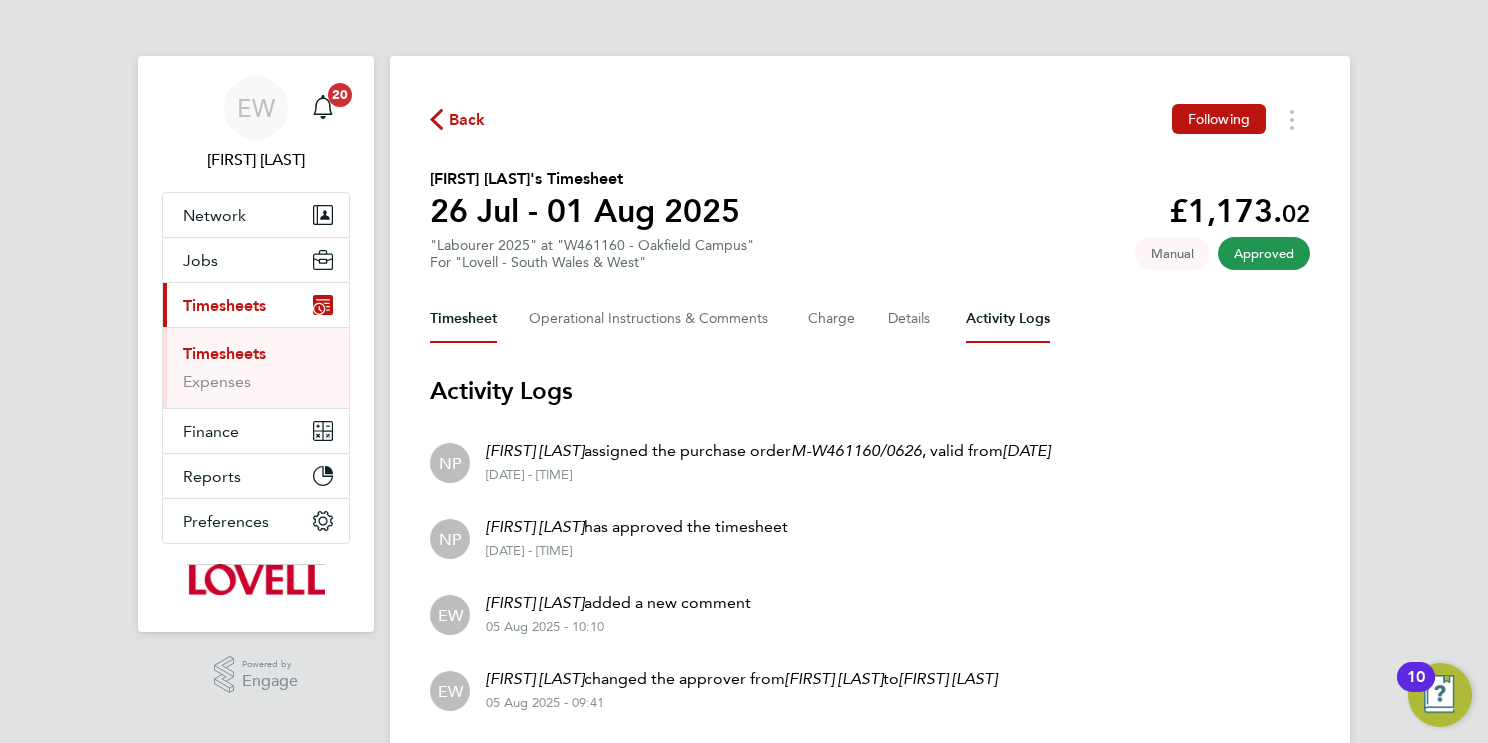 drag, startPoint x: 456, startPoint y: 319, endPoint x: 546, endPoint y: 365, distance: 101.07423 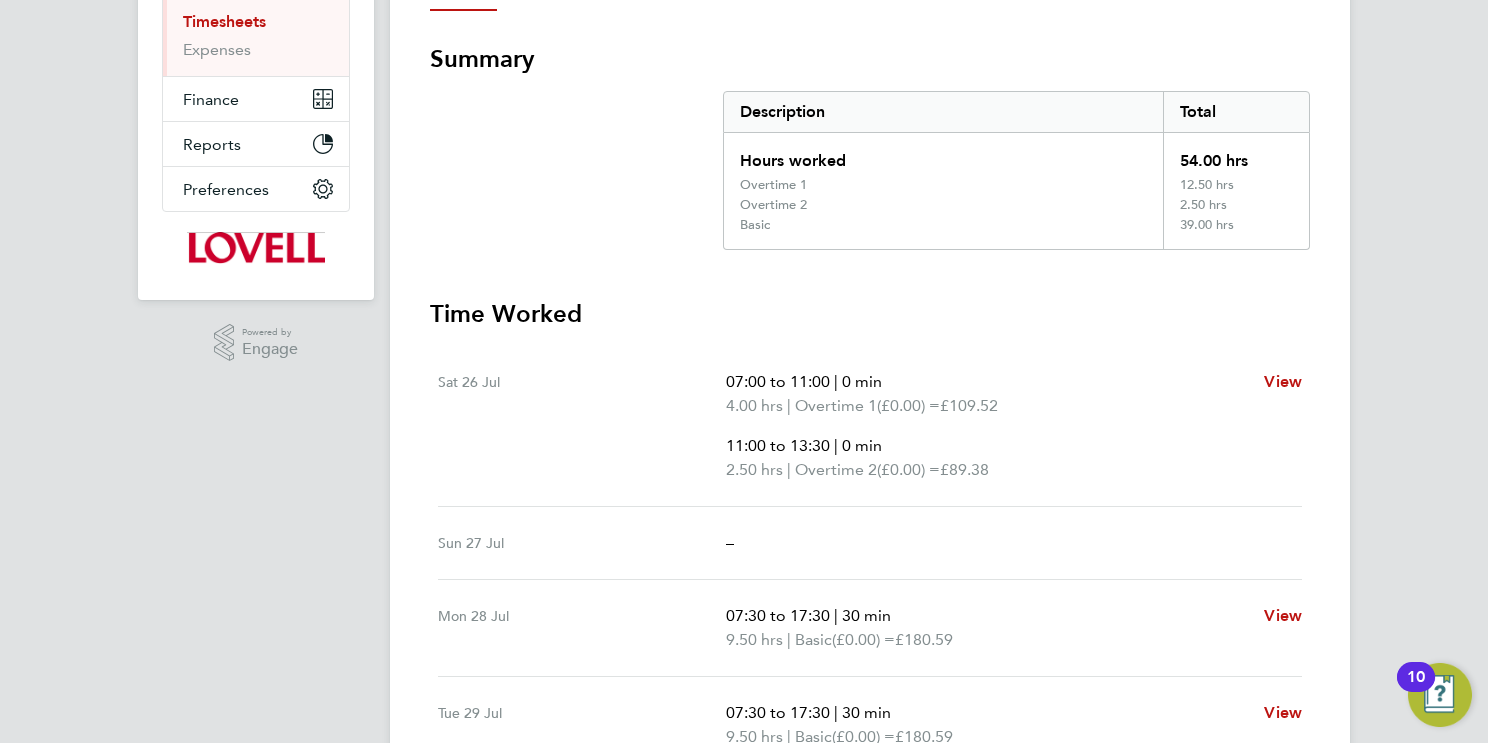 scroll, scrollTop: 247, scrollLeft: 0, axis: vertical 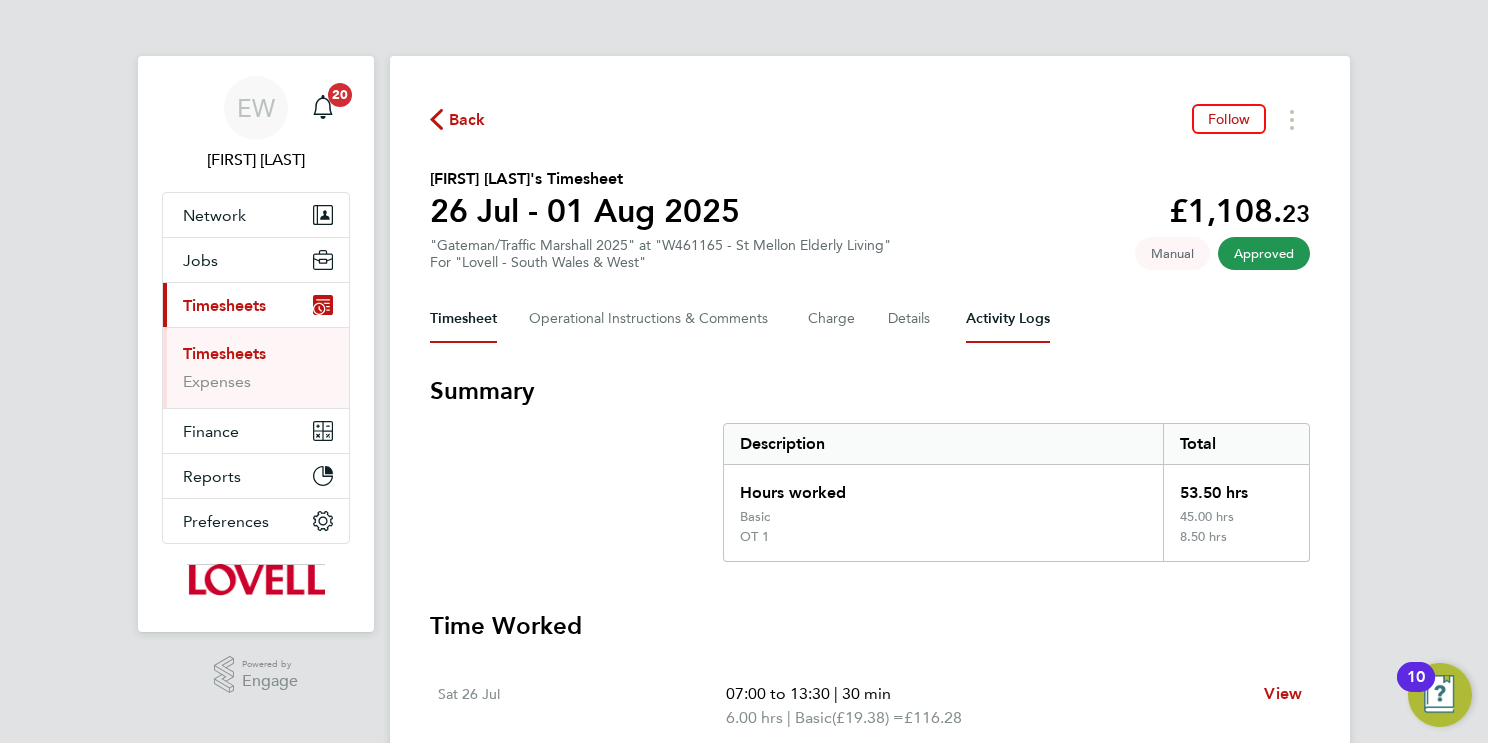 click on "Activity Logs" at bounding box center (1008, 319) 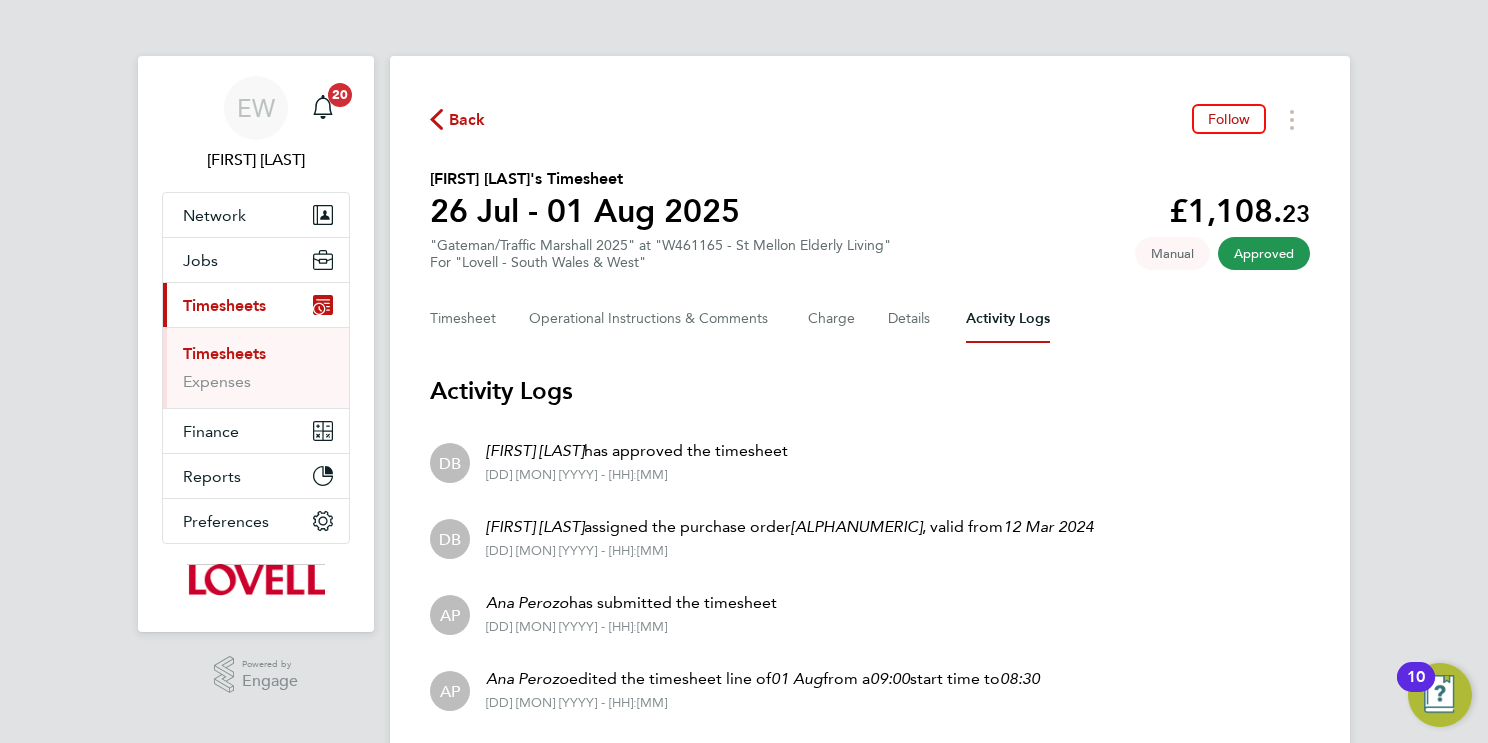 scroll, scrollTop: 290, scrollLeft: 0, axis: vertical 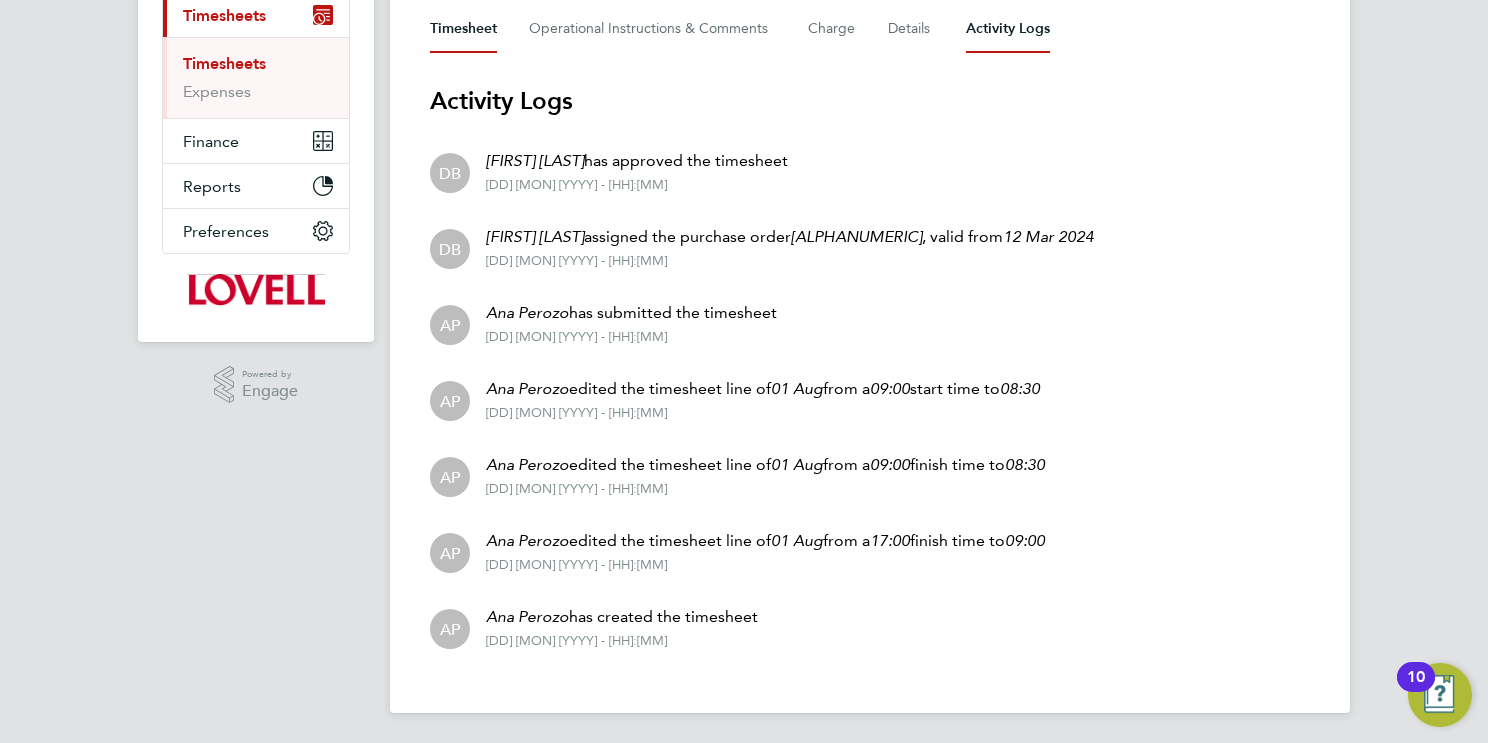 click on "Timesheet" at bounding box center [463, 29] 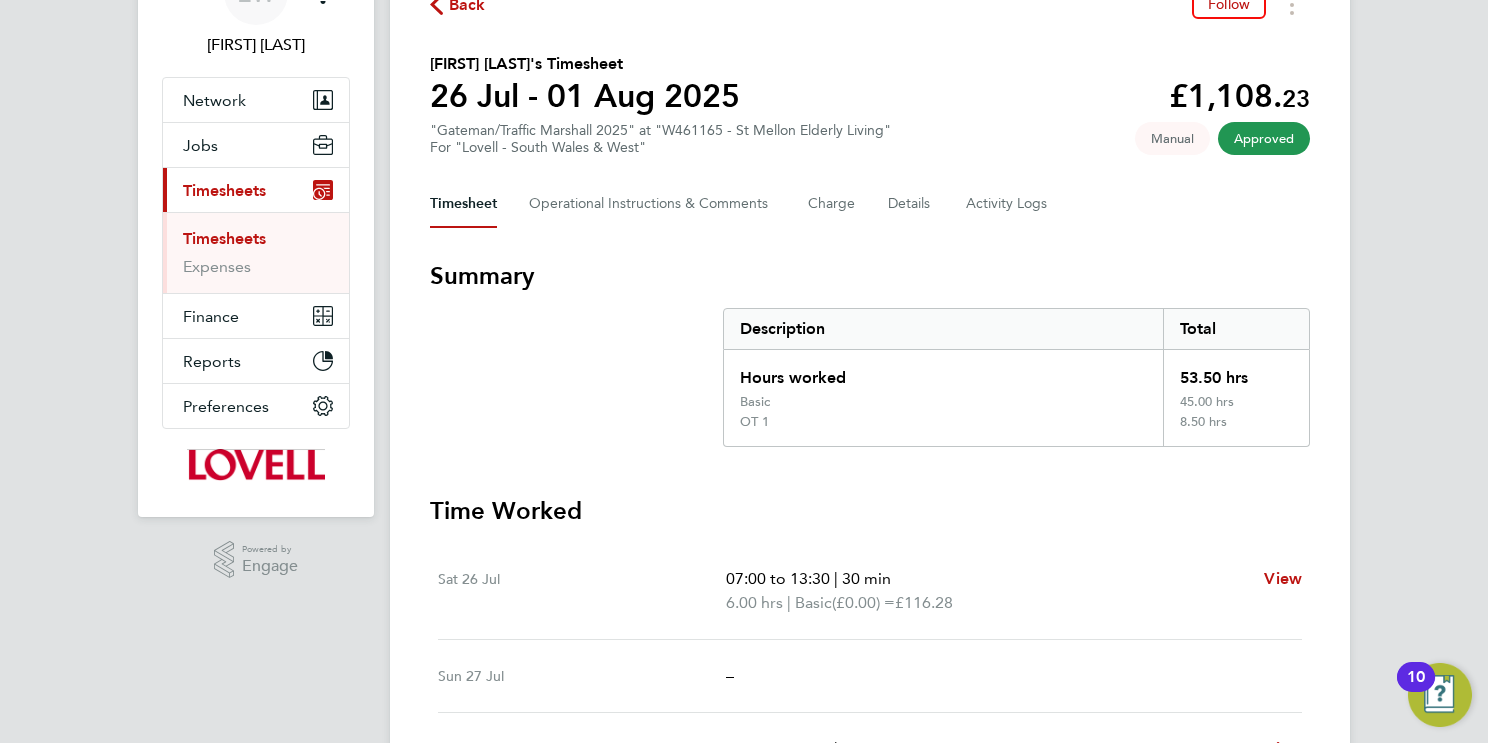 scroll, scrollTop: 75, scrollLeft: 0, axis: vertical 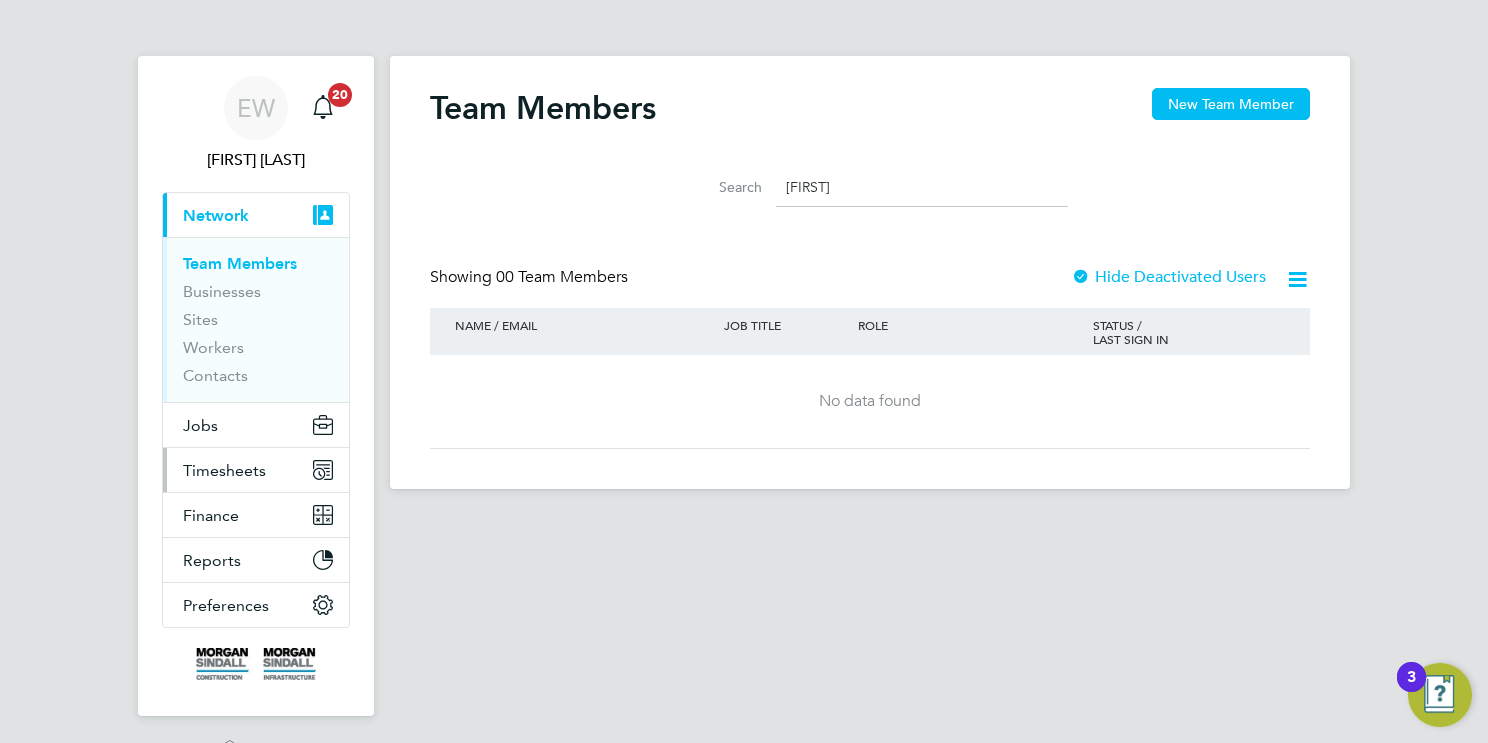 click on "Timesheets" at bounding box center [256, 470] 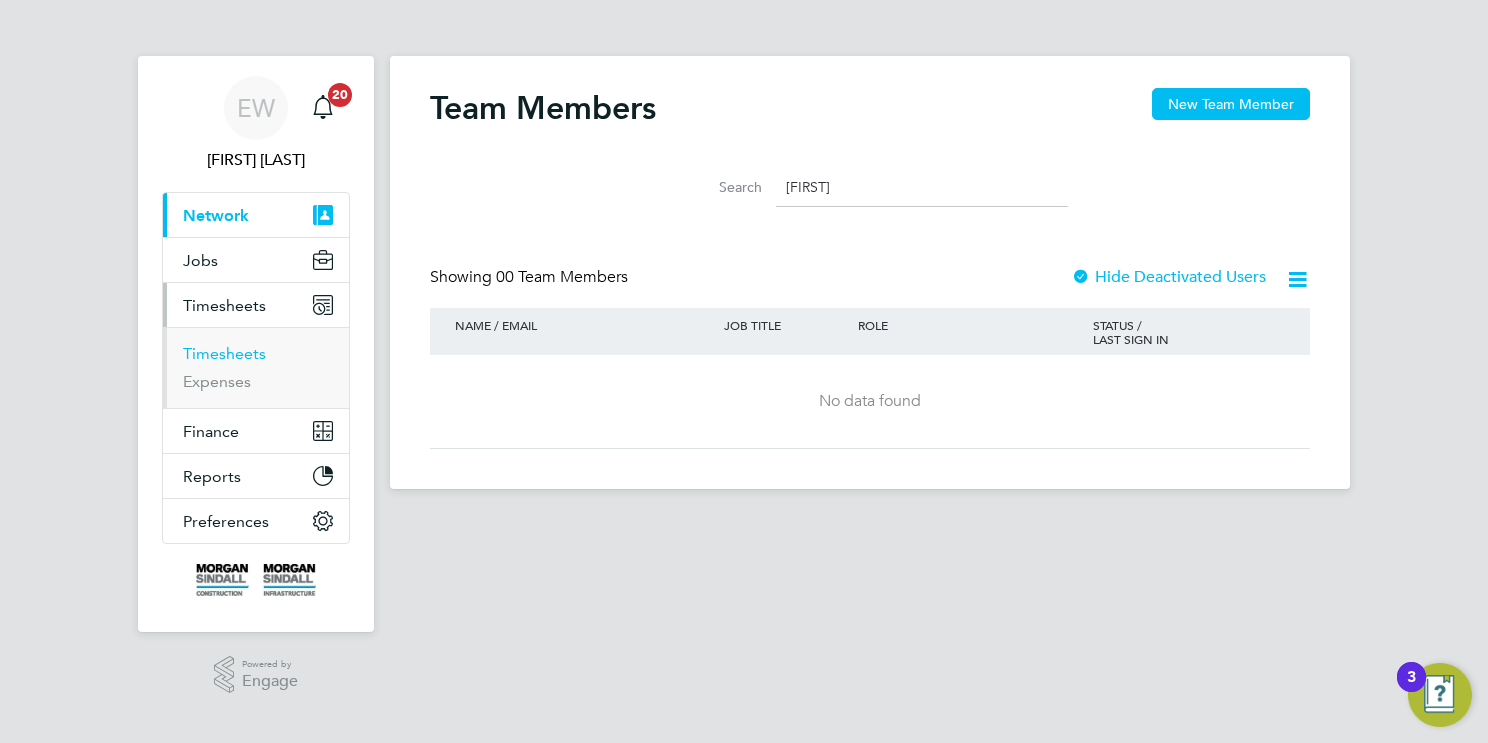 click on "Timesheets" at bounding box center [224, 353] 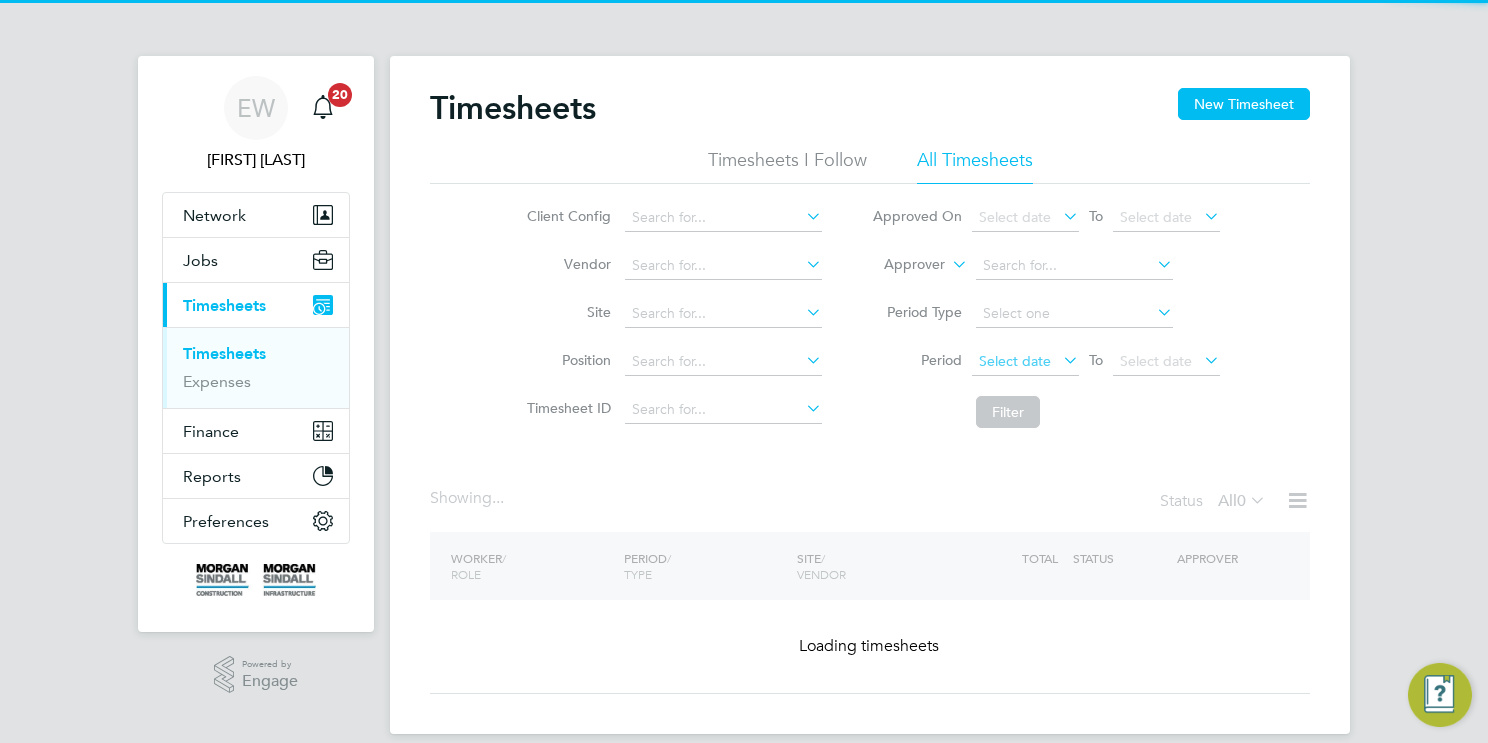 click on "Select date" 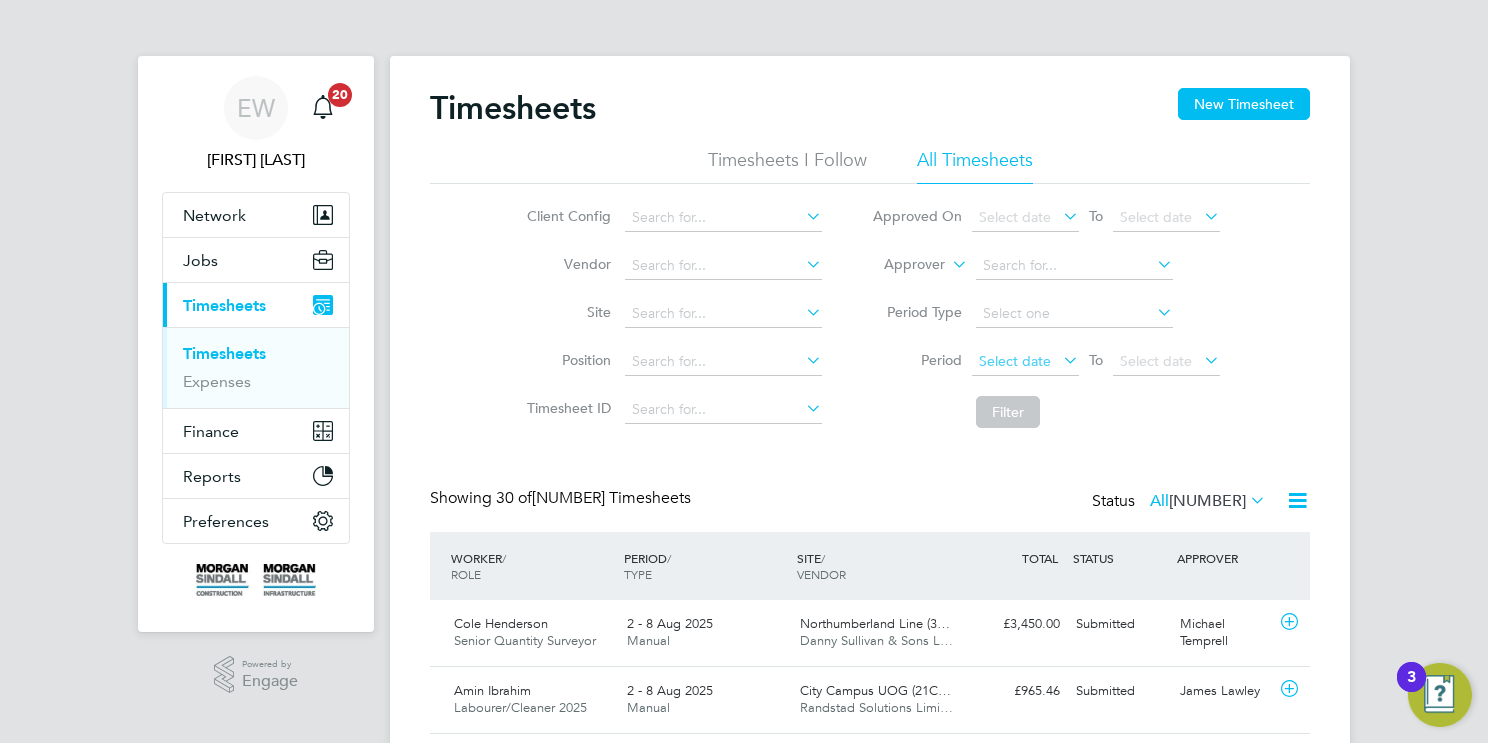 scroll, scrollTop: 666, scrollLeft: 0, axis: vertical 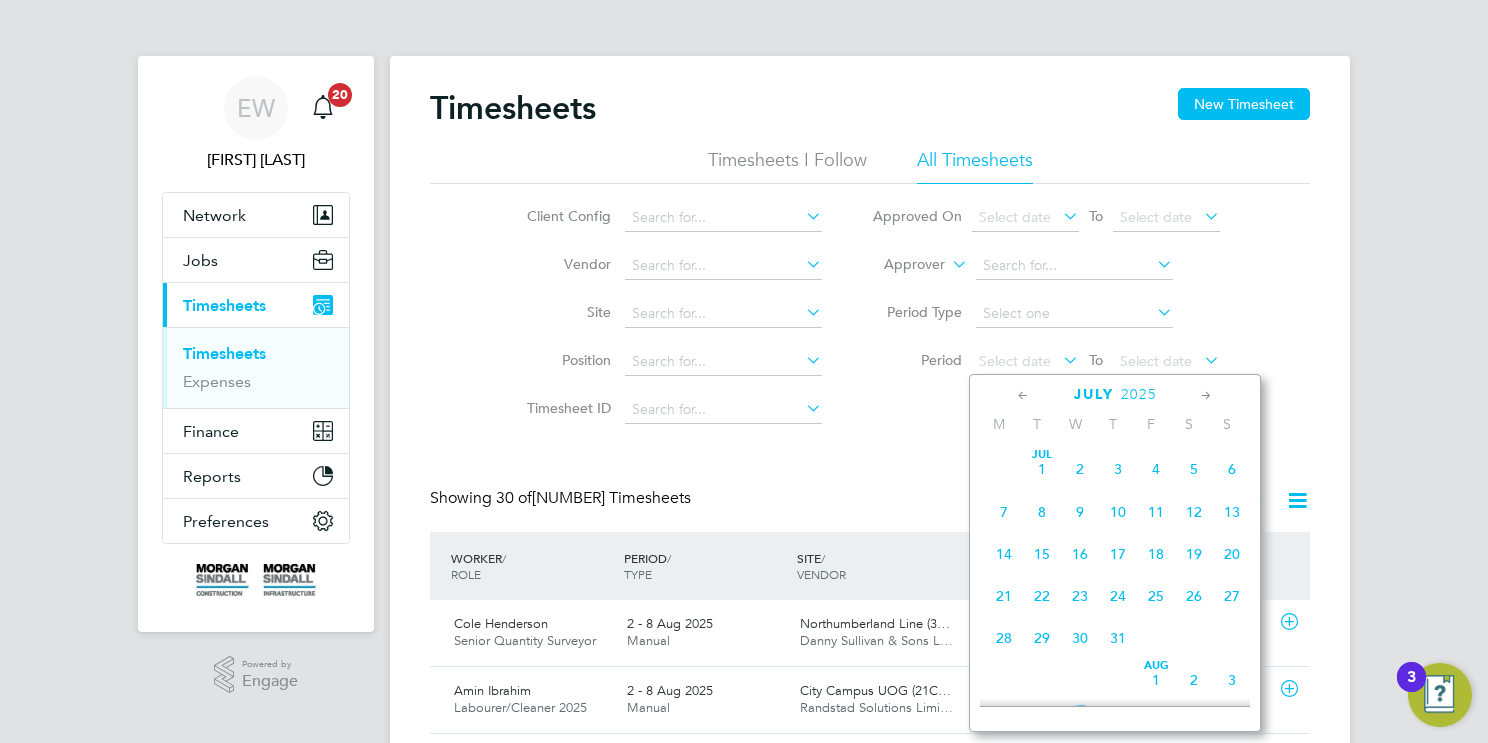 click on "19" 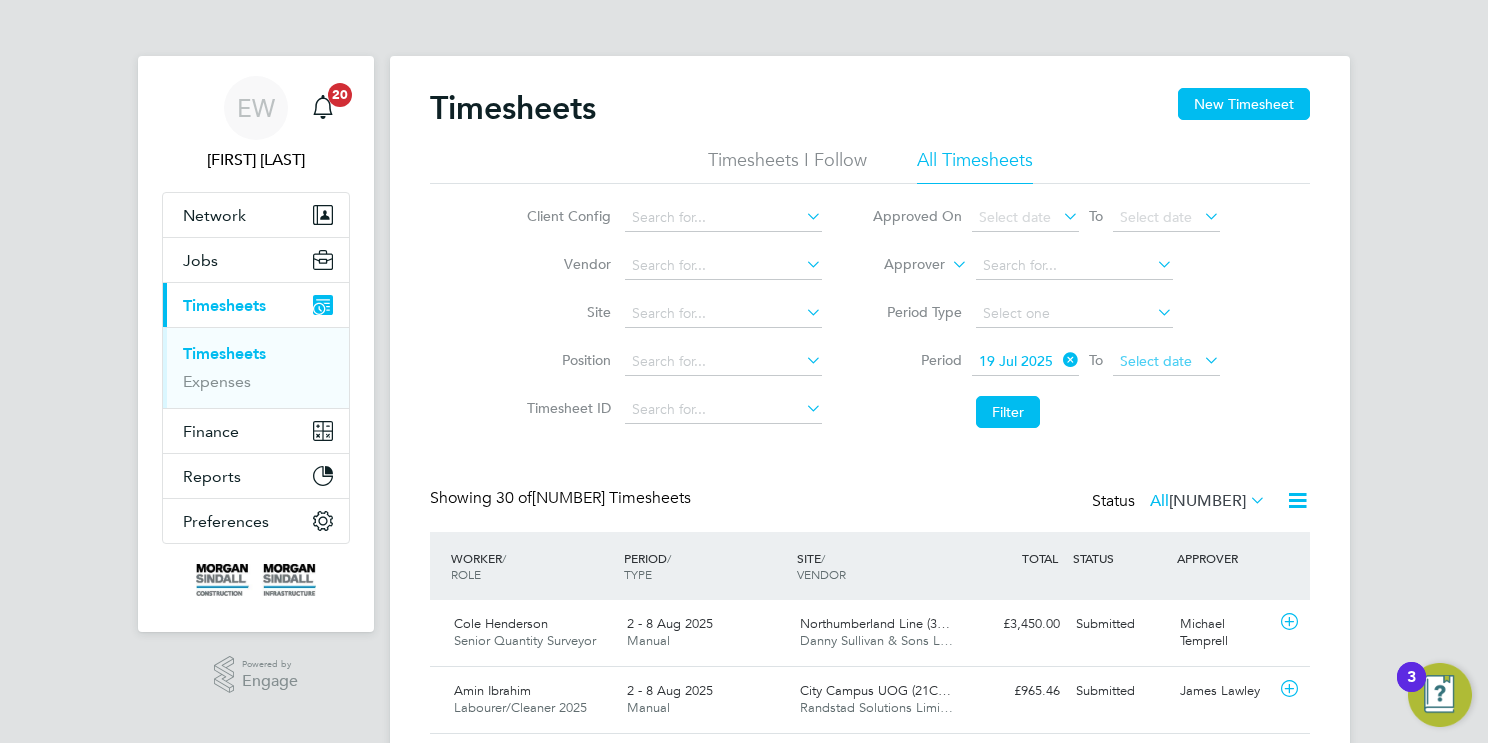 click on "Select date" 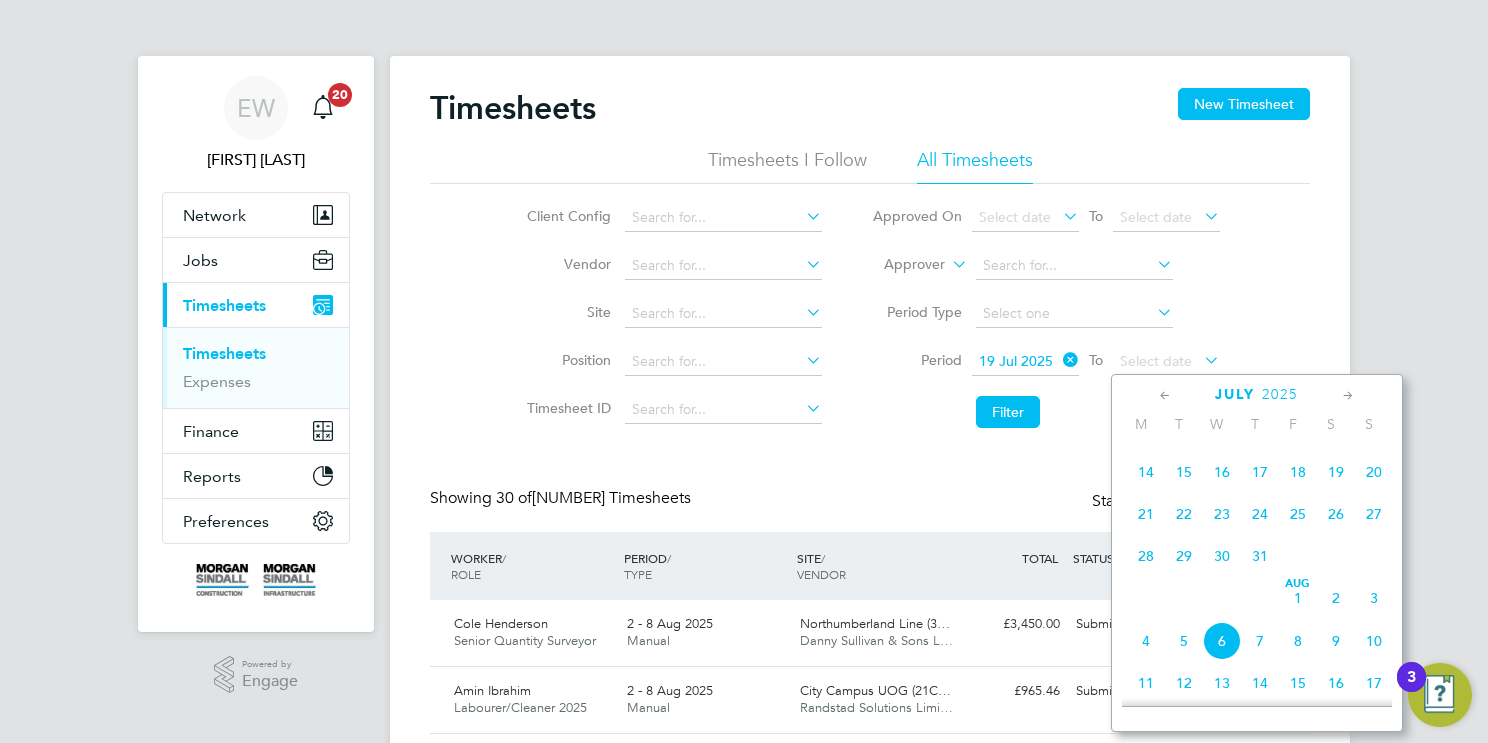 click on "25" 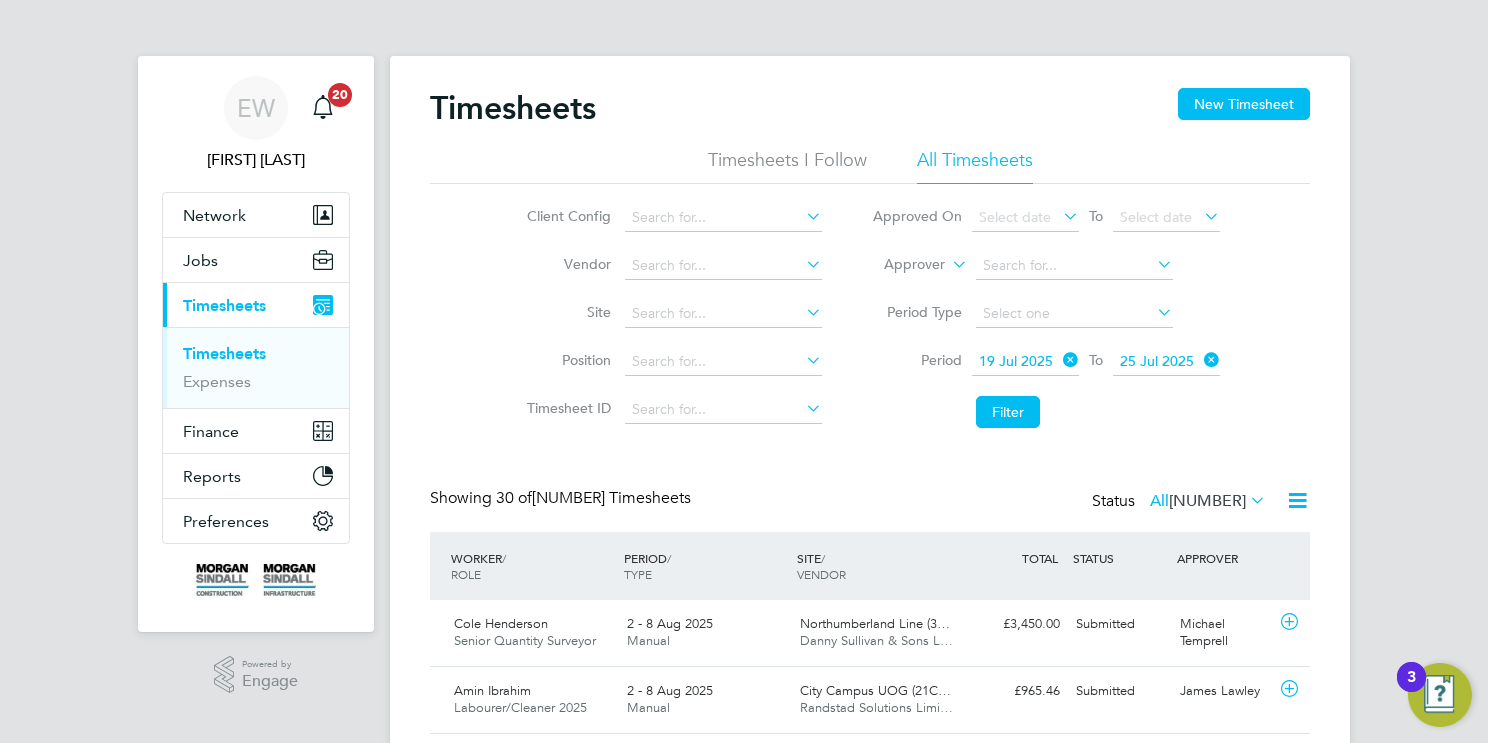click on "Filter" 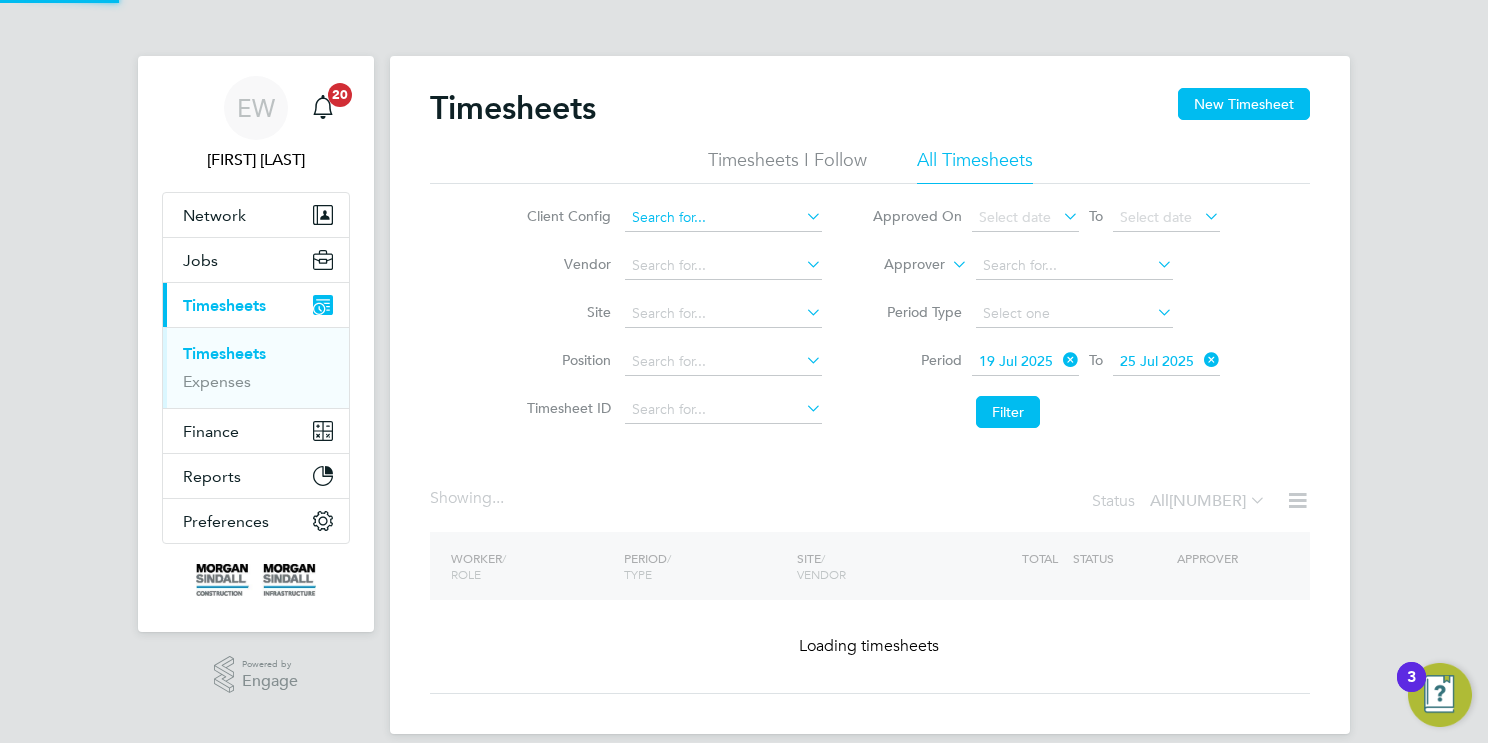 click 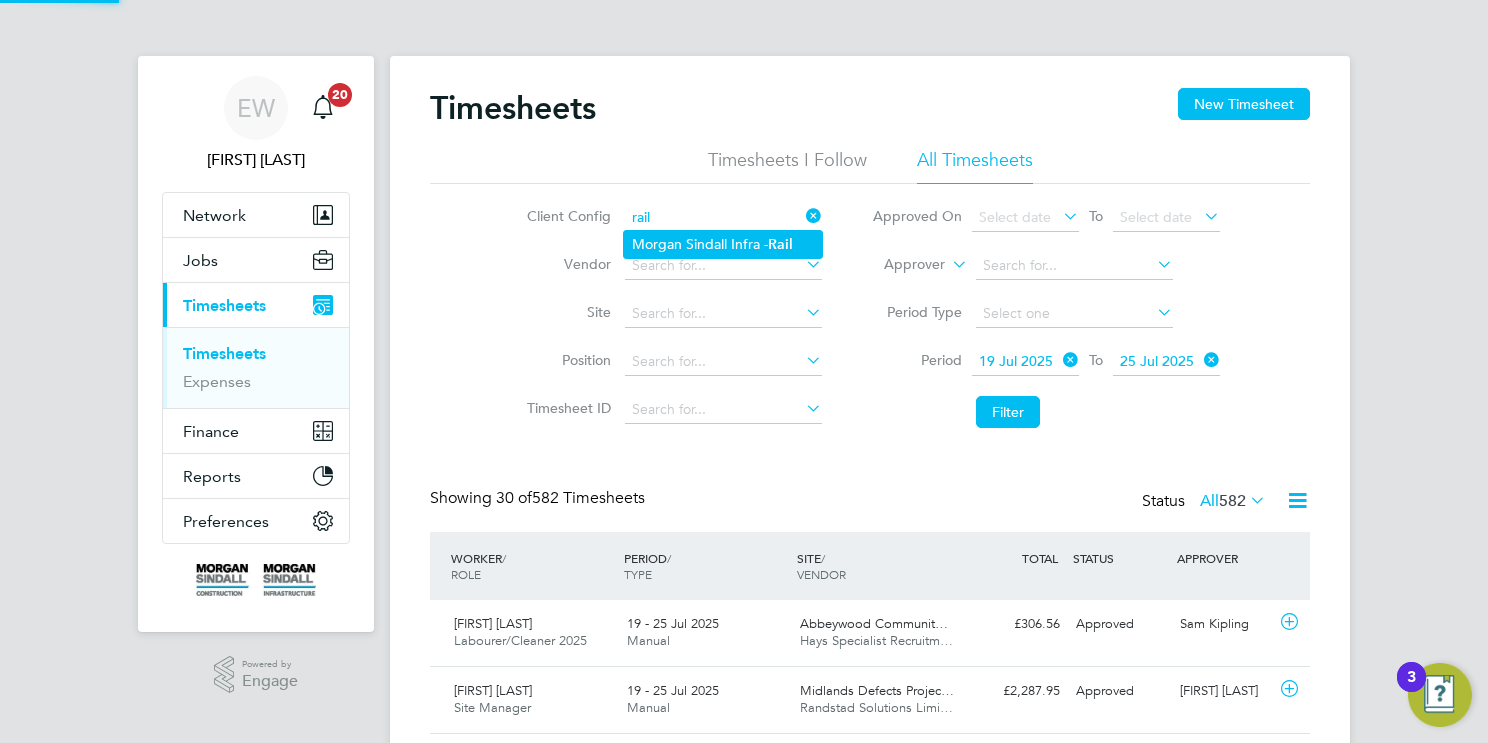 click on "Morgan Sindall Infra -  Rail" 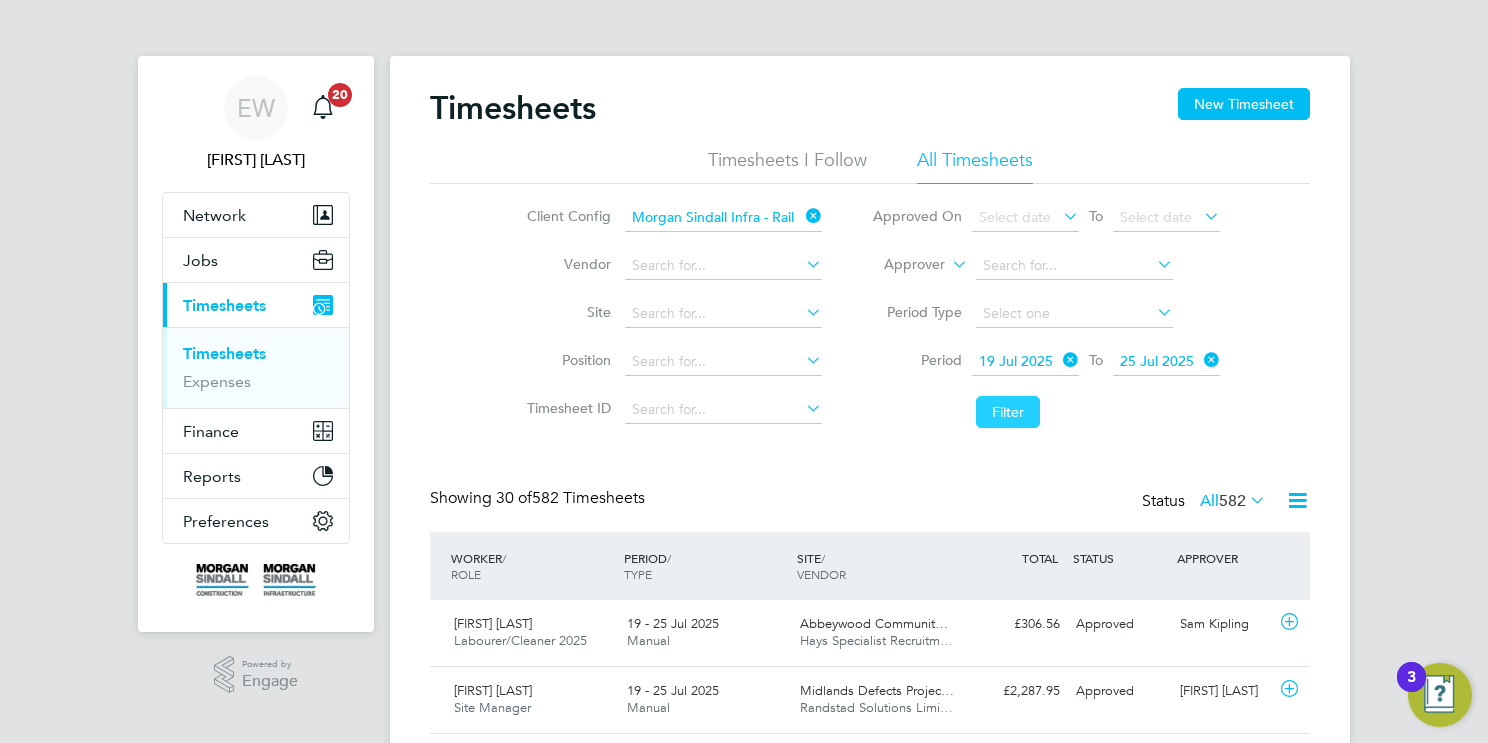 click on "Filter" 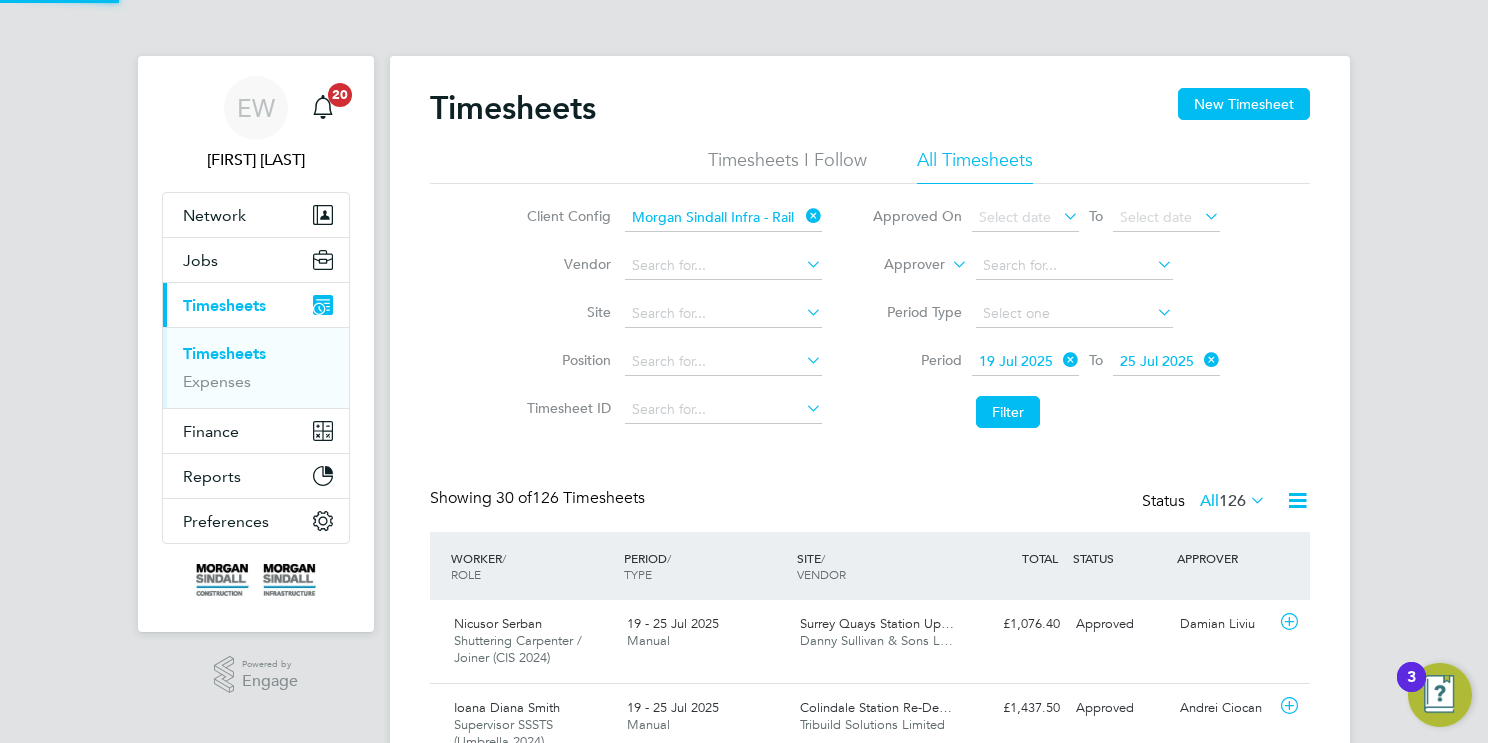 click 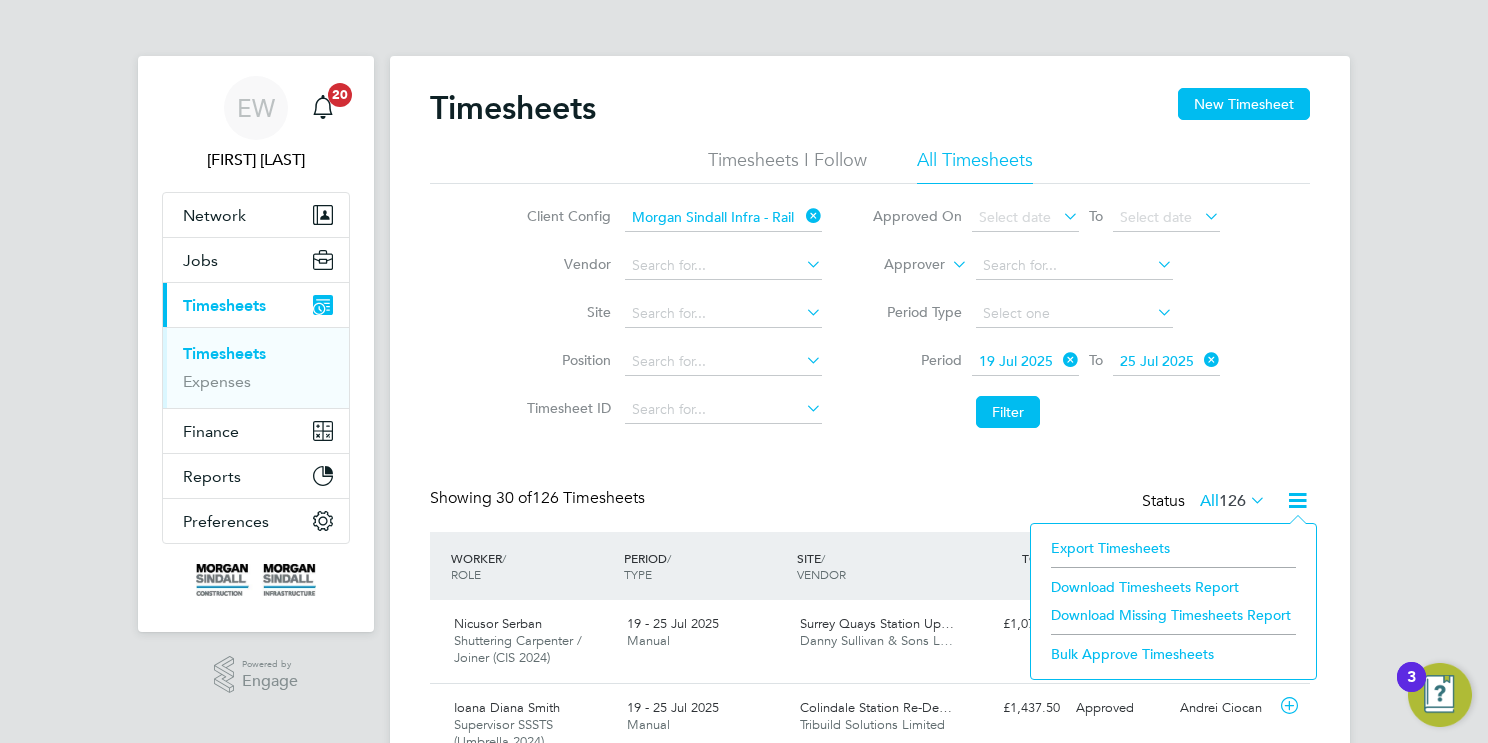 click on "Download Timesheets Report" 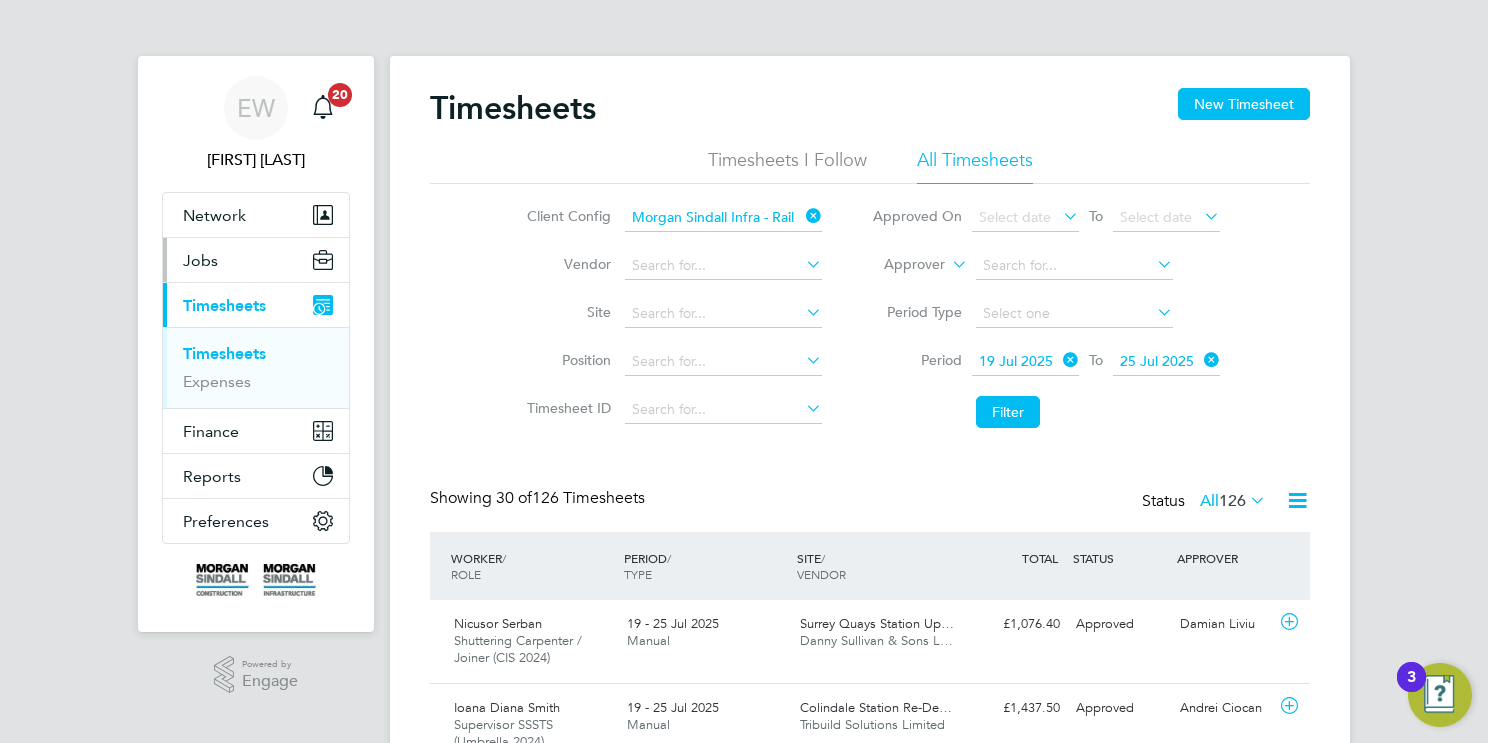 click on "Jobs" at bounding box center (256, 260) 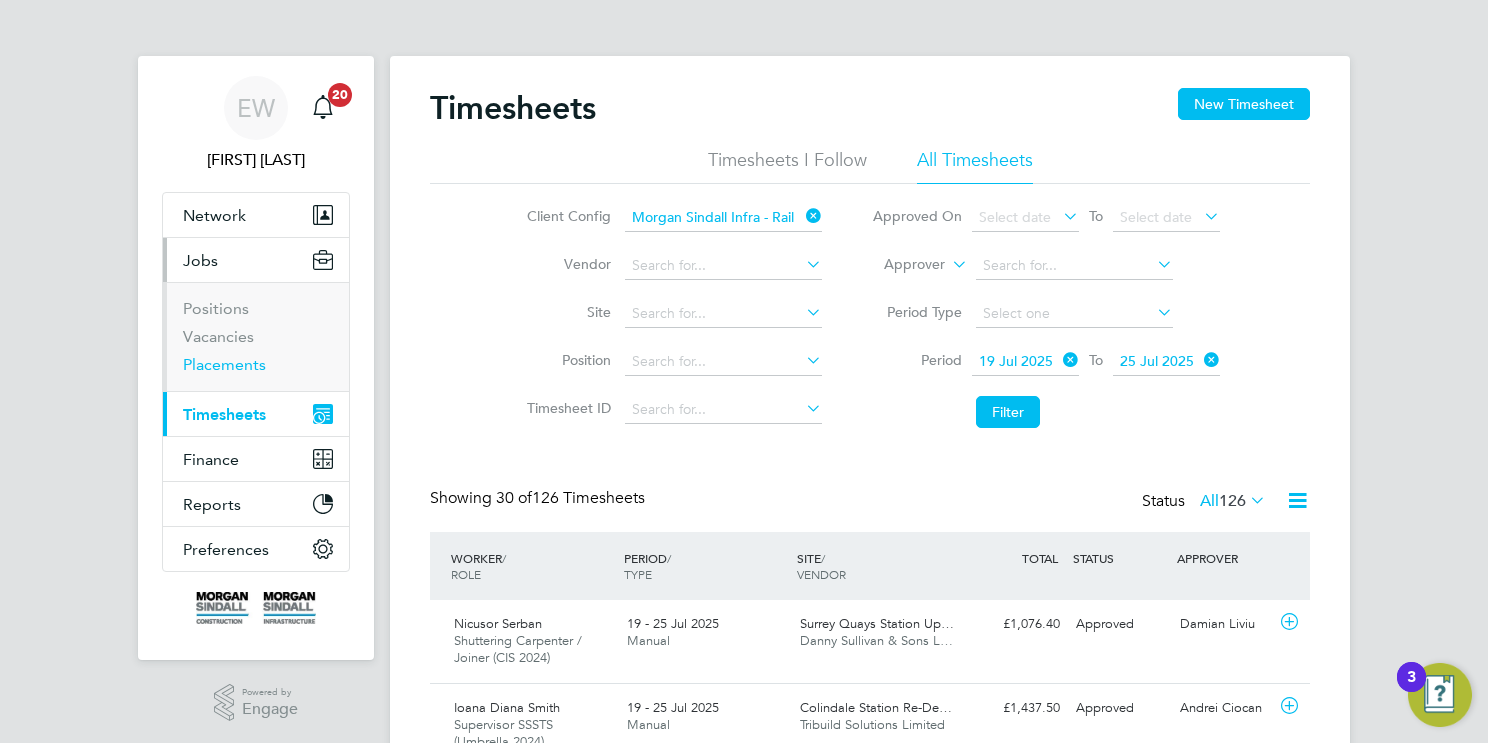 click on "Placements" at bounding box center (224, 364) 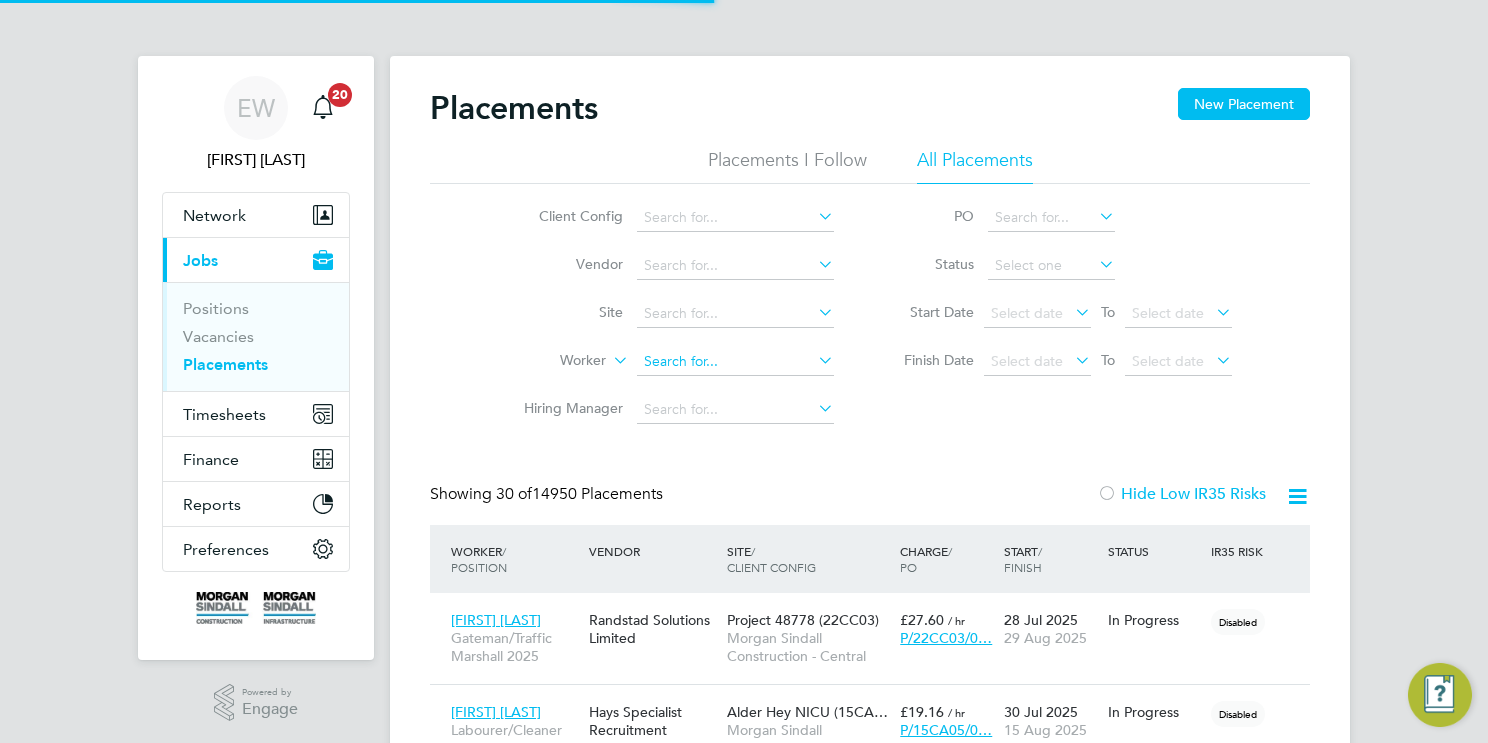 click 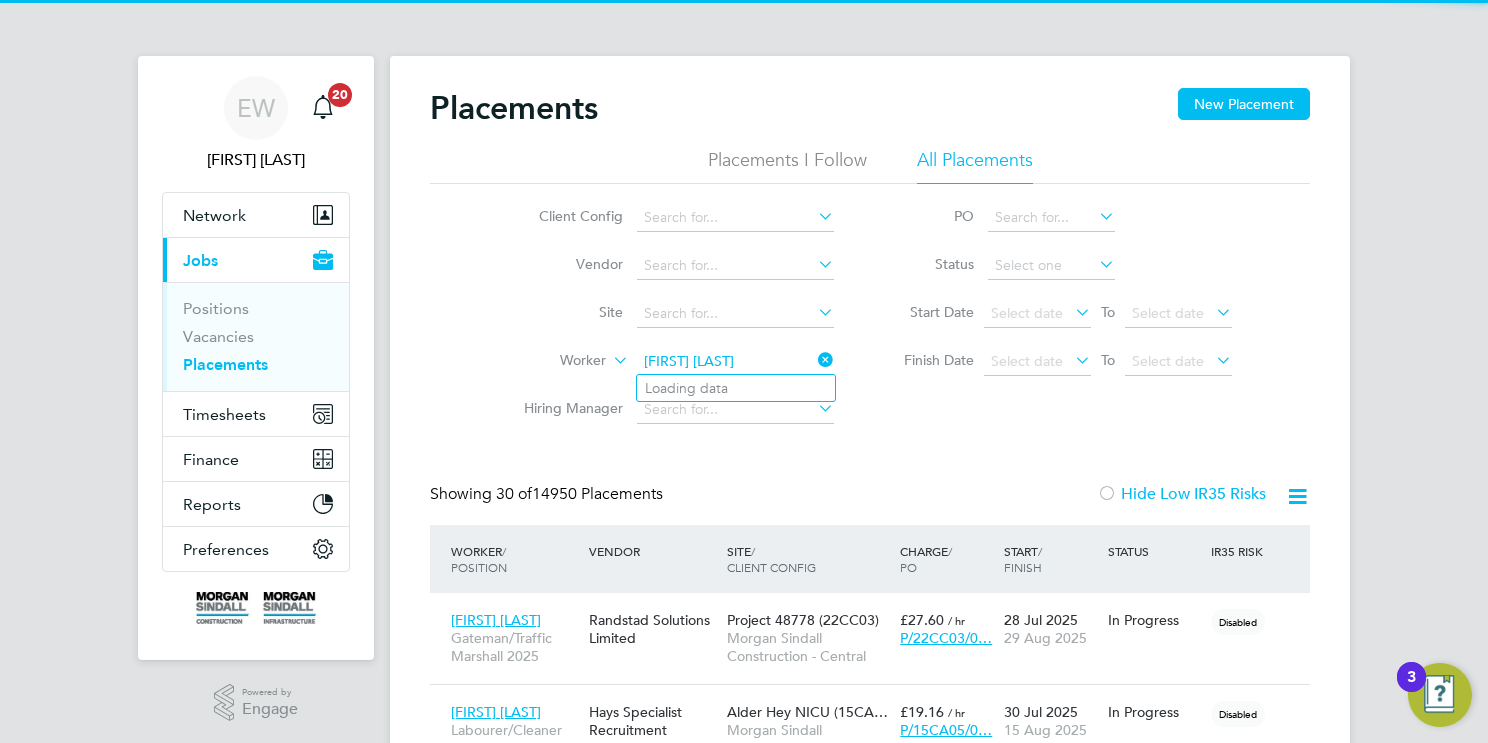 scroll, scrollTop: 10, scrollLeft: 9, axis: both 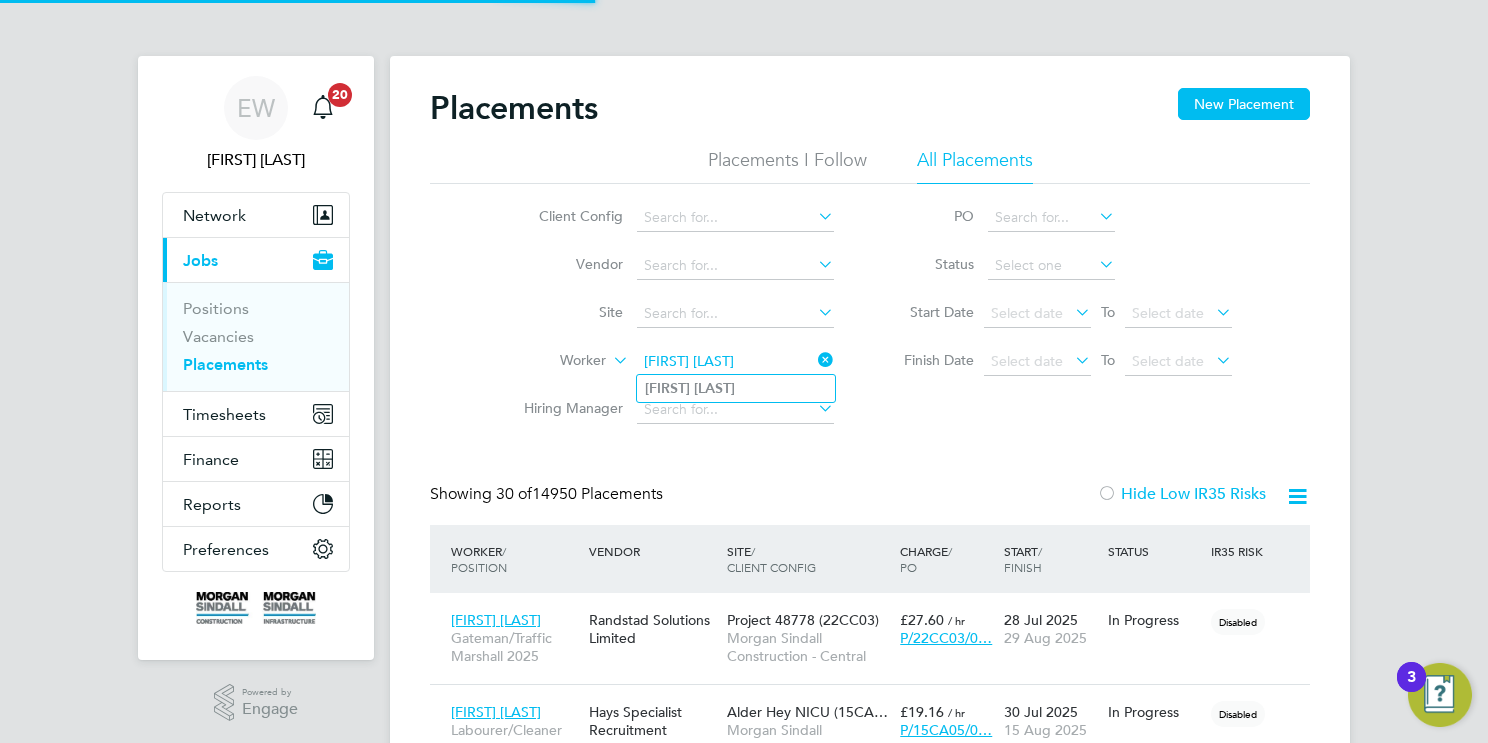 type on "Ayodele Omogbehin" 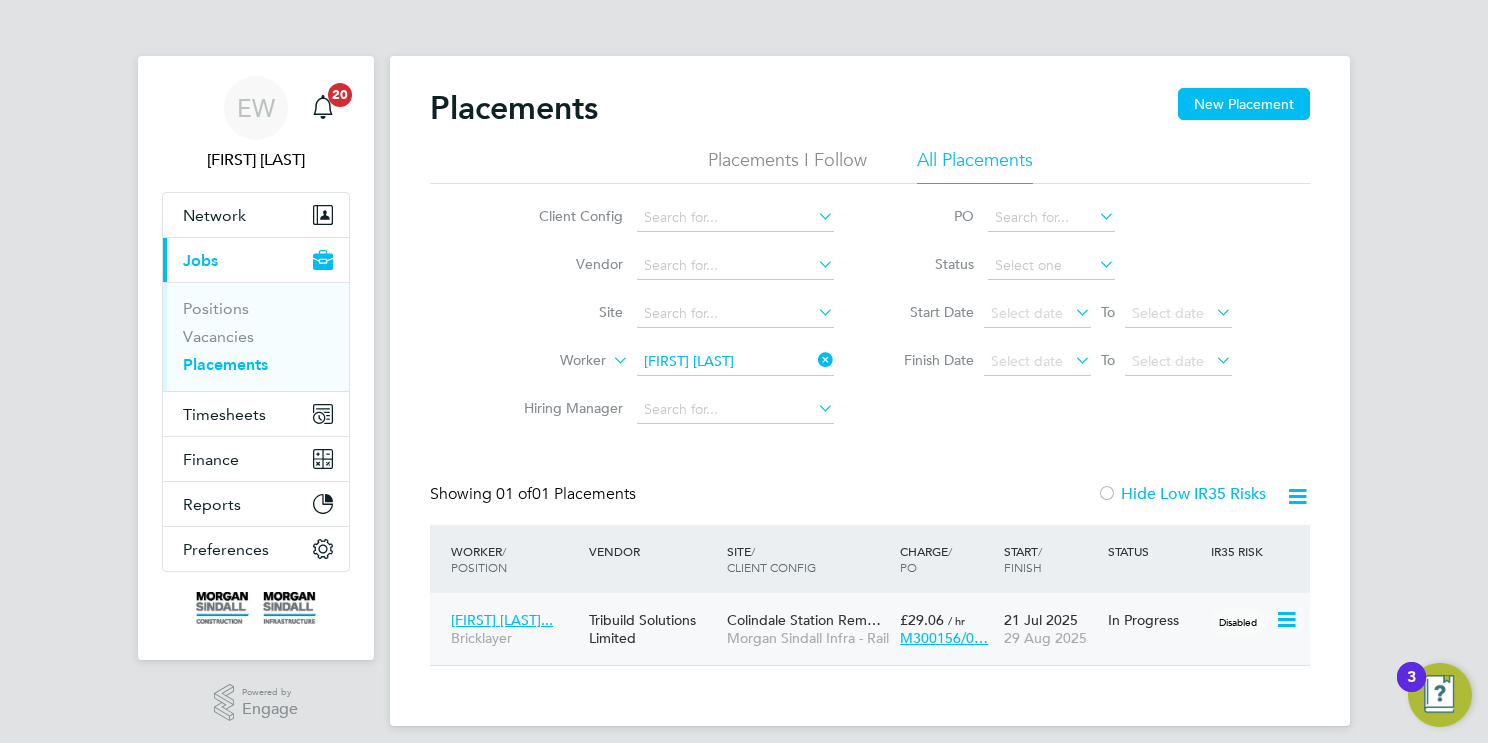 click on "Colindale Station Rem… Morgan Sindall Infra - Rail" 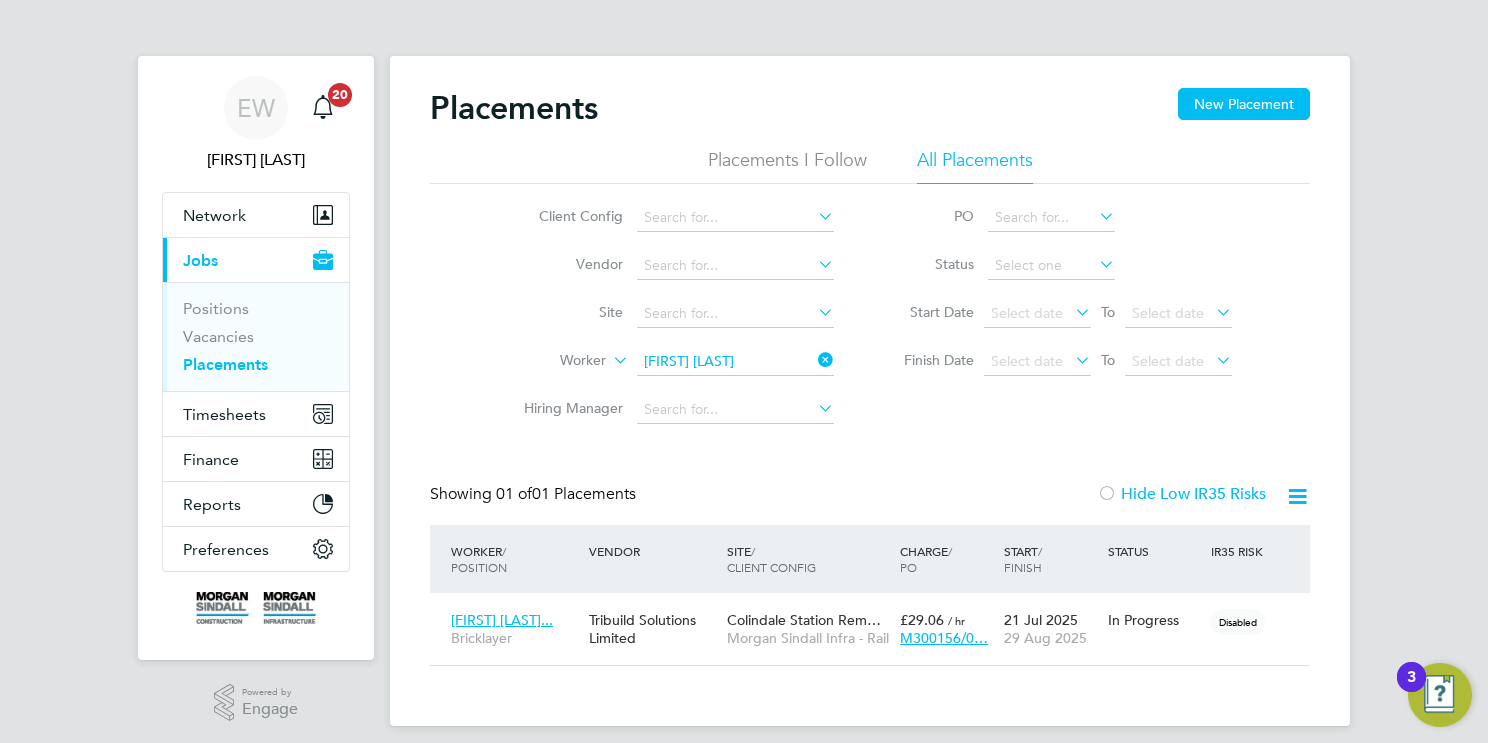 click on "Ayodele Omogbehin" 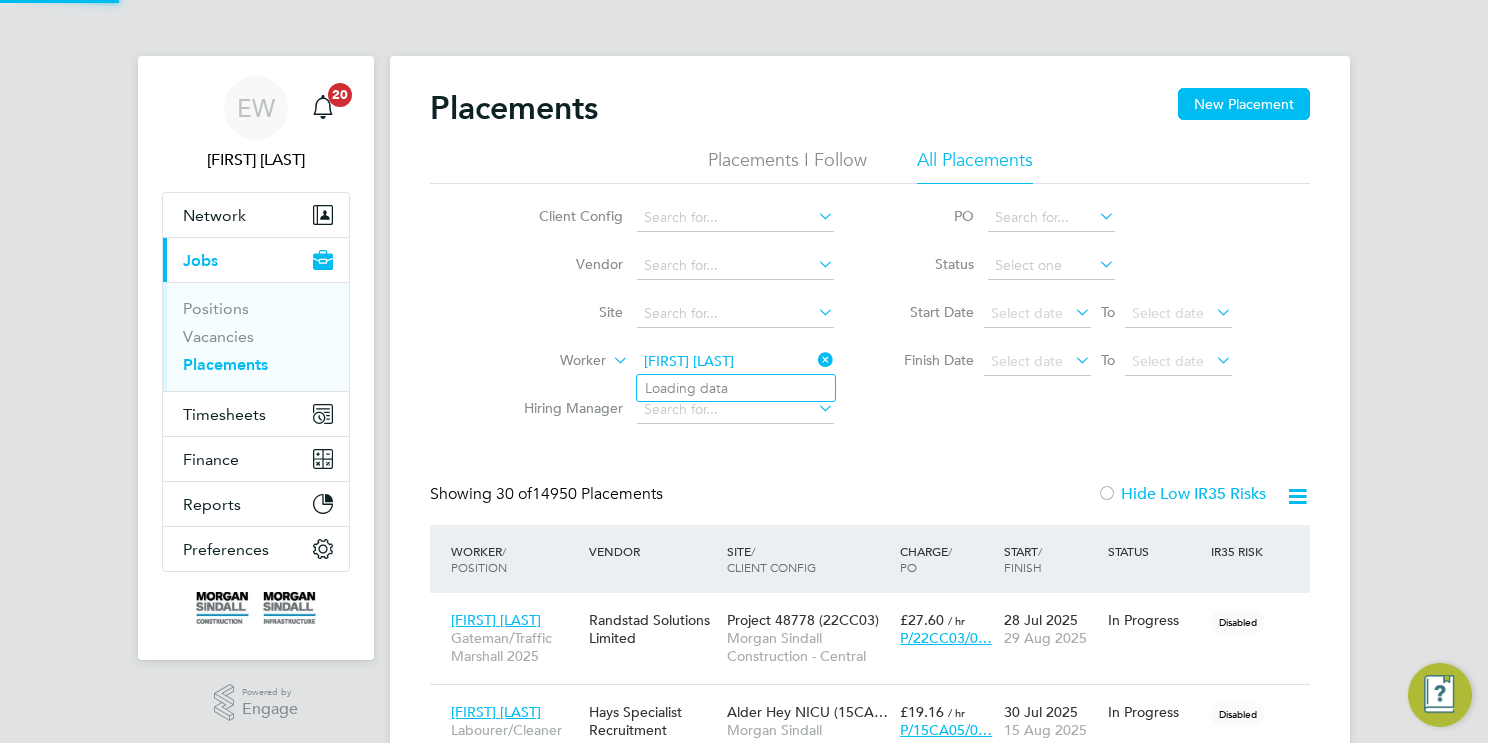 scroll, scrollTop: 10, scrollLeft: 9, axis: both 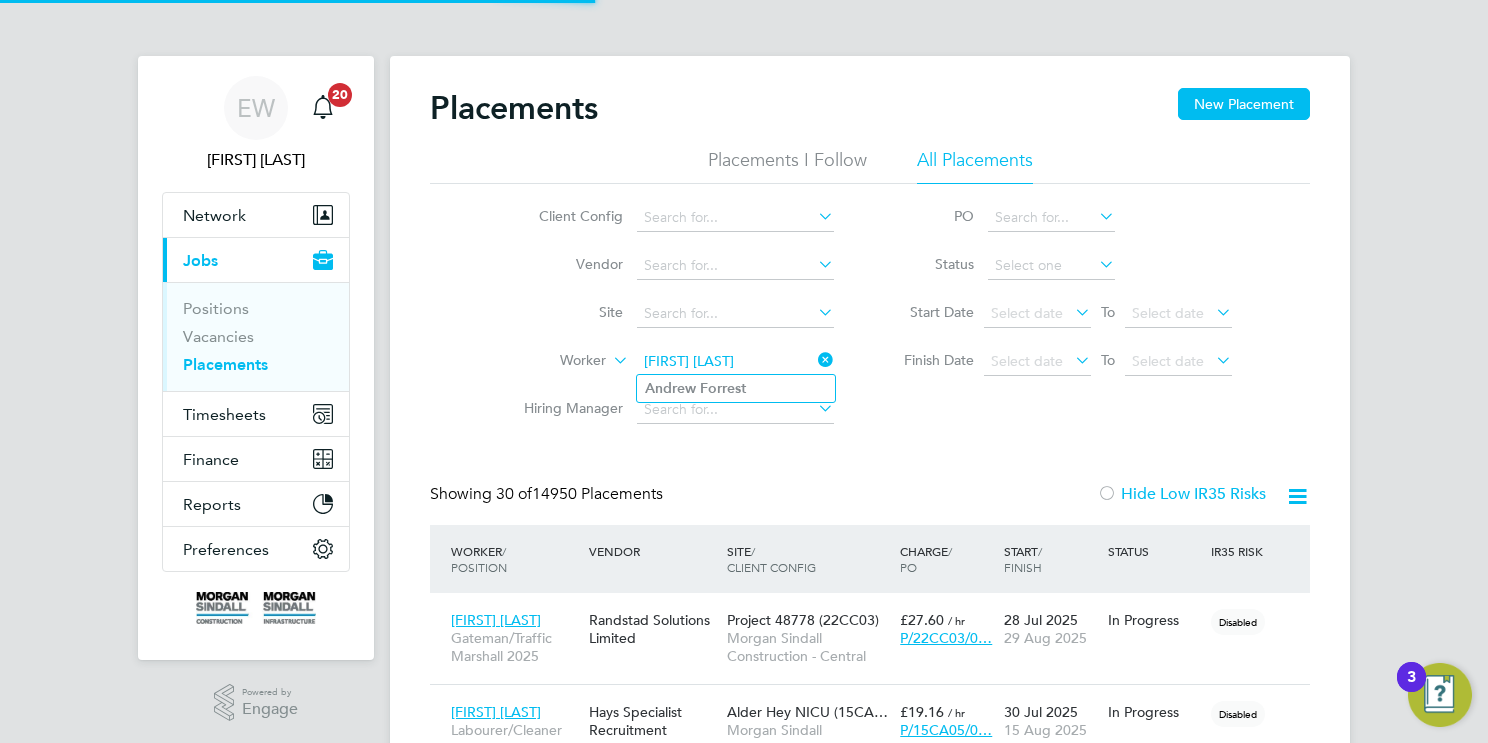type on "Andrew Forrest" 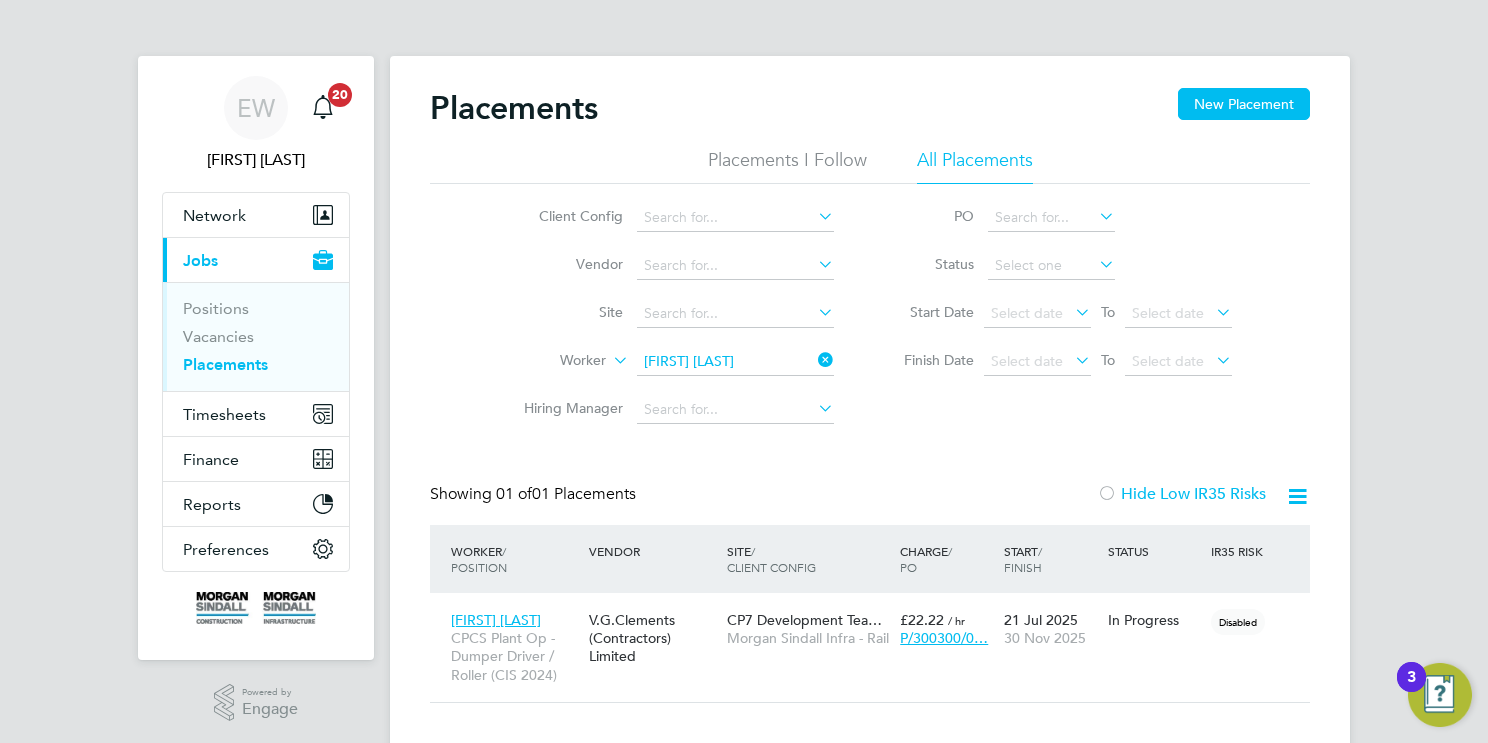 click on "Andrew Forrest" 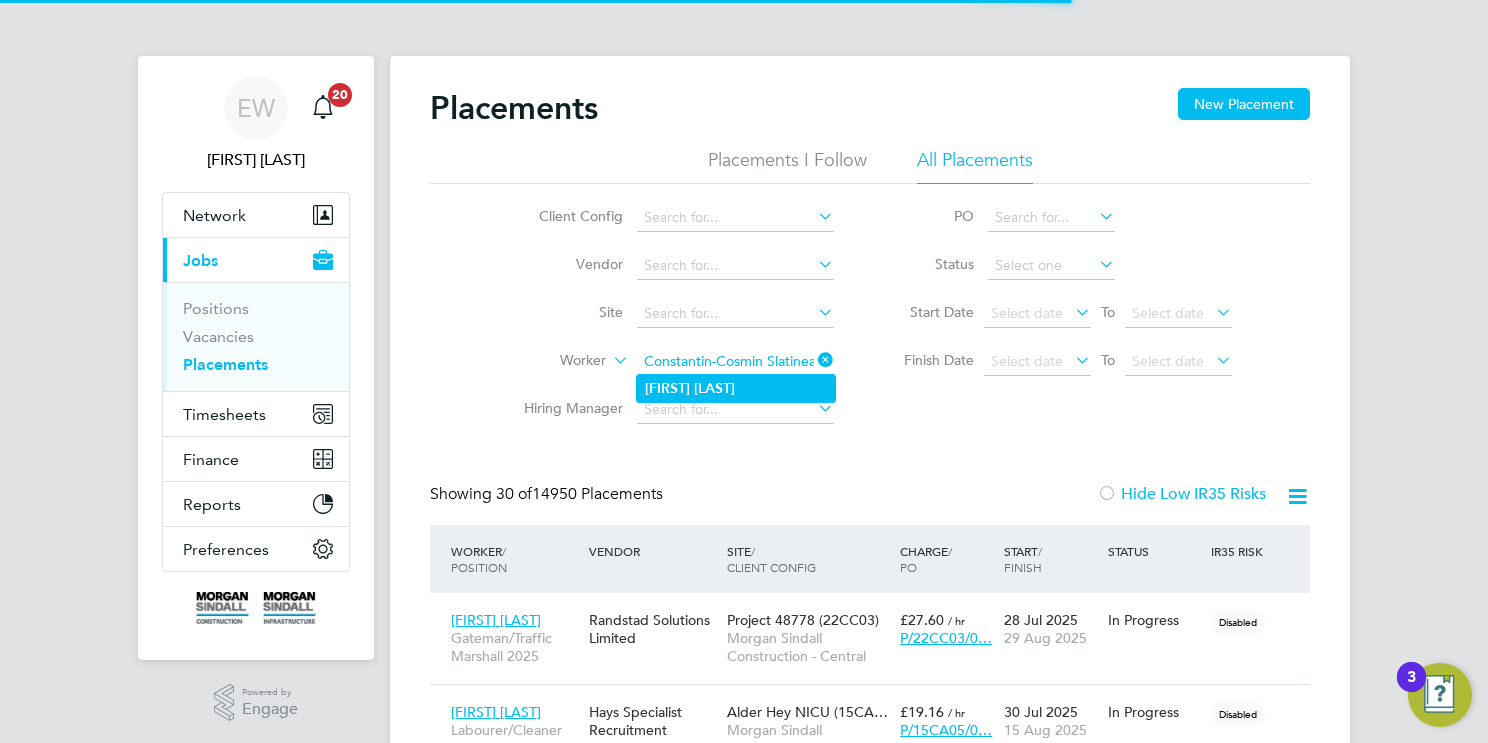 type on "Constantin-Cosmin Slatineanu" 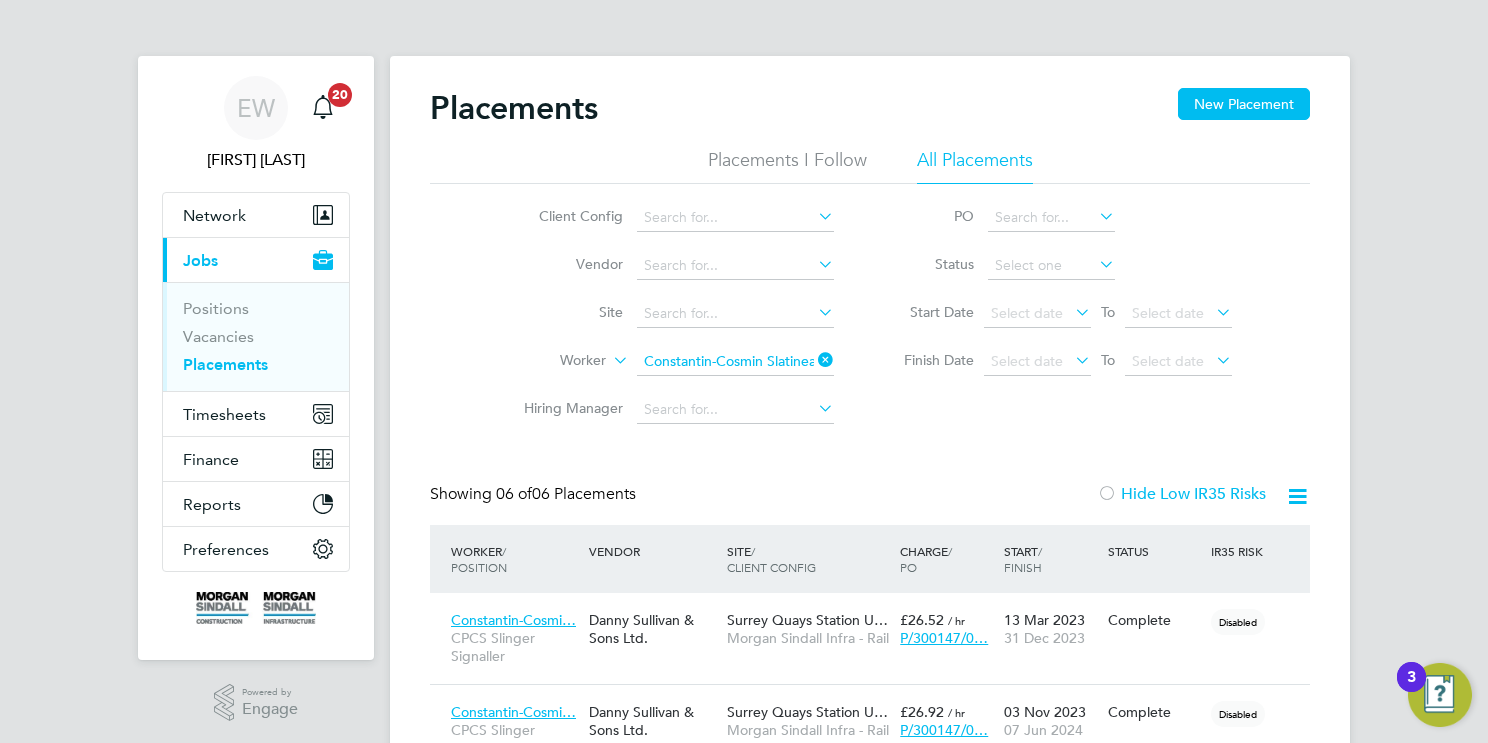 click on "Constantin-Cosmin Slatineanu" 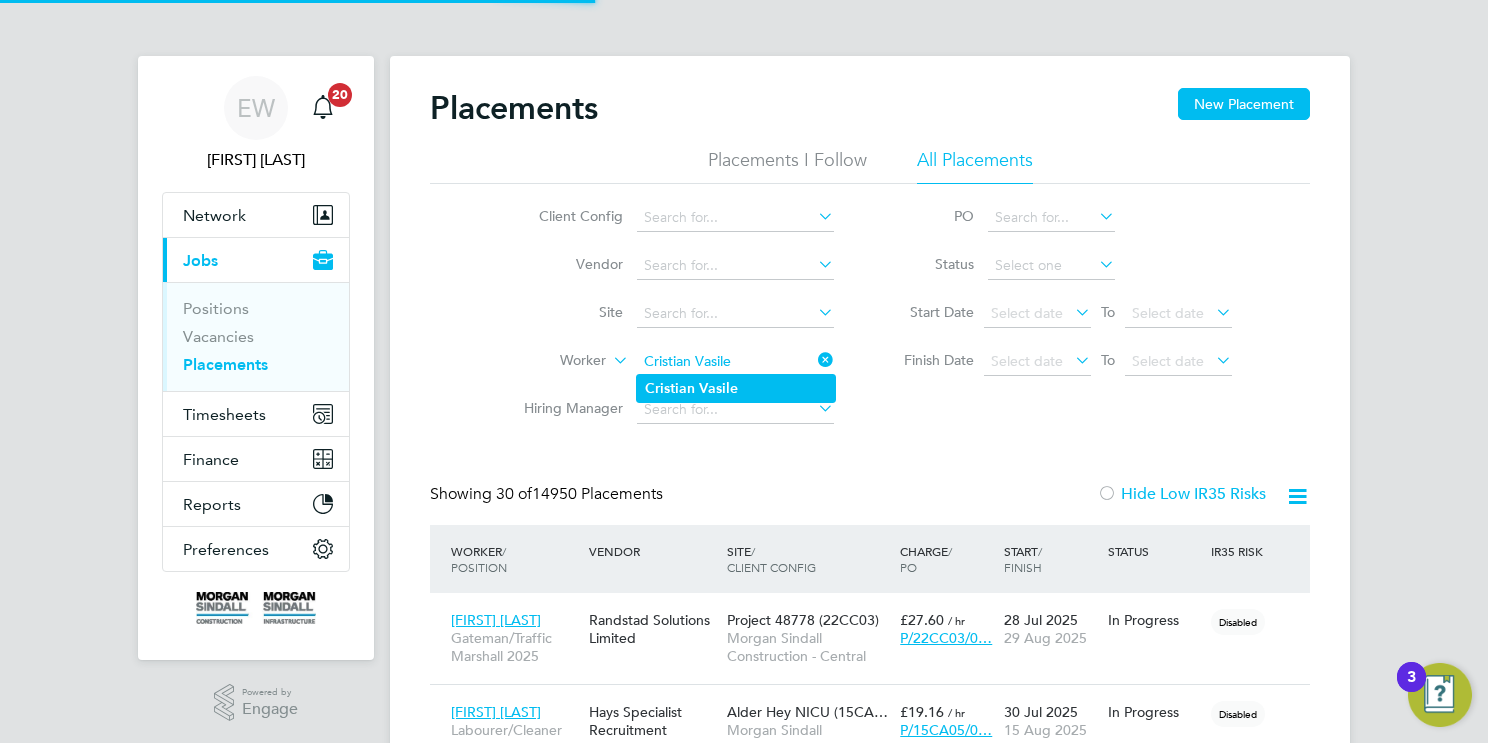 type on "Cristian Vasile" 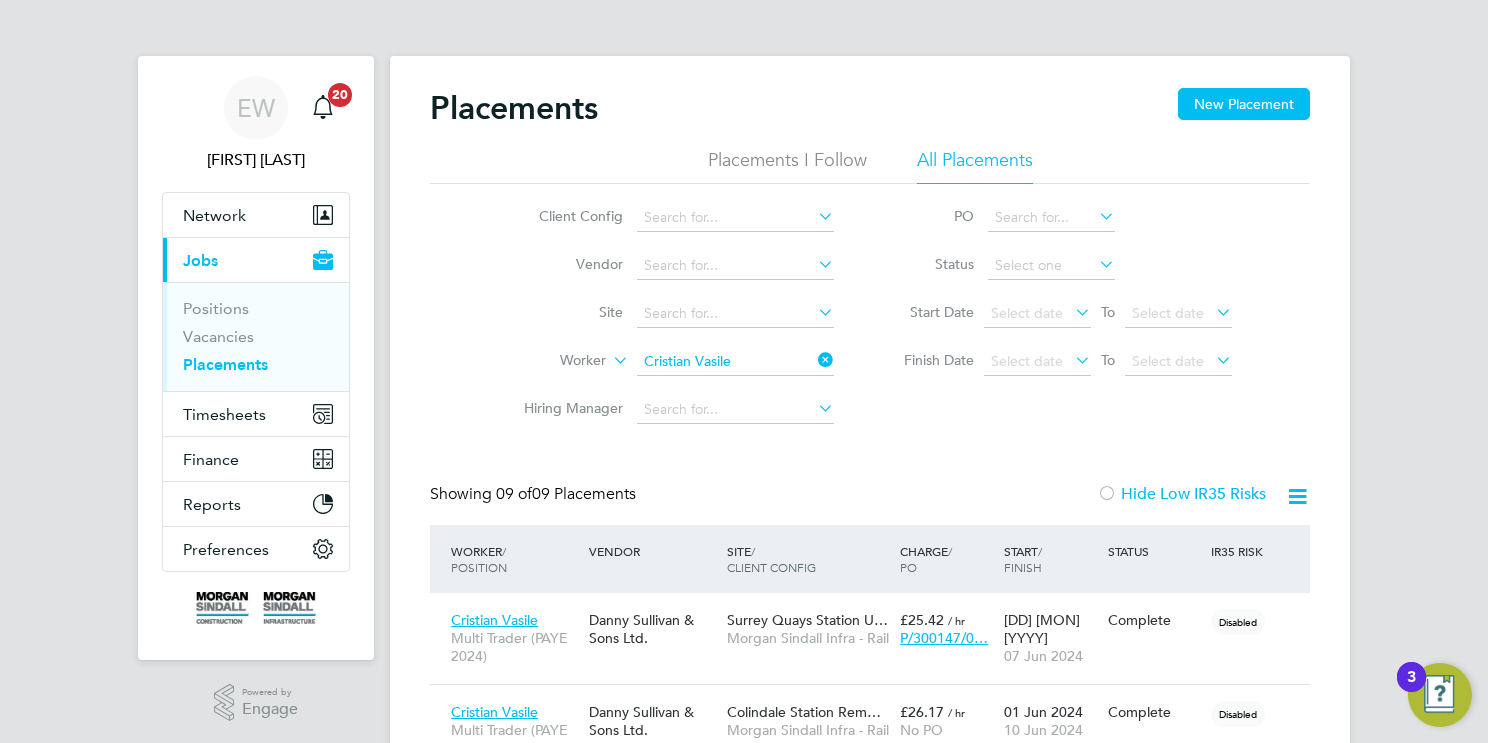click on "Cristian Vasile" 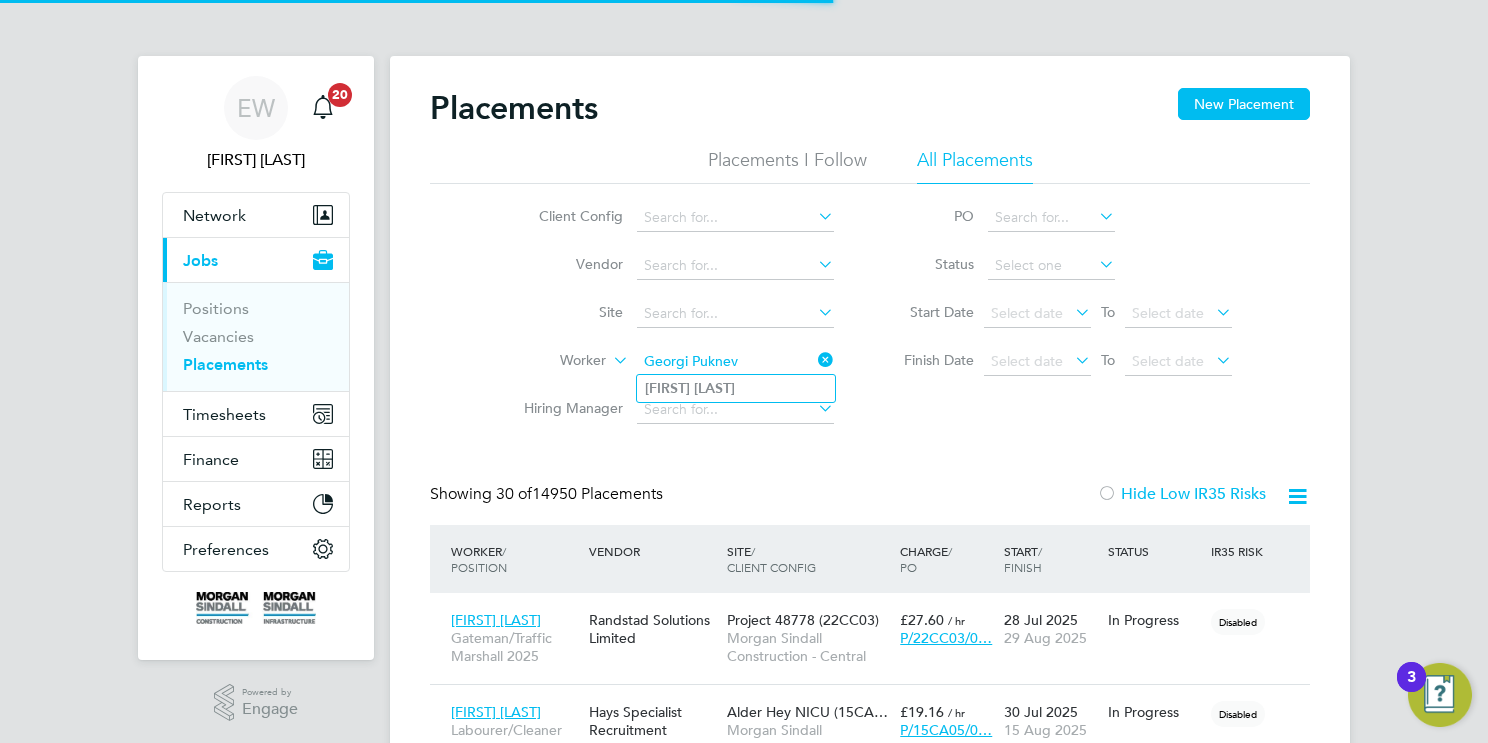 type on "Georgi Puknev" 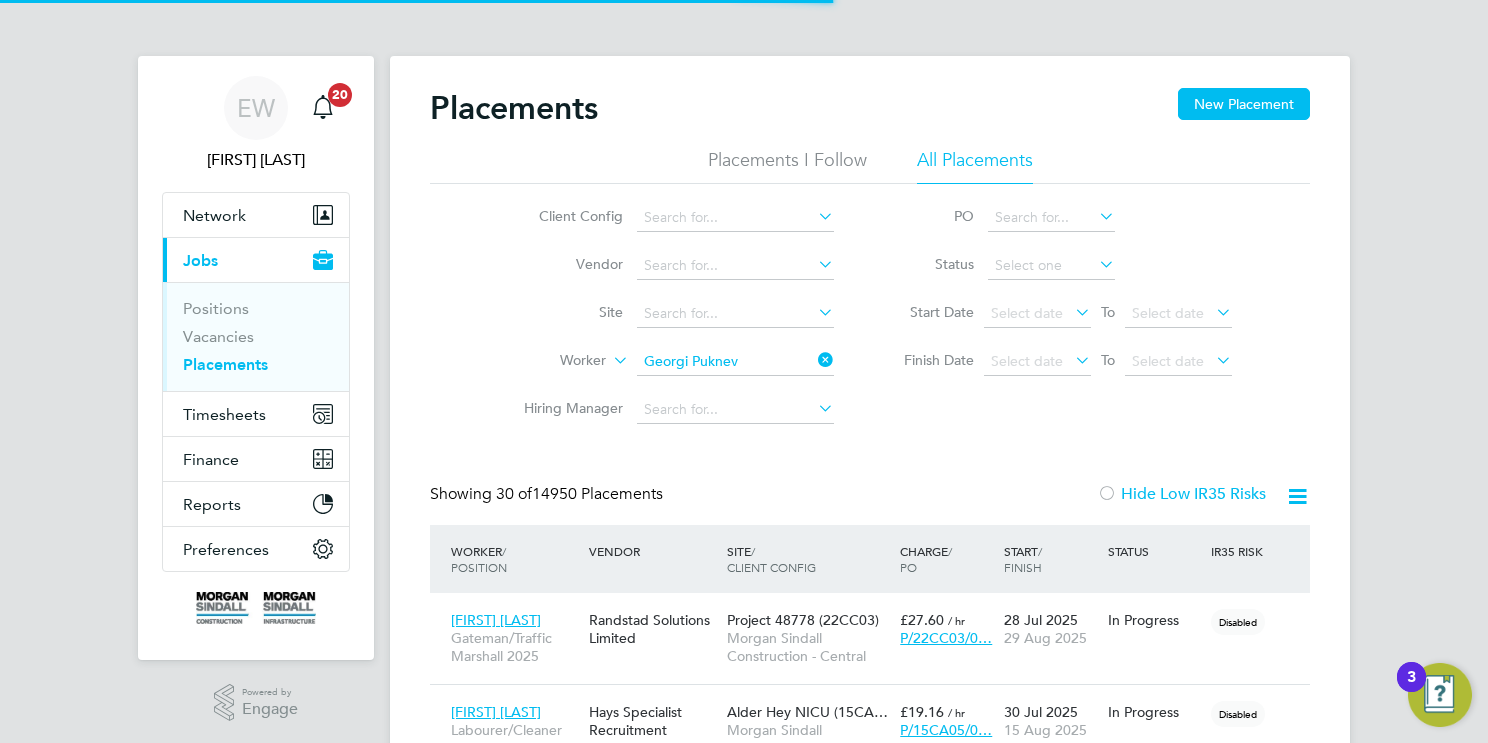 click on "Georgi   Puknev" 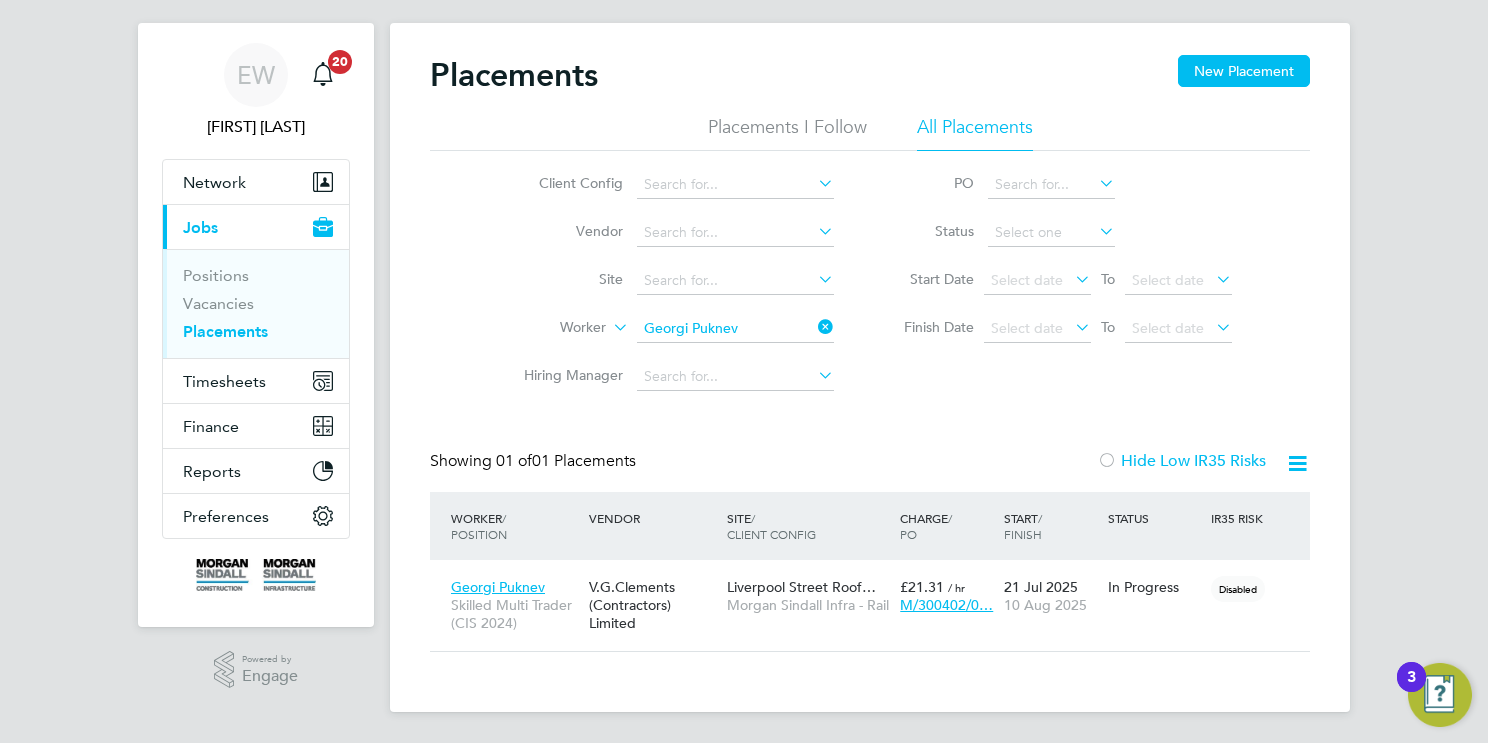 click on "Georgi Puknev" 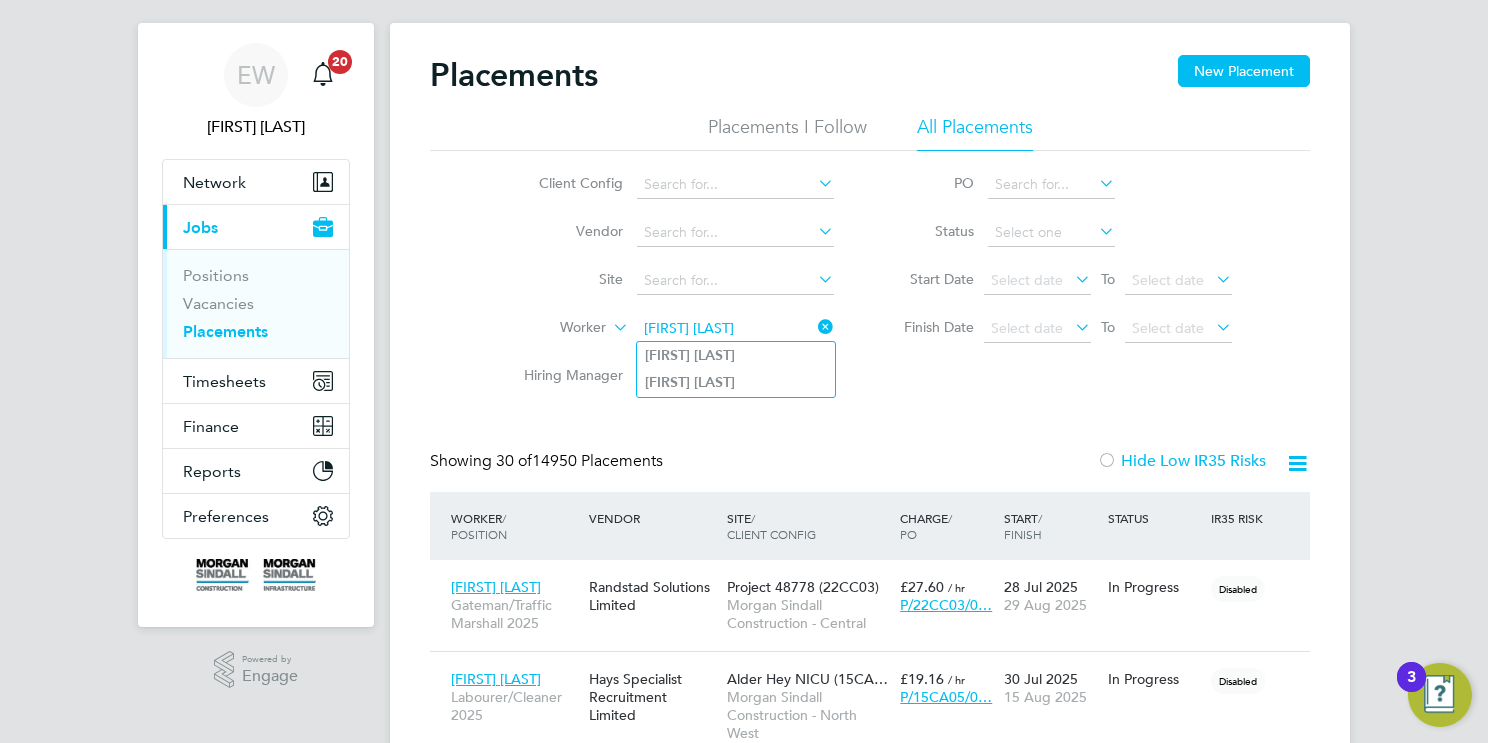 type on "Ifeanyi Ojiakor" 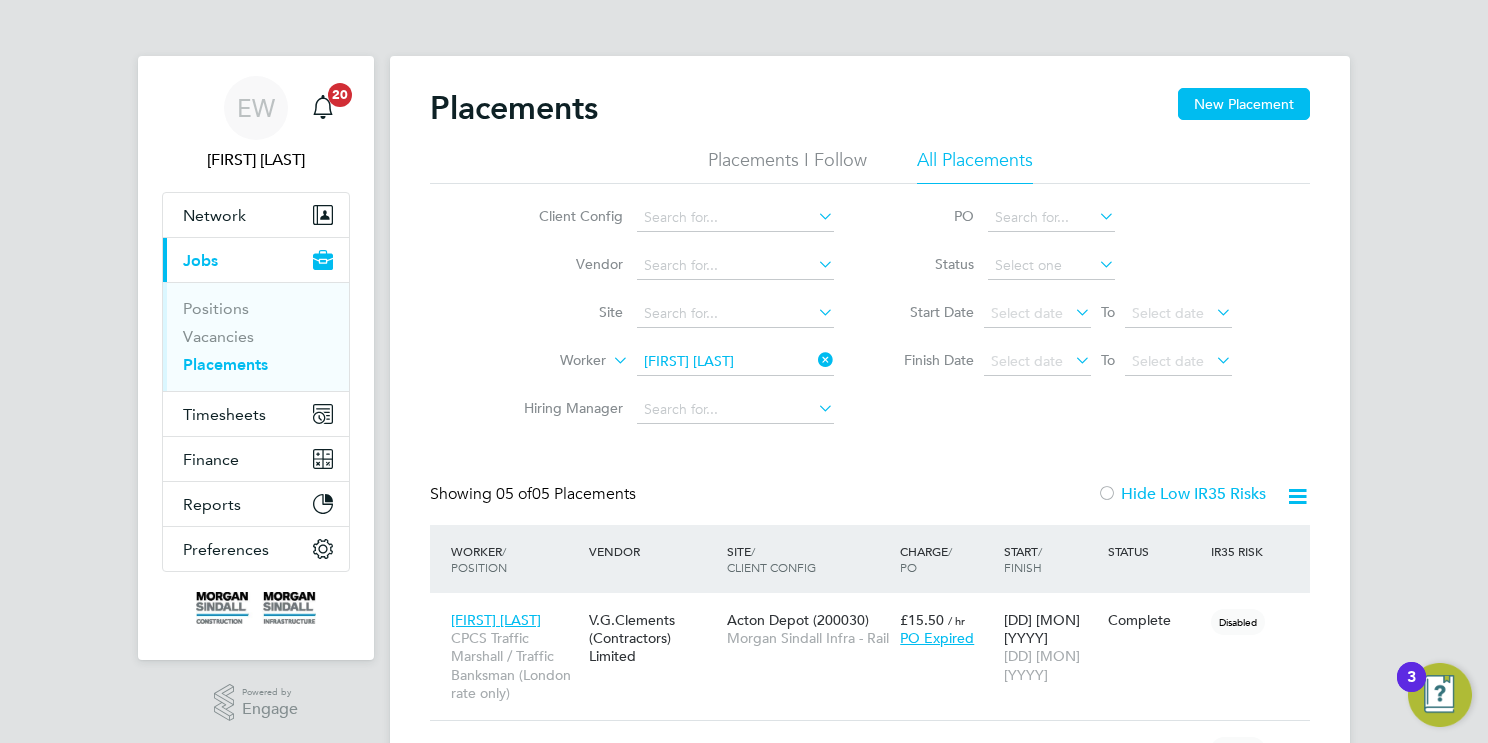 click on "Ifeanyi Ojiakor" 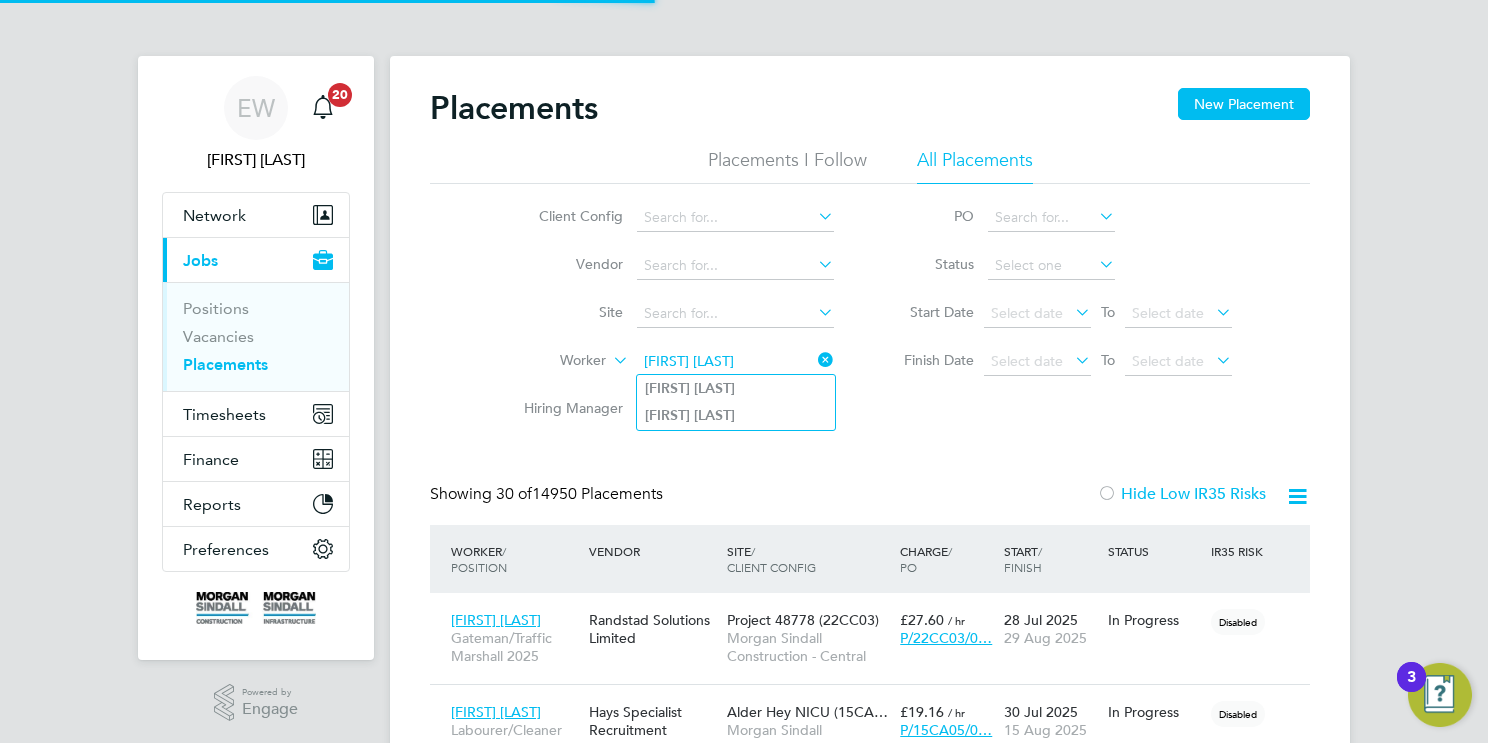 type on "Ifeanyi Ojiakor" 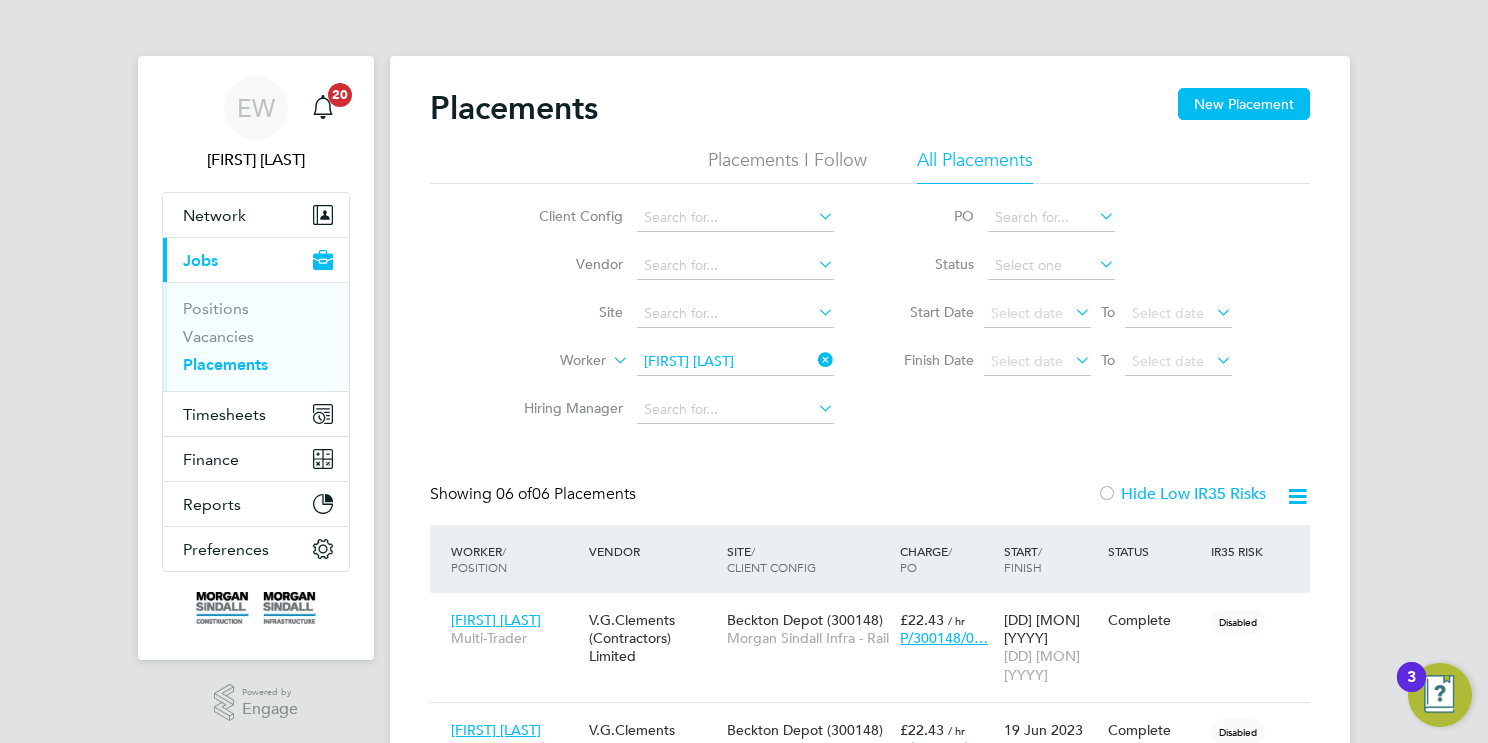click on "Ifeanyi Ojiakor" 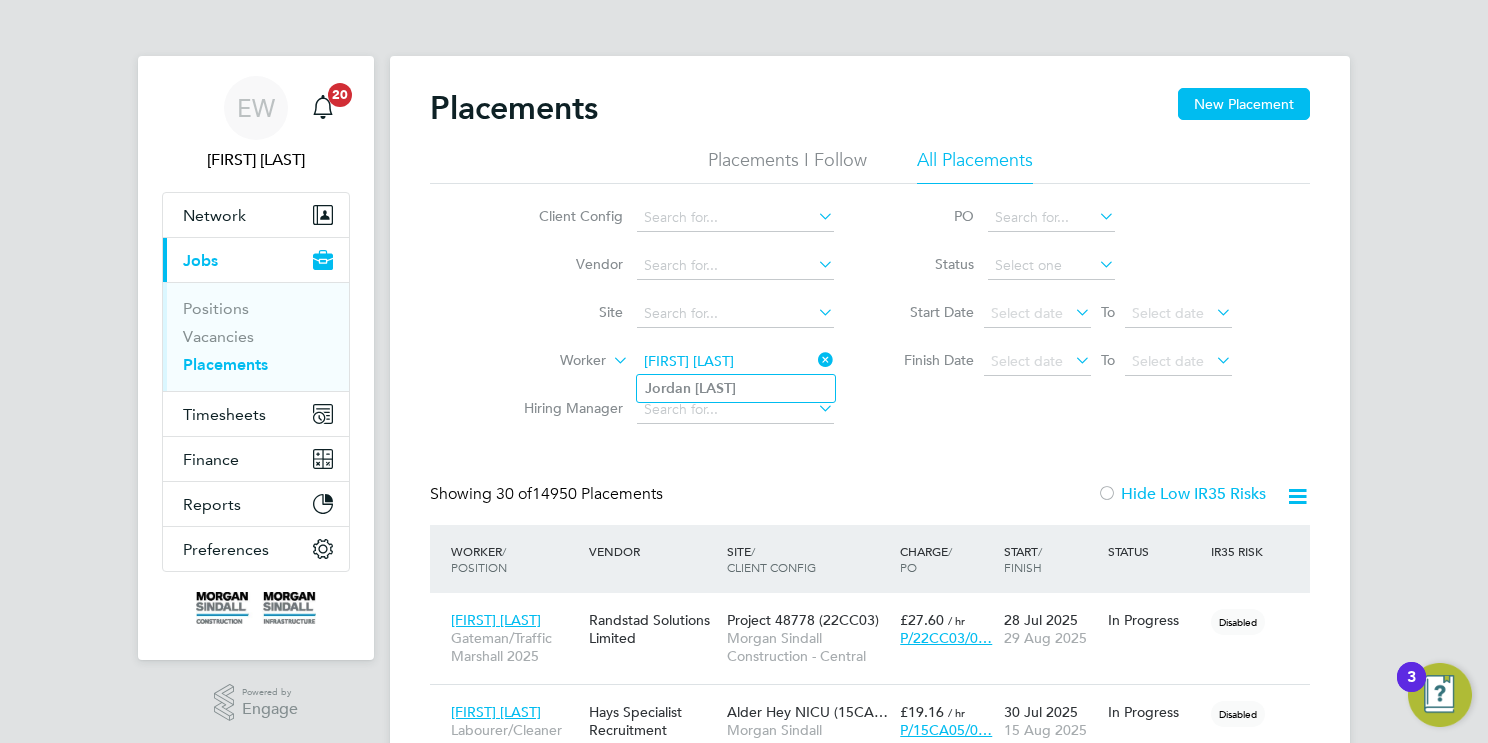 type on "Jordan Dunbar" 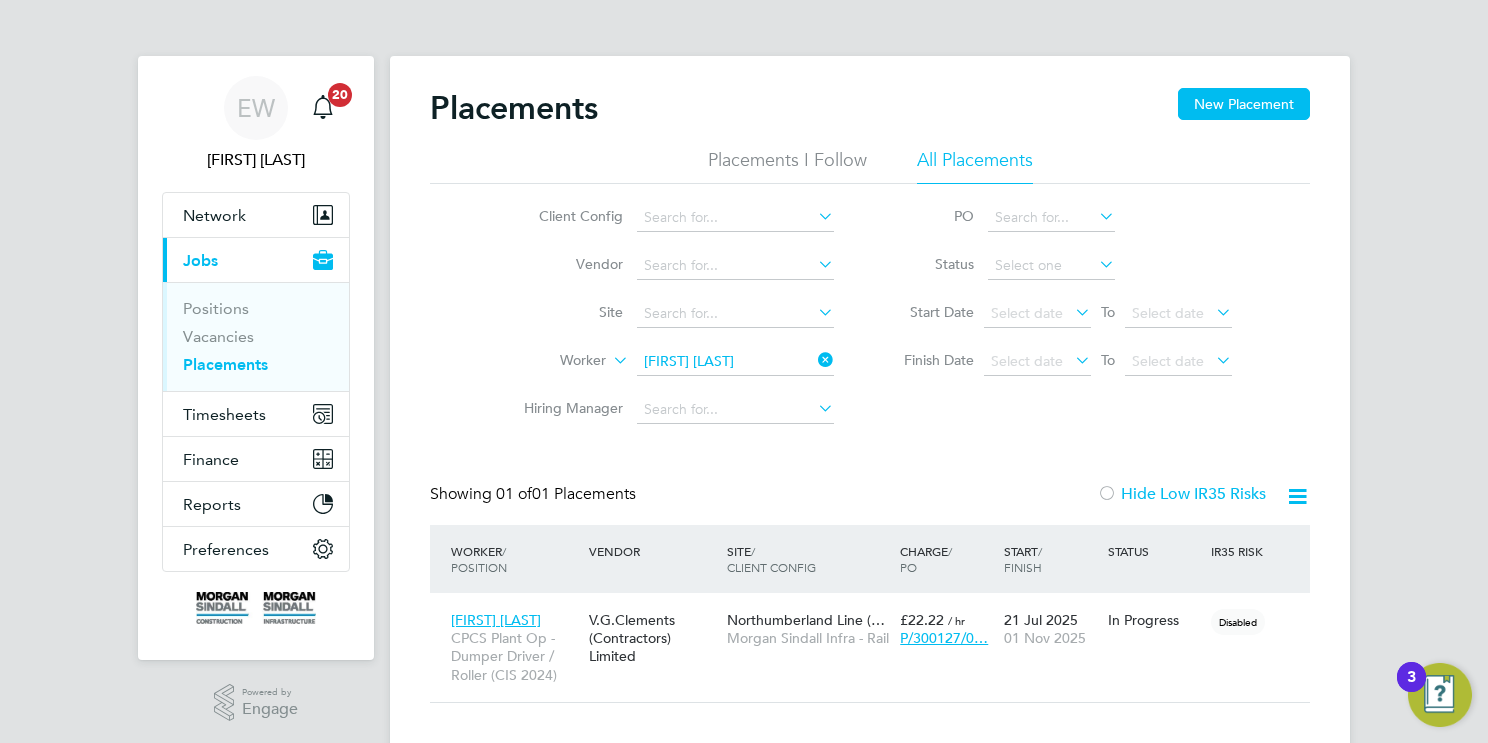 click on "Jordan Dunbar" 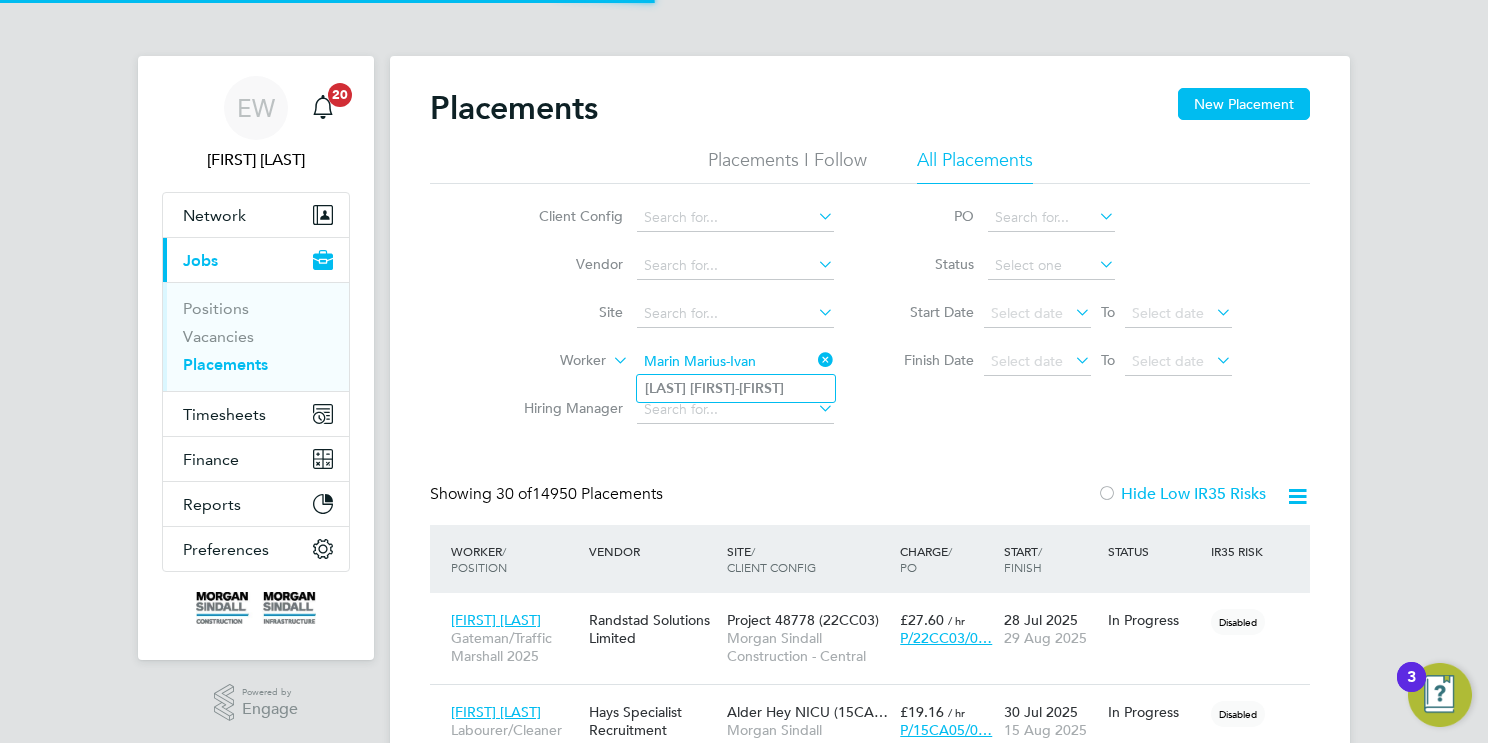 type on "Marin Marius-Ivan" 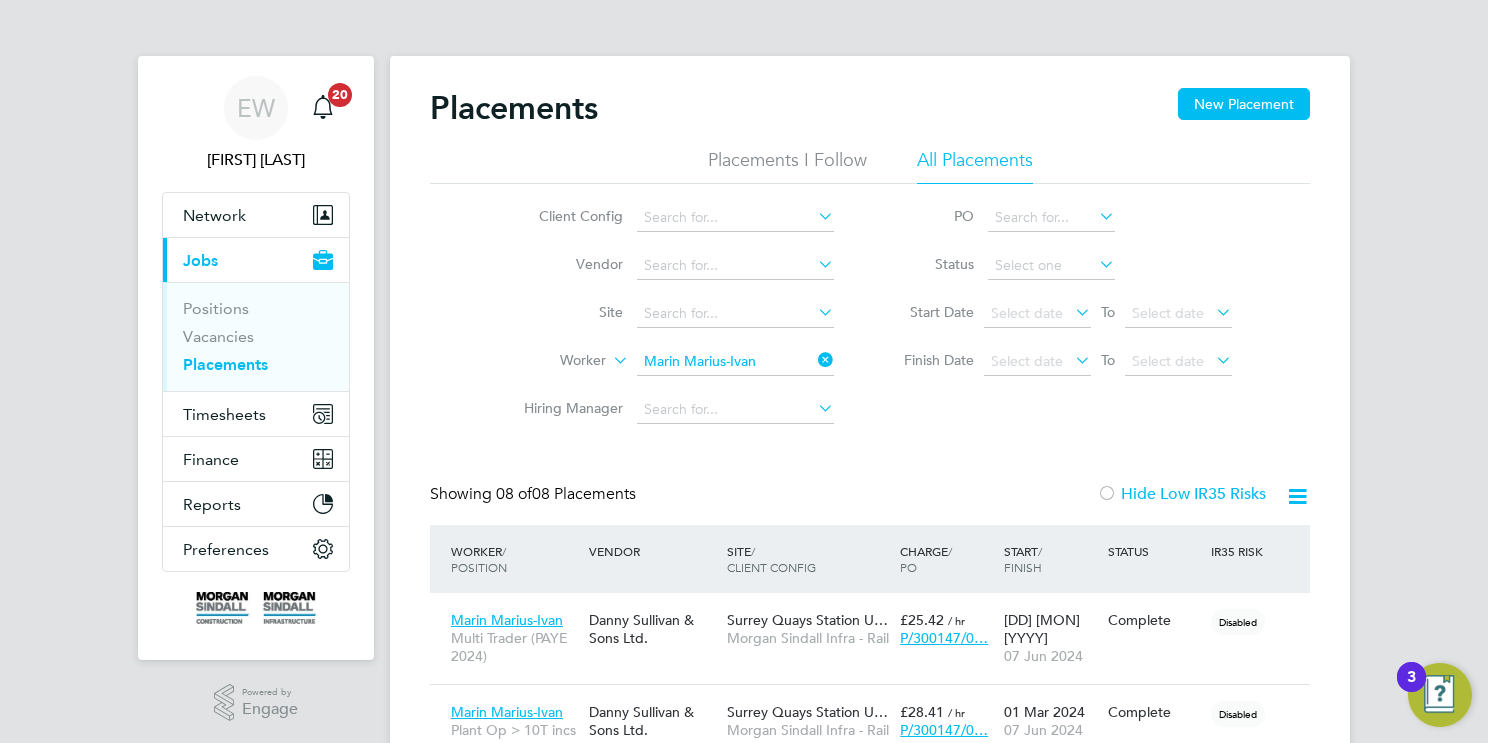 click on "Marin Marius-Ivan" 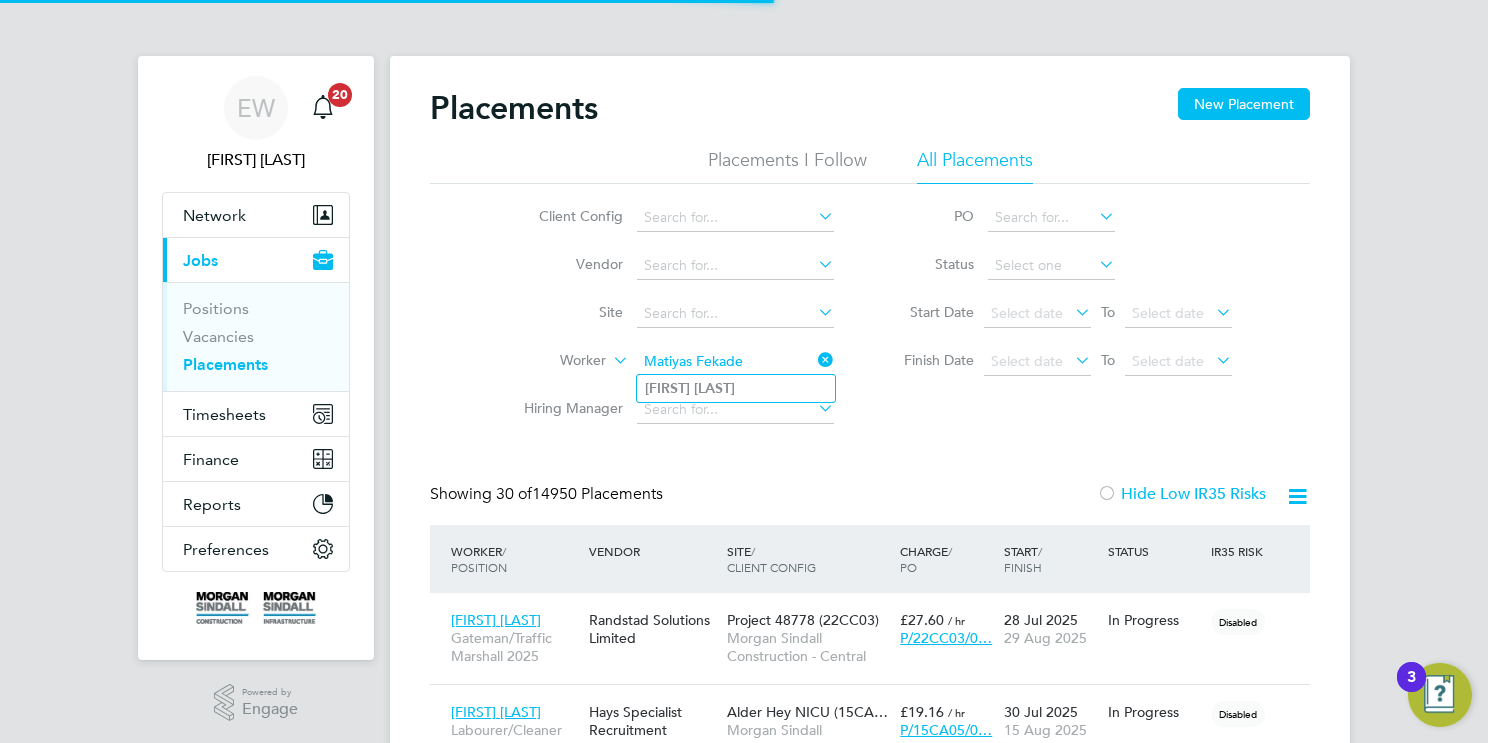 type on "Matiyas Fekade" 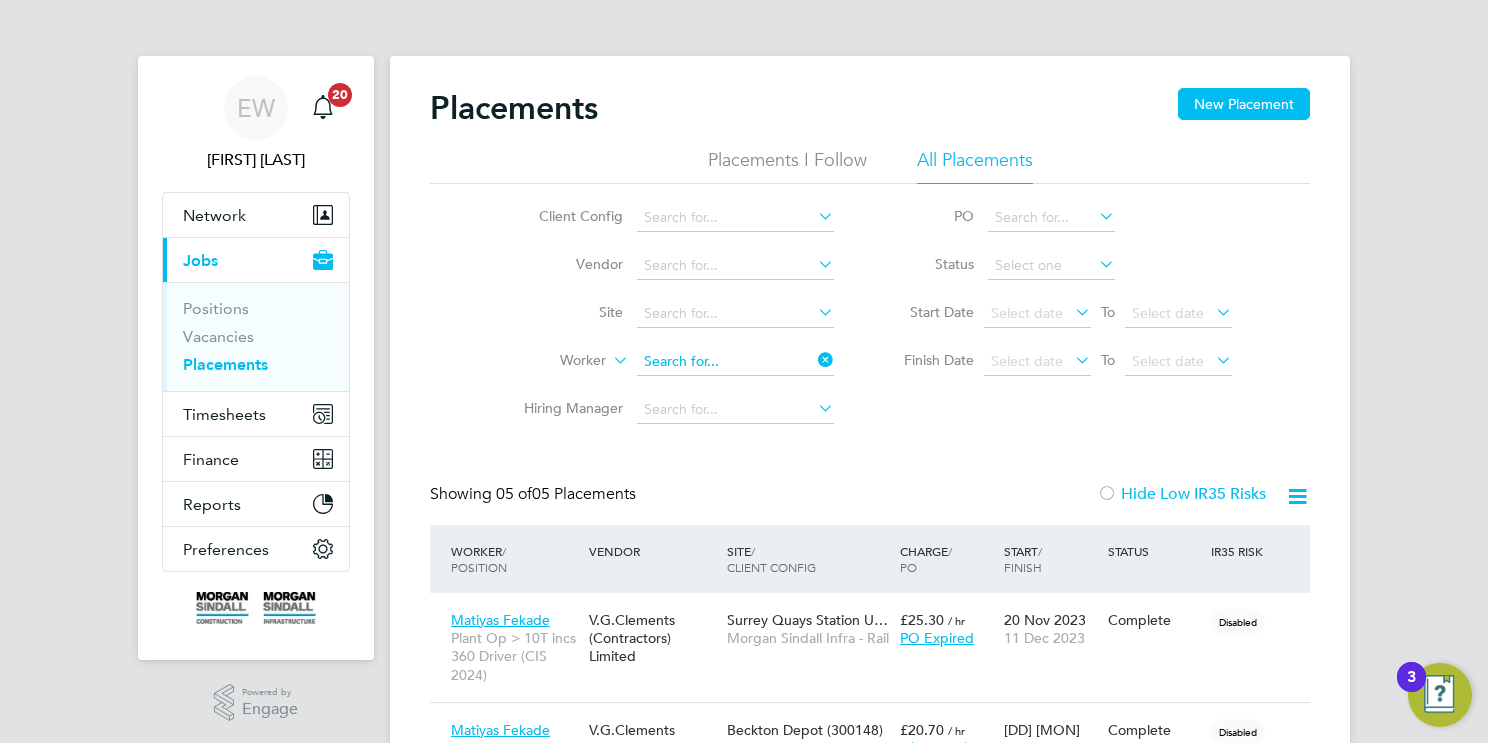 click 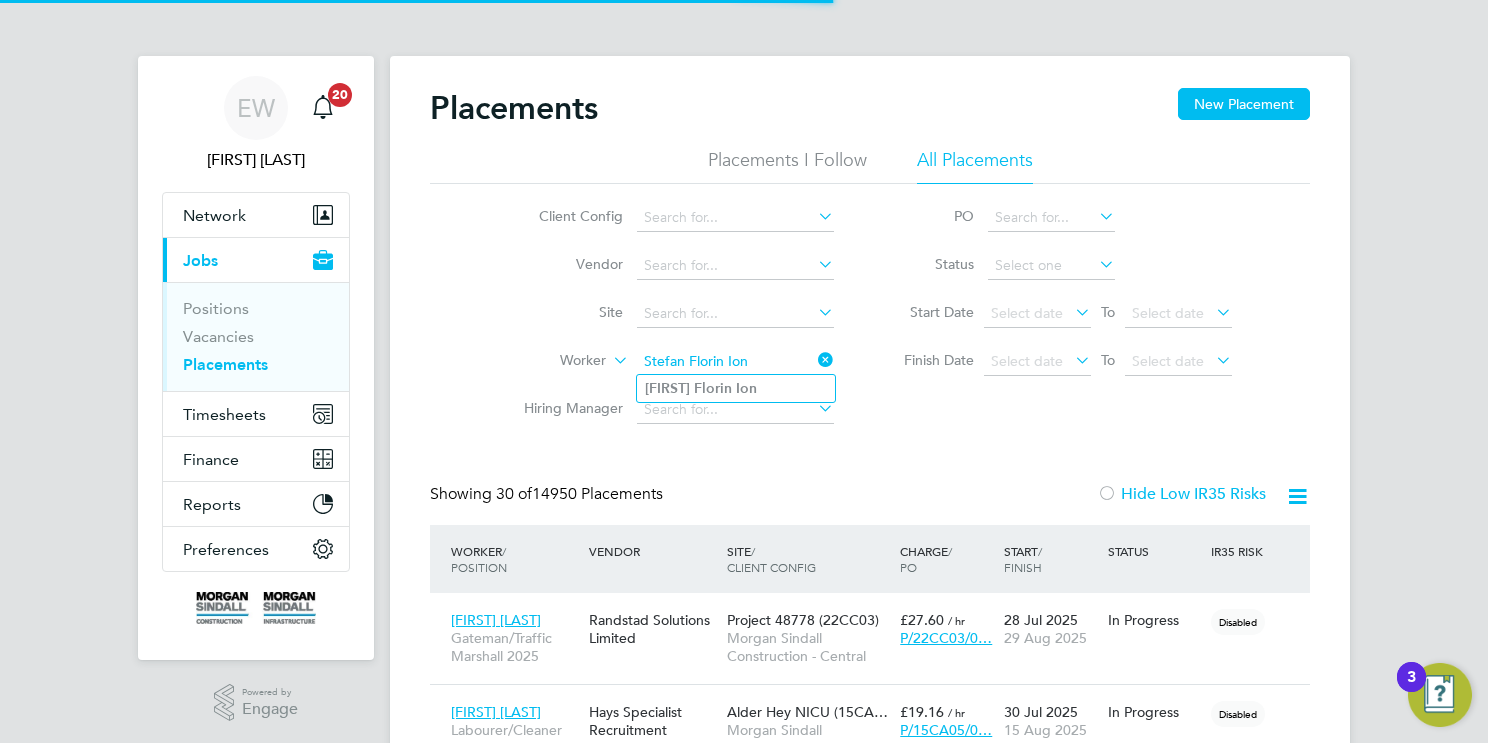 type on "Stefan Florin Ion" 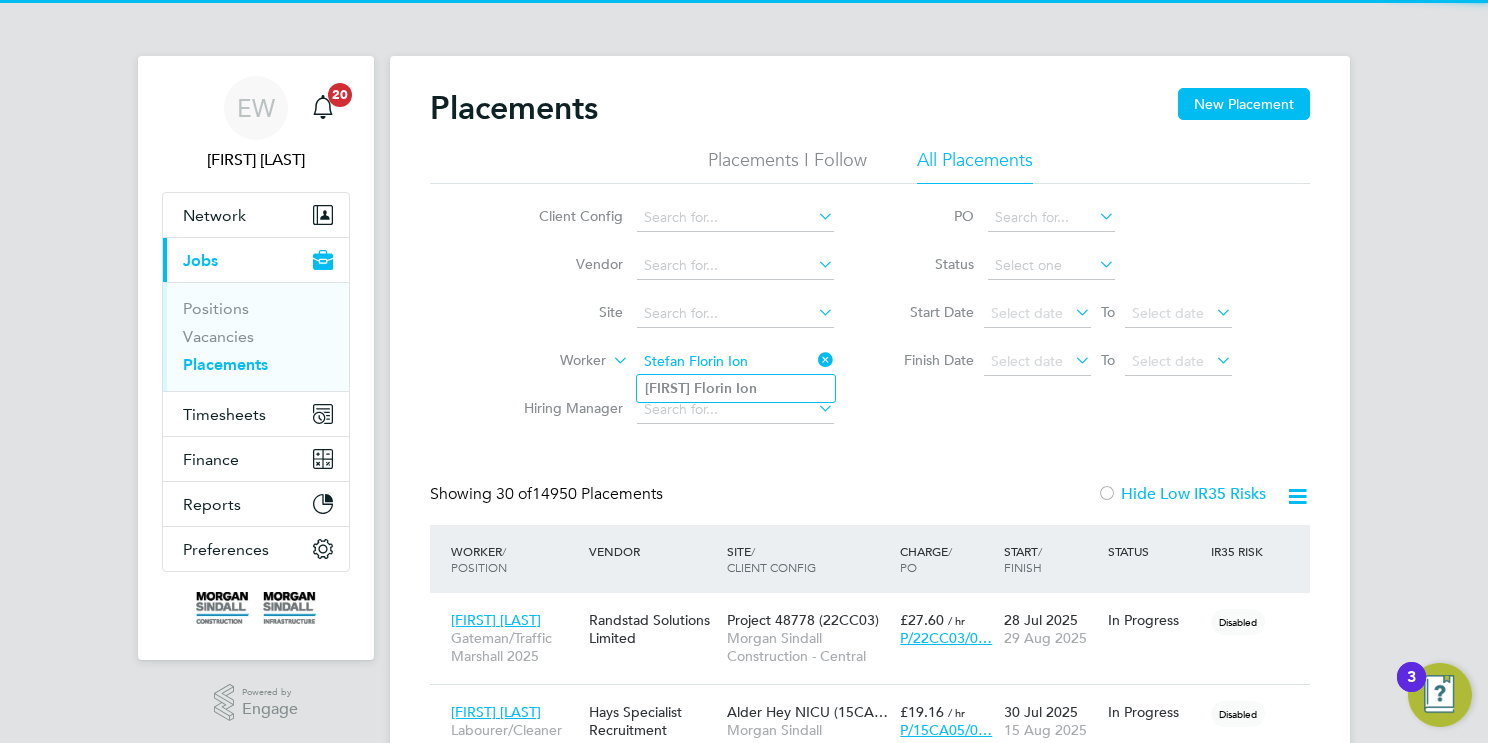 click on "Stefan   Florin   Ion" 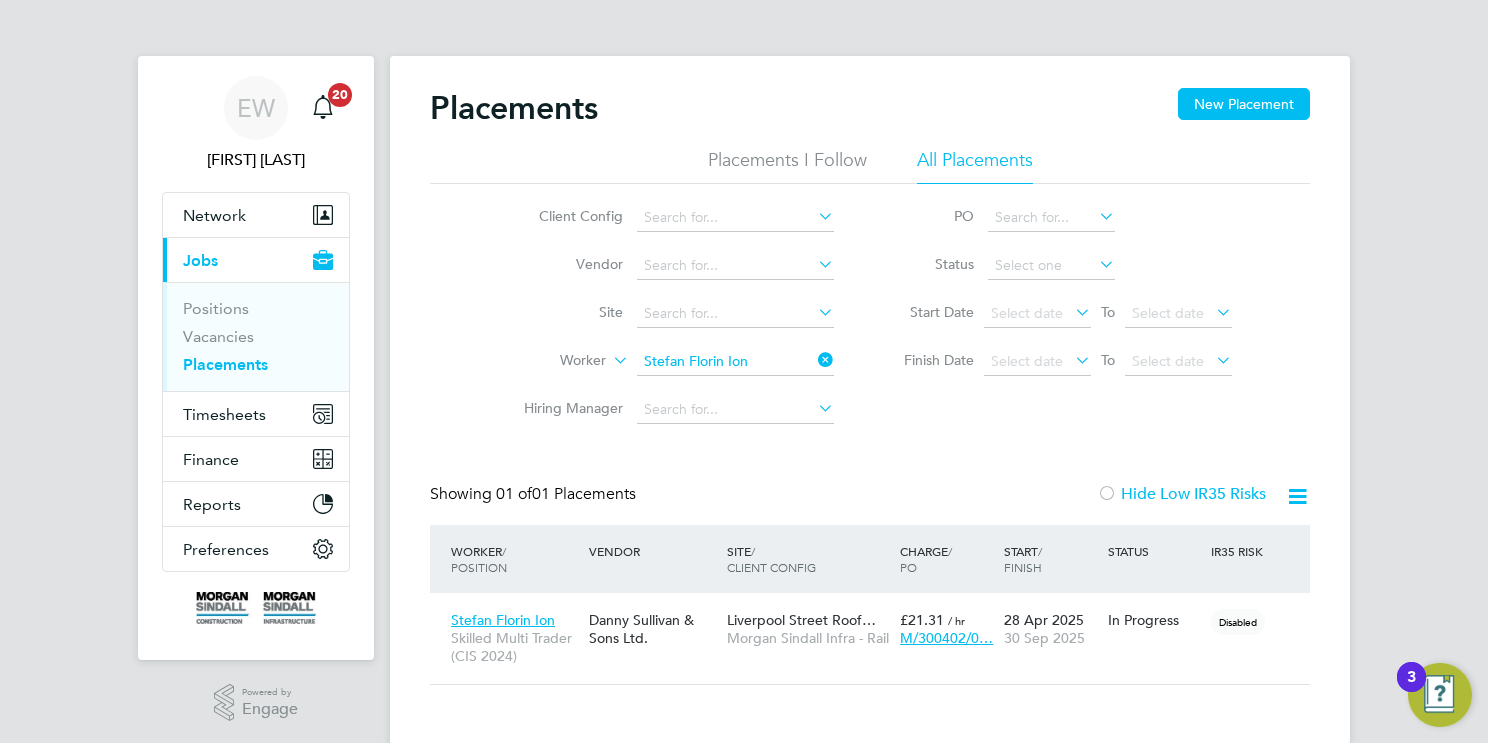 click on "Stefan Florin Ion" 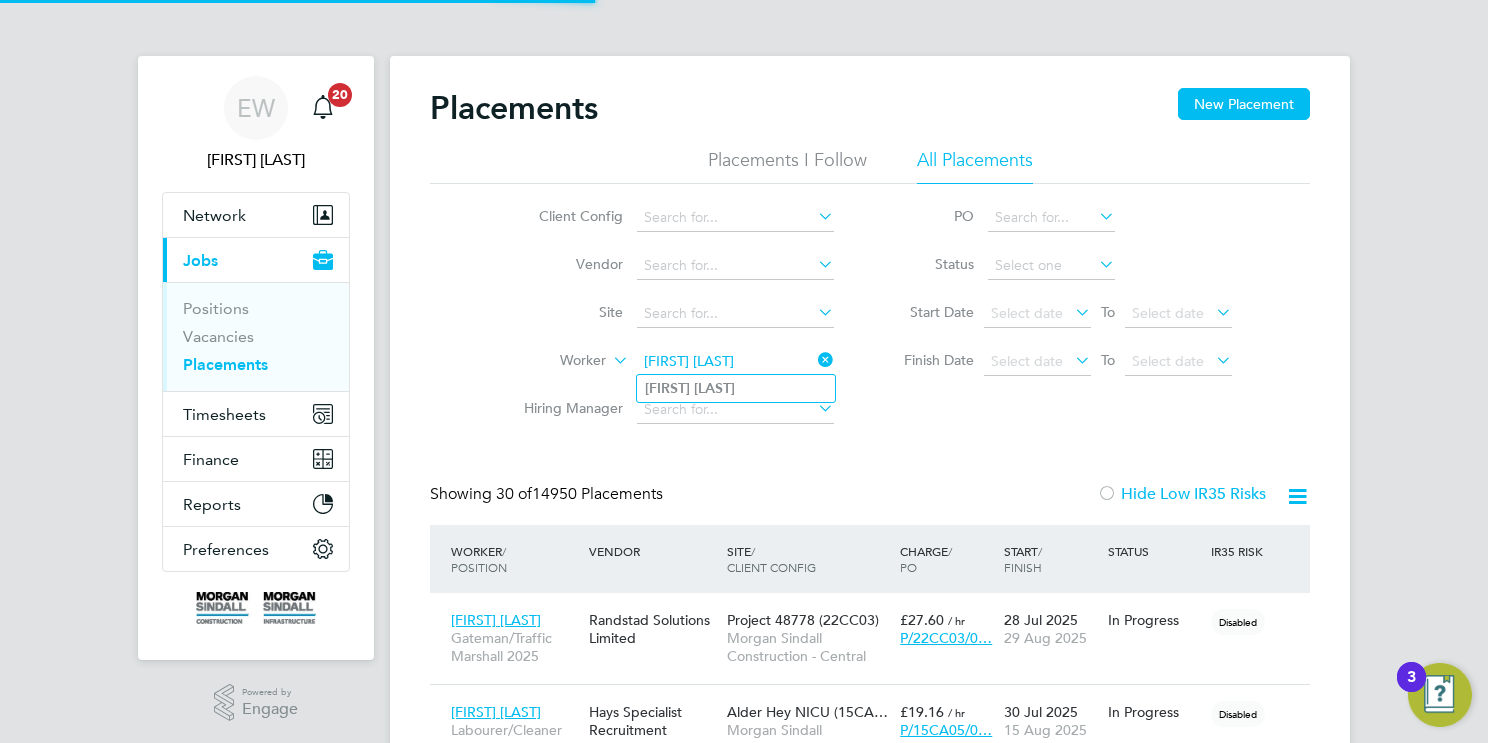 type on "Uchenna Odoputa" 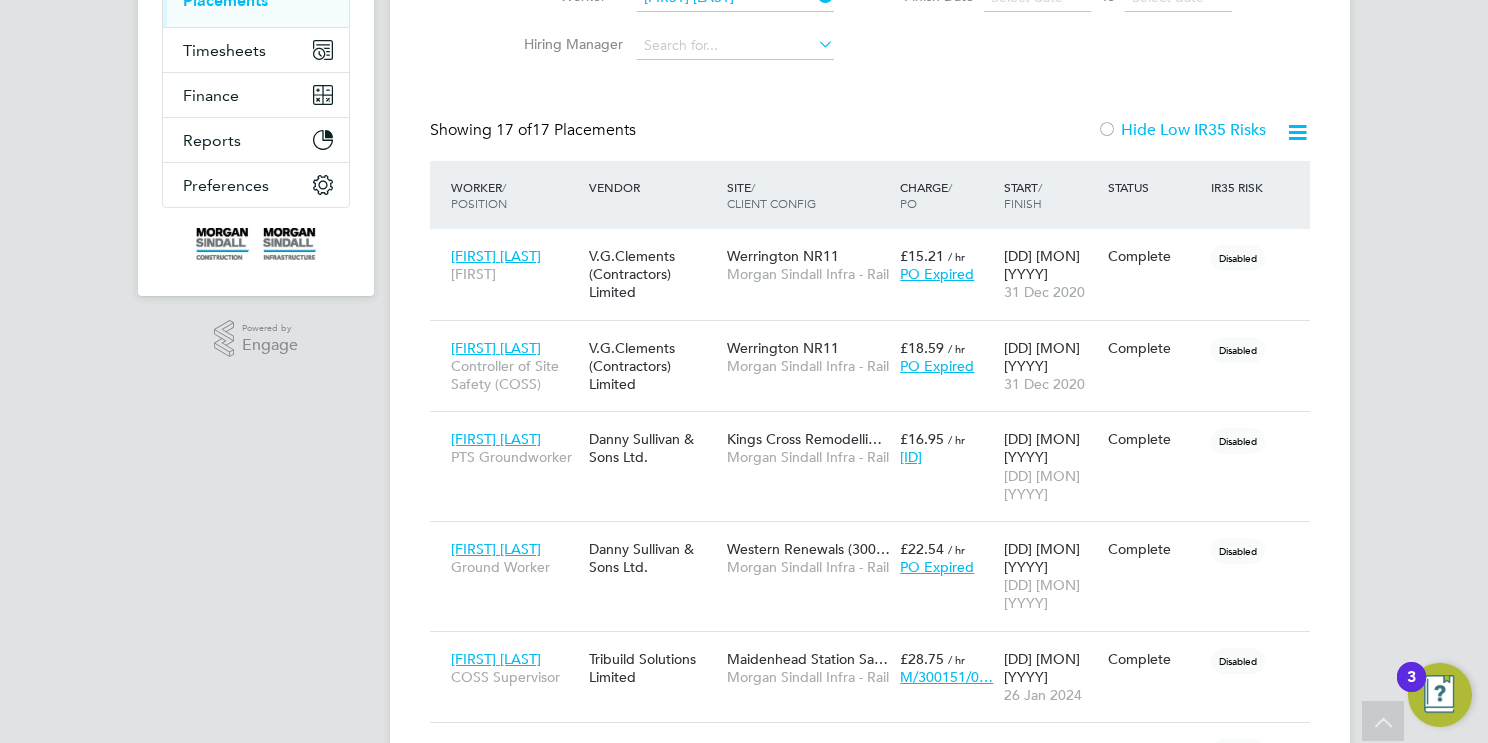 scroll, scrollTop: 0, scrollLeft: 0, axis: both 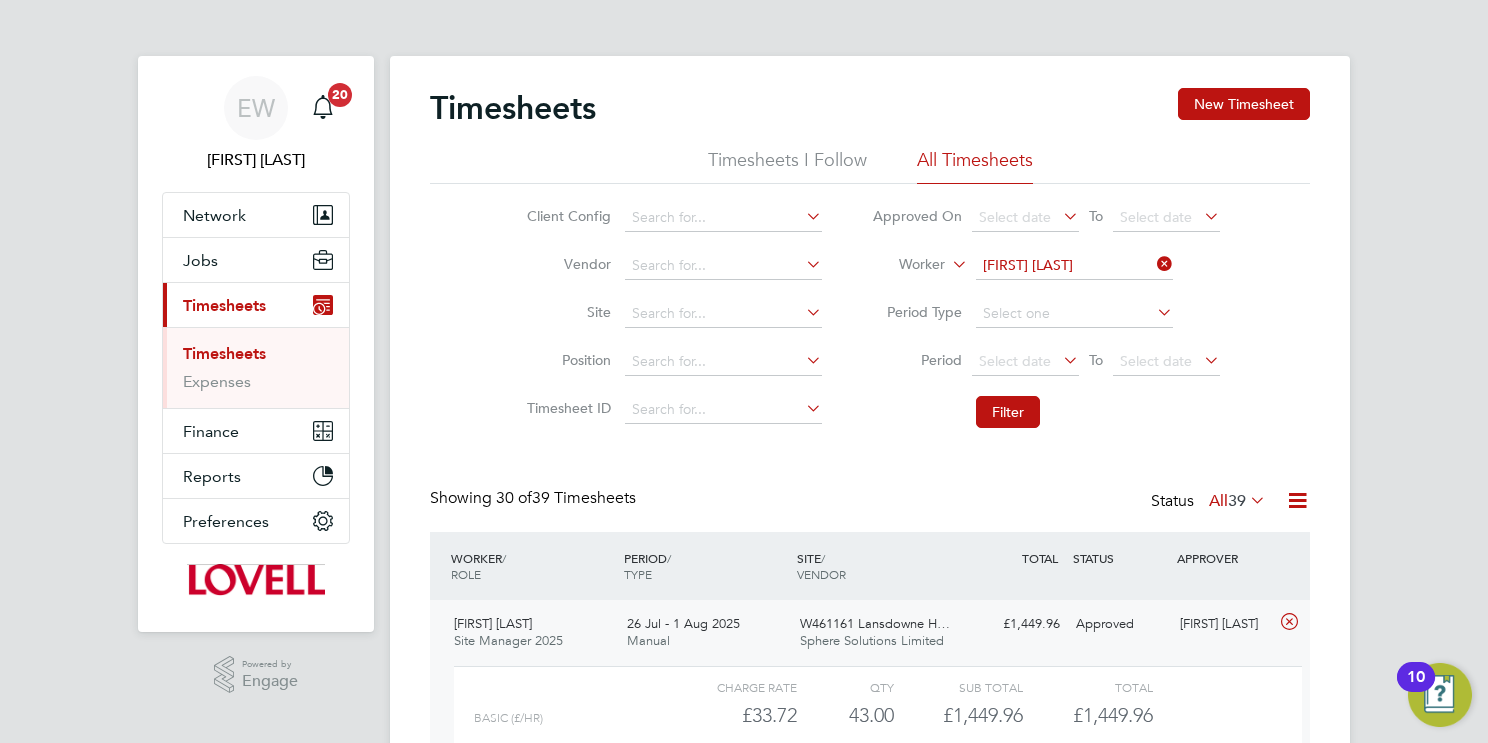 click on "[FIRST] [LAST]" 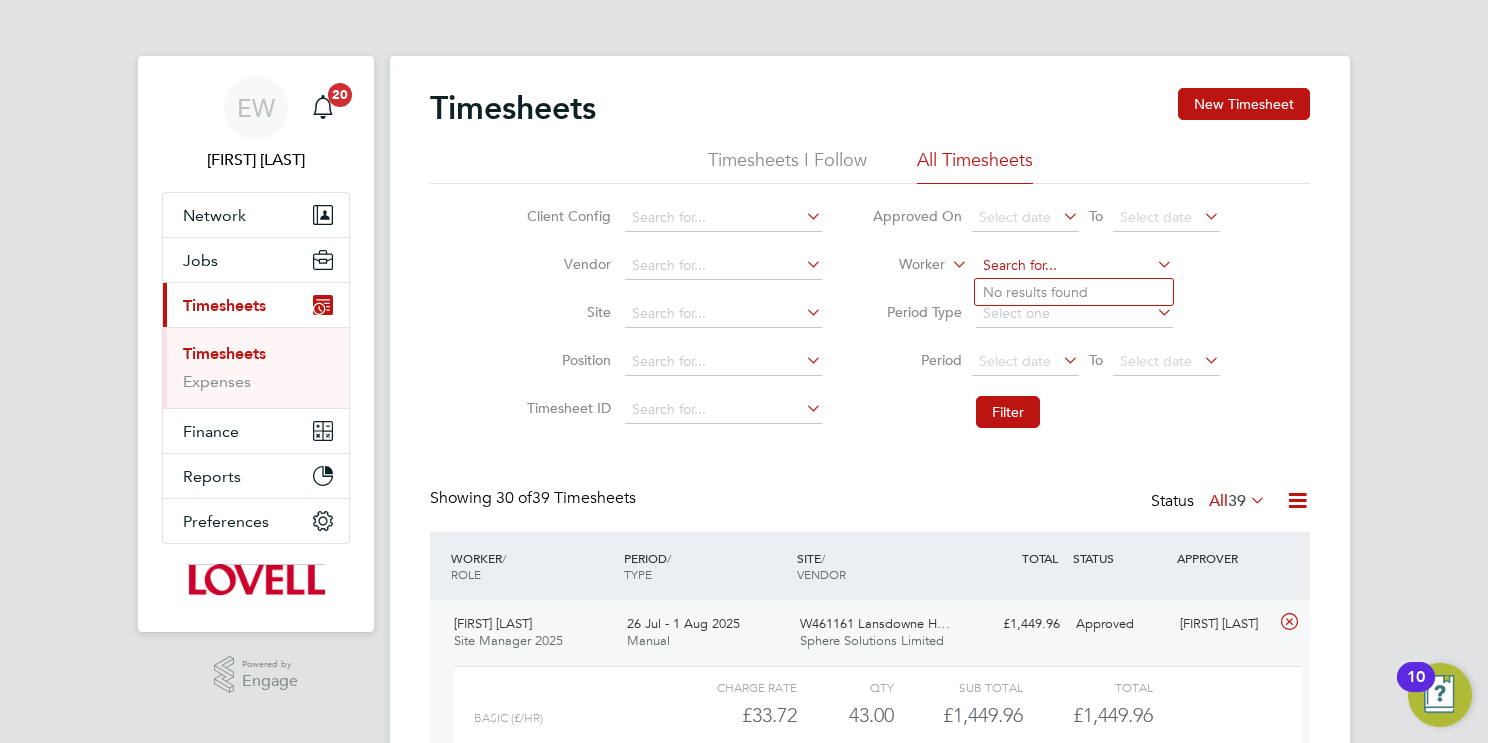 paste on "[FIRST] [LAST]" 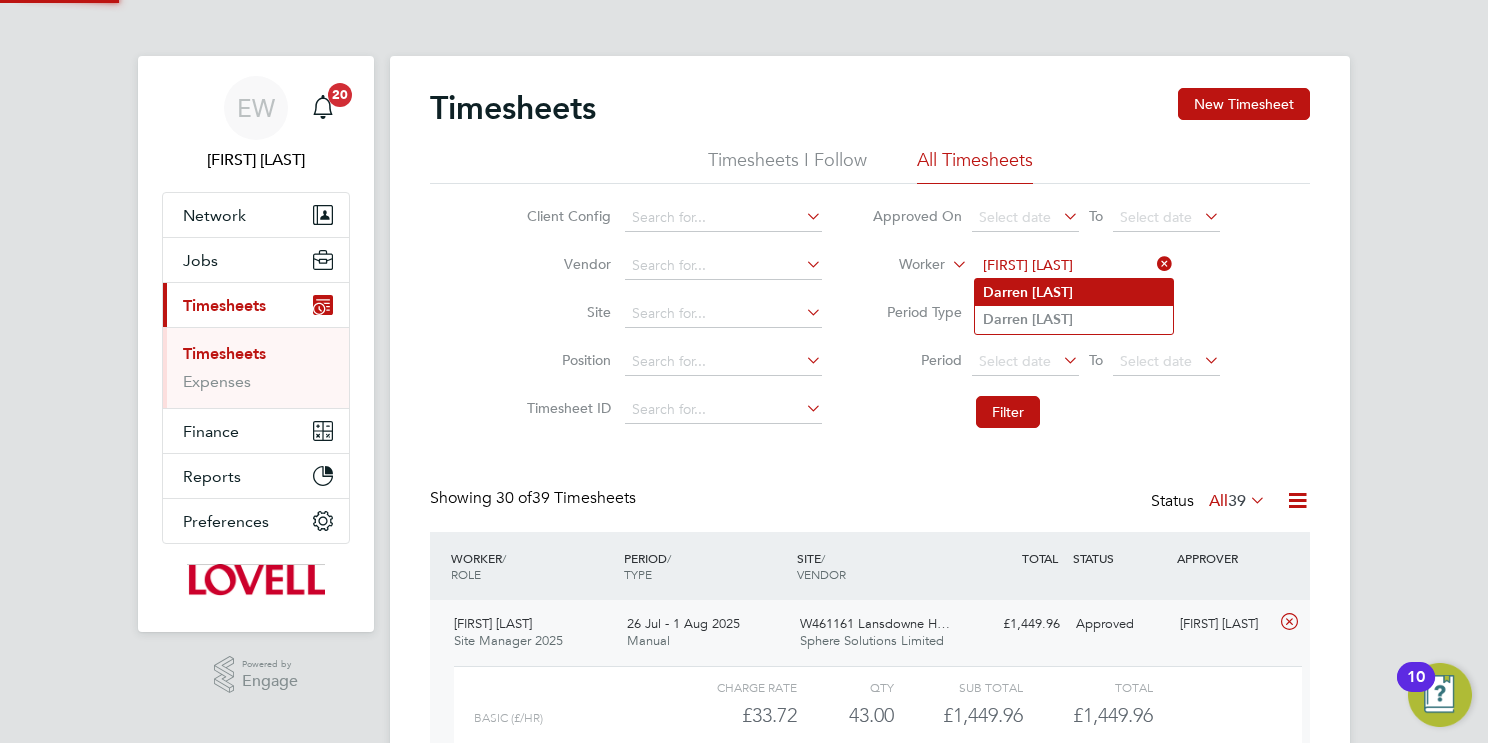 type on "[FIRST] [LAST]" 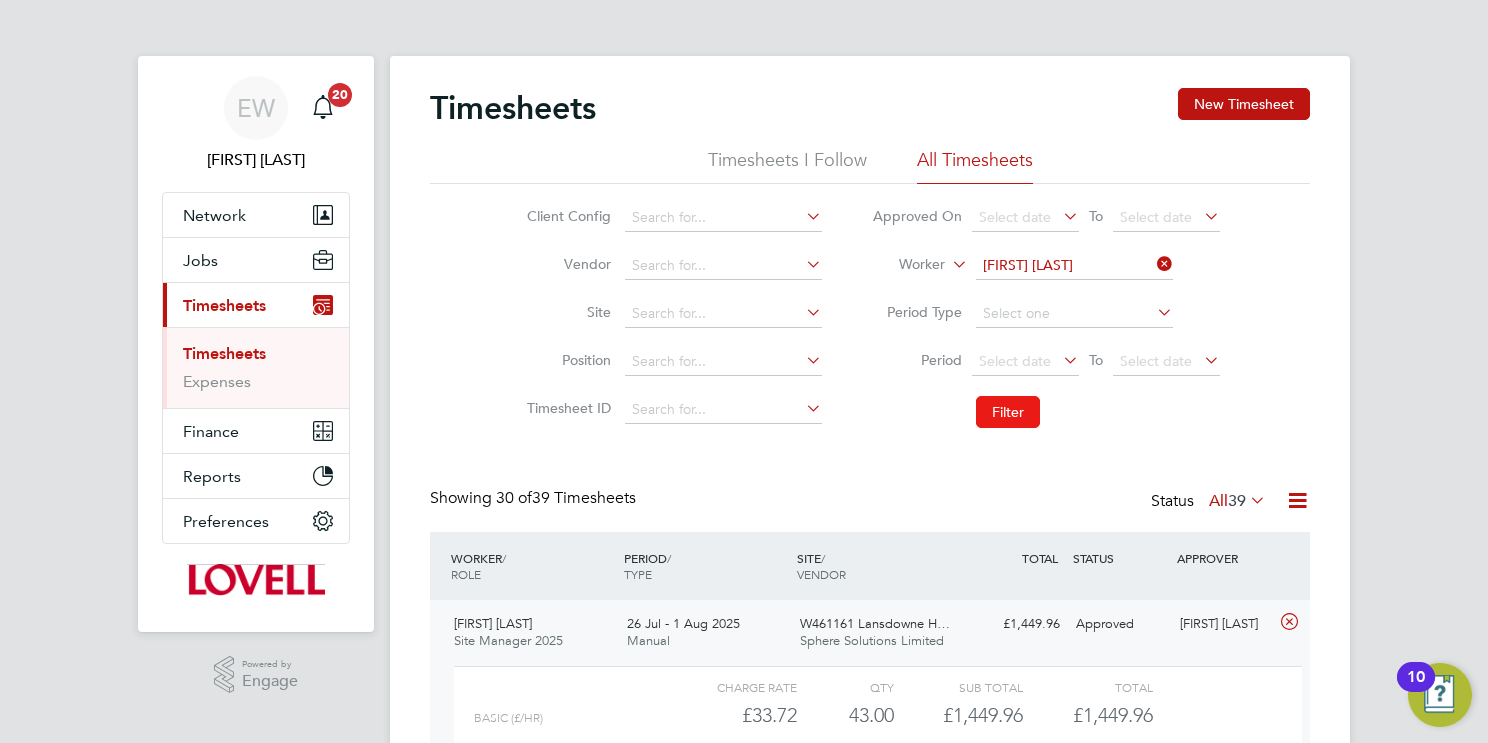 click on "Filter" 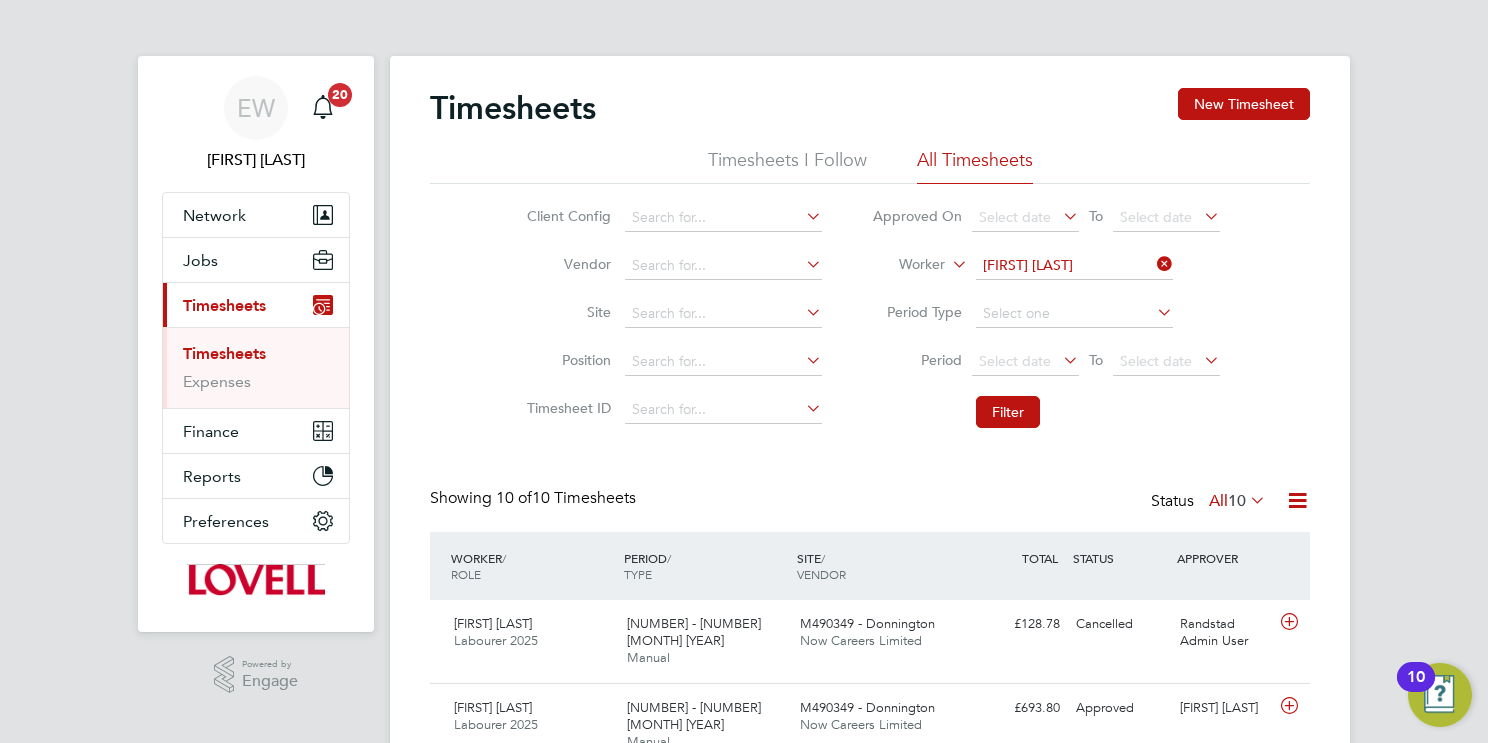 click on "[FIRST] [LAST]" 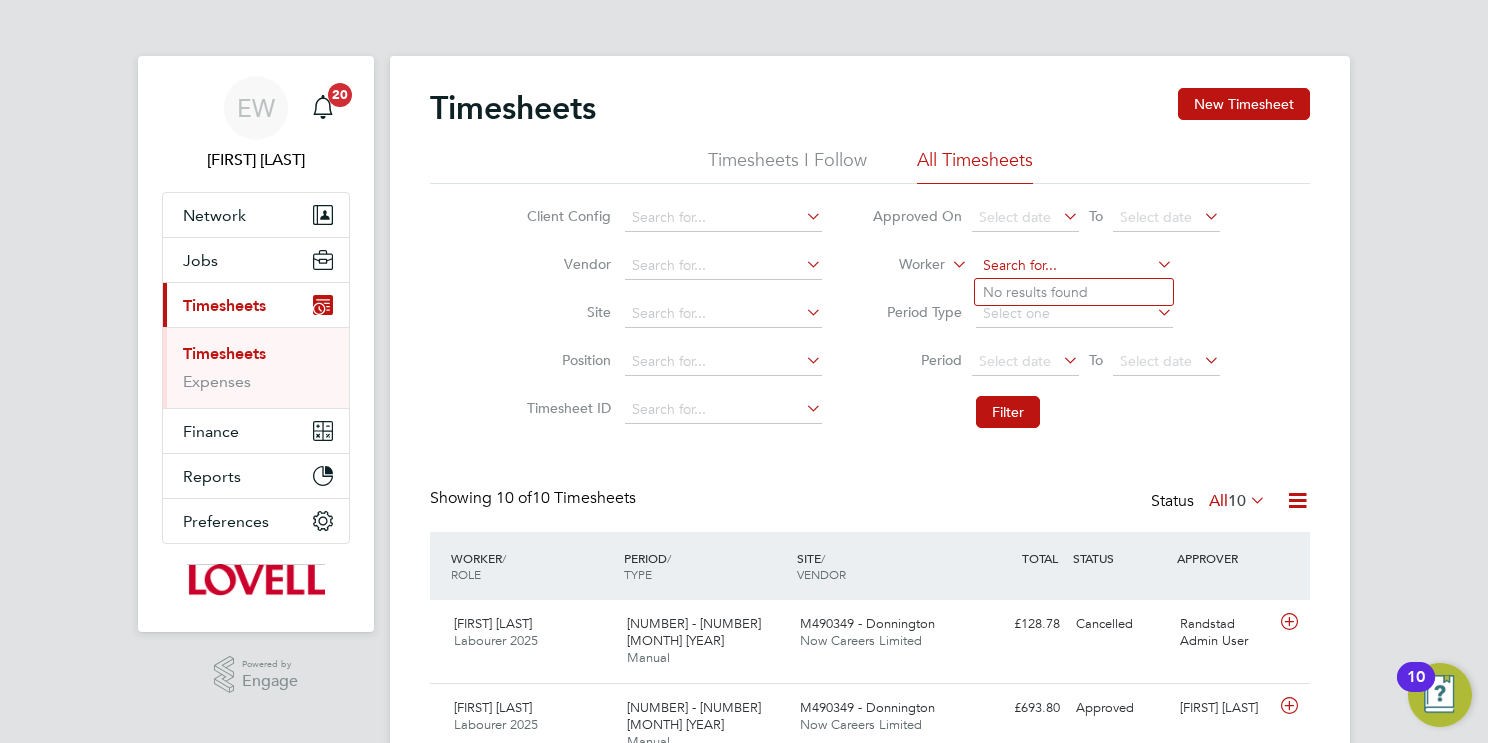 paste on "[FIRST] [LAST]" 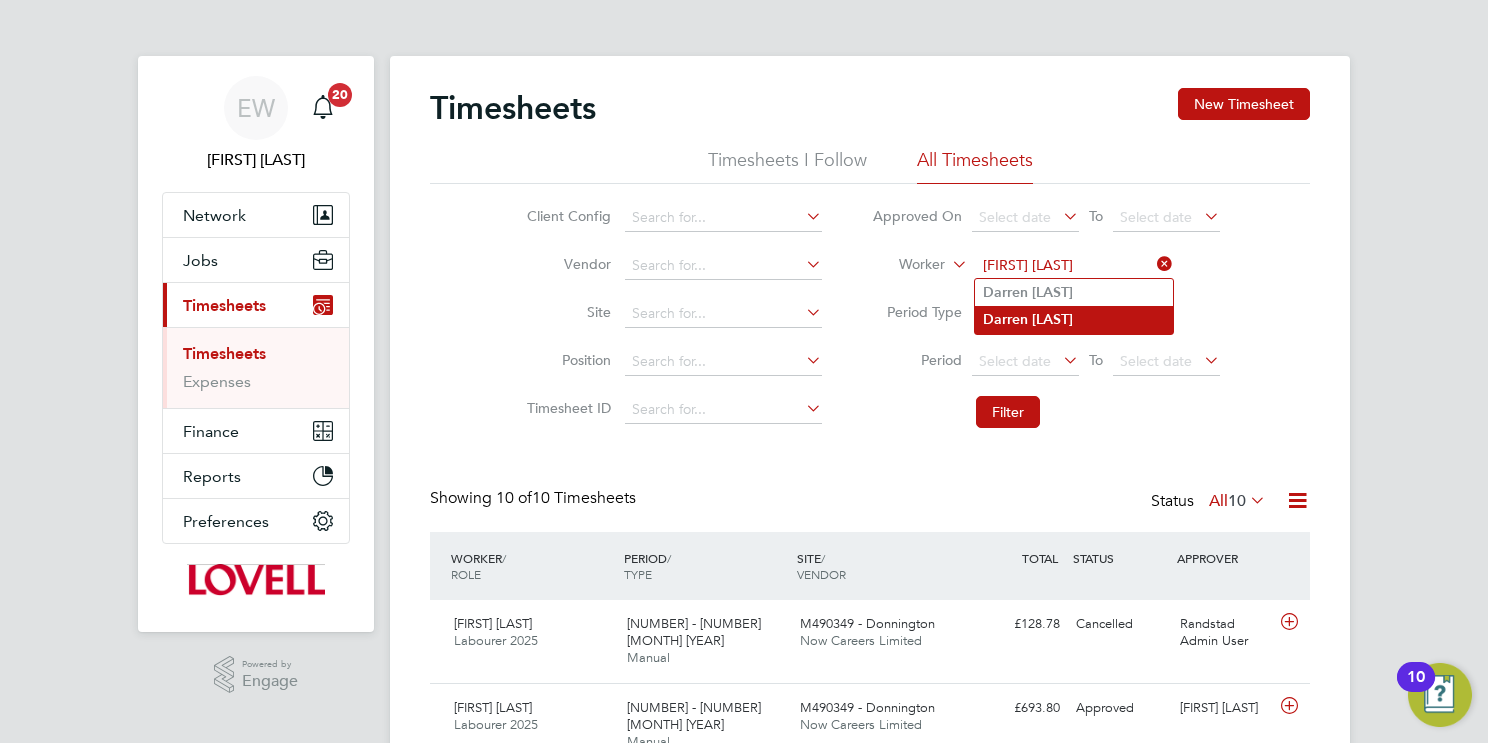 type on "[FIRST] [LAST]" 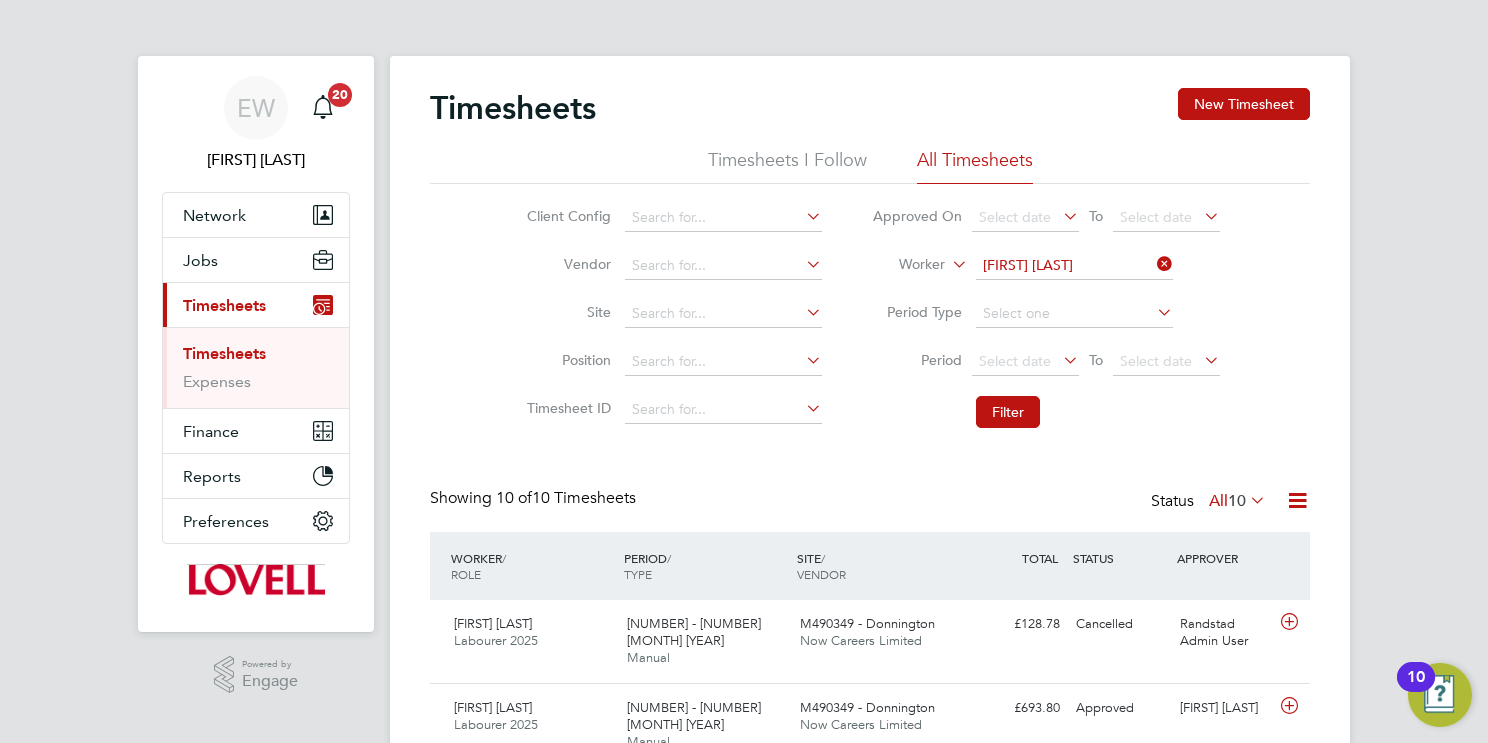 click on "[LAST]" 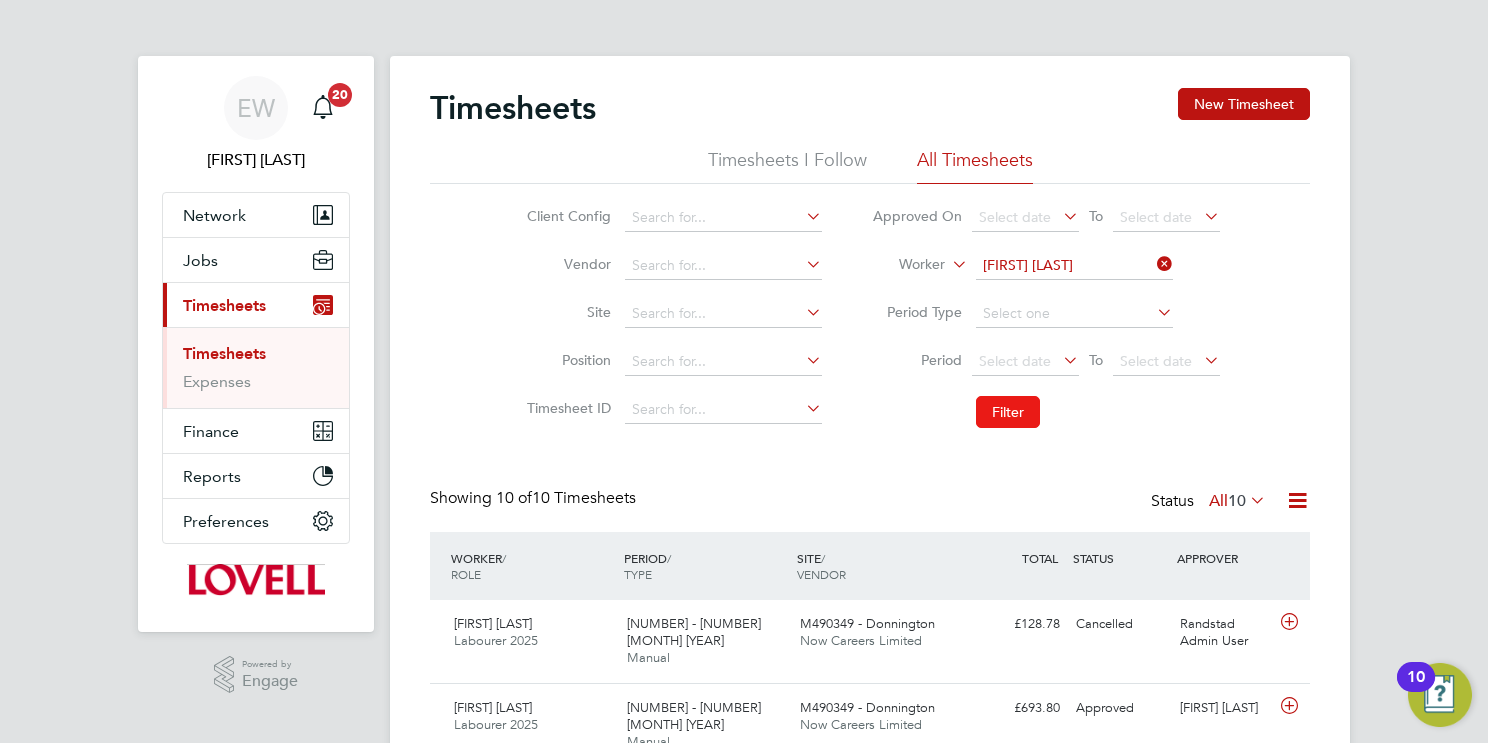 click on "Filter" 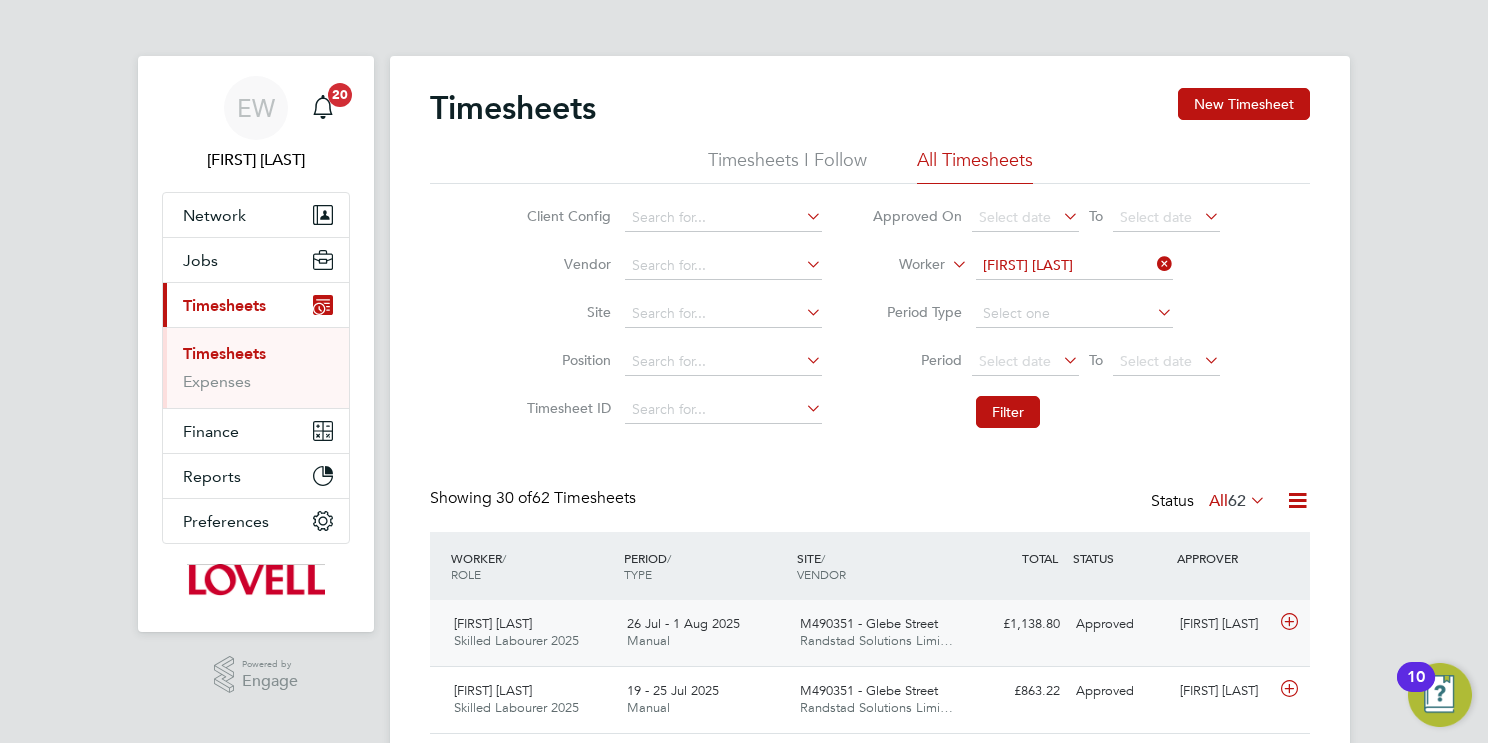 click on "26 Jul - 1 Aug 2025 Manual" 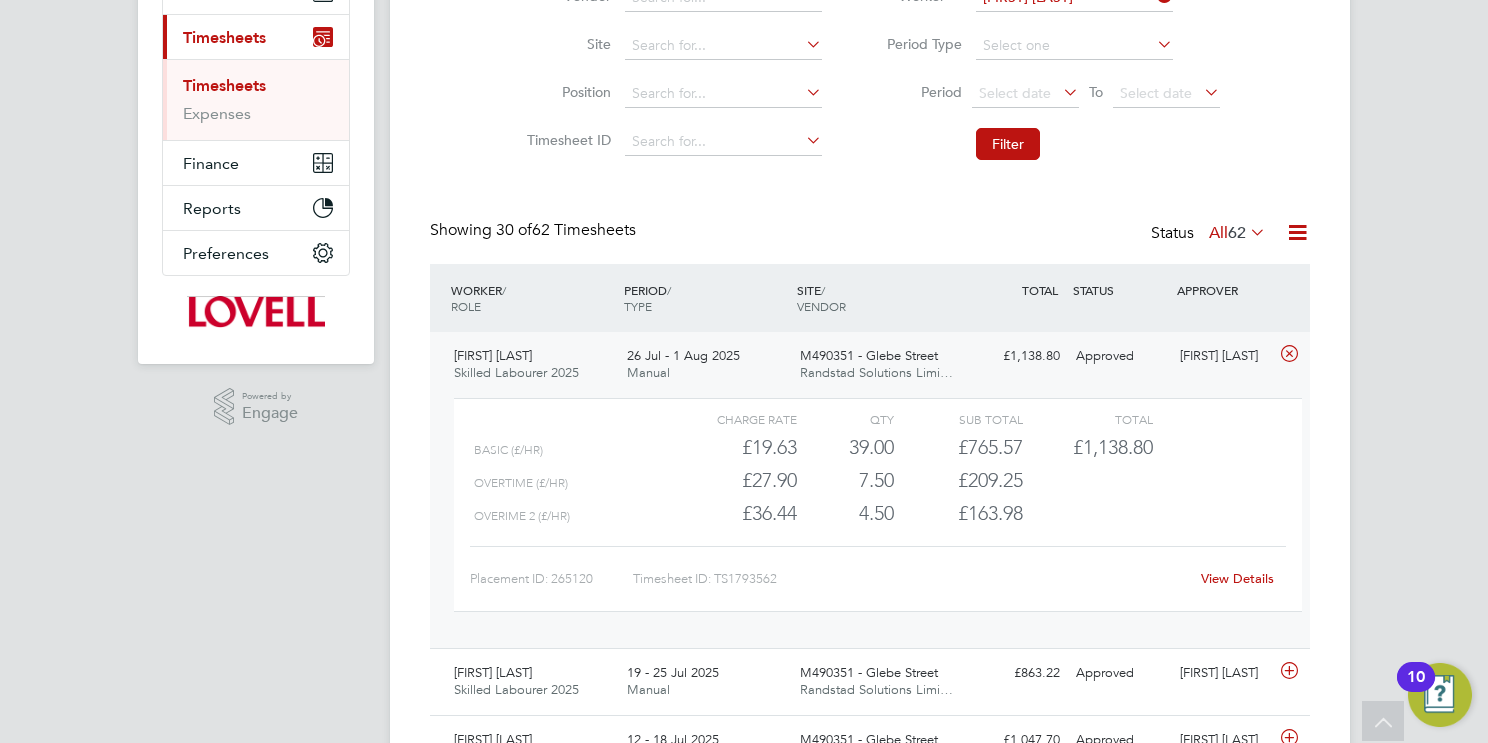 click on "View Details" 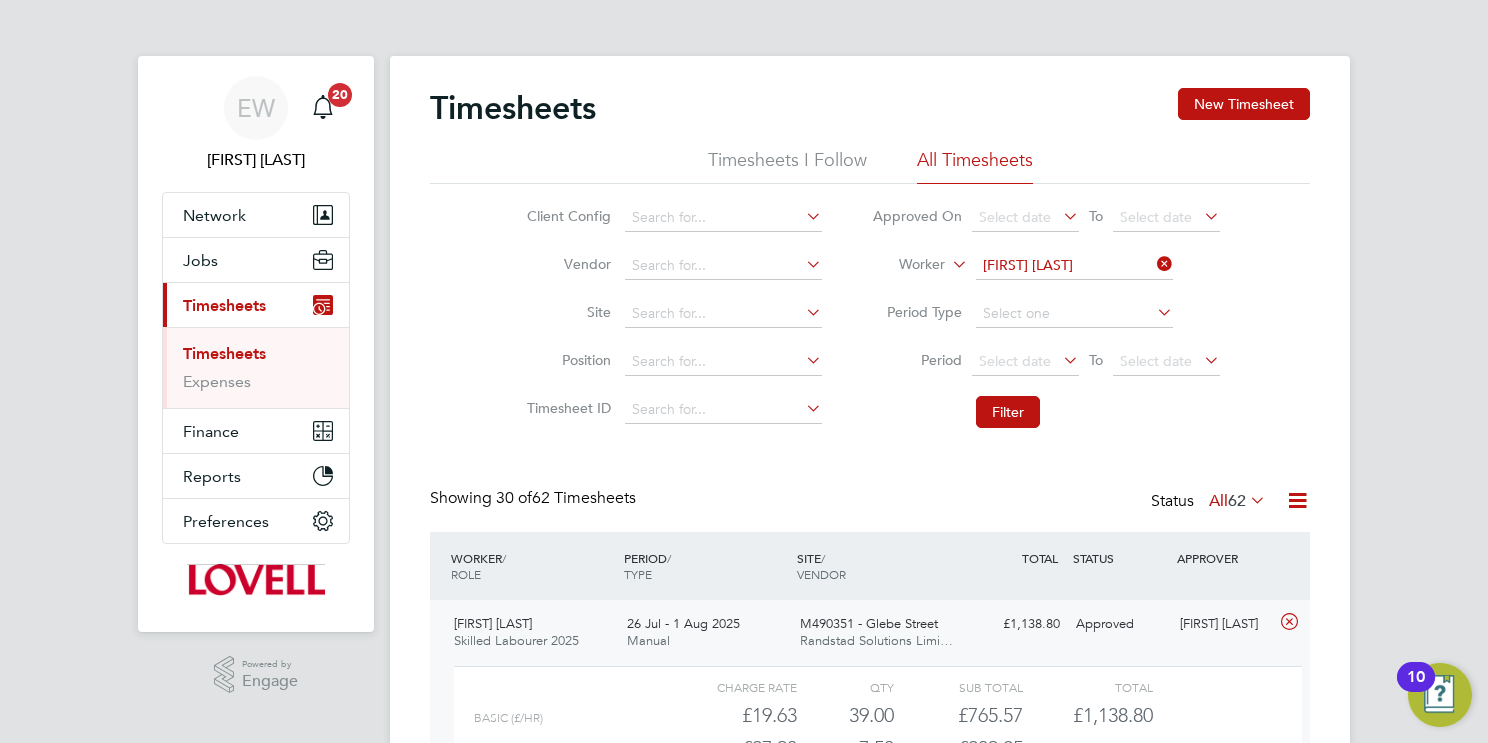 click on "[FIRST] [LAST]" 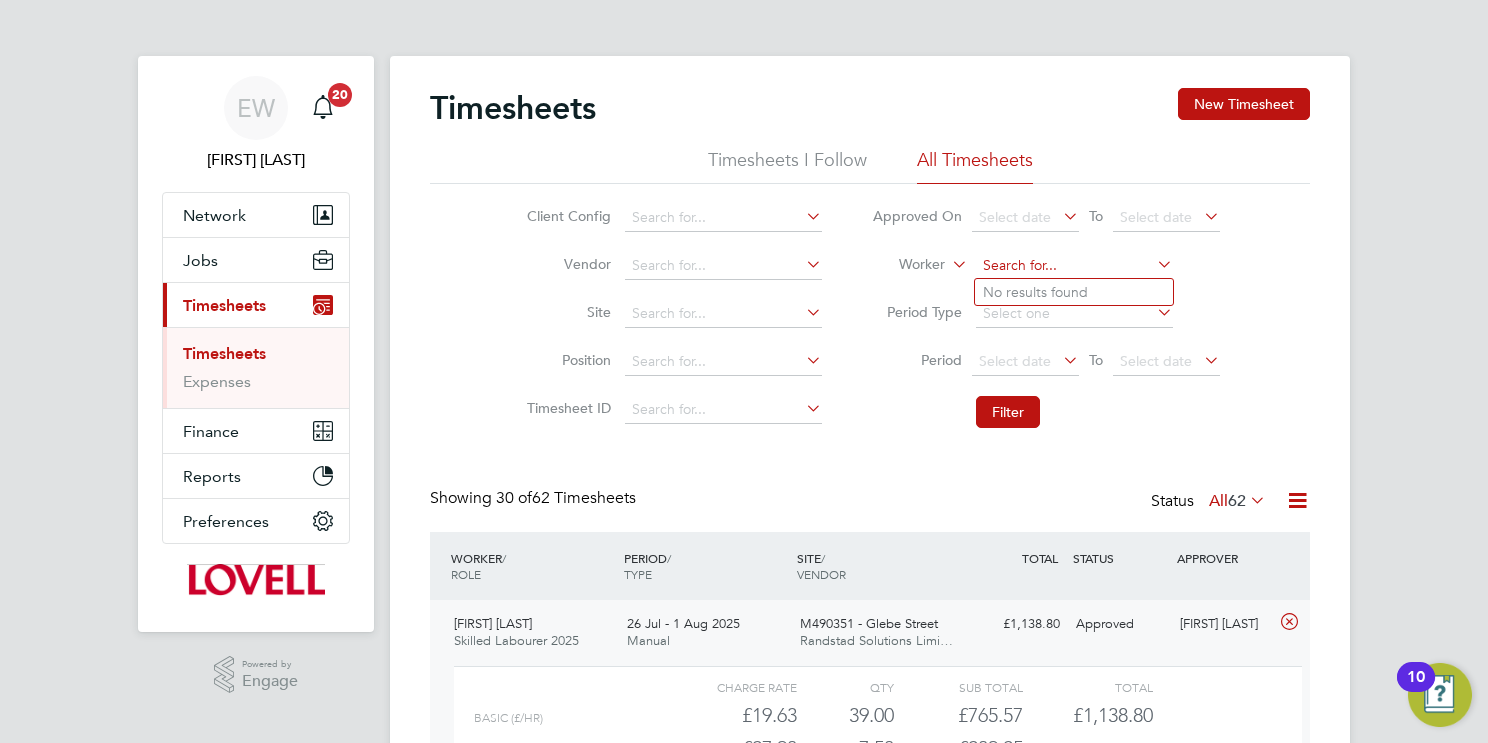 paste on "[FIRST] [LAST]" 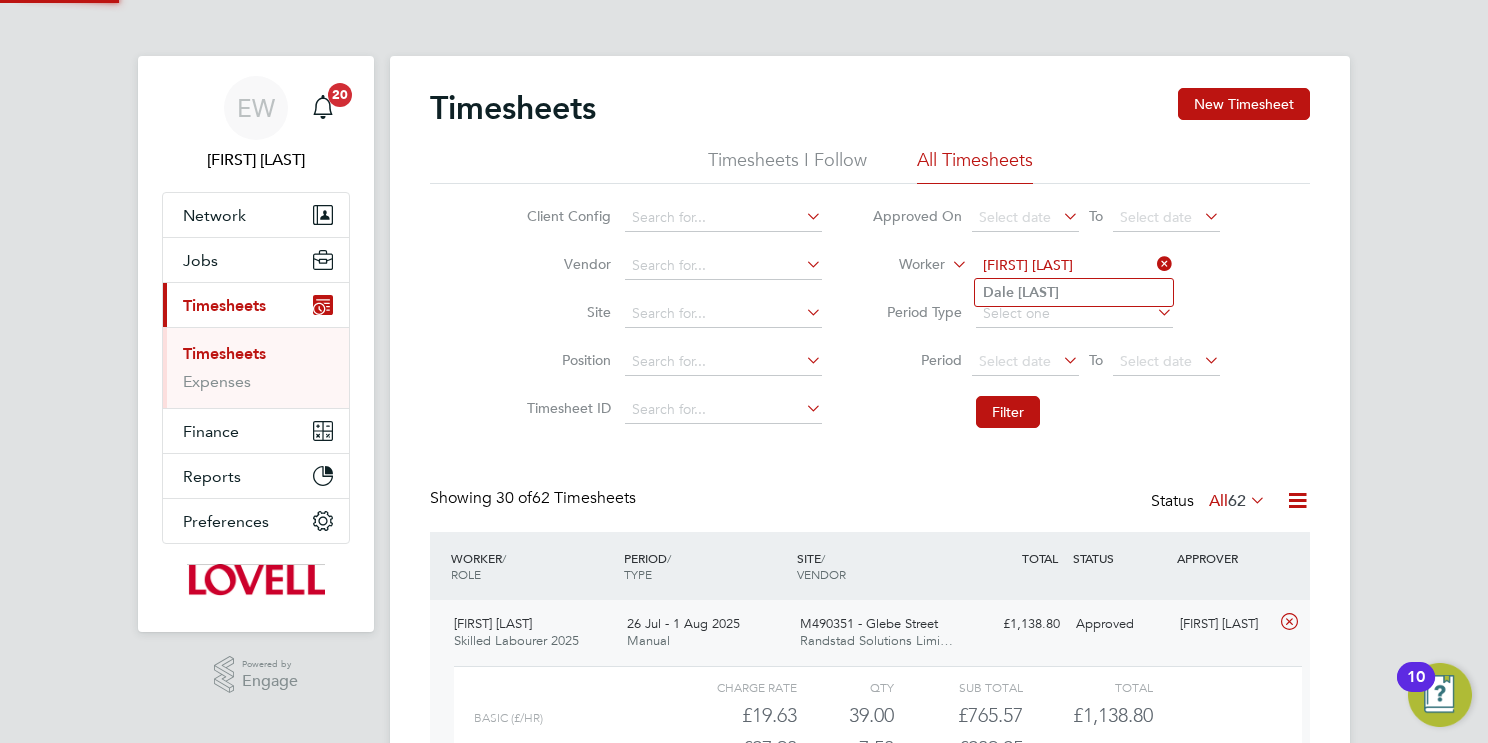 type on "Dale Redmond" 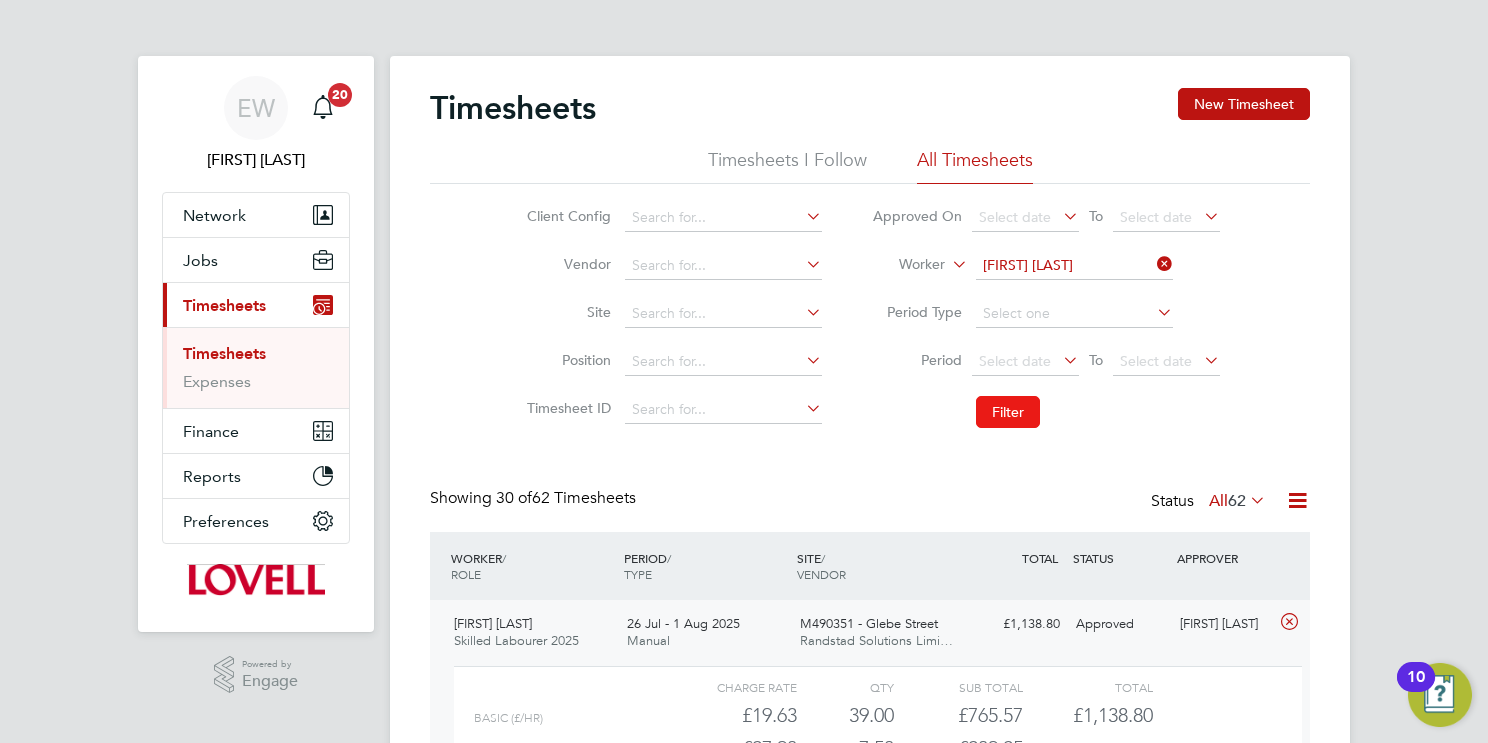 click on "Filter" 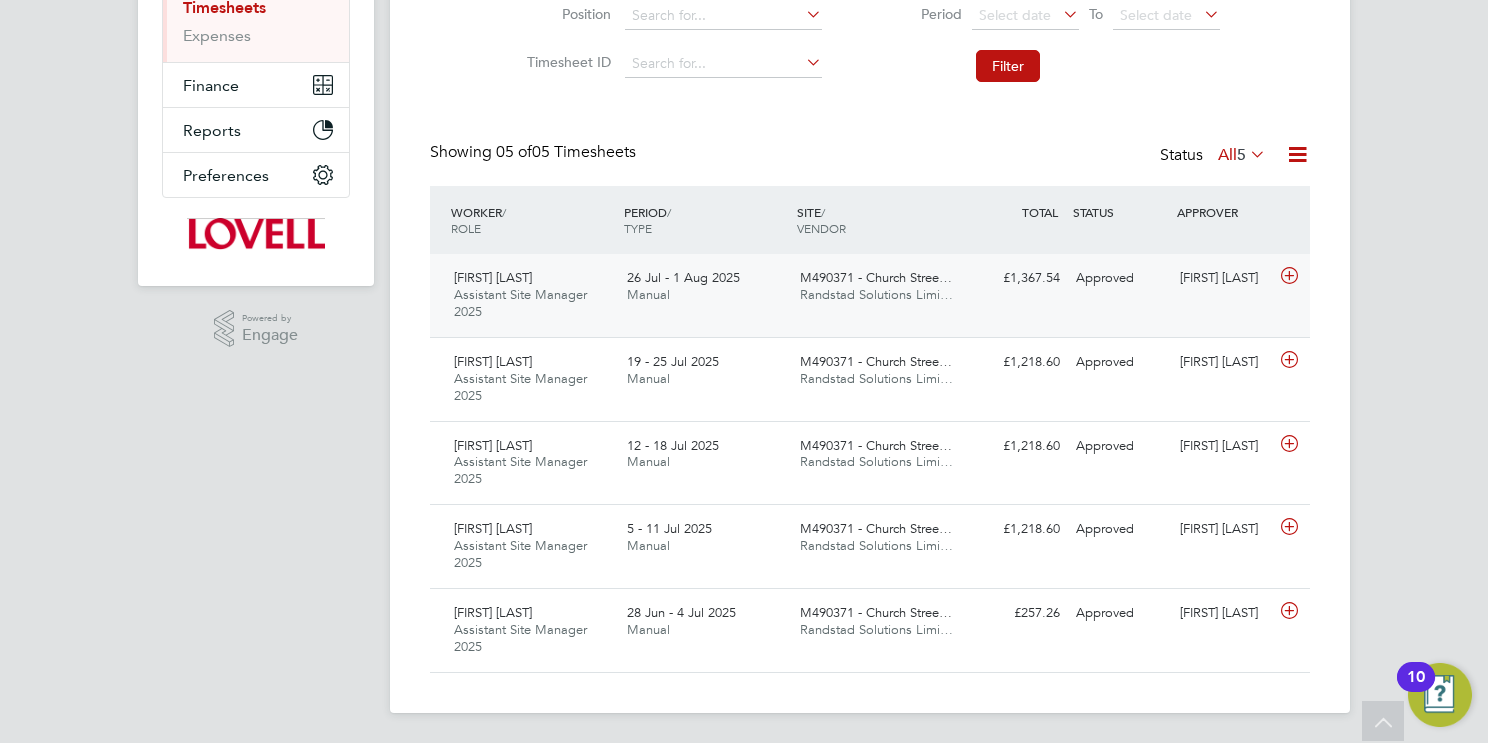 drag, startPoint x: 901, startPoint y: 282, endPoint x: 898, endPoint y: 308, distance: 26.172504 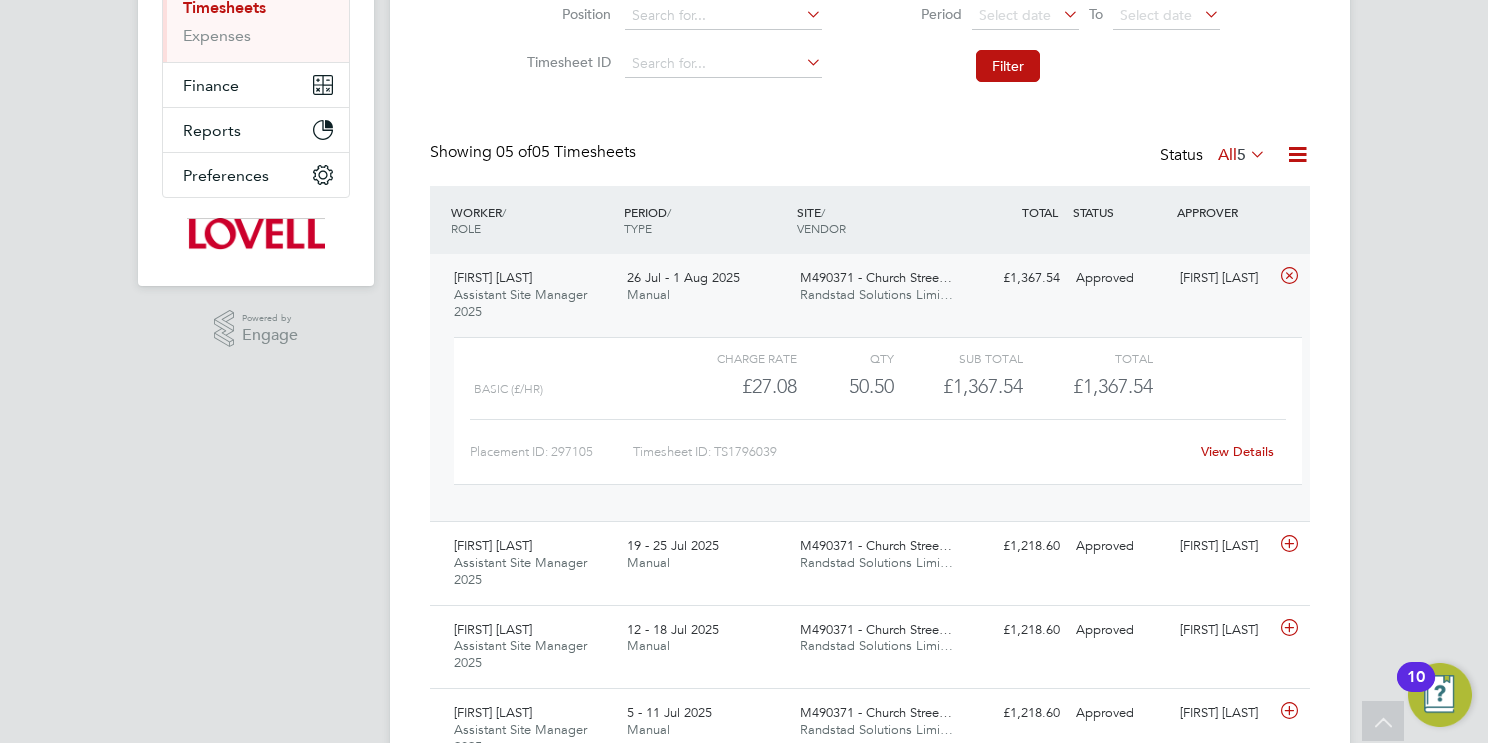 click on "View Details" 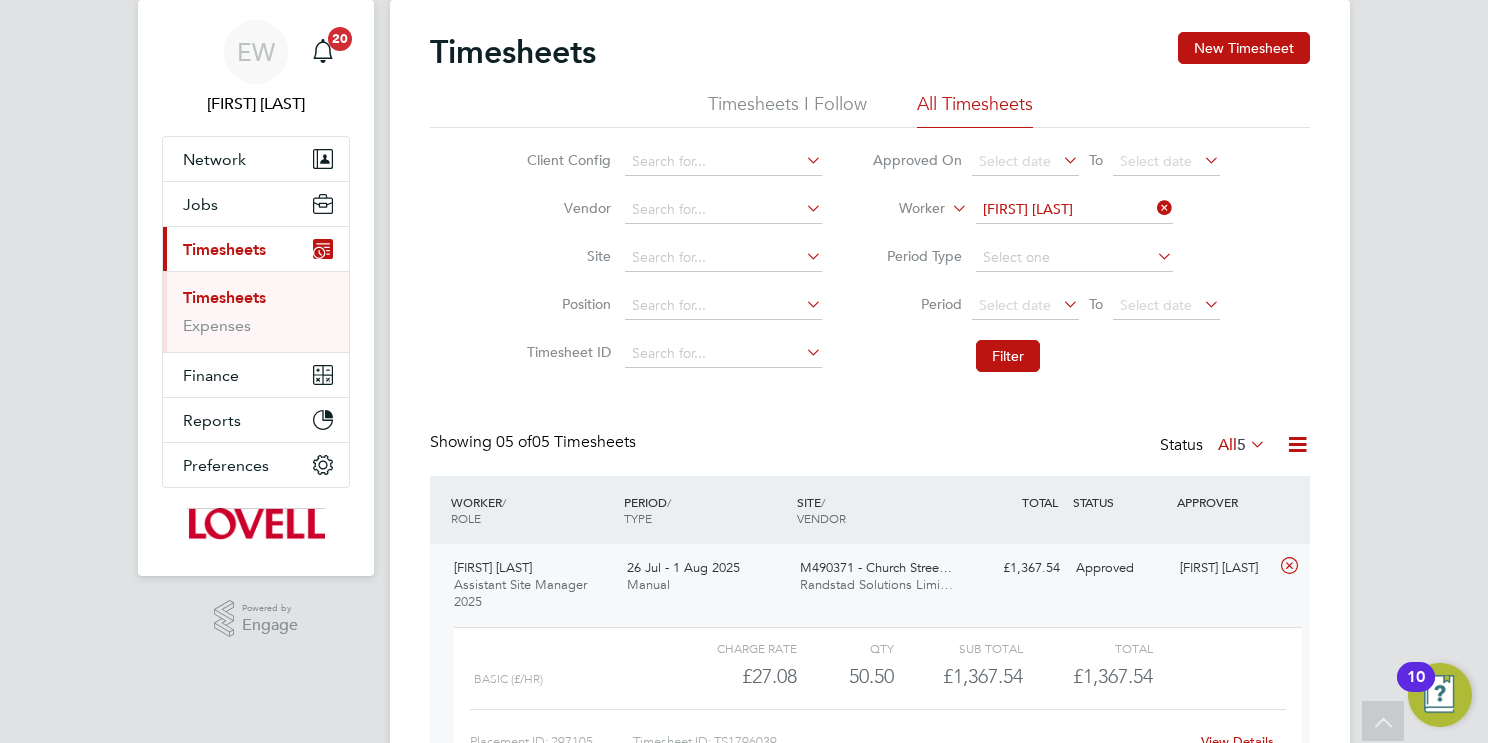 scroll, scrollTop: 0, scrollLeft: 0, axis: both 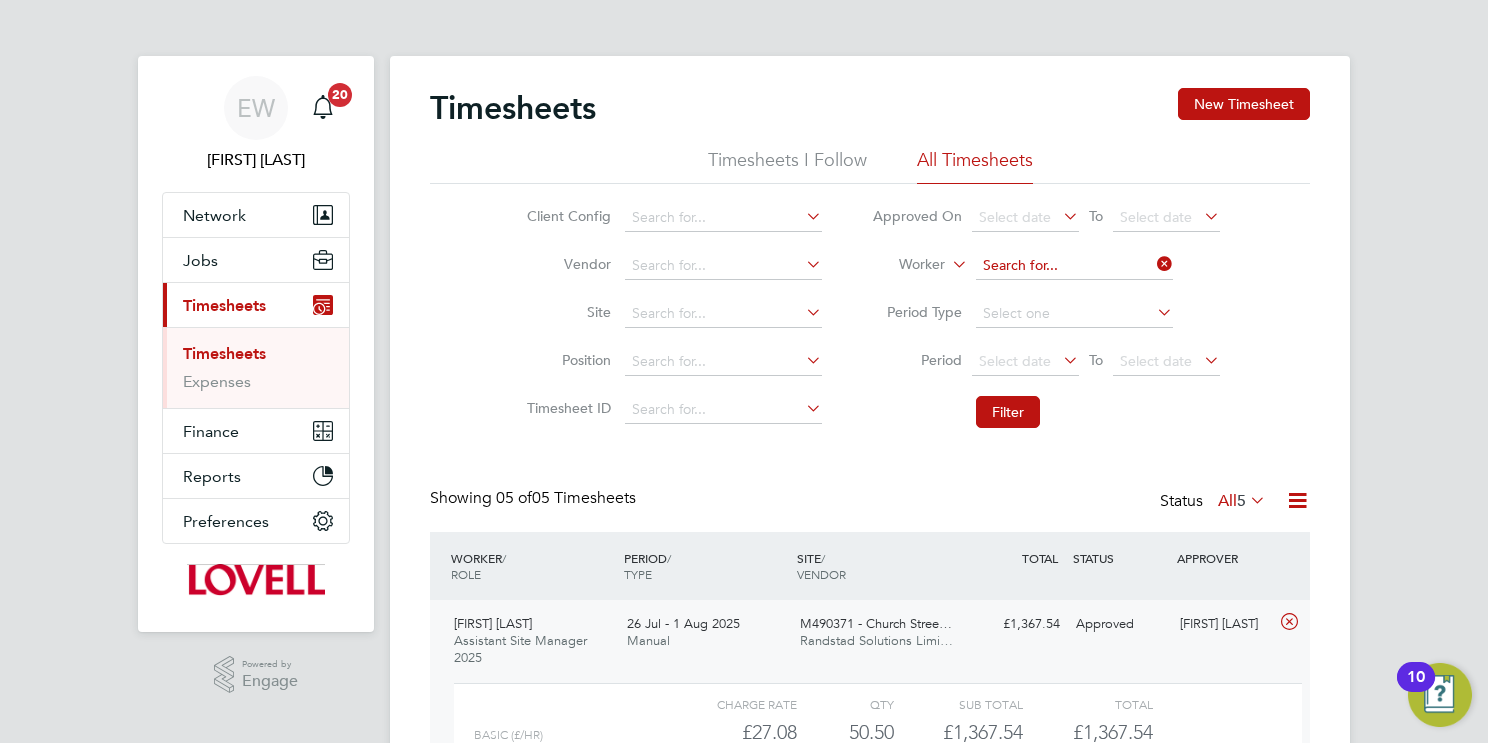 click 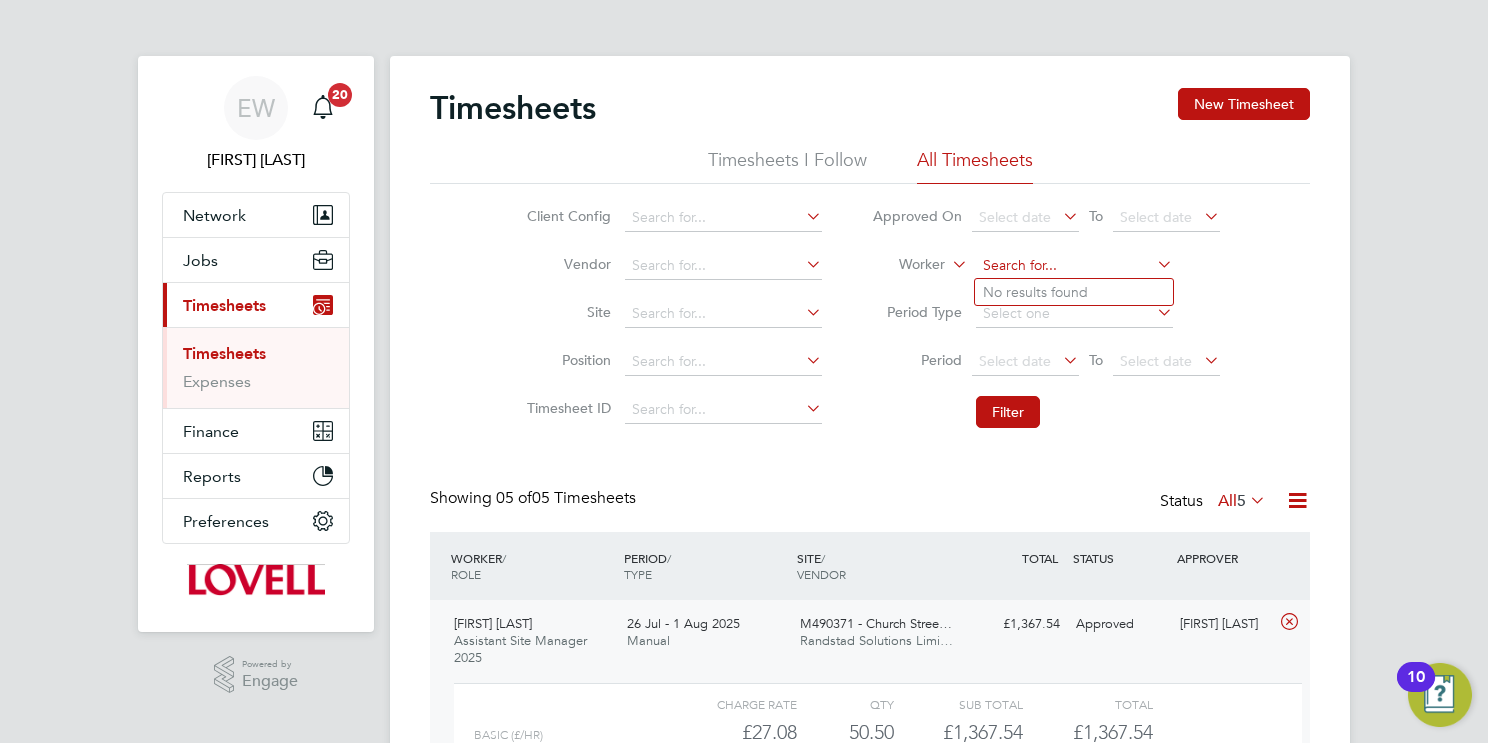 paste on "Mark Lloyd" 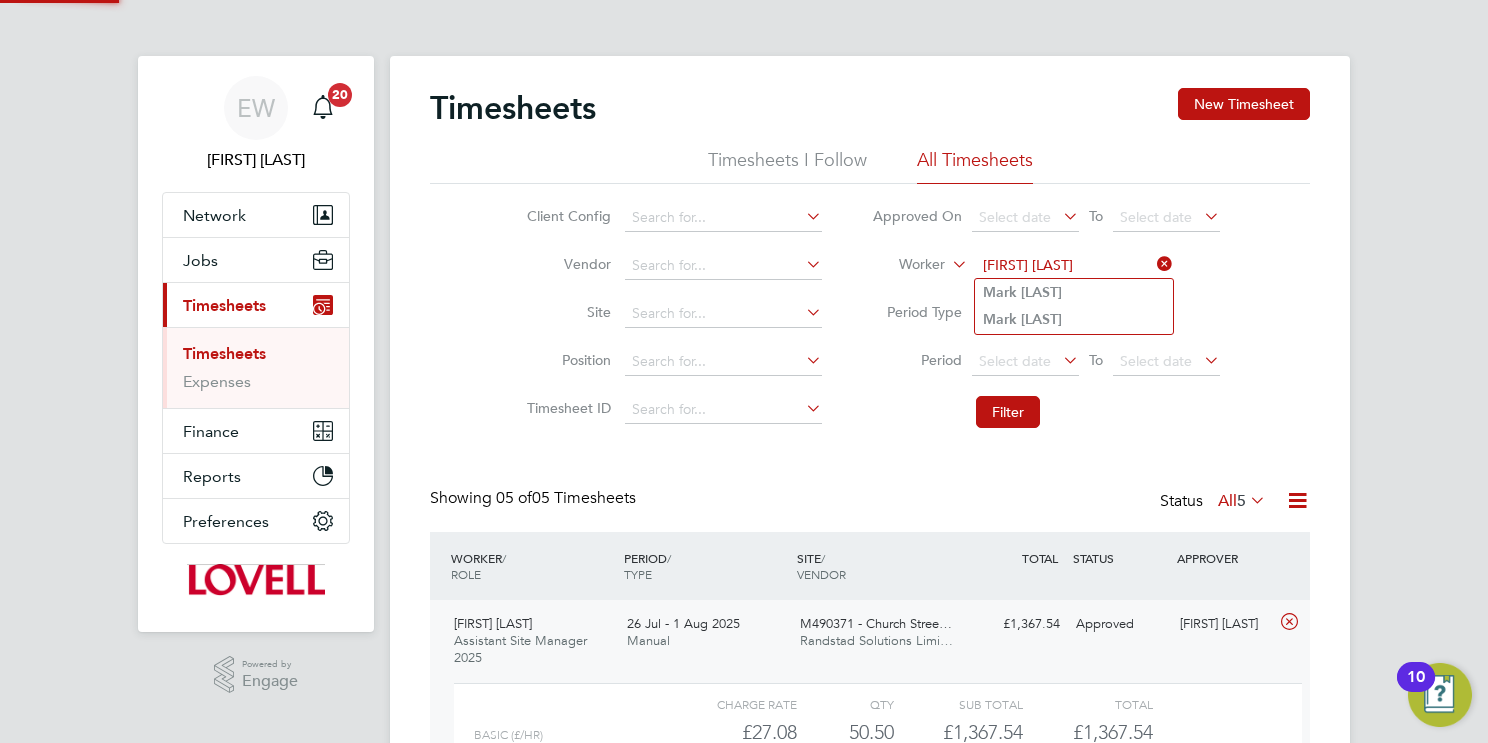 type on "Mark Lloyd" 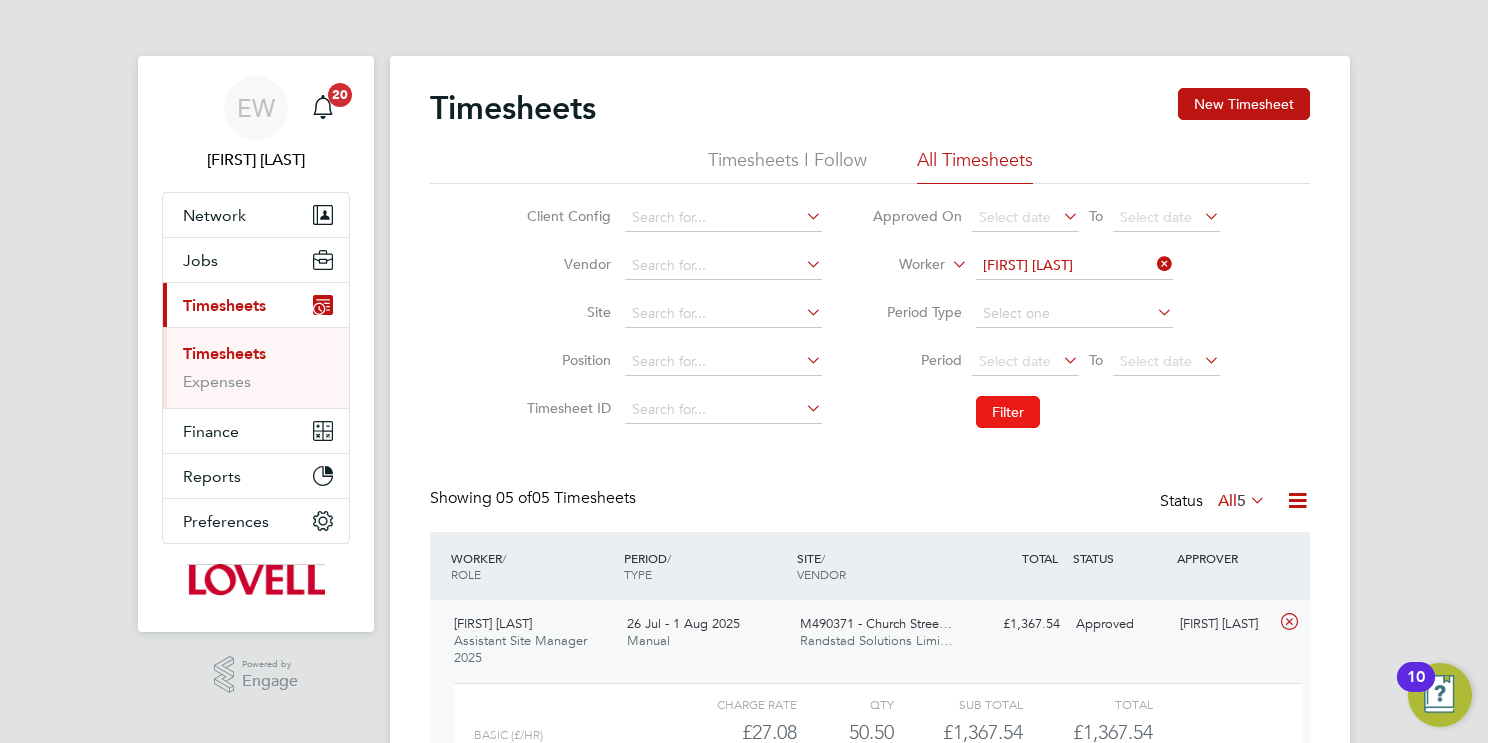 click on "Filter" 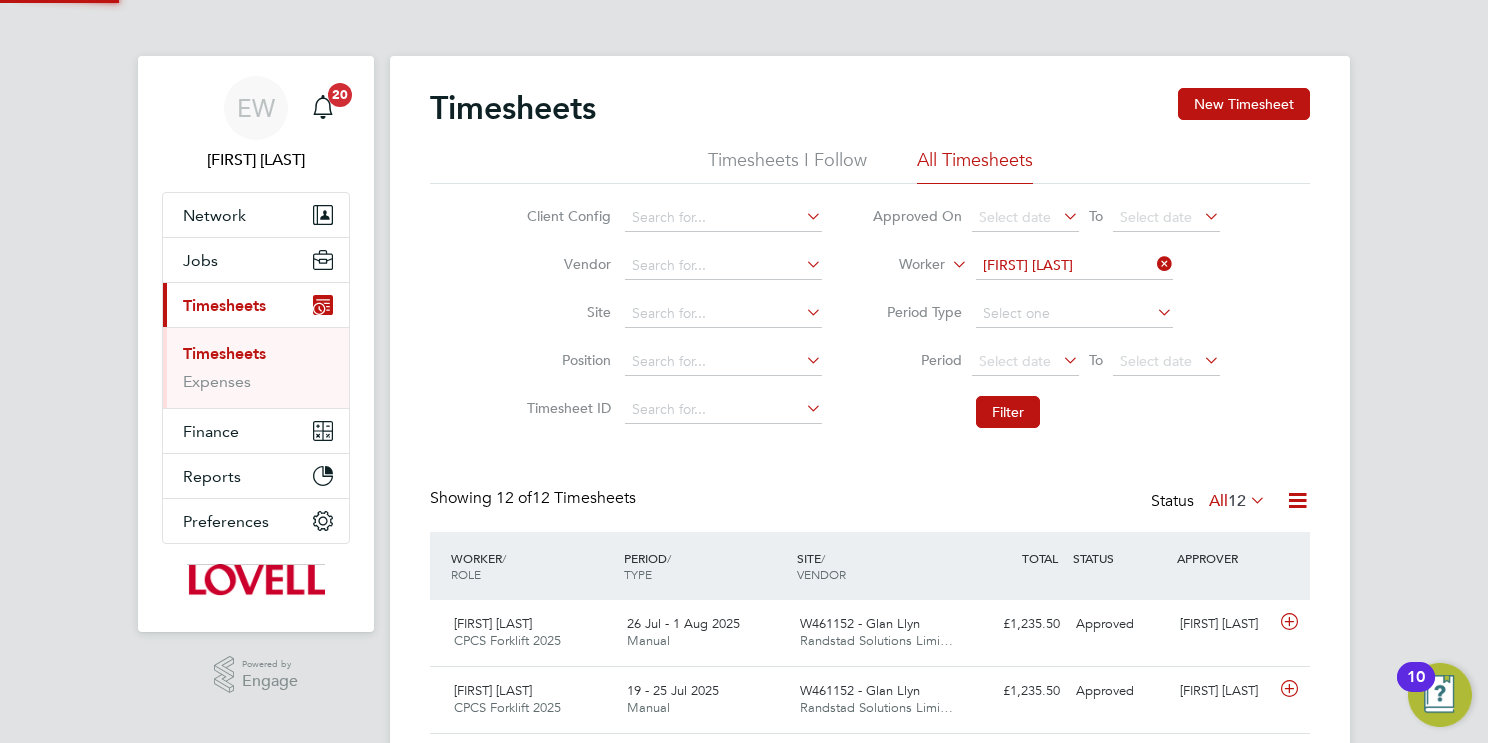 scroll, scrollTop: 9, scrollLeft: 10, axis: both 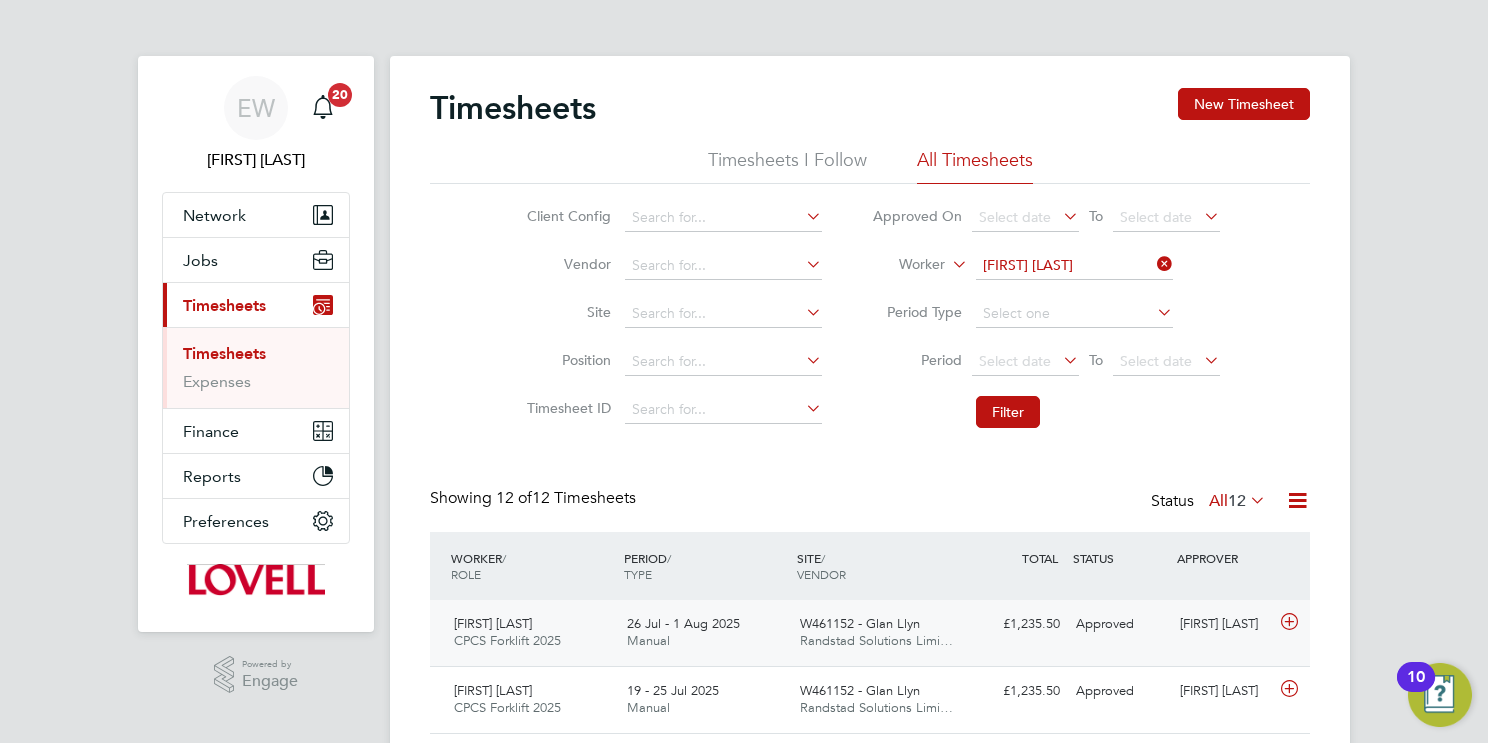 click on "Mark Lloyd CPCS Forklift 2025   26 Jul - 1 Aug 2025 26 Jul - 1 Aug 2025 Manual W461152 - Glan Llyn Randstad Solutions Limi… £1,235.50 Approved Approved Cian Taylor" 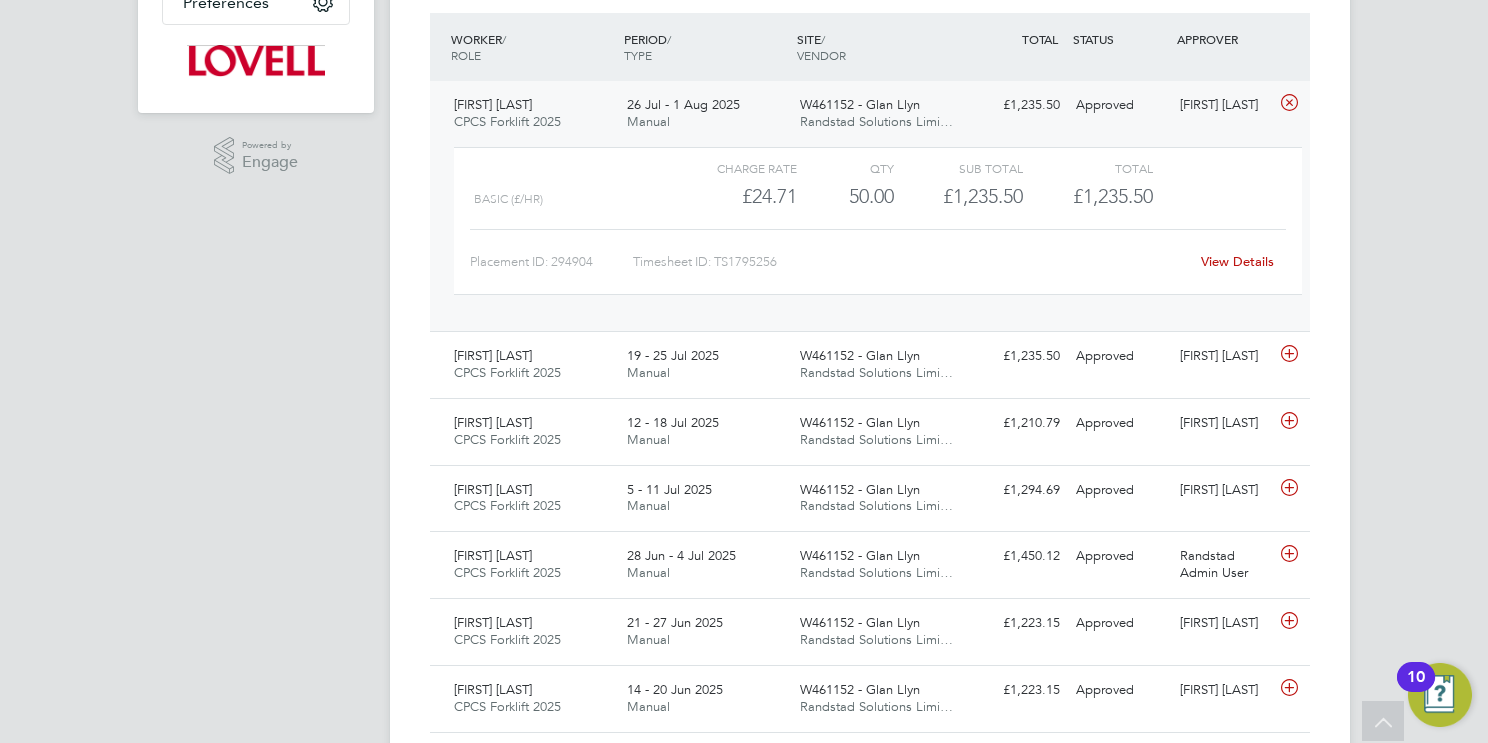 click on "View Details" 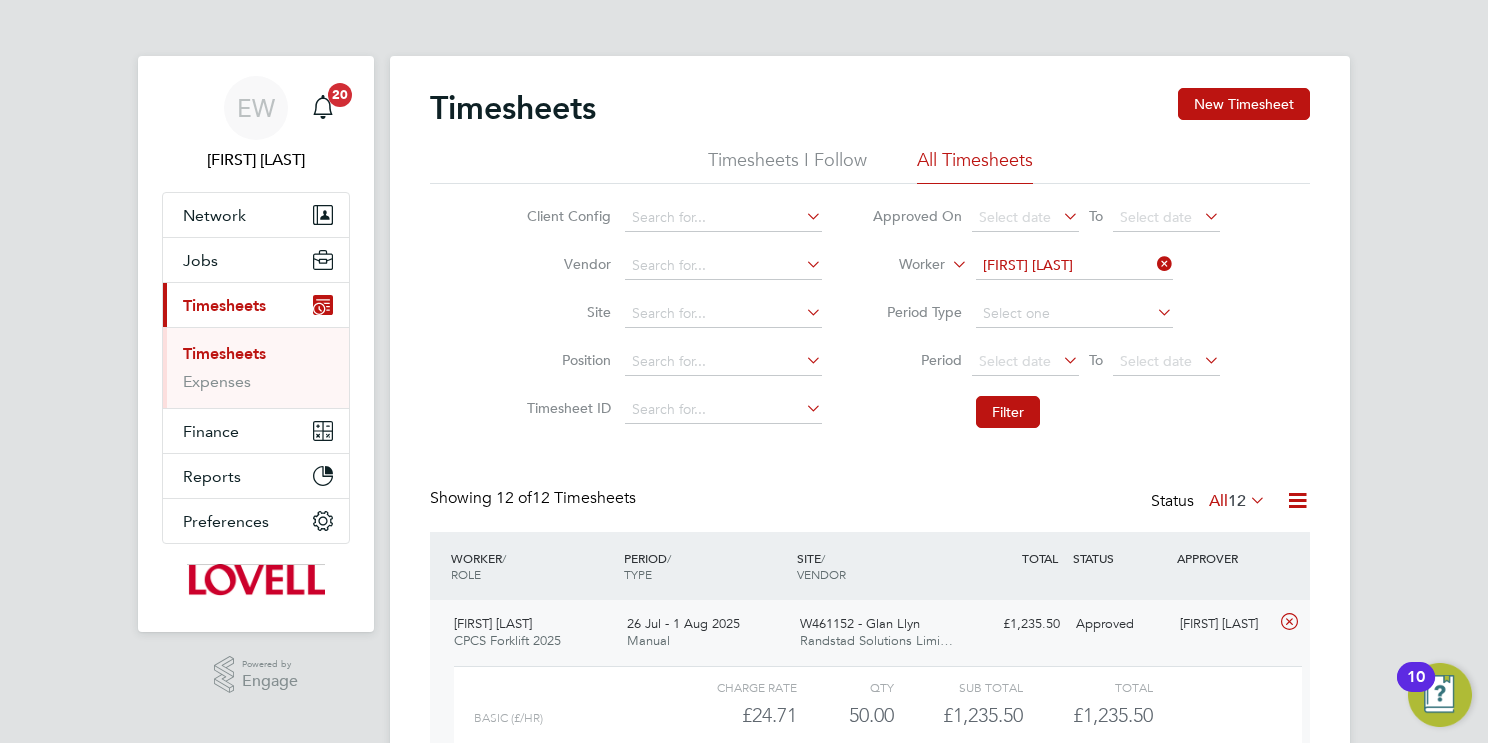 click on "Mark Lloyd" 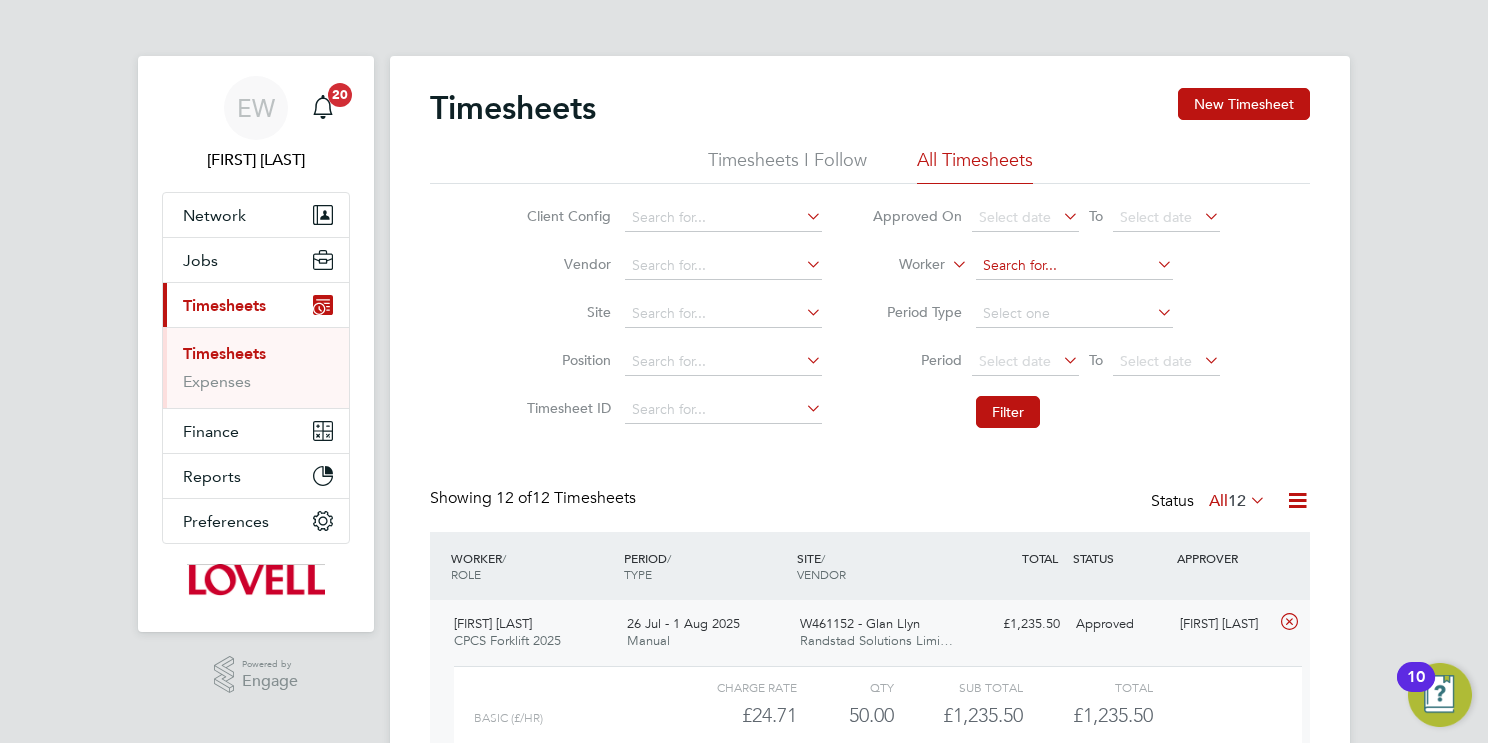 paste on "Daniel Grama" 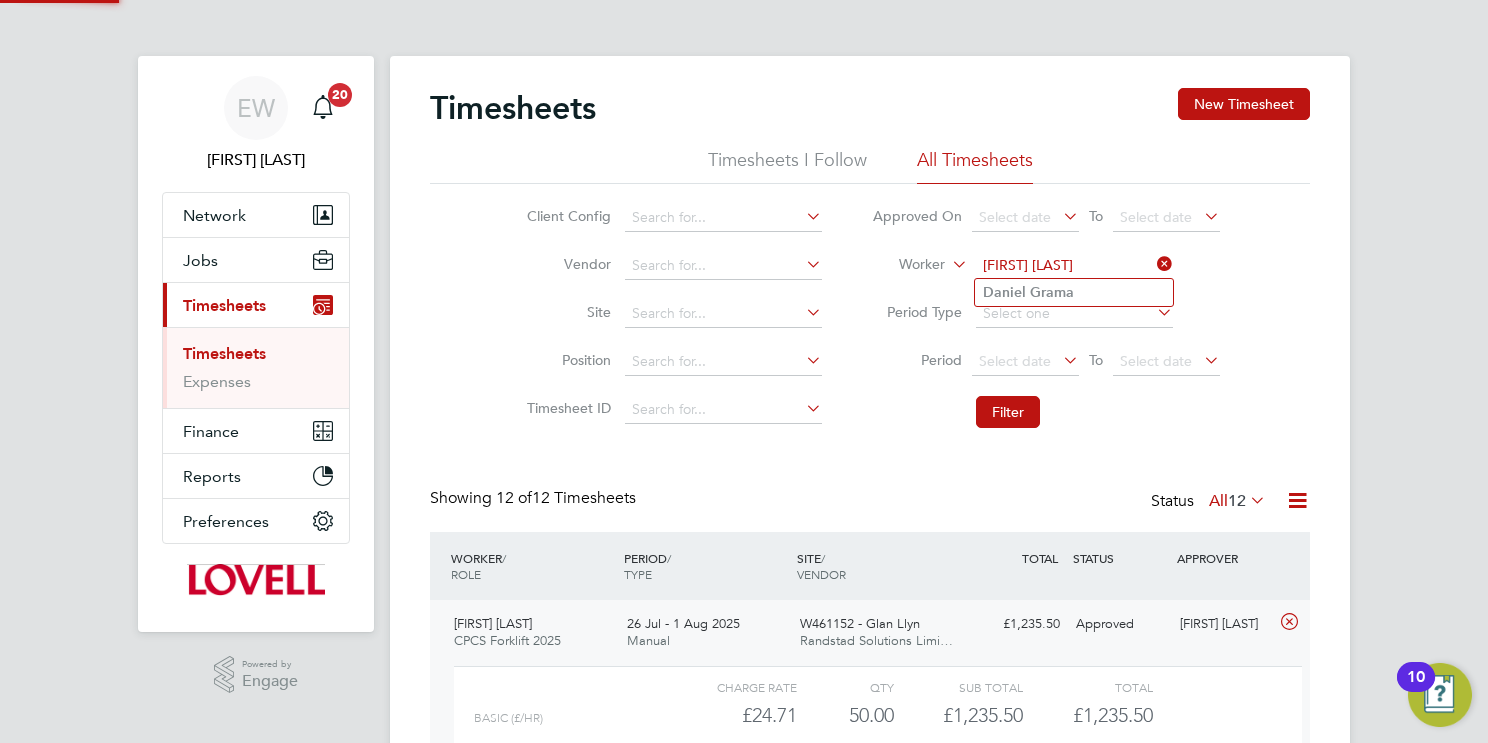type on "Daniel Grama" 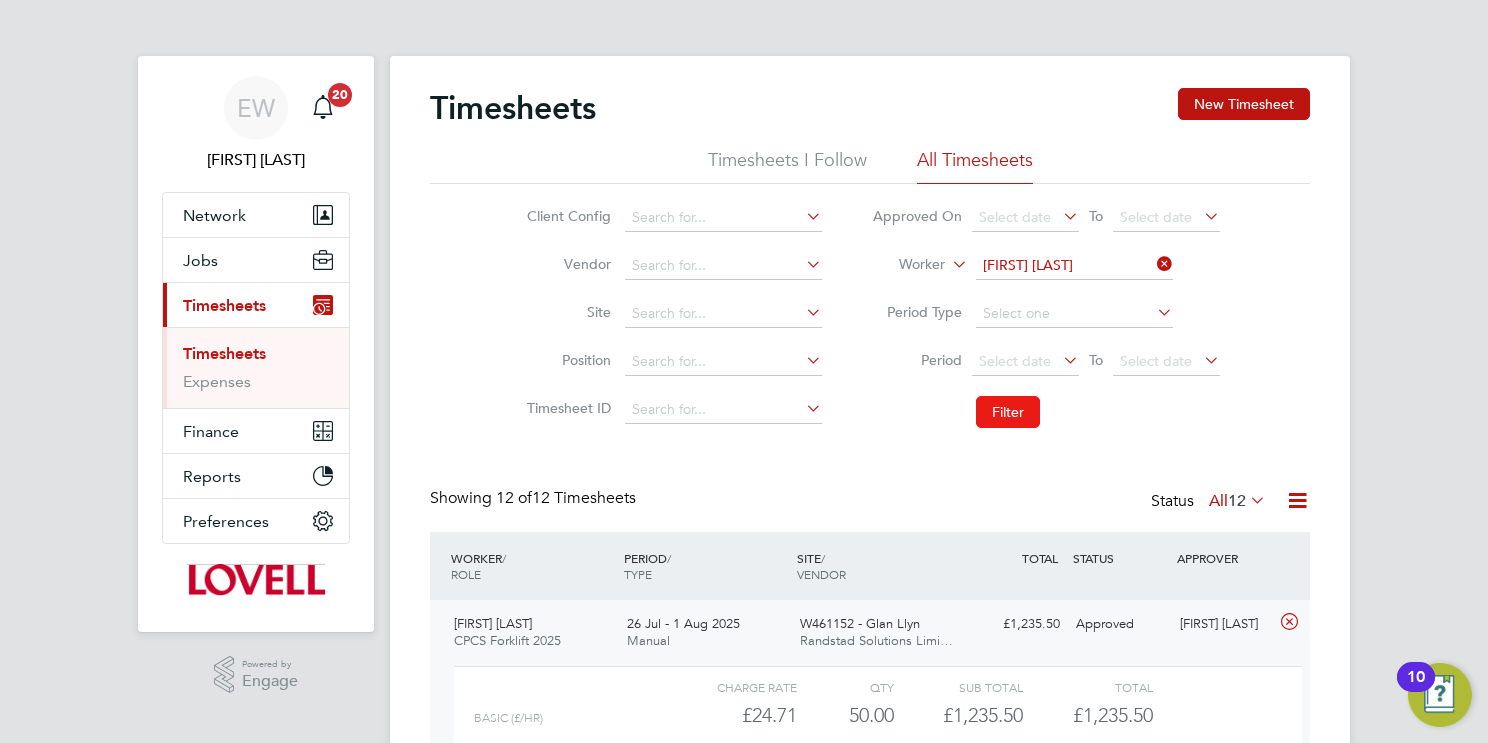 click on "Filter" 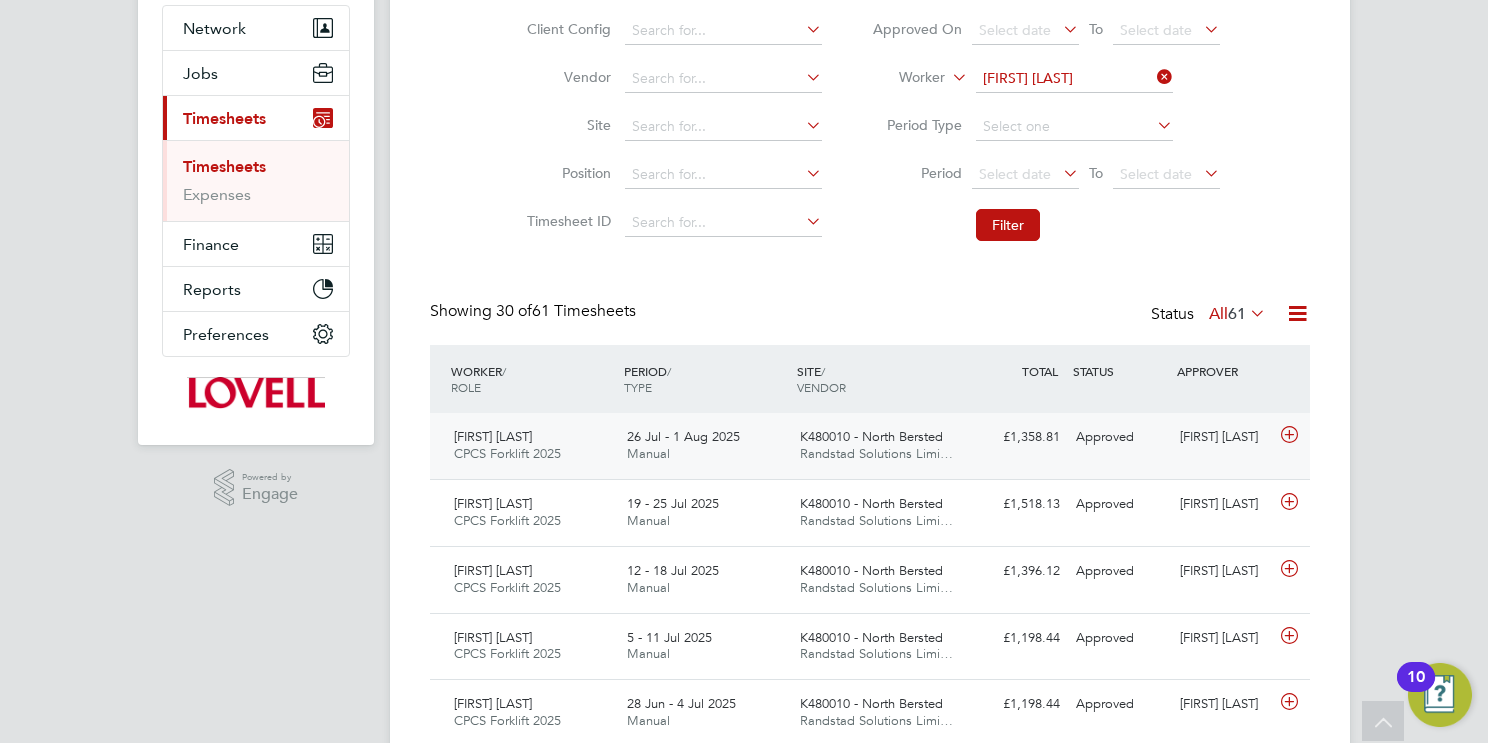 click on "Randstad Solutions Limi…" 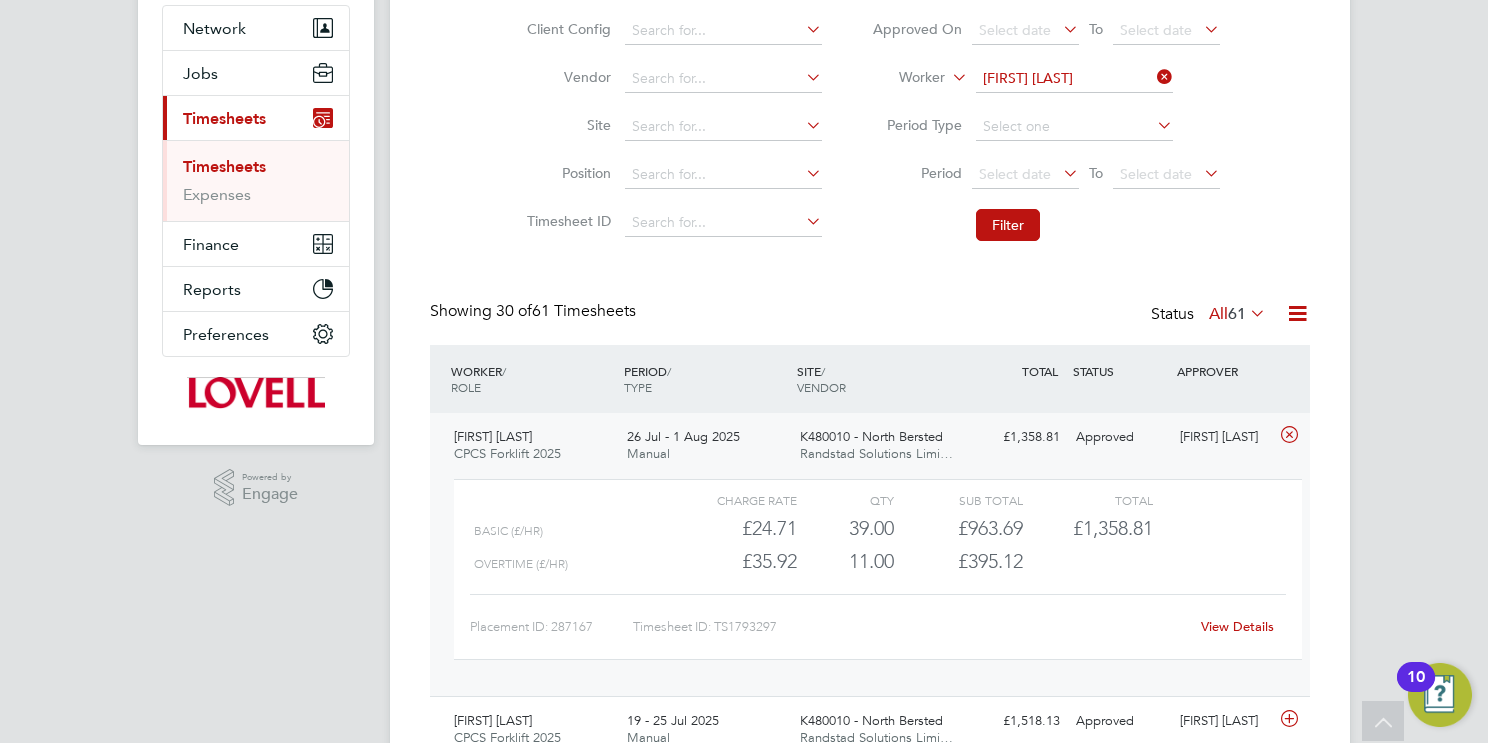 click on "View Details" 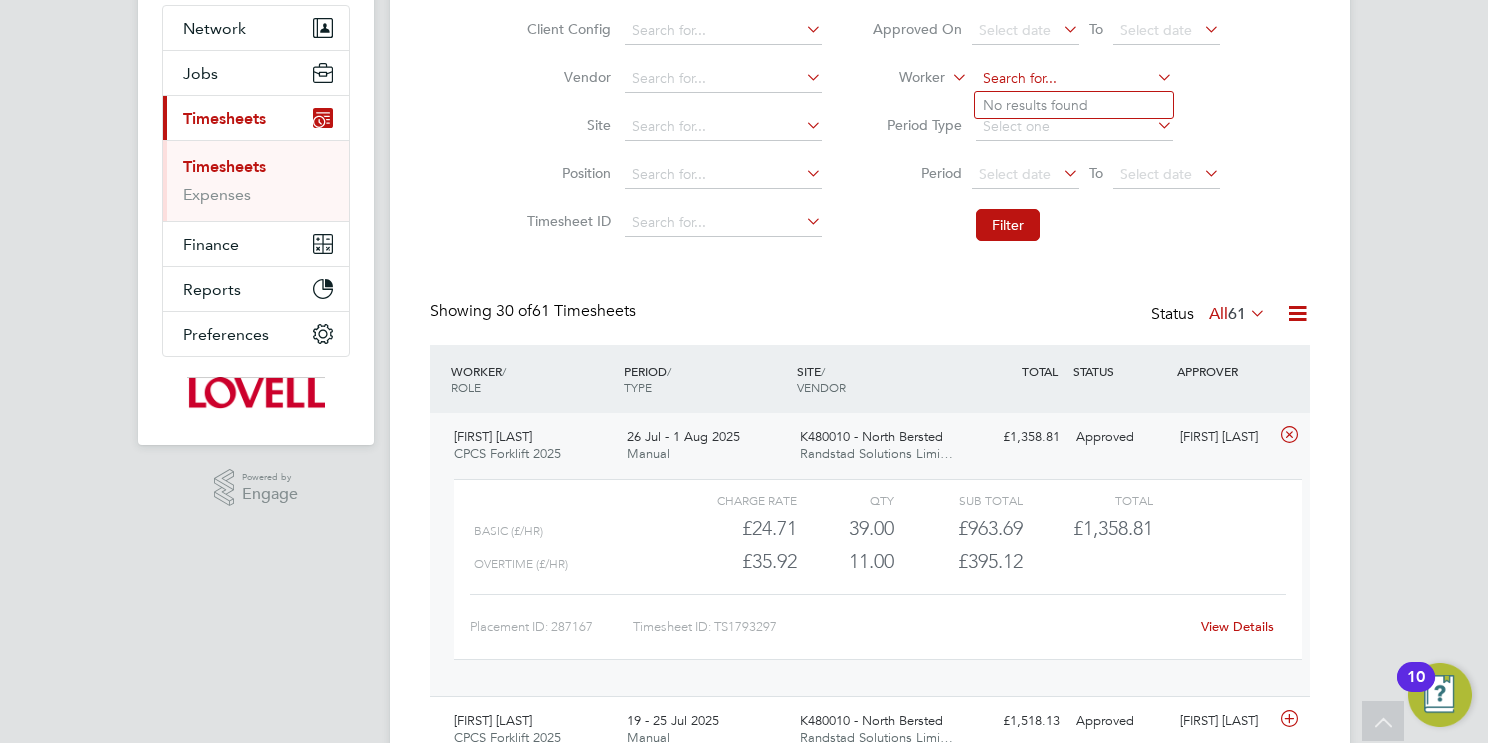 paste on "Kevin Curley" 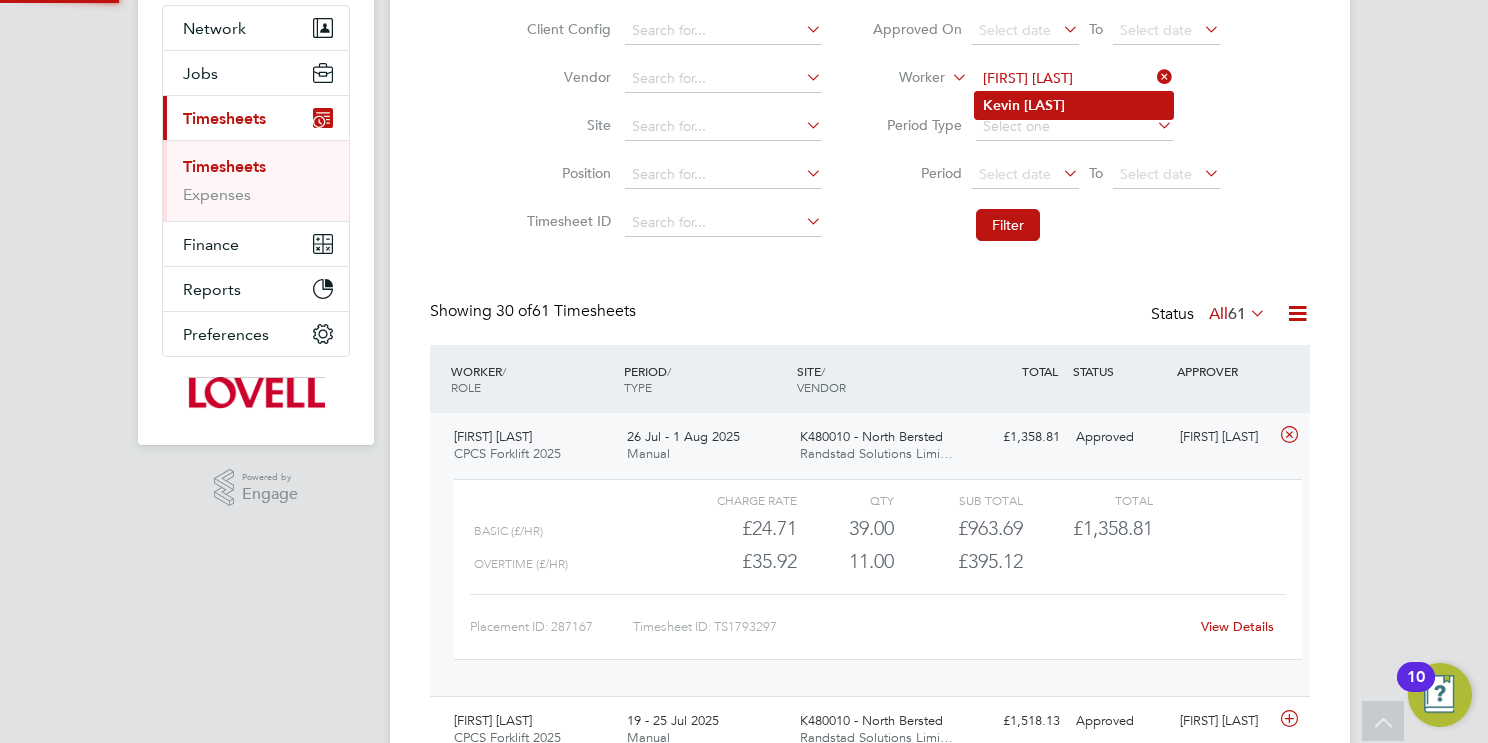 type on "Kevin Curley" 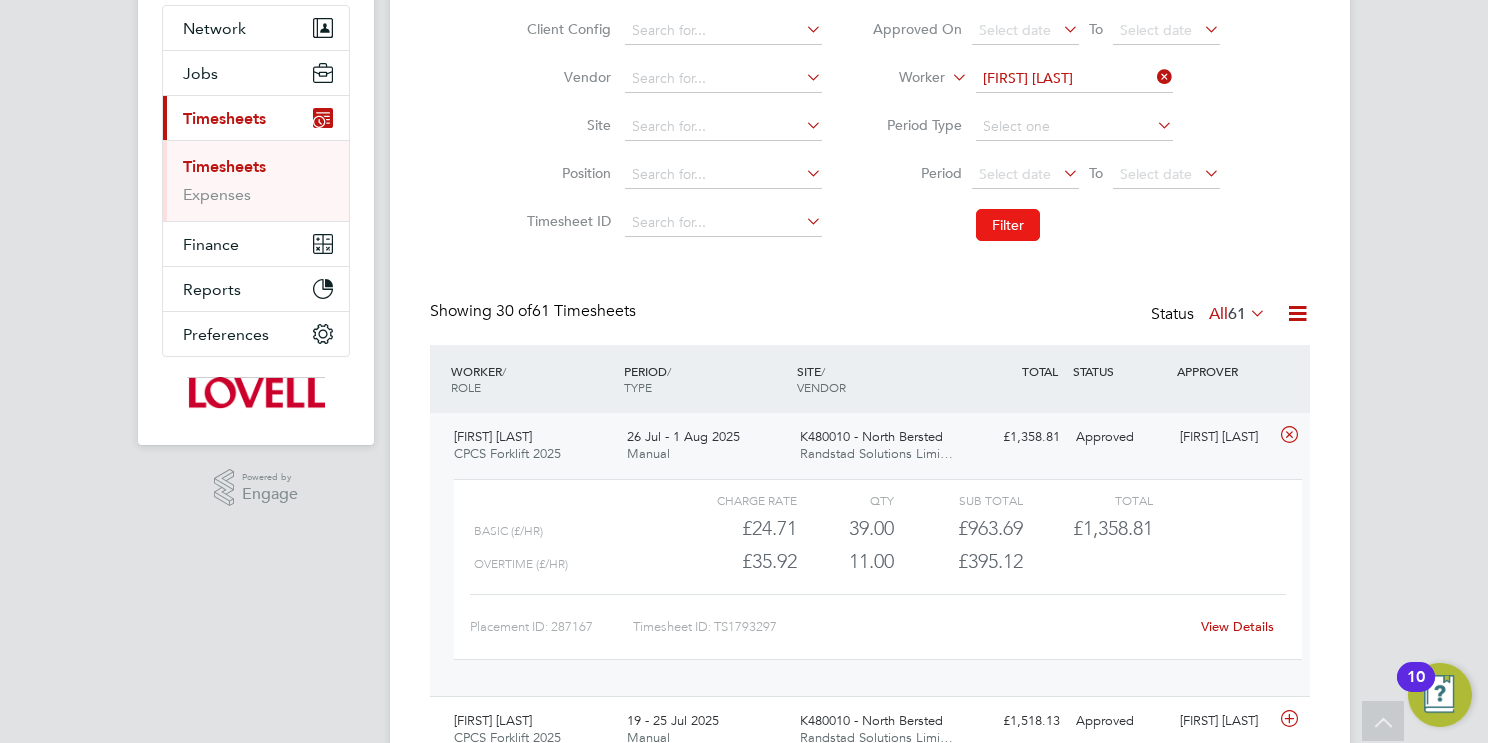 click on "Filter" 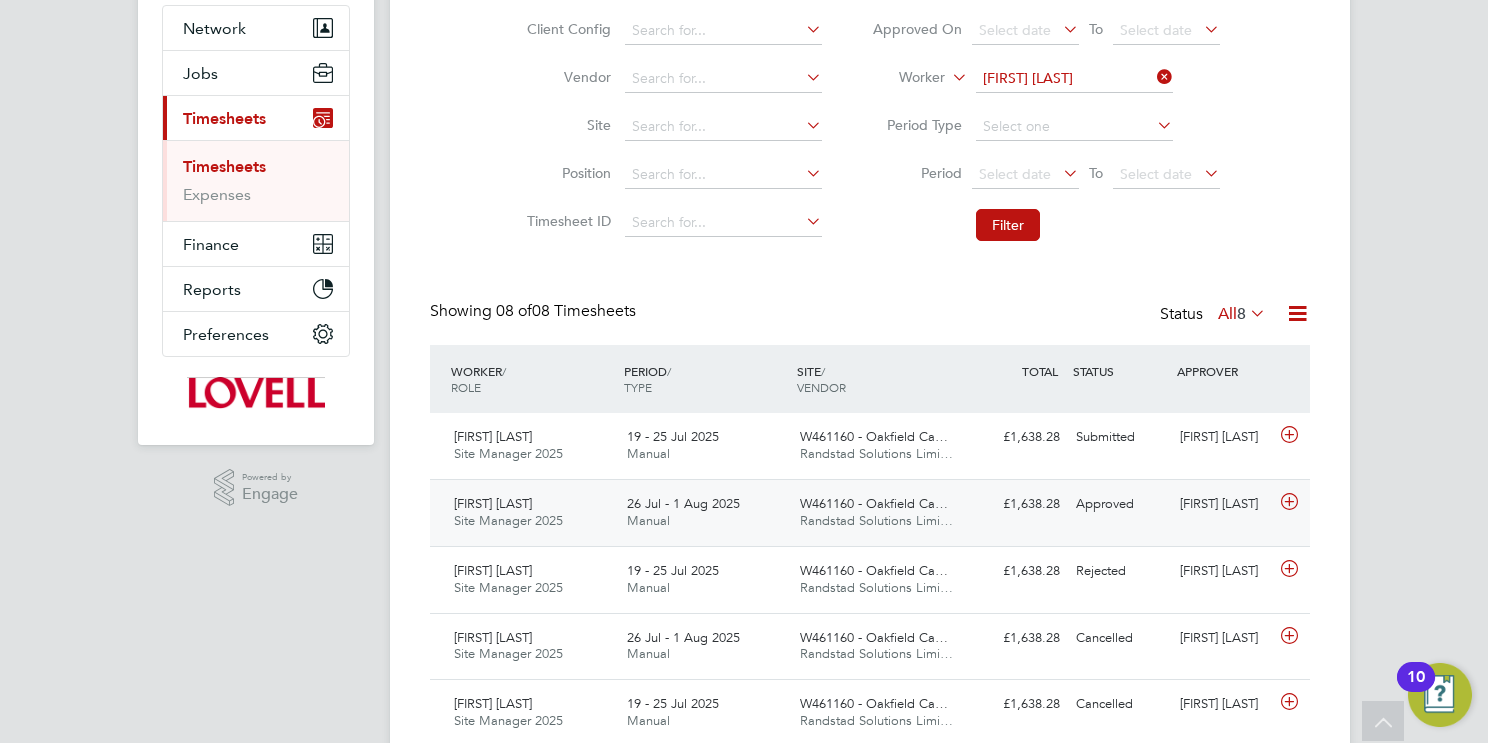 click on "Randstad Solutions Limi…" 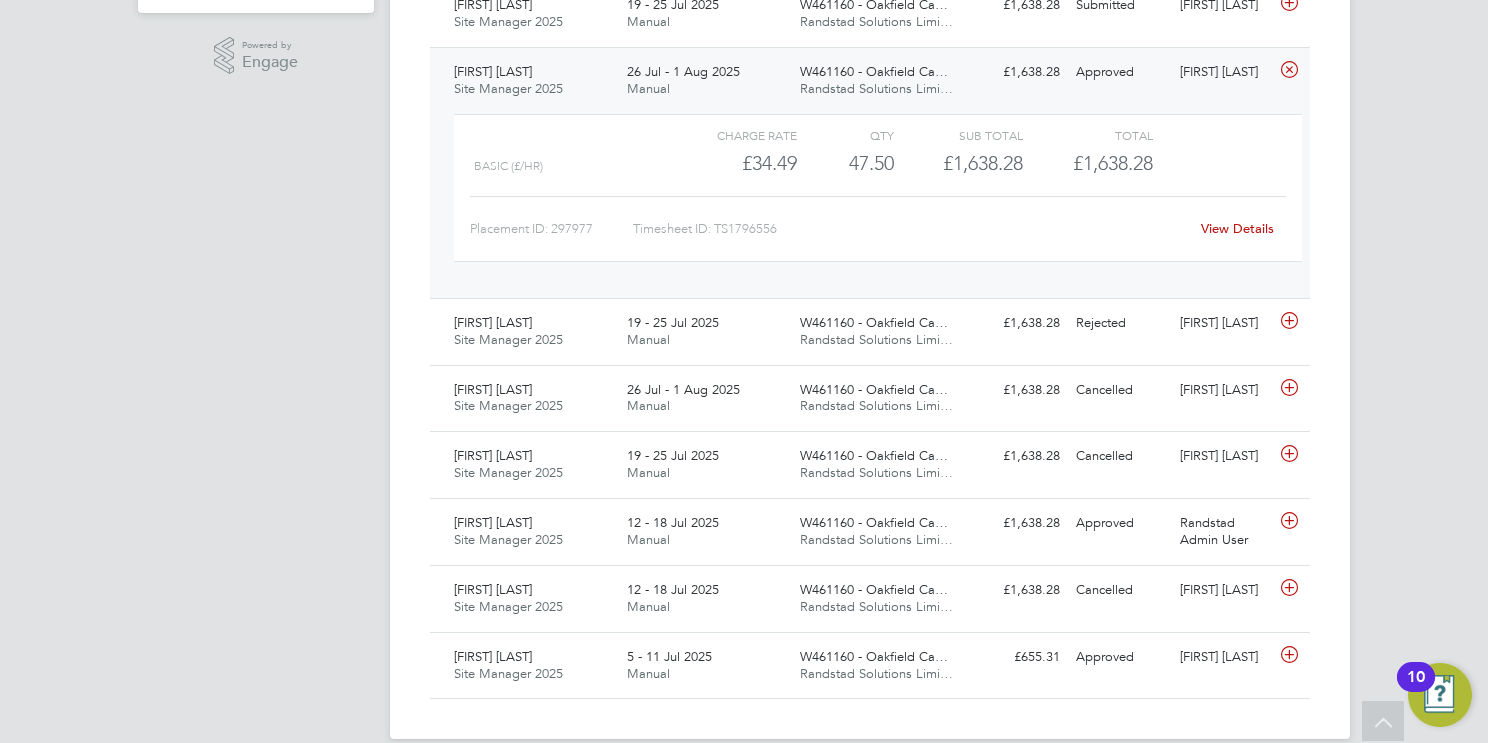 click on "View Details" 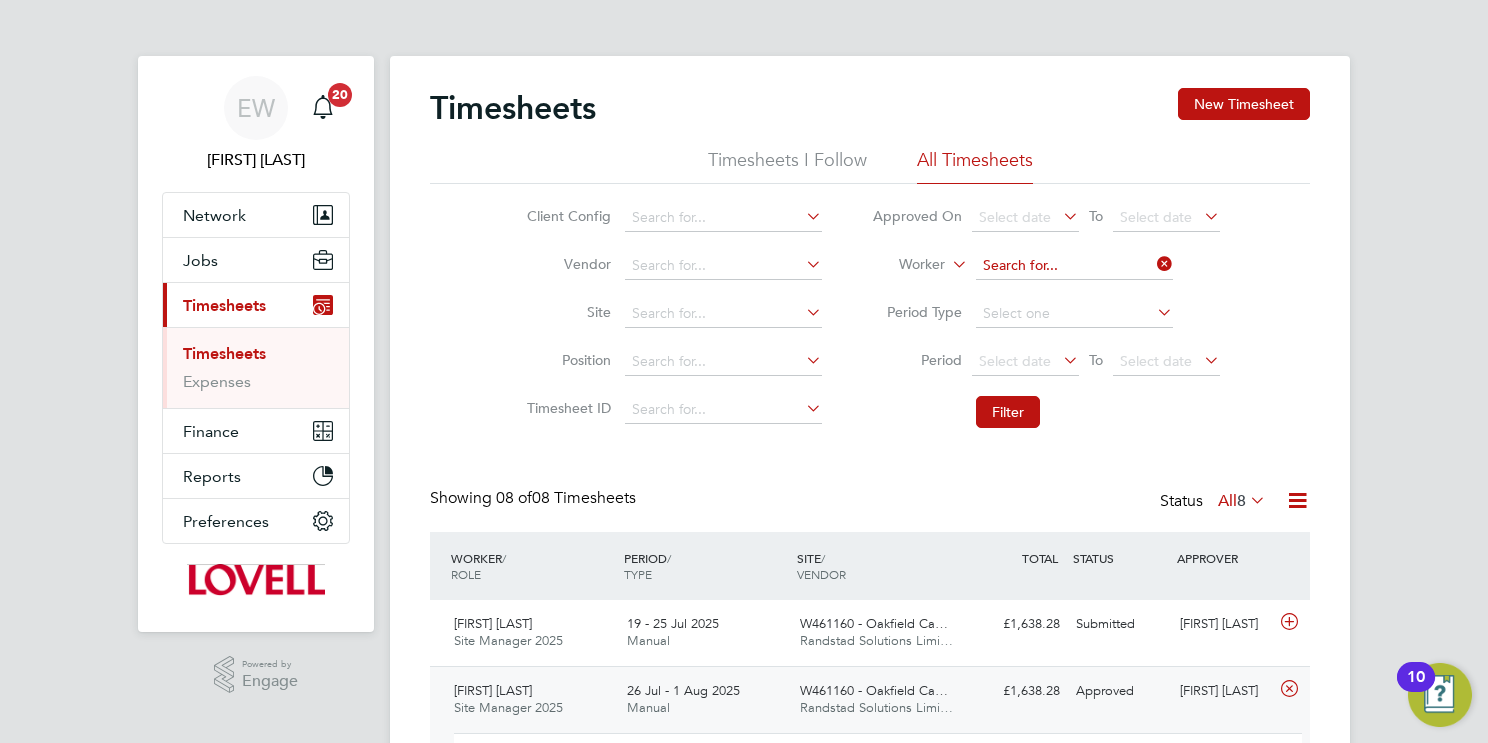 click 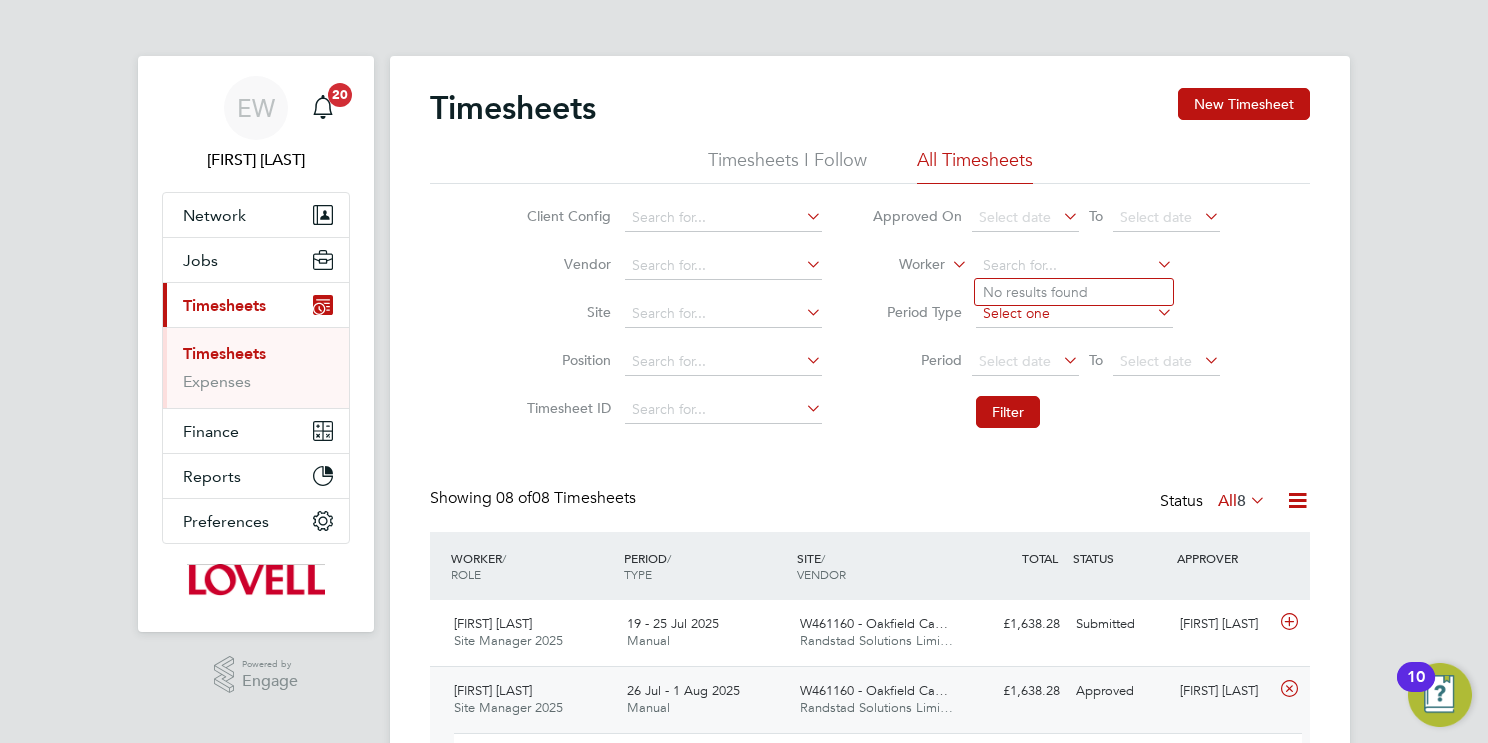 paste on "Stuart Thomson" 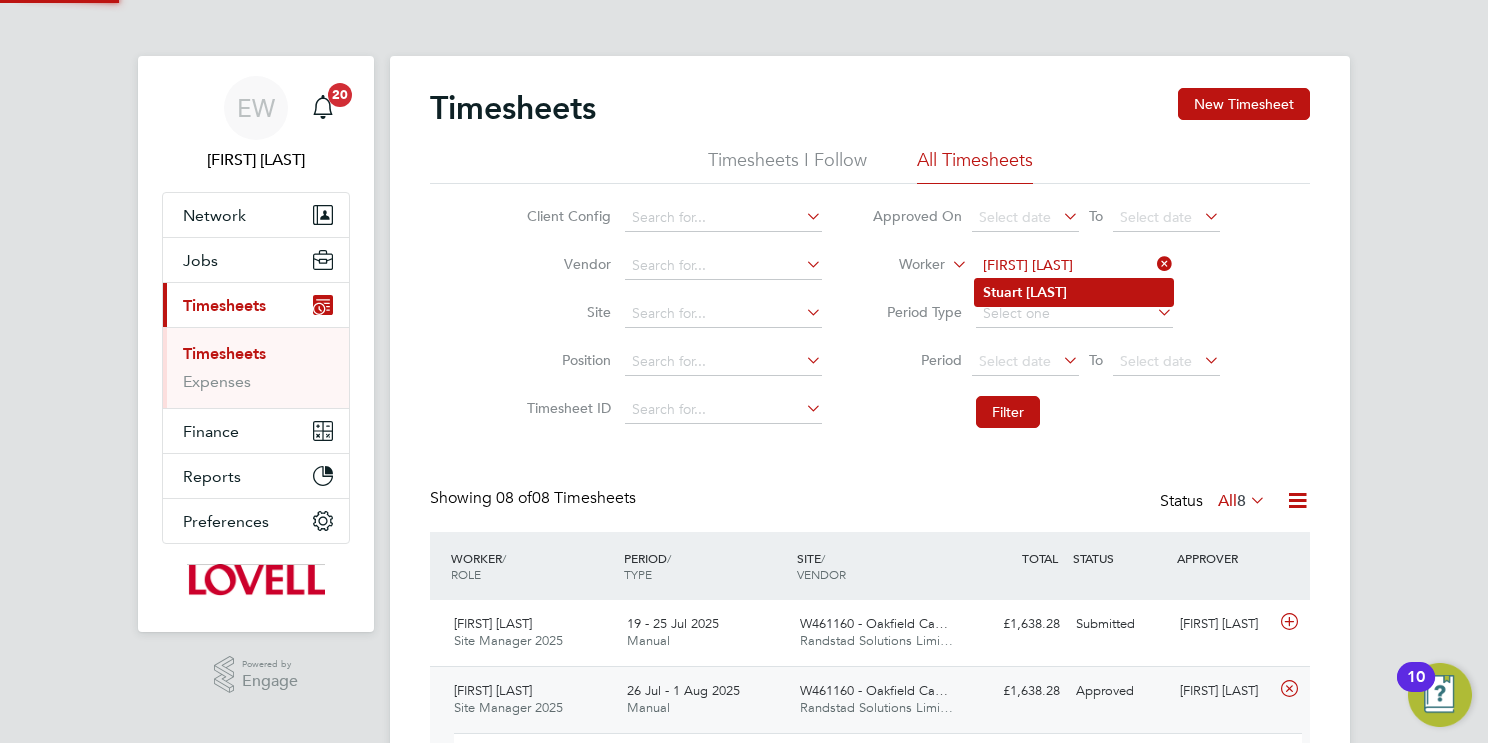 type on "Stuart Thomson" 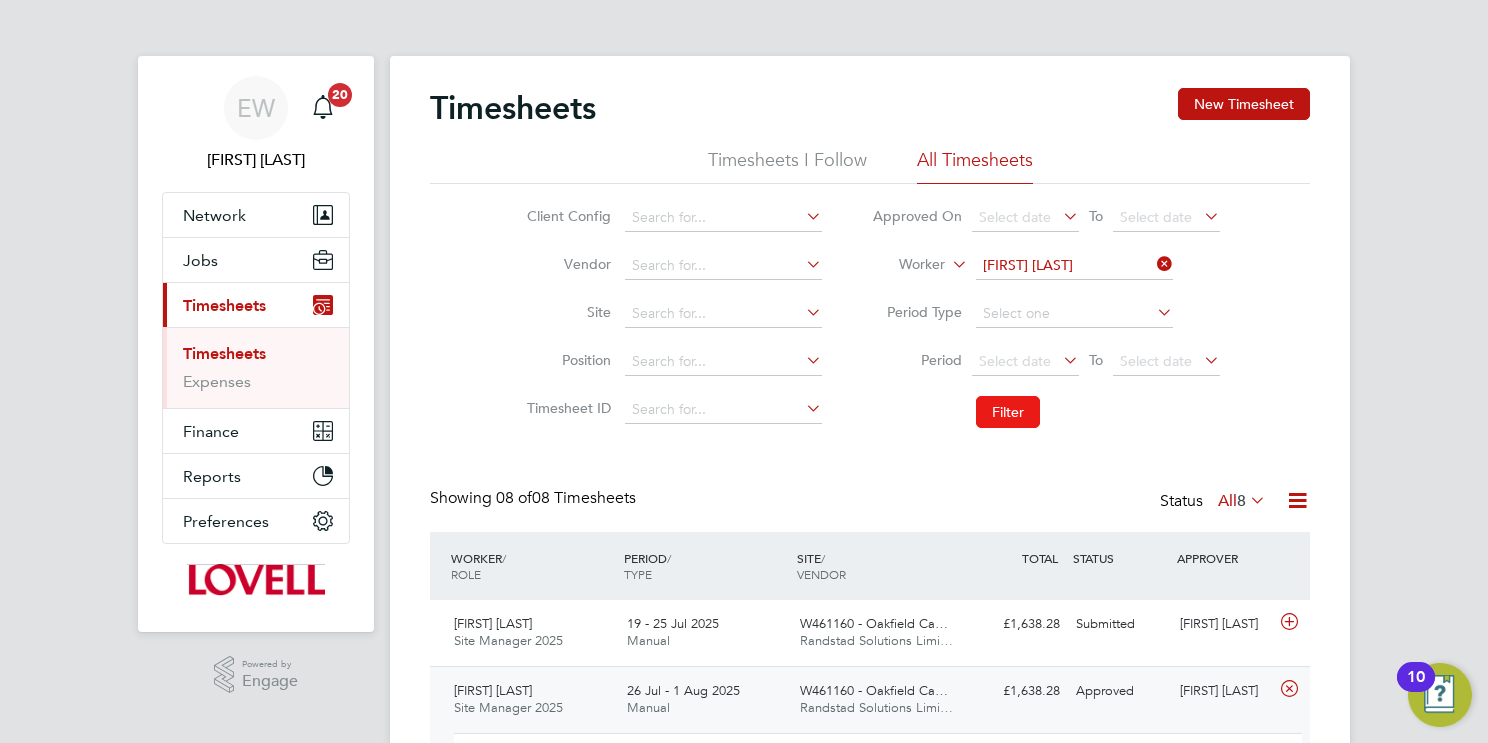 click on "Filter" 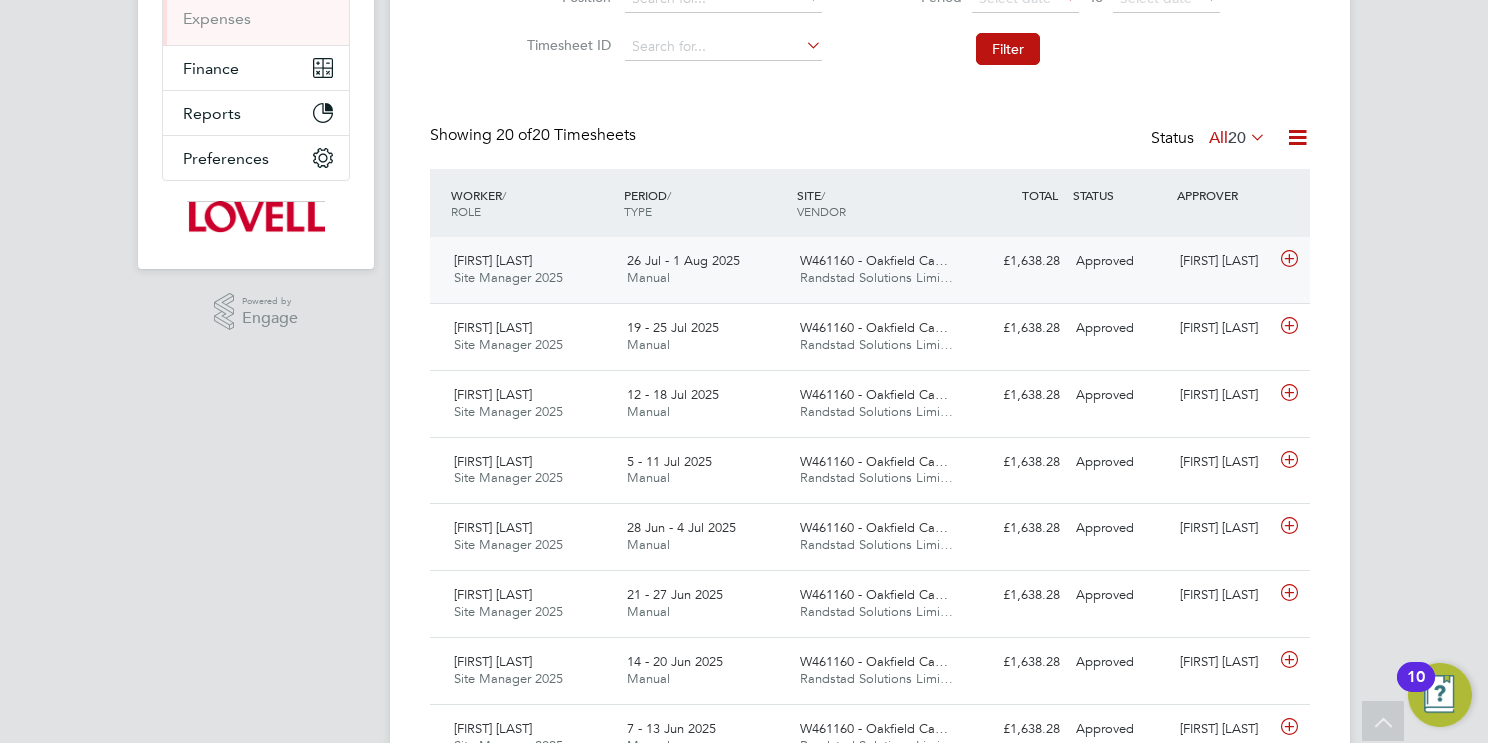 click on "W461160 - Oakfield Ca… Randstad Solutions Limi…" 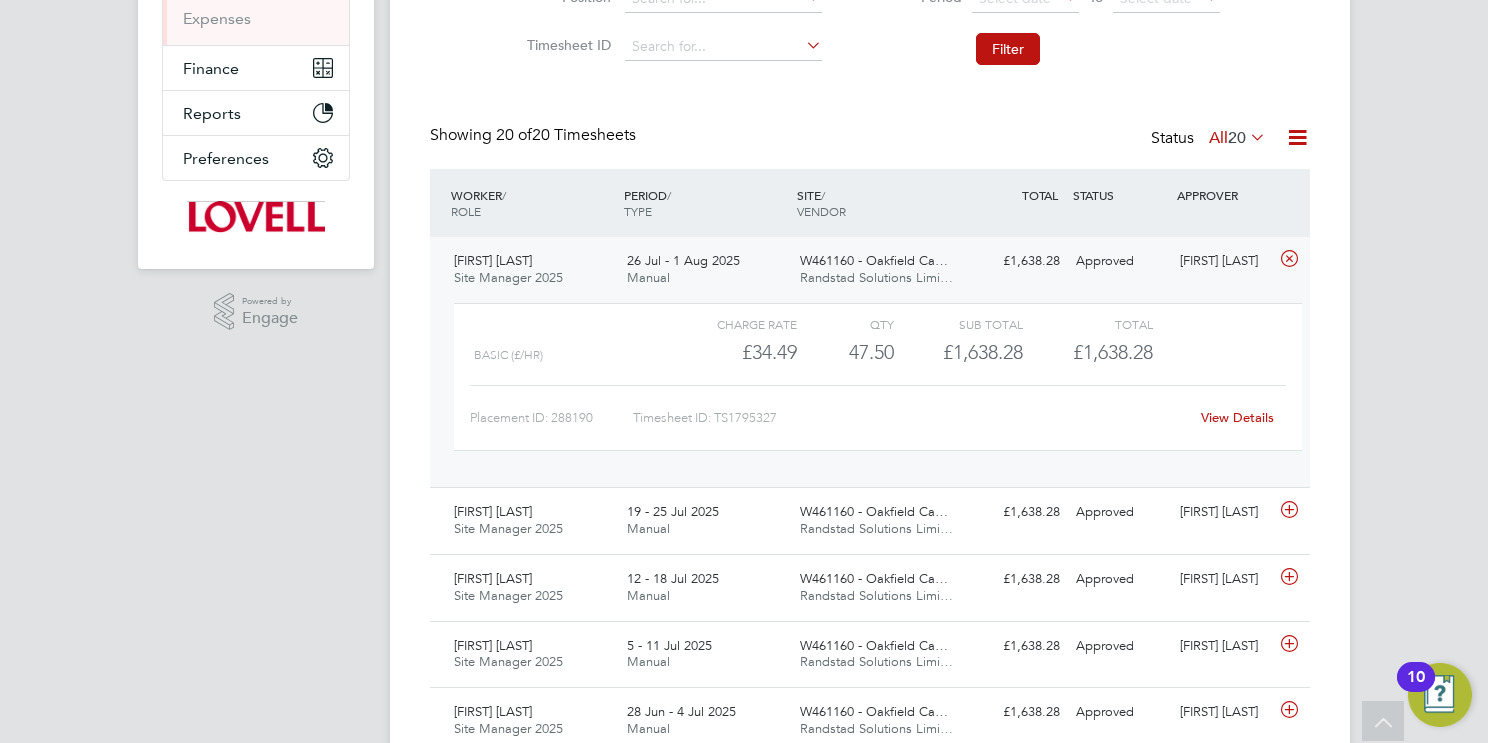 click on "View Details" 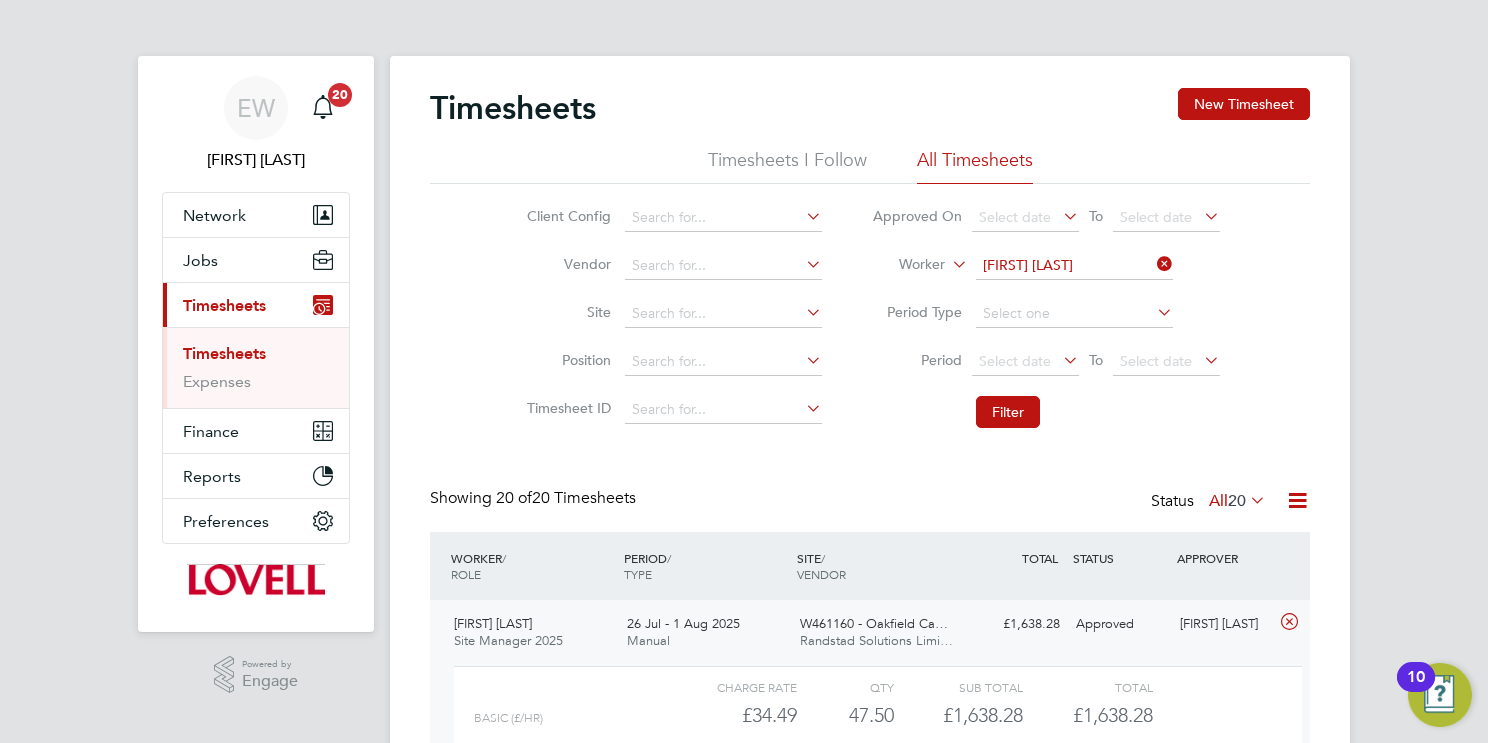 click on "Stuart Thomson" 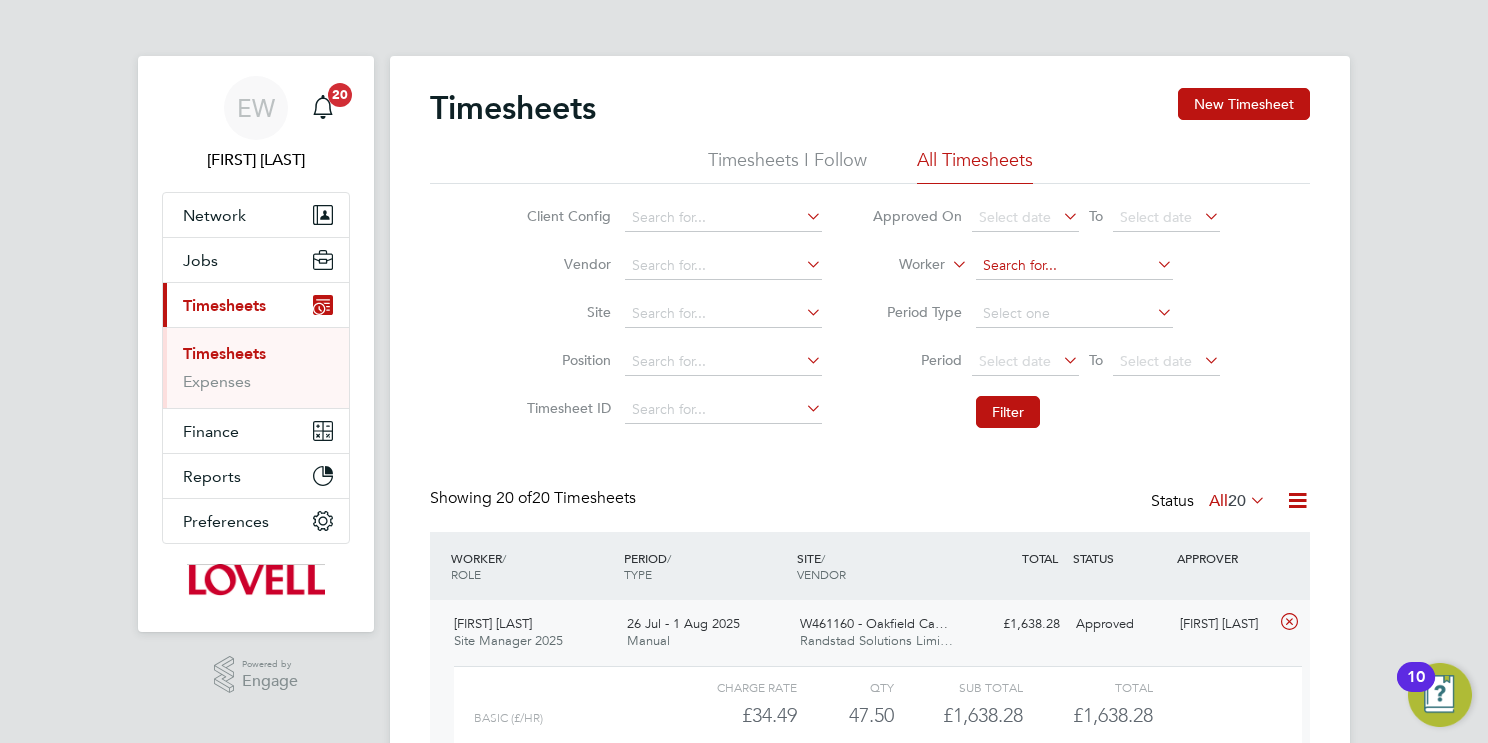 paste on "Lee Davies" 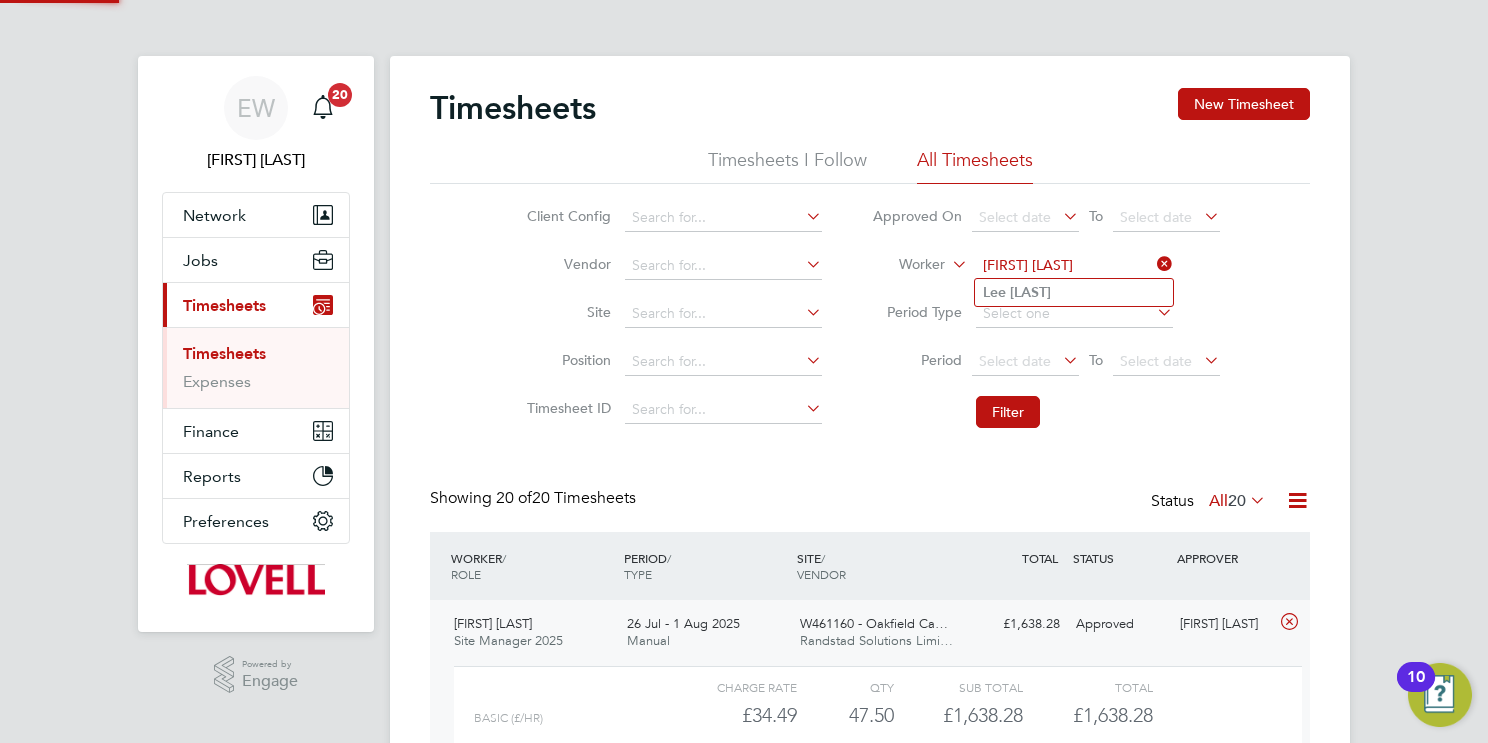 type on "Lee Davies" 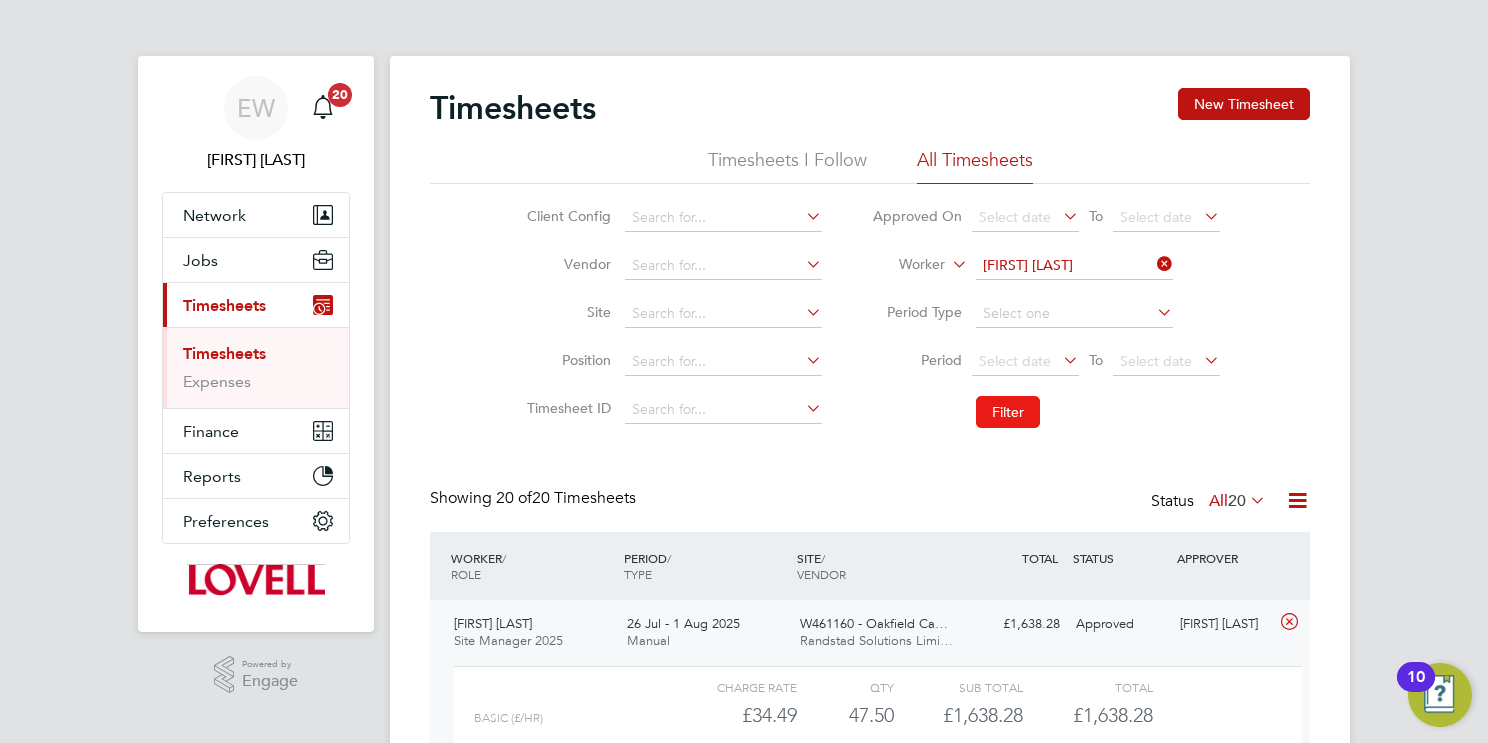 click on "Filter" 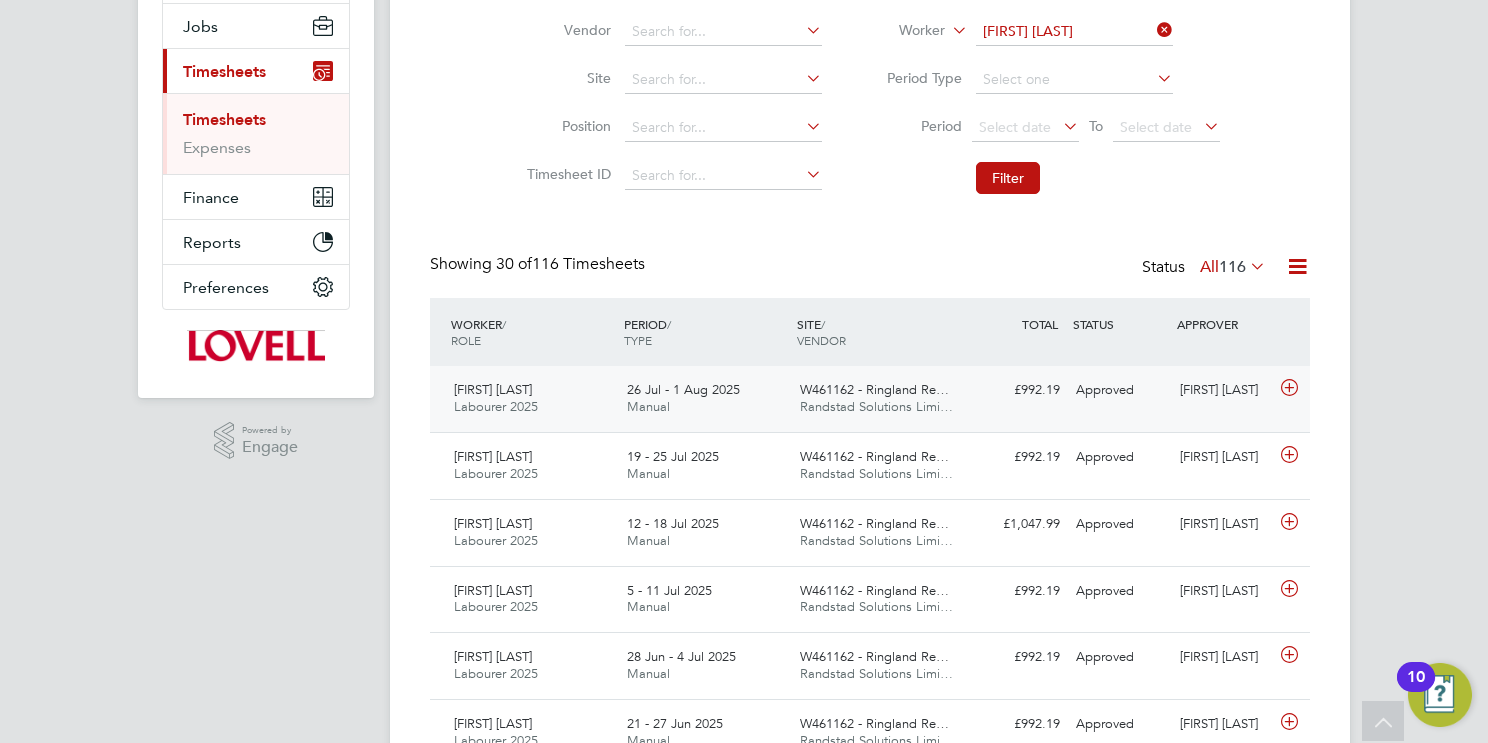 click on "W461162 - Ringland Re…" 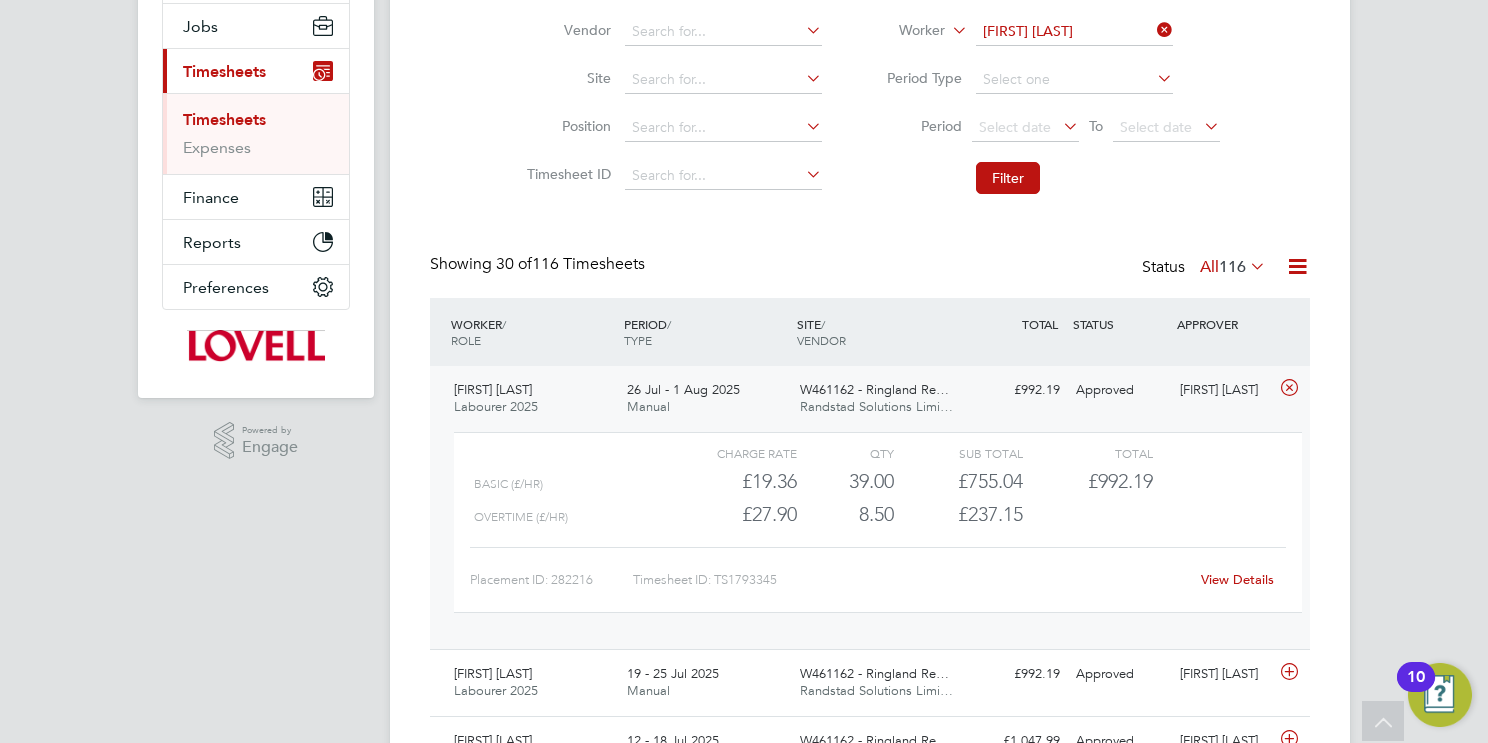 click on "View Details" 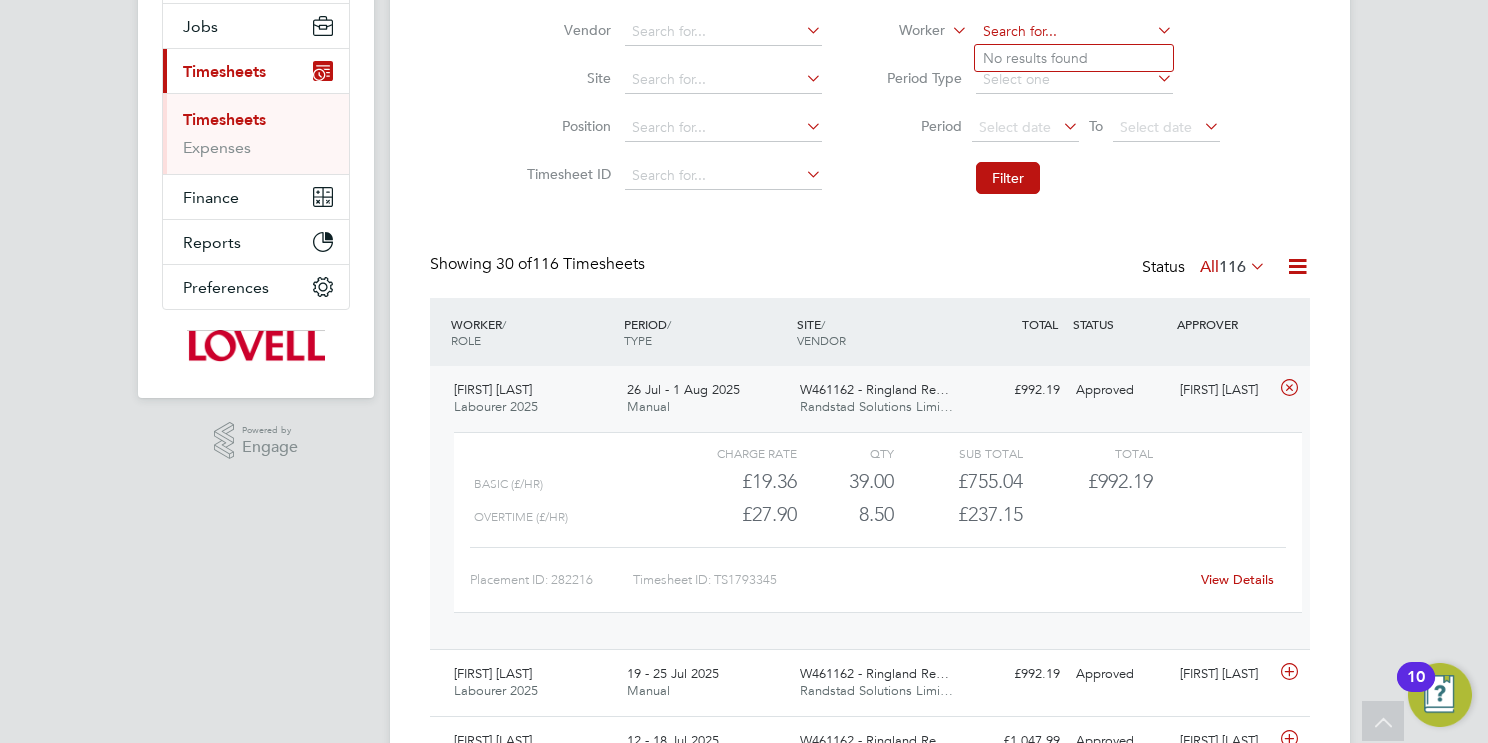 paste on "Sandra Manso" 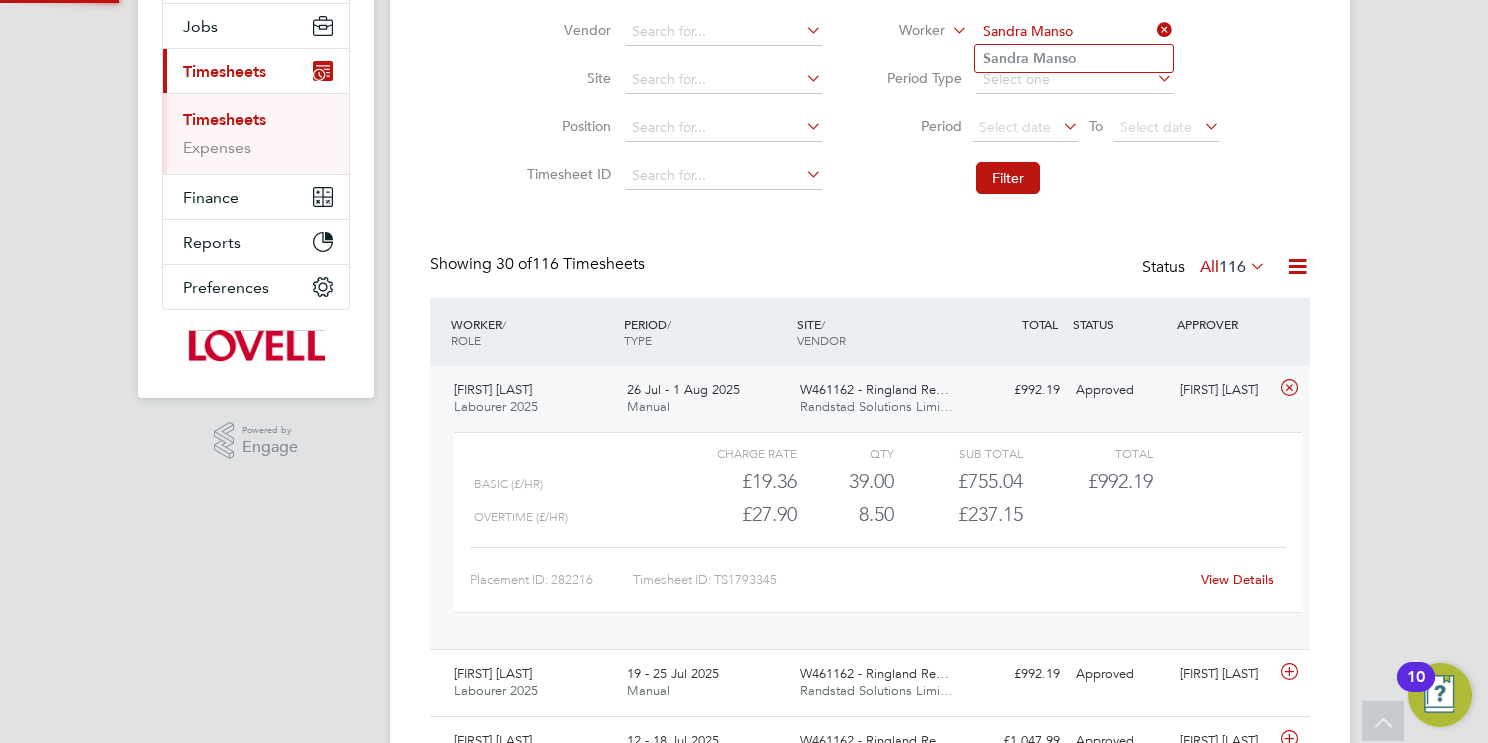 type on "Sandra Manso" 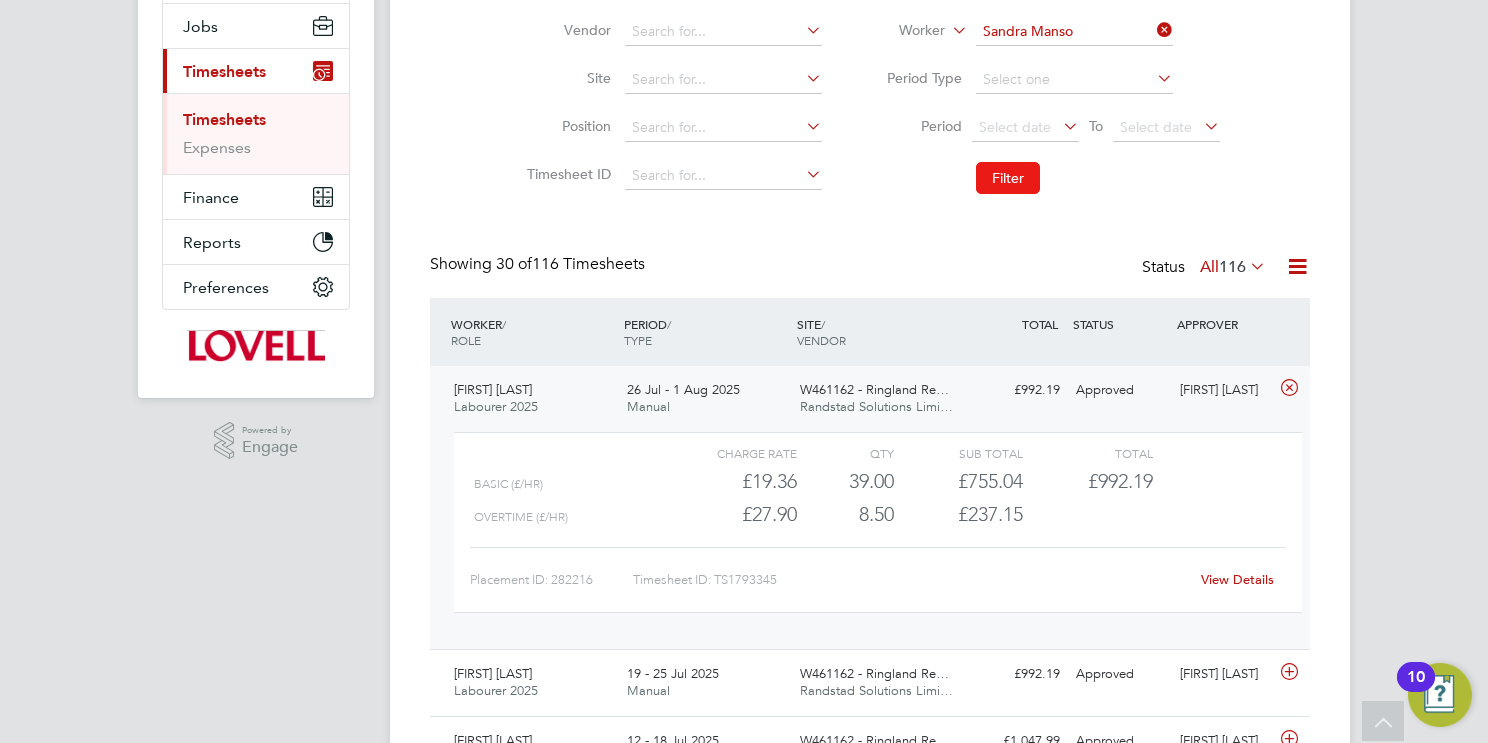 click on "Filter" 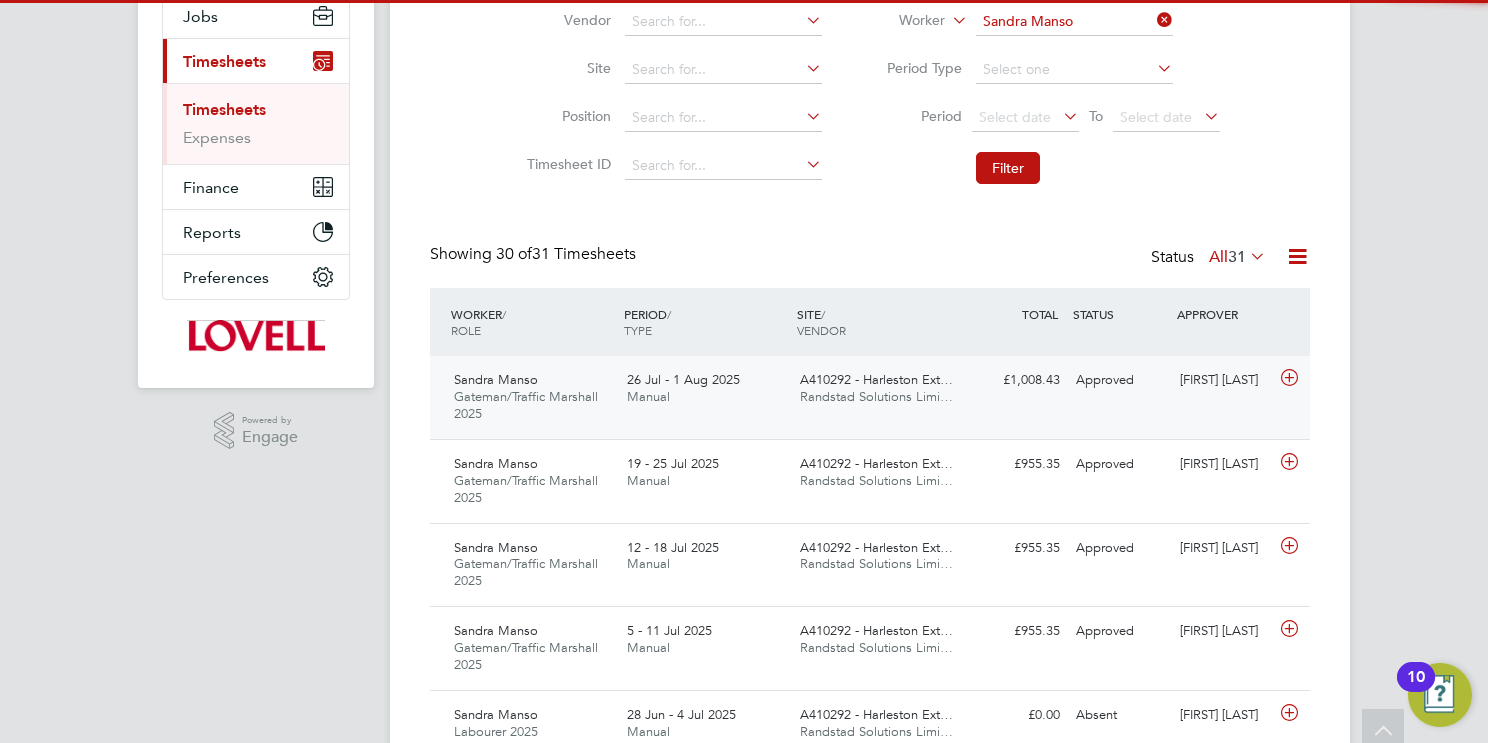 click on "A410292  - Harleston Ext… Randstad Solutions Limi…" 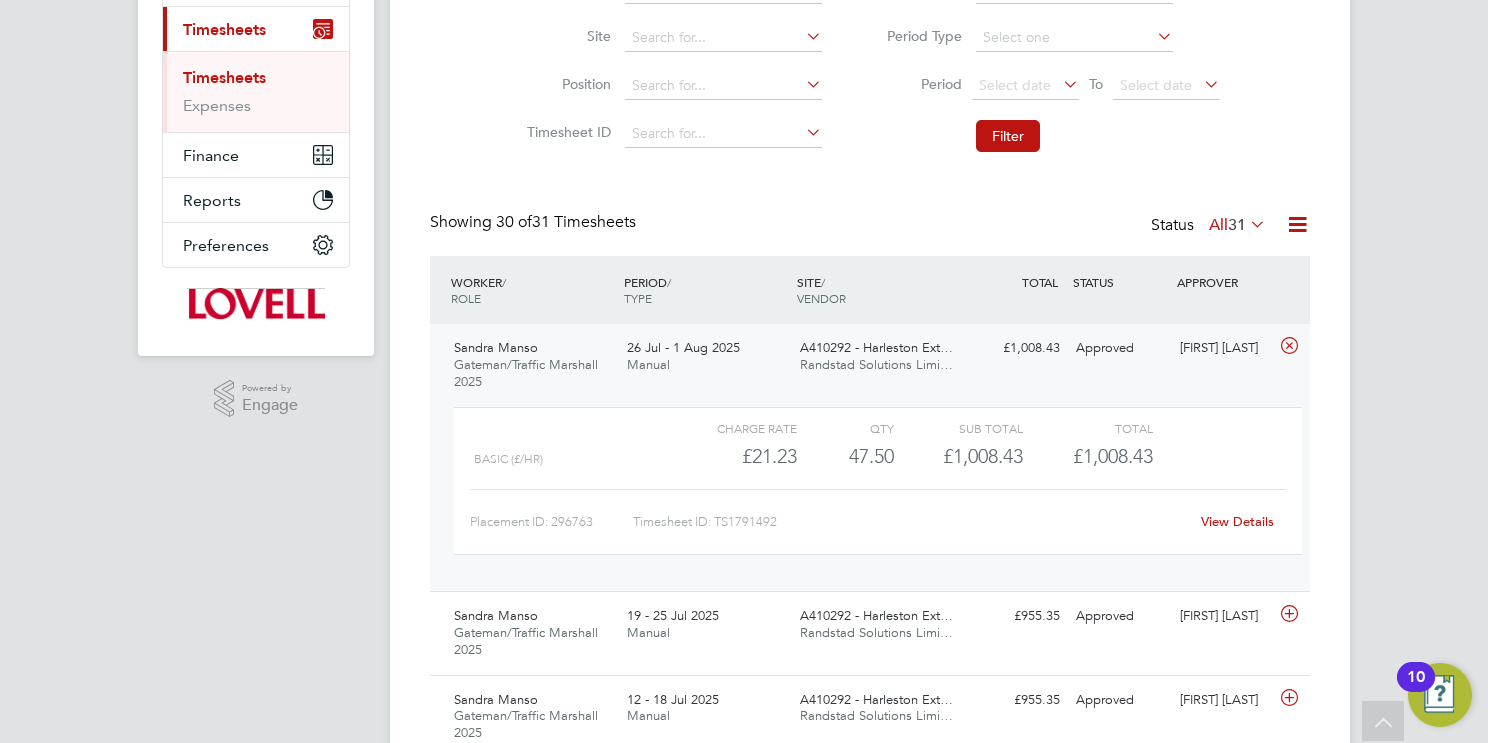 click on "View Details" 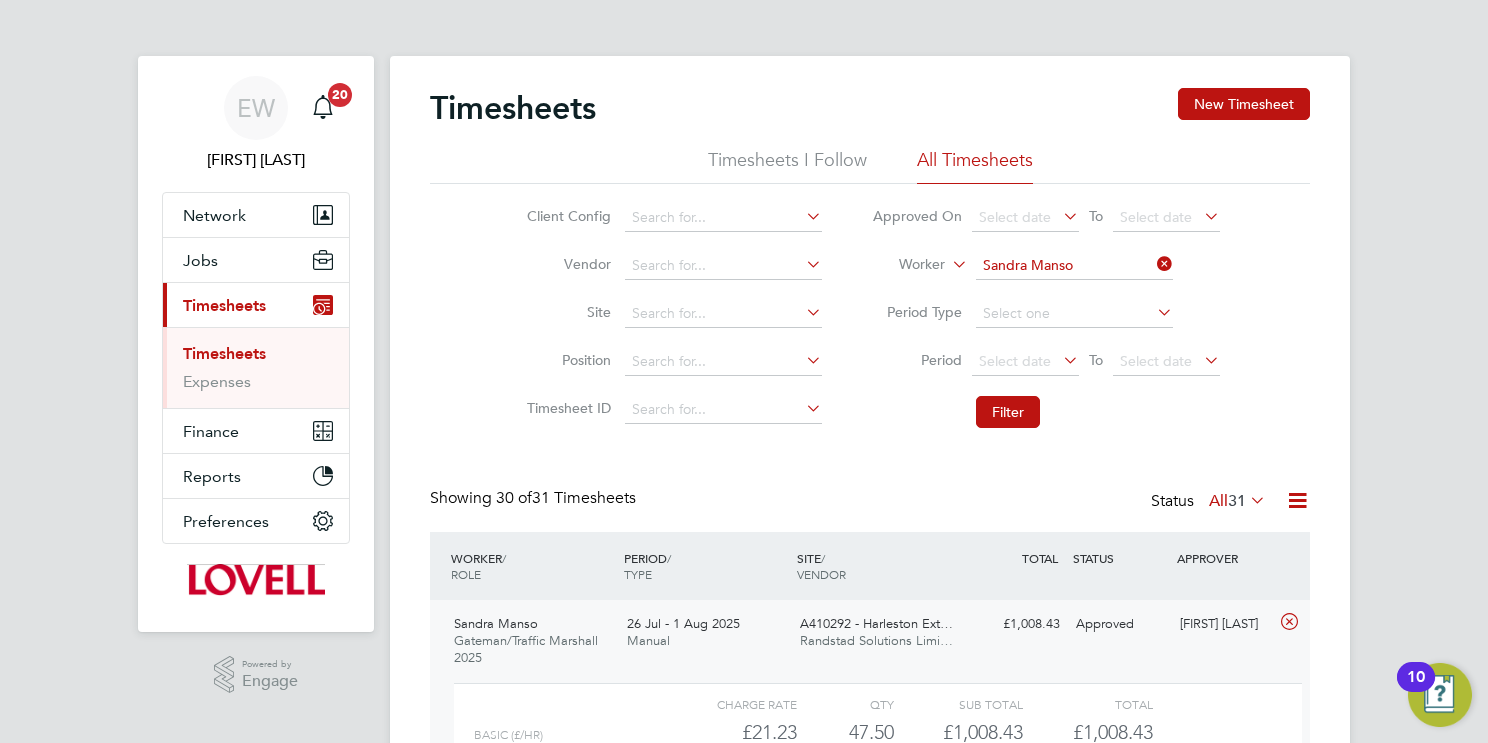 click on "Sandra Manso" 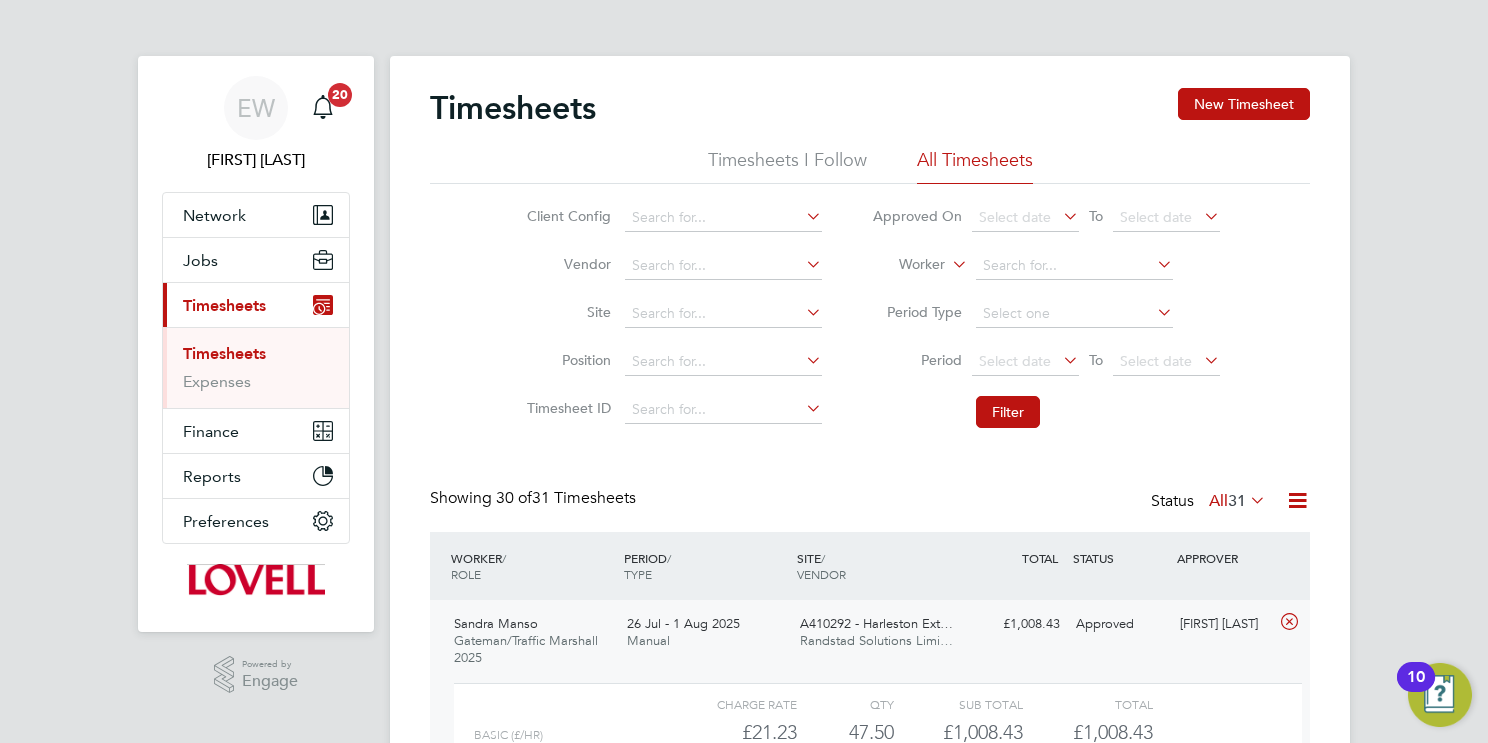 paste on "Adam Beard" 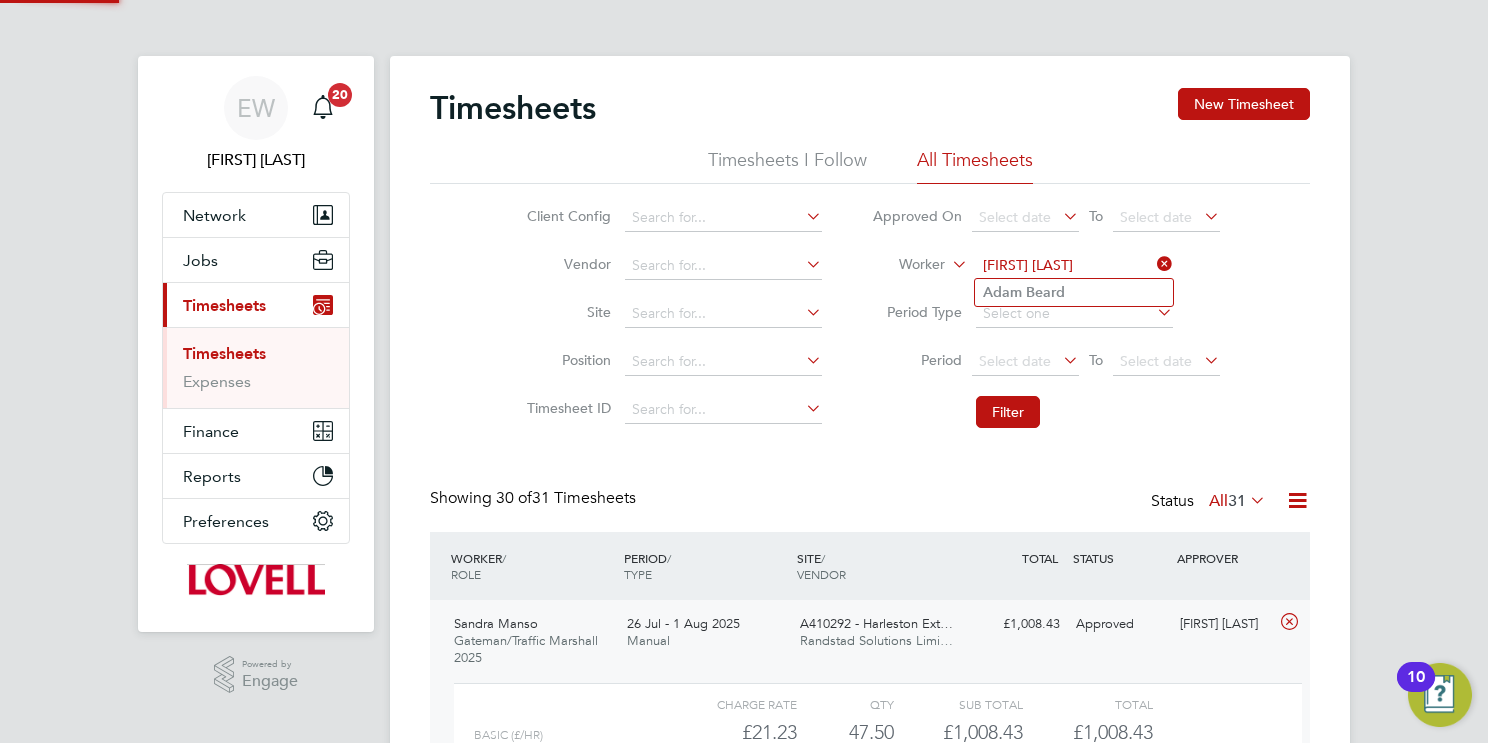 type on "Adam Beard" 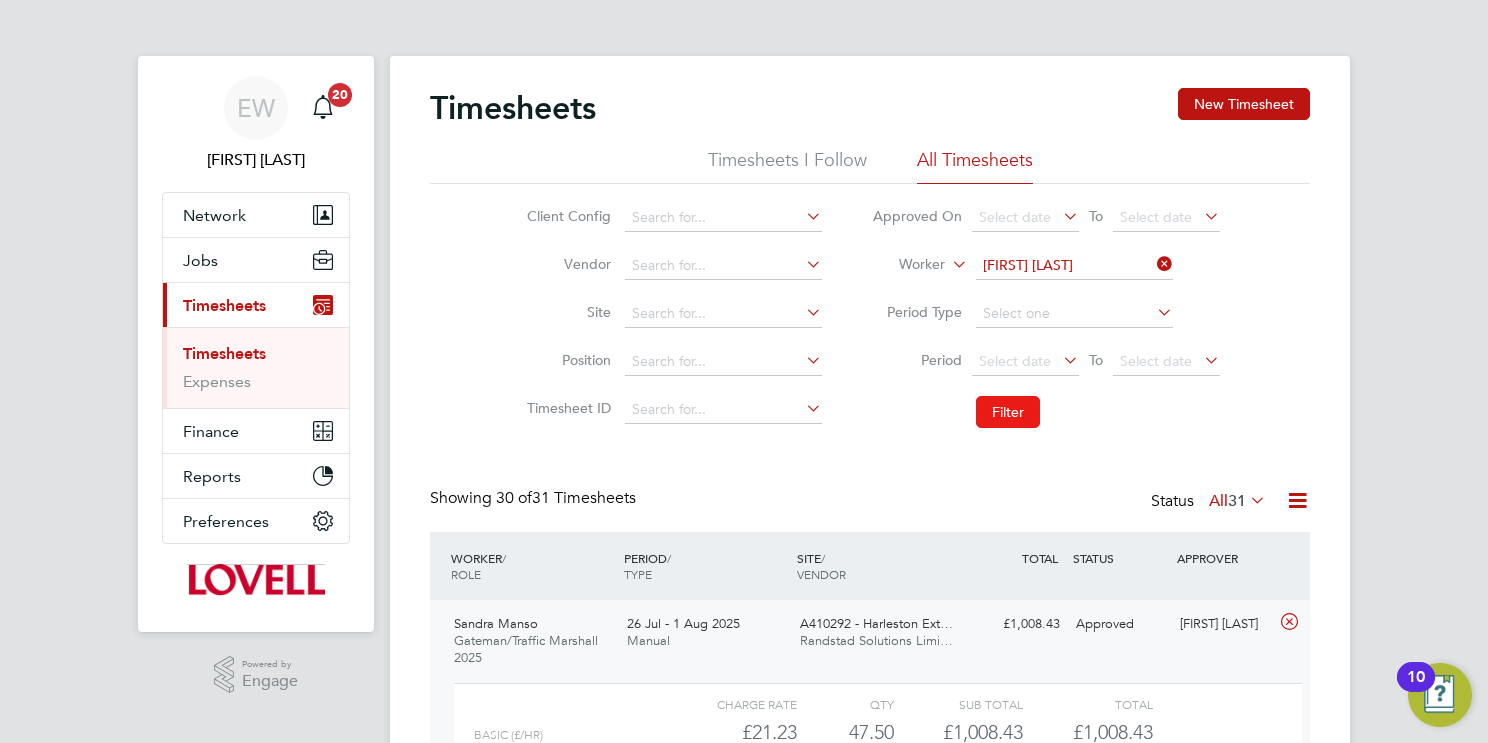 click on "Filter" 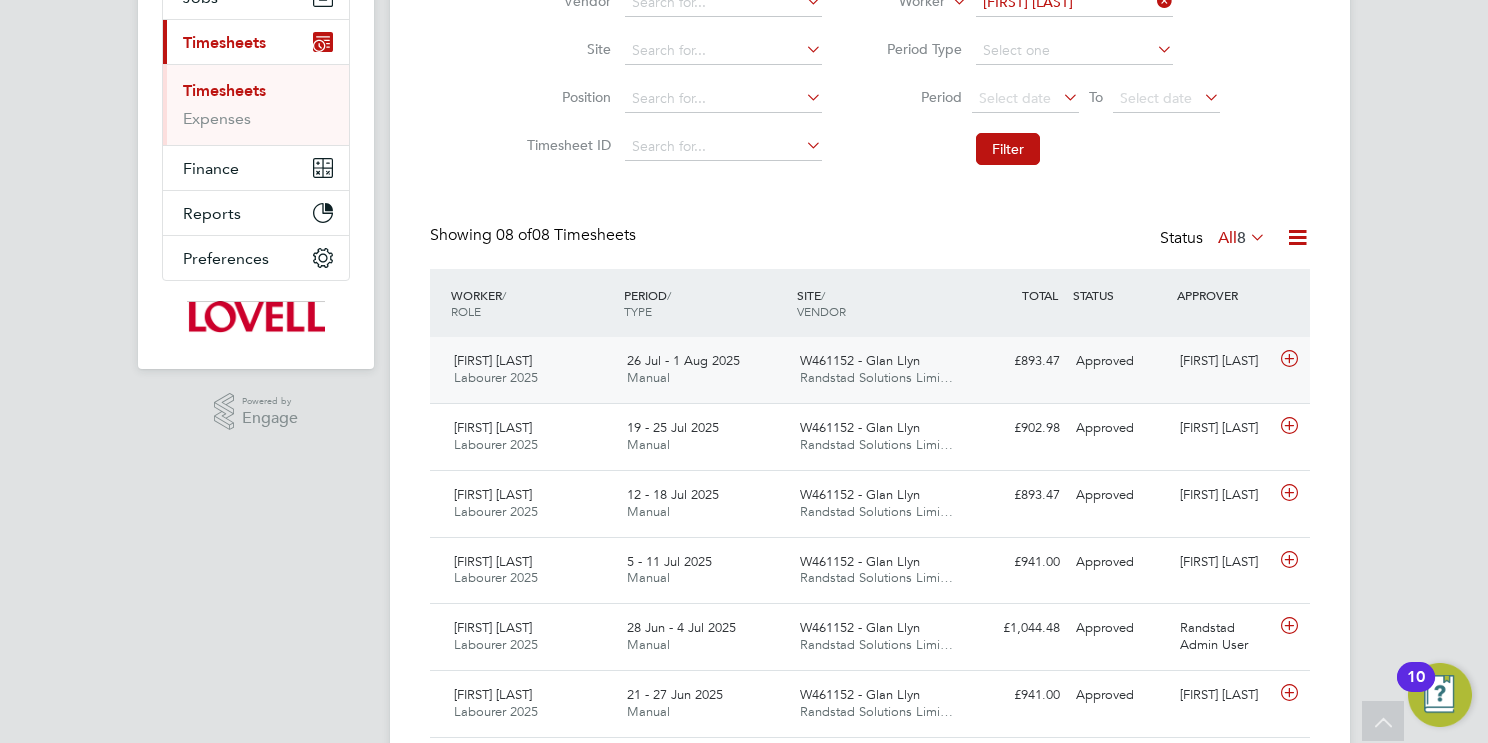 click on "Randstad Solutions Limi…" 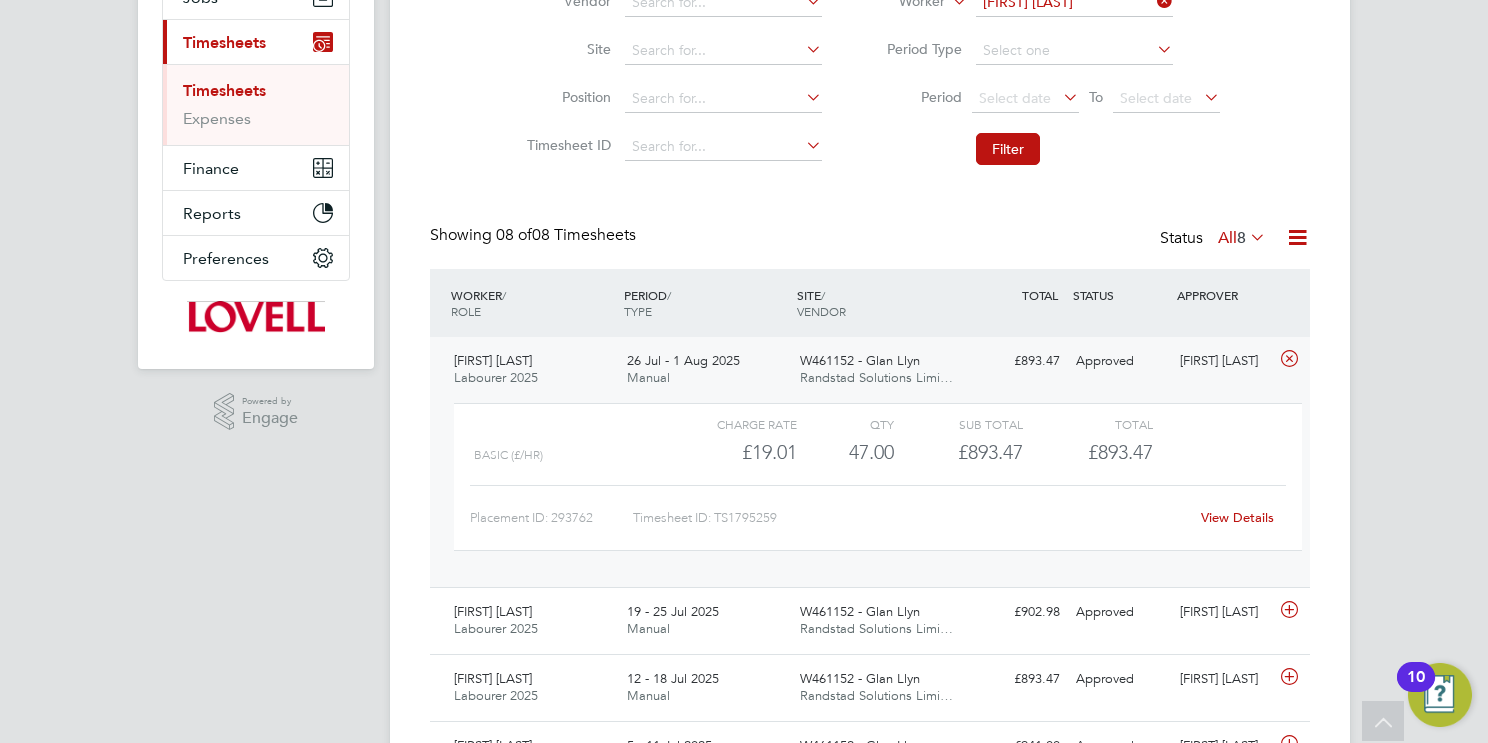 click on "View Details" 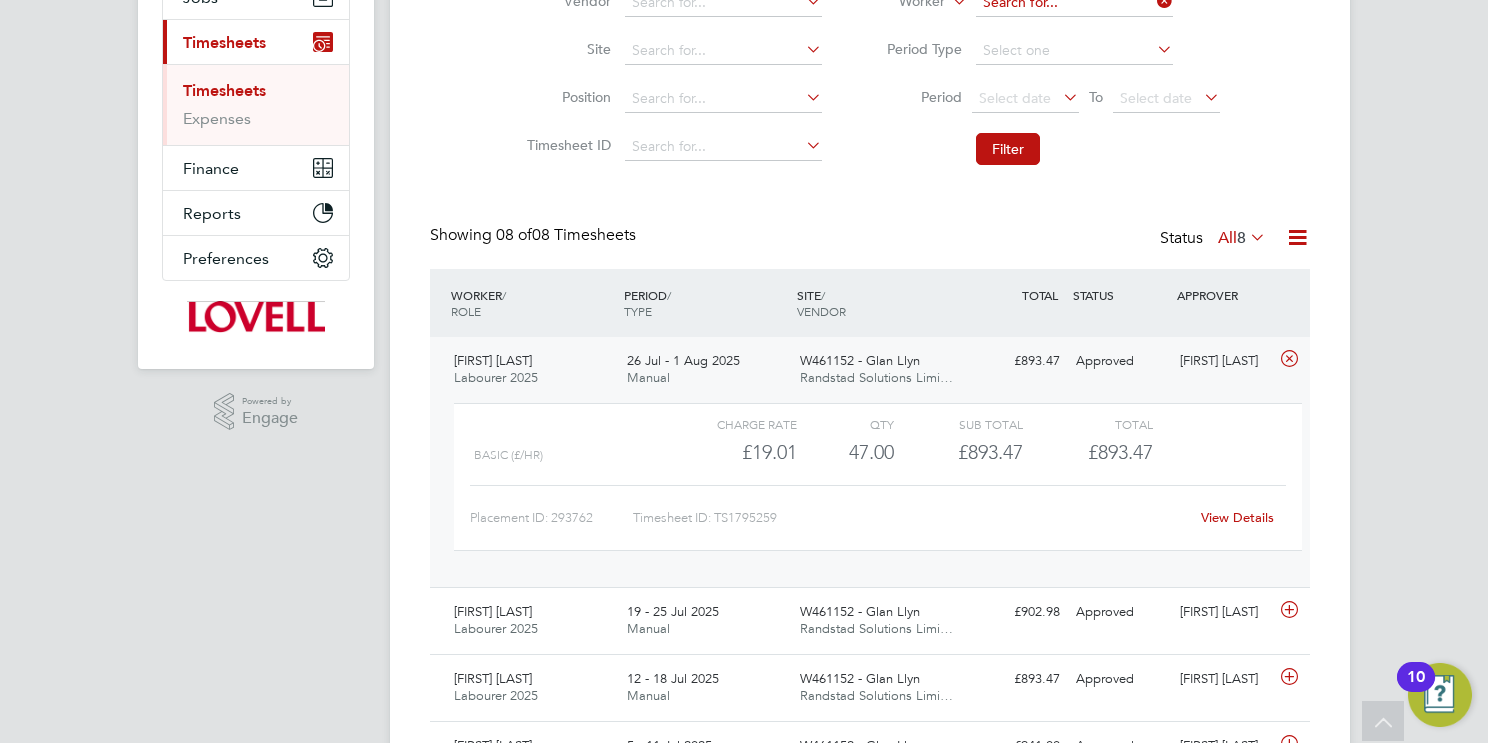 click 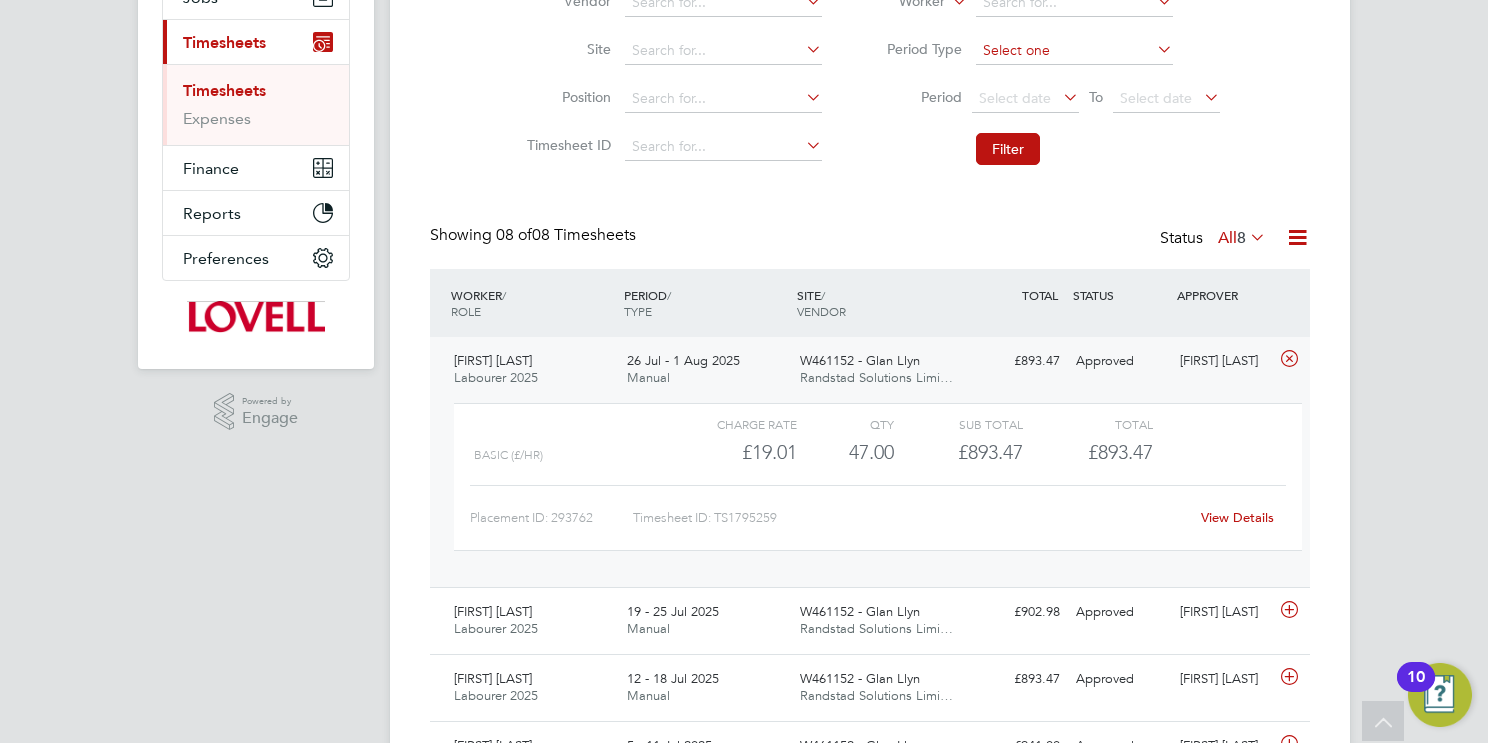 paste on "Malik Salim" 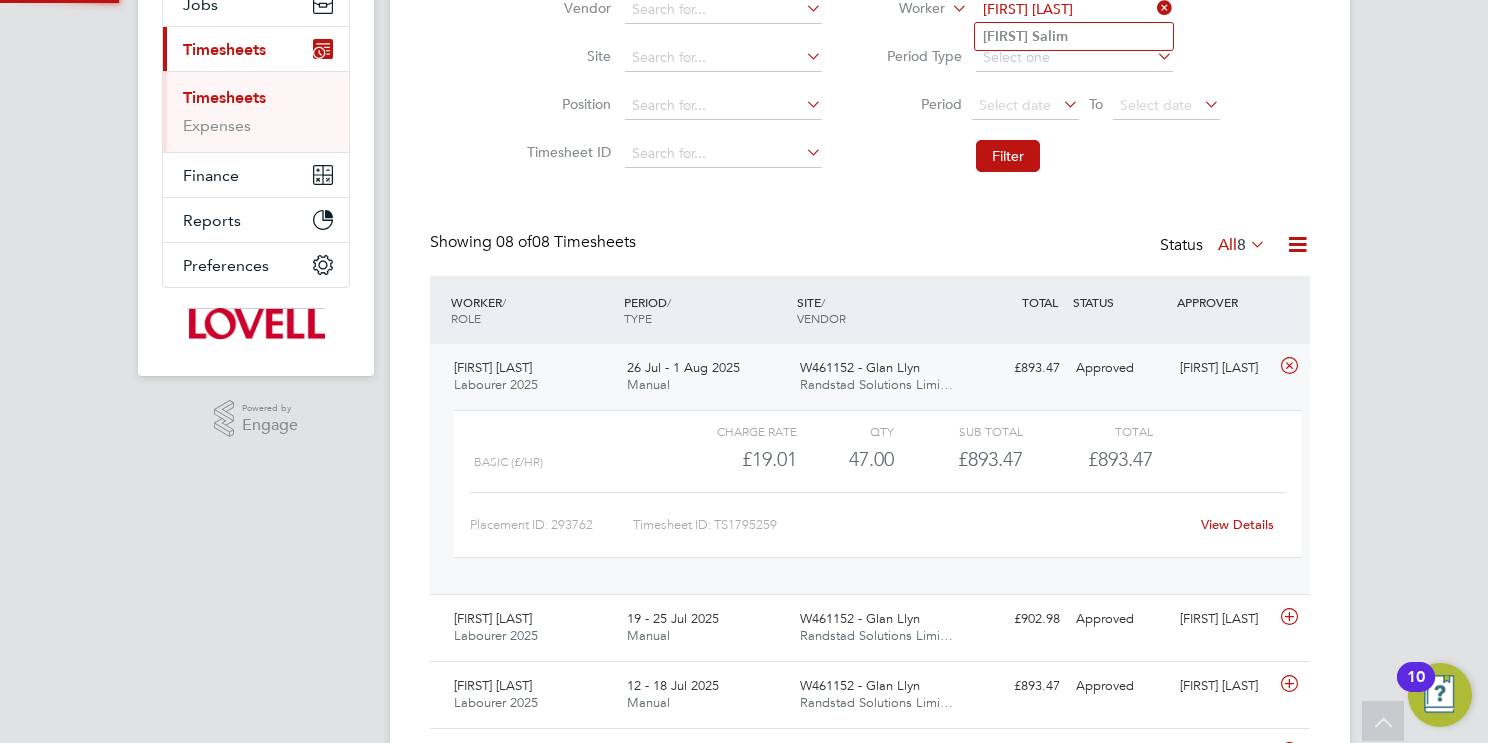 type on "Malik Salim" 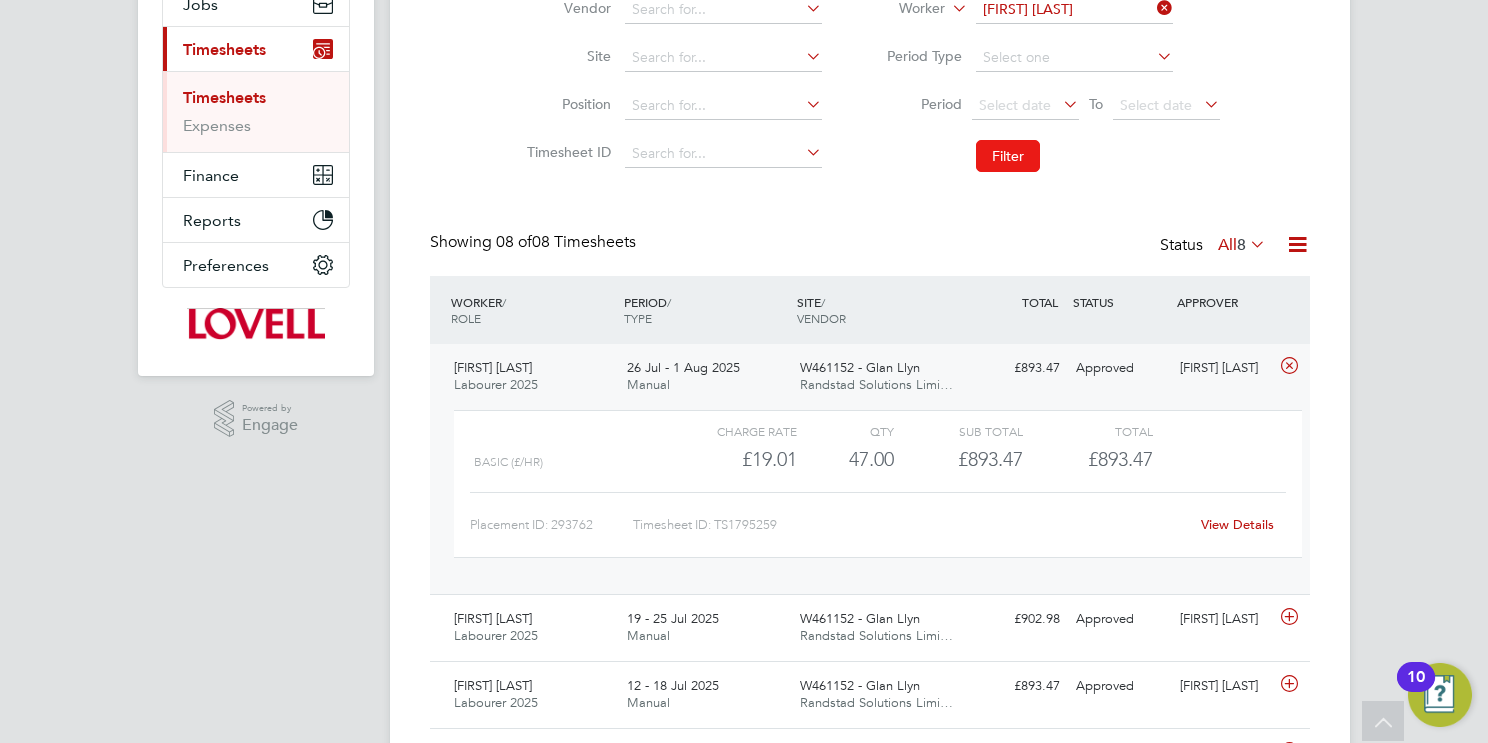 click on "Filter" 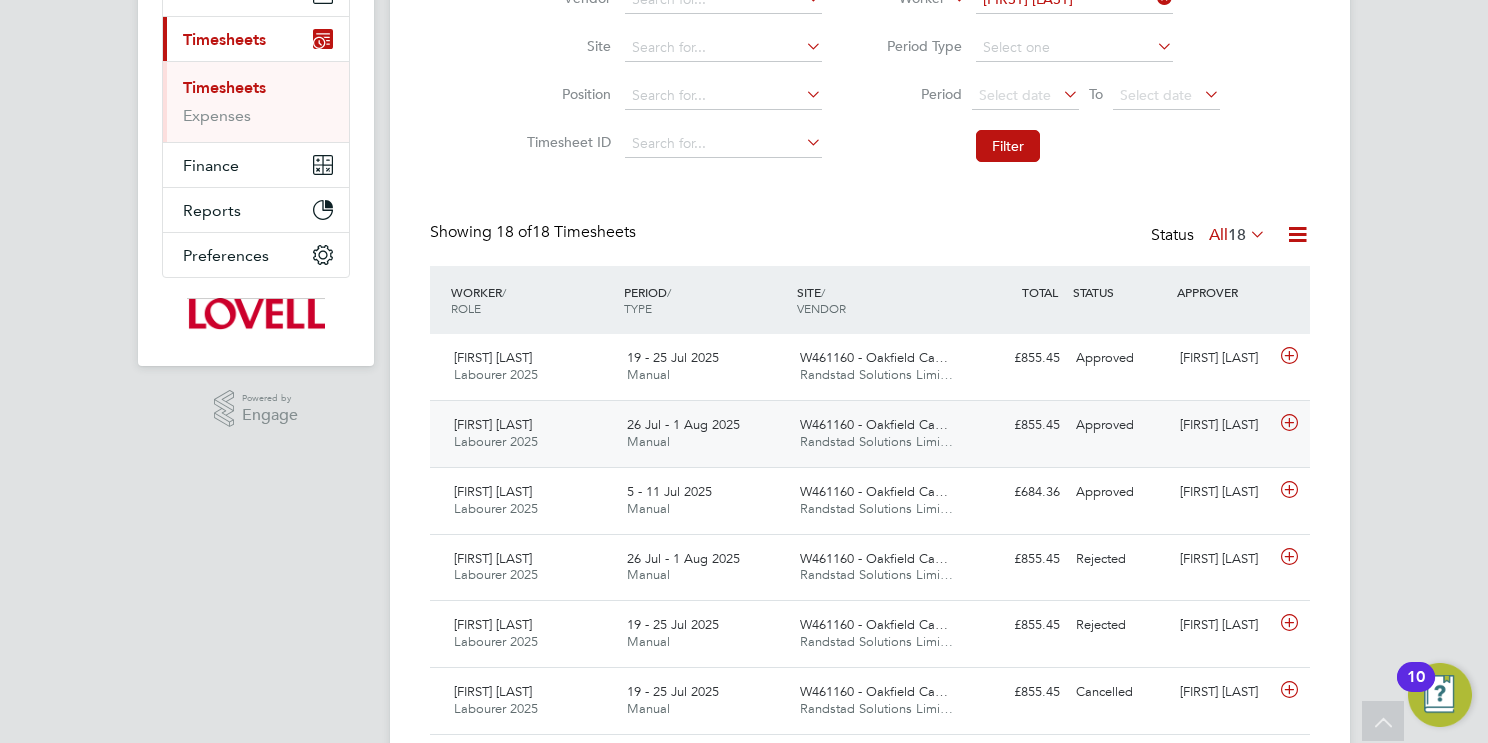 click on "Randstad Solutions Limi…" 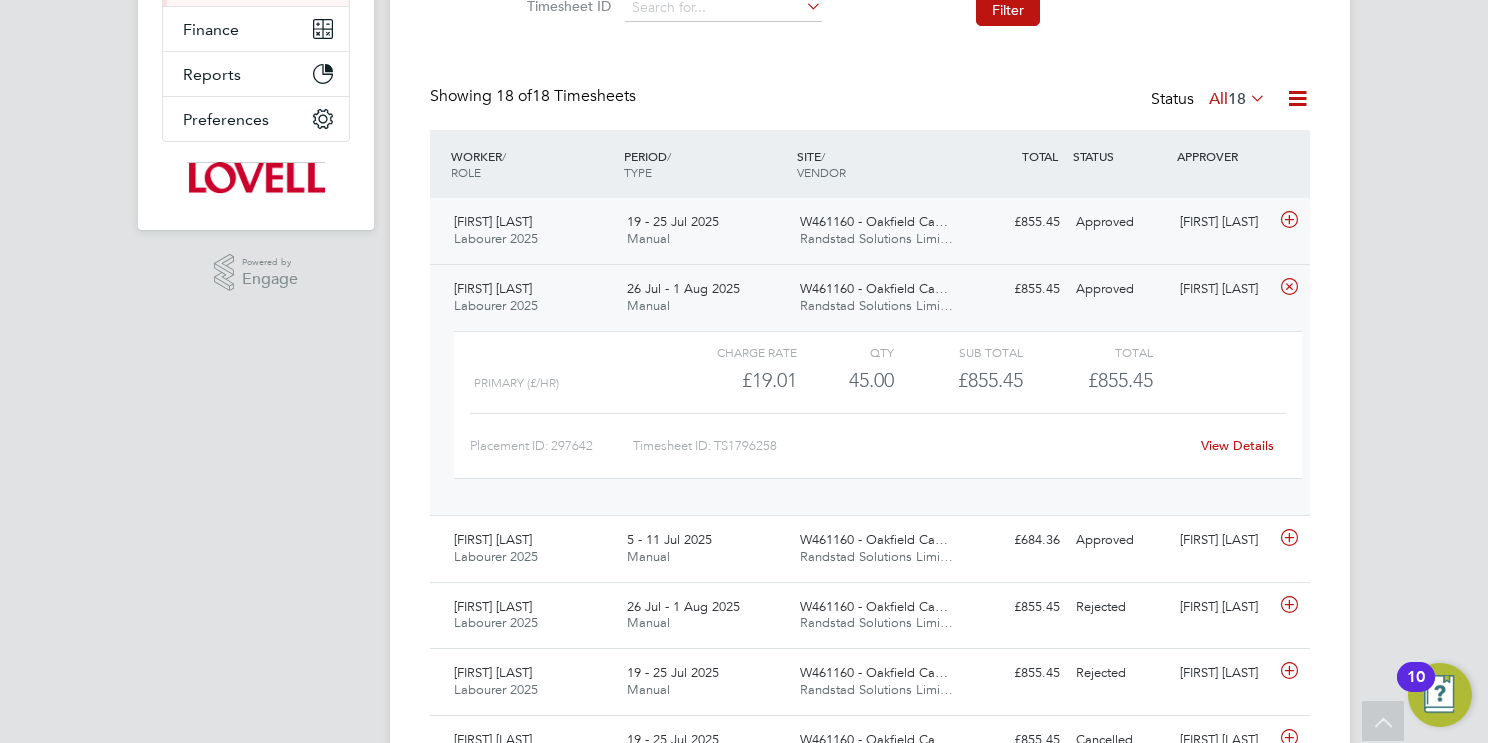 click on "Randstad Solutions Limi…" 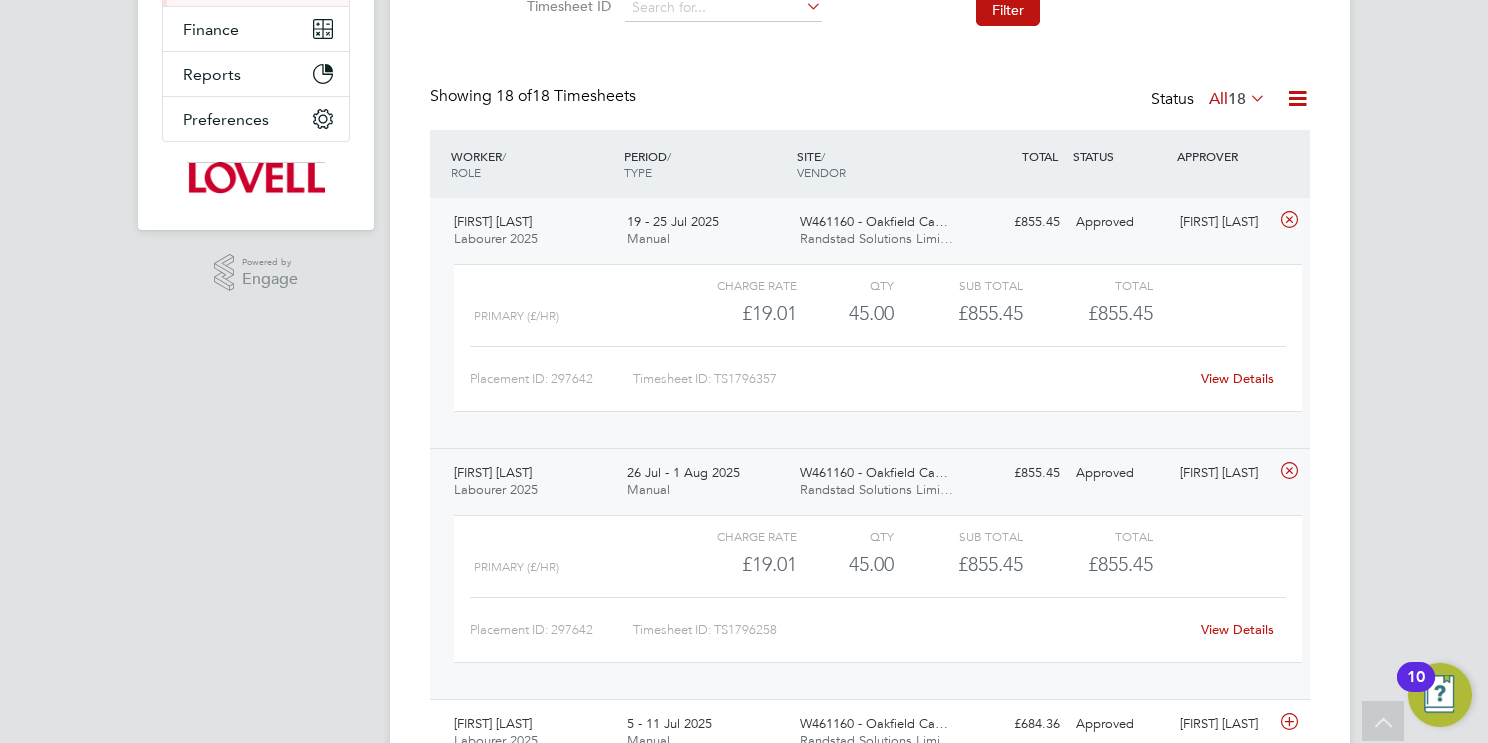 click on "Randstad Solutions Limi…" 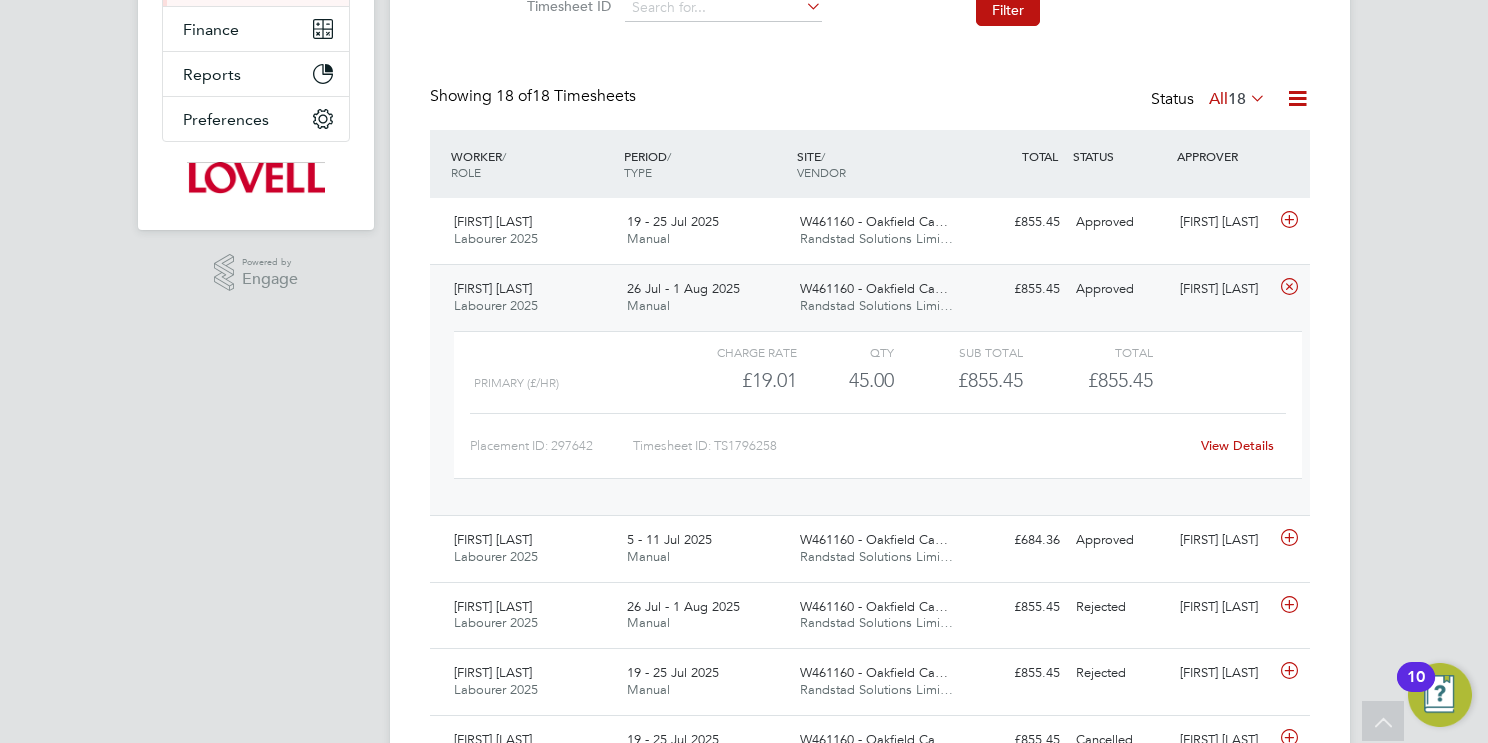 click on "W461160 - Oakfield Ca…" 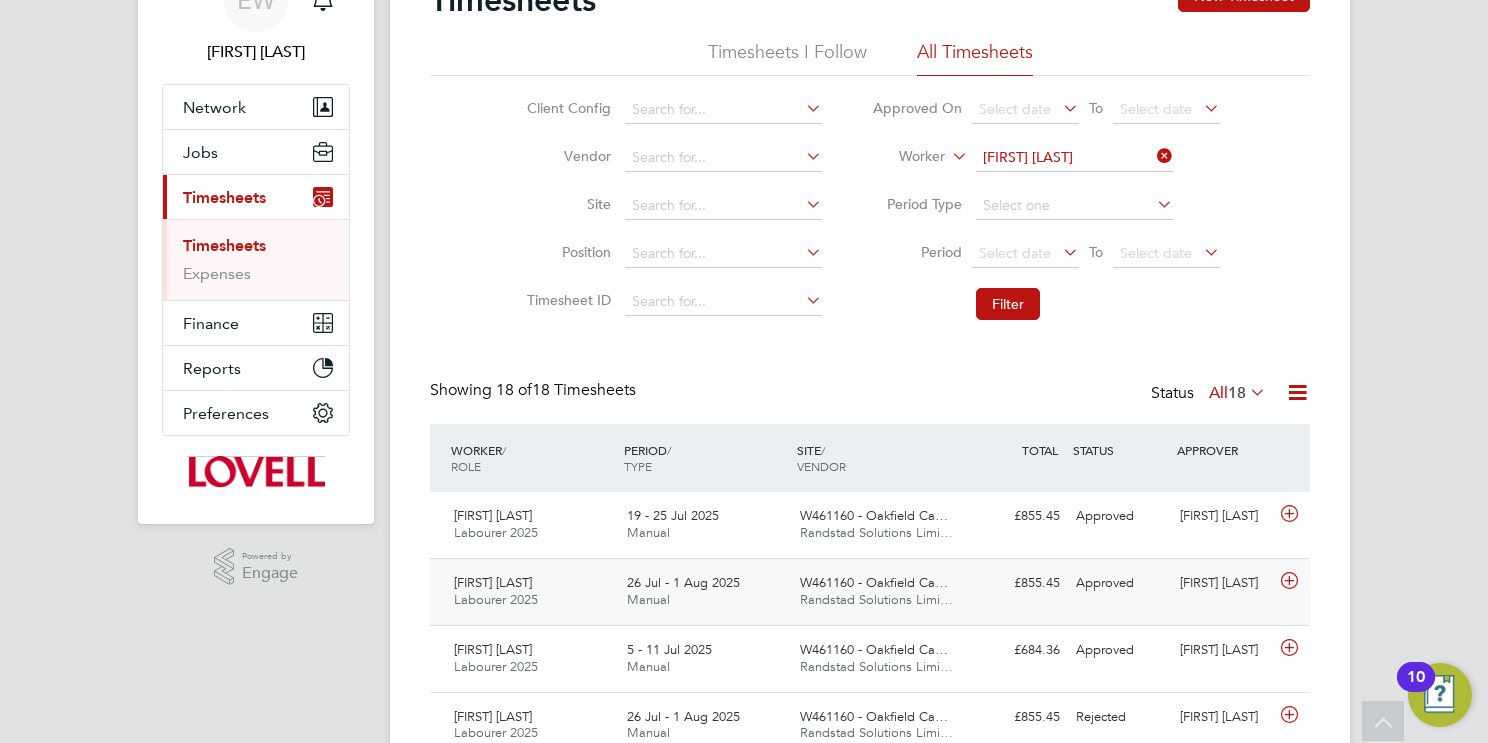 click on "W461160 - Oakfield Ca…" 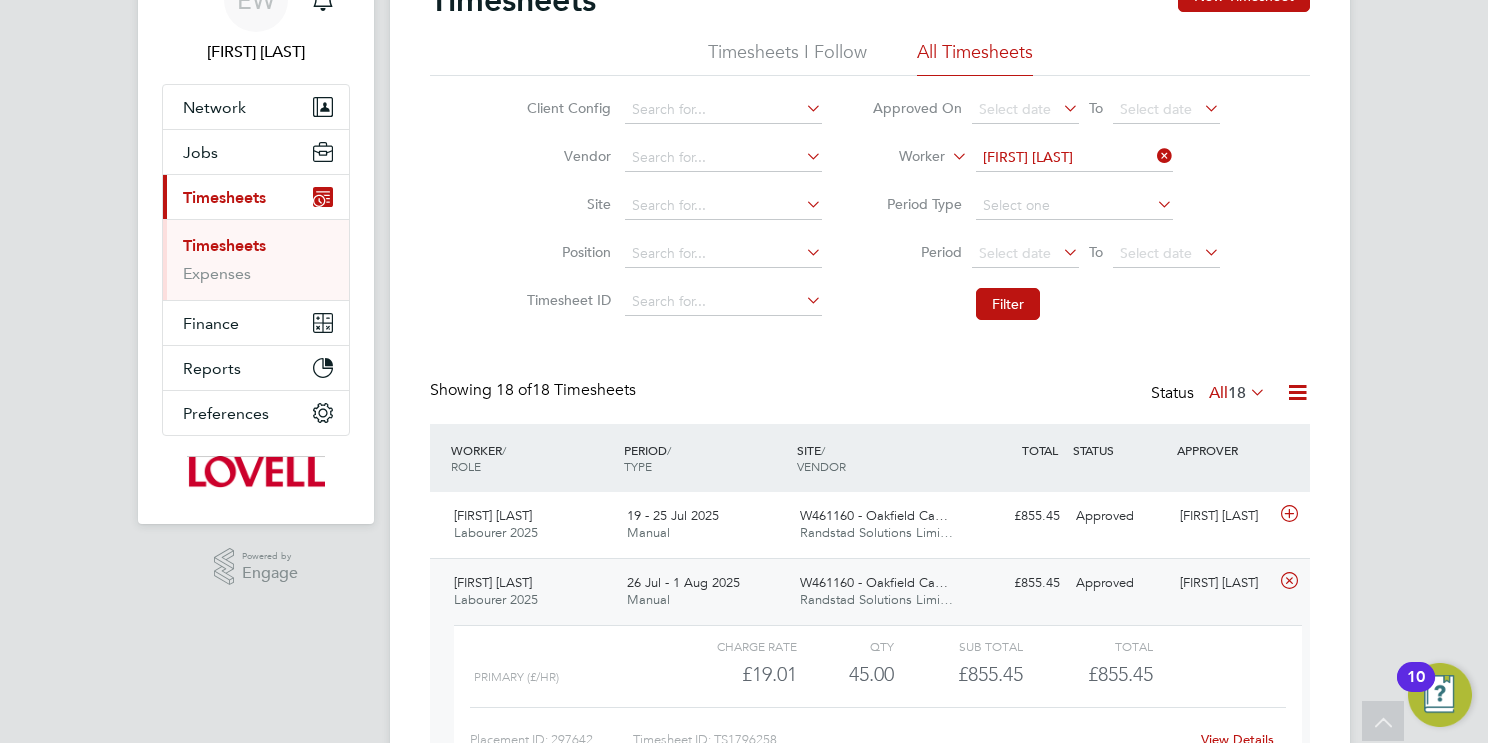 click on "View Details" 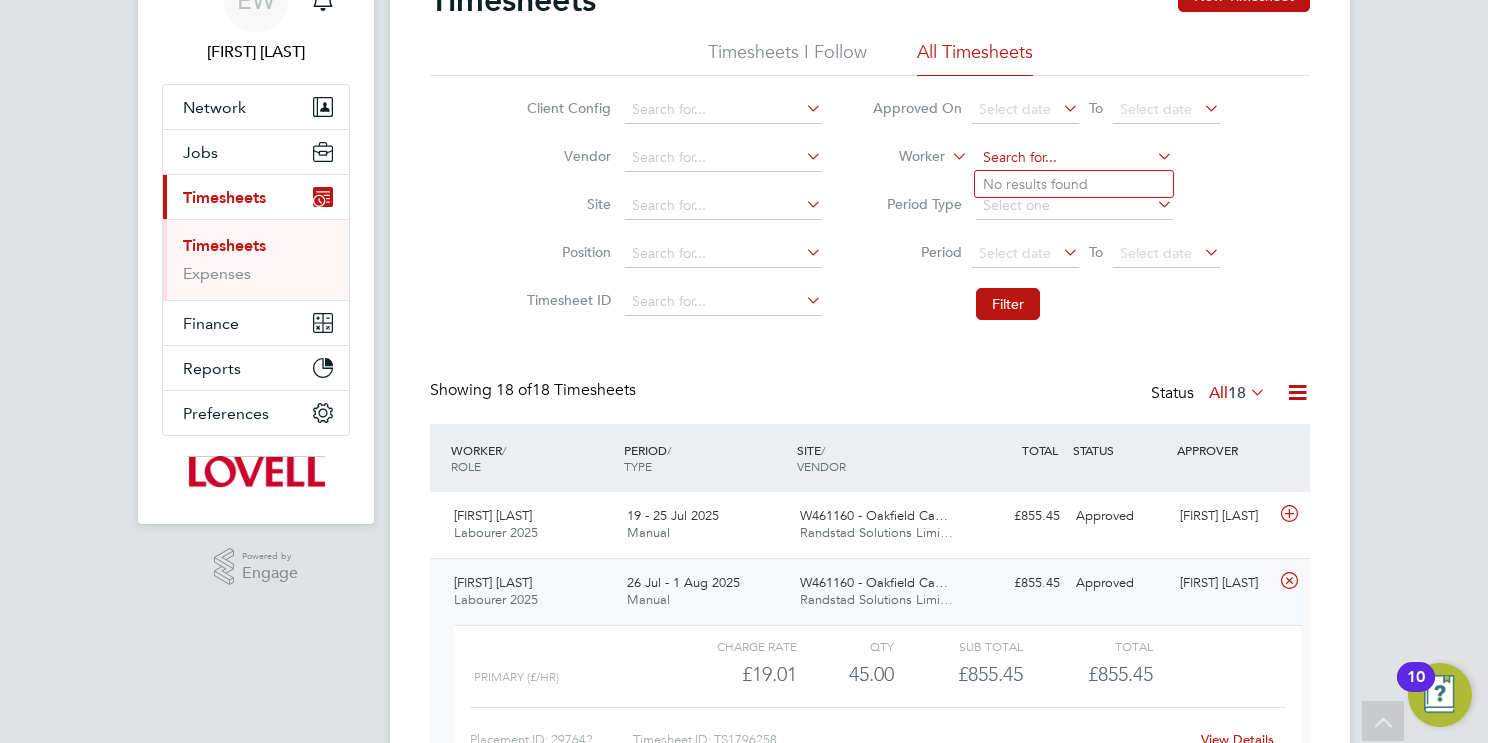 paste on "James Treagust" 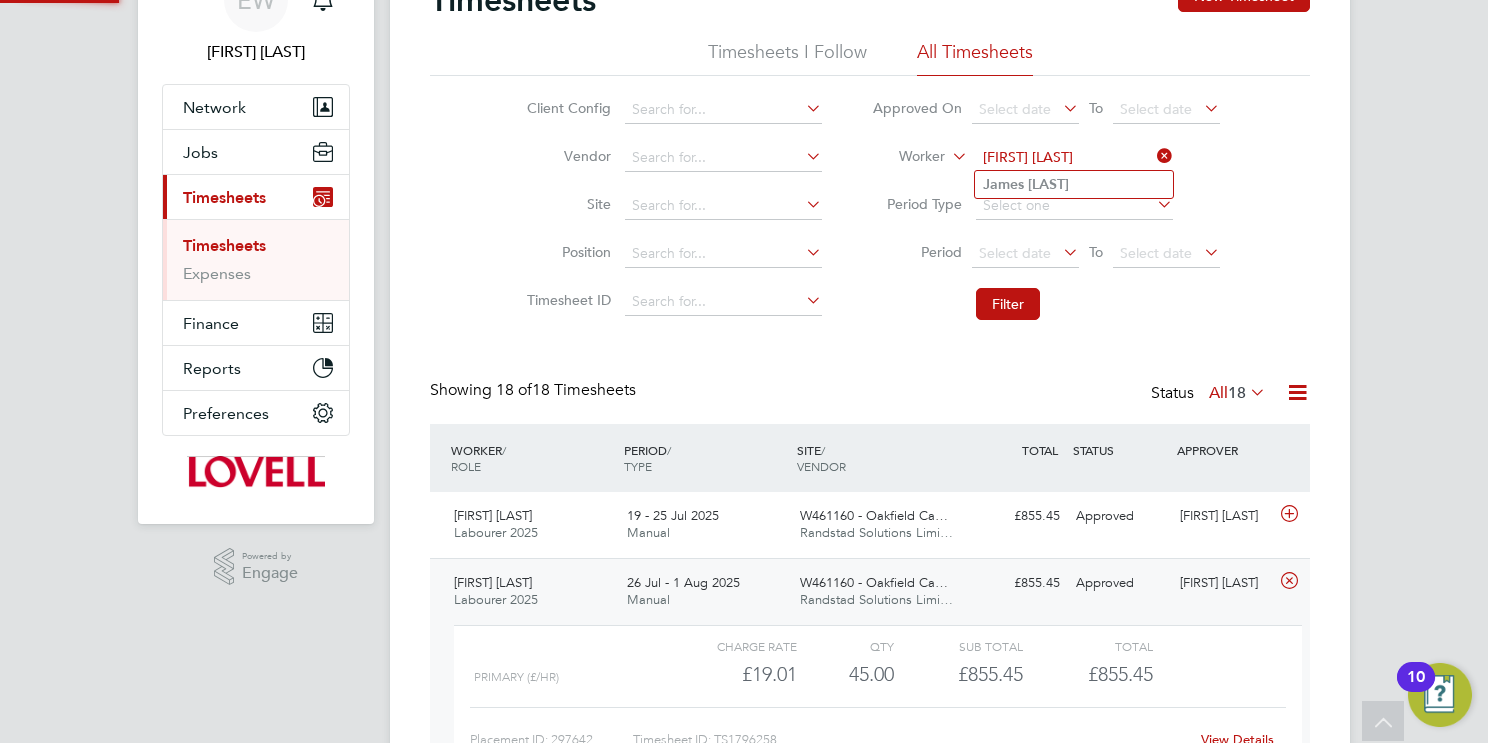 type on "James Treagust" 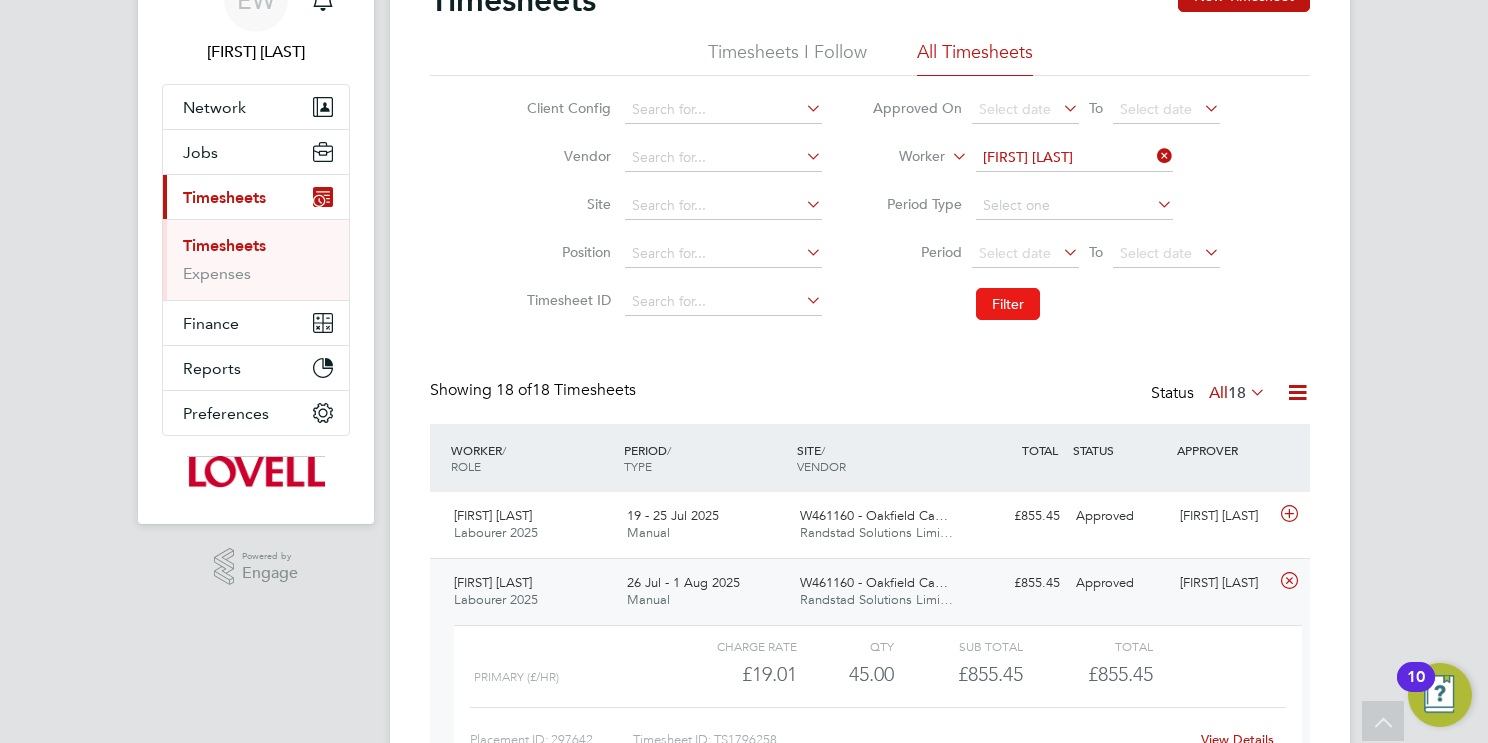 click on "Filter" 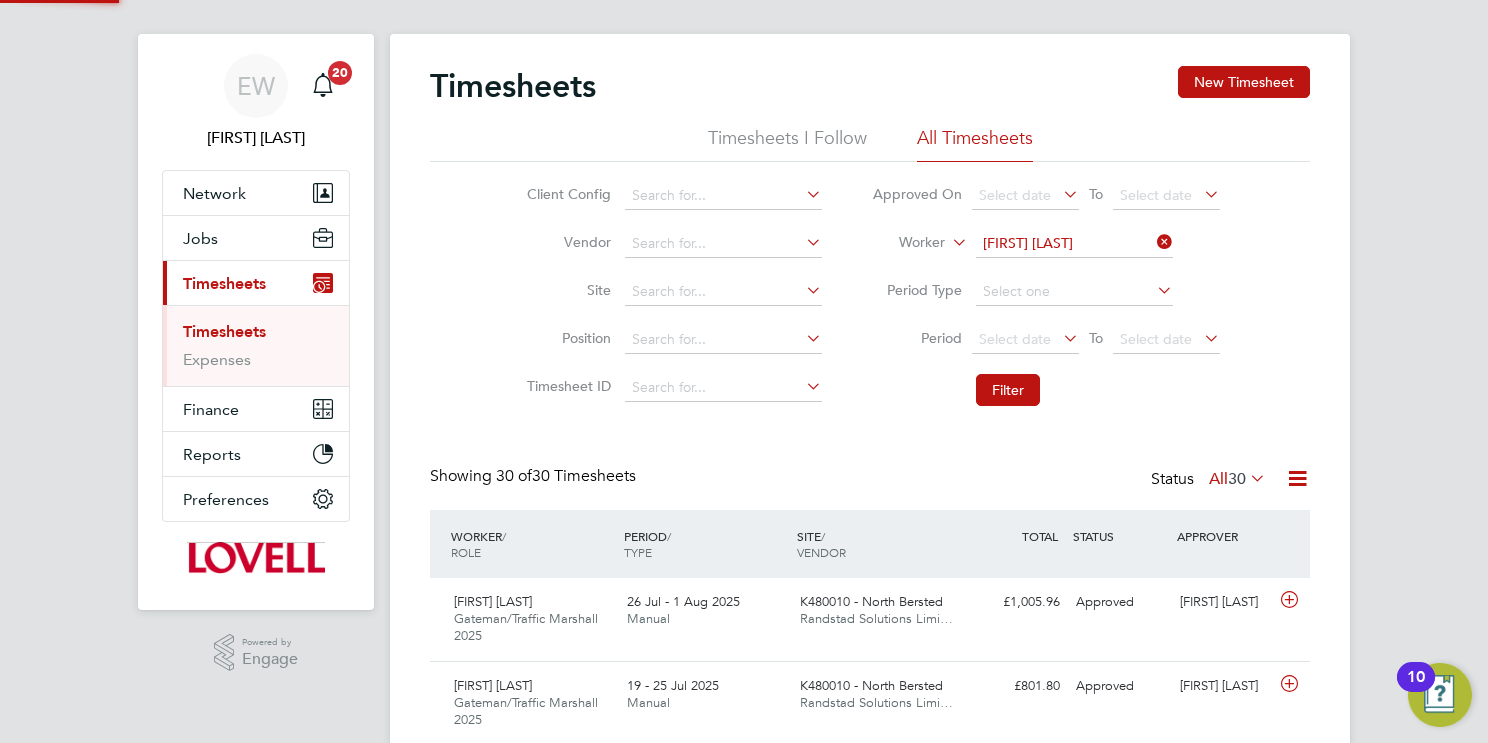 click on "Showing   30 of  30 Timesheets Status  All  30" 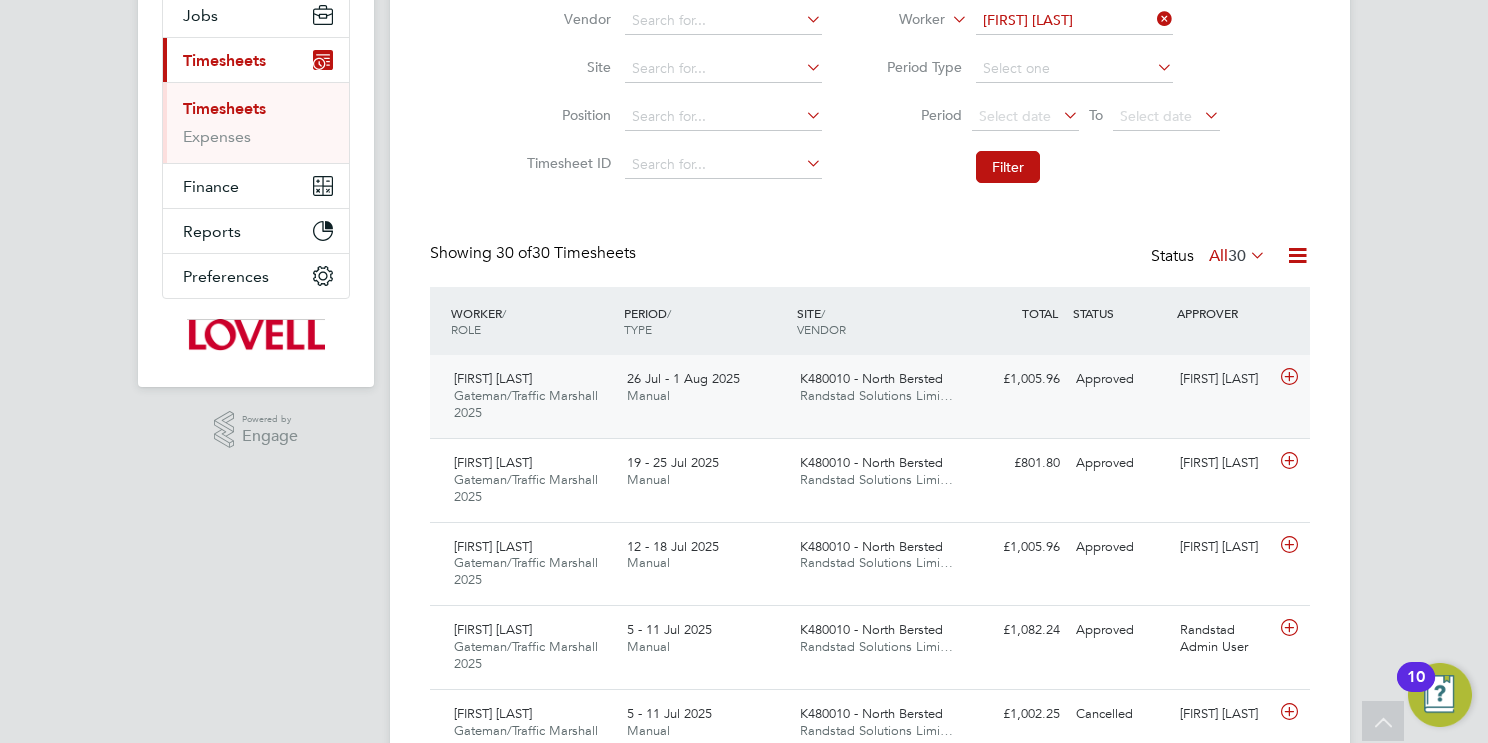 click on "Randstad Solutions Limi…" 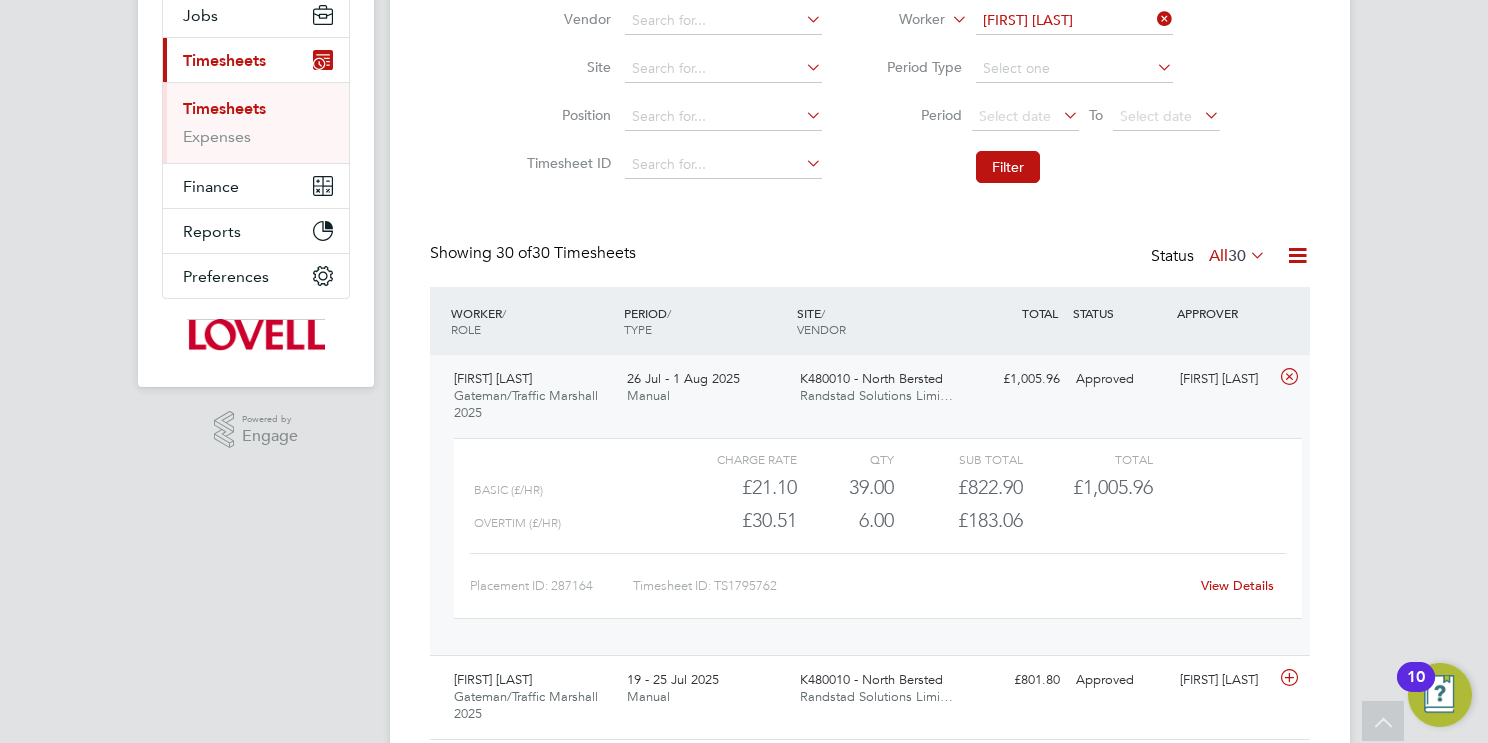 click on "View Details" 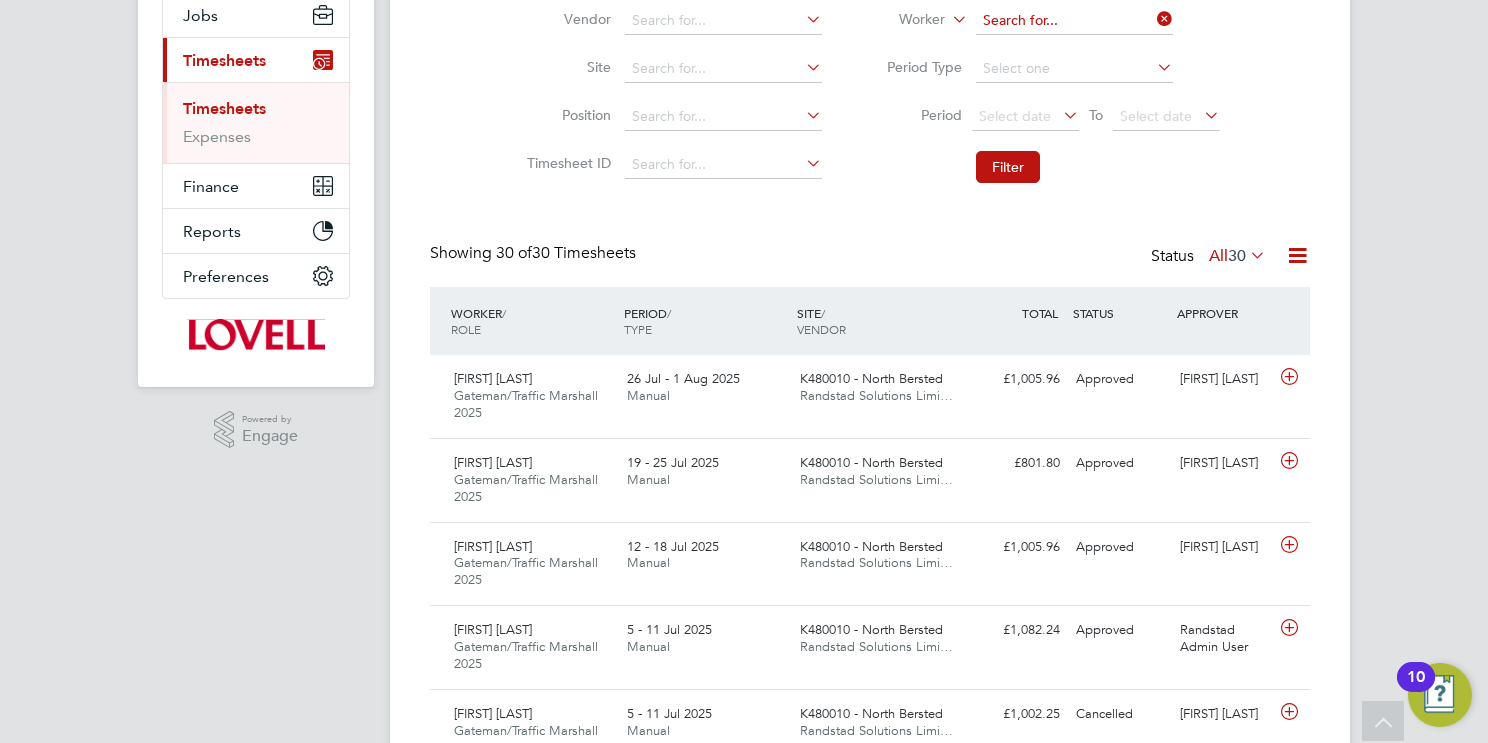 click 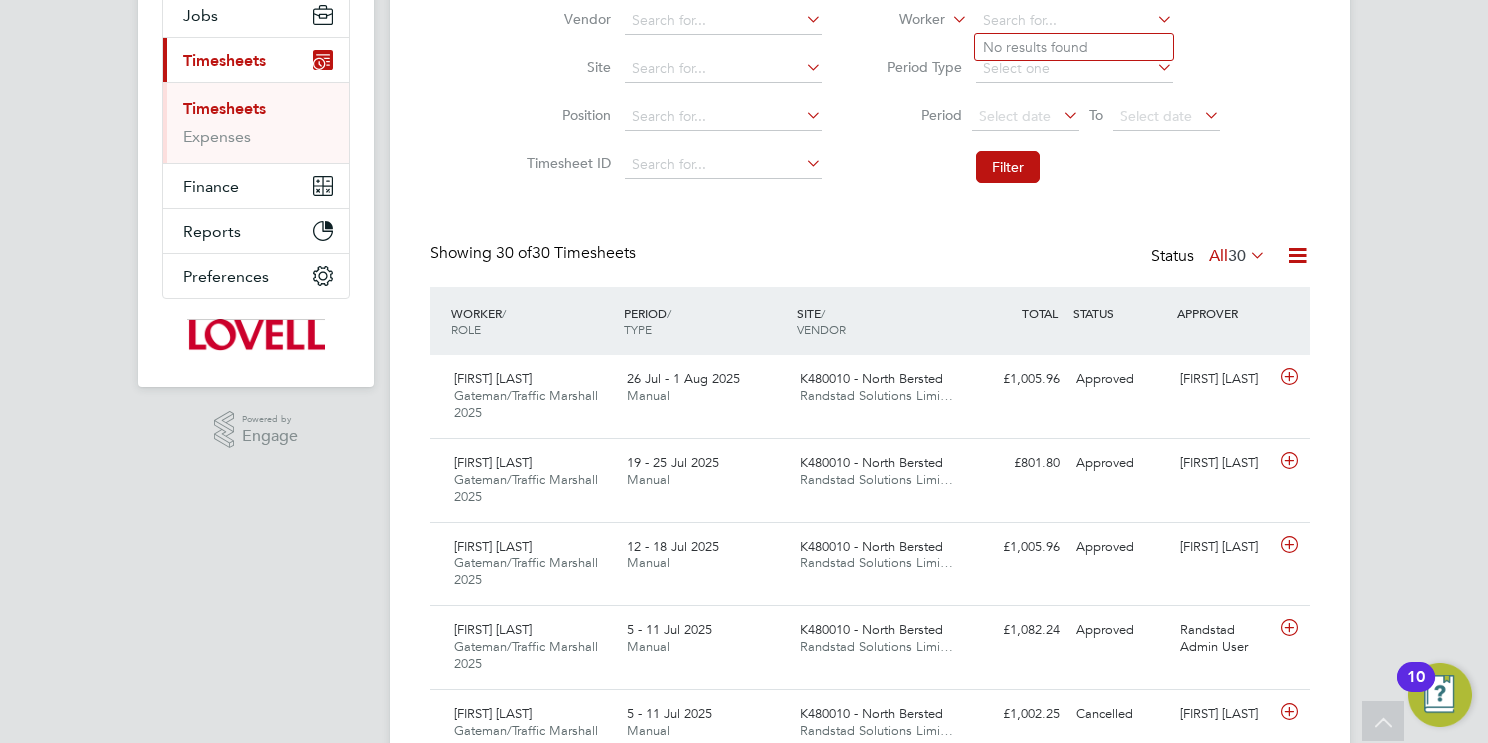 paste on "John Dorman" 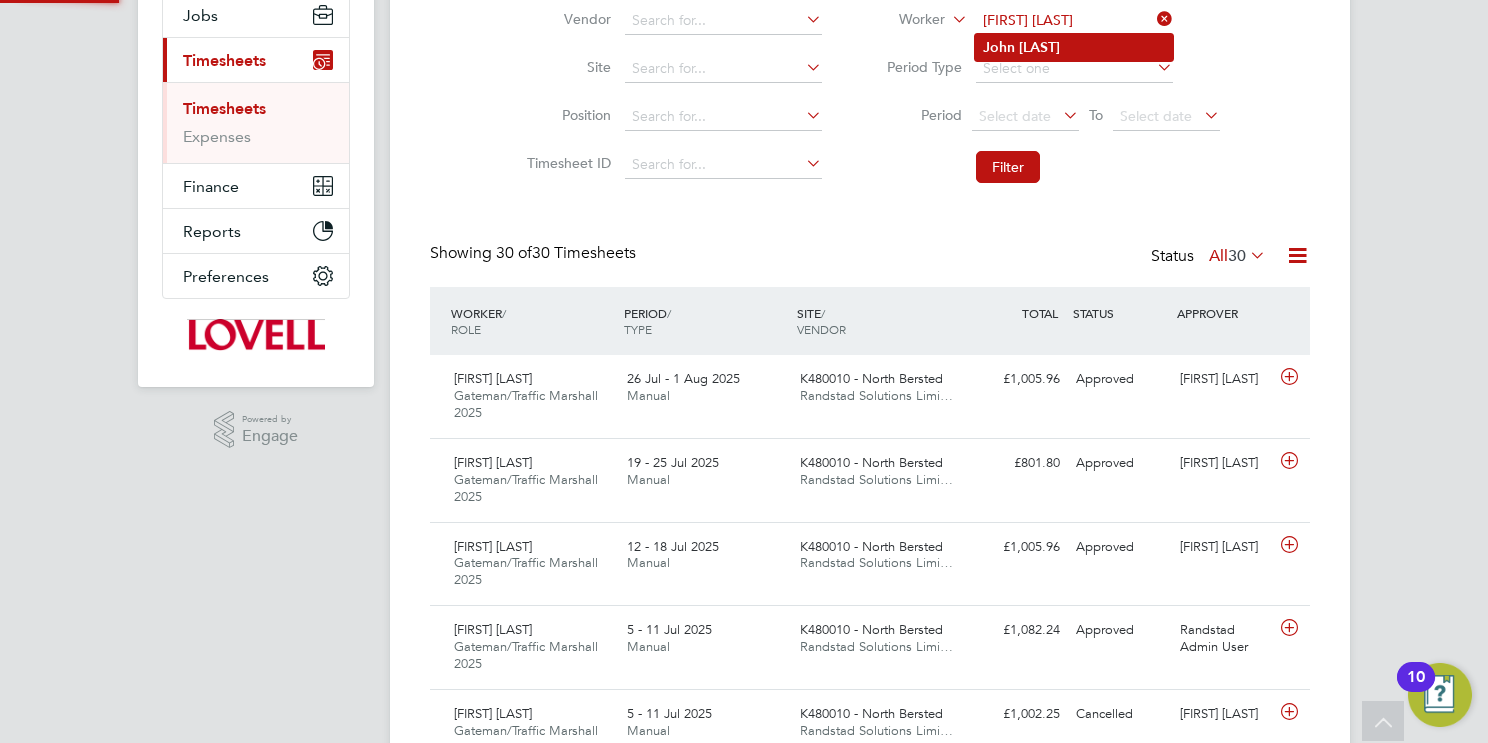 type on "John Dorman" 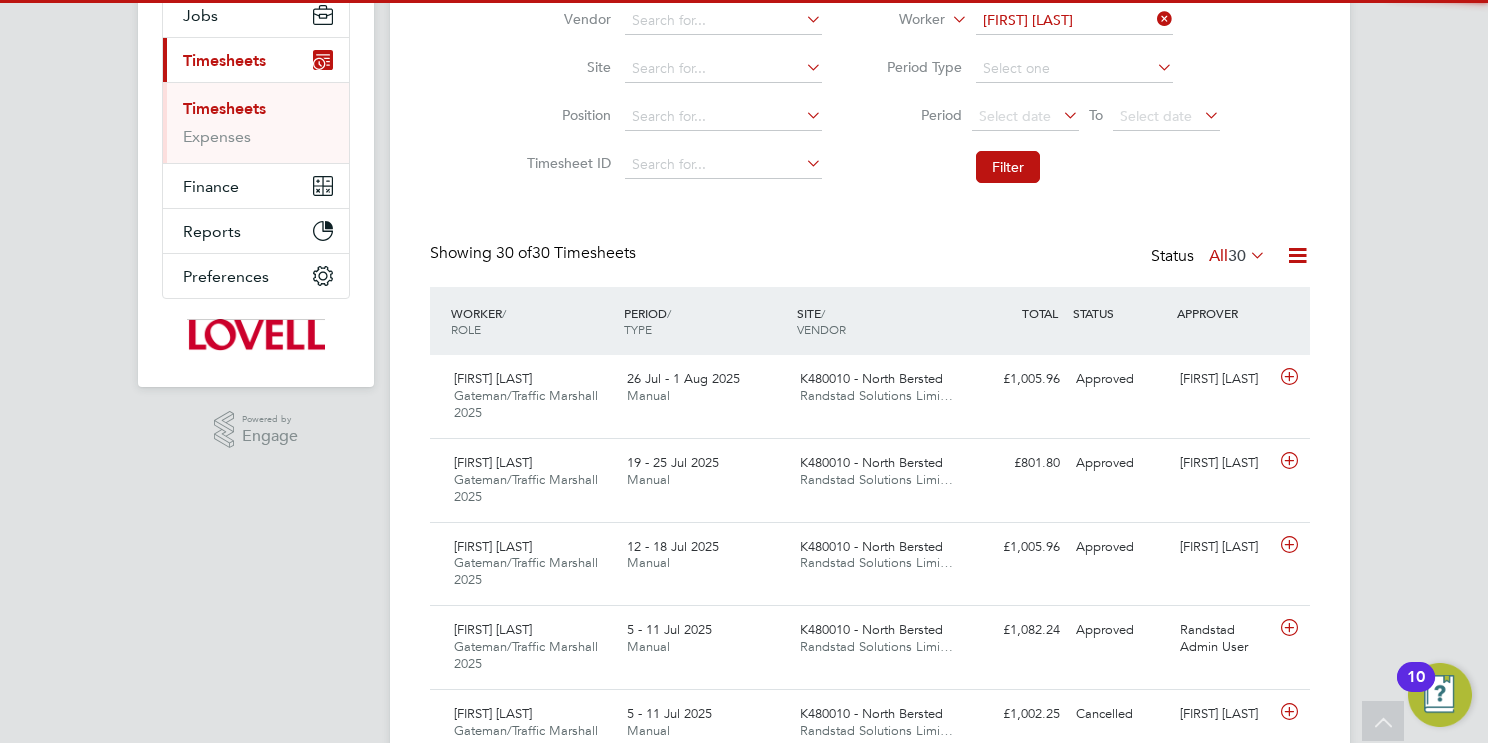 click on "Filter" 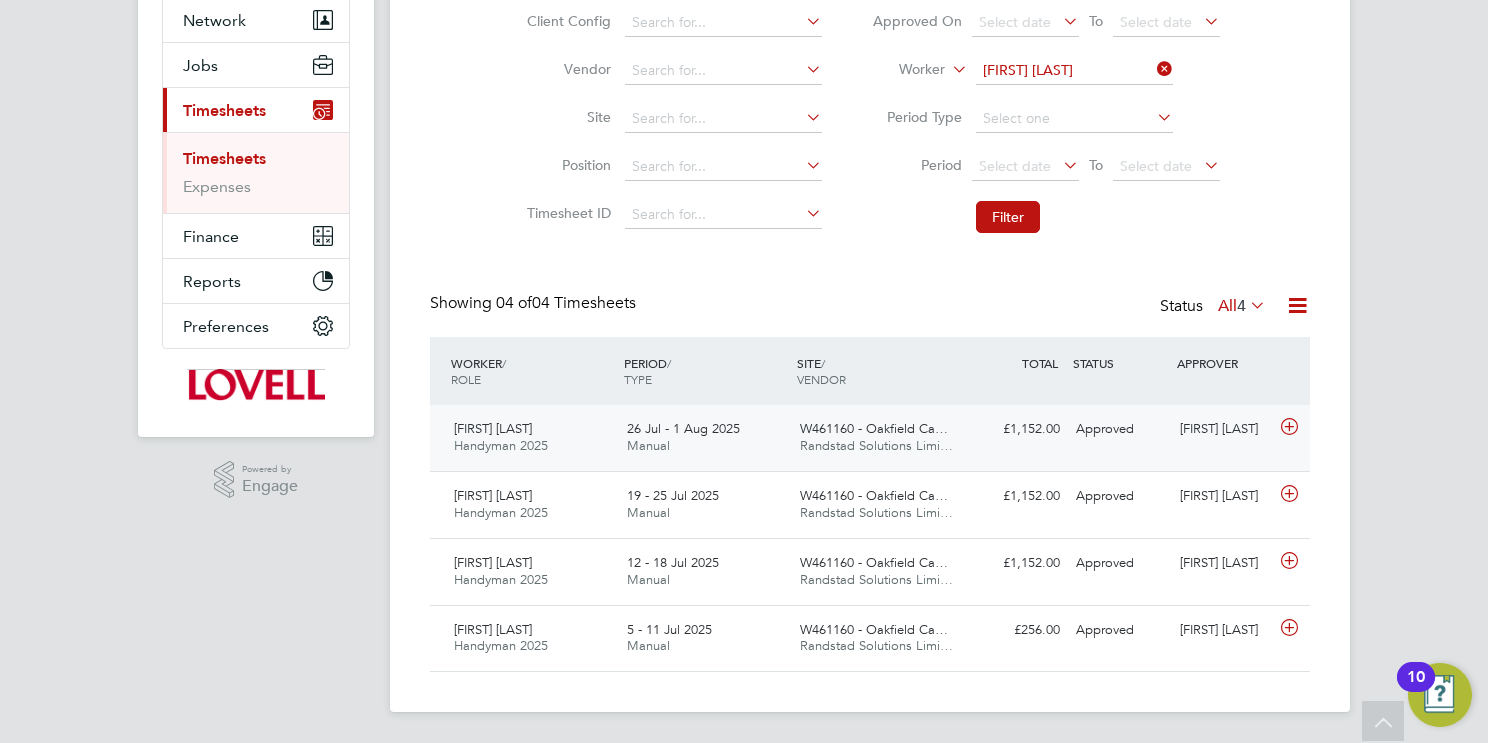 click on "W461160 - Oakfield Ca…" 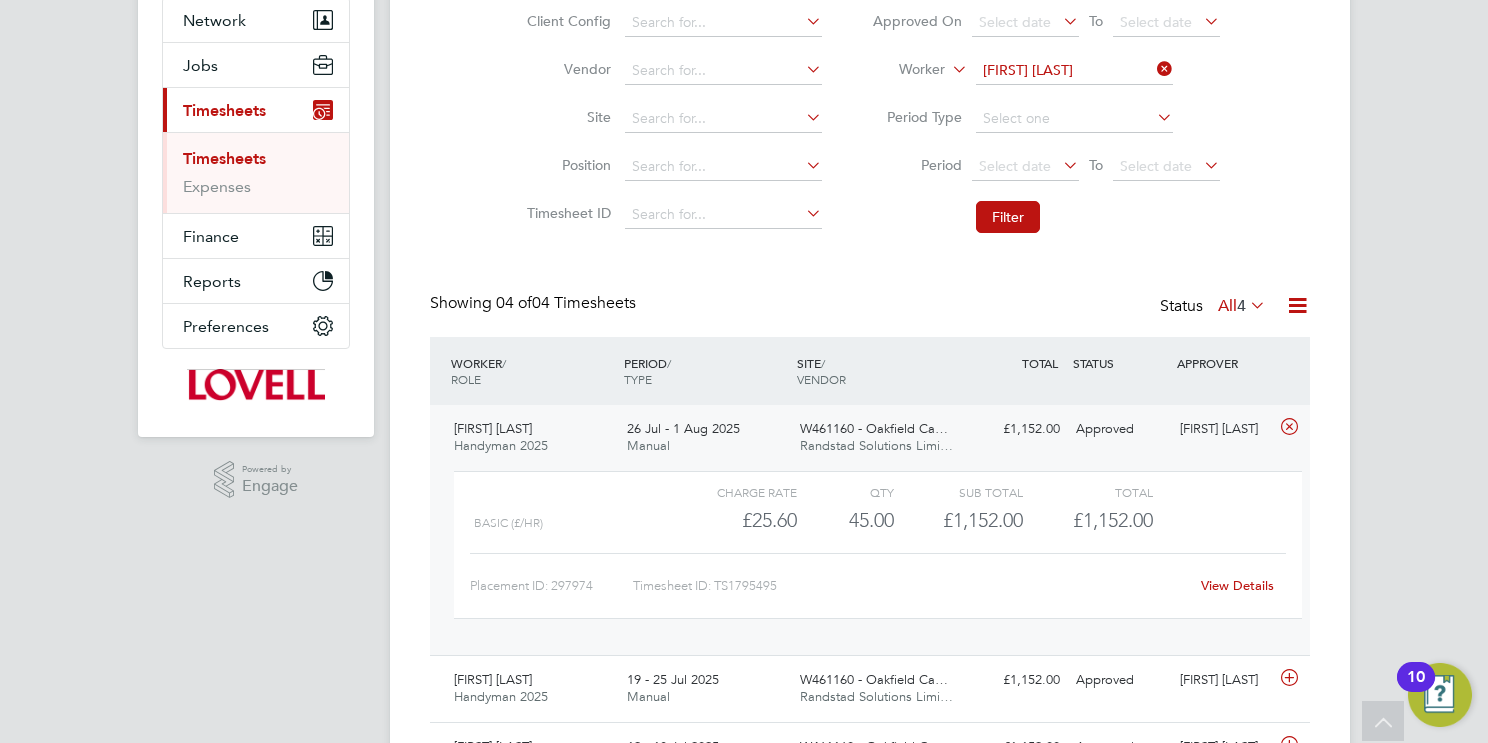 click on "View Details" 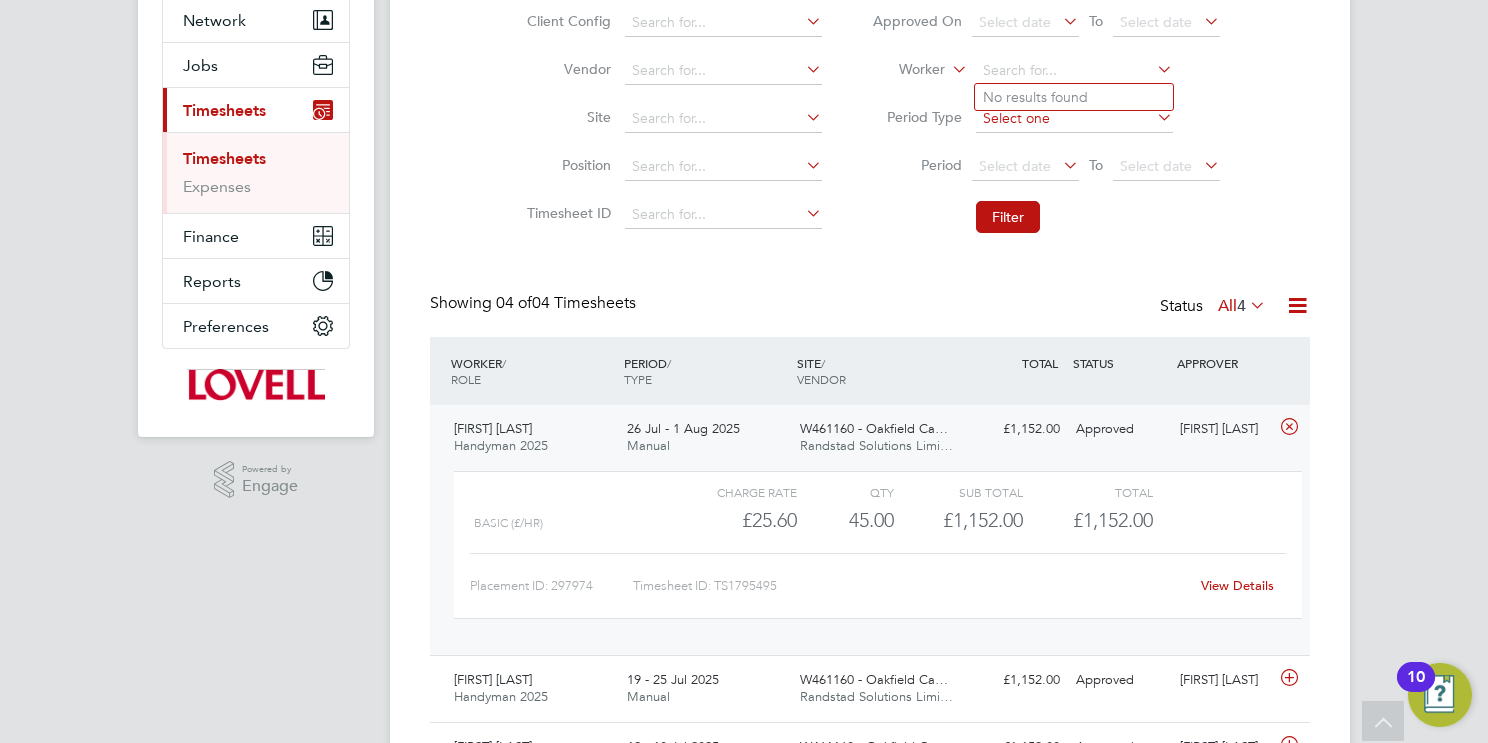 paste on "Timothy David" 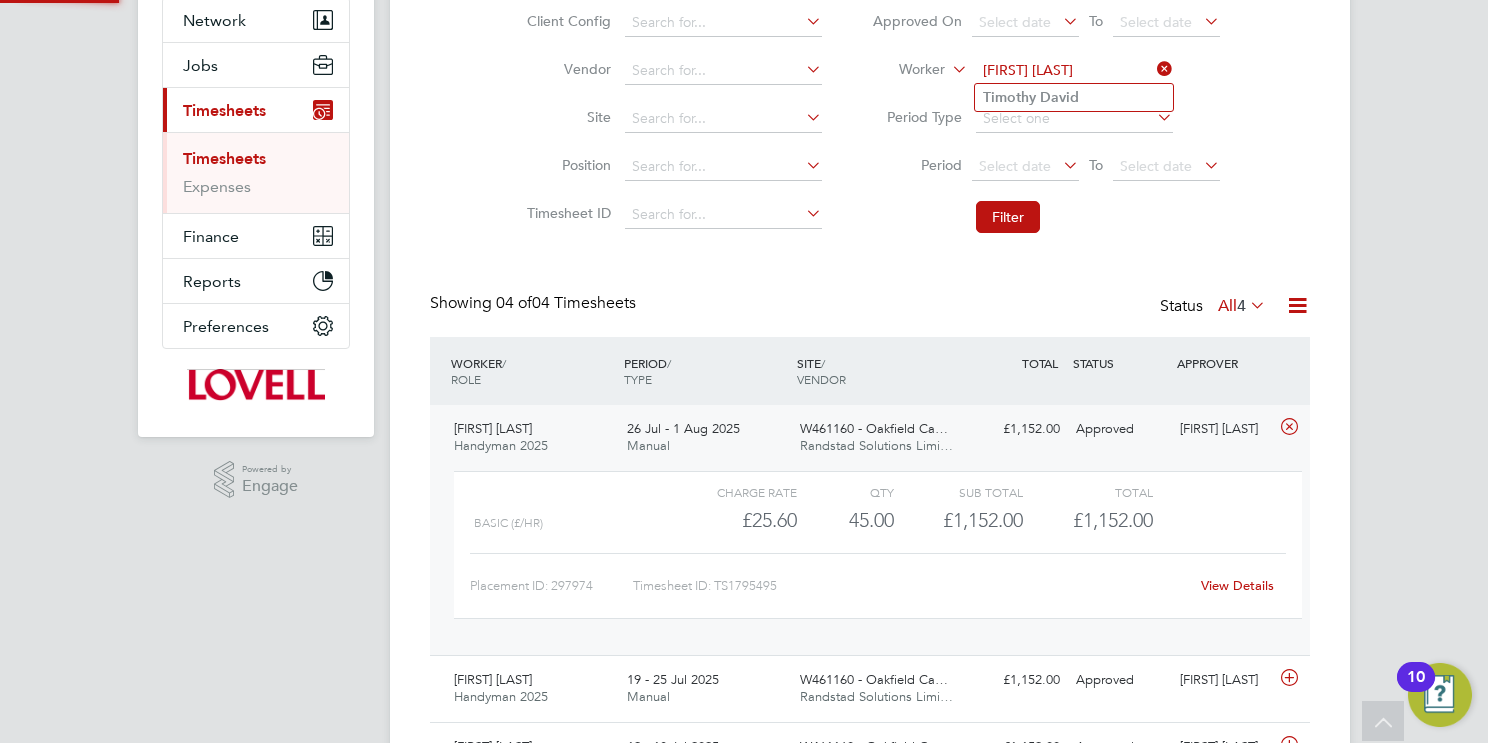 type on "Timothy David" 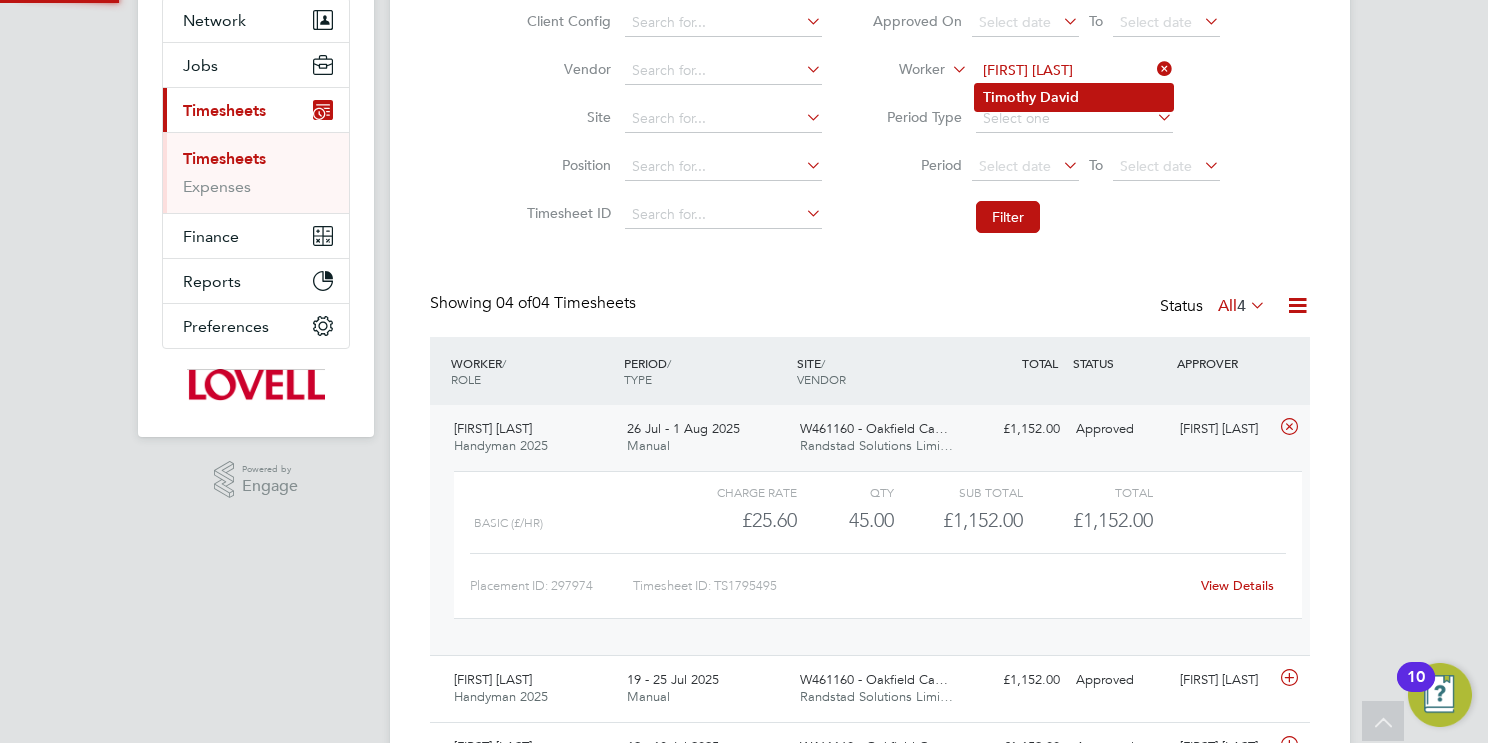 click on "Timothy   David" 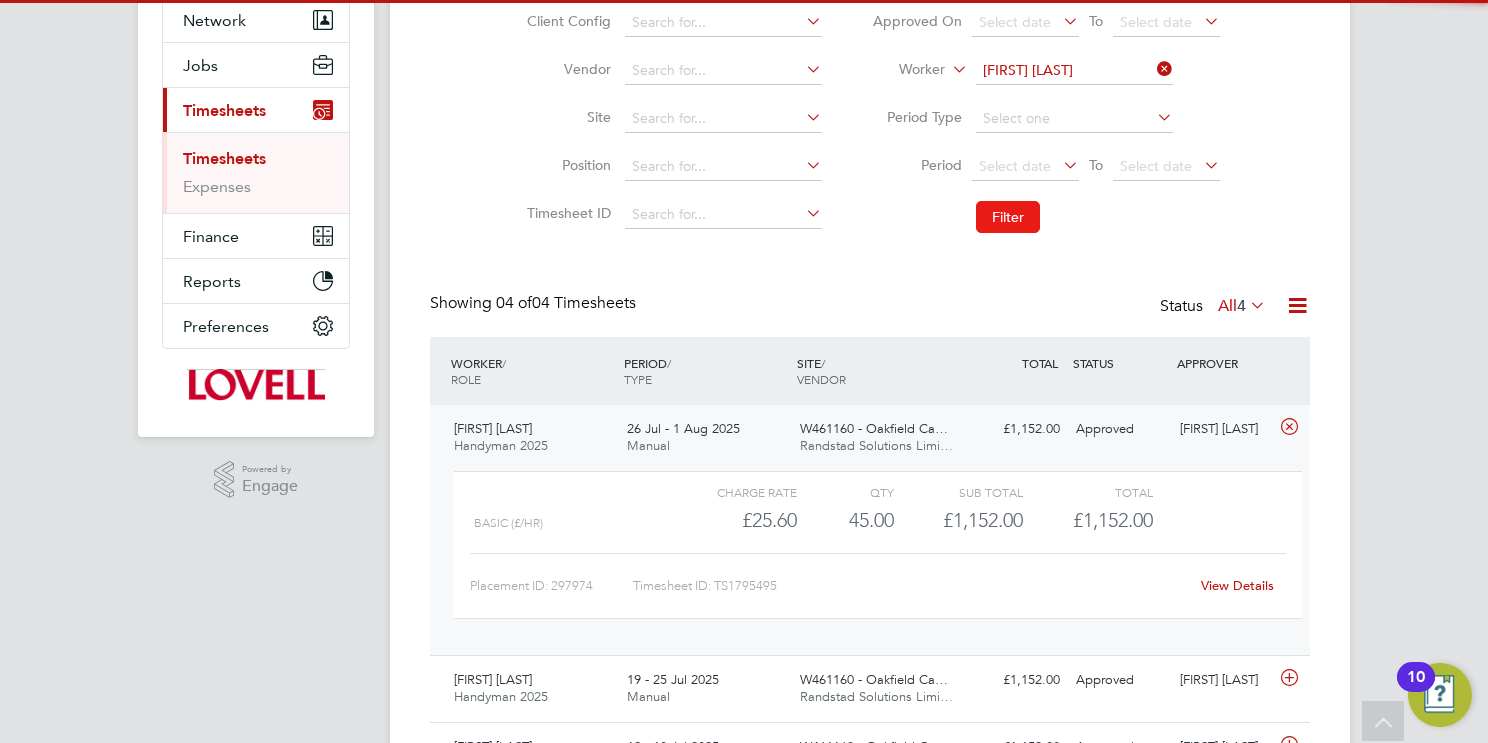click on "Filter" 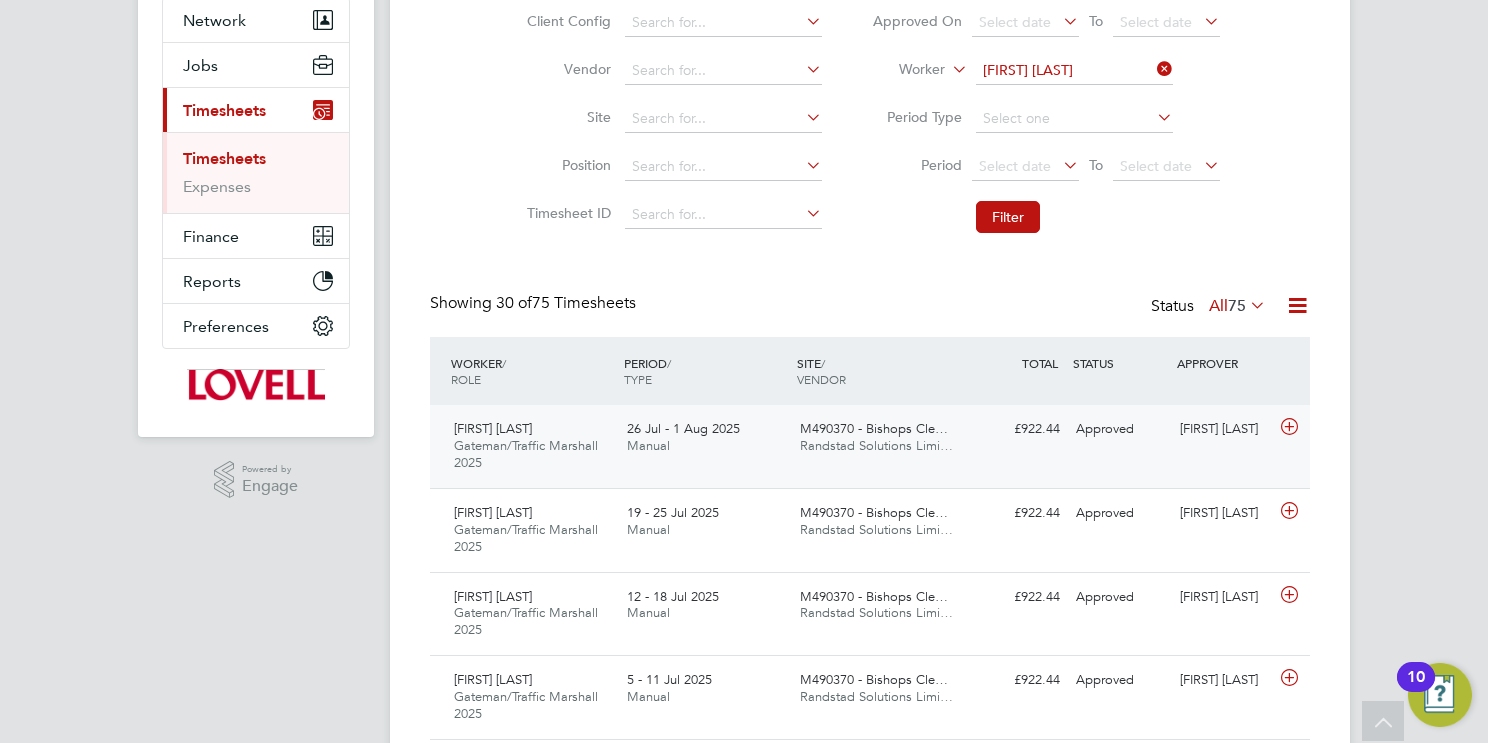click on "Randstad Solutions Limi…" 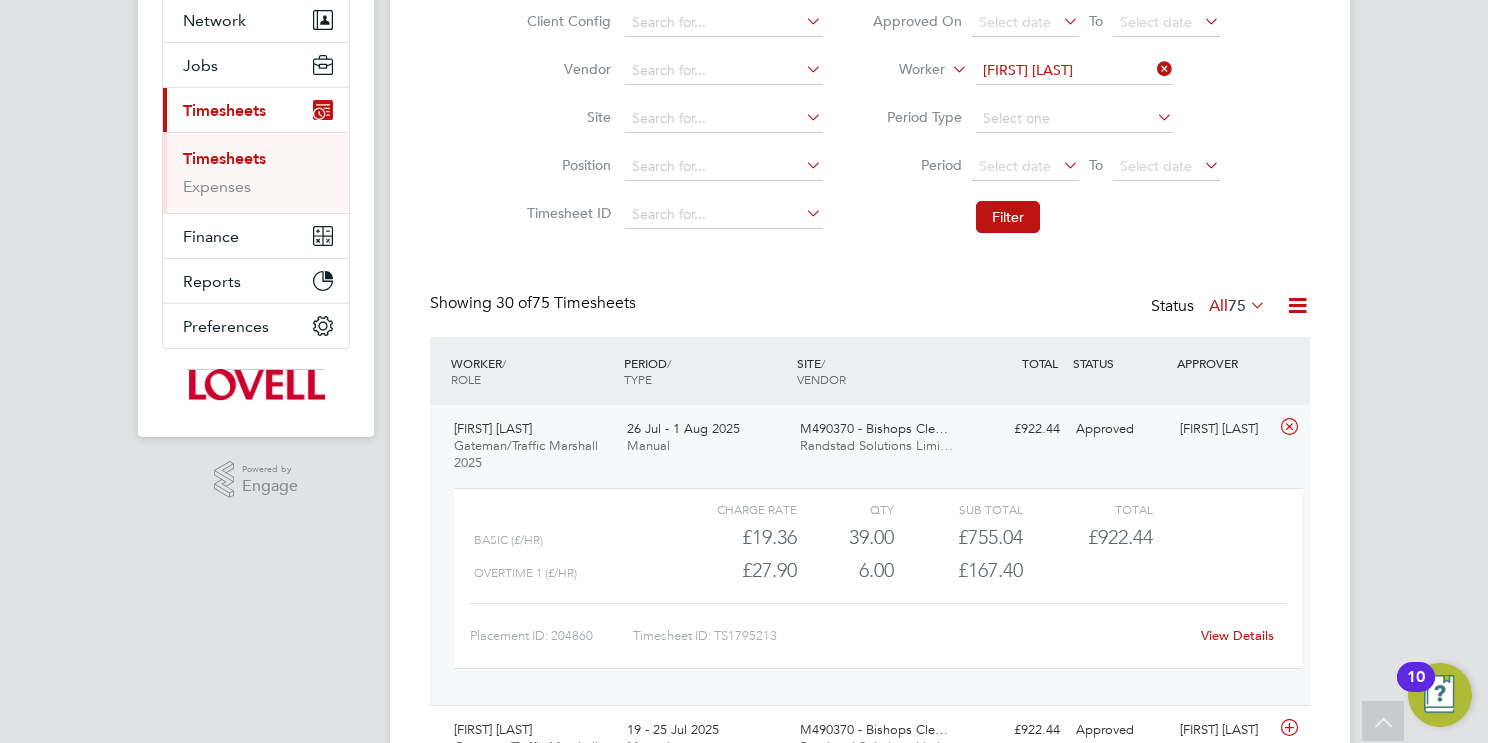 click on "View Details" 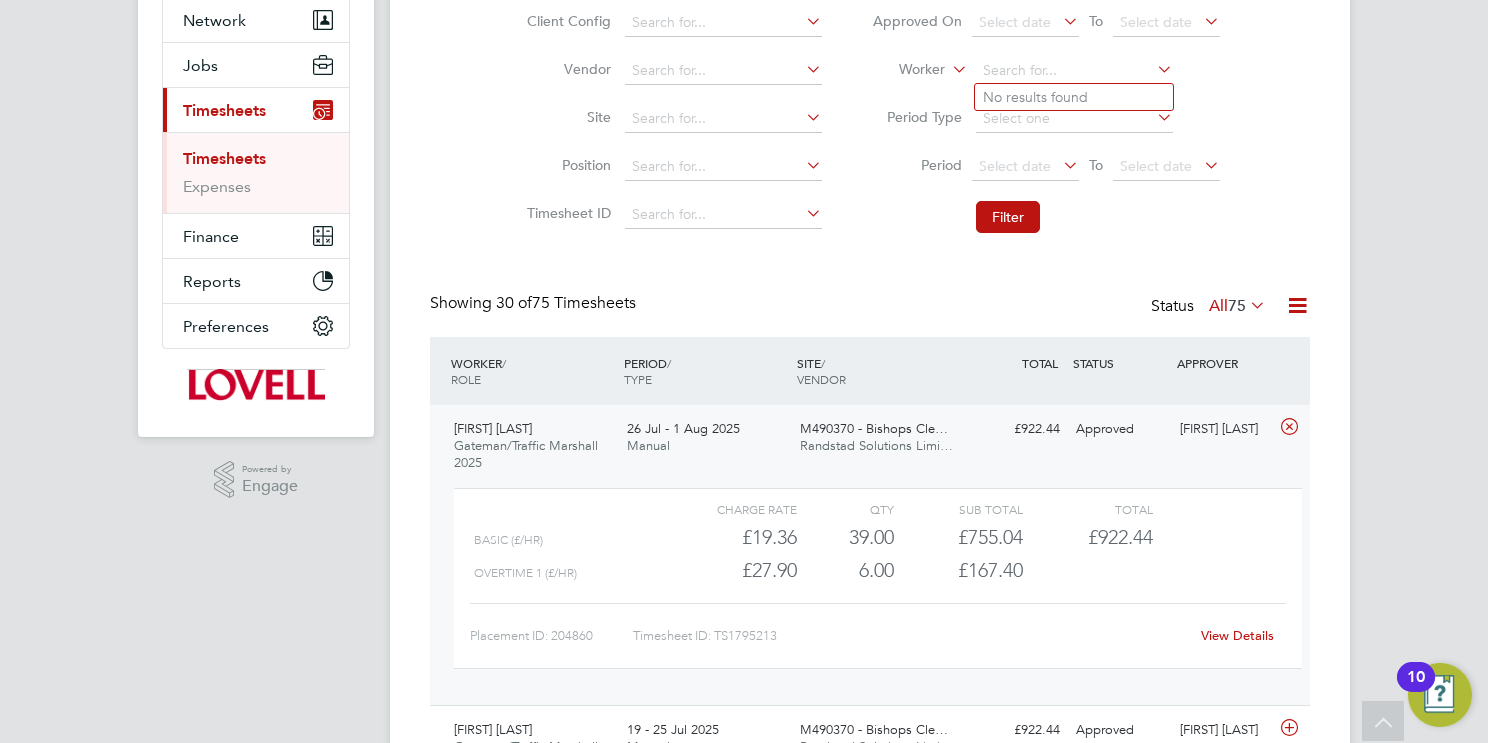 paste on "Matthew Somner" 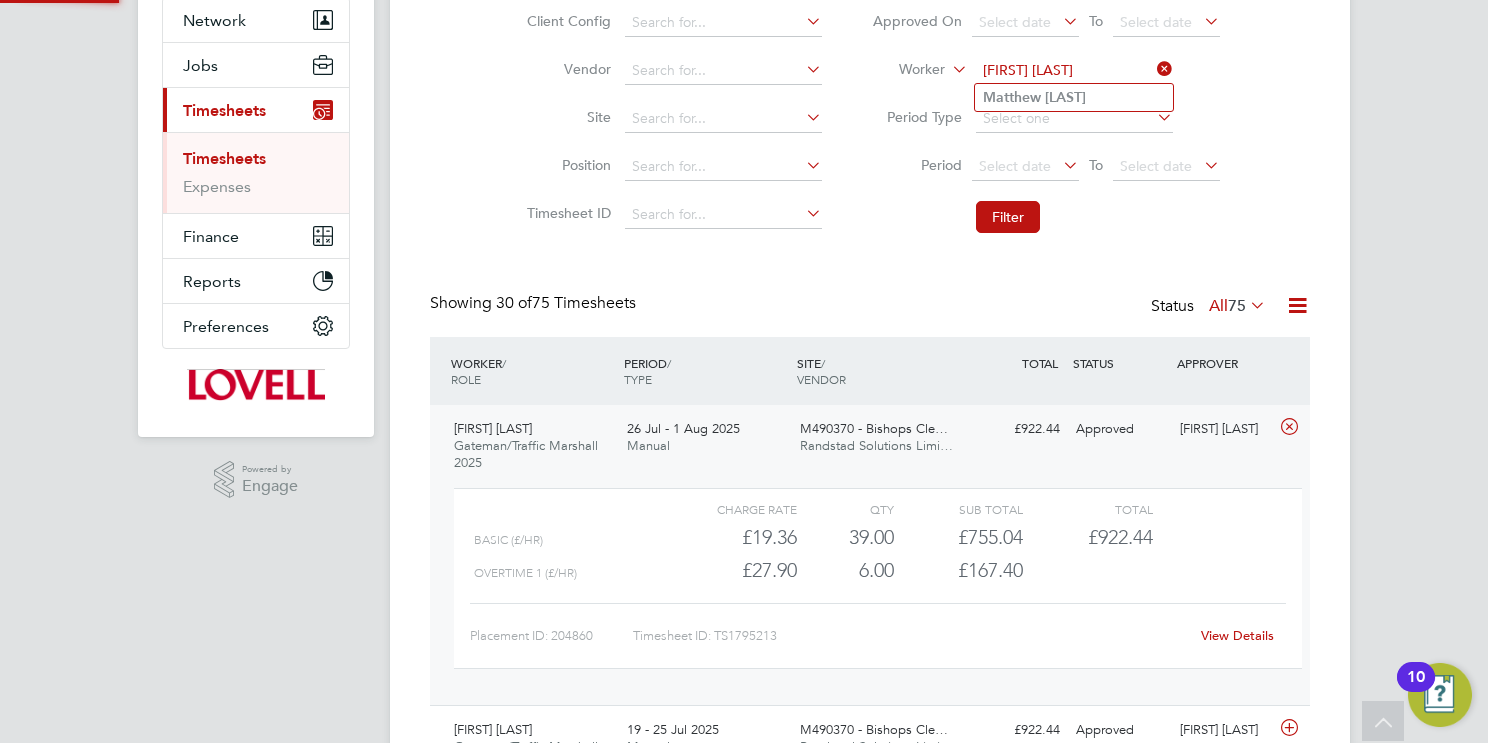 type on "Matthew Somner" 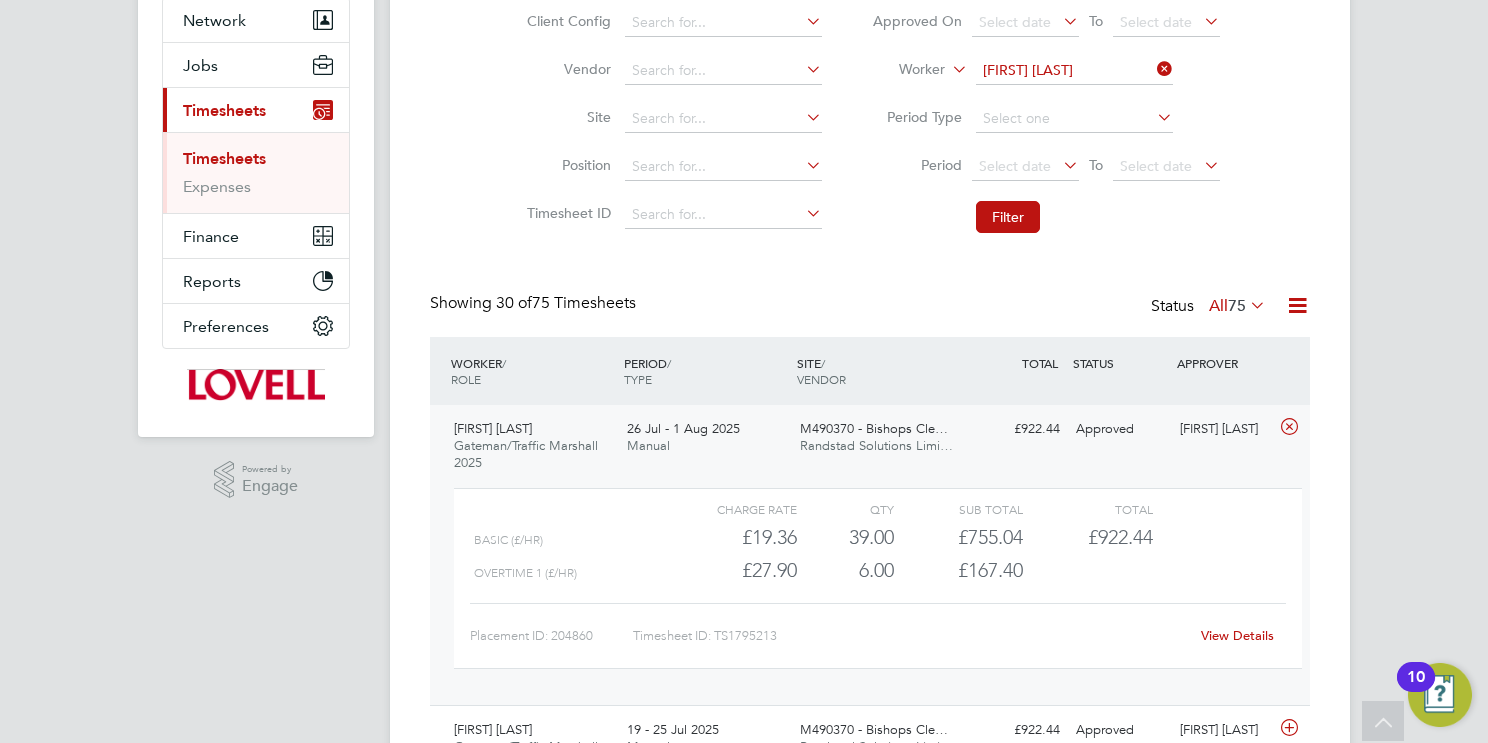 drag, startPoint x: 1016, startPoint y: 216, endPoint x: 1002, endPoint y: 233, distance: 22.022715 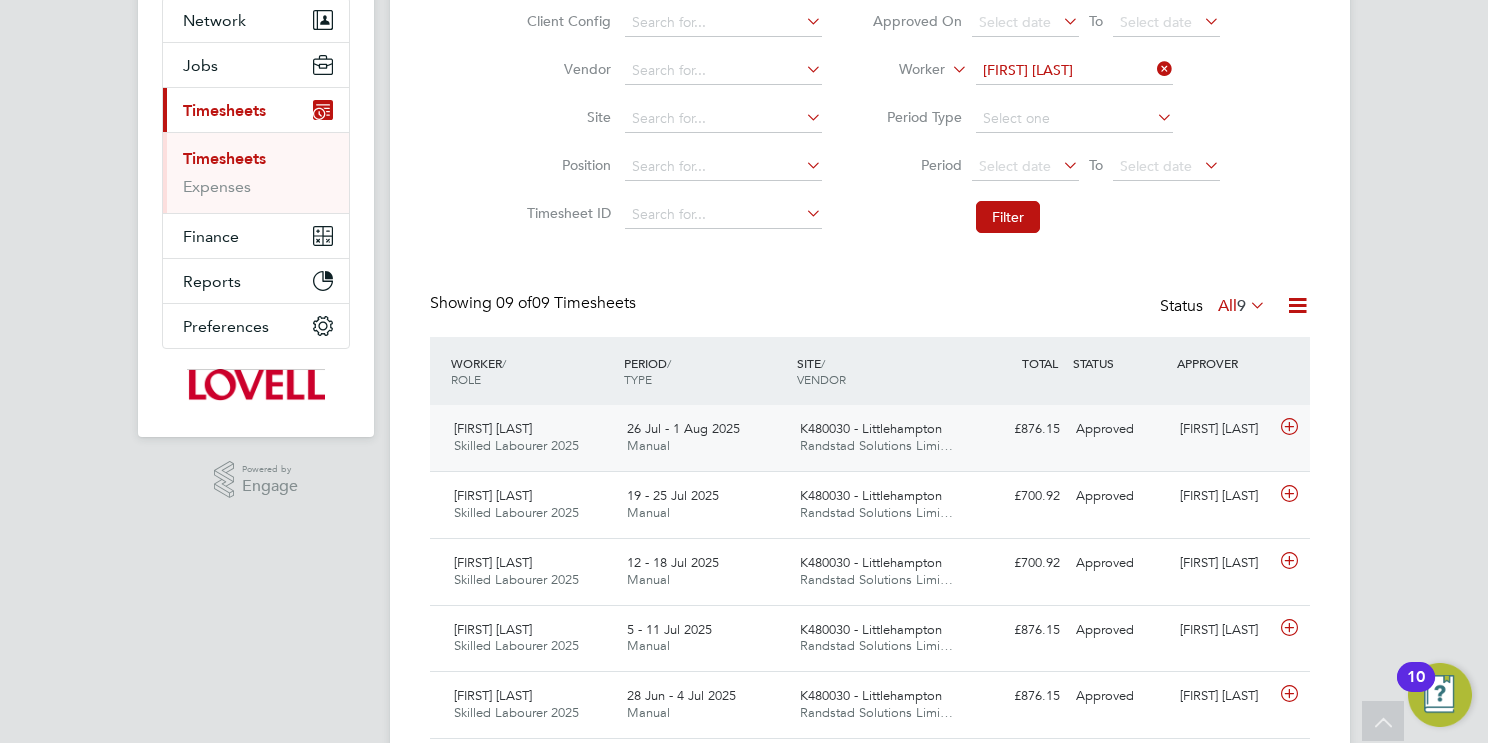 click on "Randstad Solutions Limi…" 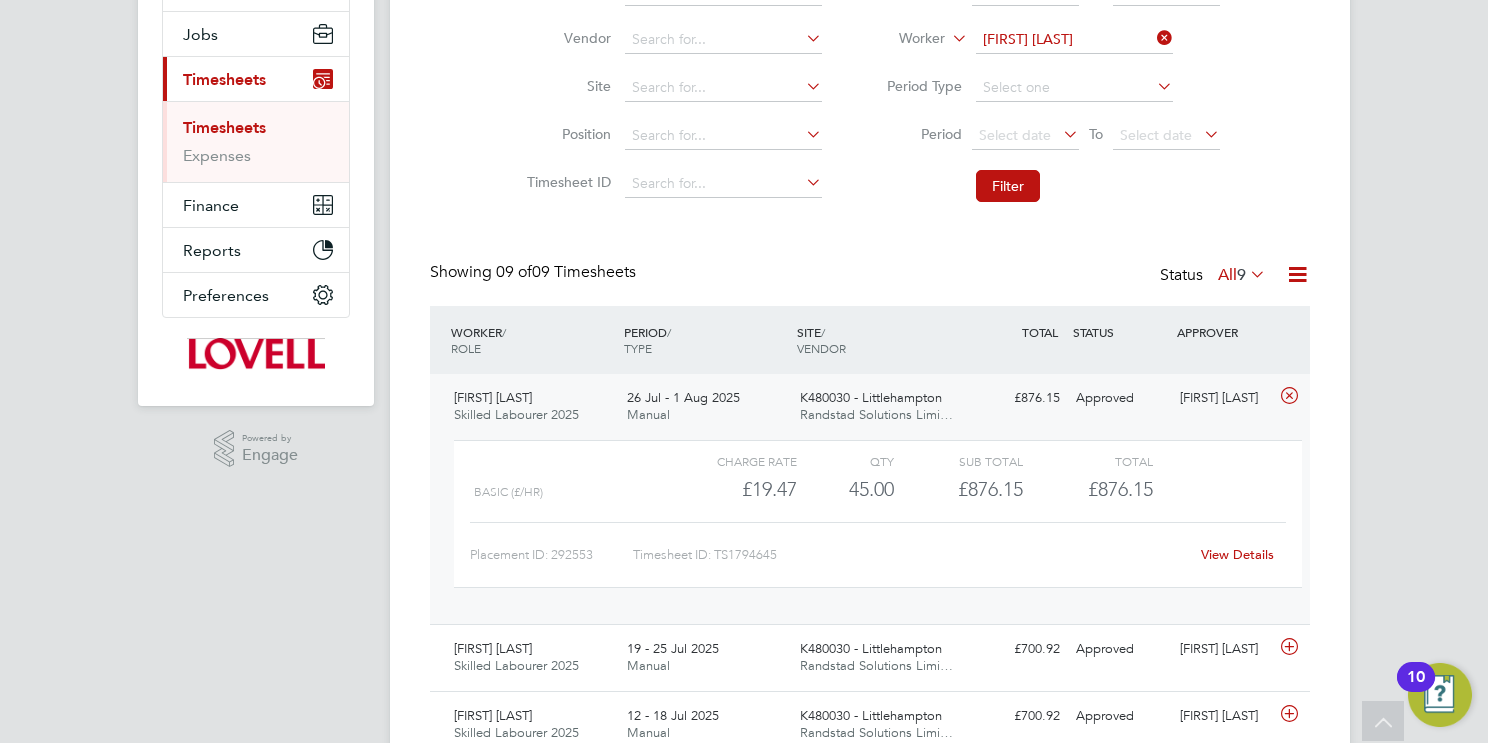 click on "View Details" 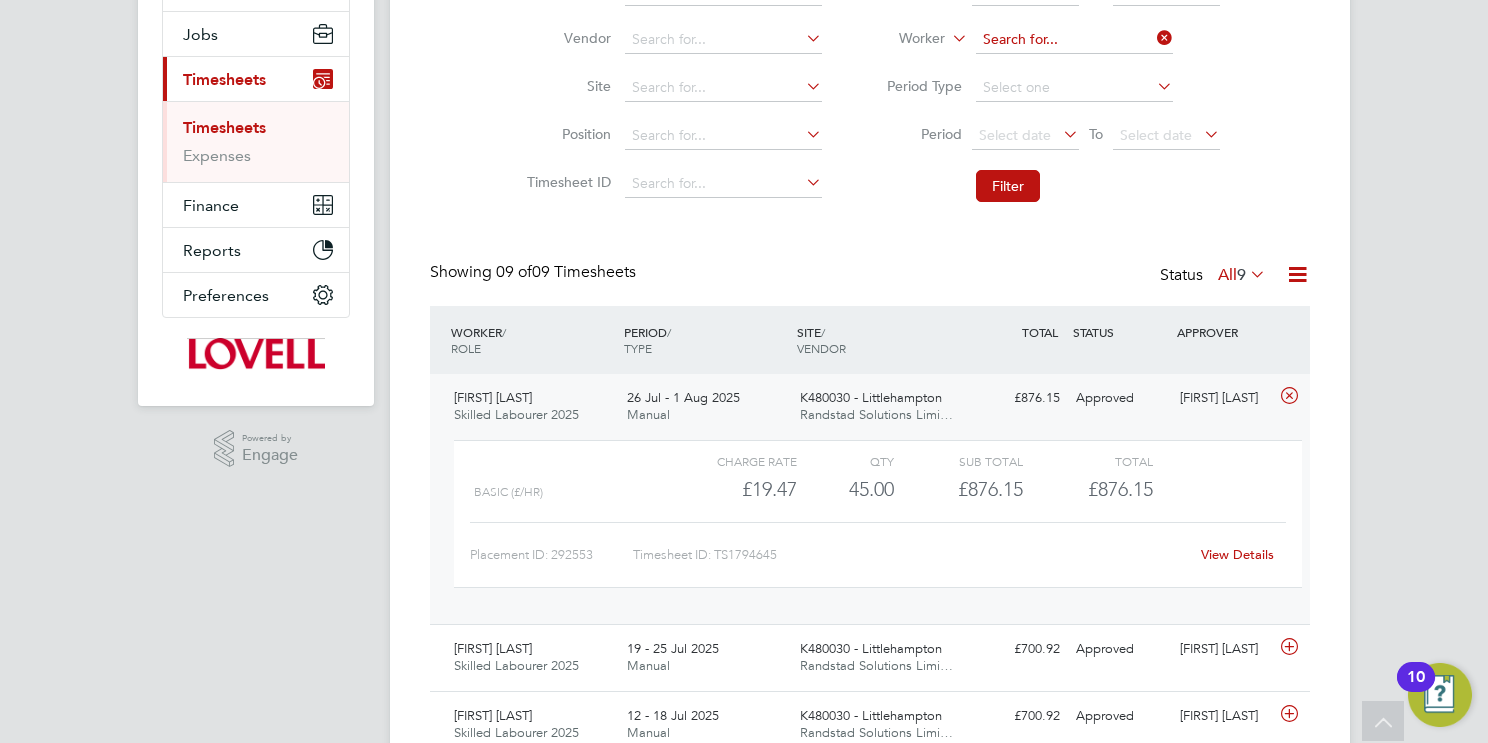 click 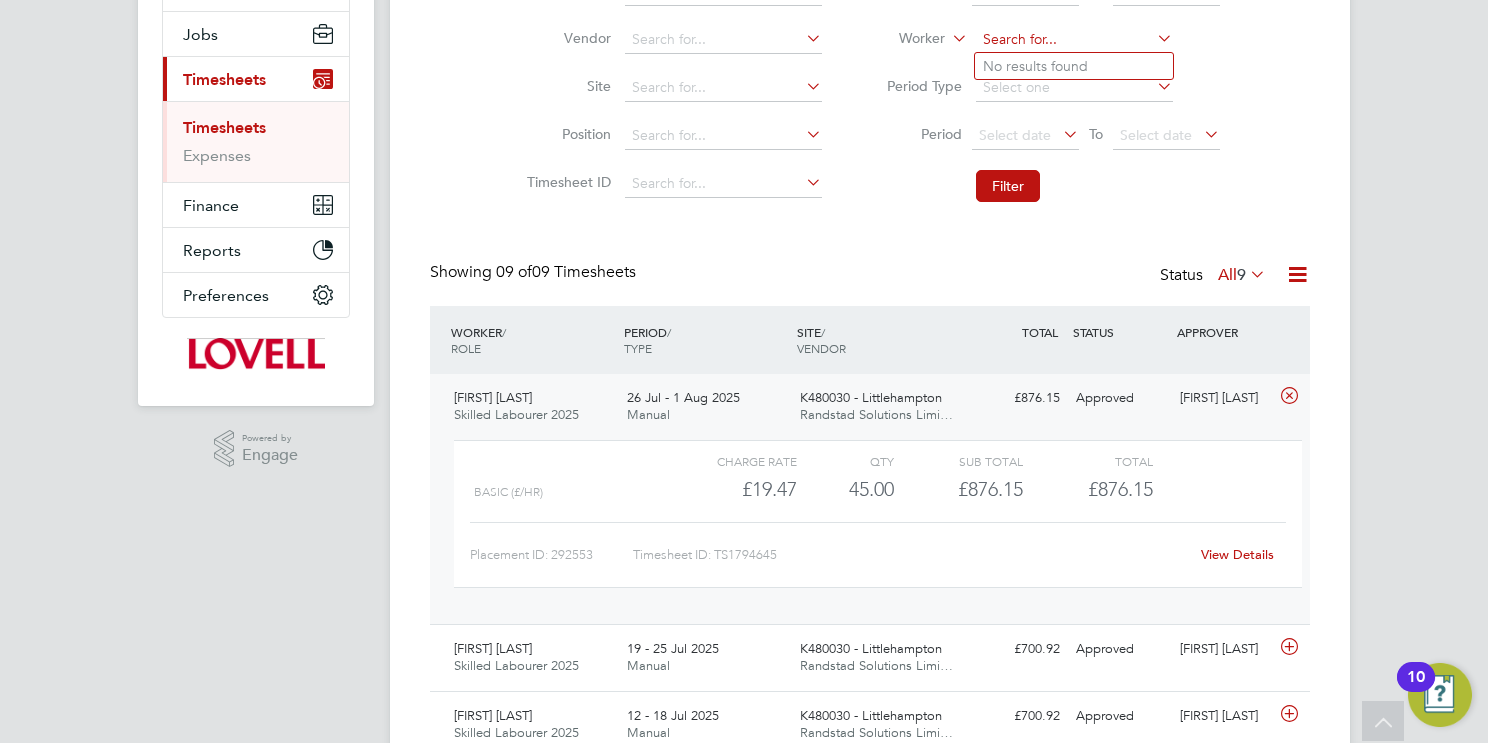 paste on "Gurshakti Singh" 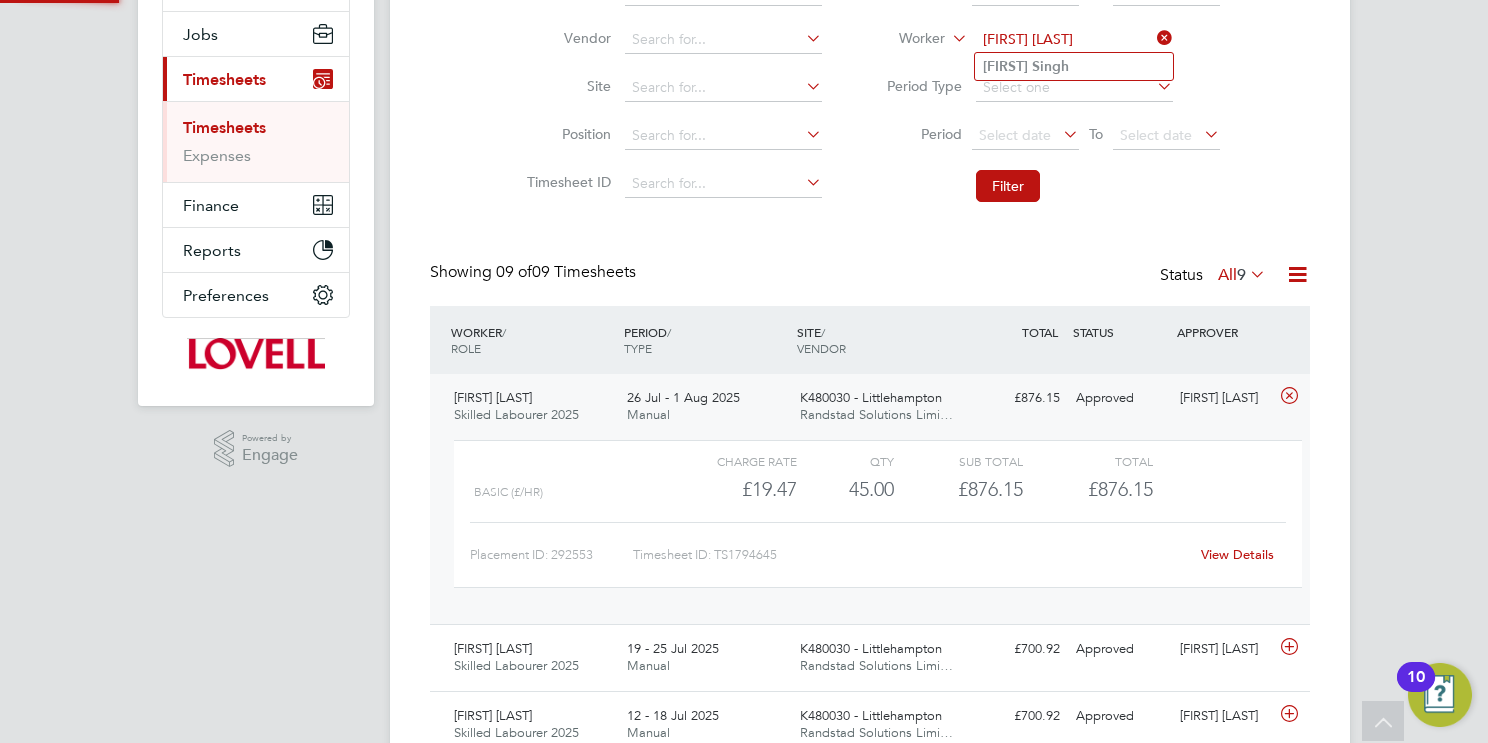 type on "Gurshakti Singh" 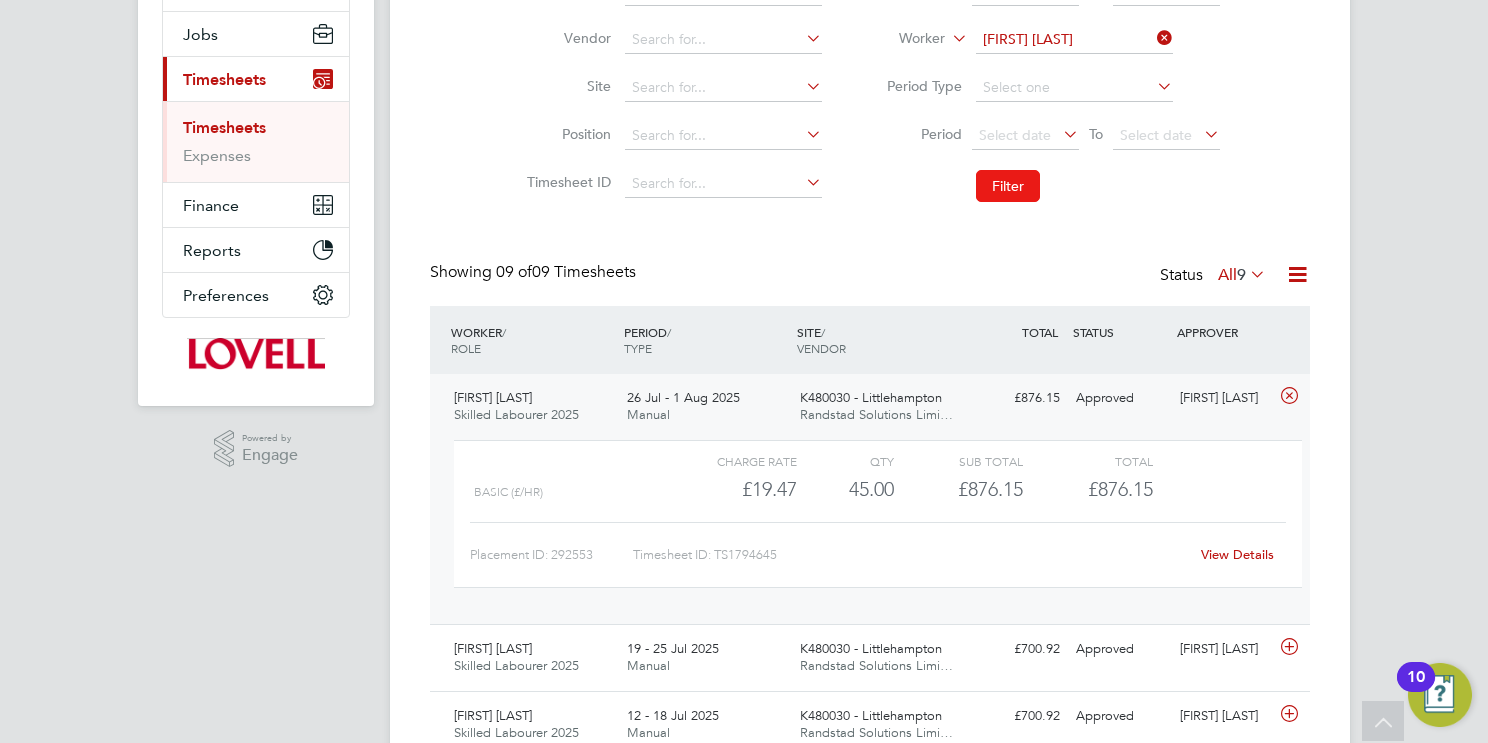 click on "Filter" 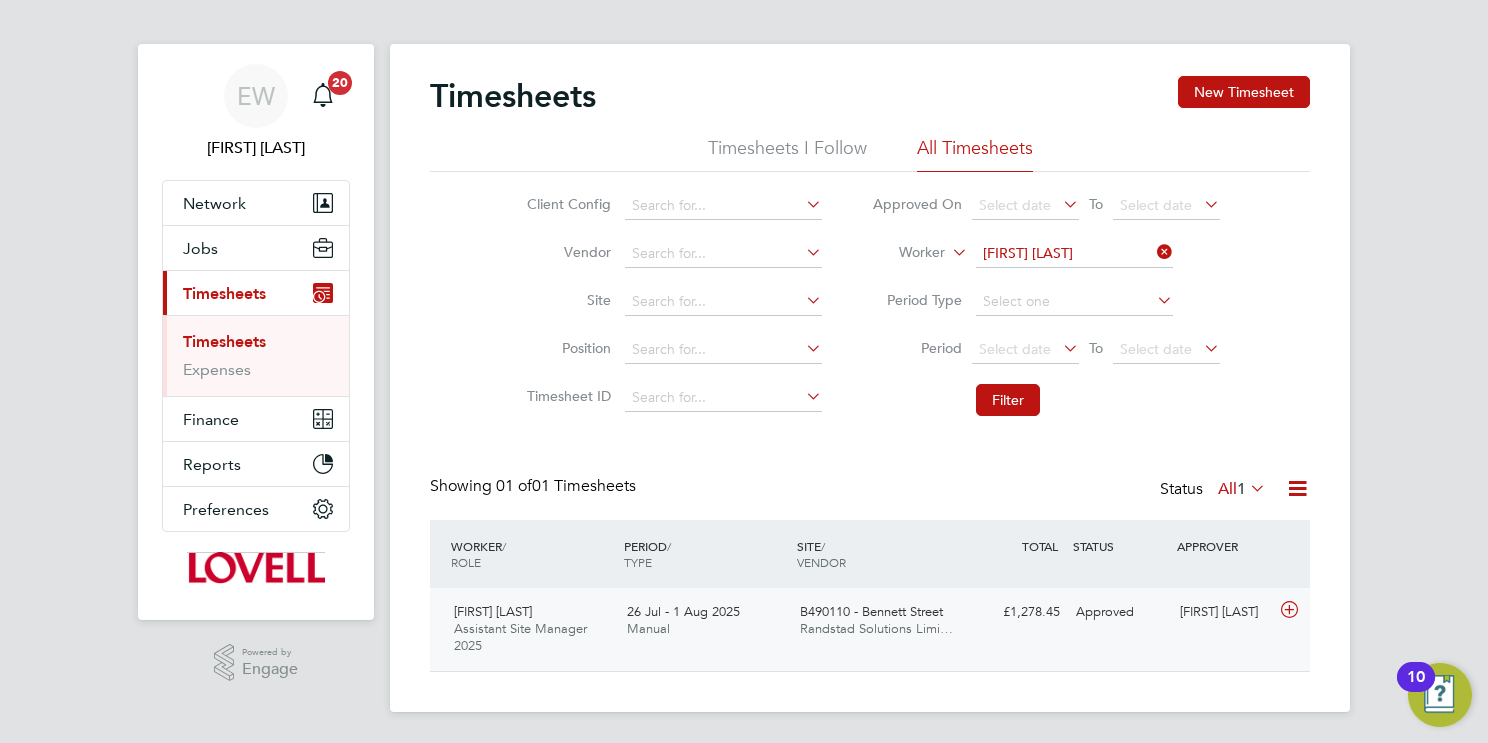 click on "Randstad Solutions Limi…" 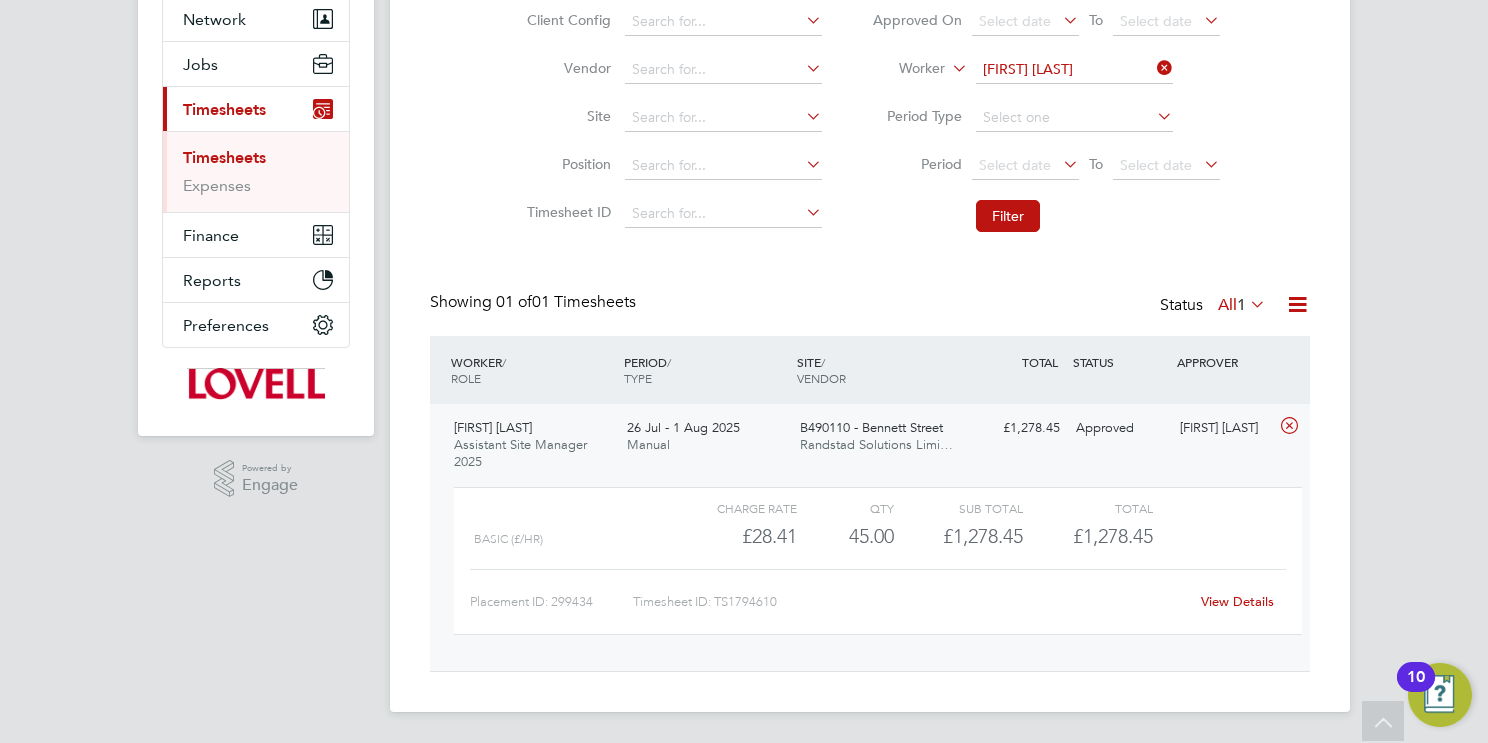 click on "View Details" 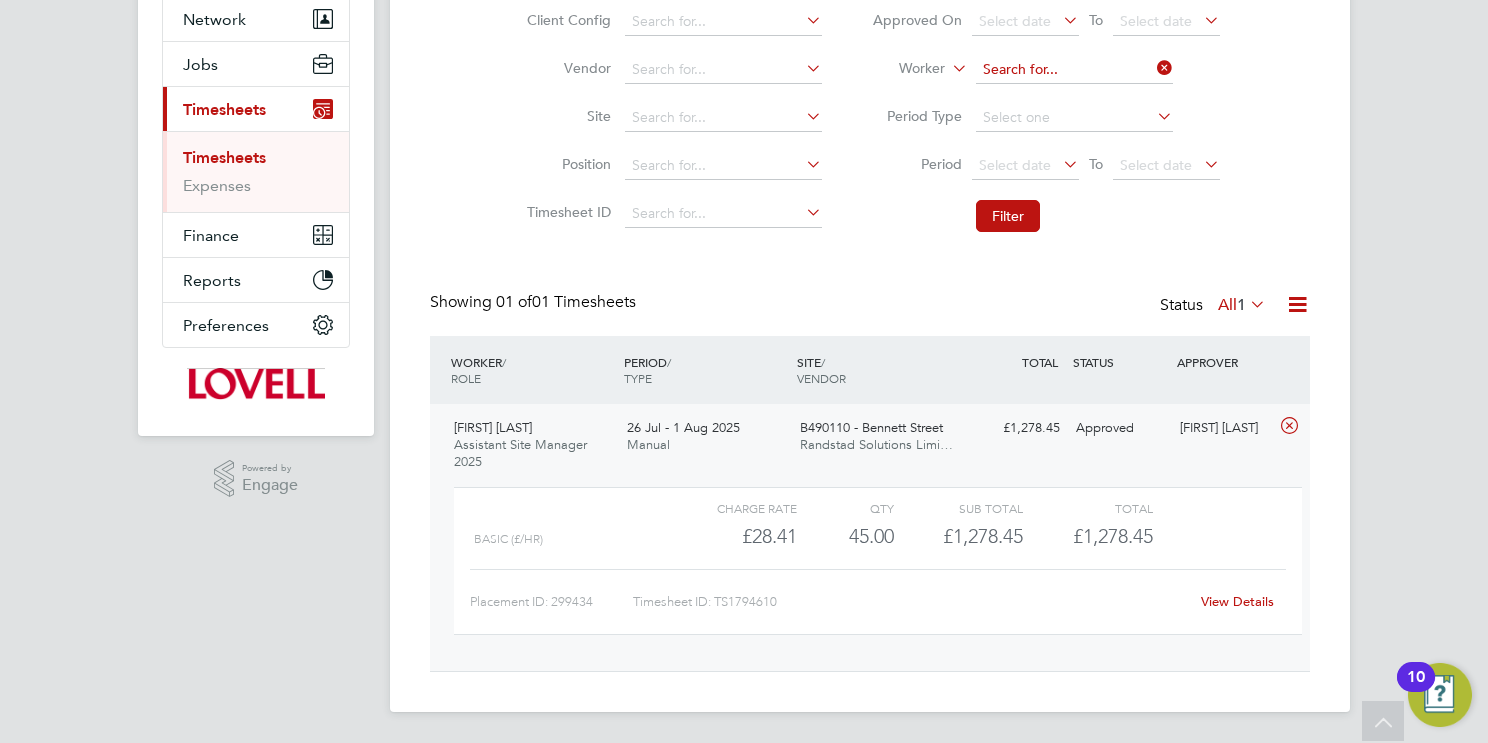 paste on "Jano Veneti" 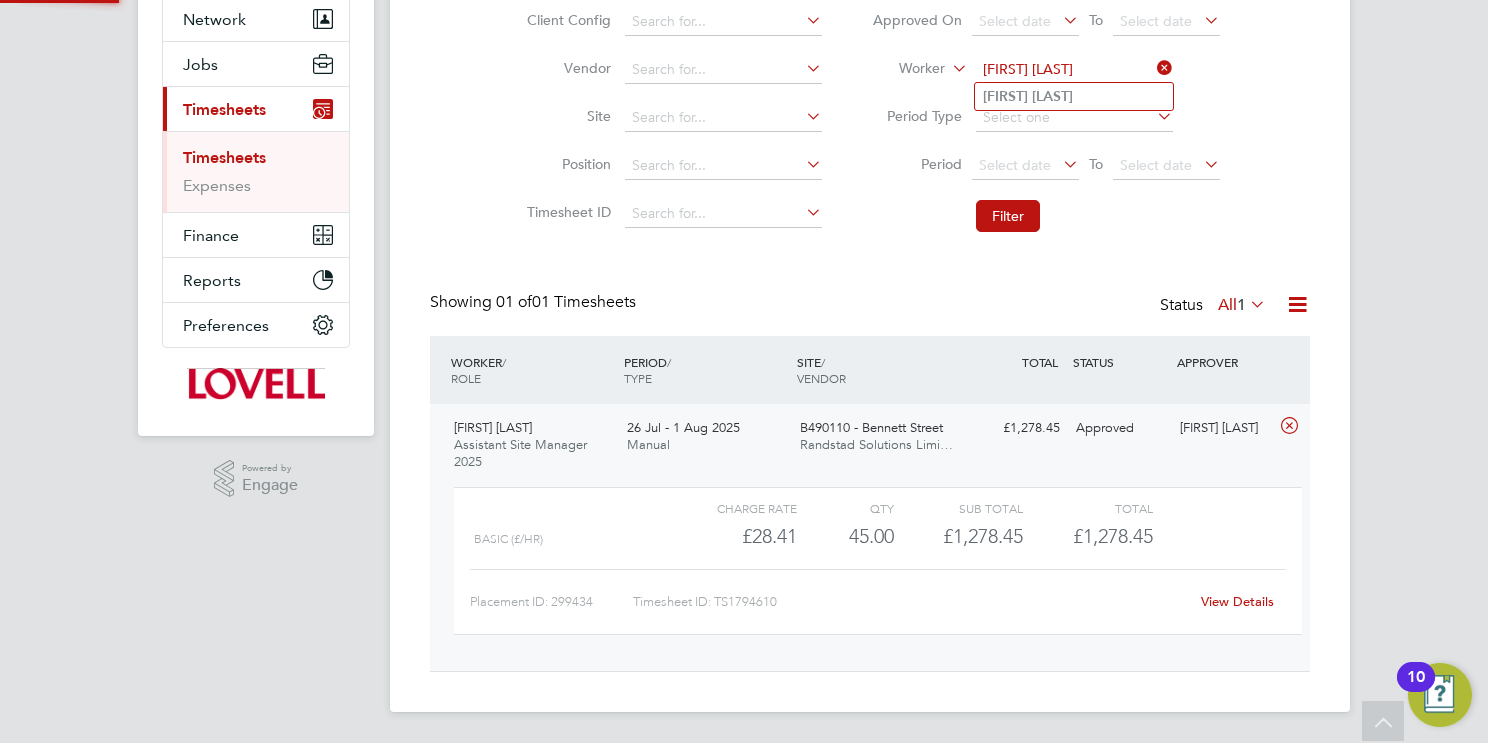 type on "Jano Veneti" 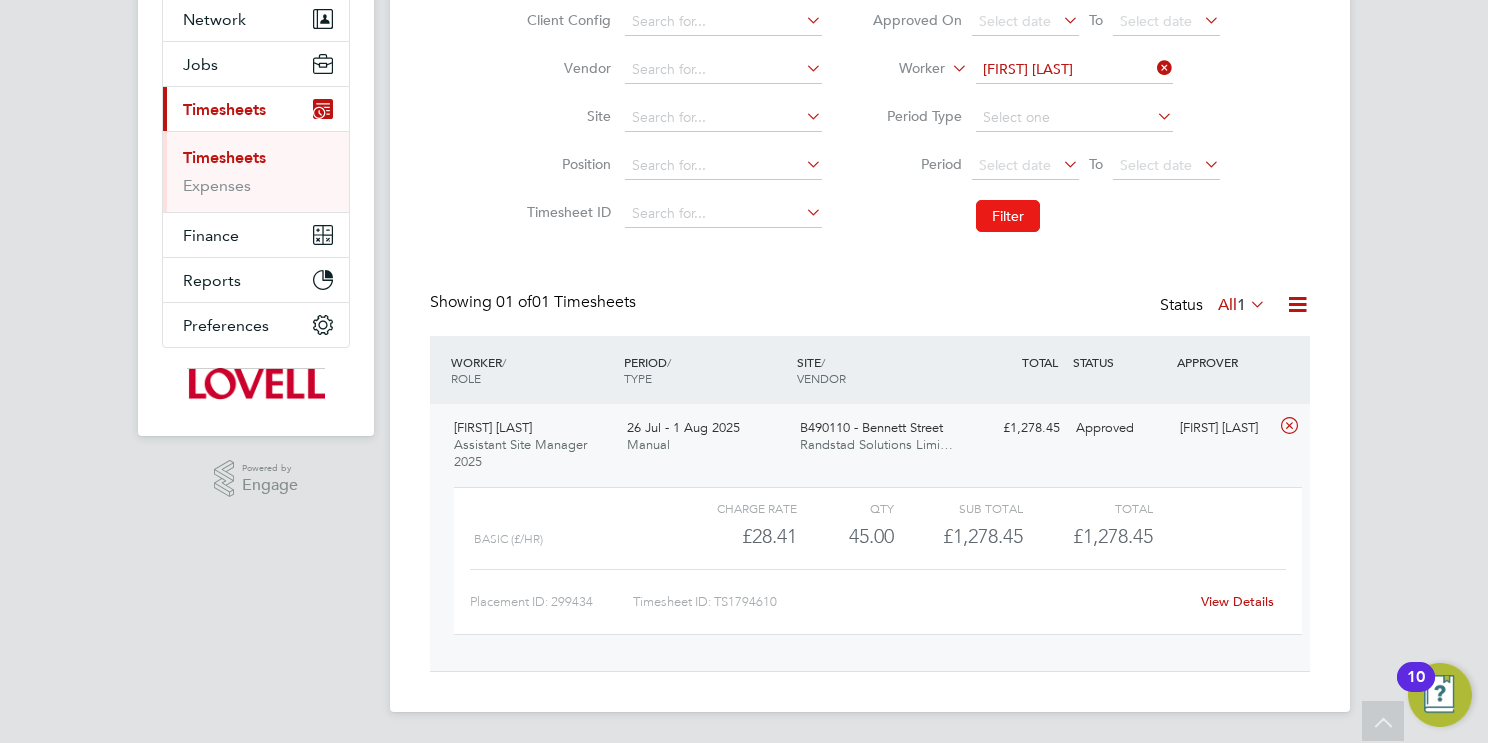 click on "Filter" 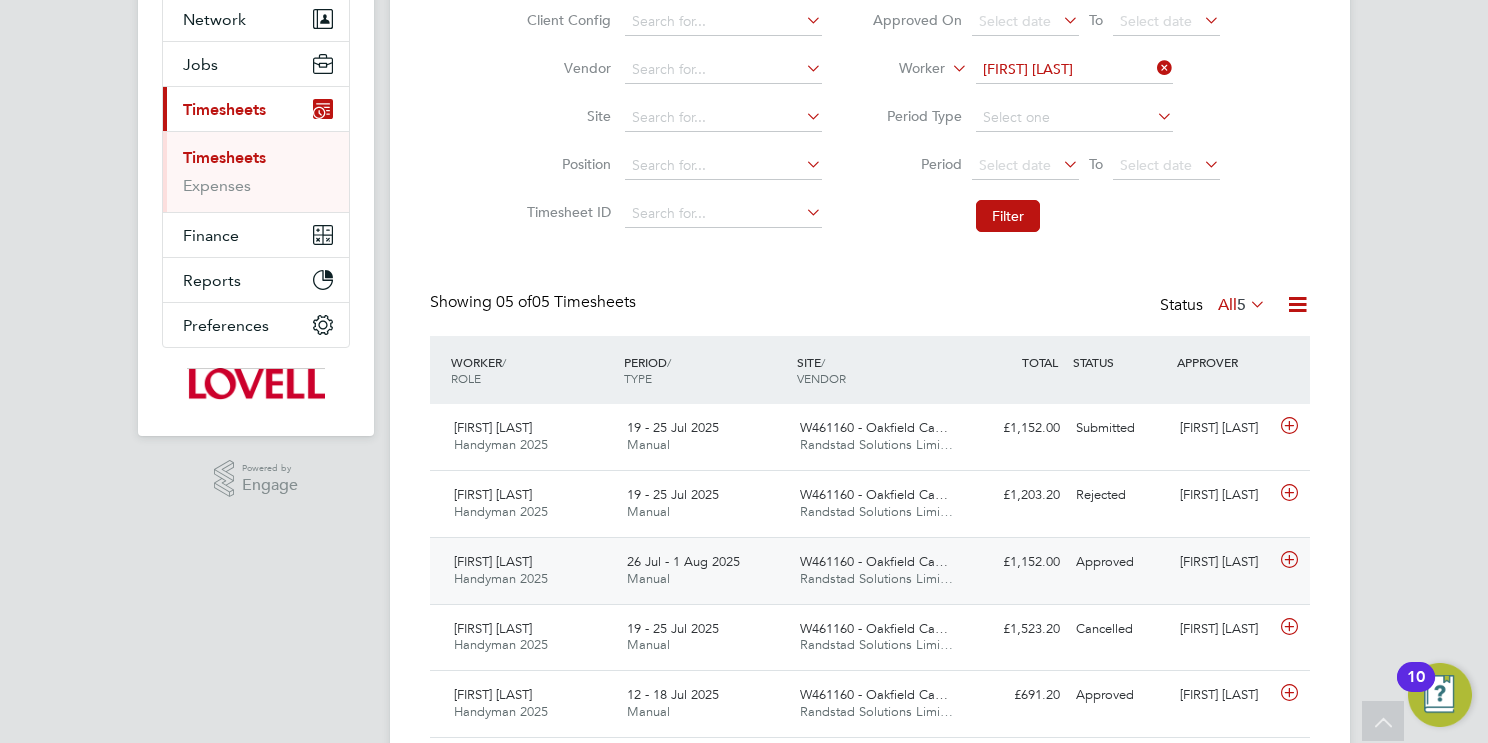 click on "Randstad Solutions Limi…" 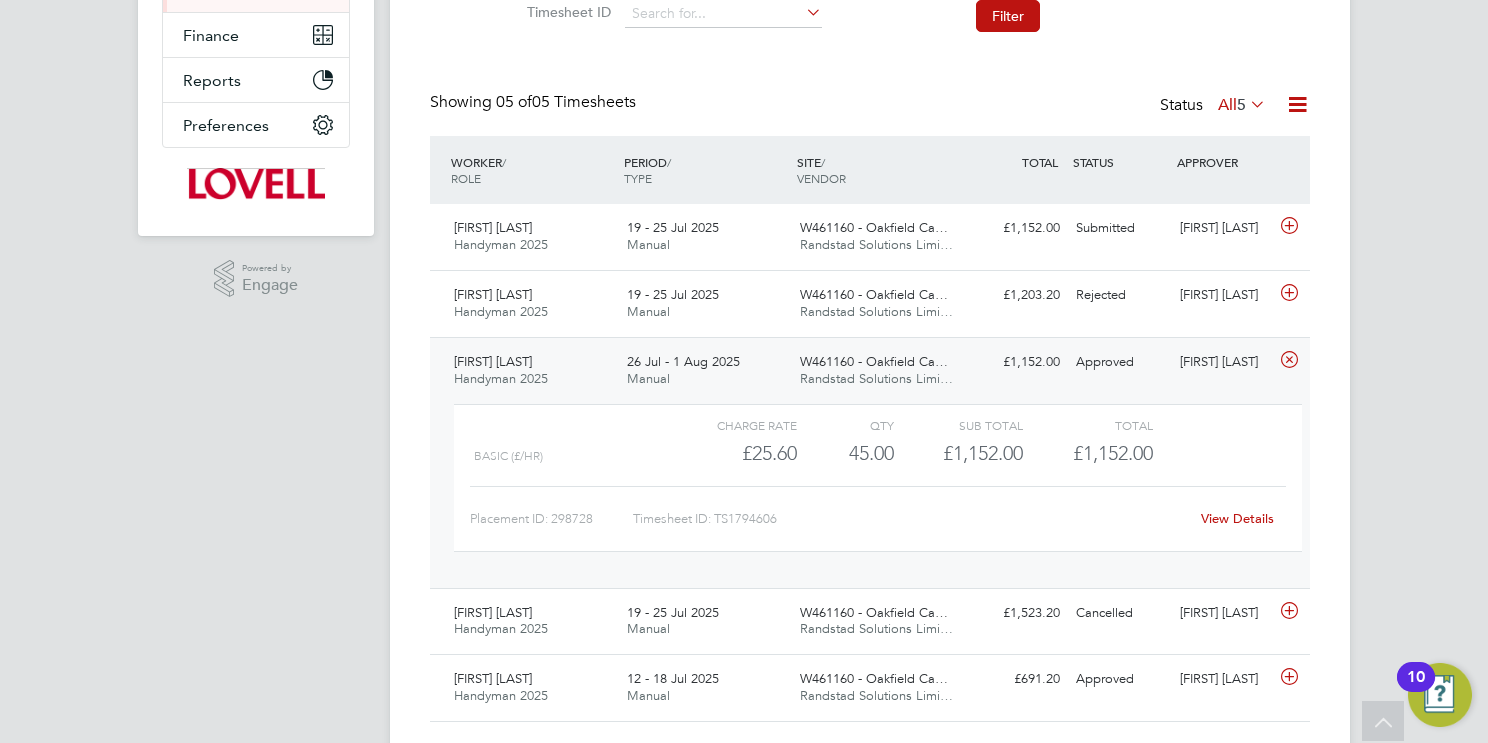 click on "View Details" 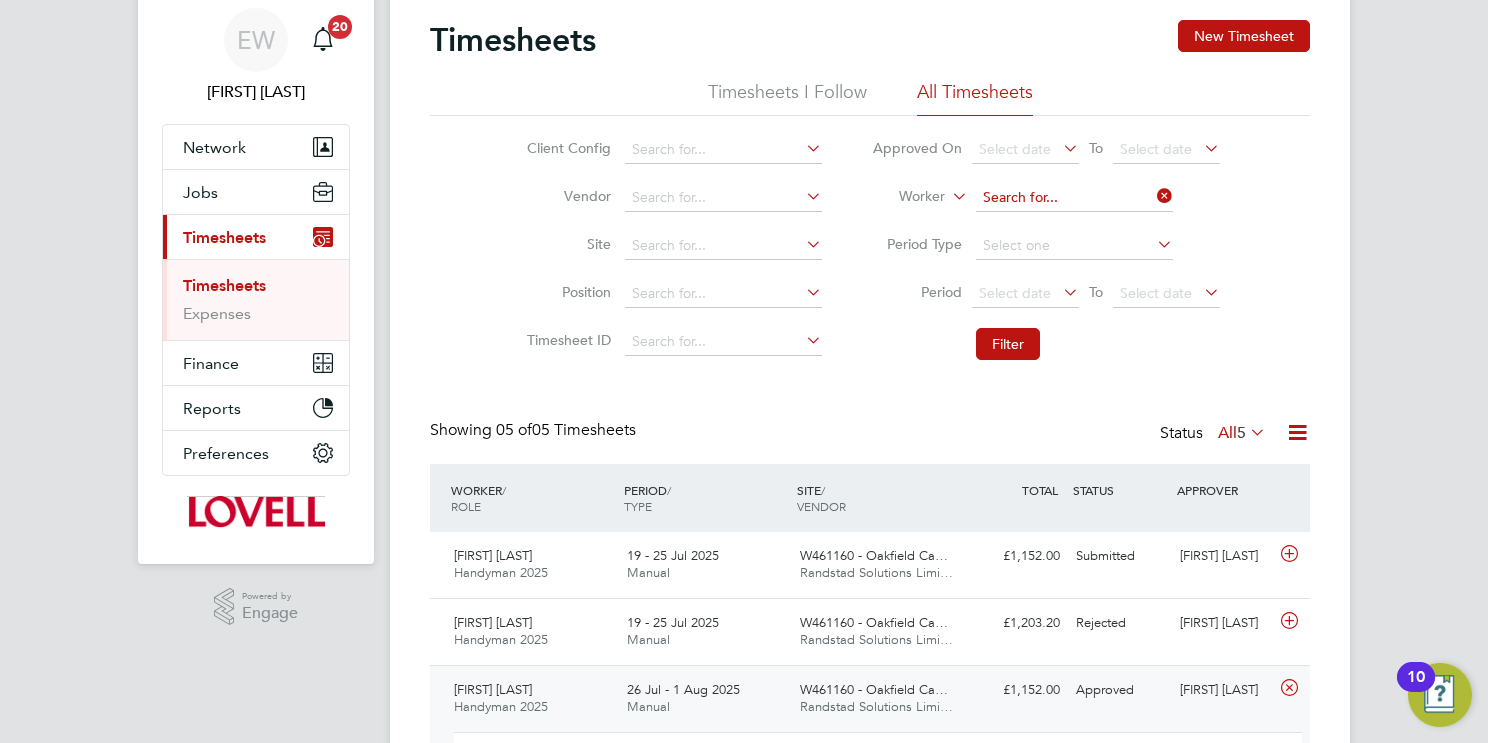 click 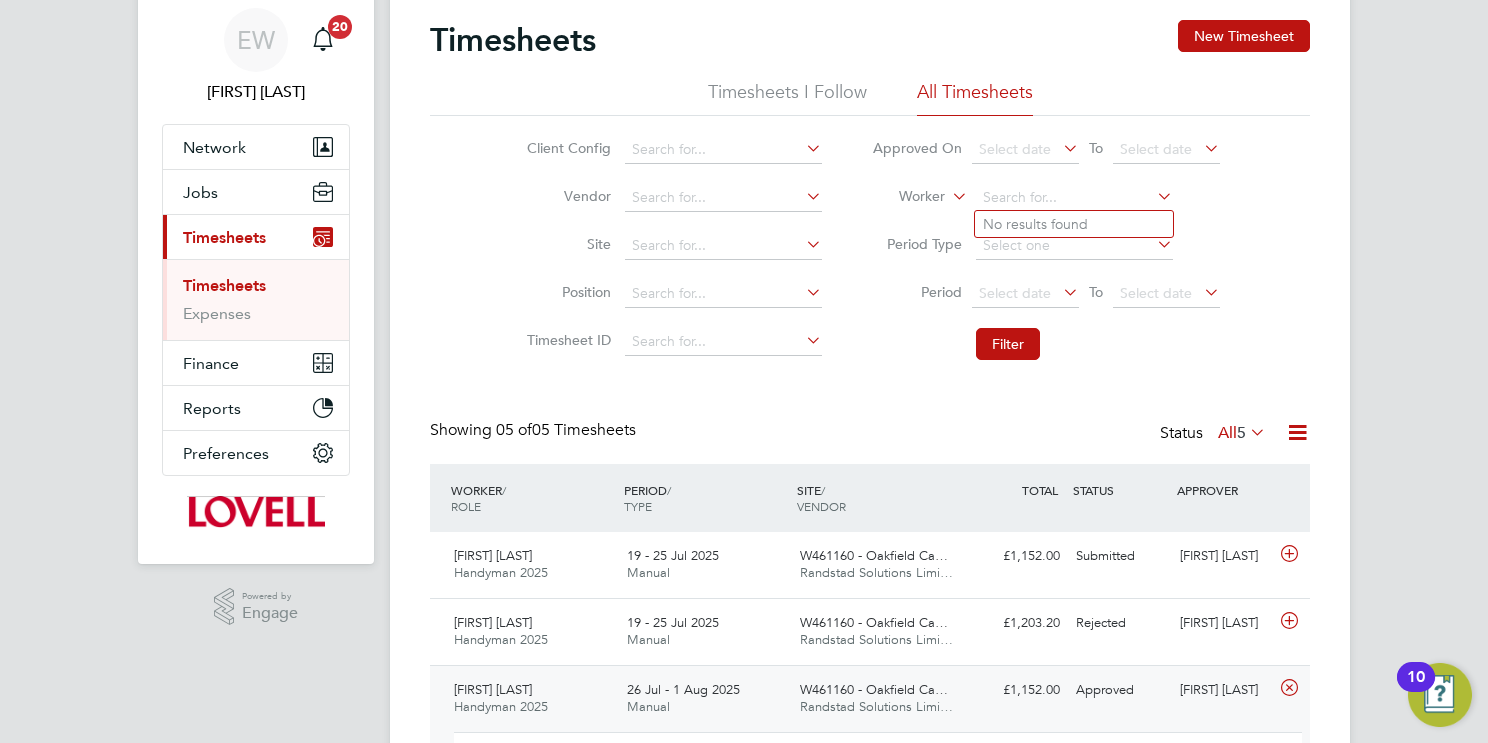 paste on "Archie Mitch" 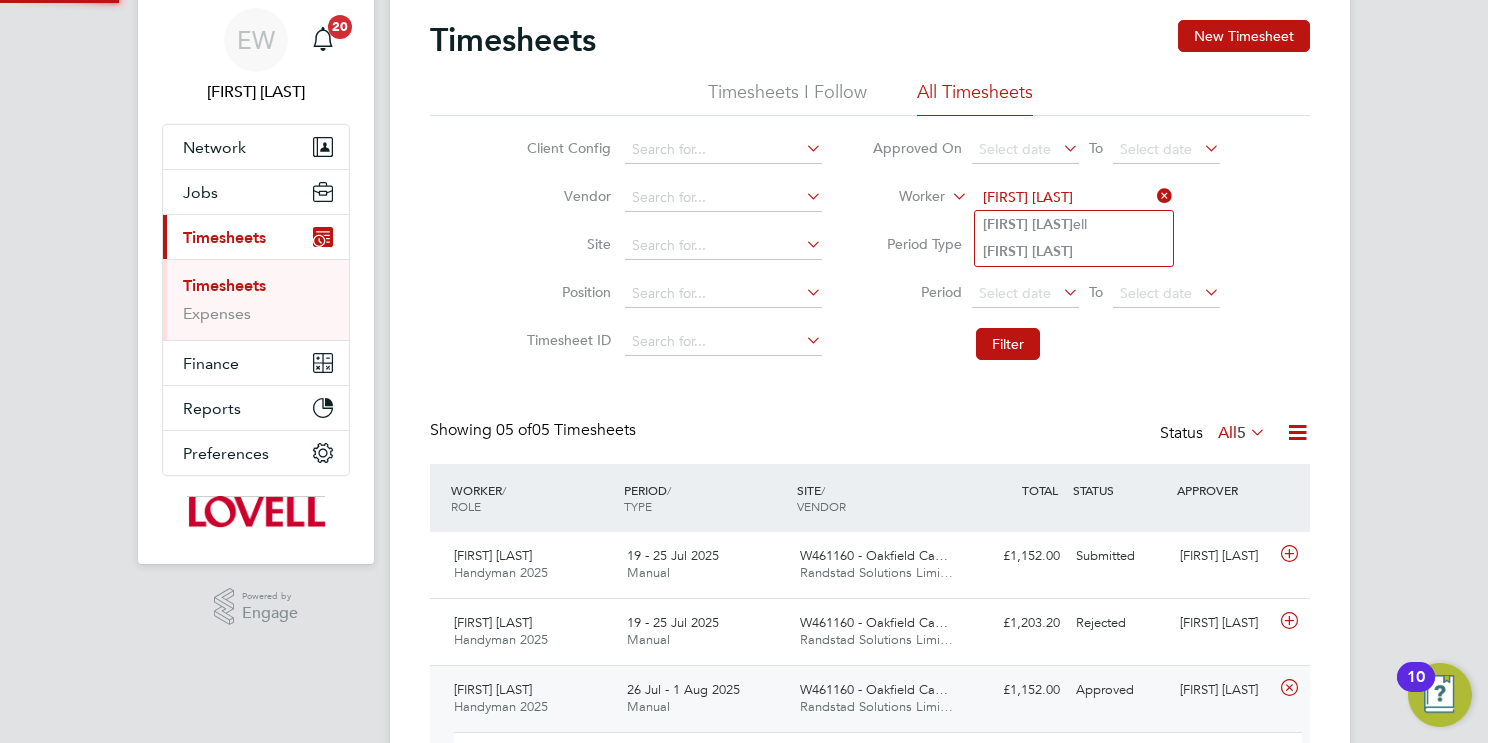 click on "Archie   Mitch ell" 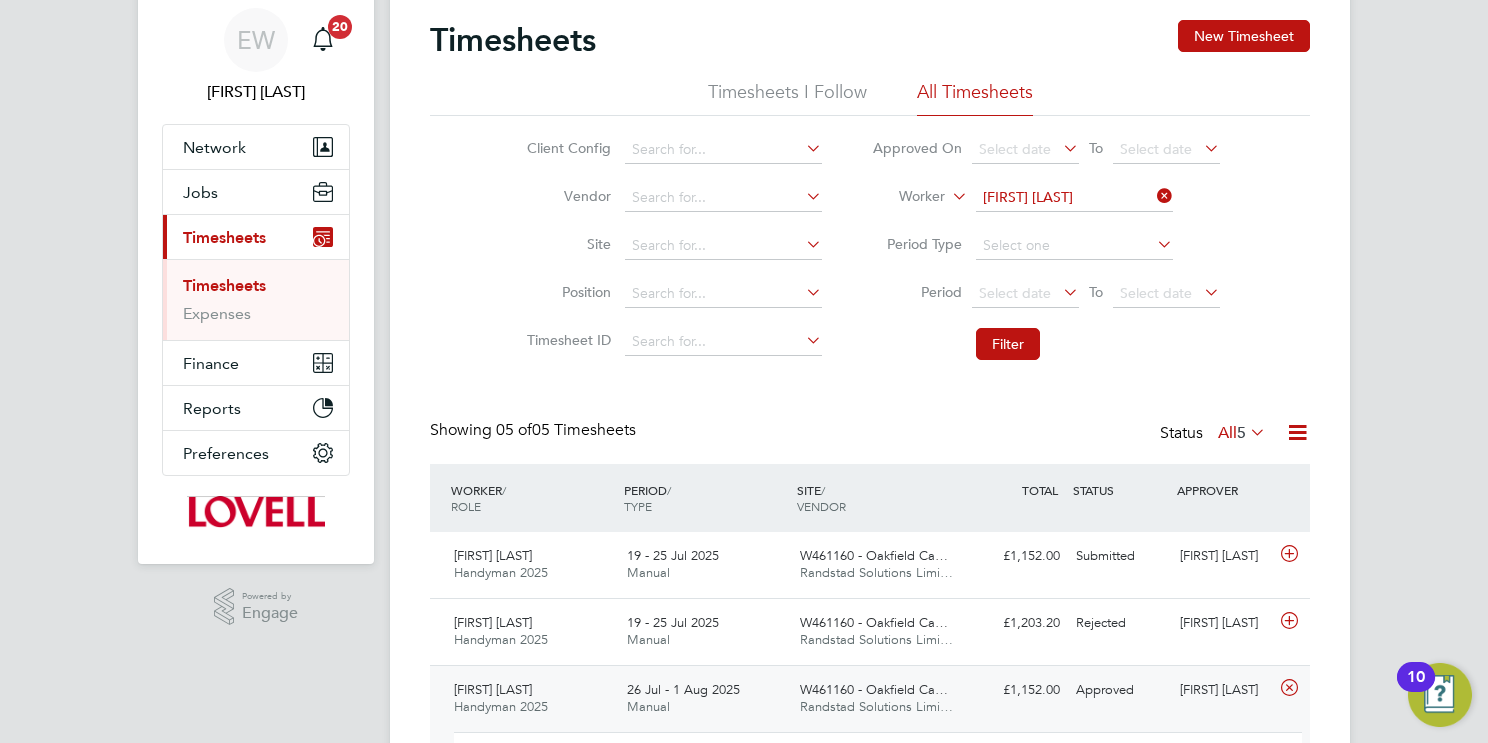 click on "Archie Mitchell" 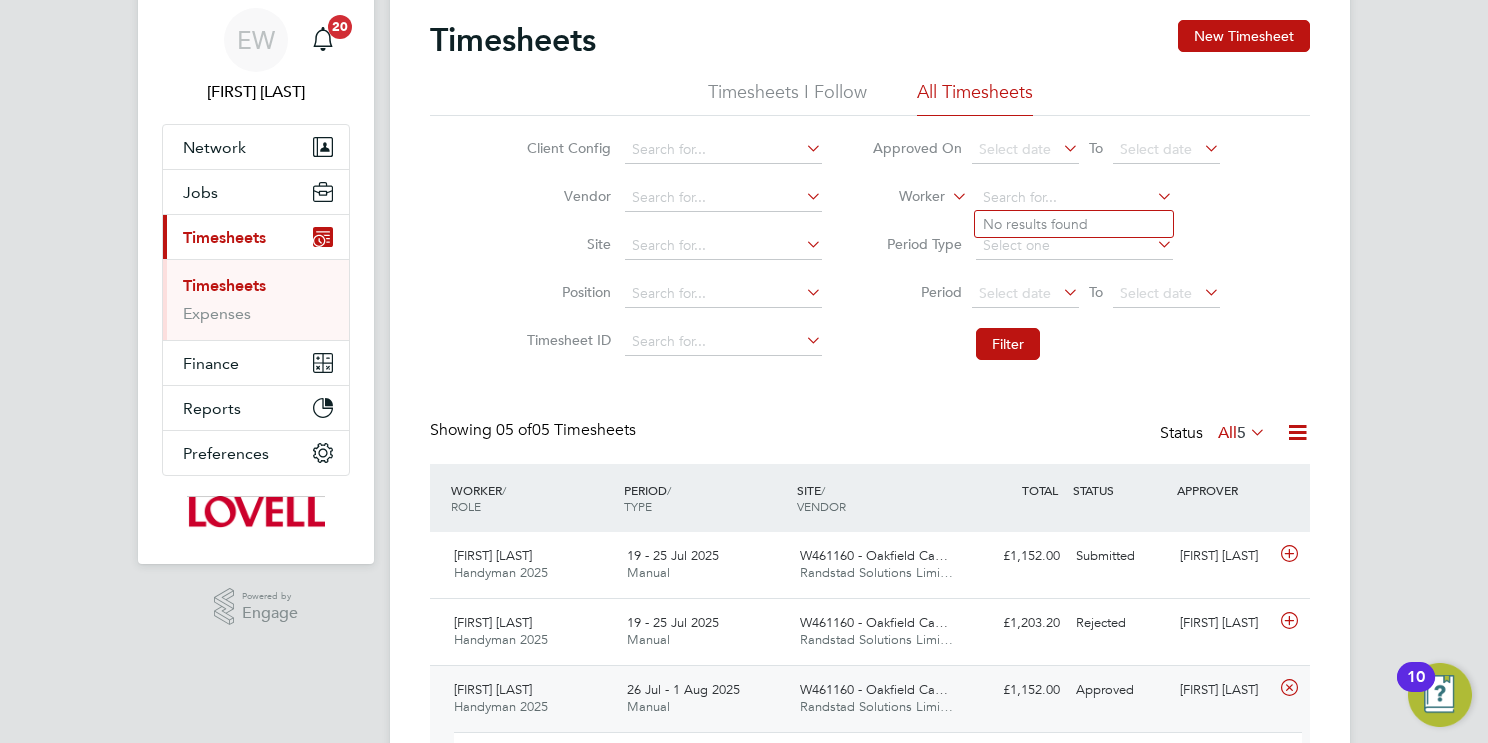 paste on "Archie Mitch" 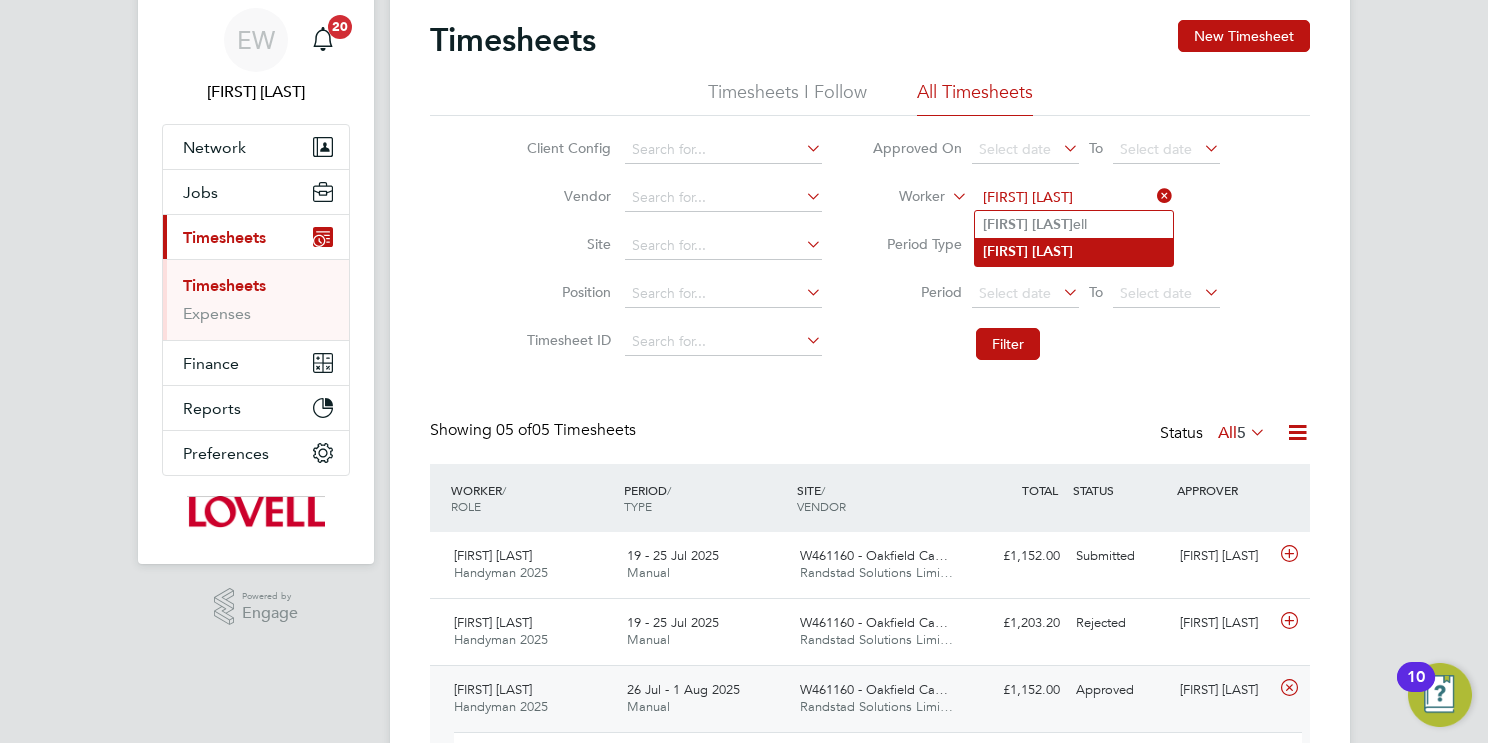 type on "Archie Mitch" 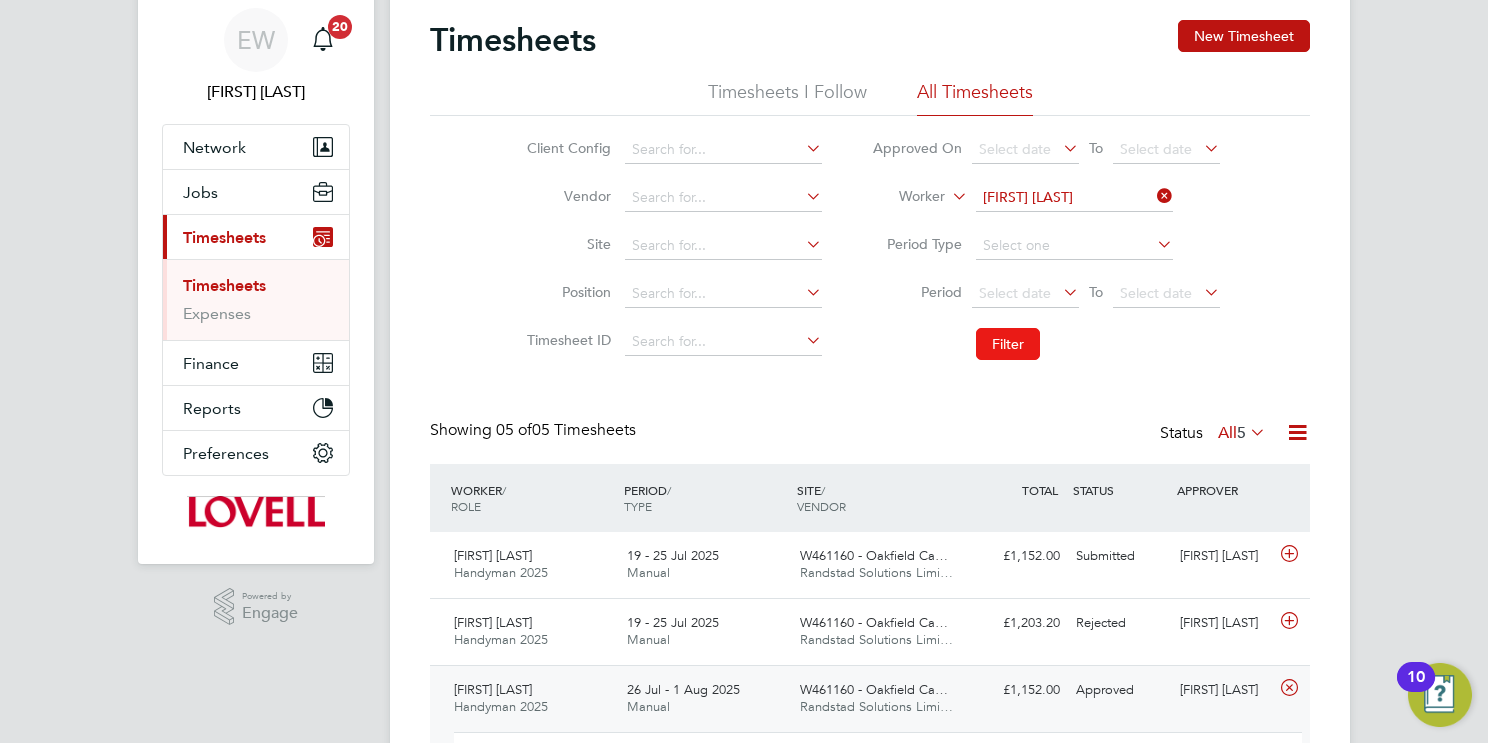 click on "Filter" 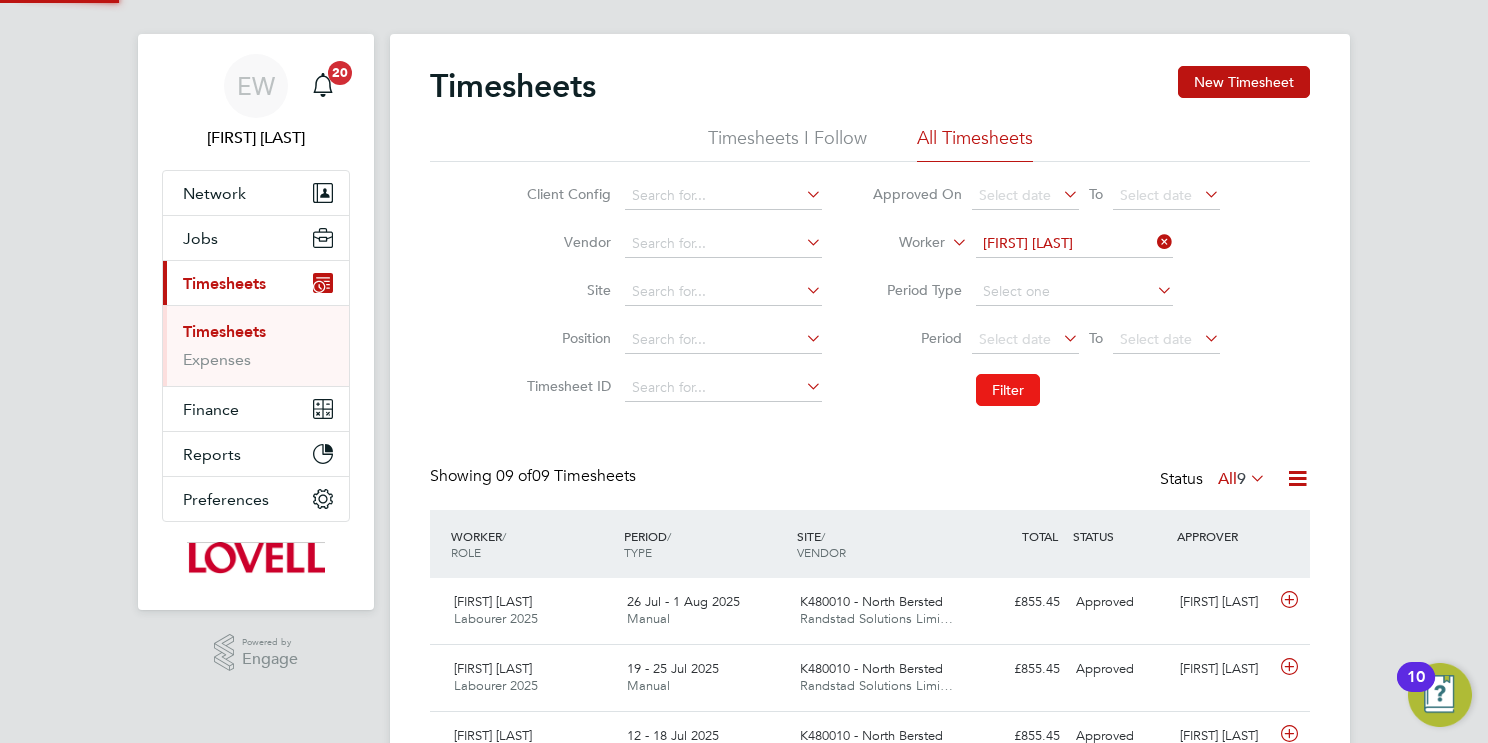 scroll, scrollTop: 68, scrollLeft: 0, axis: vertical 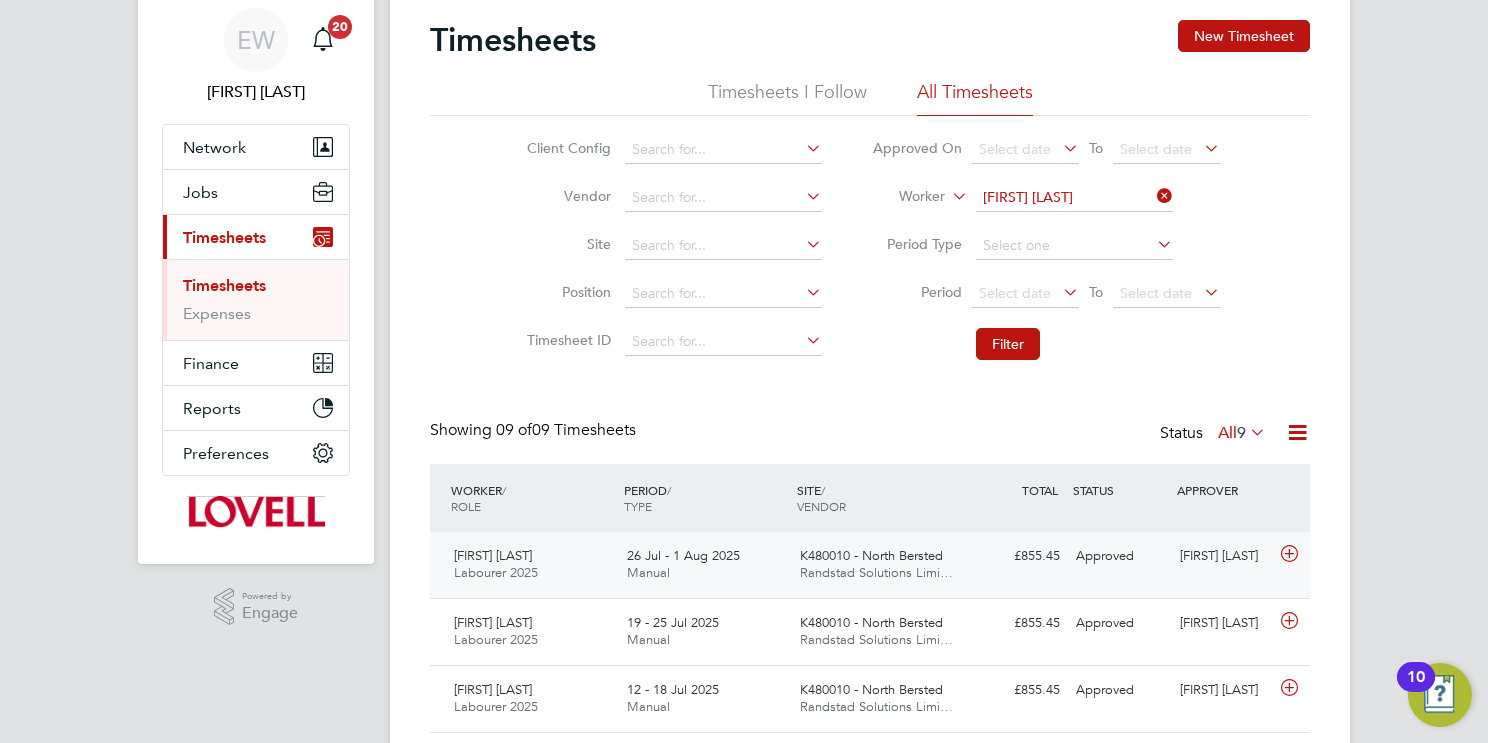click on "K480010 - North Bersted" 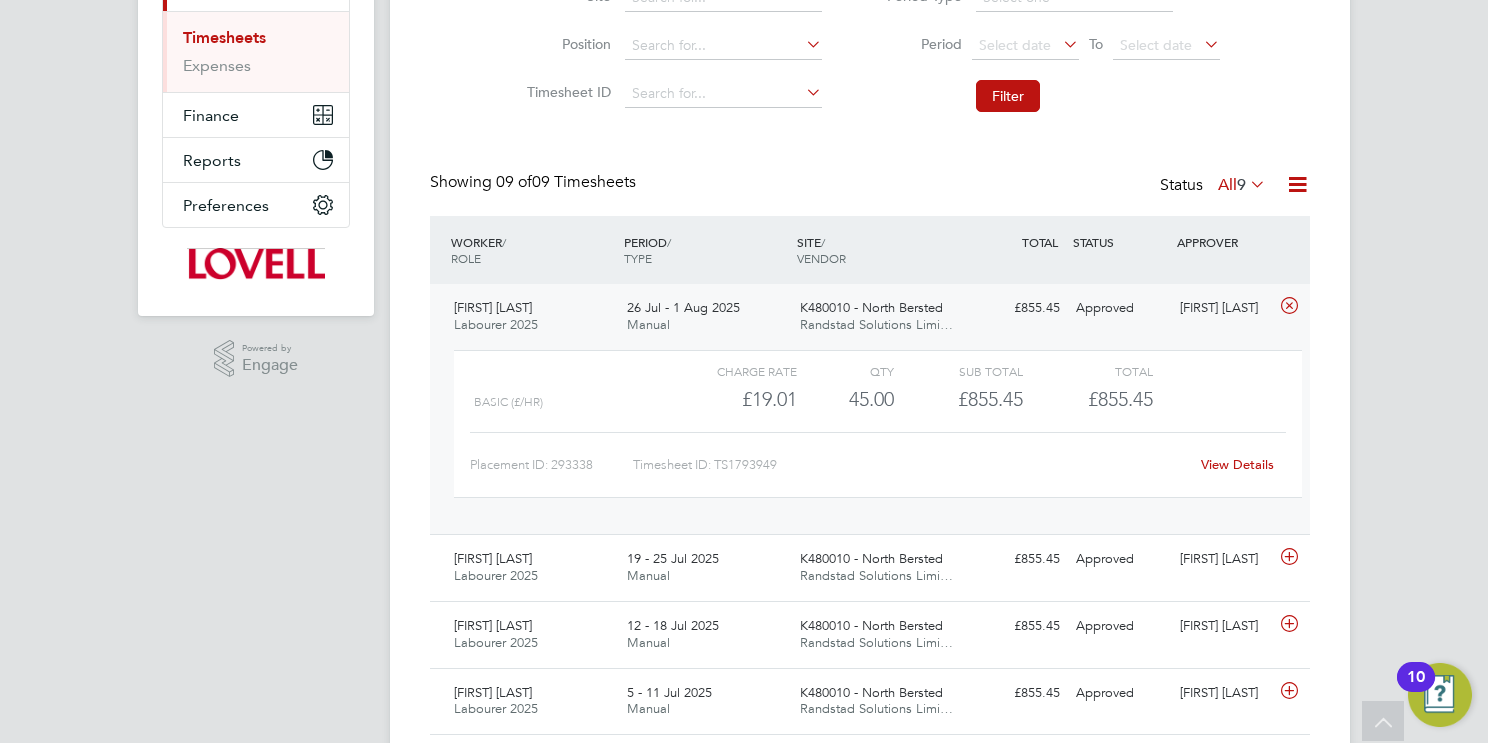 click on "View Details" 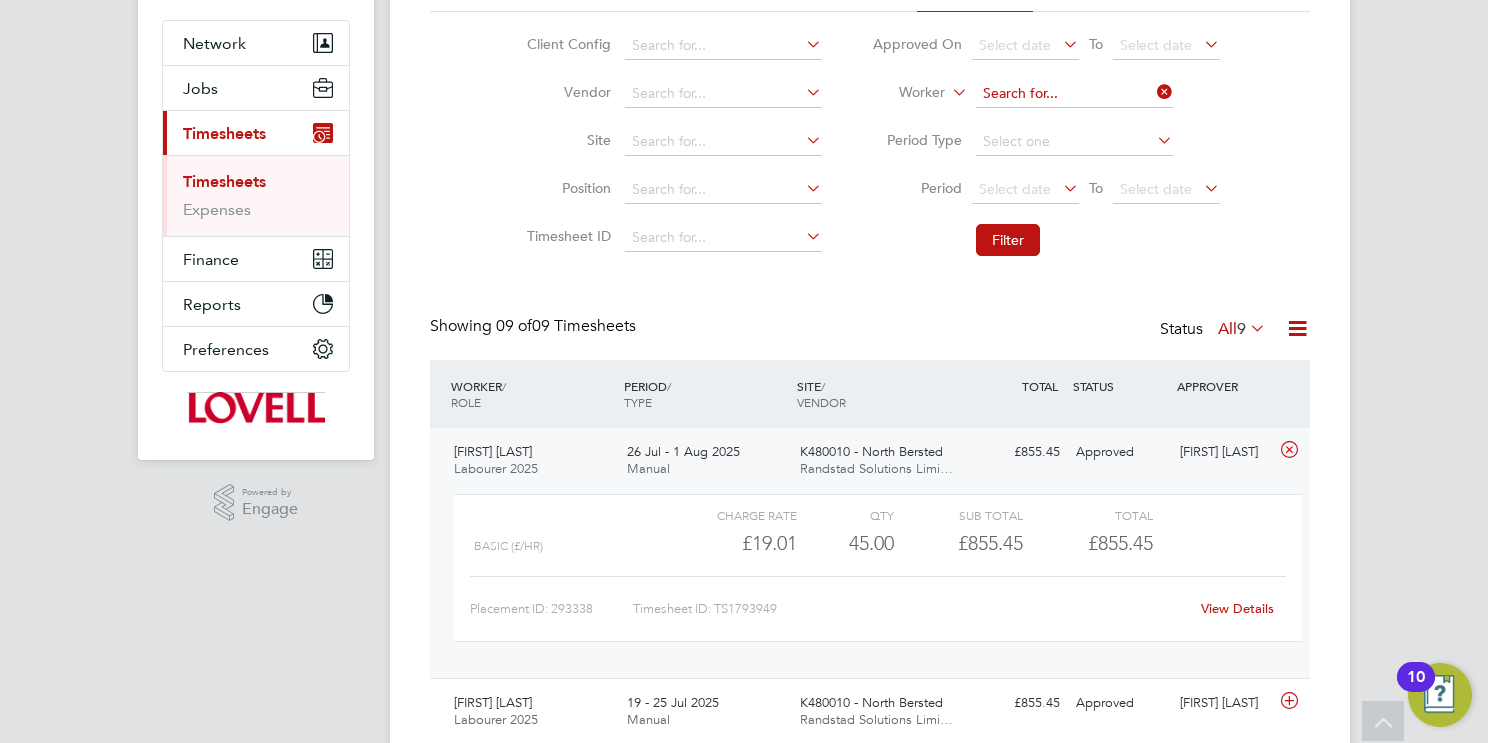 click 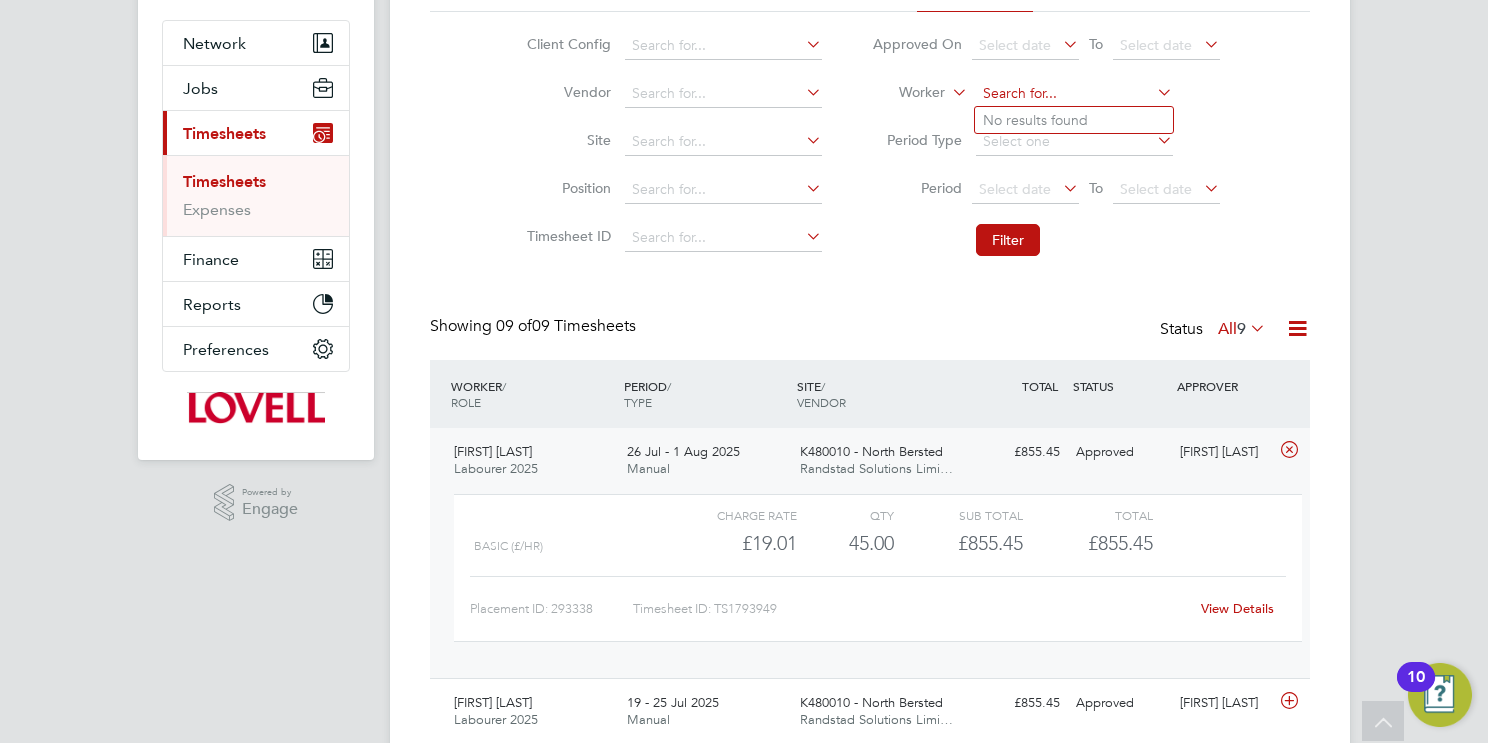 paste on "Retrieving data. Wait a few seconds and try to cut or copy again." 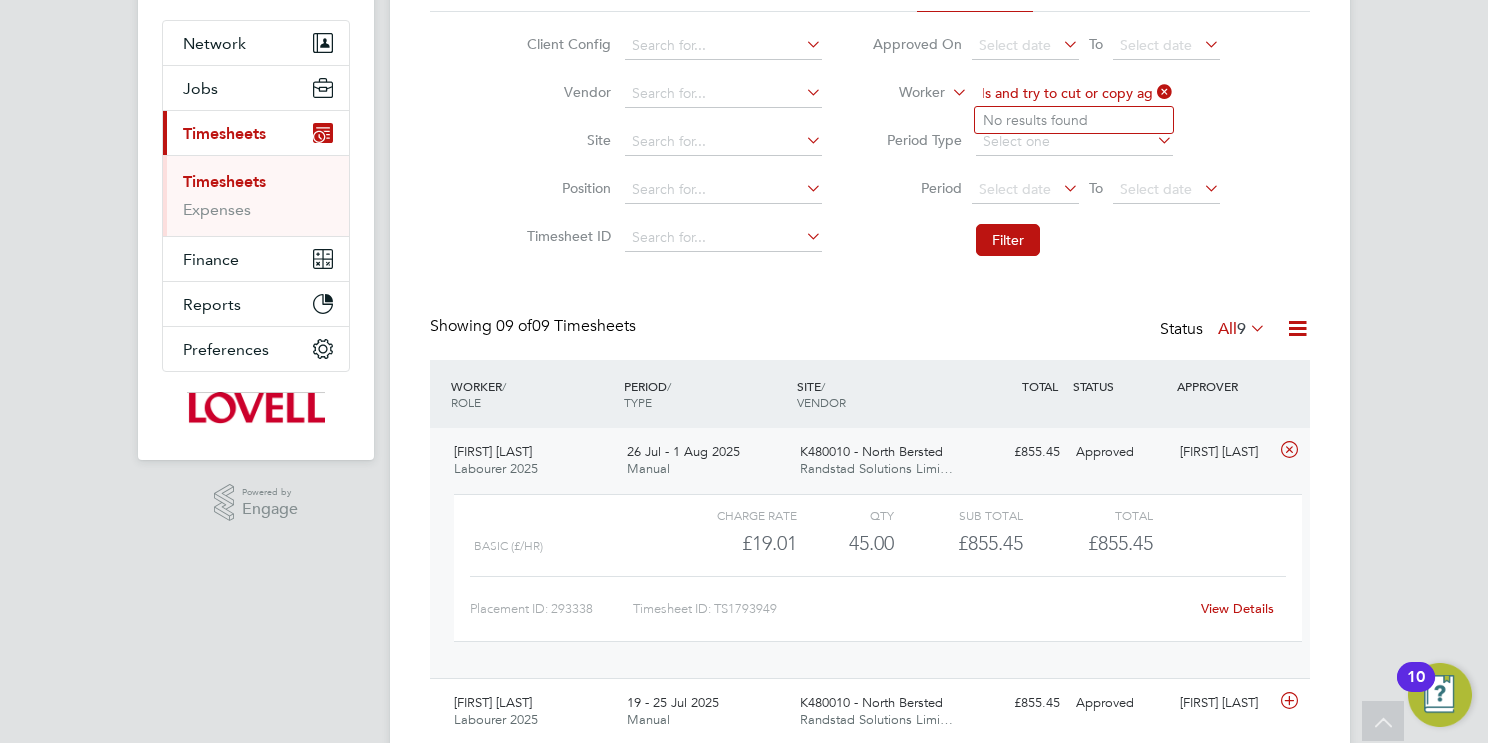 type on "Retrieving data. Wait a few seconds and try to cut or copy again." 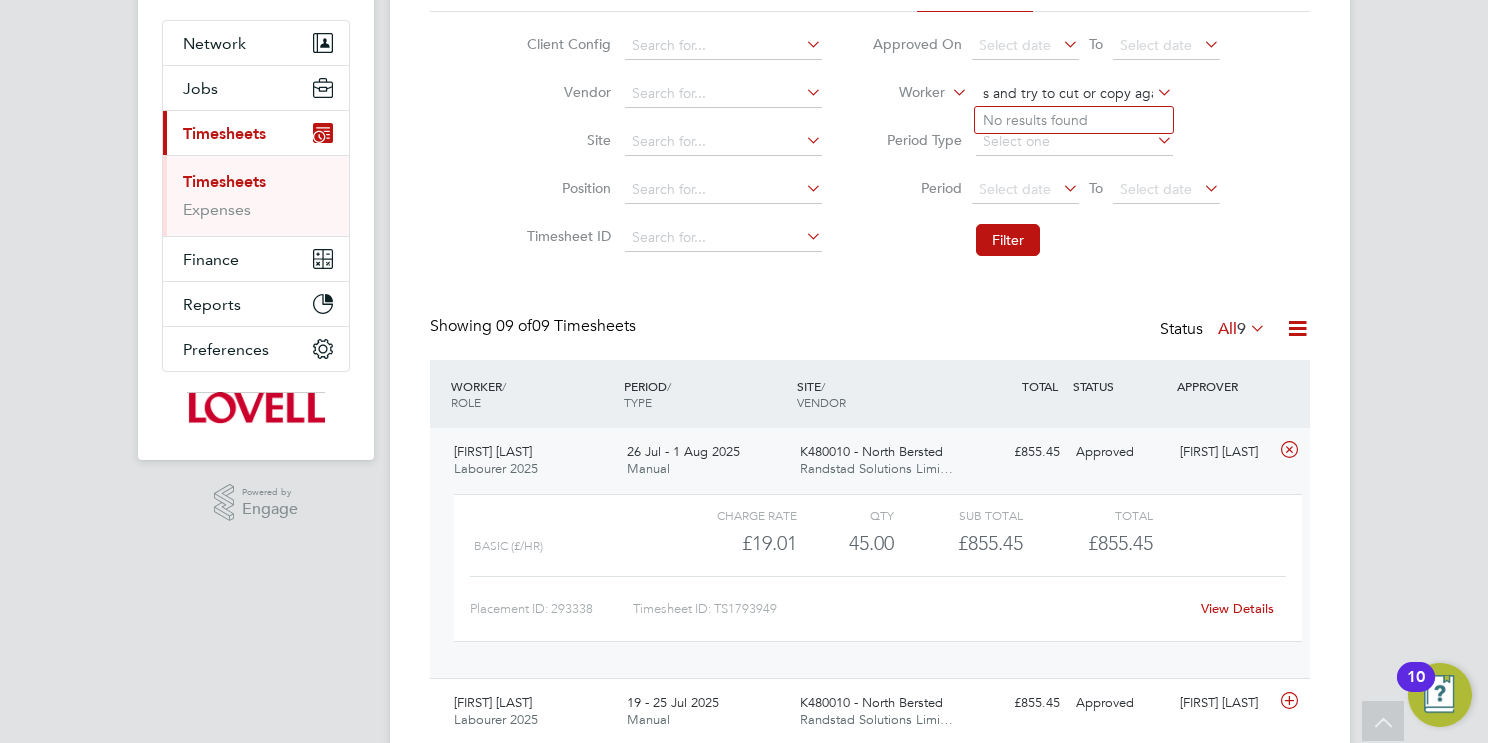 type 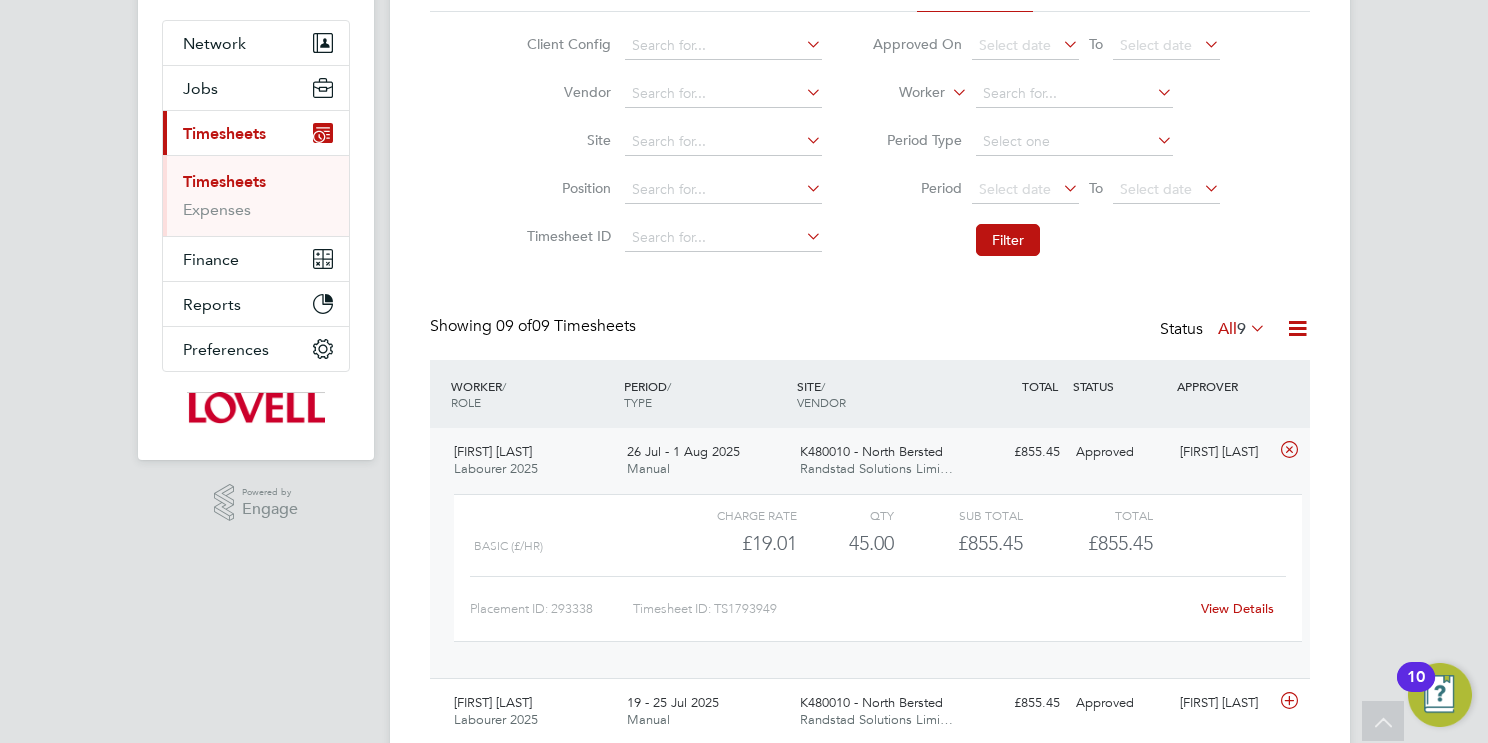 drag, startPoint x: 1142, startPoint y: 272, endPoint x: 1140, endPoint y: 259, distance: 13.152946 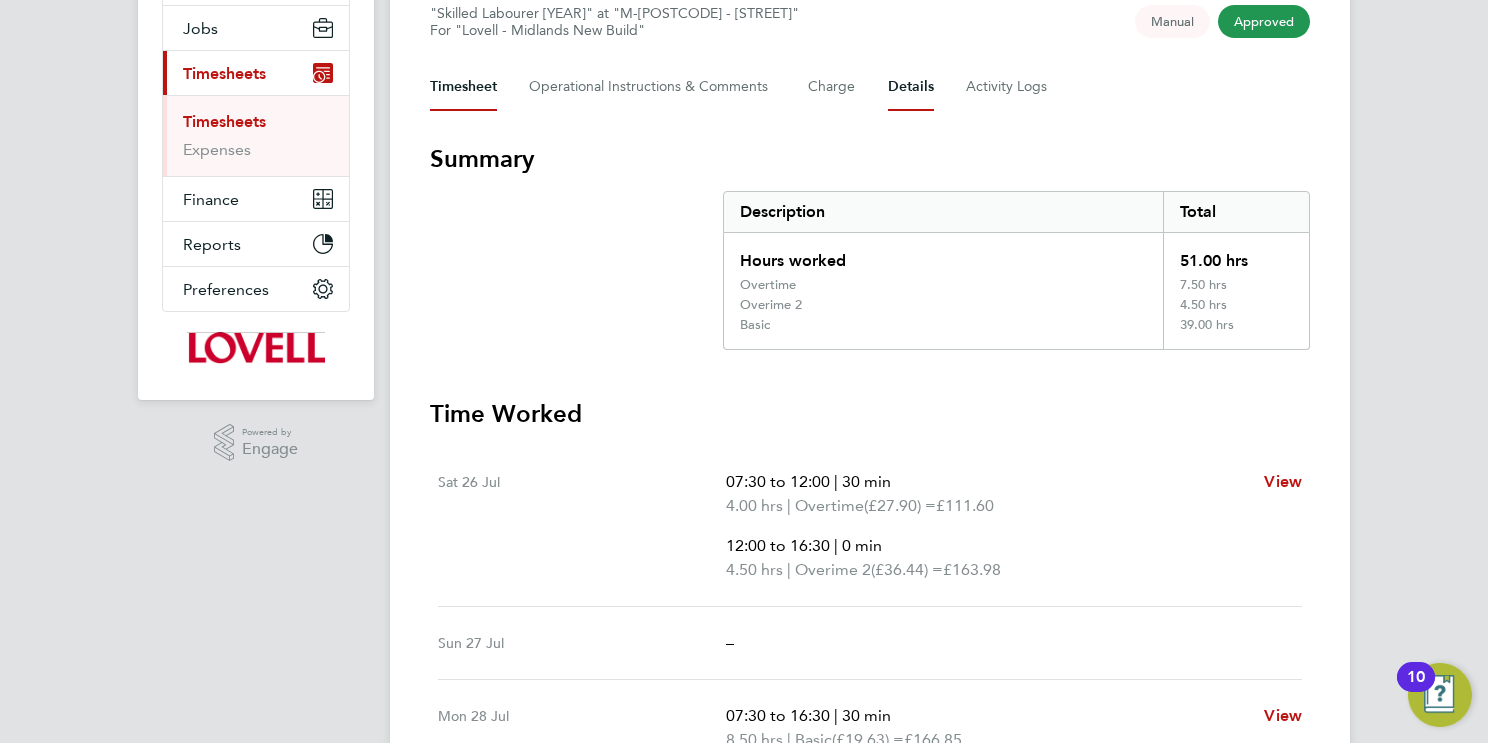 scroll, scrollTop: 60, scrollLeft: 0, axis: vertical 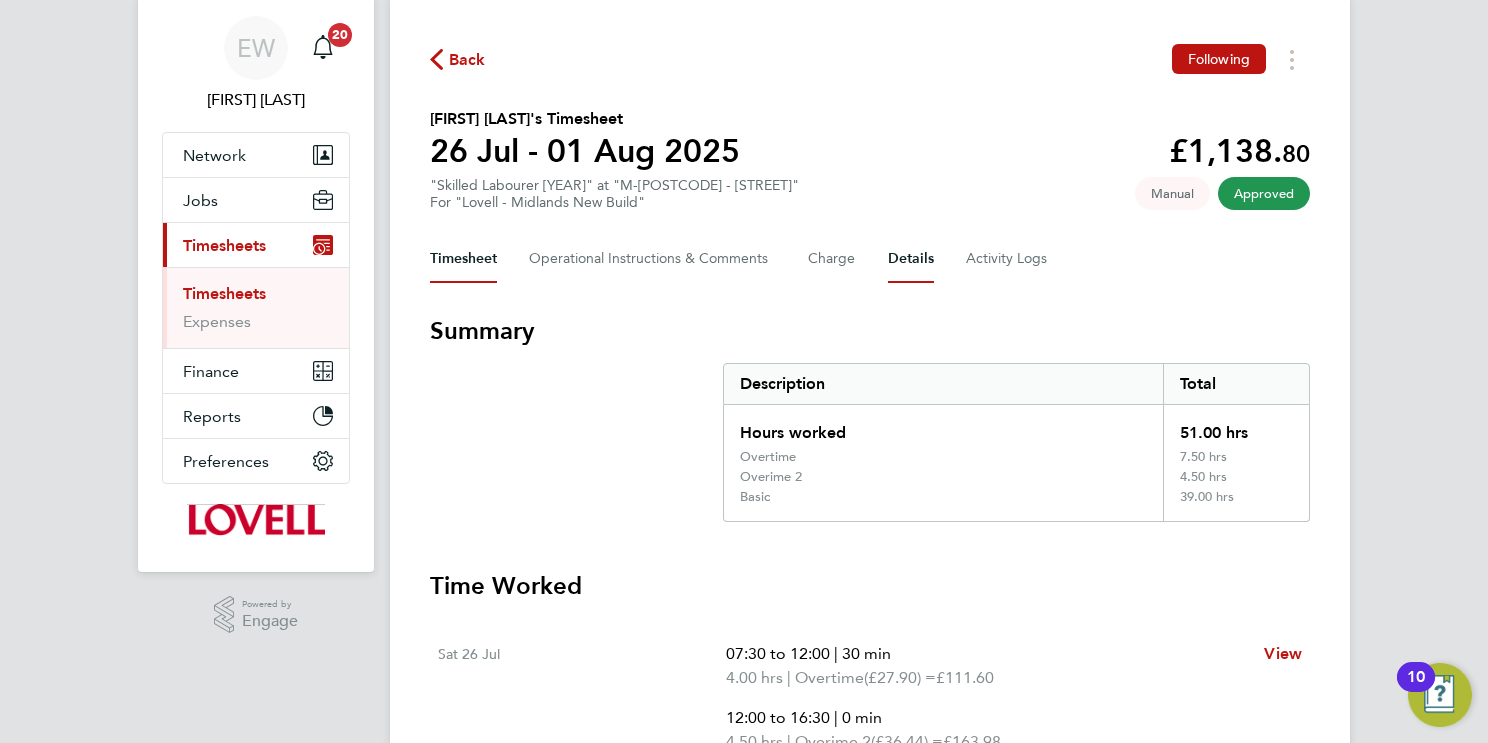 drag, startPoint x: 910, startPoint y: 262, endPoint x: 820, endPoint y: 265, distance: 90.04999 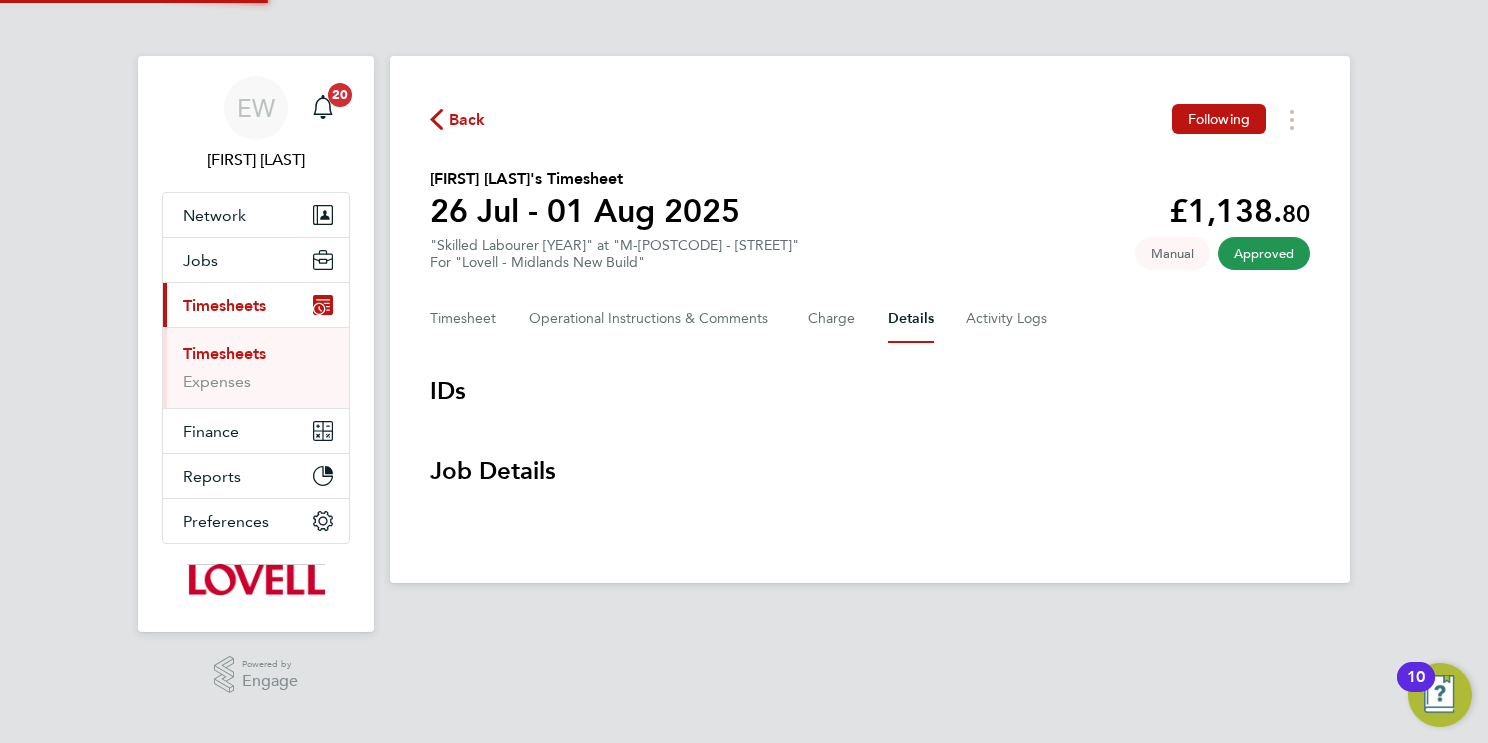 scroll, scrollTop: 0, scrollLeft: 0, axis: both 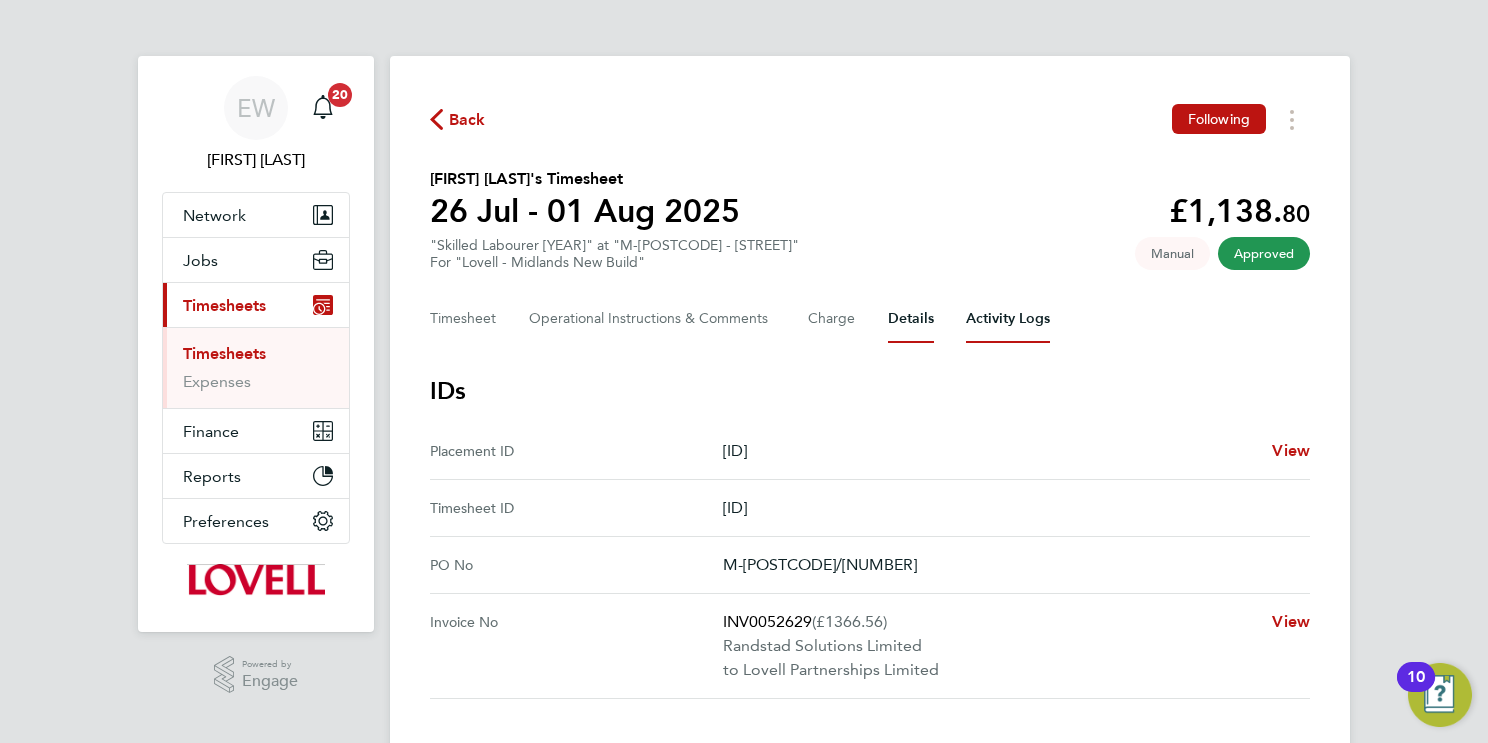 drag, startPoint x: 1007, startPoint y: 313, endPoint x: 996, endPoint y: 322, distance: 14.21267 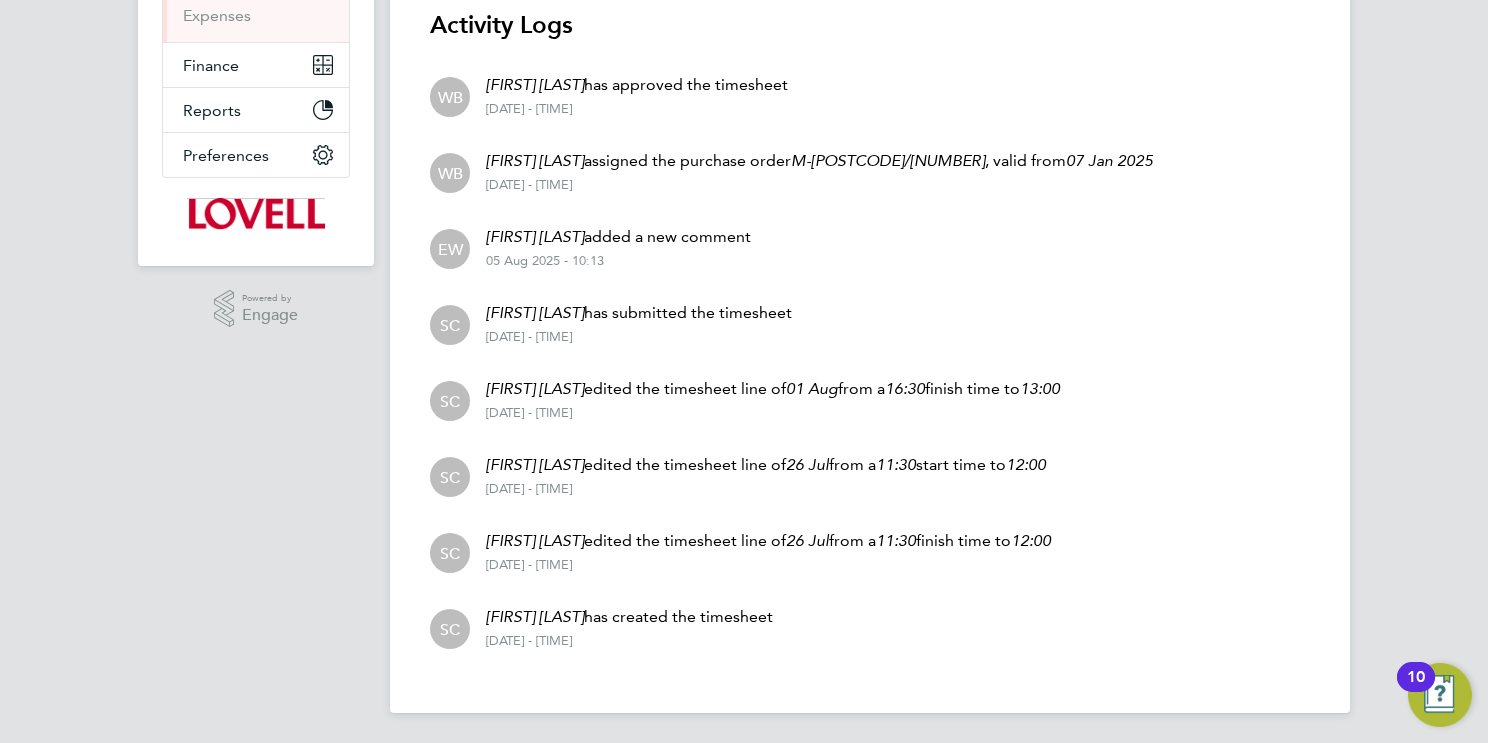 scroll, scrollTop: 0, scrollLeft: 0, axis: both 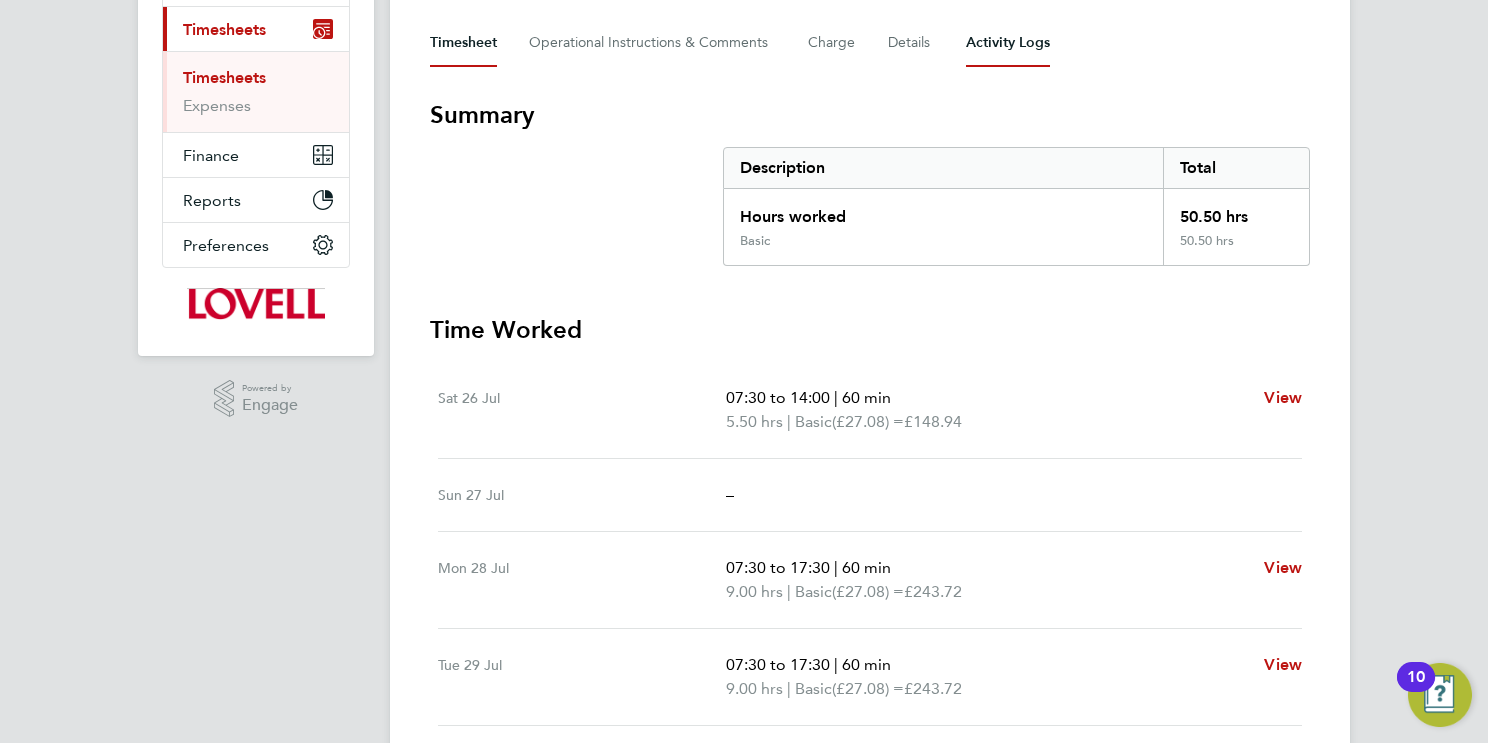 click on "Activity Logs" at bounding box center [1008, 43] 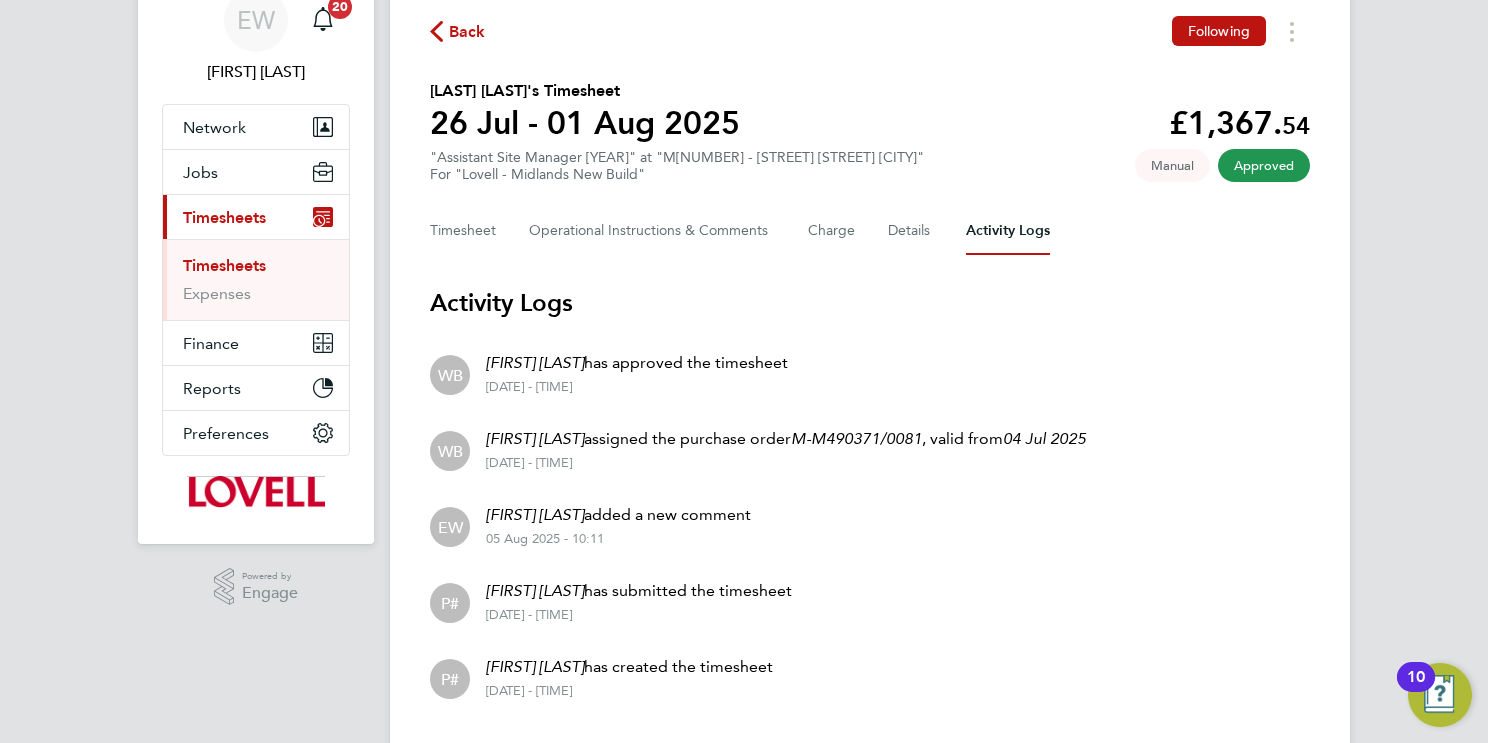scroll, scrollTop: 138, scrollLeft: 0, axis: vertical 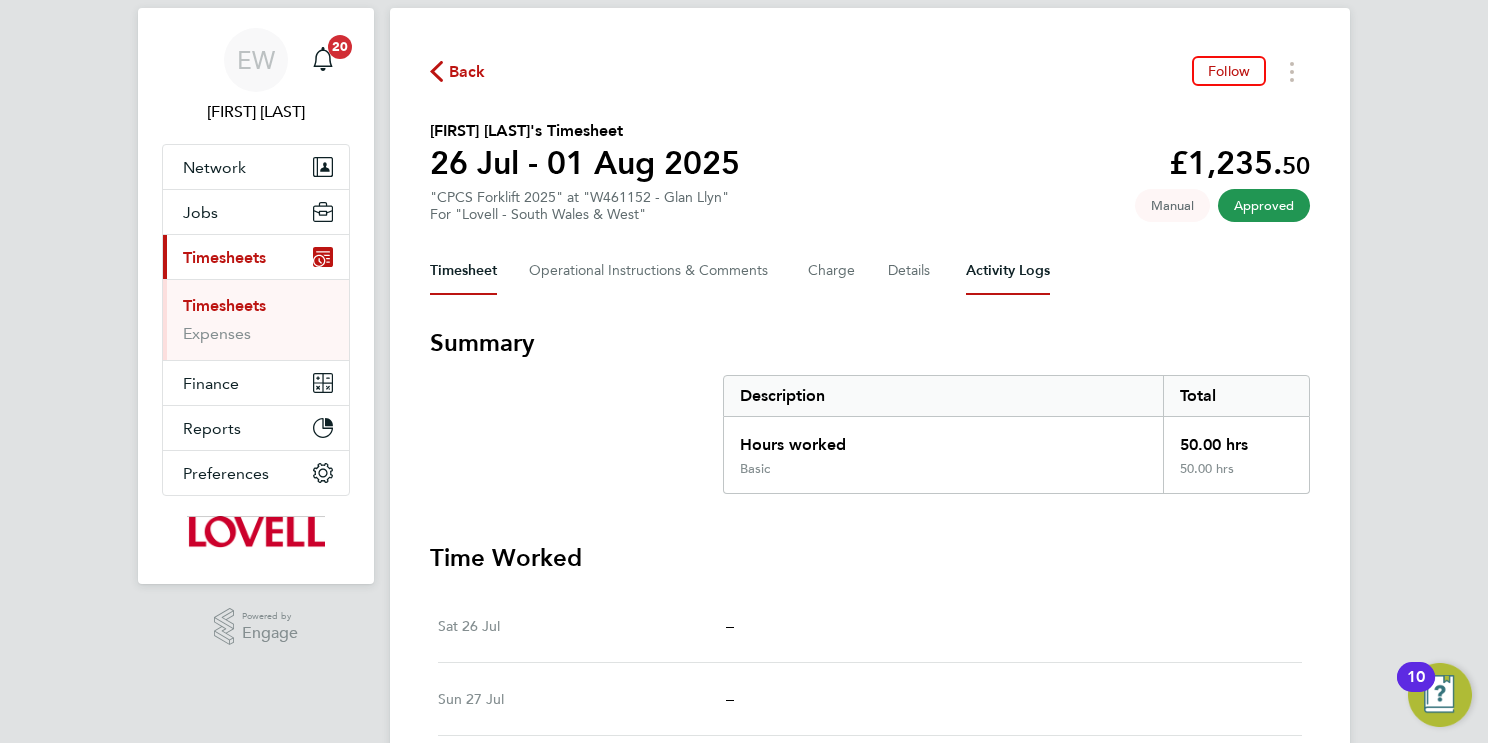 click on "Activity Logs" at bounding box center [1008, 271] 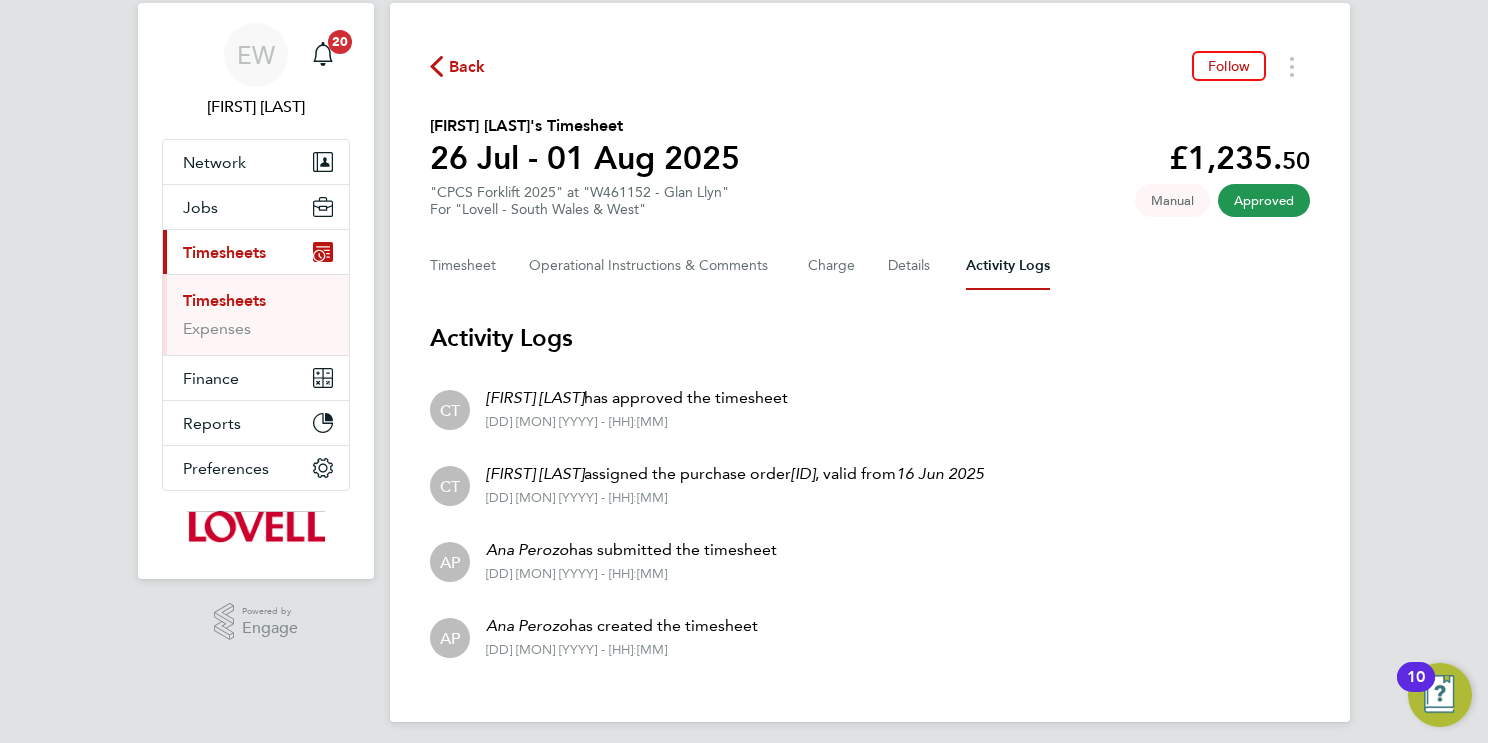 scroll, scrollTop: 62, scrollLeft: 0, axis: vertical 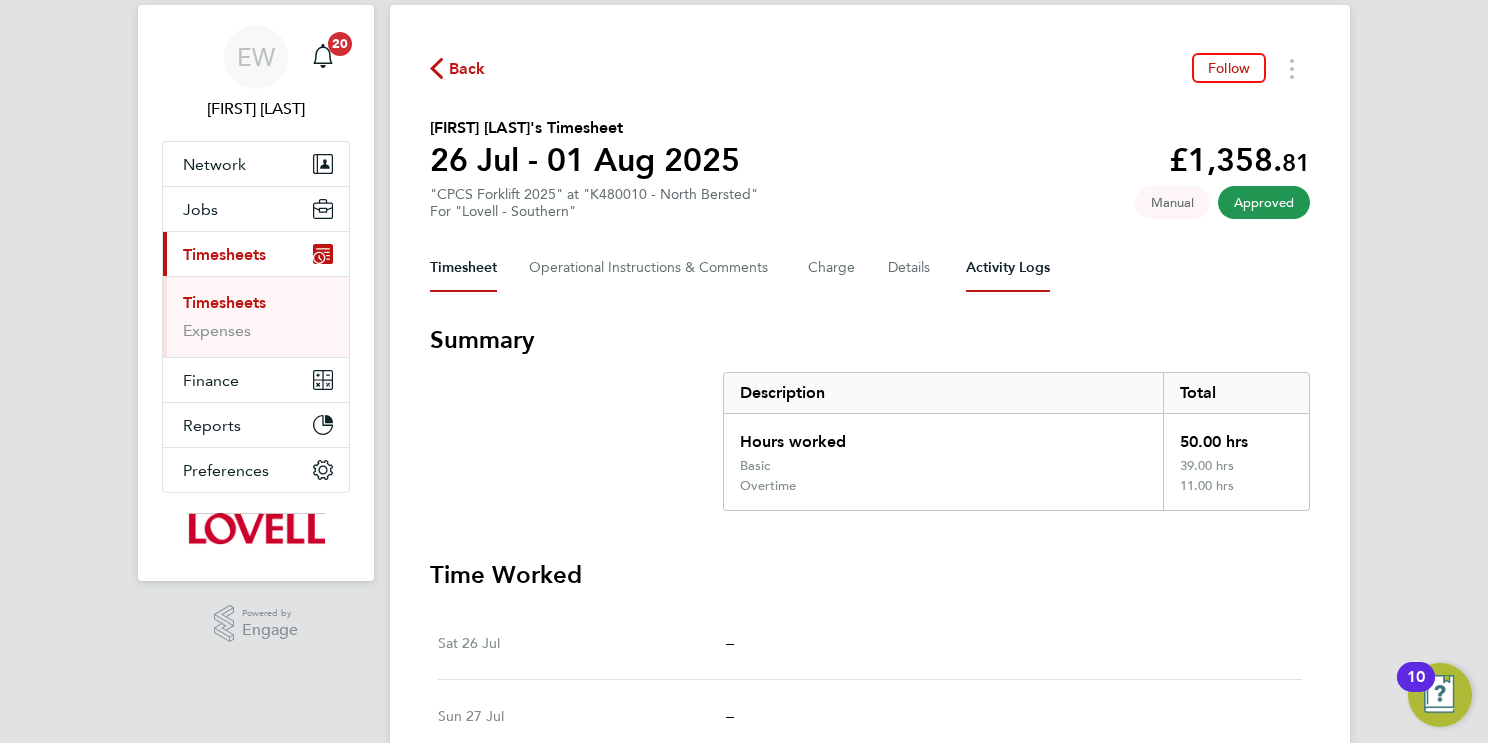 click on "Activity Logs" at bounding box center (1008, 268) 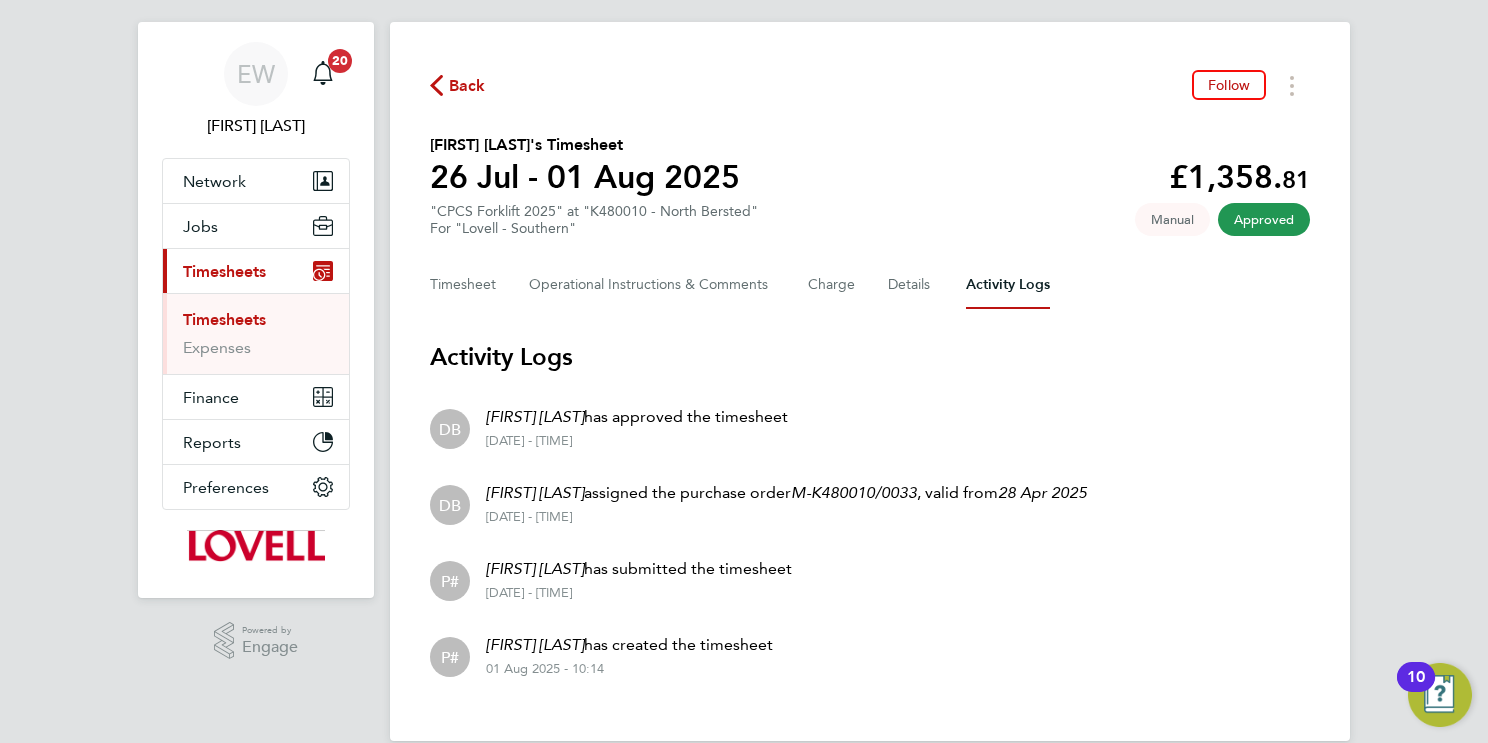 scroll, scrollTop: 0, scrollLeft: 0, axis: both 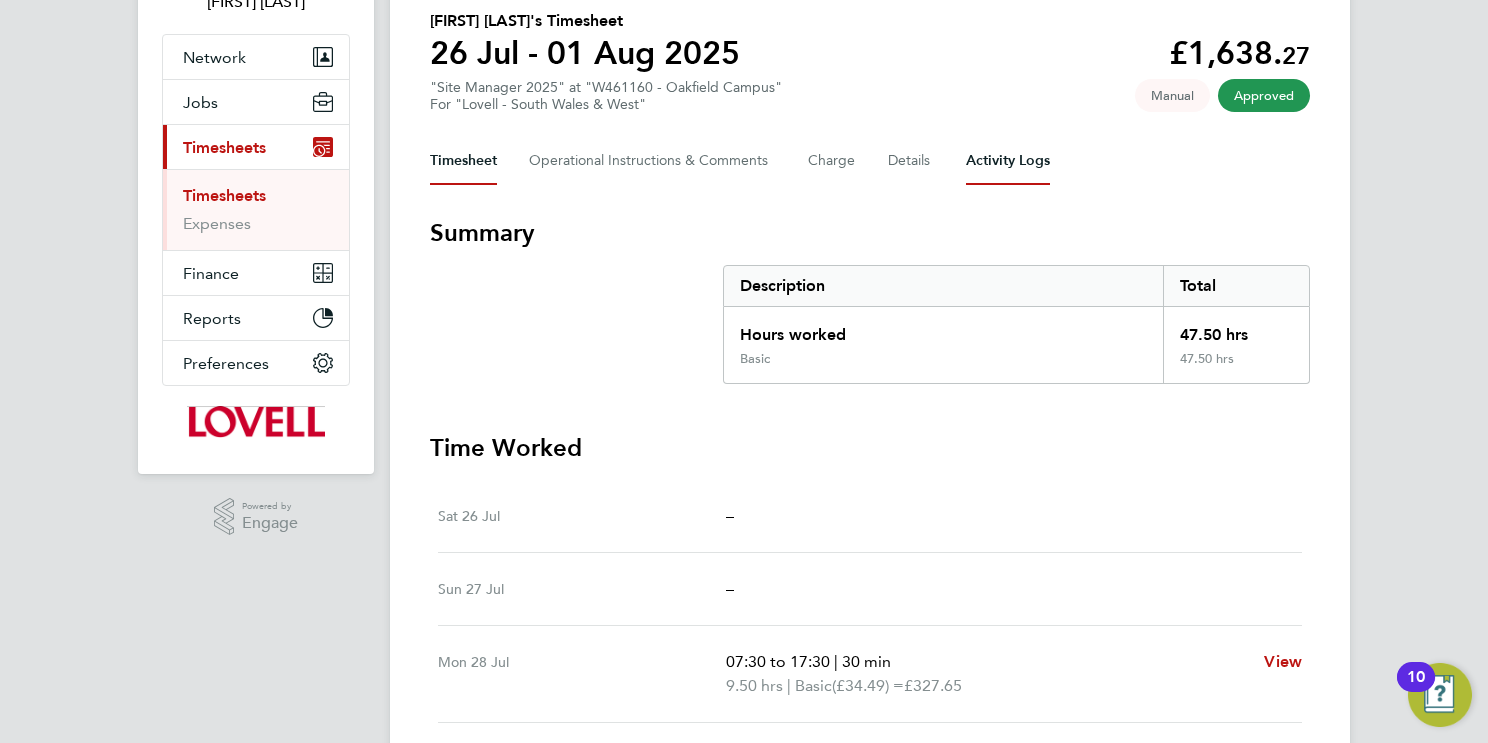 click on "Activity Logs" at bounding box center (1008, 161) 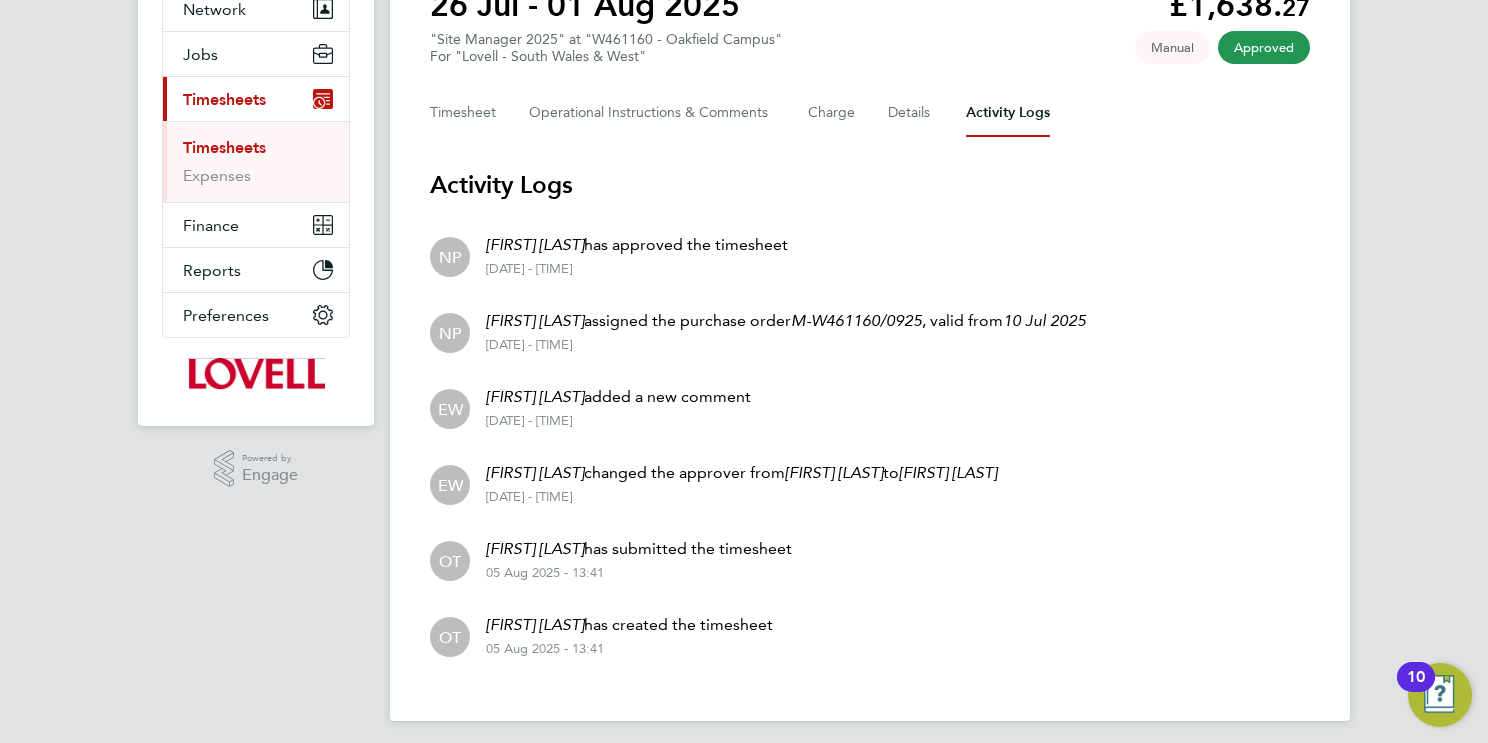scroll, scrollTop: 214, scrollLeft: 0, axis: vertical 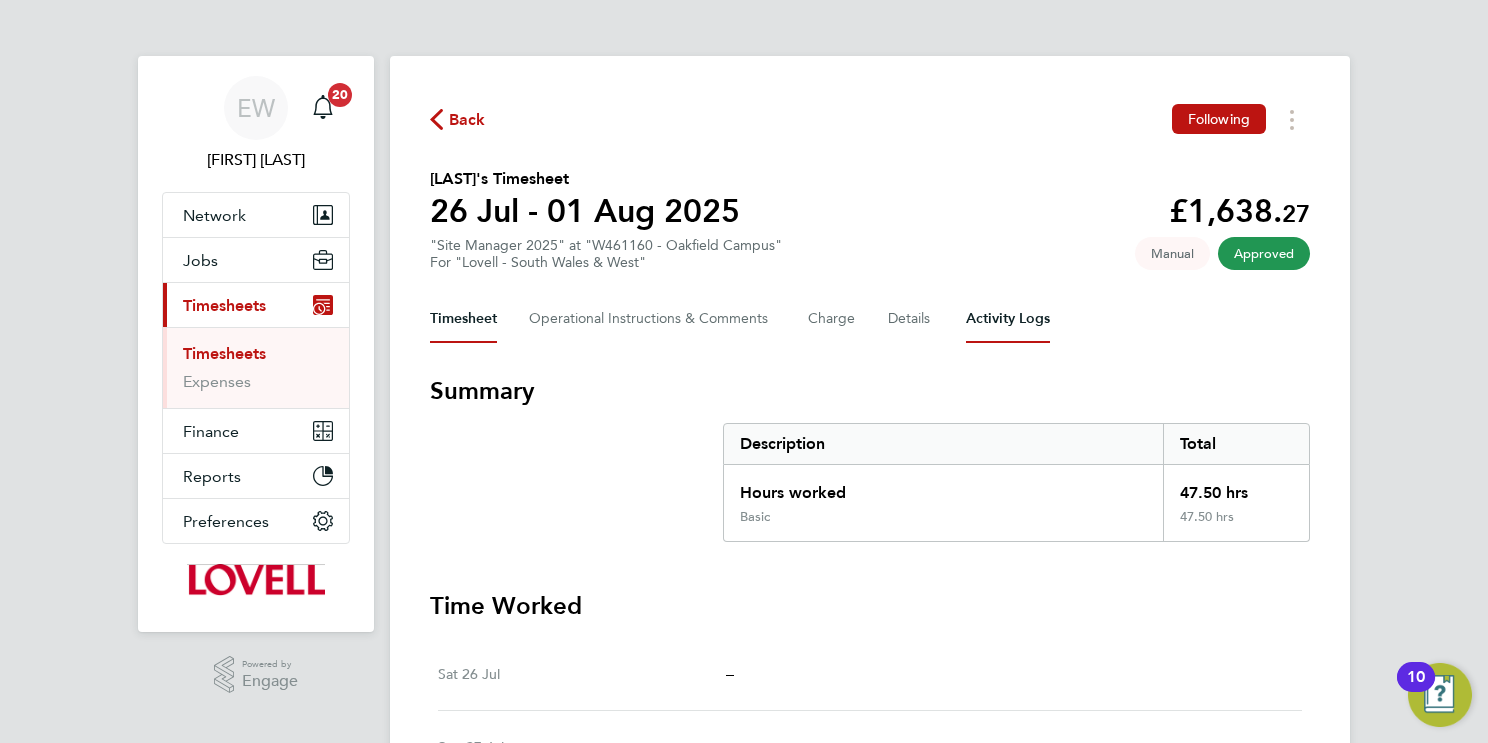 click on "Activity Logs" at bounding box center [1008, 319] 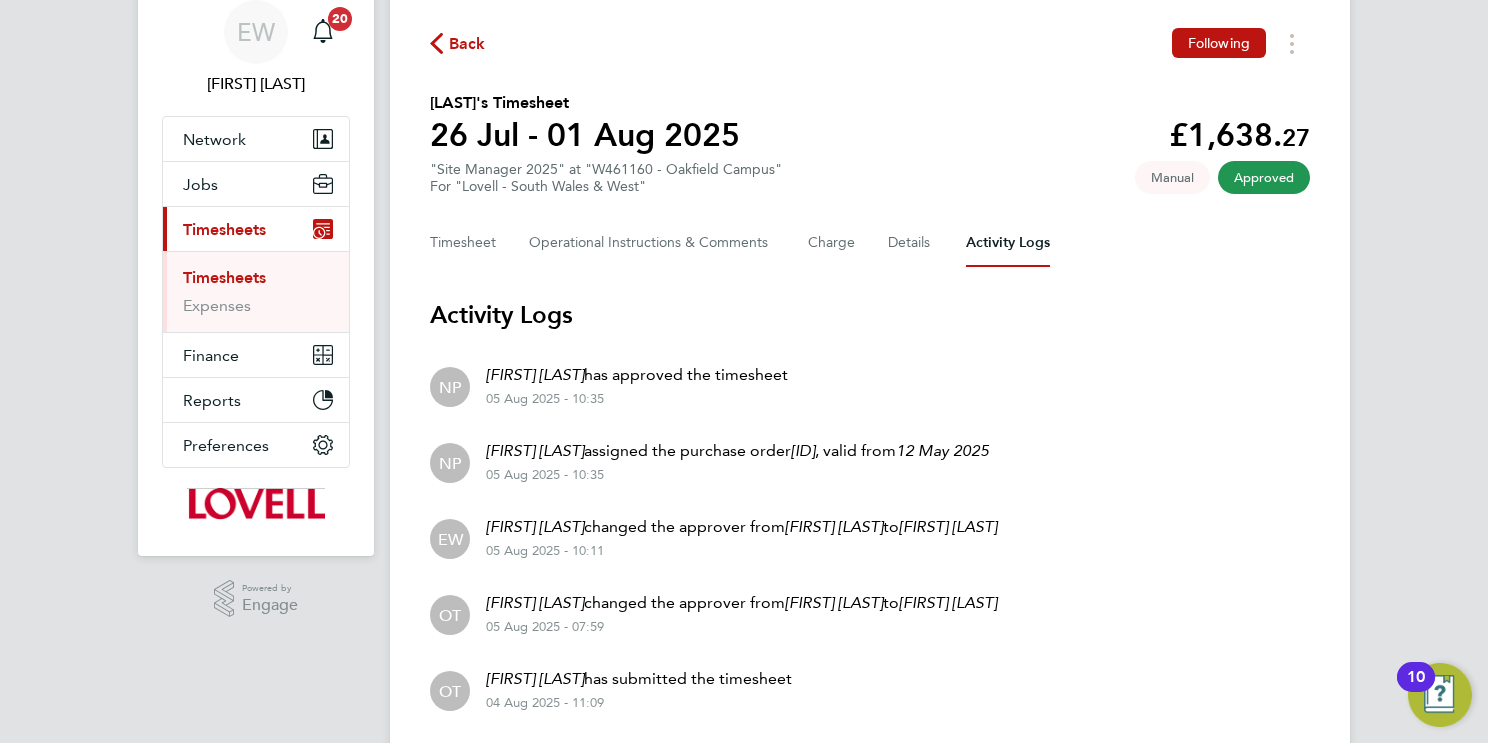 scroll, scrollTop: 214, scrollLeft: 0, axis: vertical 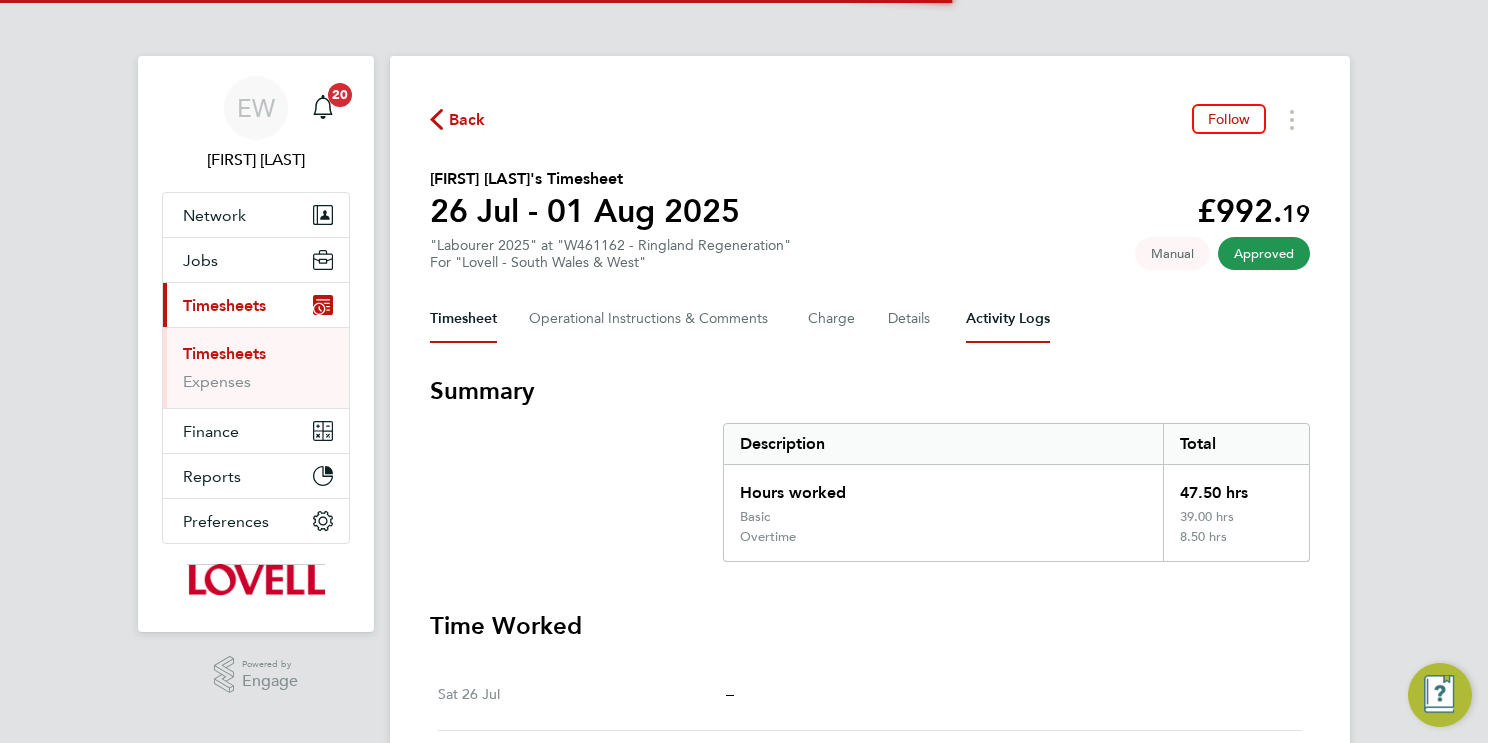click on "Activity Logs" at bounding box center (1008, 319) 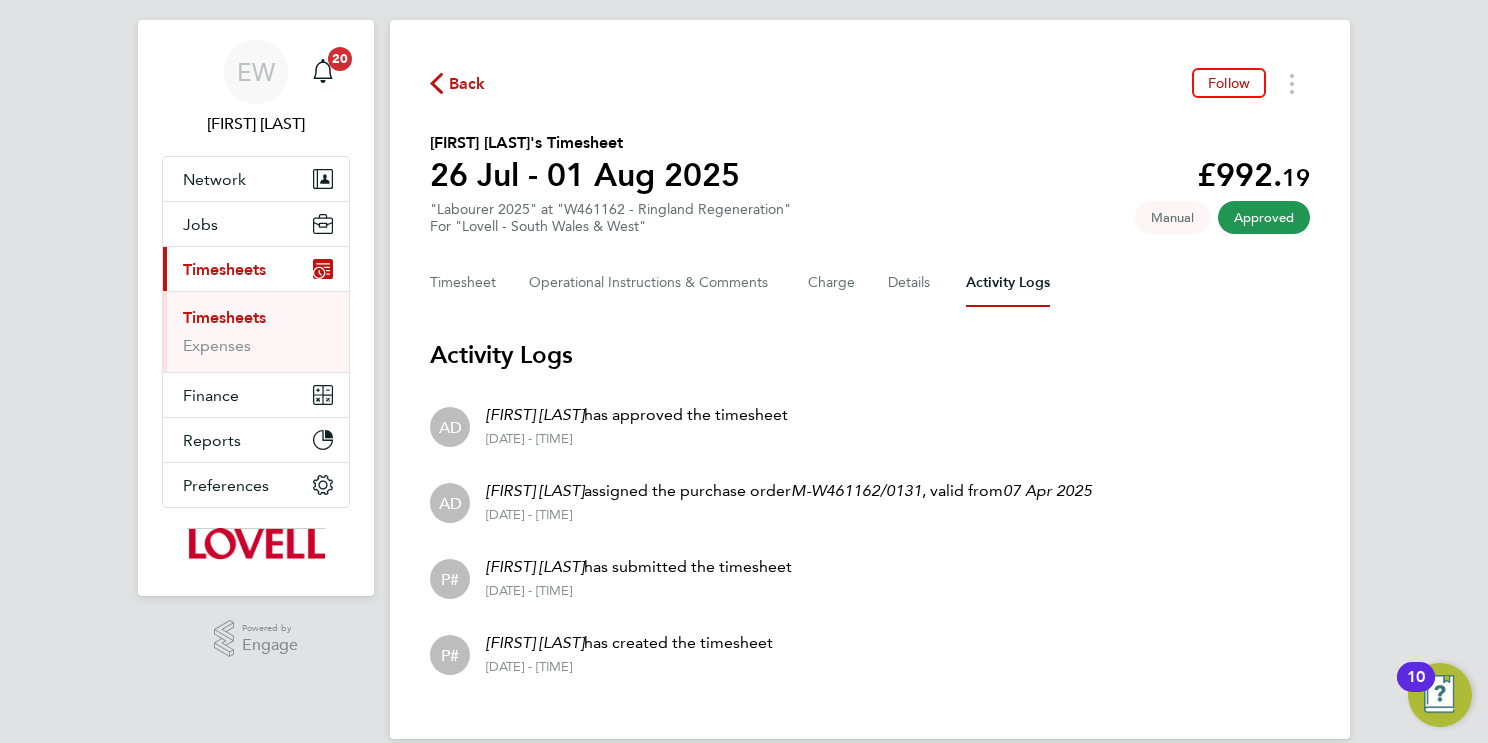 scroll, scrollTop: 62, scrollLeft: 0, axis: vertical 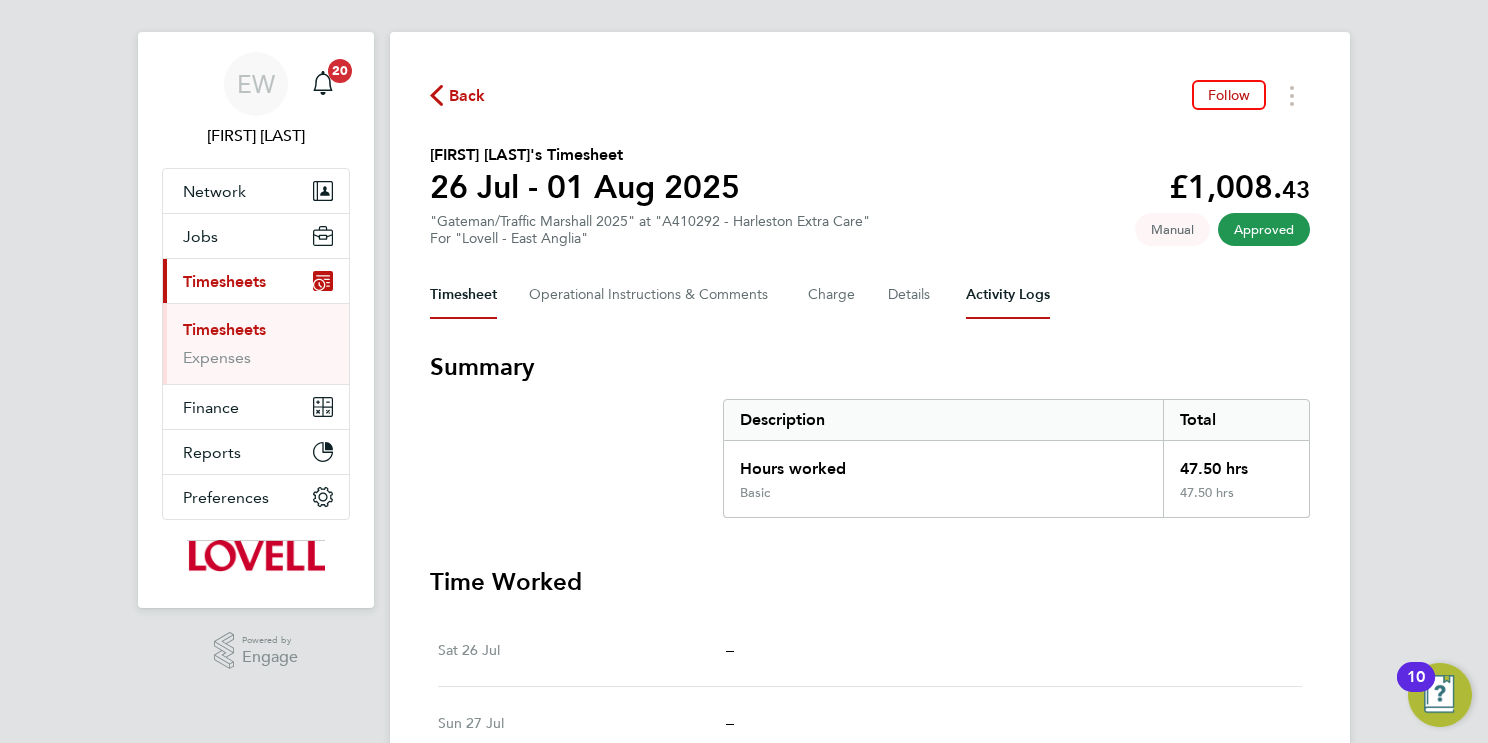 click on "Activity Logs" at bounding box center (1008, 295) 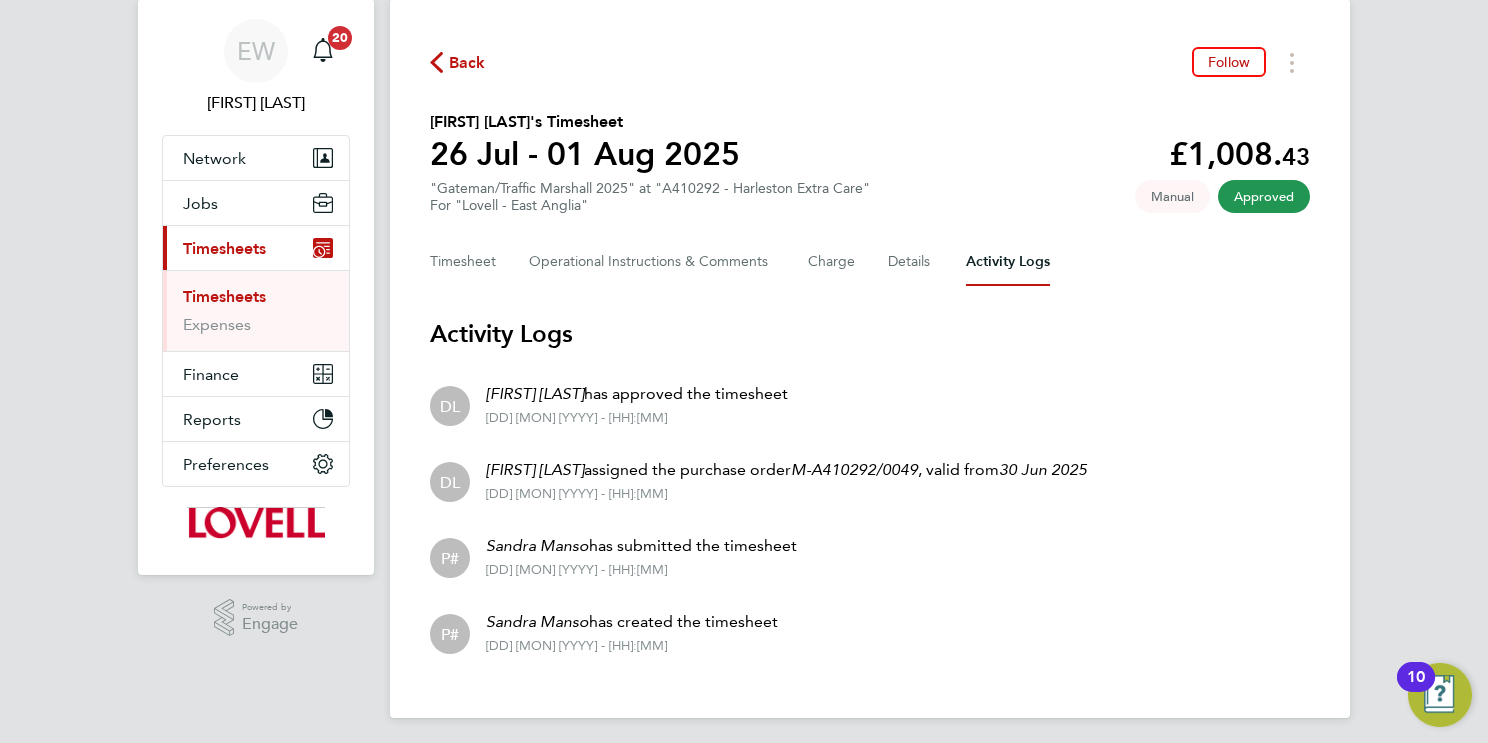 scroll, scrollTop: 62, scrollLeft: 0, axis: vertical 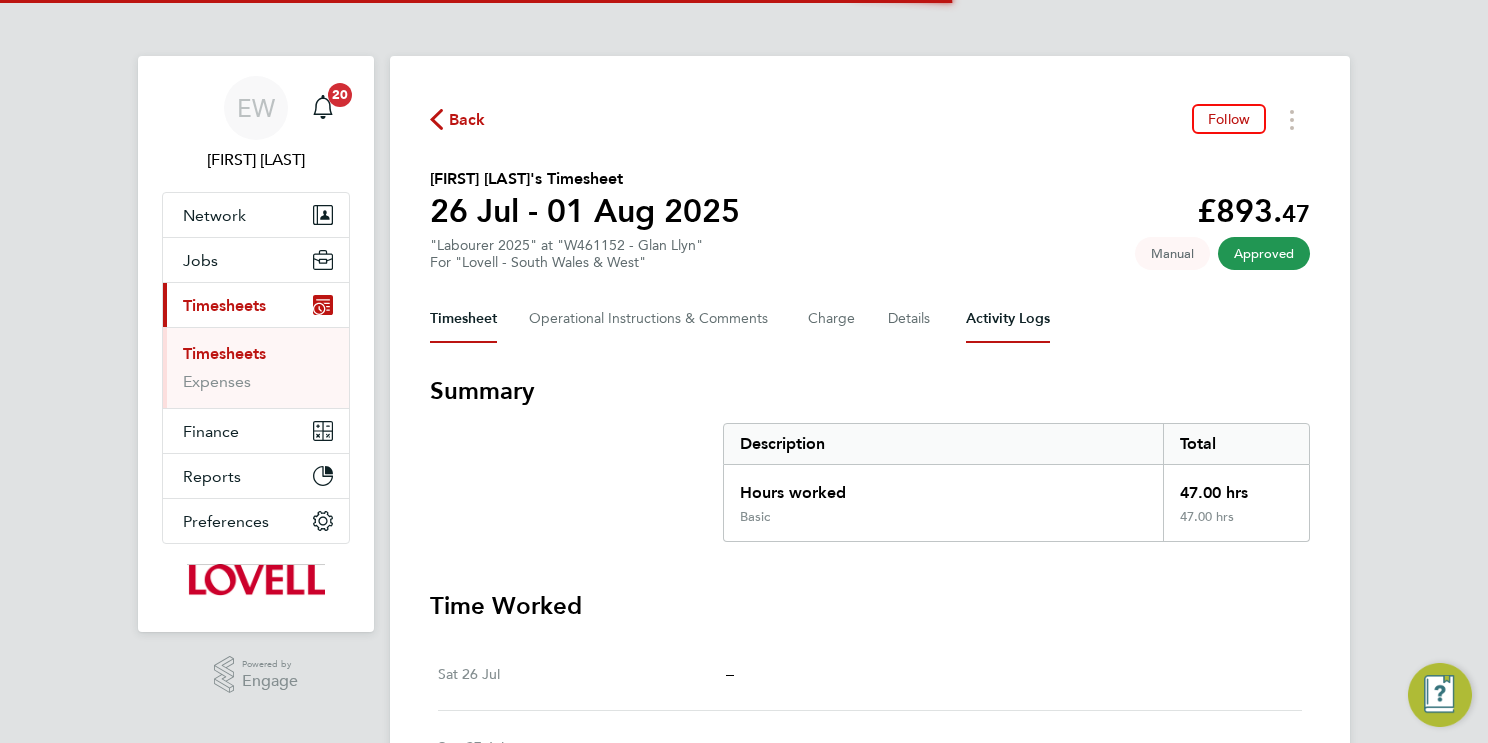 click on "Activity Logs" at bounding box center (1008, 319) 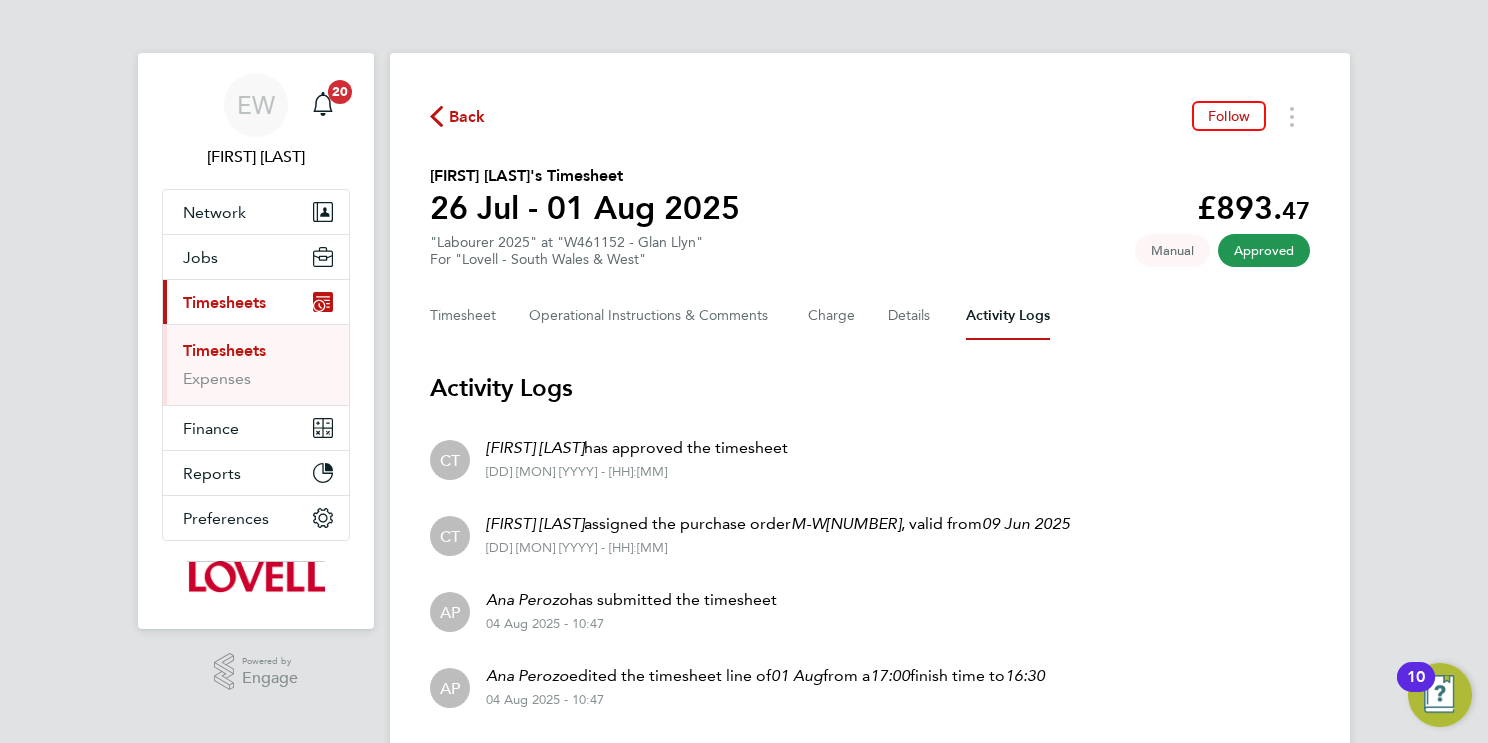 scroll, scrollTop: 0, scrollLeft: 0, axis: both 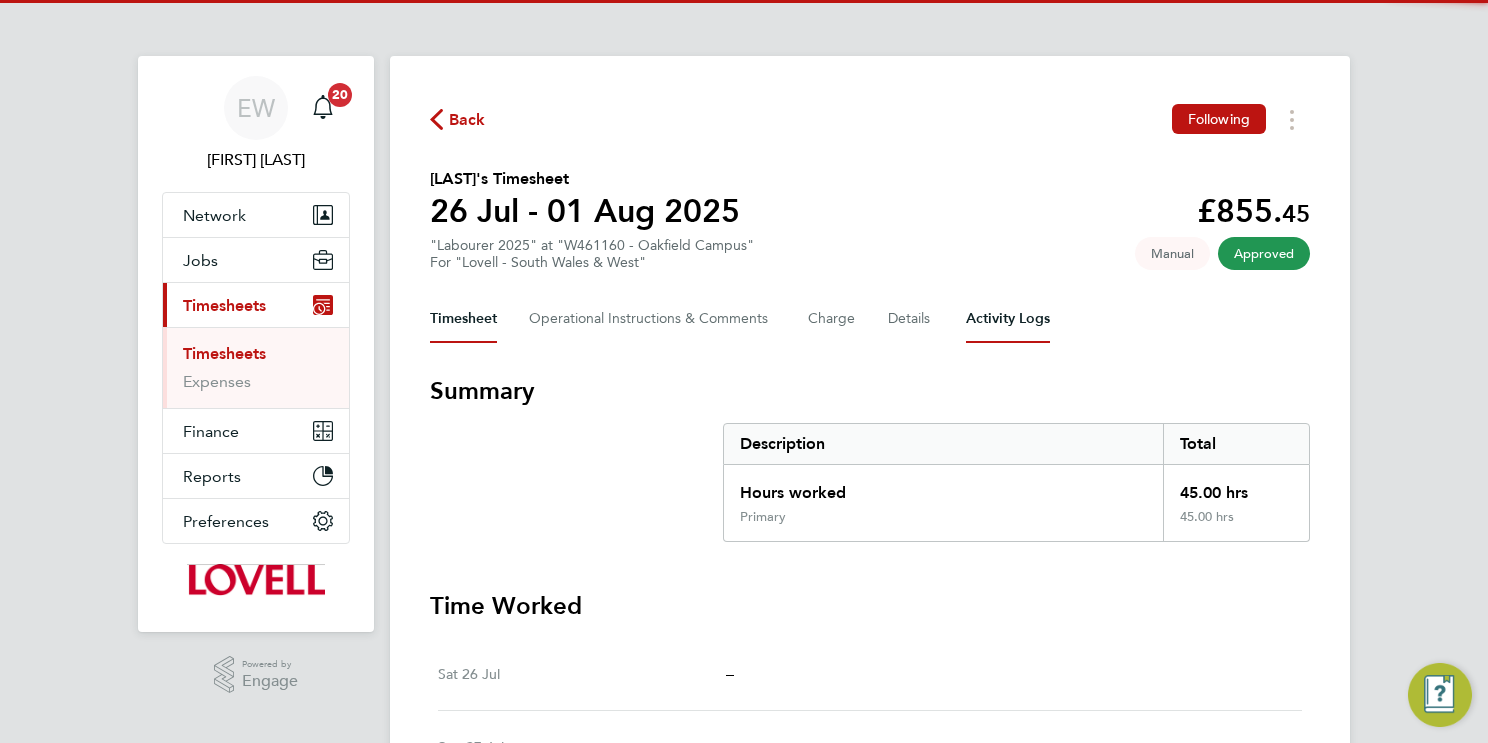click on "Activity Logs" at bounding box center (1008, 319) 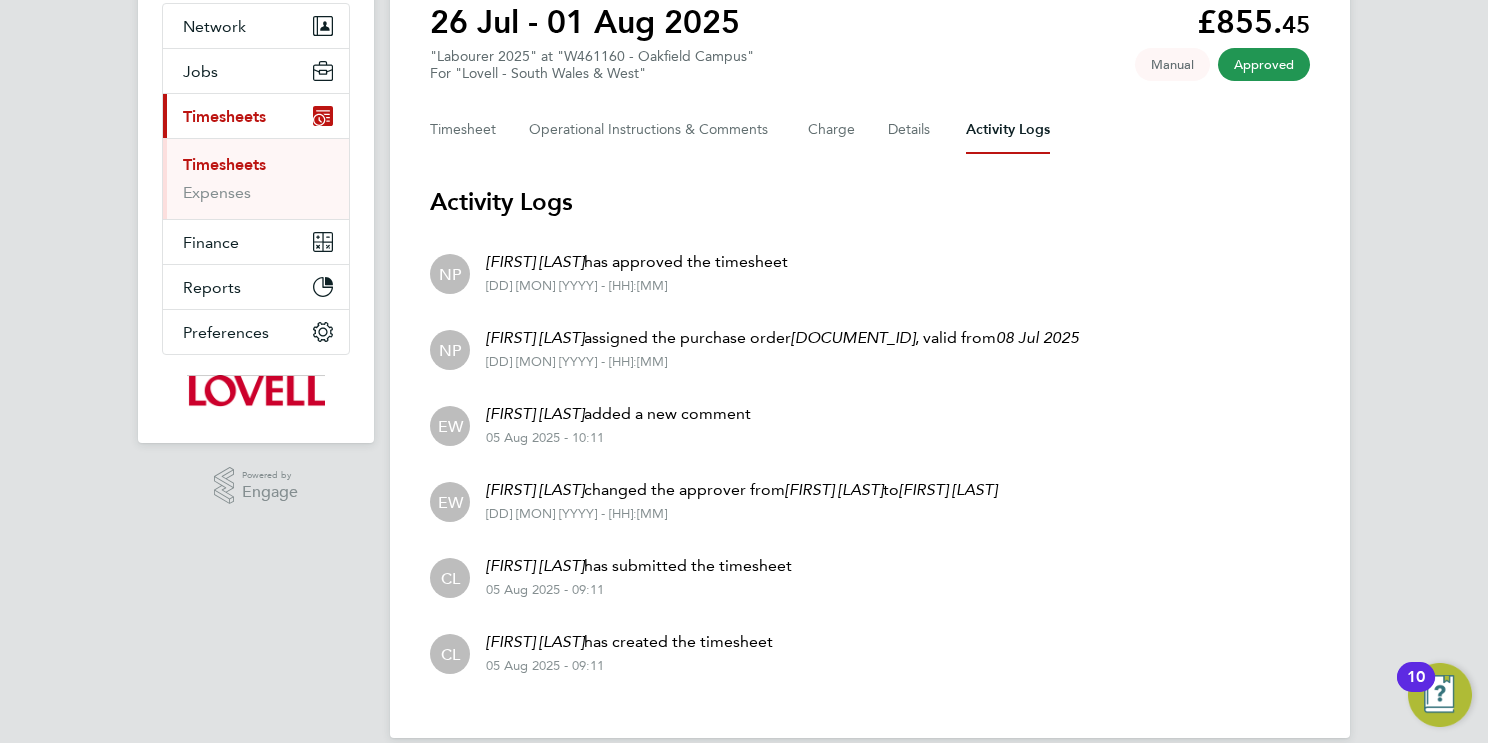 scroll, scrollTop: 214, scrollLeft: 0, axis: vertical 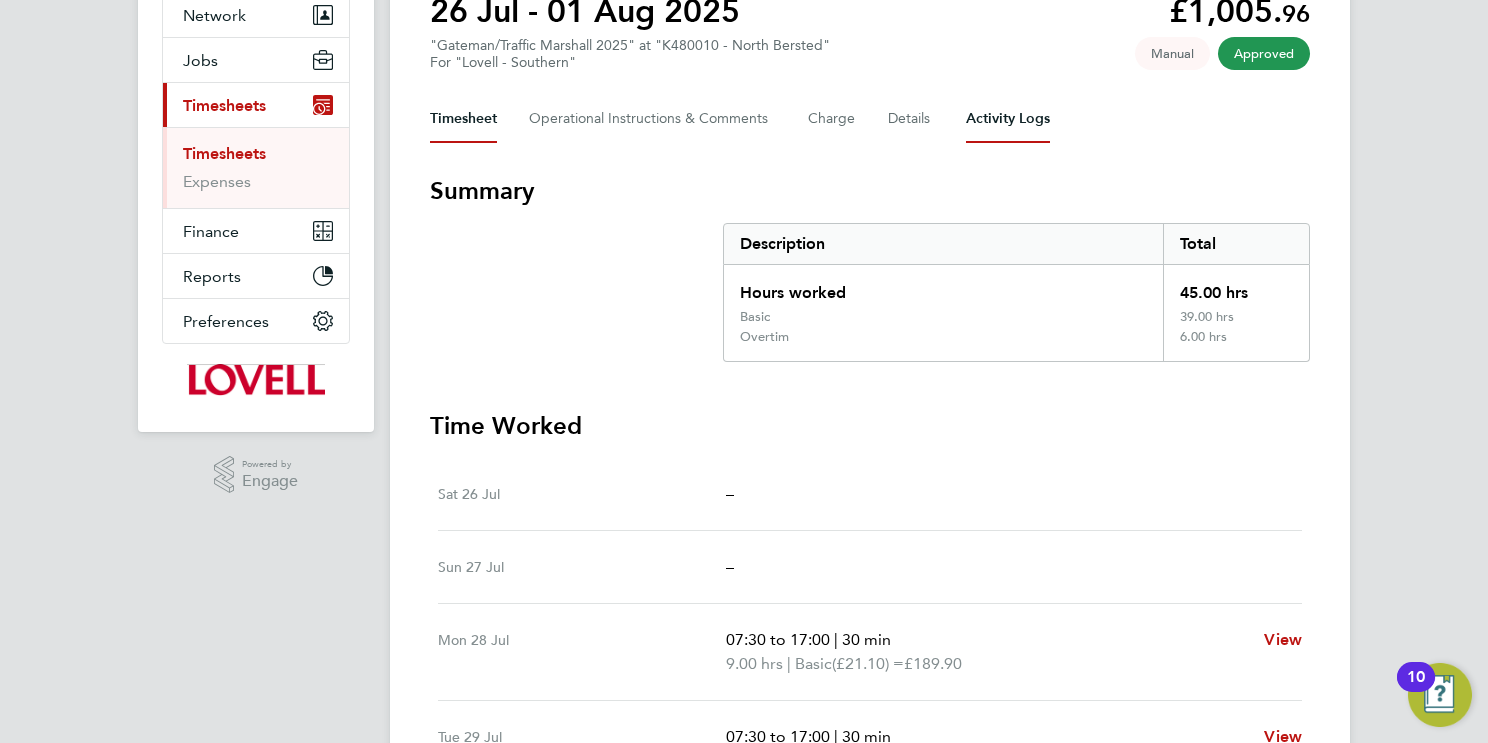 click on "Activity Logs" at bounding box center (1008, 119) 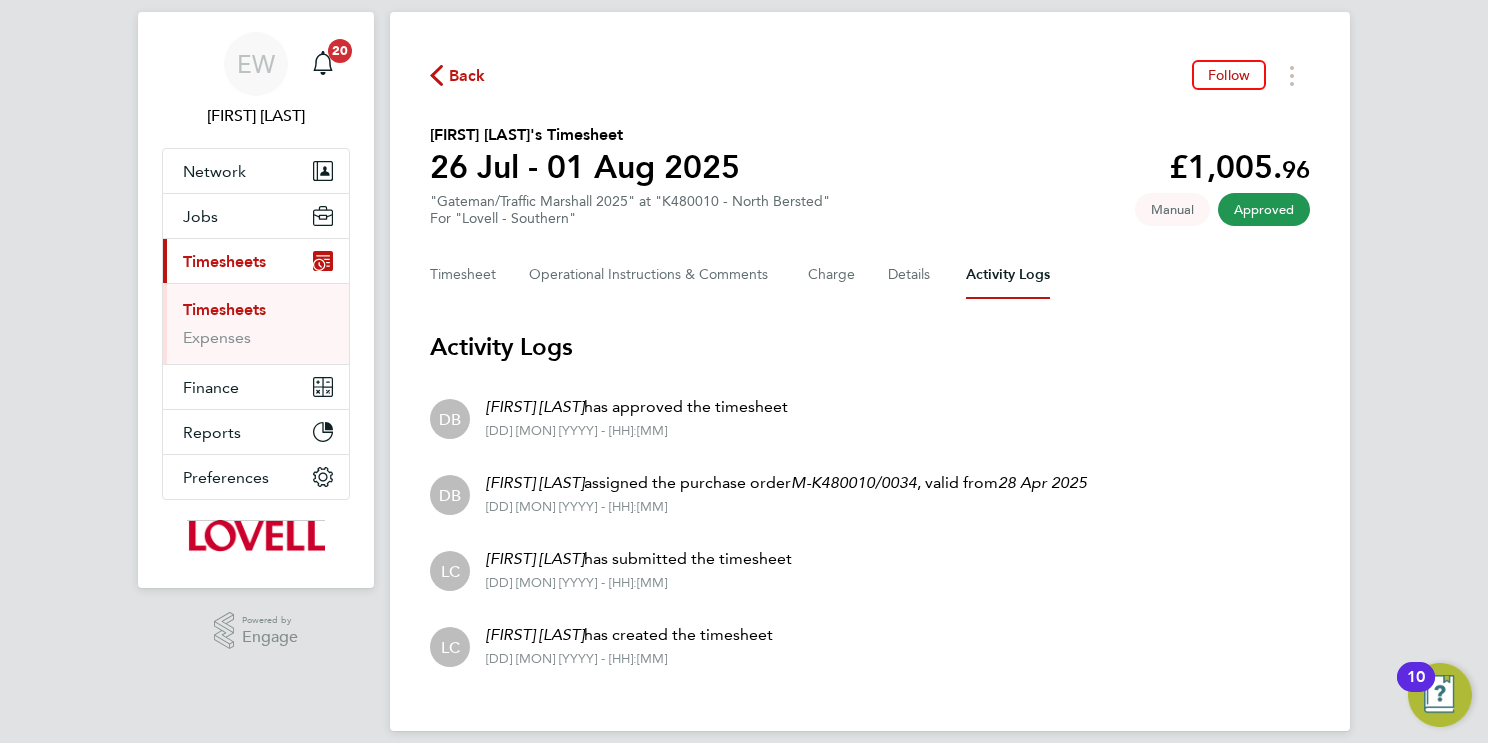 scroll, scrollTop: 41, scrollLeft: 0, axis: vertical 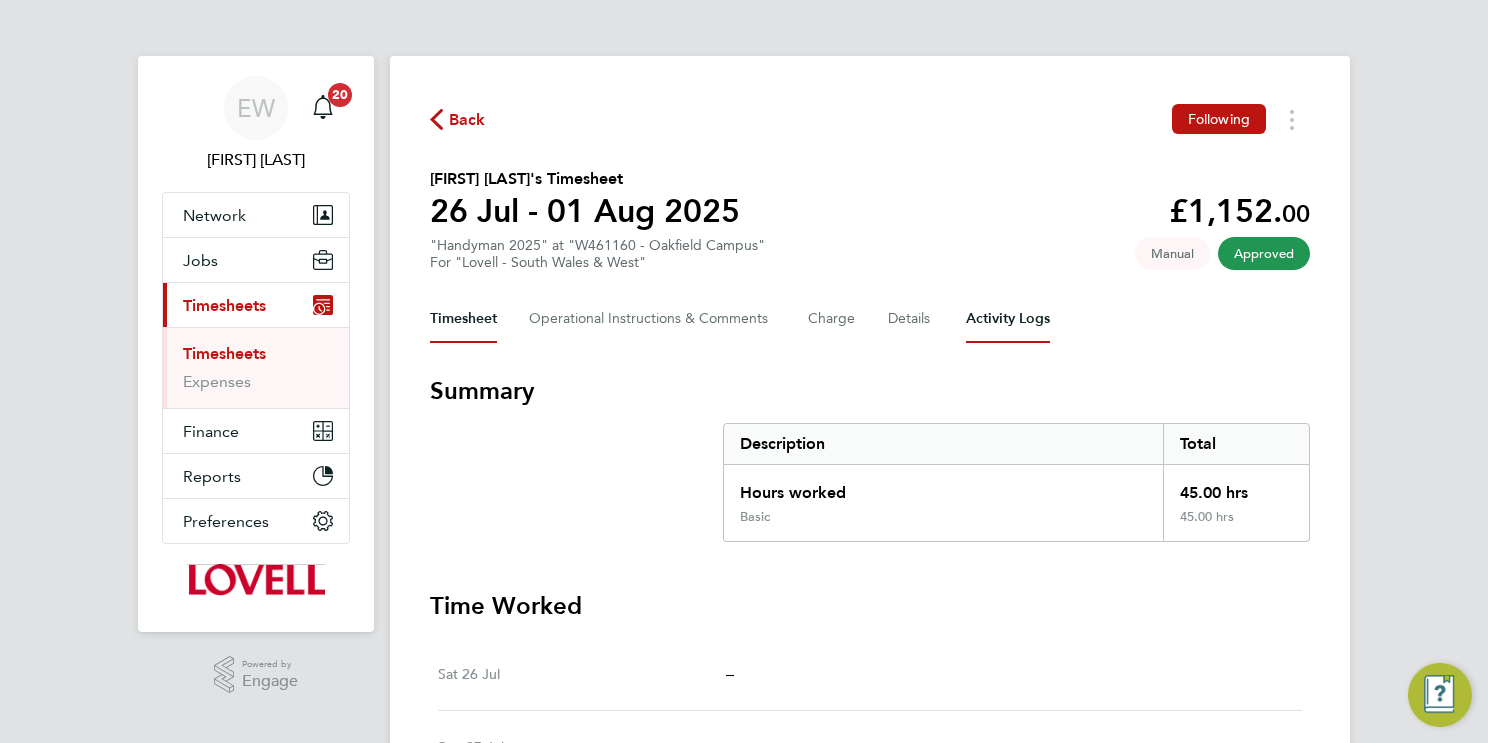 click on "Activity Logs" at bounding box center [1008, 319] 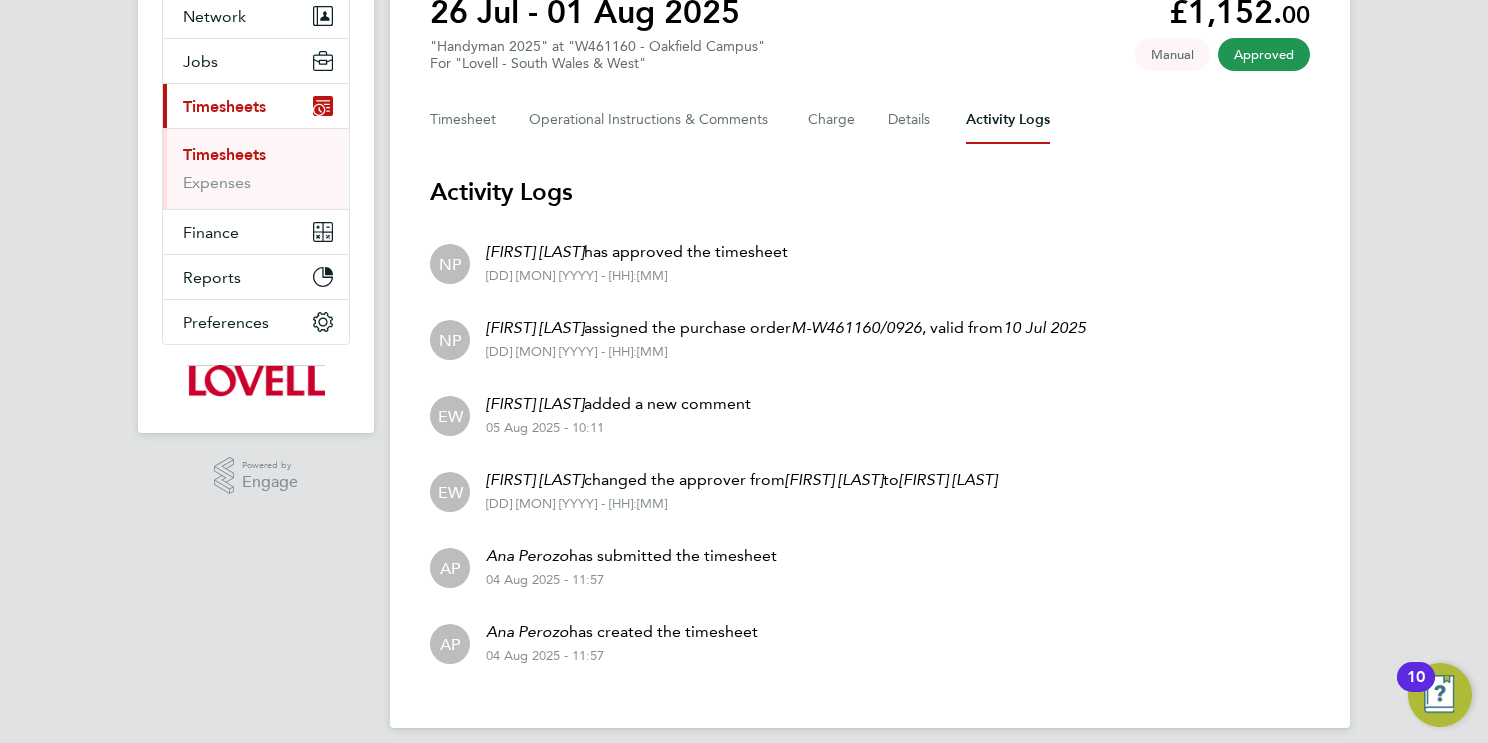 scroll, scrollTop: 214, scrollLeft: 0, axis: vertical 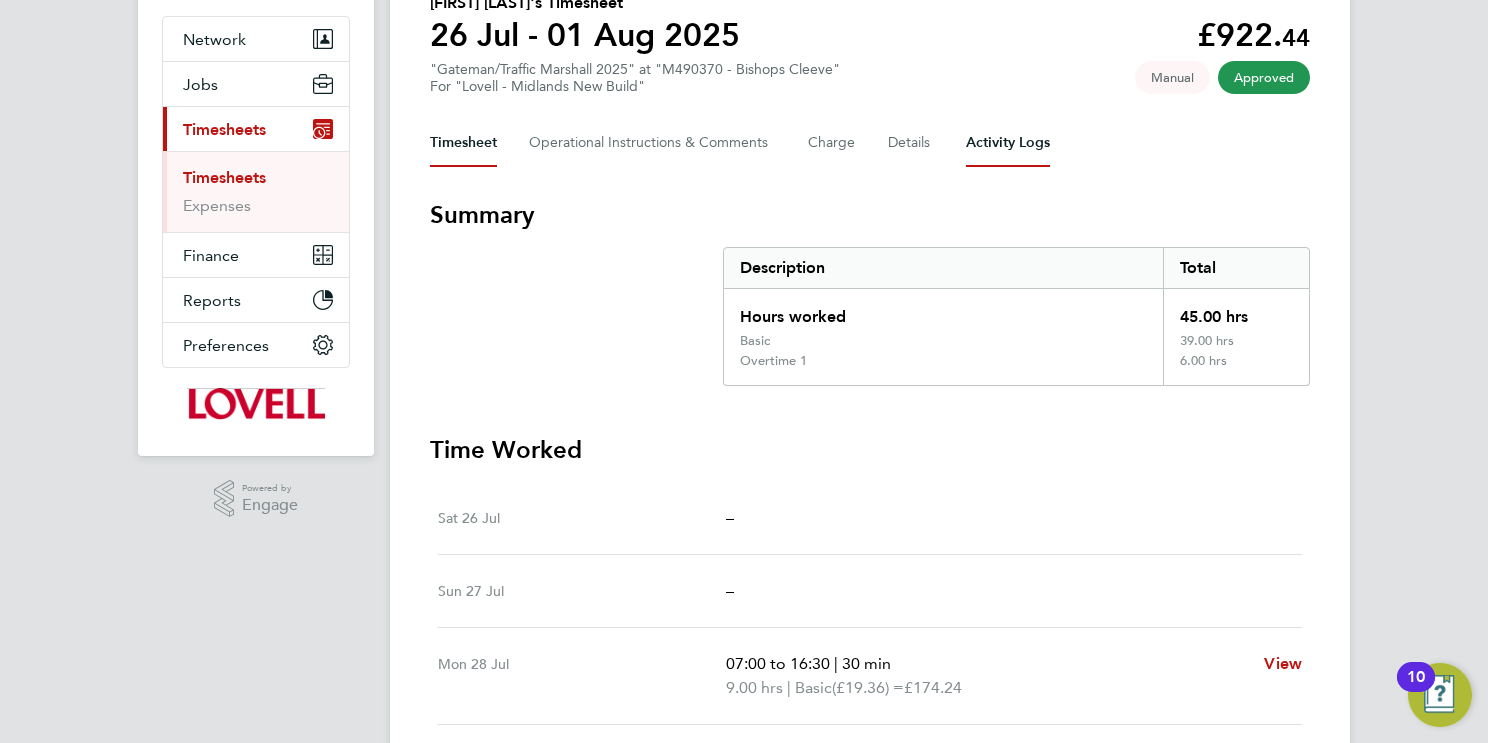 click on "Activity Logs" at bounding box center (1008, 143) 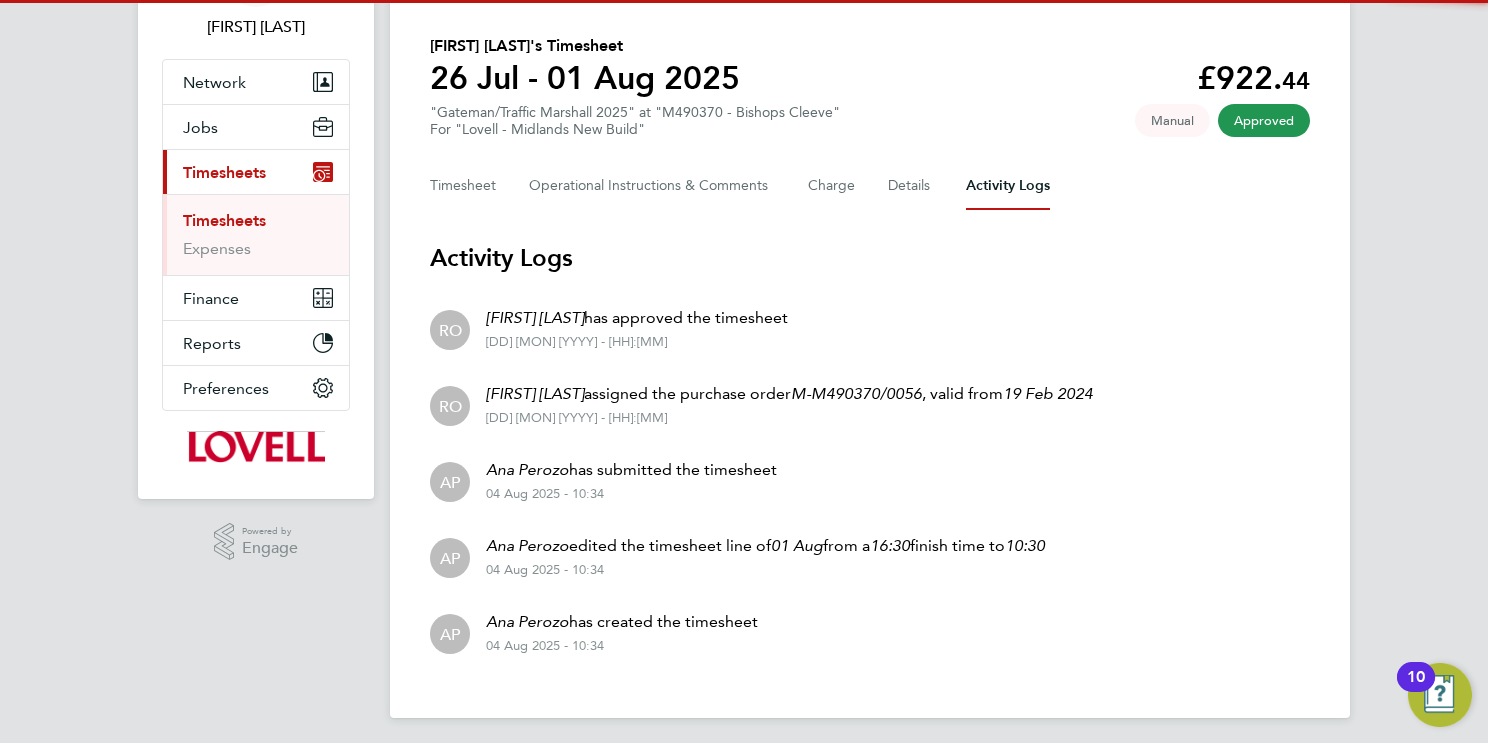 scroll, scrollTop: 138, scrollLeft: 0, axis: vertical 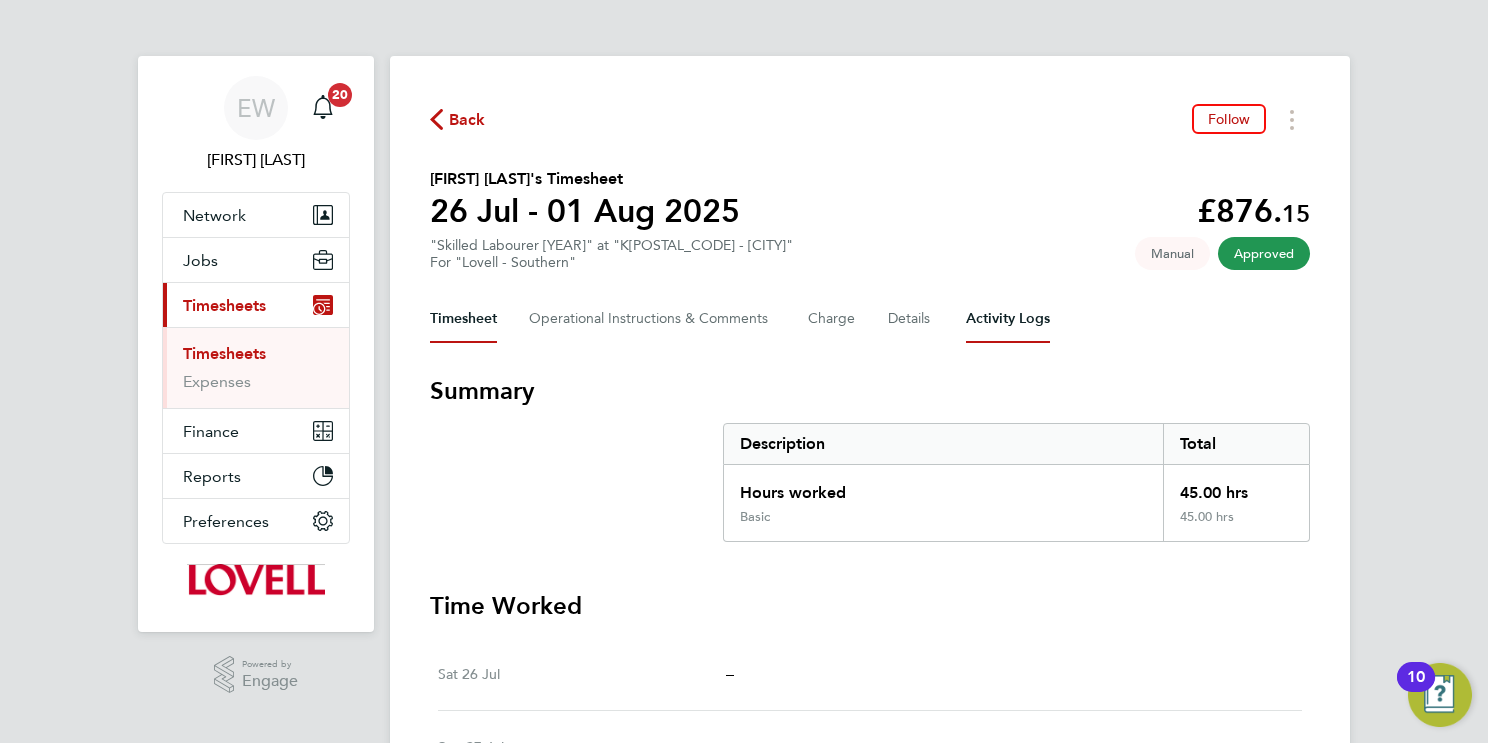 click on "Activity Logs" at bounding box center [1008, 319] 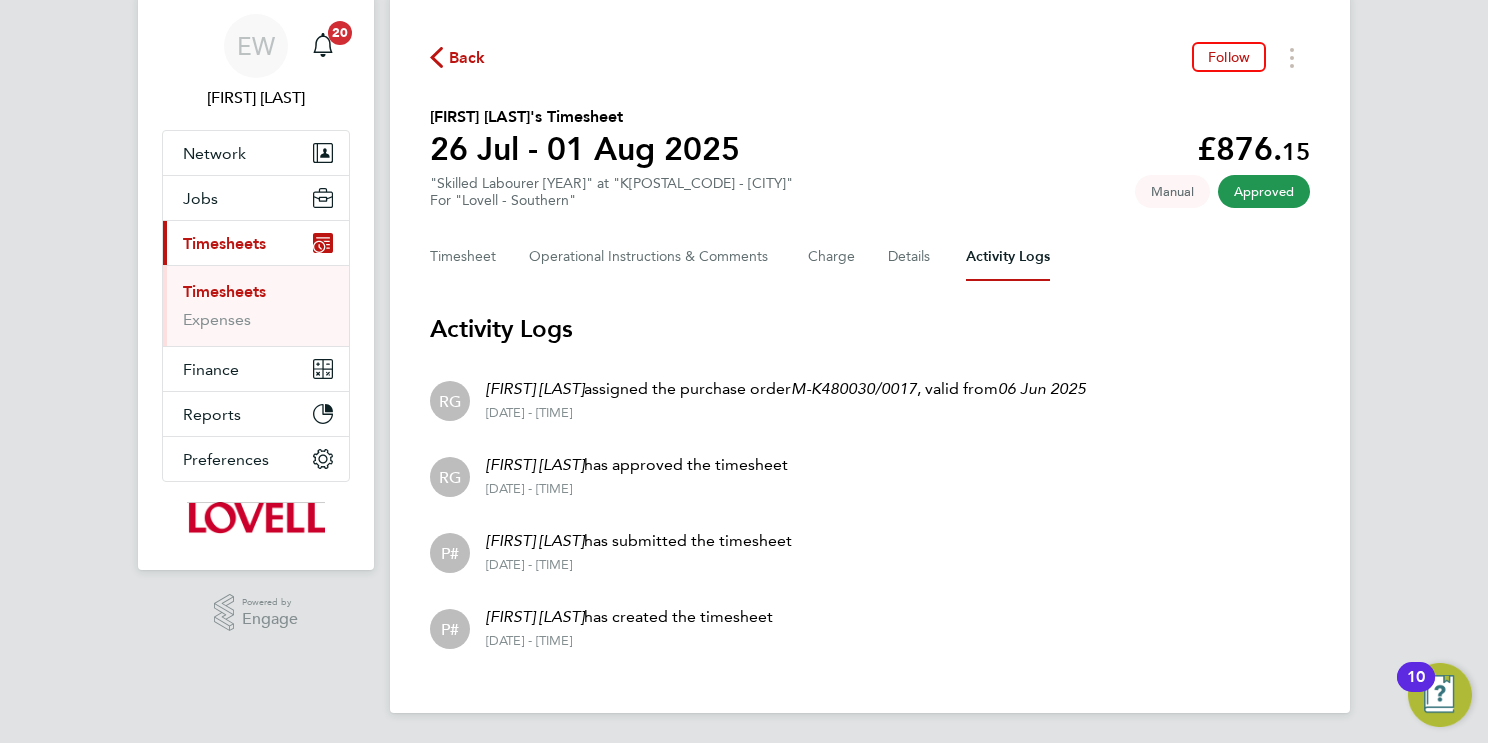 scroll, scrollTop: 52, scrollLeft: 0, axis: vertical 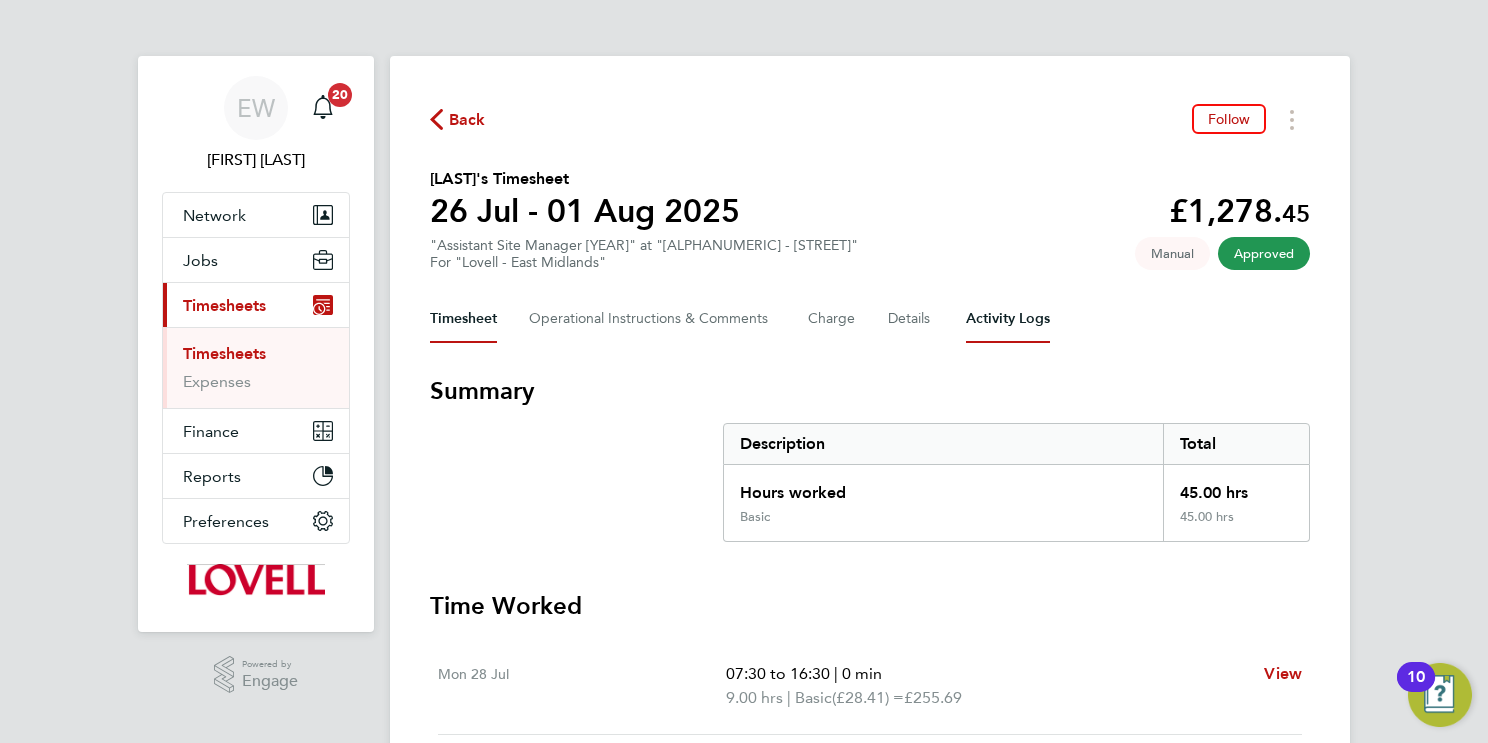 click on "Activity Logs" at bounding box center (1008, 319) 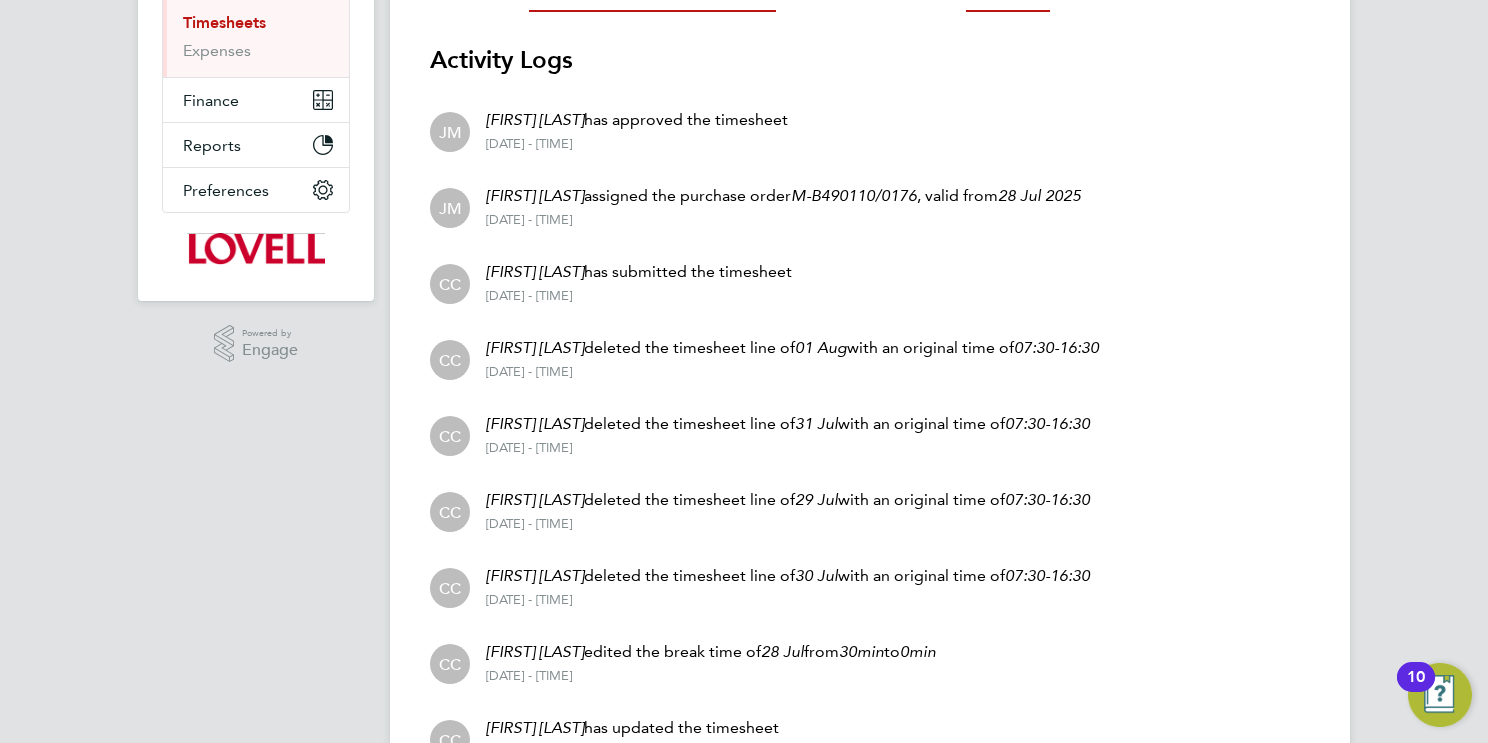 scroll, scrollTop: 0, scrollLeft: 0, axis: both 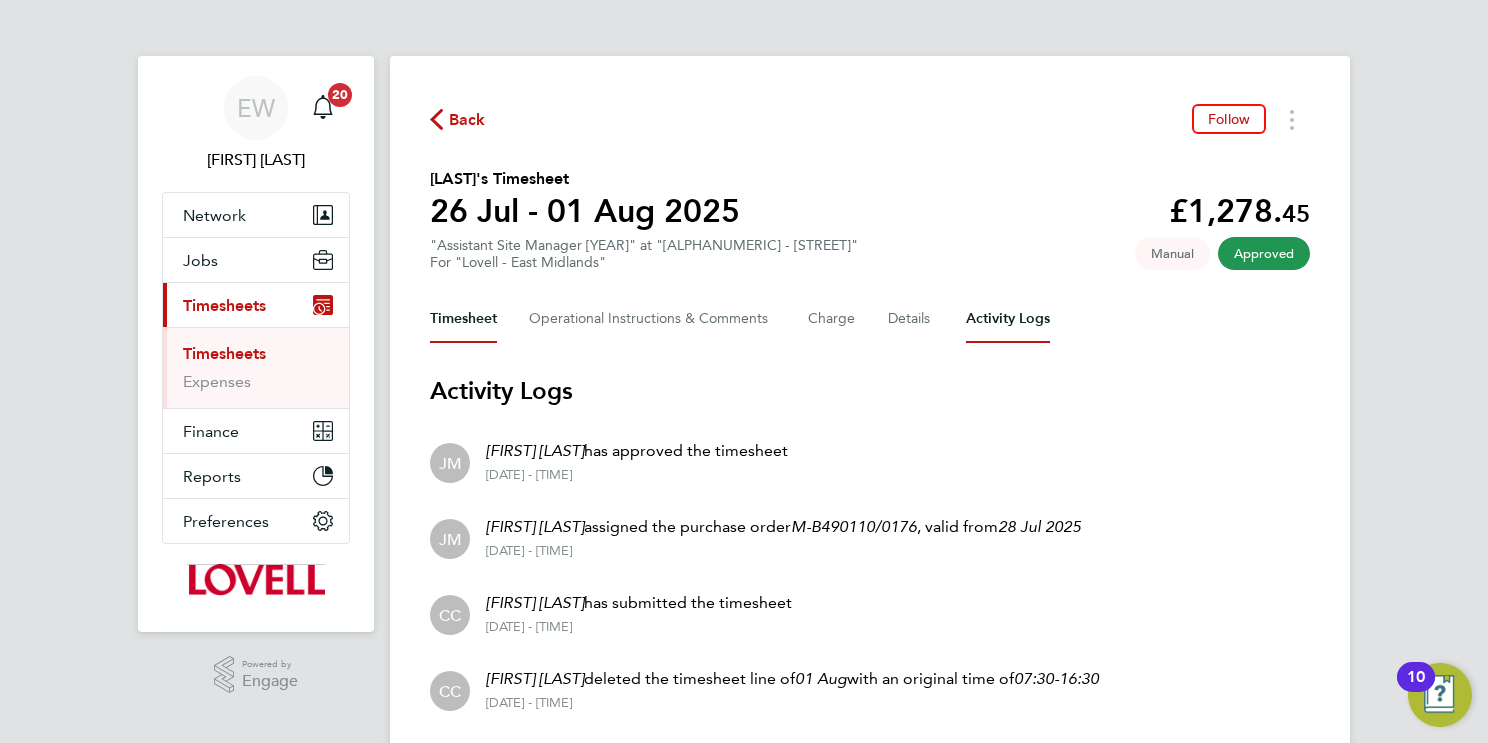 click on "Timesheet" at bounding box center [463, 319] 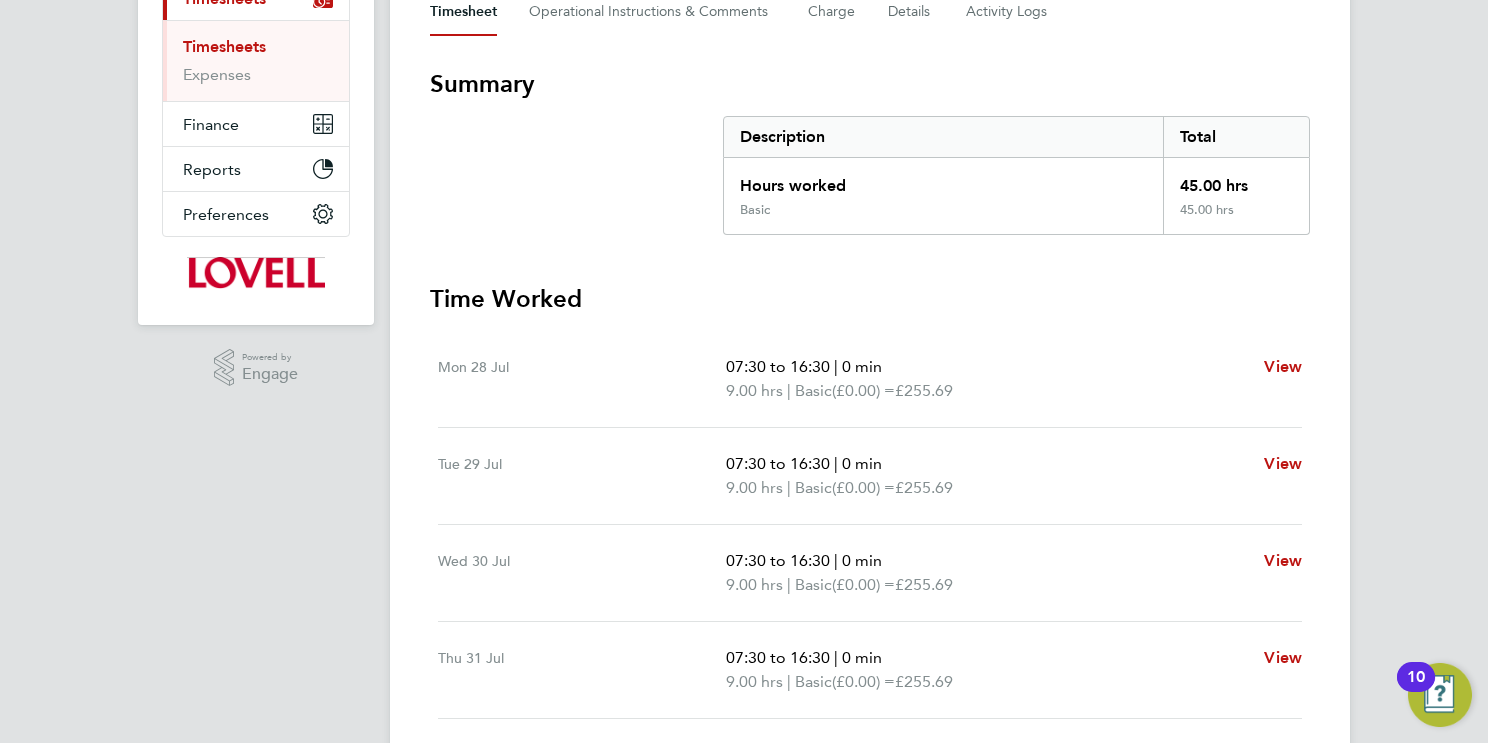 scroll, scrollTop: 283, scrollLeft: 0, axis: vertical 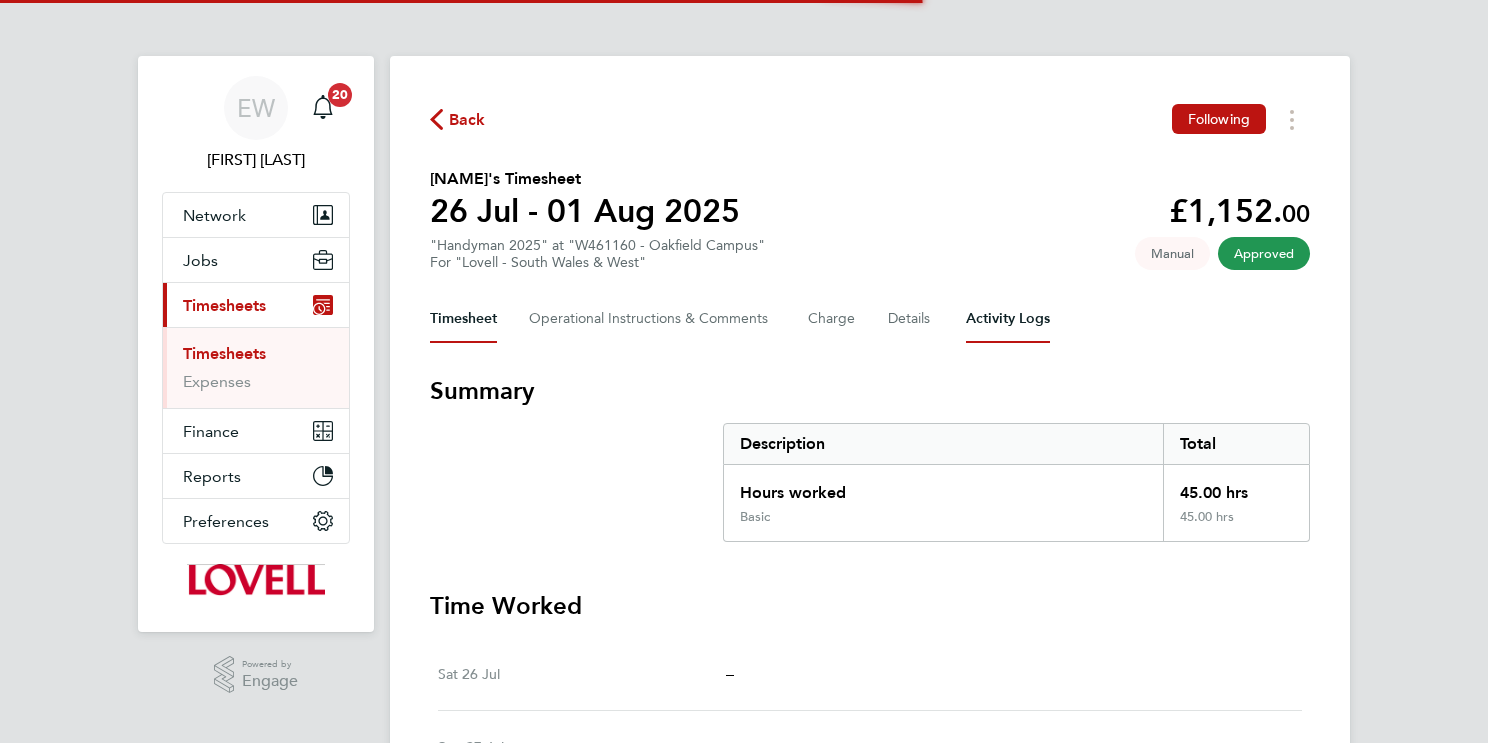 click on "Activity Logs" at bounding box center [1008, 319] 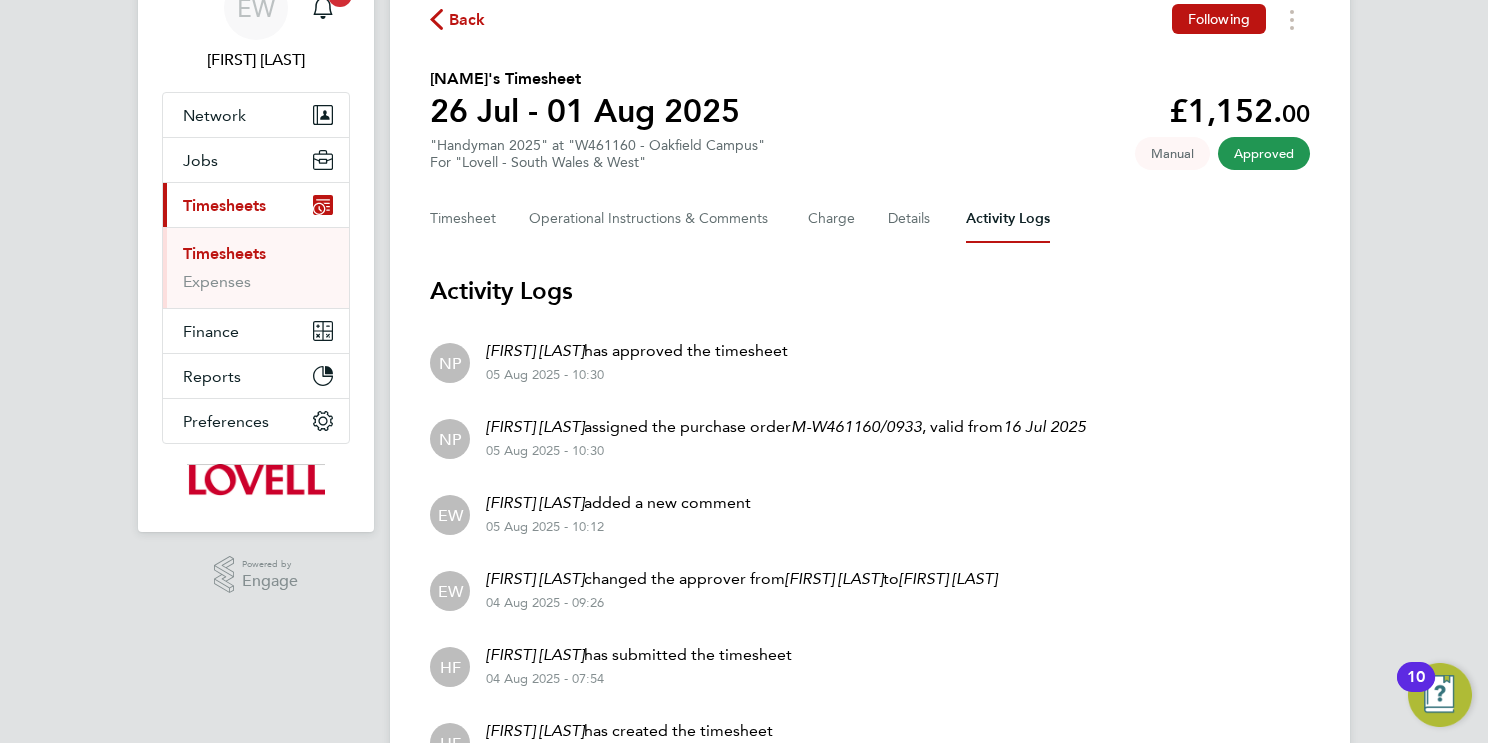 scroll, scrollTop: 0, scrollLeft: 0, axis: both 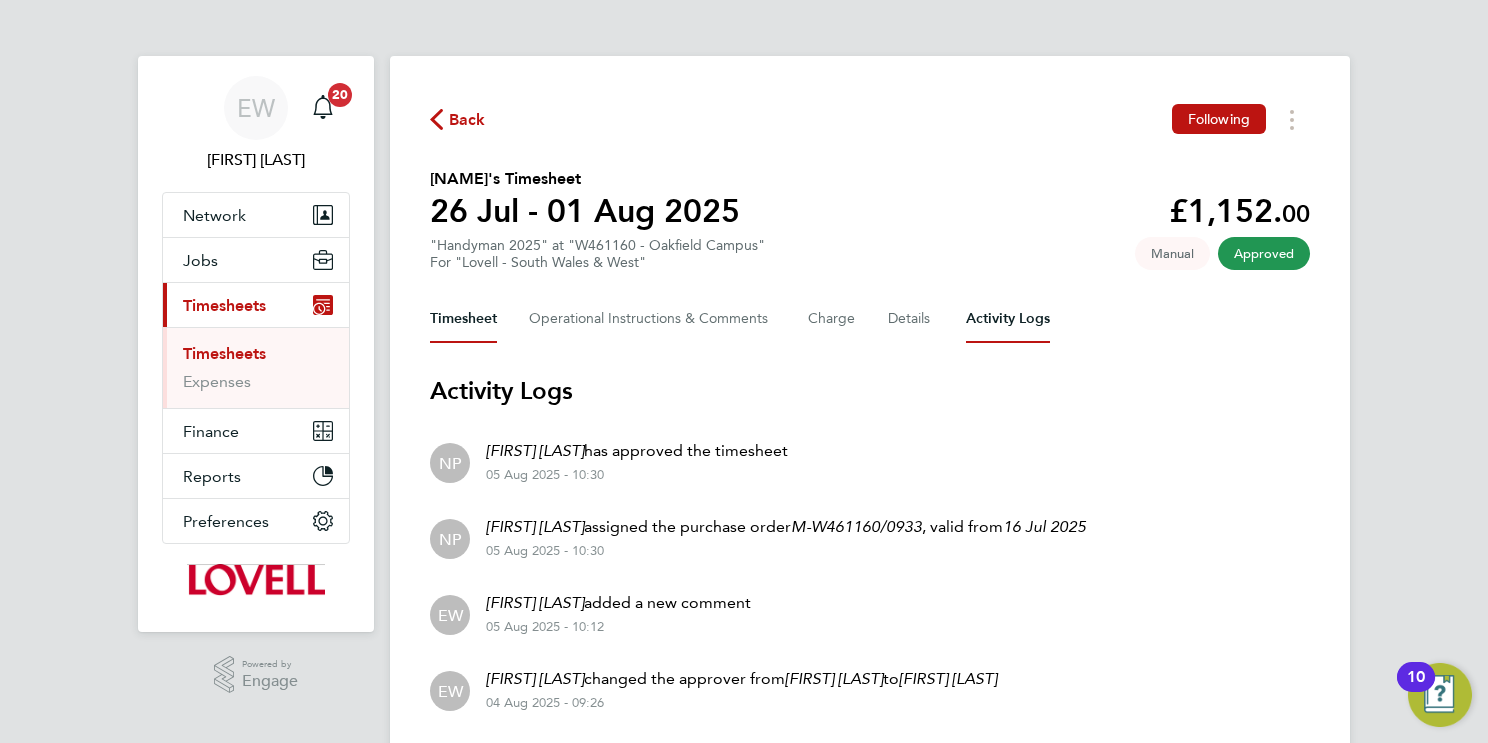 click on "Timesheet" at bounding box center [463, 319] 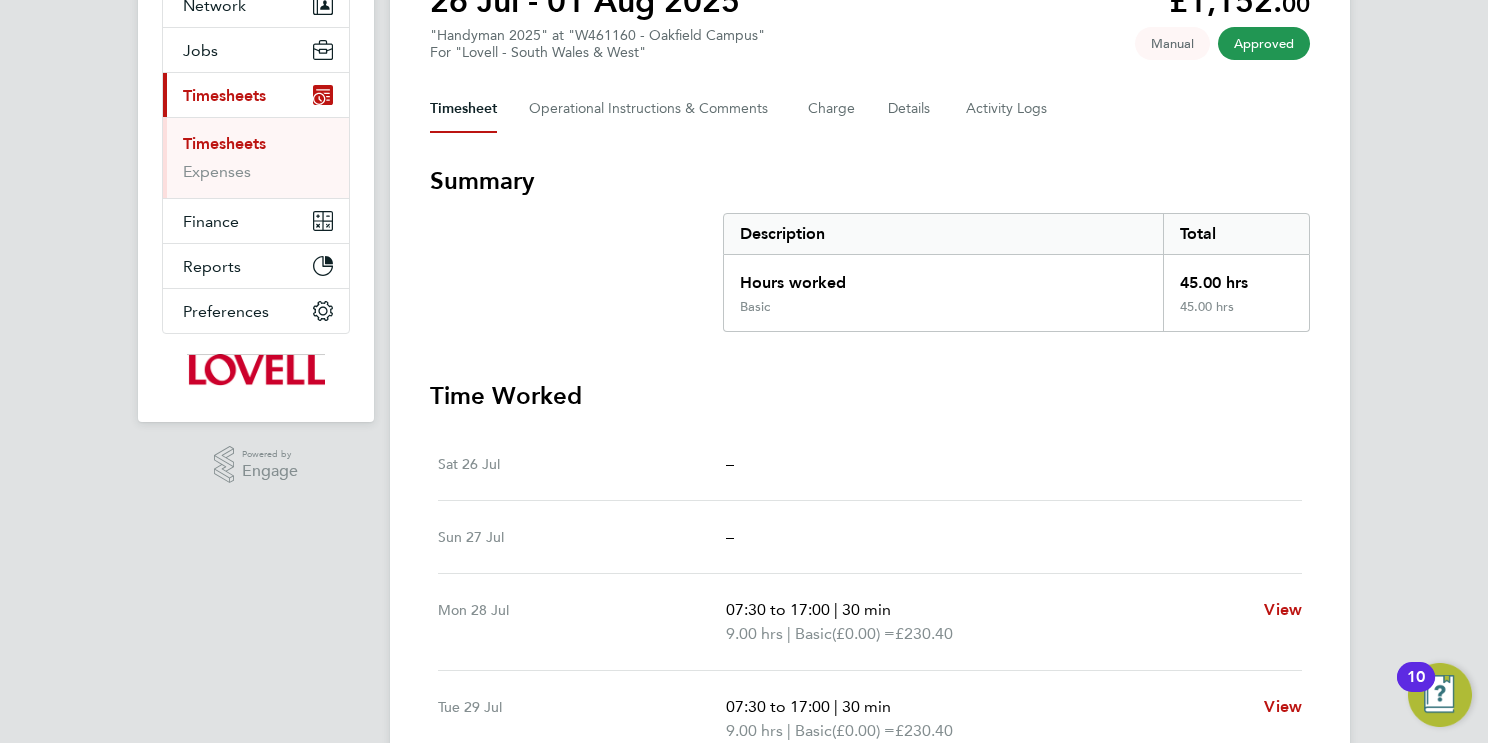 scroll, scrollTop: 48, scrollLeft: 0, axis: vertical 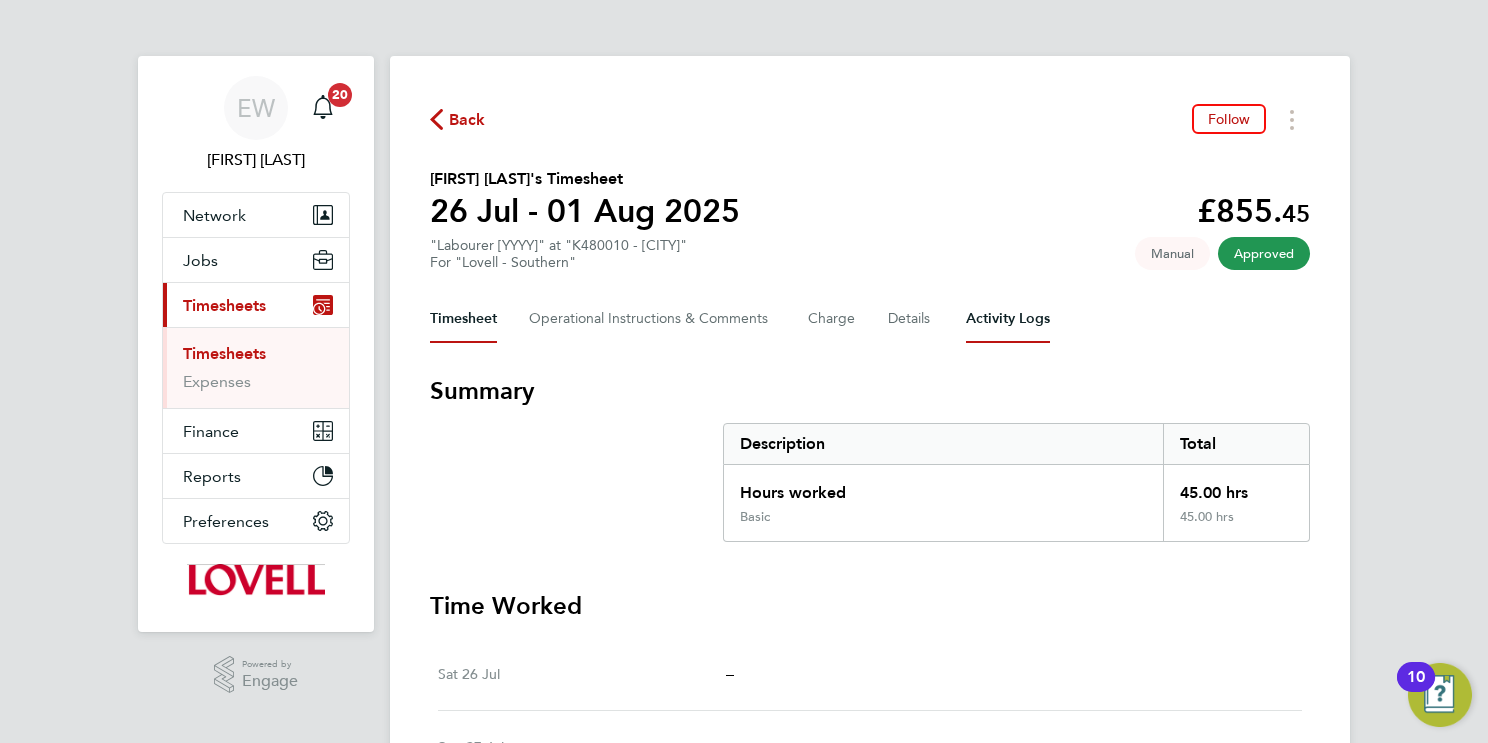 click on "Activity Logs" at bounding box center (1008, 319) 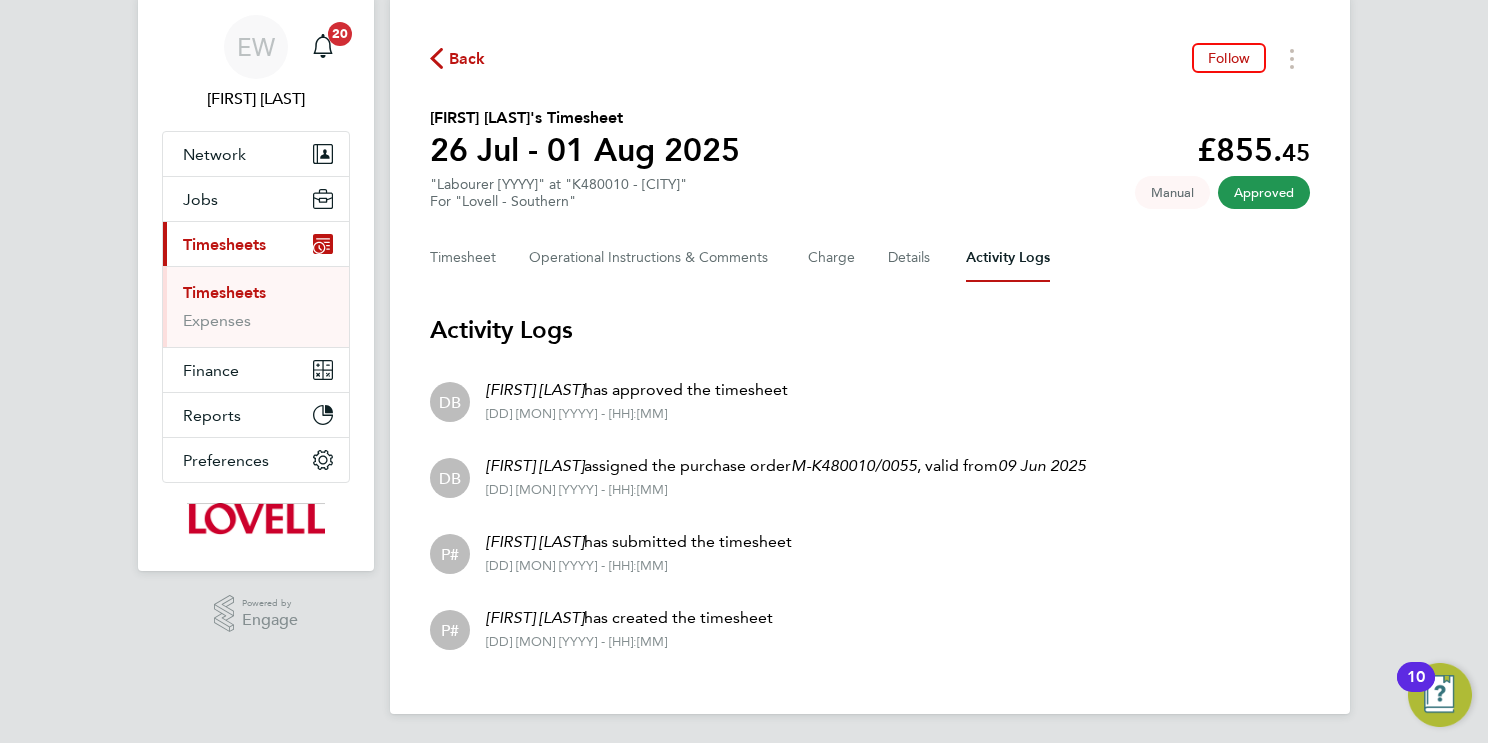 scroll, scrollTop: 62, scrollLeft: 0, axis: vertical 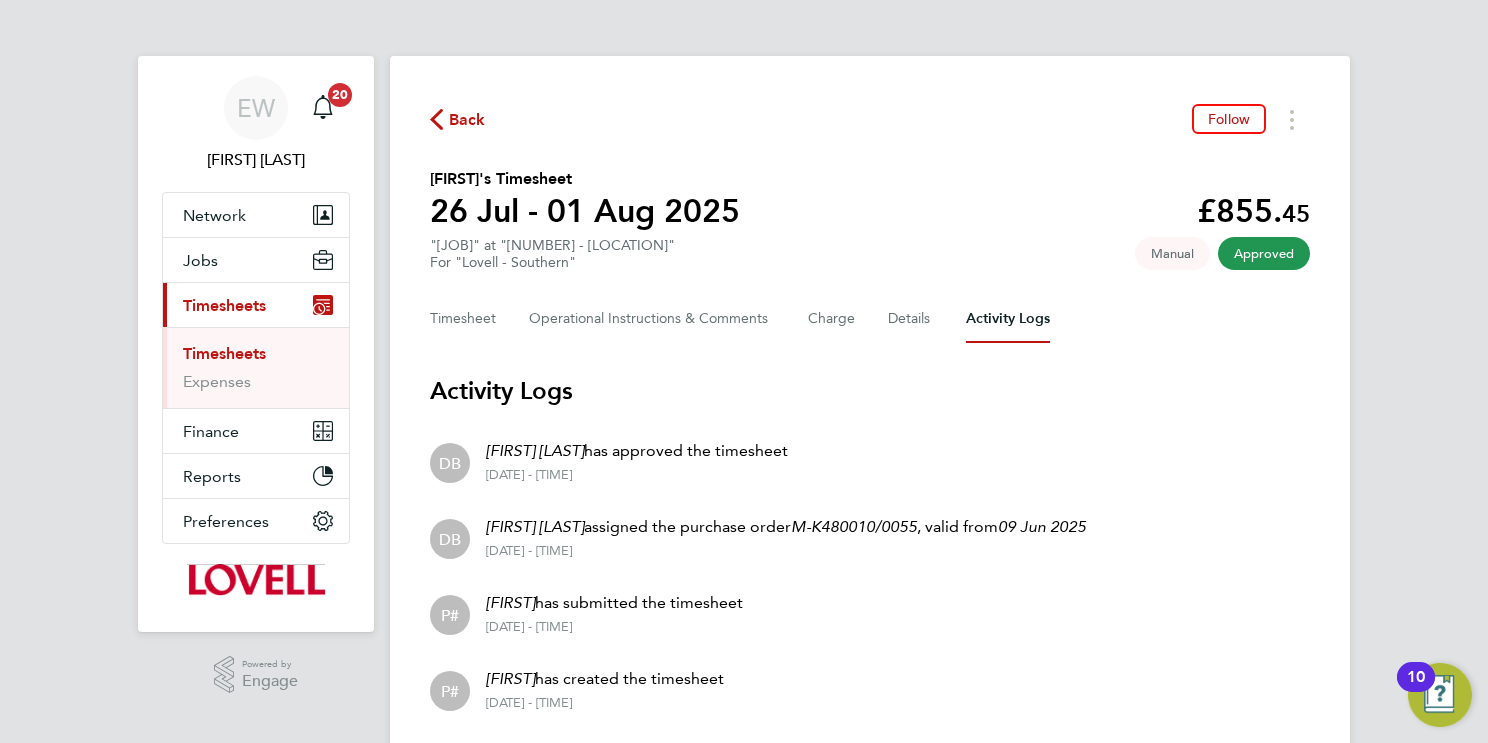 click on "Timesheets" at bounding box center [224, 353] 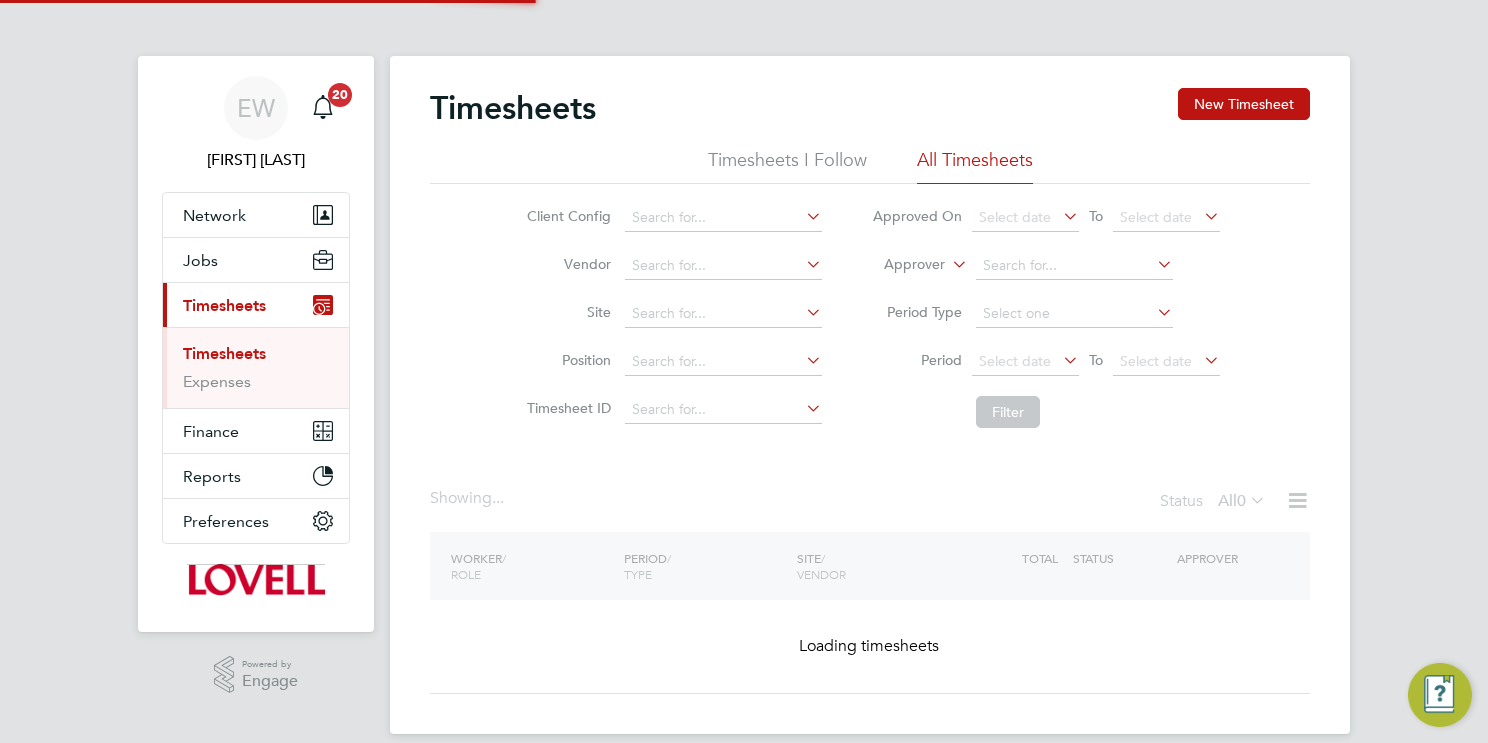 click 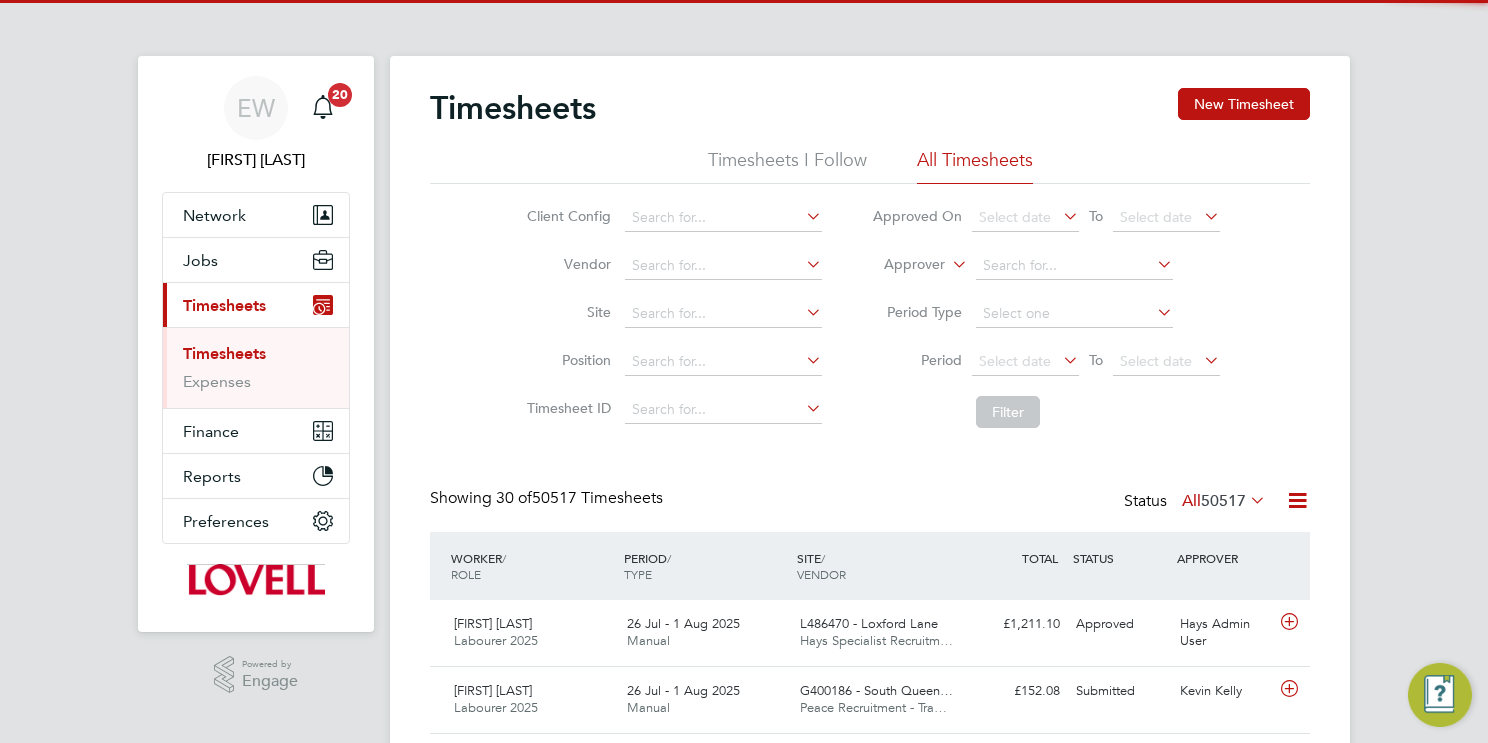 click 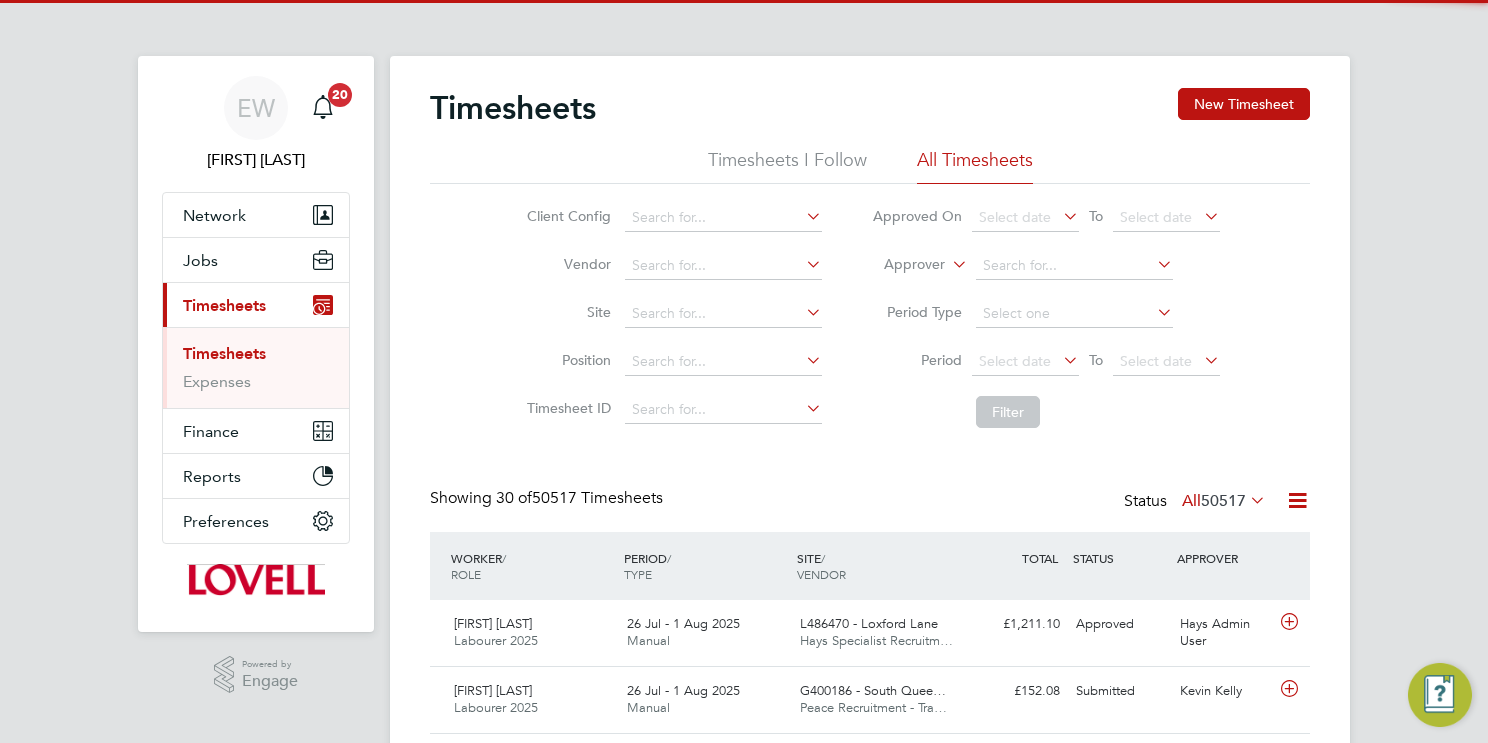 scroll, scrollTop: 9, scrollLeft: 10, axis: both 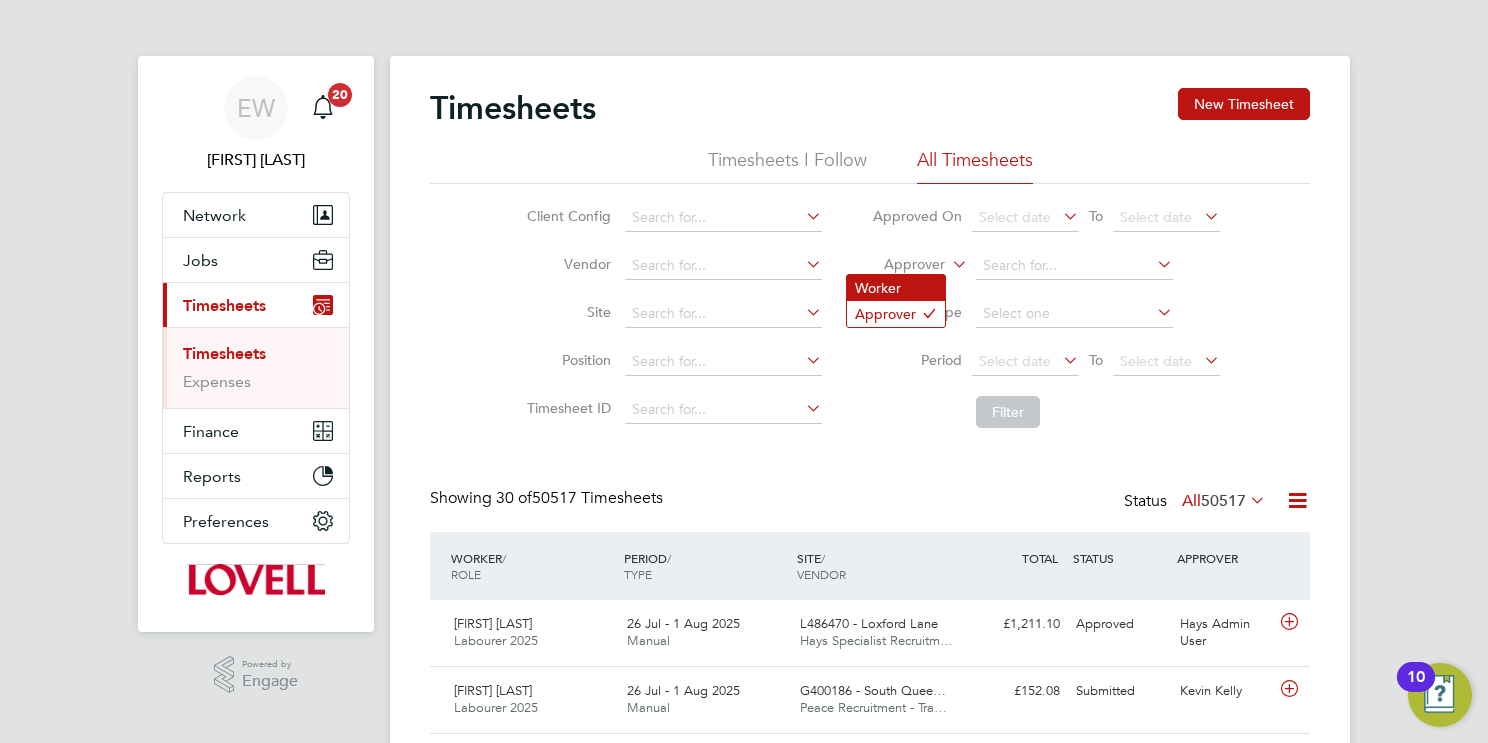 click on "Worker" 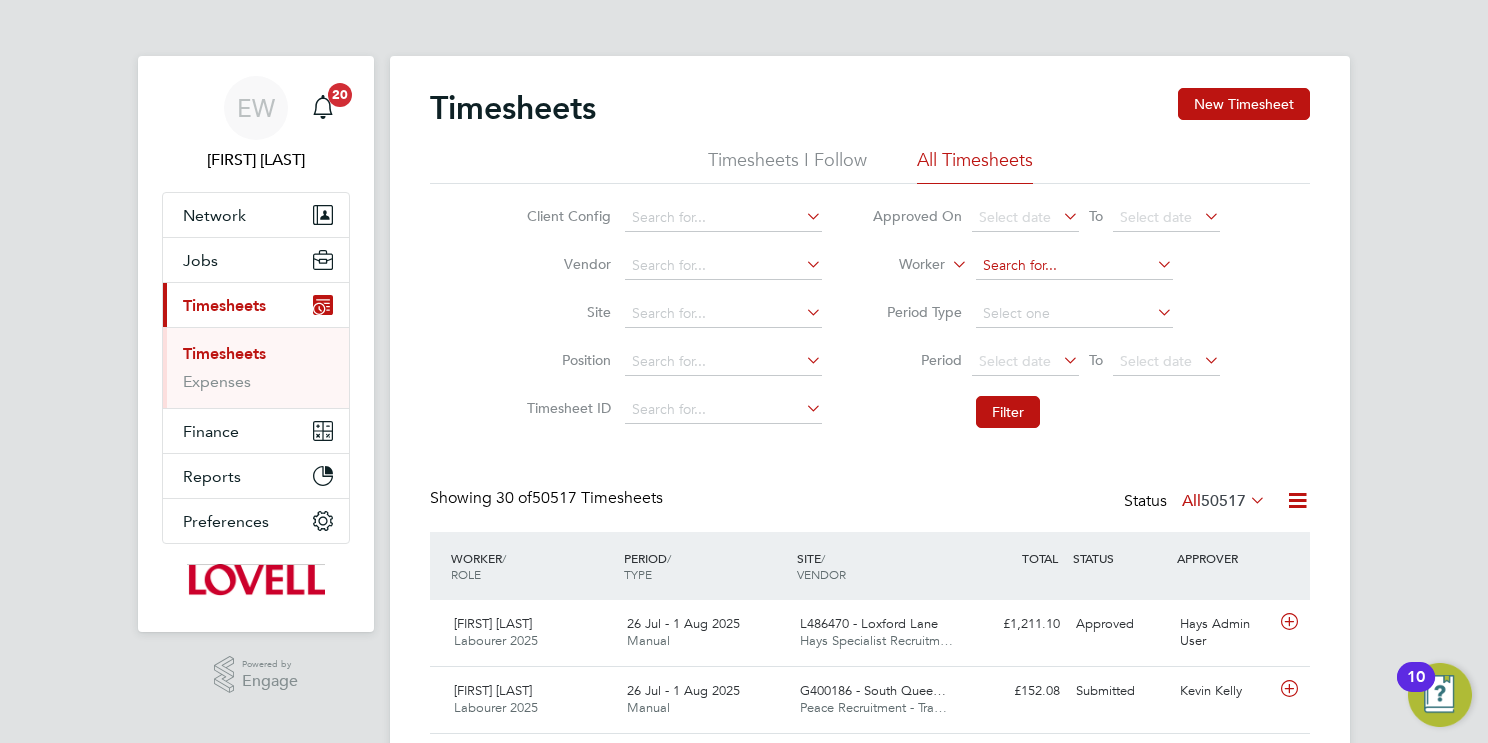 click 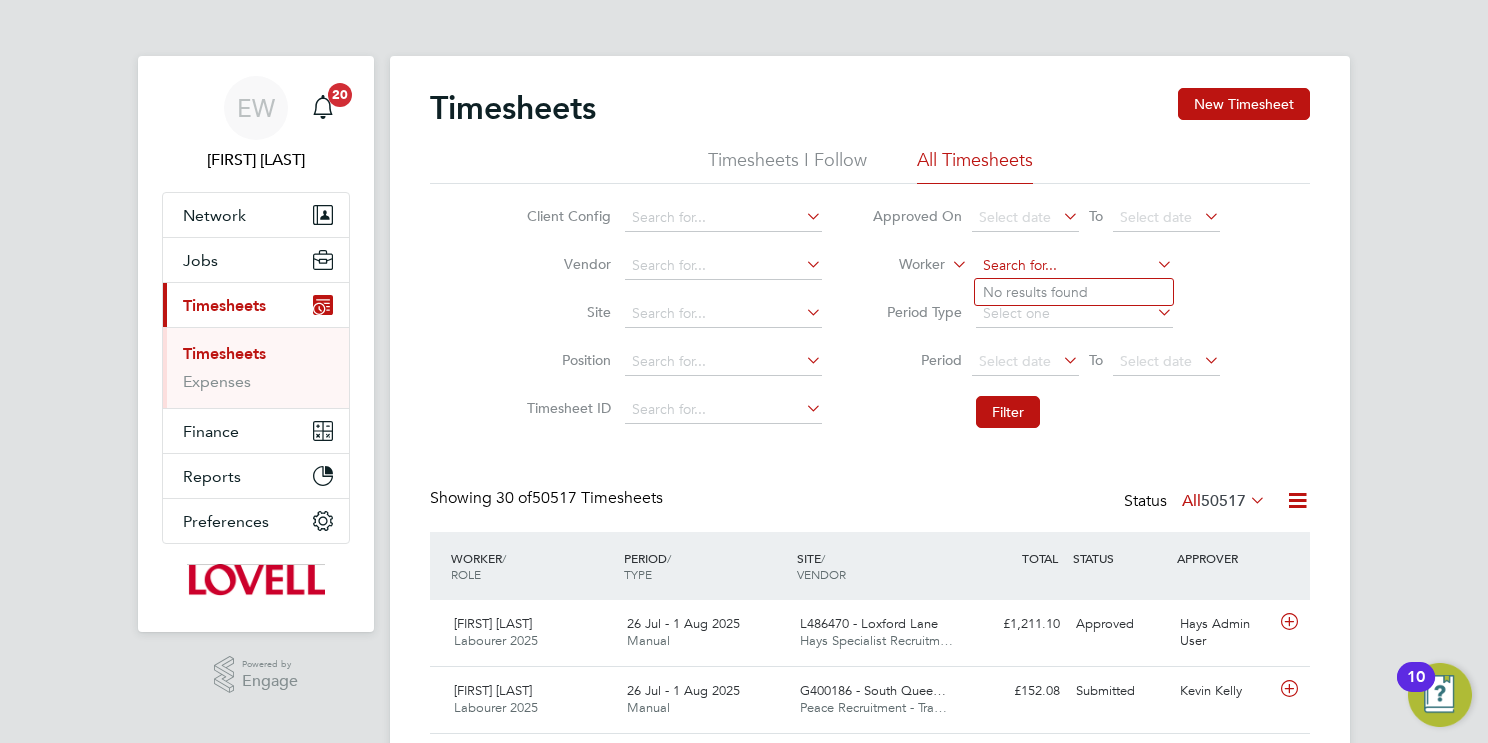 paste on "Retrieving data. Wait a few seconds and try to cut or copy again." 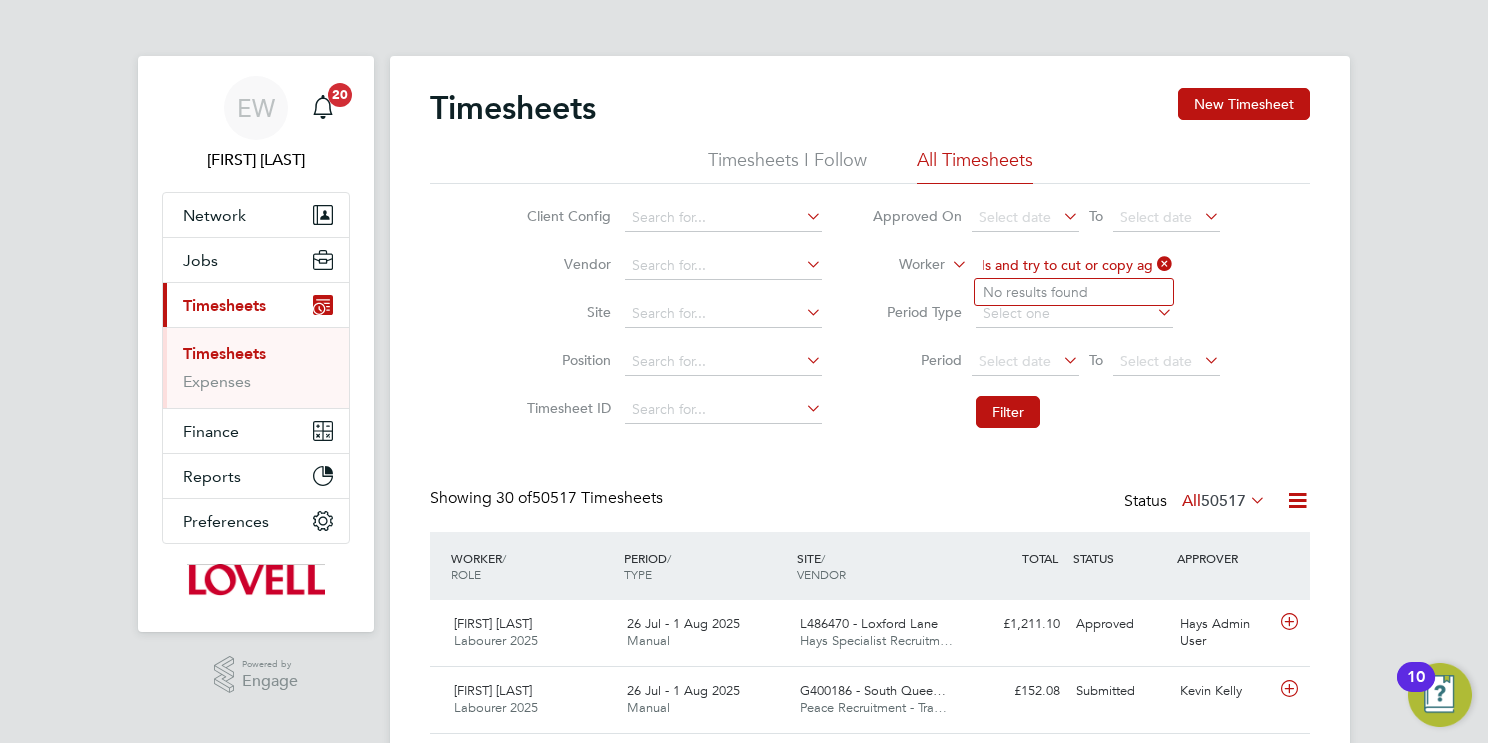 type on "Retrieving data. Wait a few seconds and try to cut or copy again." 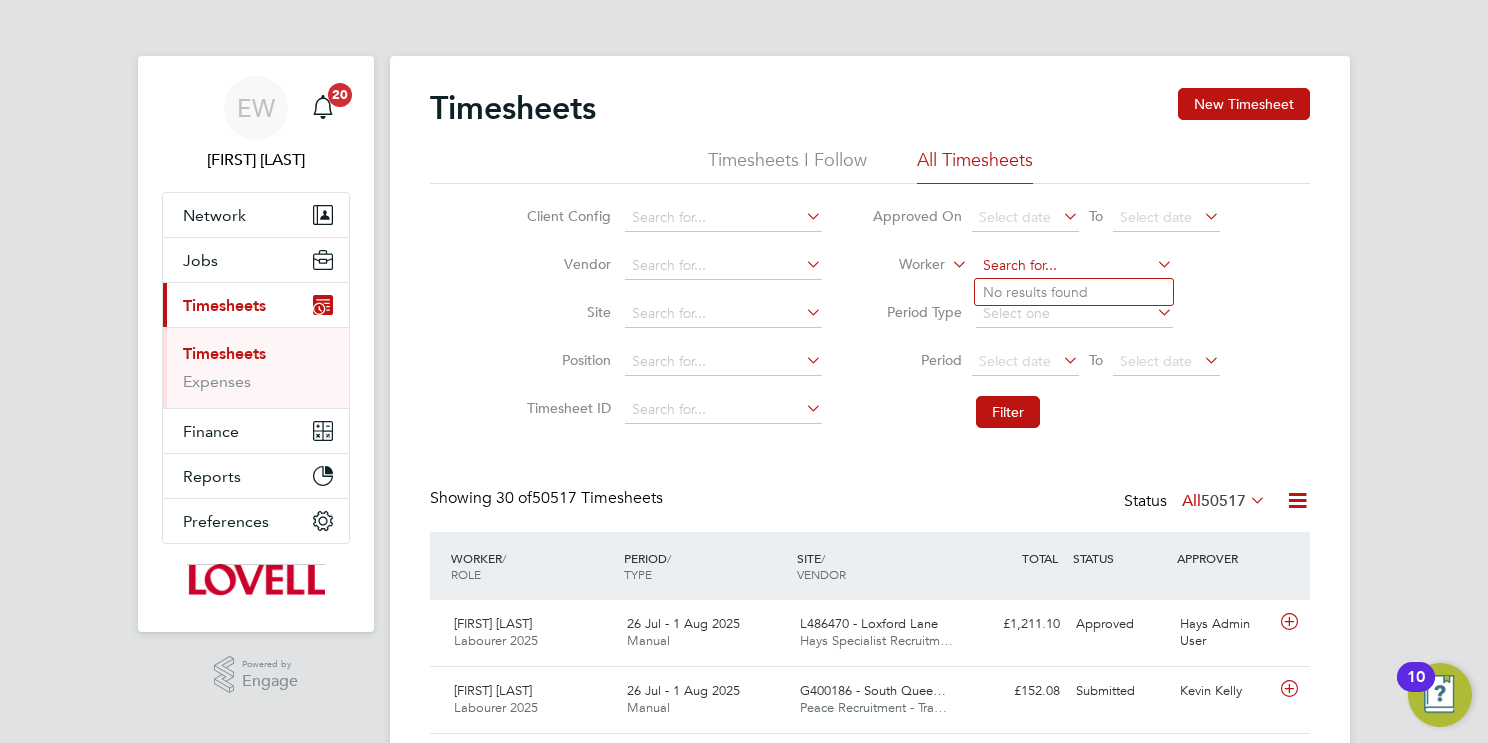 click 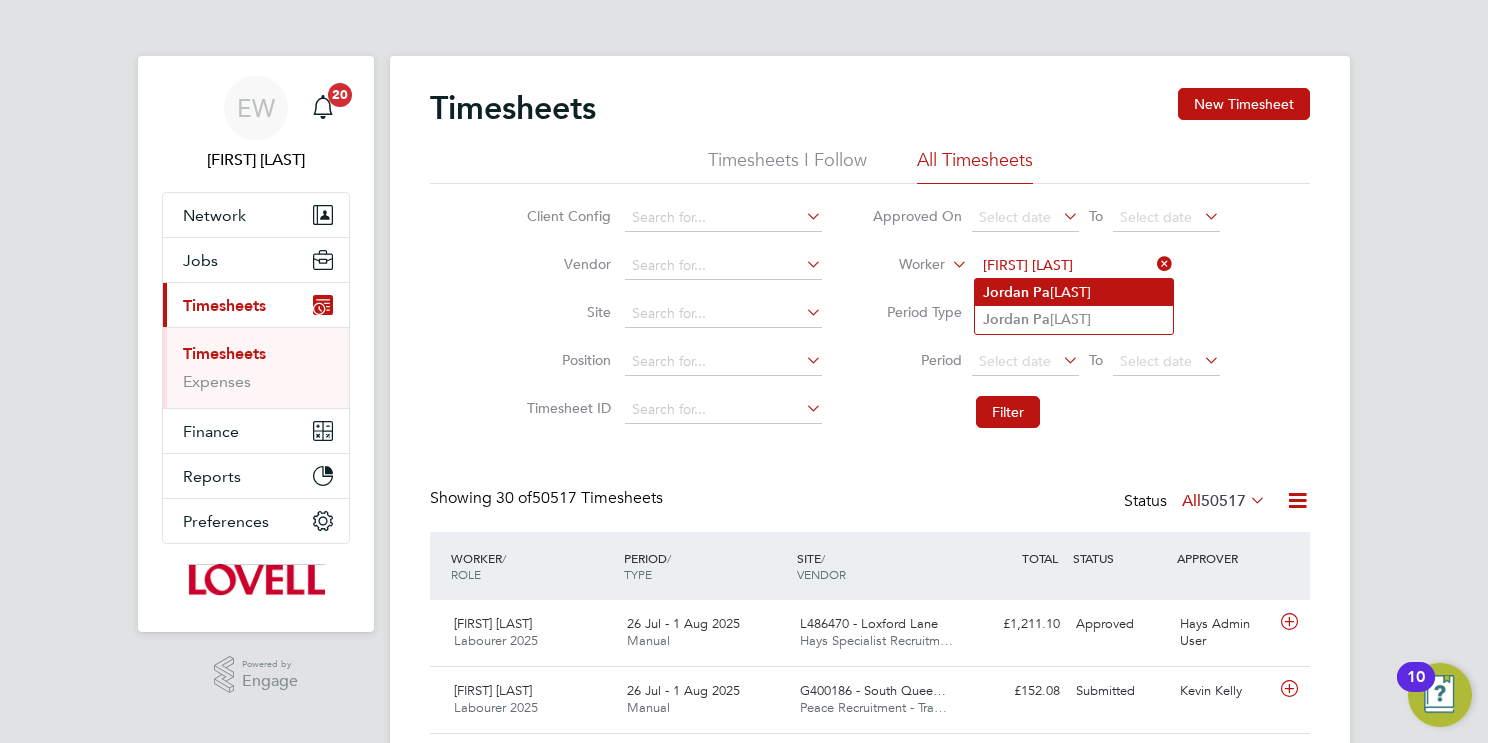 click on "Jordan   Pa rker-Hamilton" 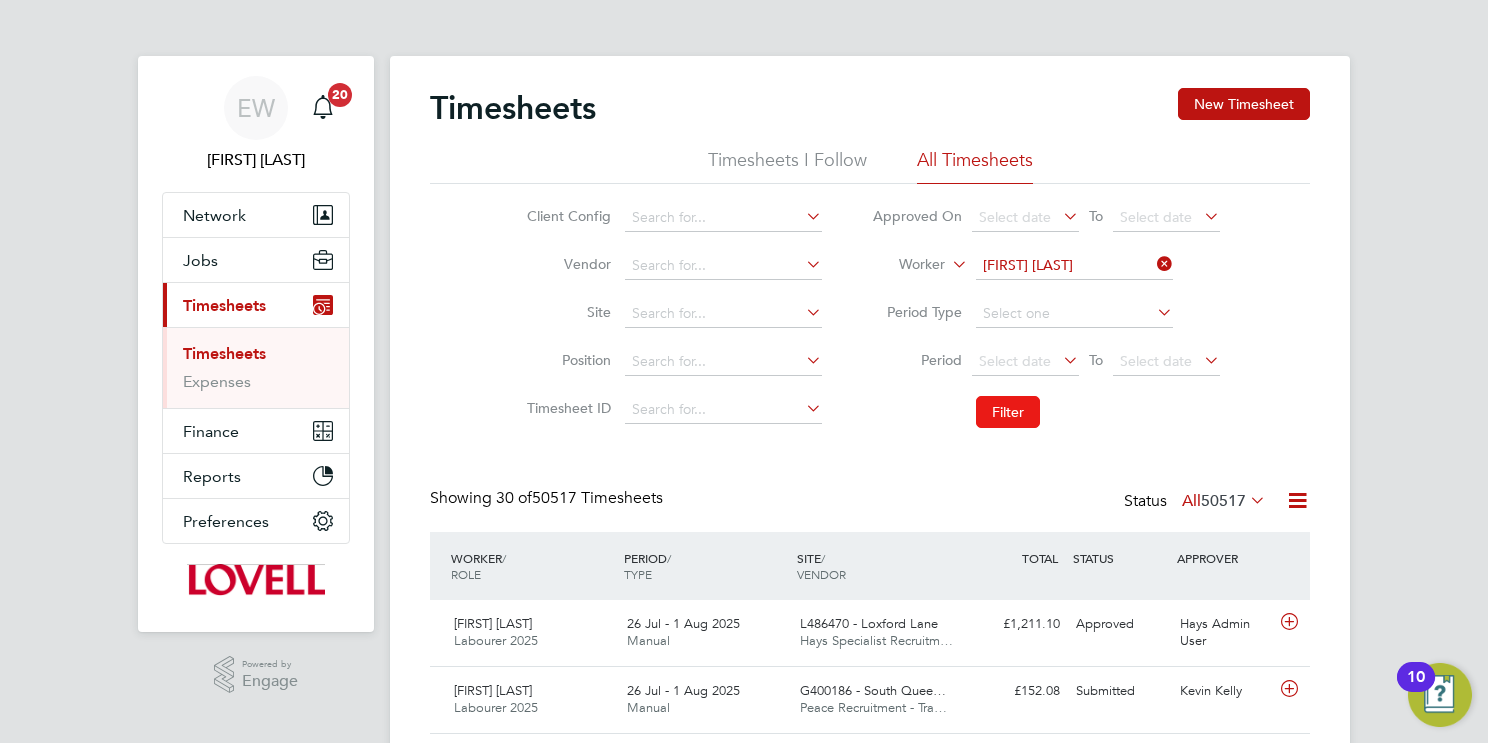 click on "Filter" 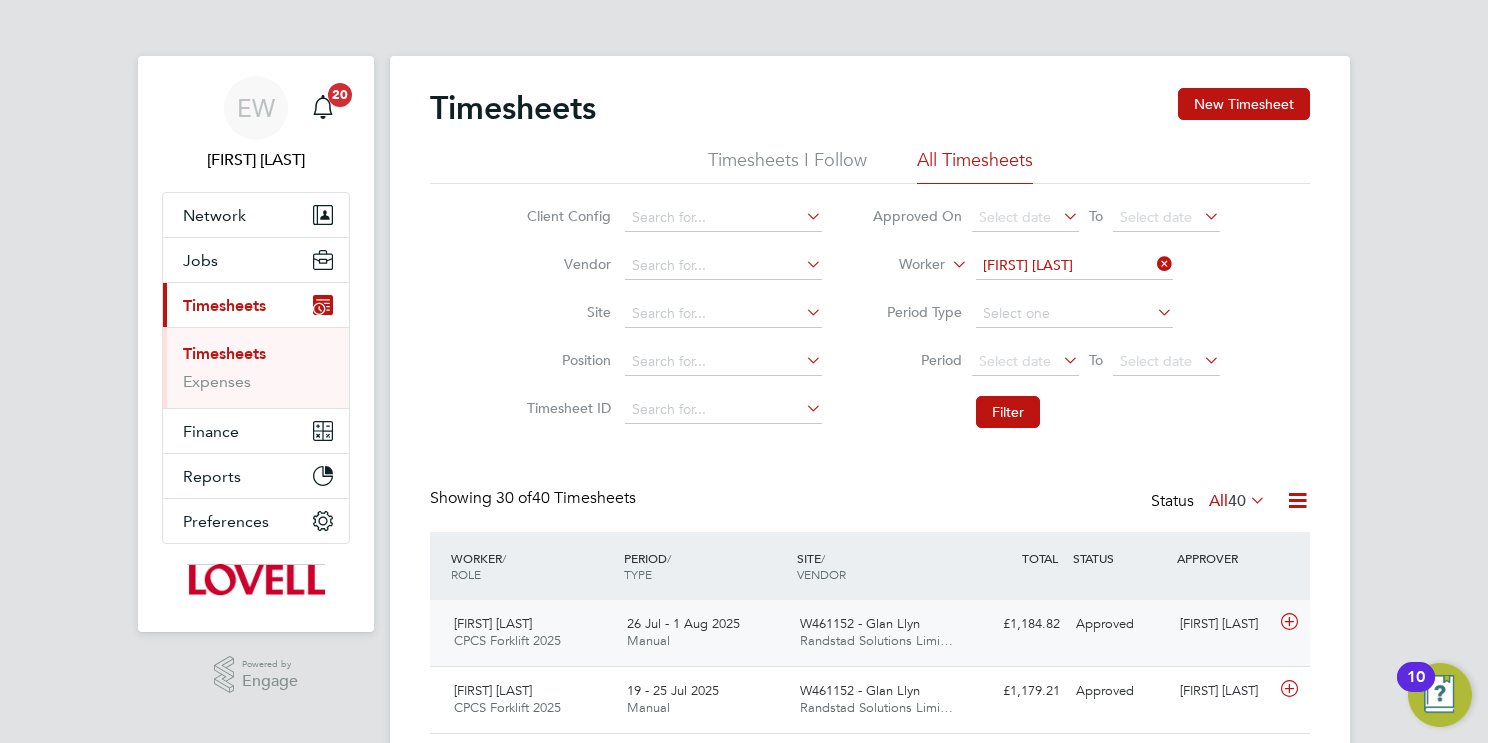 click on "Randstad Solutions Limi…" 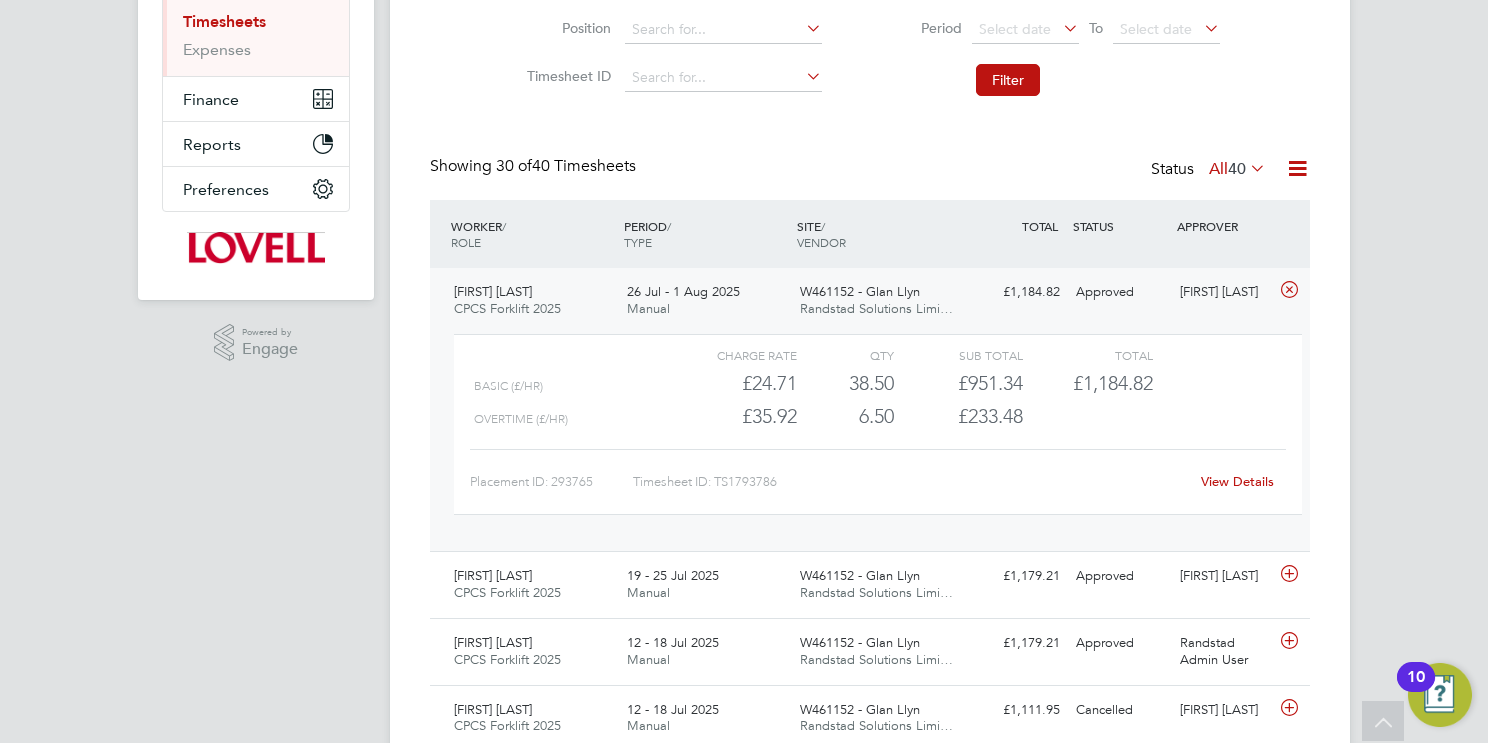 click on "View Details" 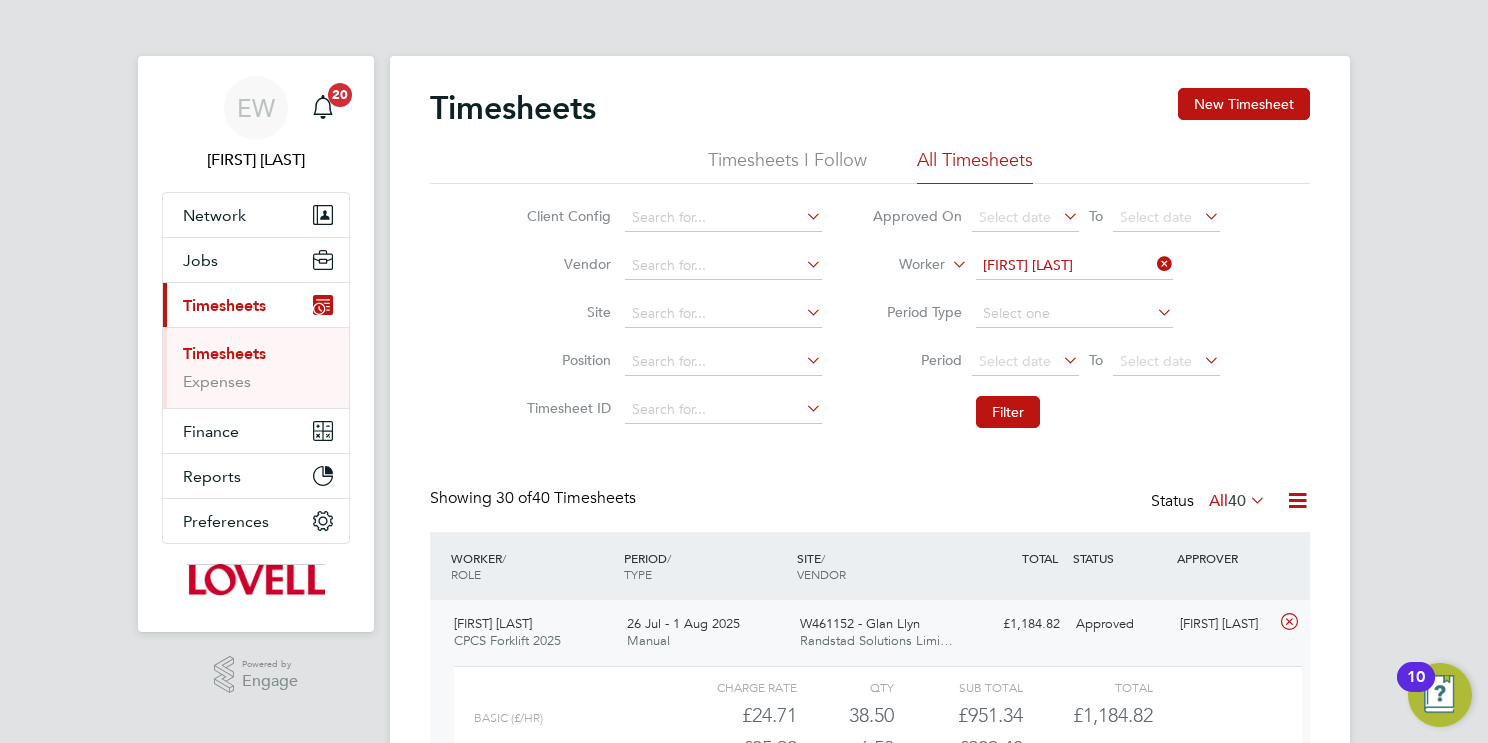 click on "Jordan Parker-Hamilton" 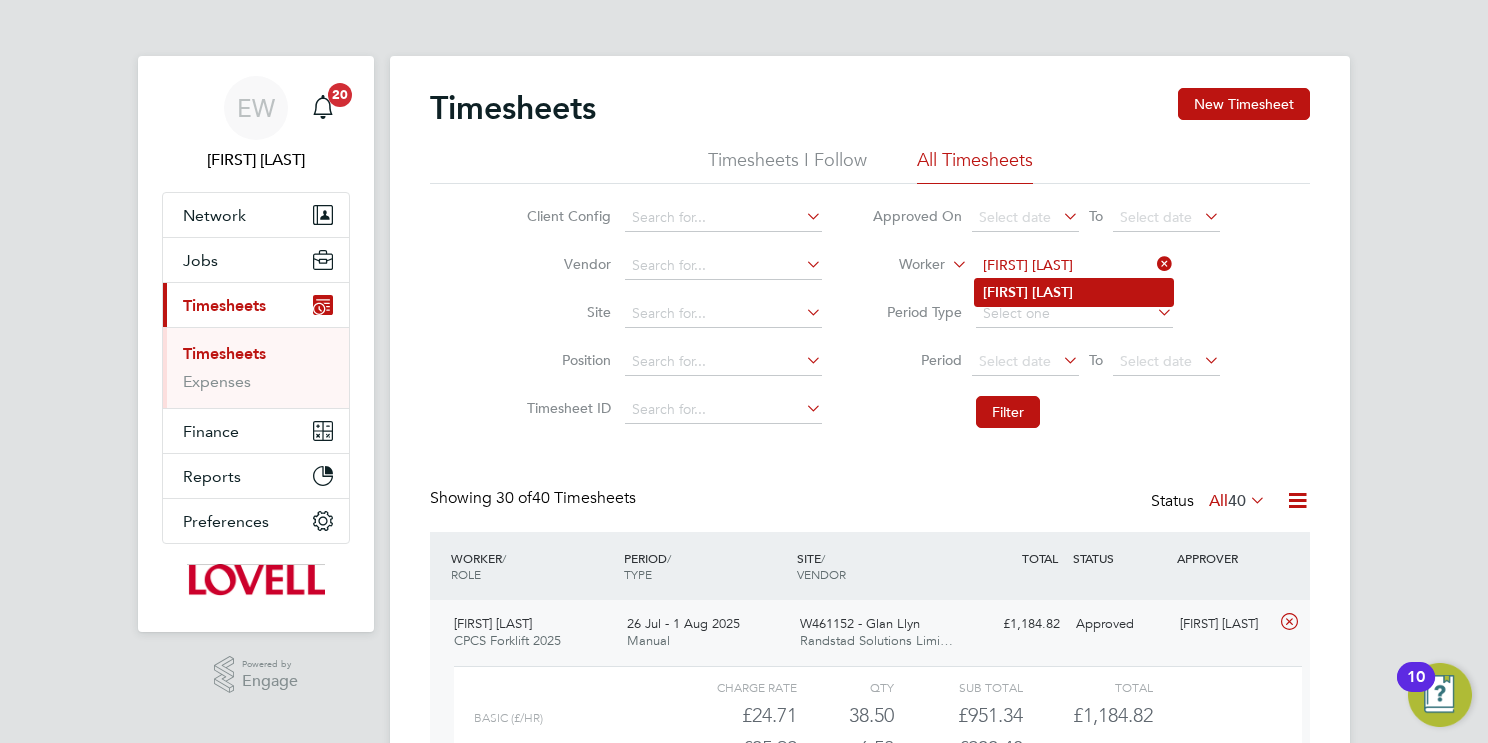 click on "Gough" 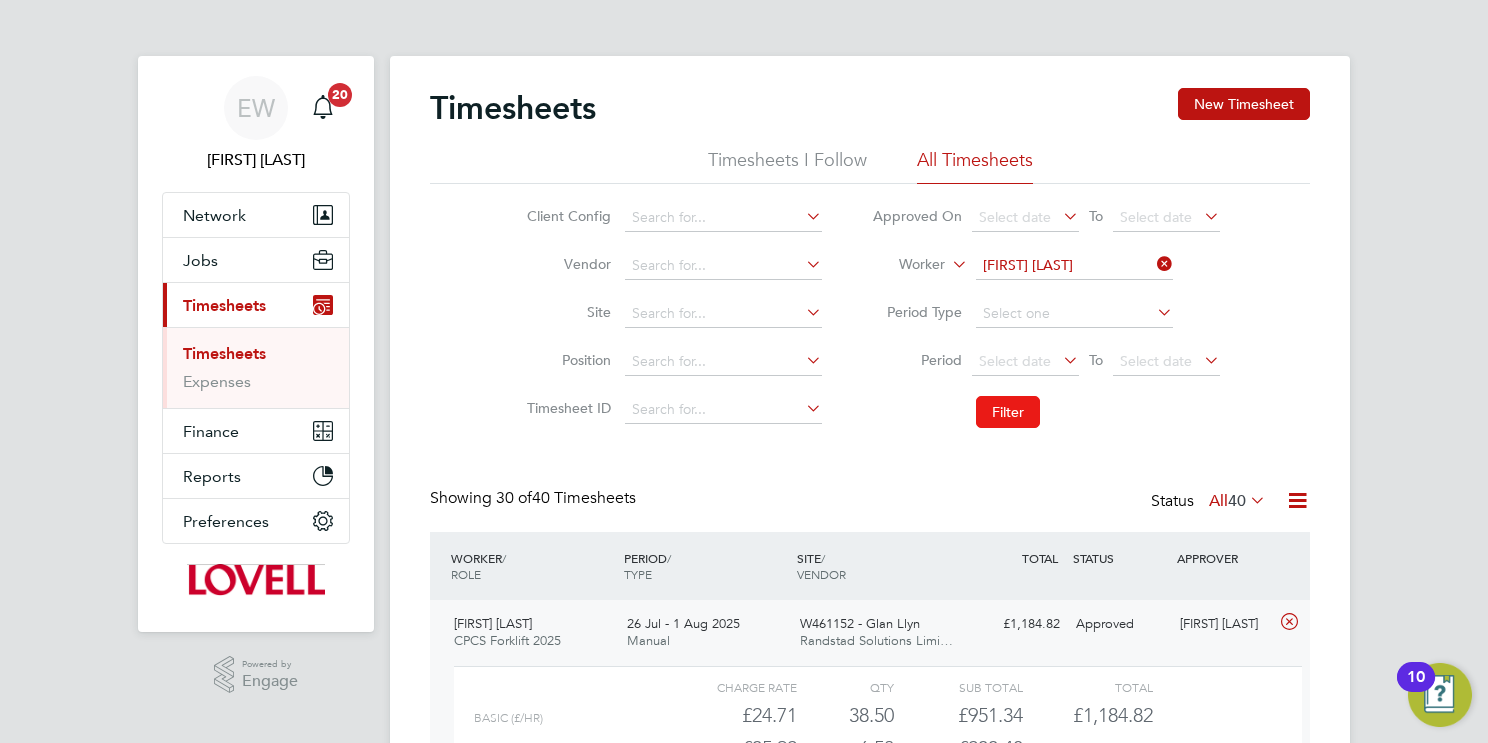 click on "Filter" 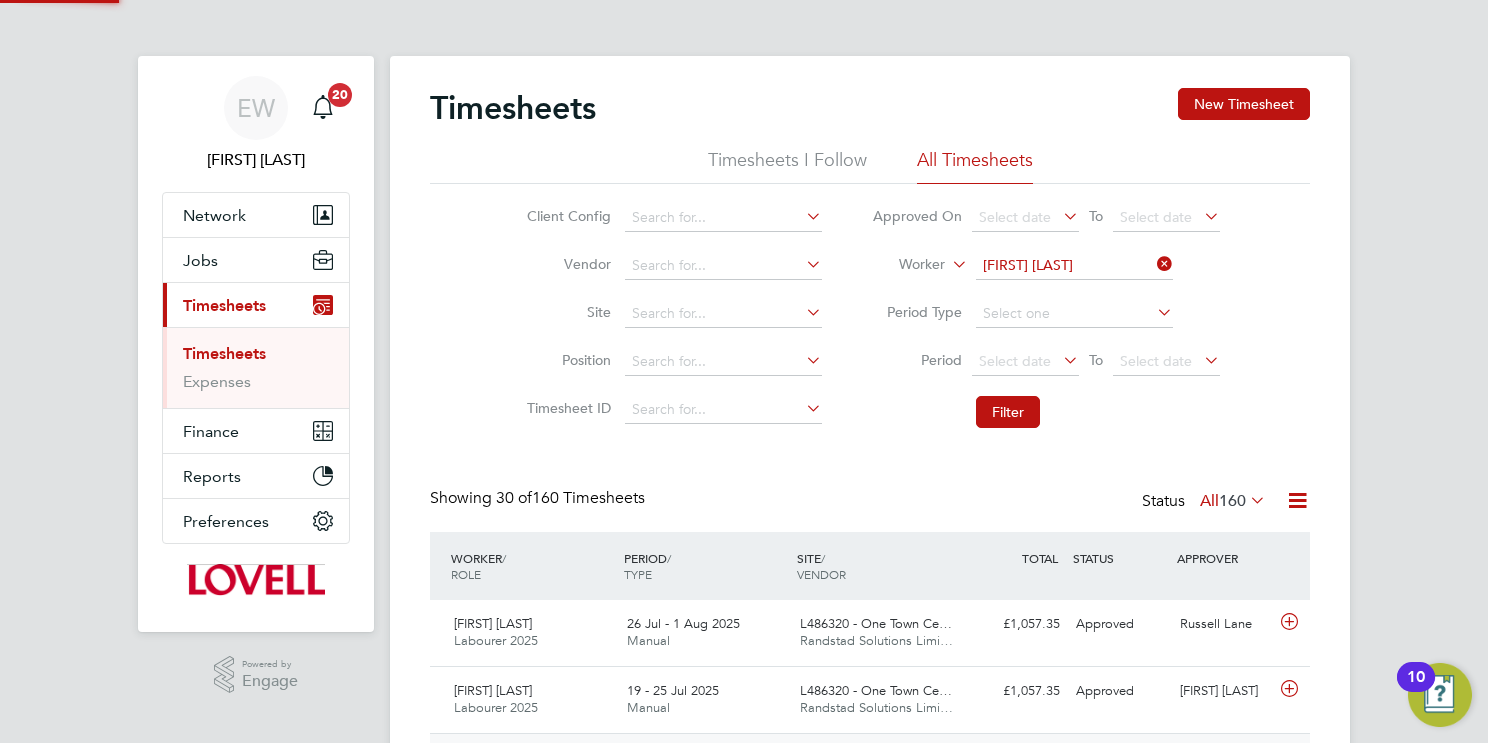 scroll, scrollTop: 231, scrollLeft: 0, axis: vertical 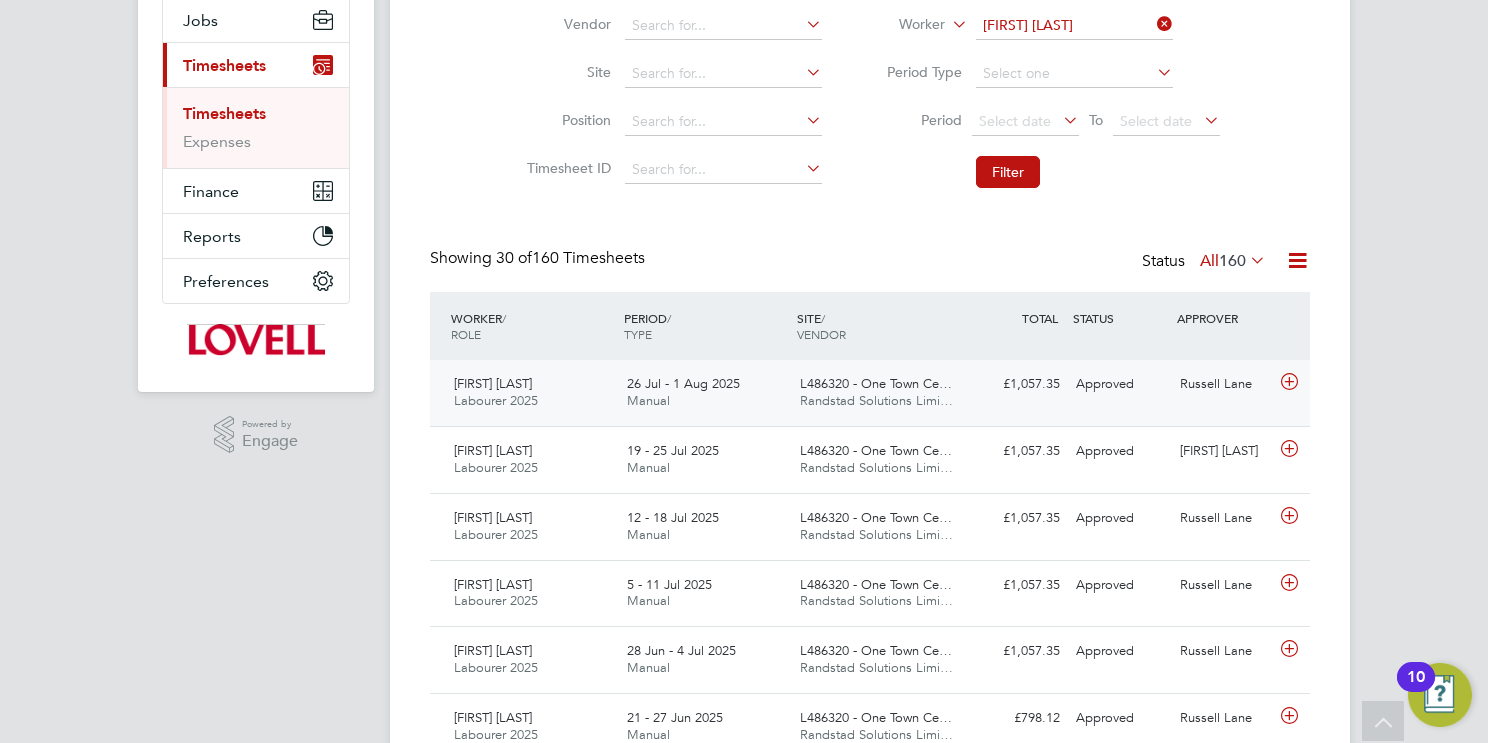 click on "L486320 - One Town Ce… Randstad Solutions Limi…" 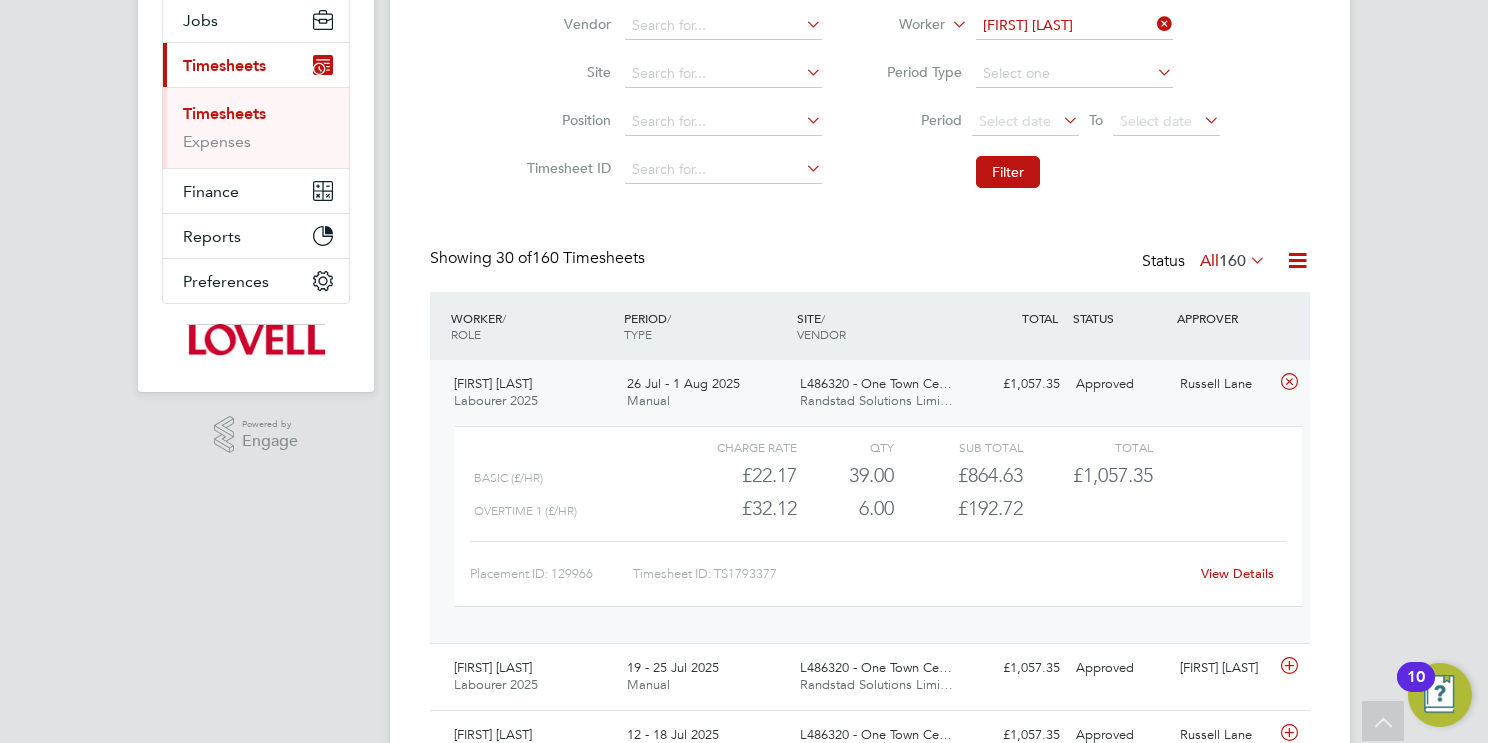 click on "View Details" 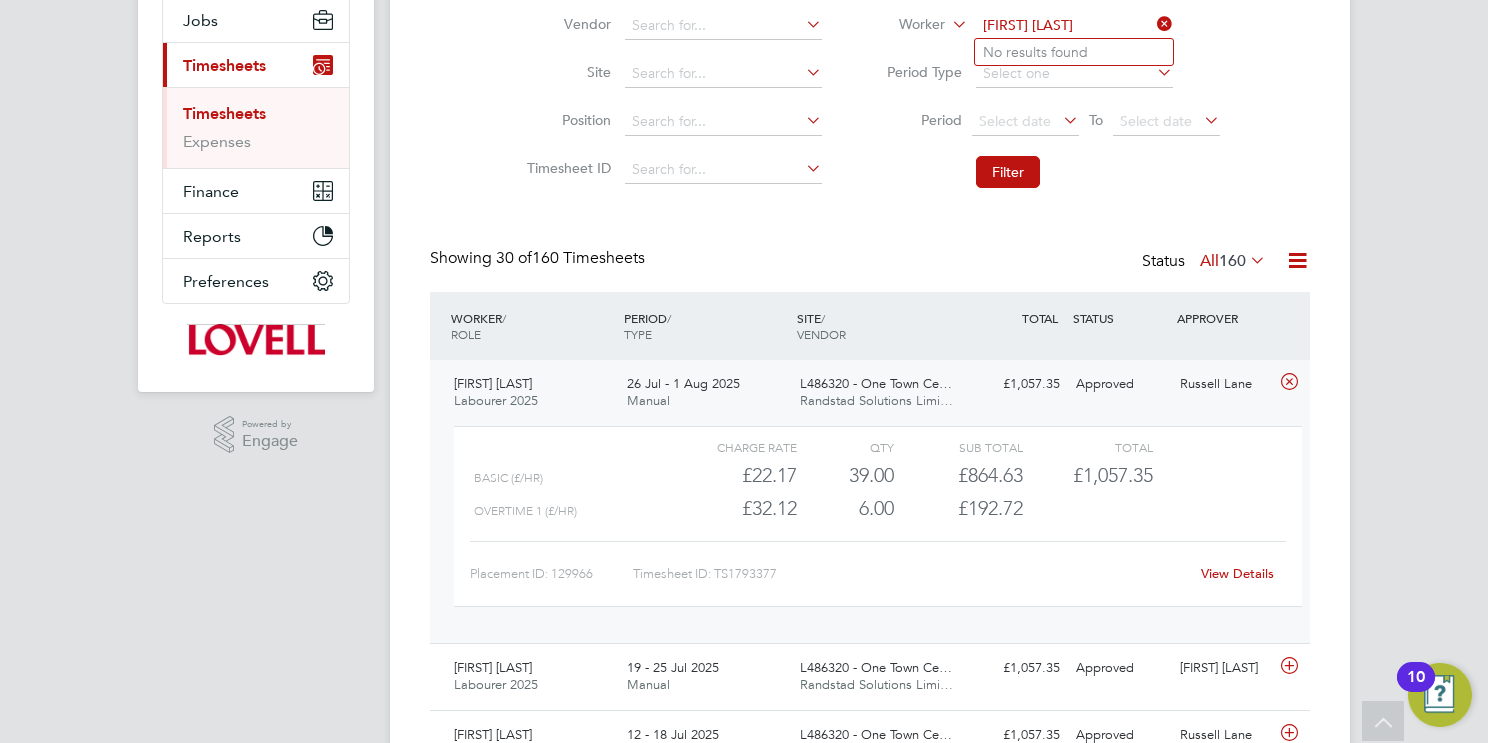 type on "soloman gab" 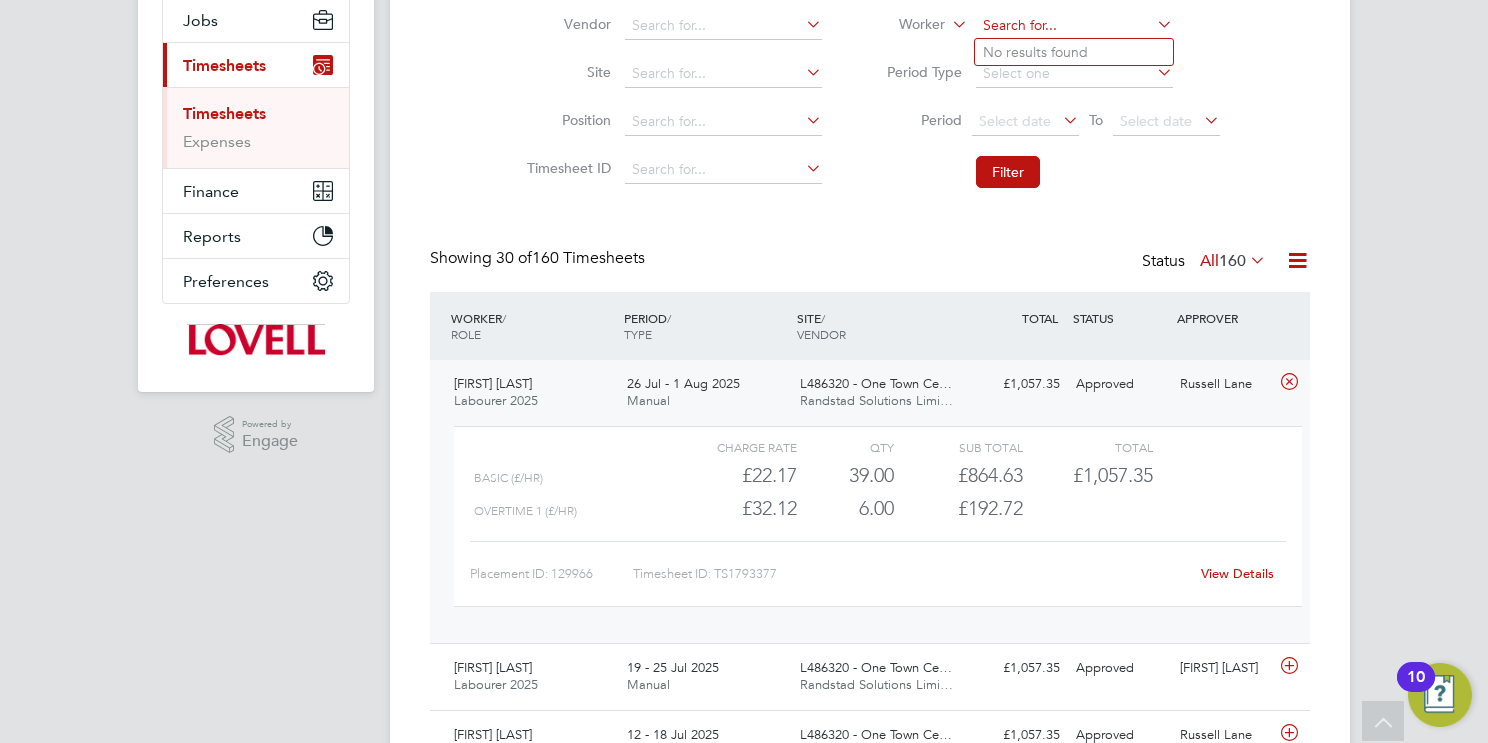 click 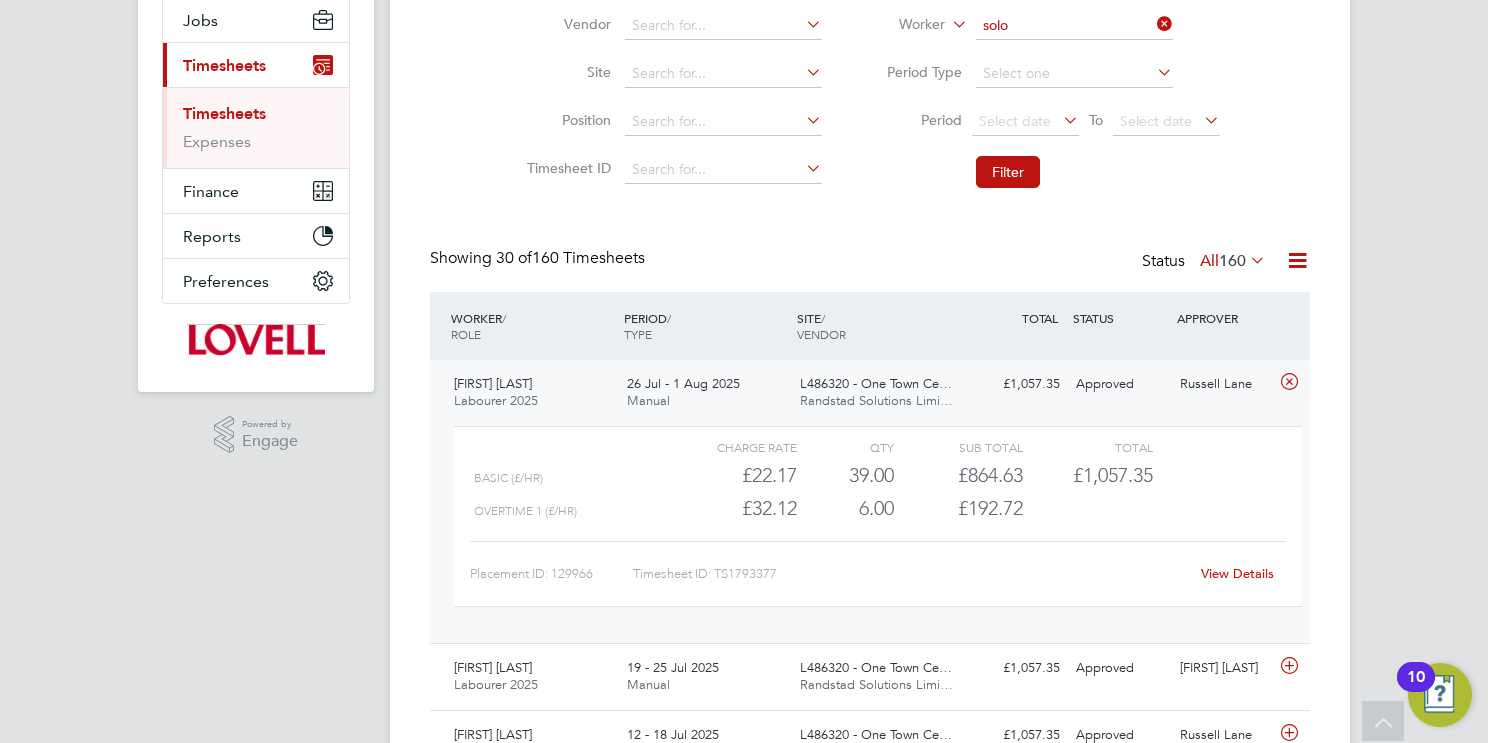 click on "Solo mon Gabica" 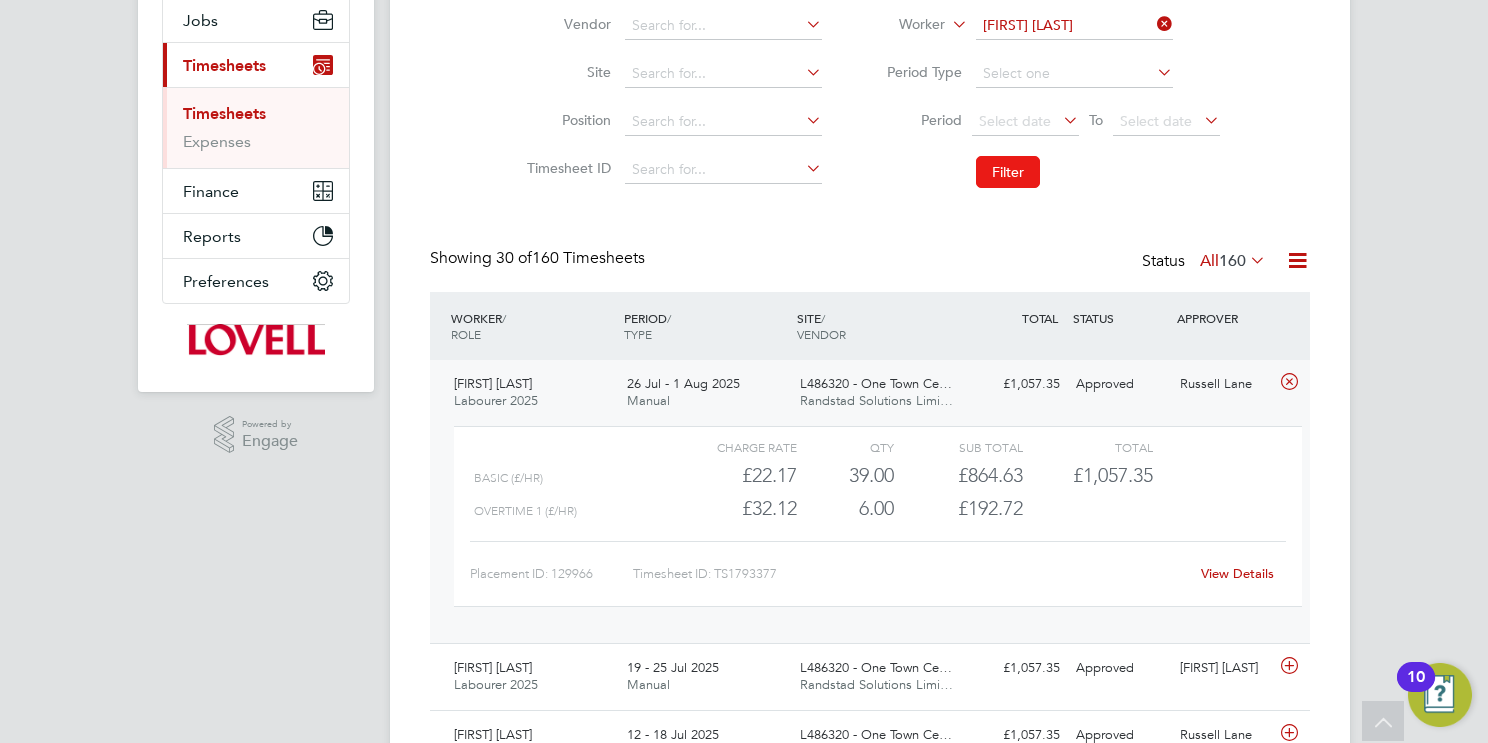 click on "Filter" 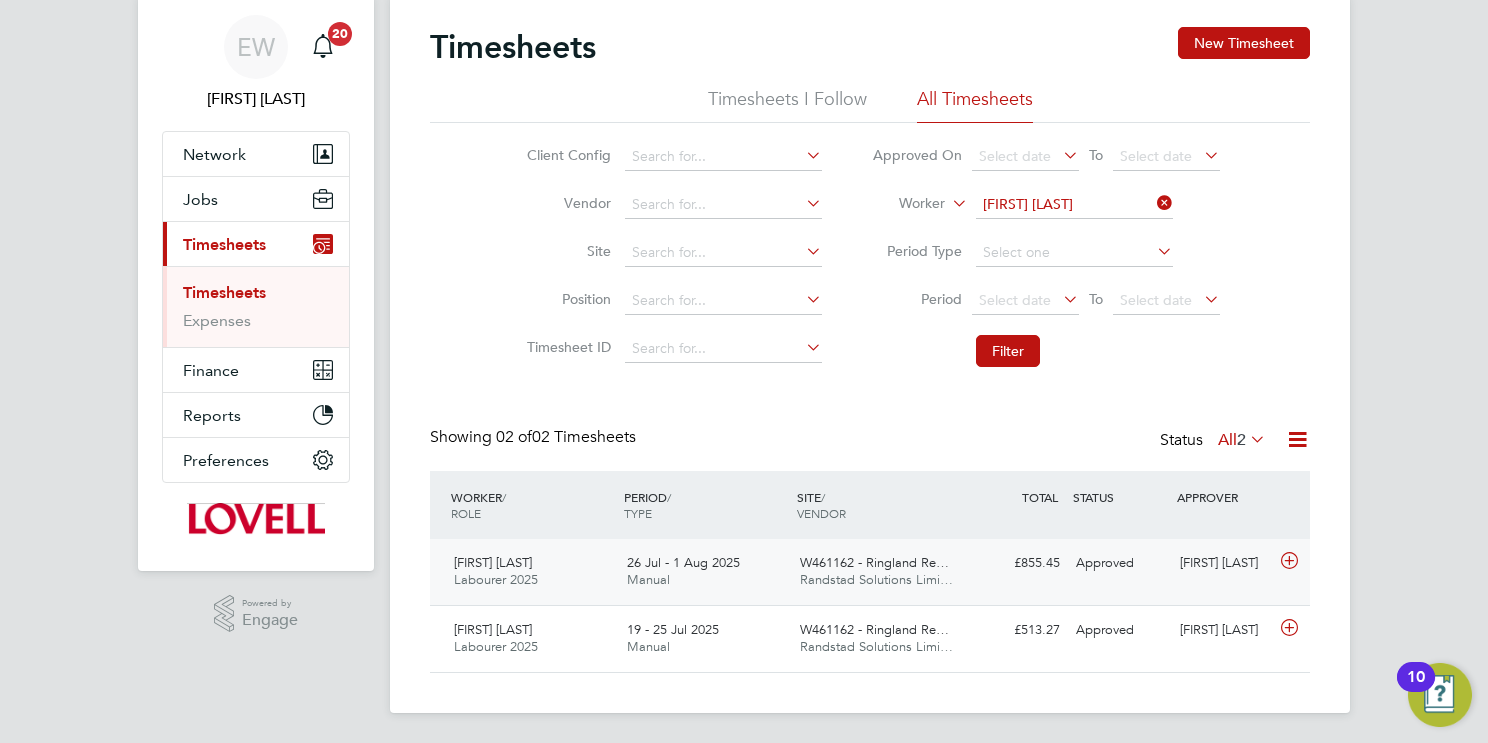 click on "W461162 - Ringland Re…" 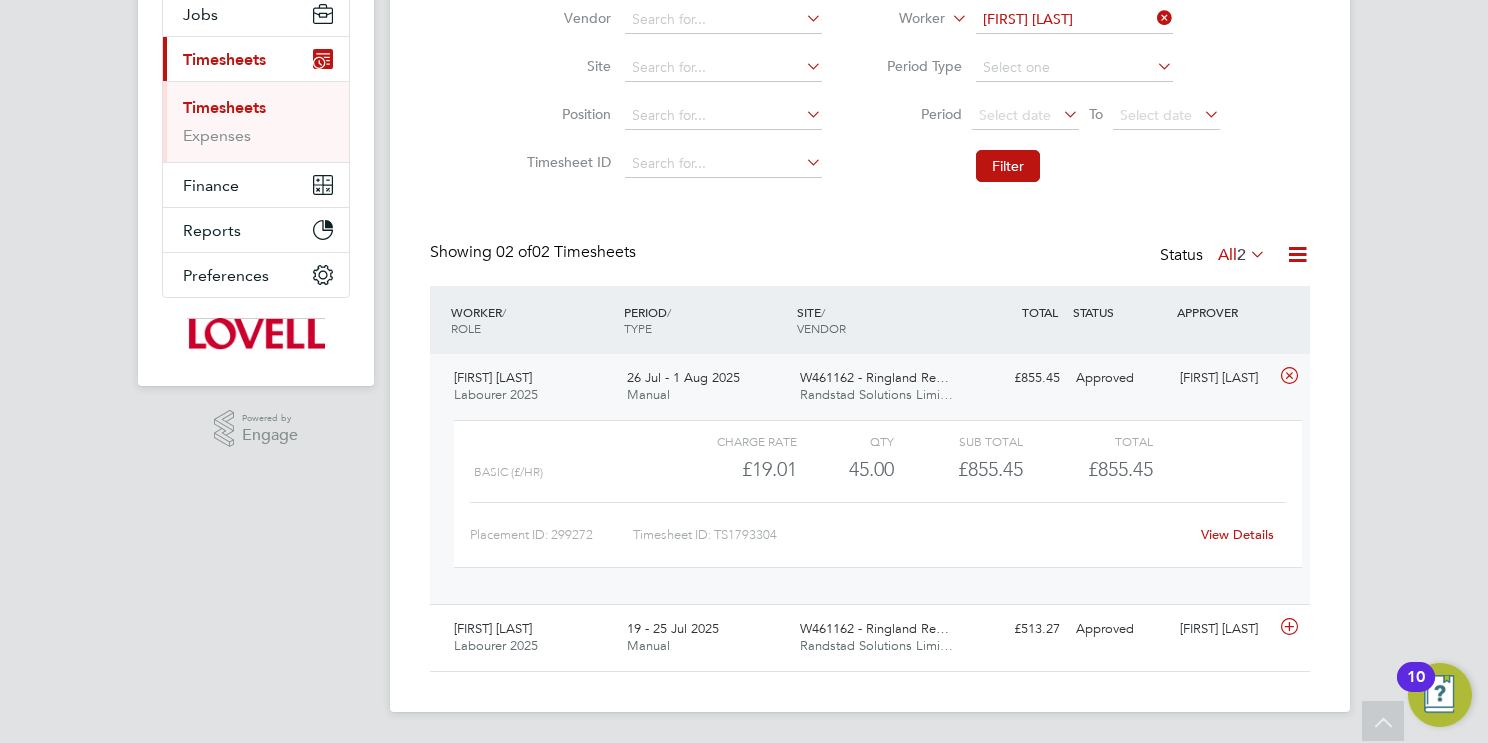 click on "View Details" 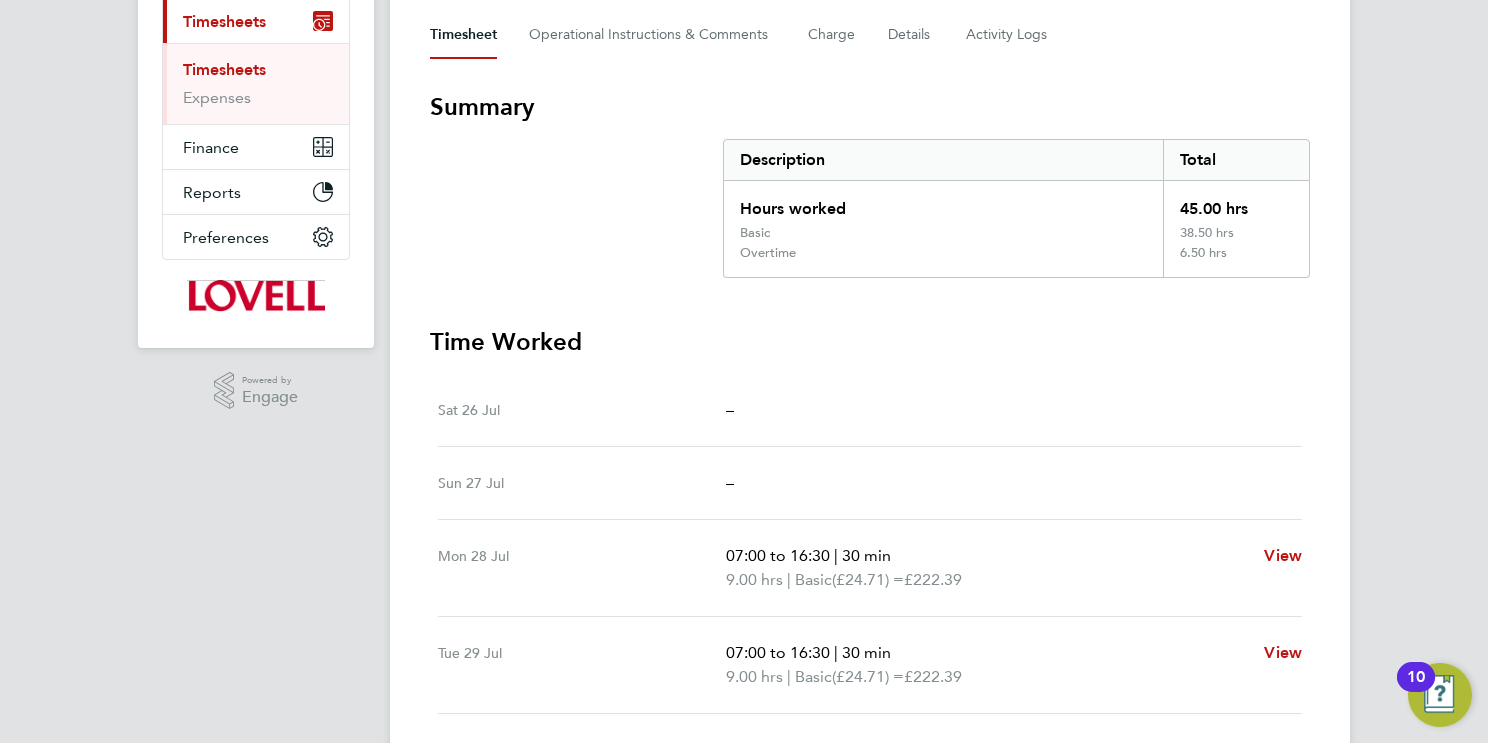 scroll, scrollTop: 0, scrollLeft: 0, axis: both 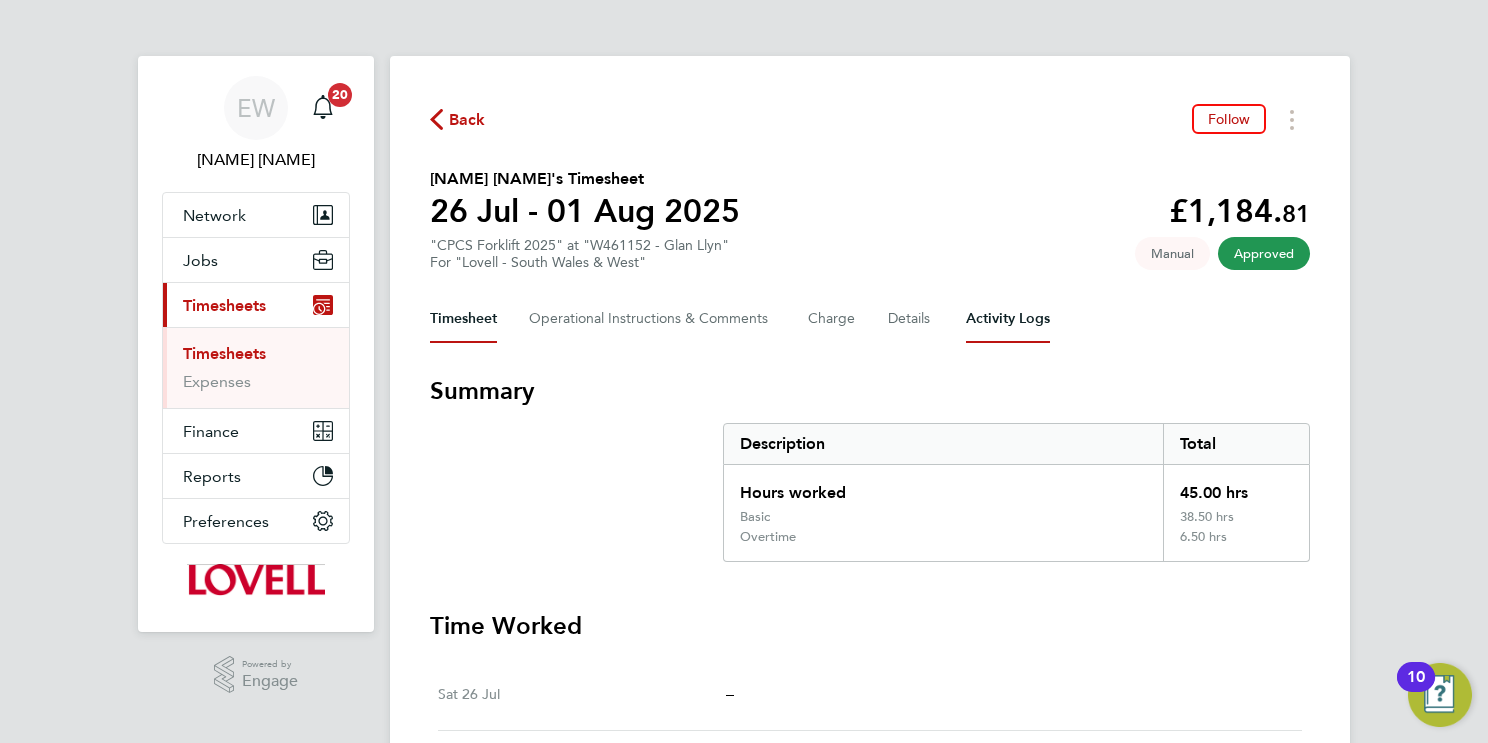 click on "Activity Logs" at bounding box center (1008, 319) 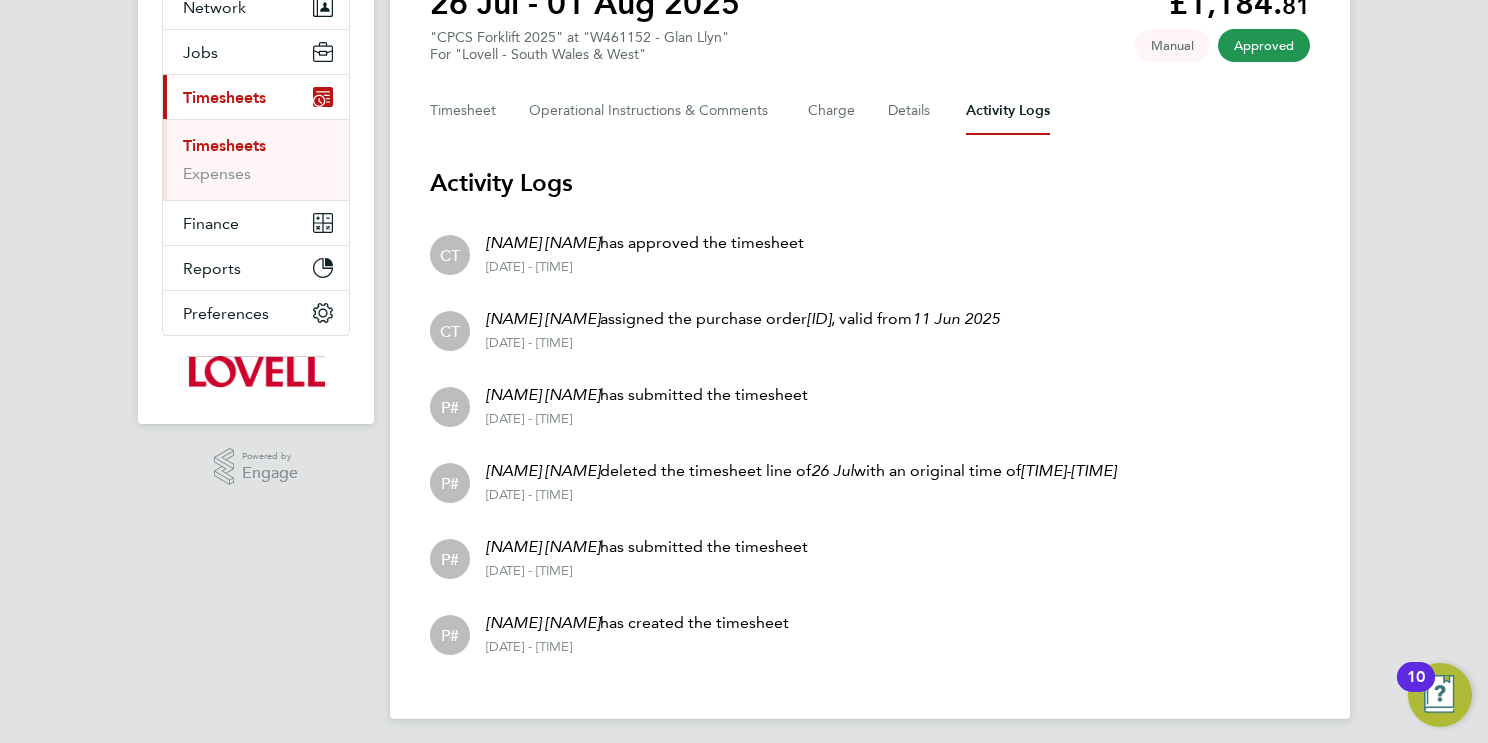 scroll, scrollTop: 214, scrollLeft: 0, axis: vertical 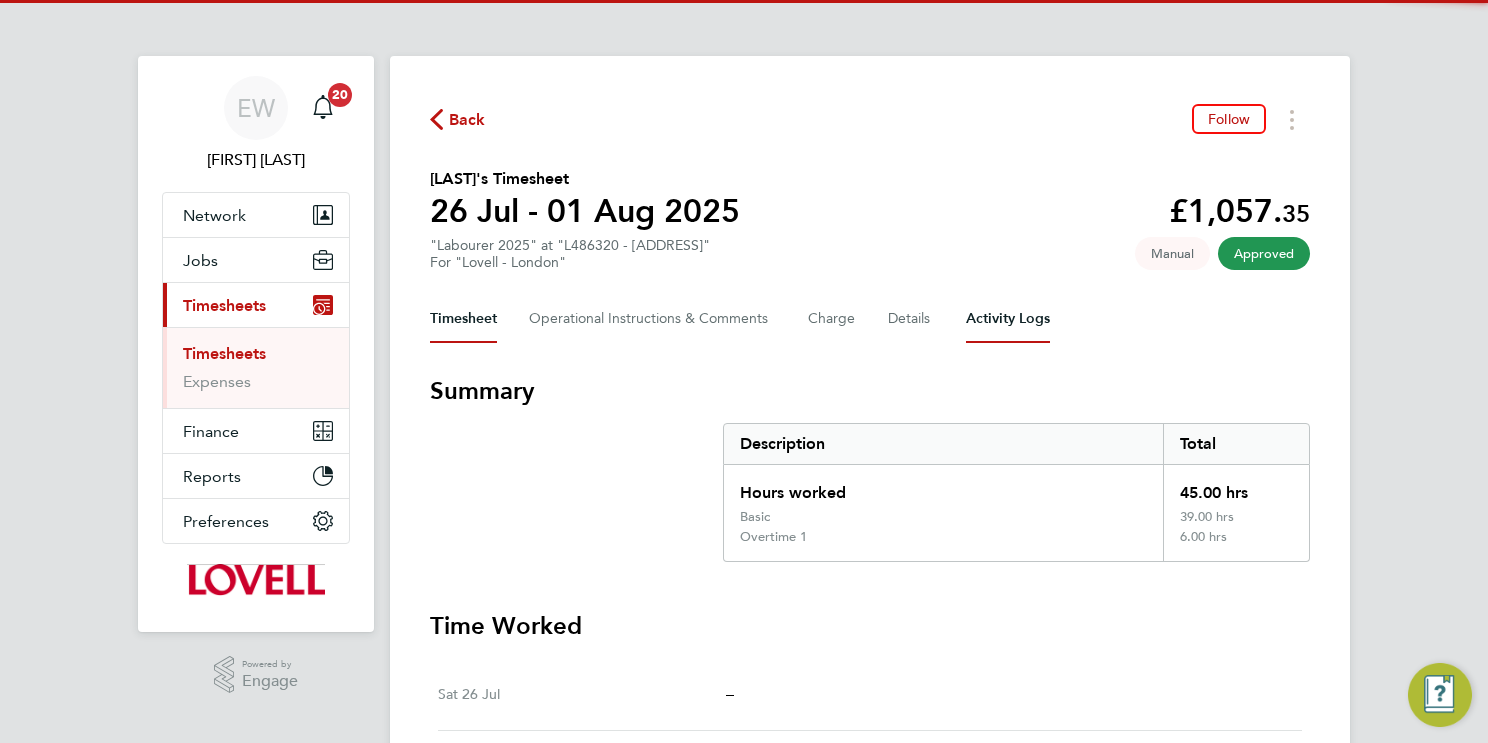 click on "Activity Logs" at bounding box center [1008, 319] 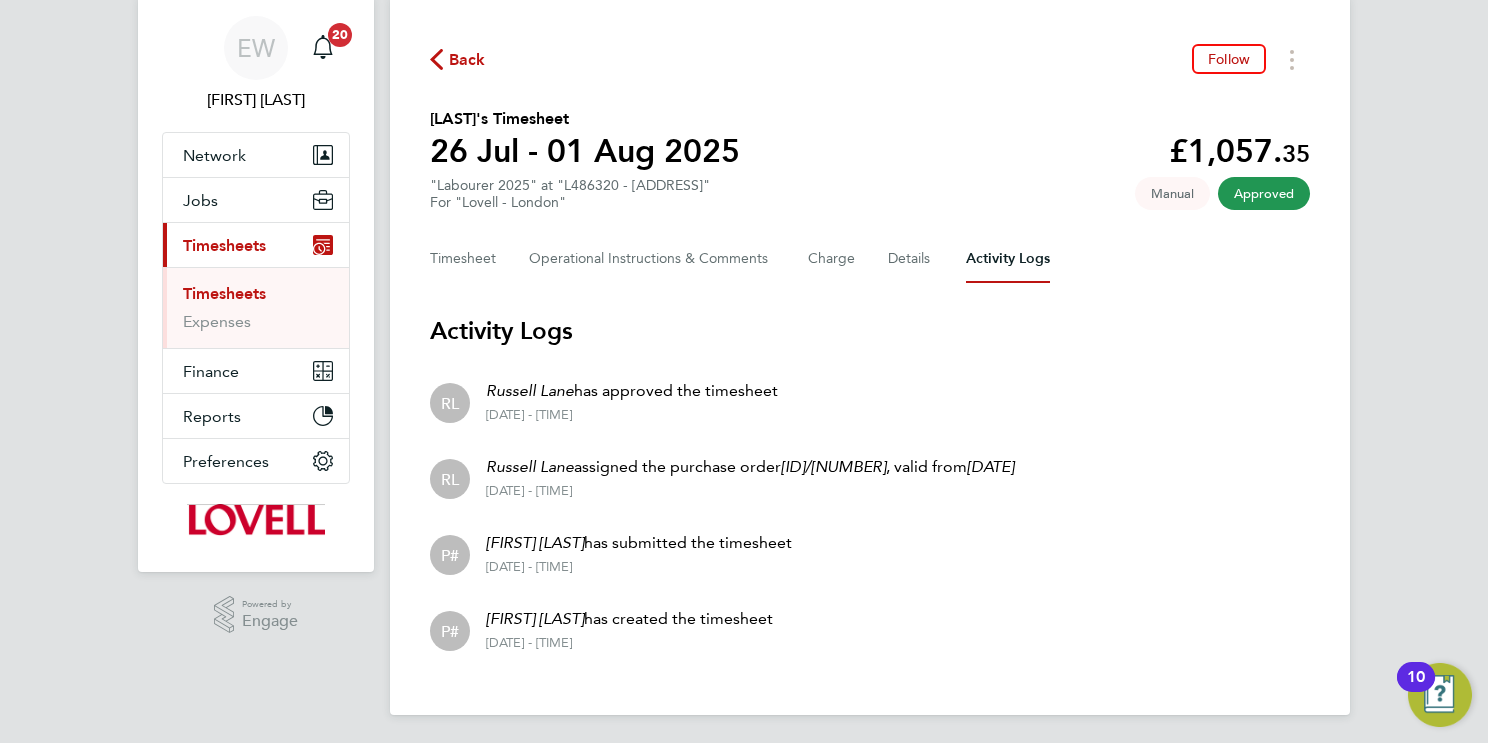 scroll, scrollTop: 62, scrollLeft: 0, axis: vertical 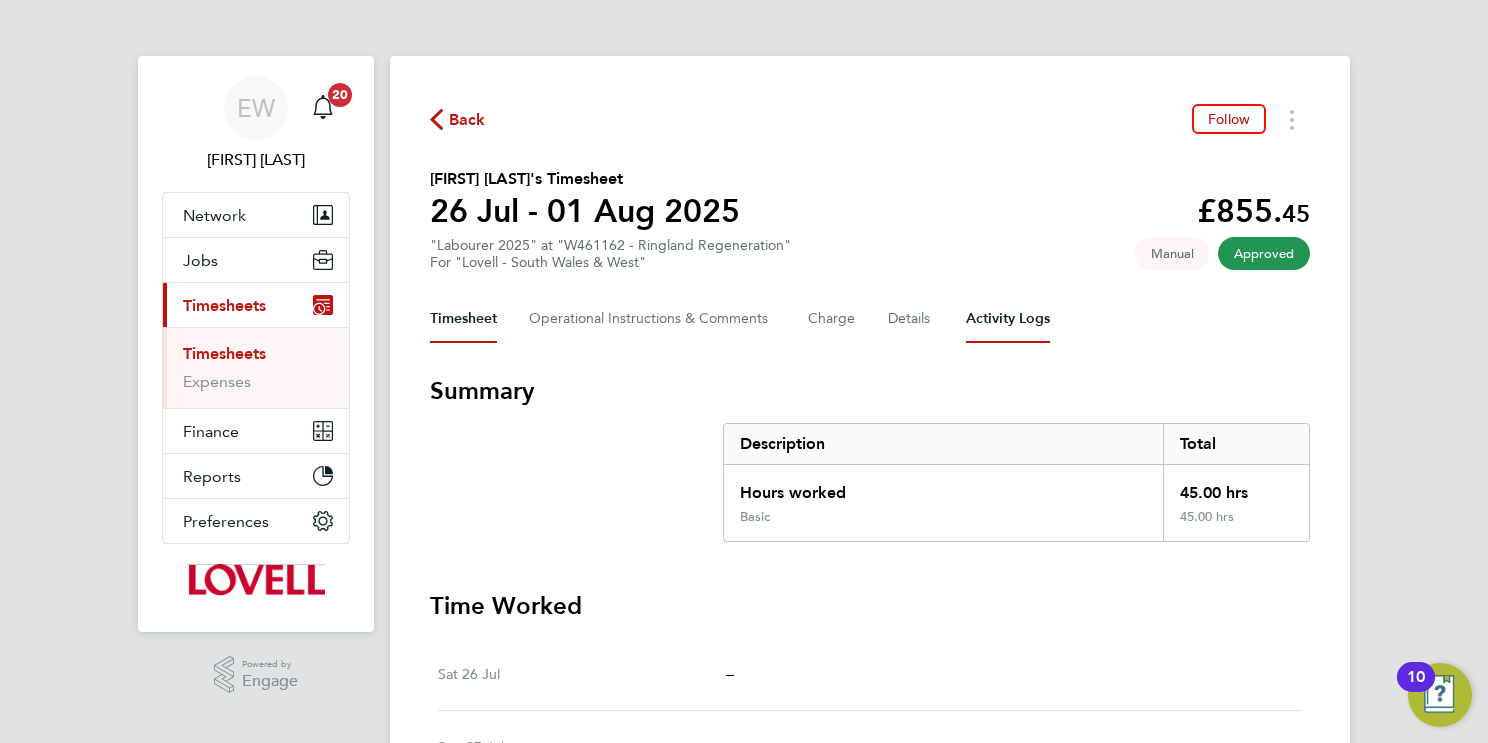 click on "Activity Logs" at bounding box center [1008, 319] 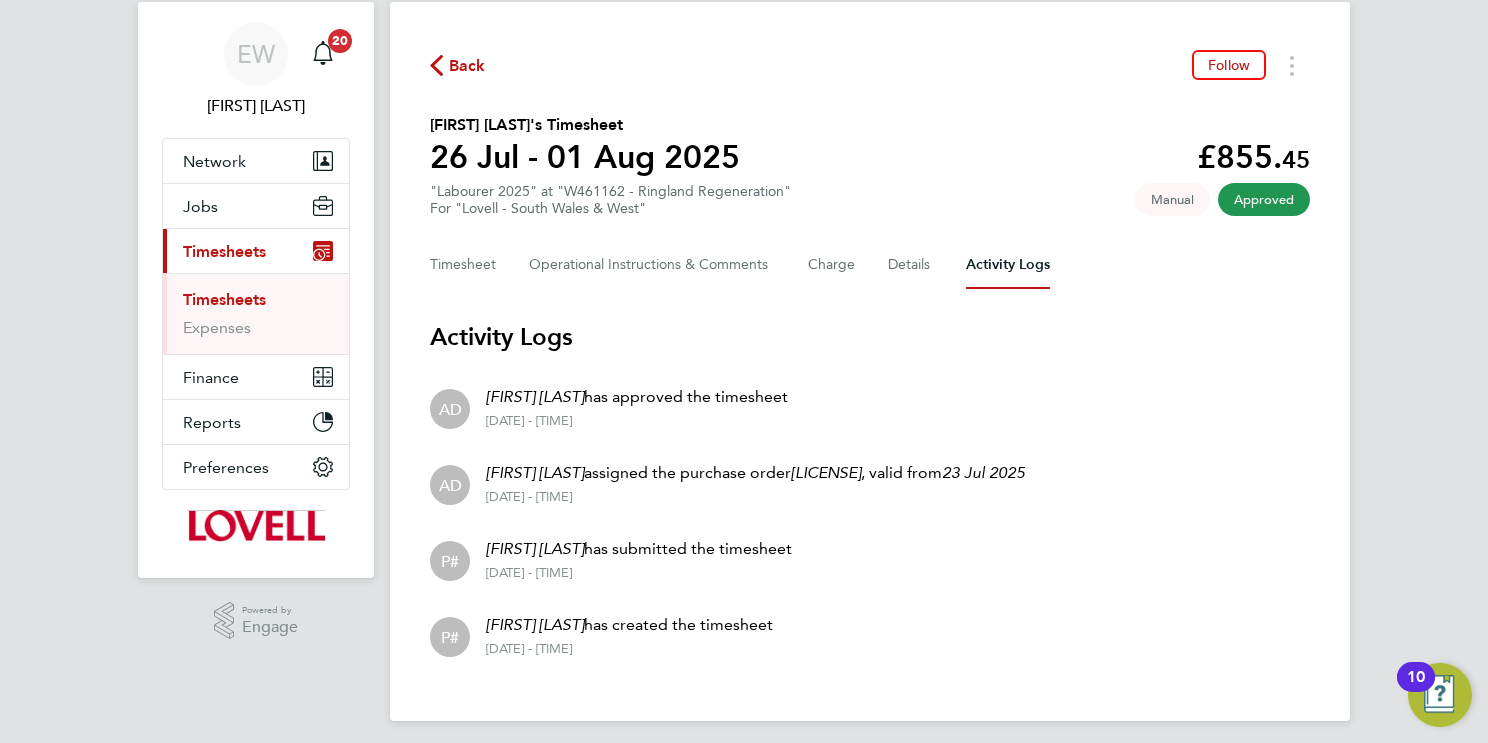 scroll, scrollTop: 62, scrollLeft: 0, axis: vertical 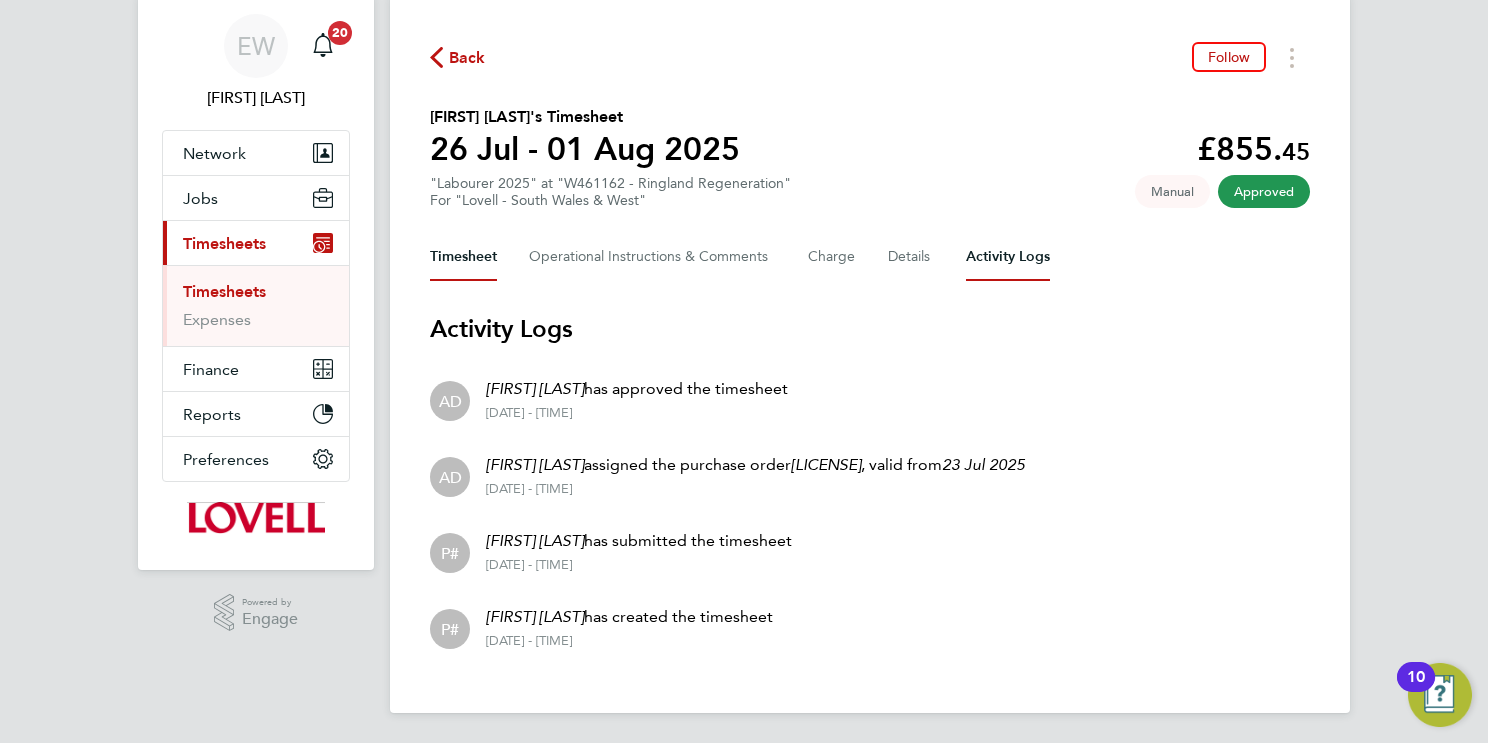 click on "Timesheet" at bounding box center [463, 257] 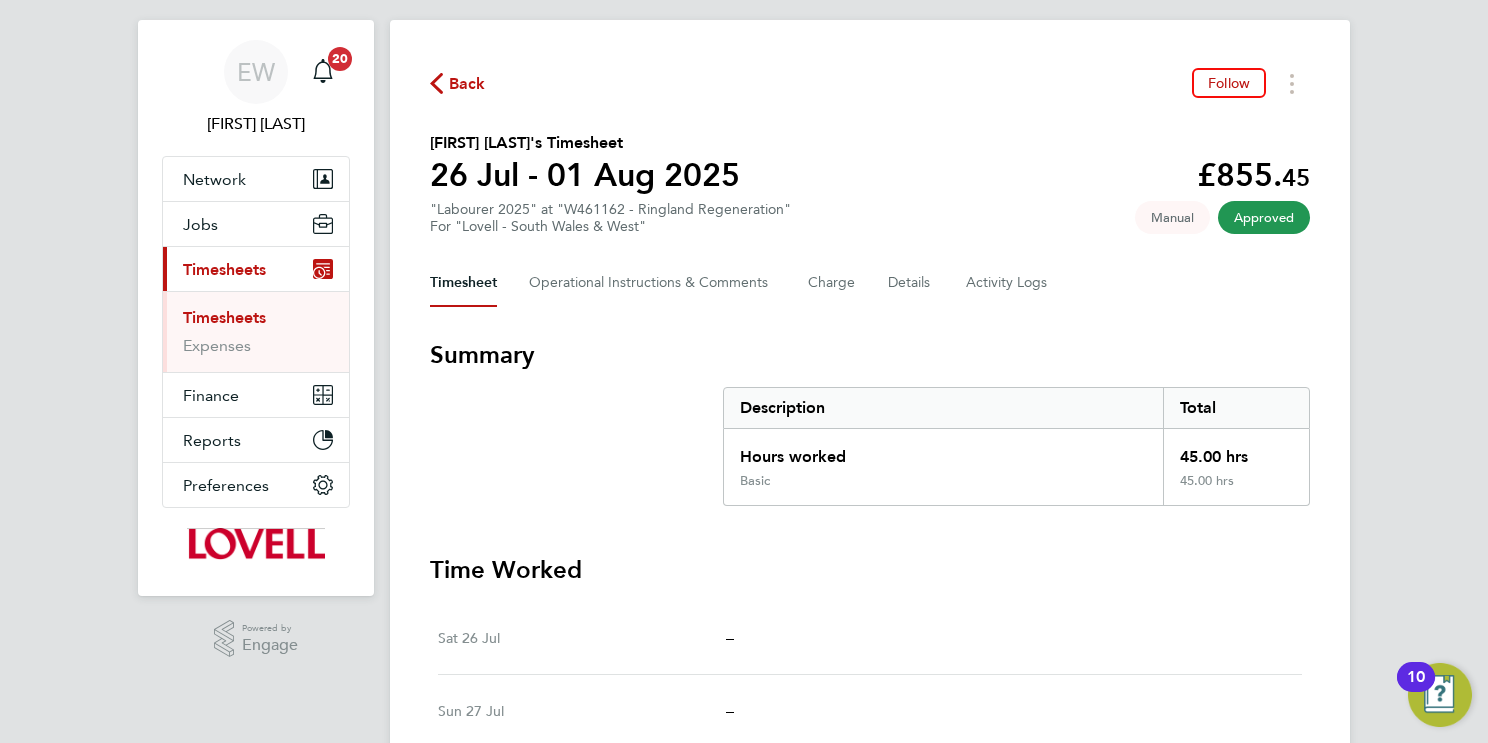 scroll, scrollTop: 0, scrollLeft: 0, axis: both 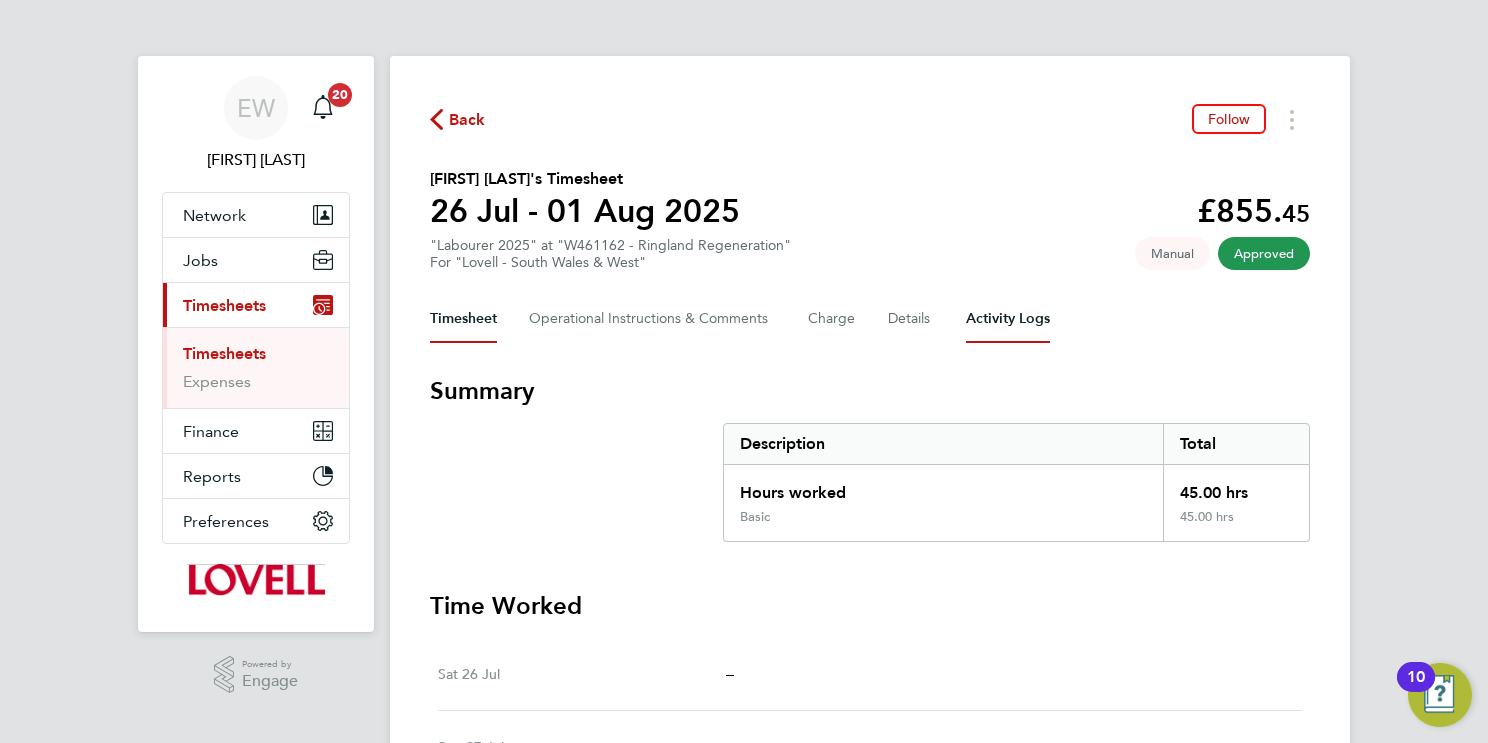 click on "Activity Logs" at bounding box center [1008, 319] 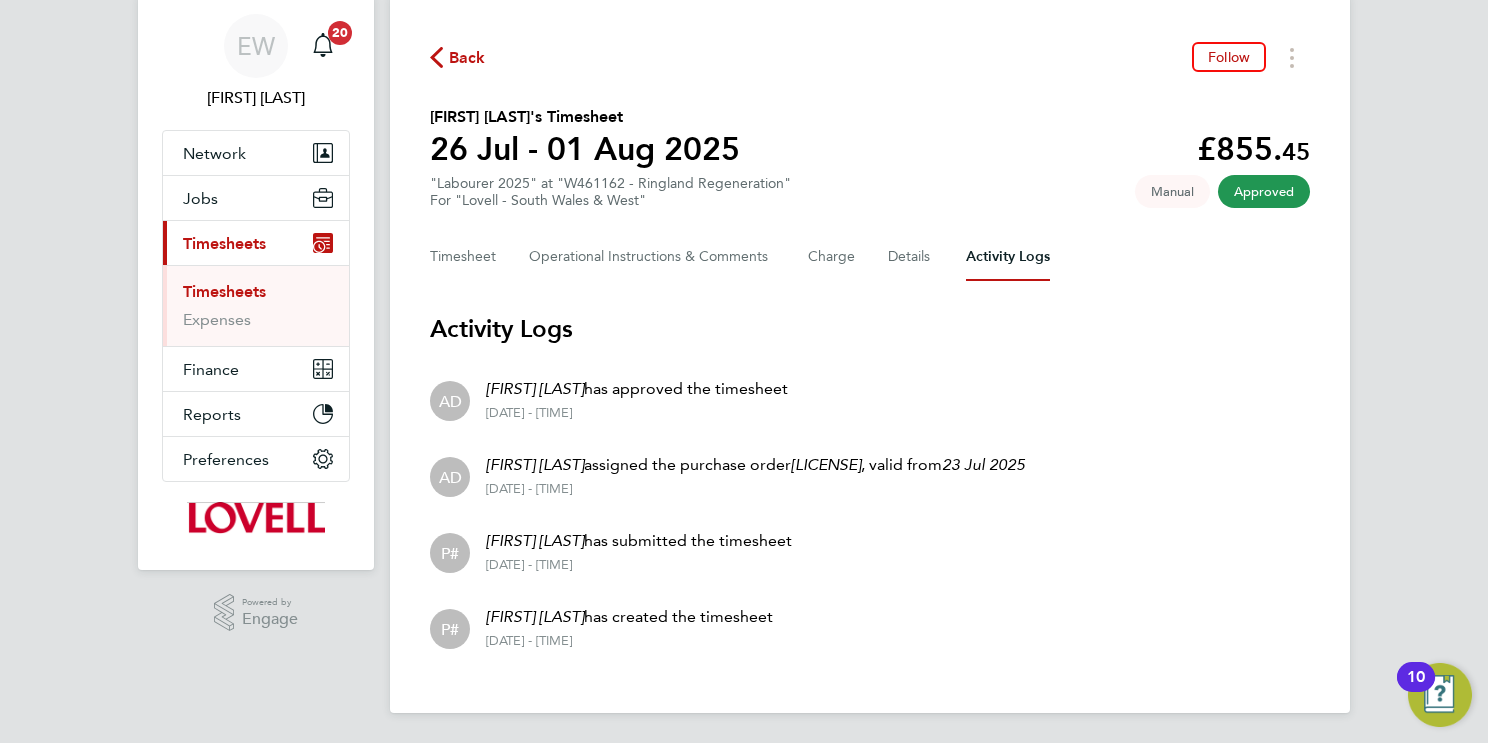 scroll, scrollTop: 0, scrollLeft: 0, axis: both 